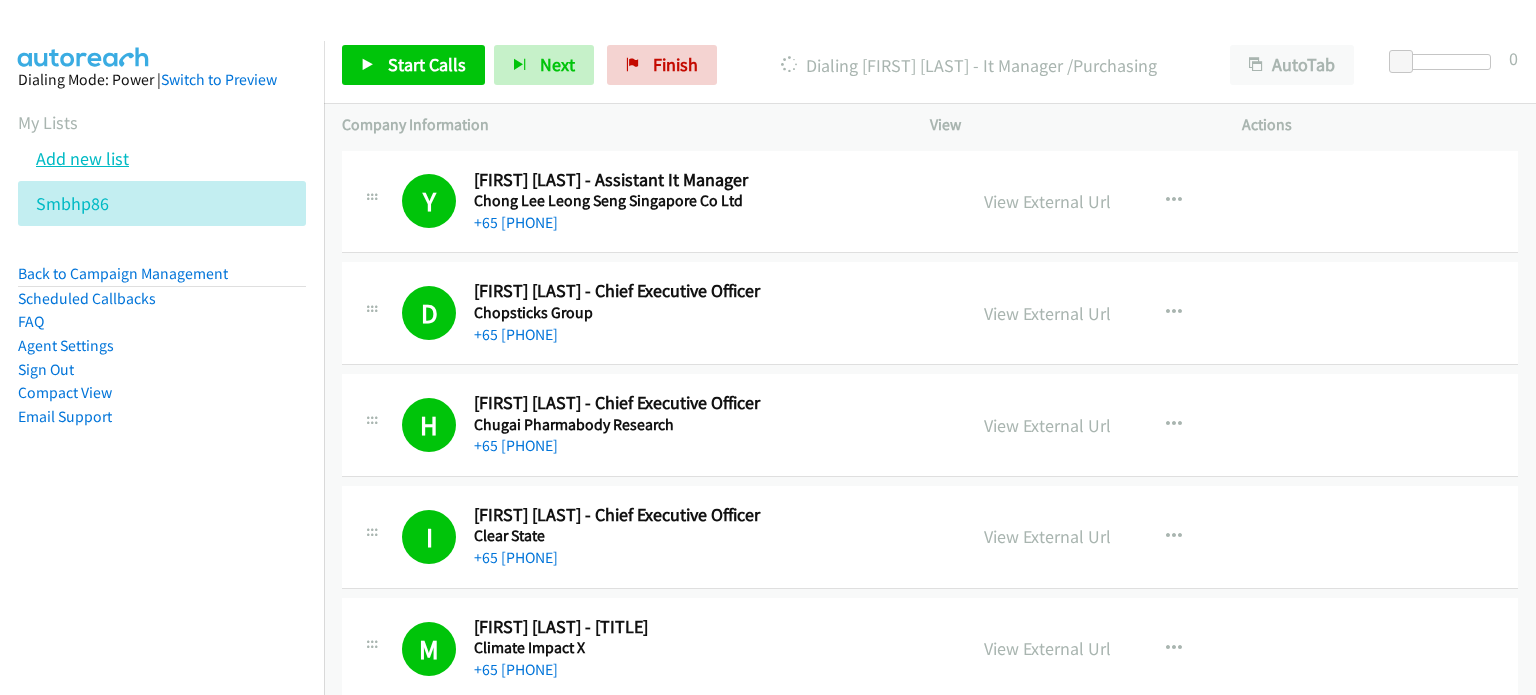 scroll, scrollTop: 0, scrollLeft: 0, axis: both 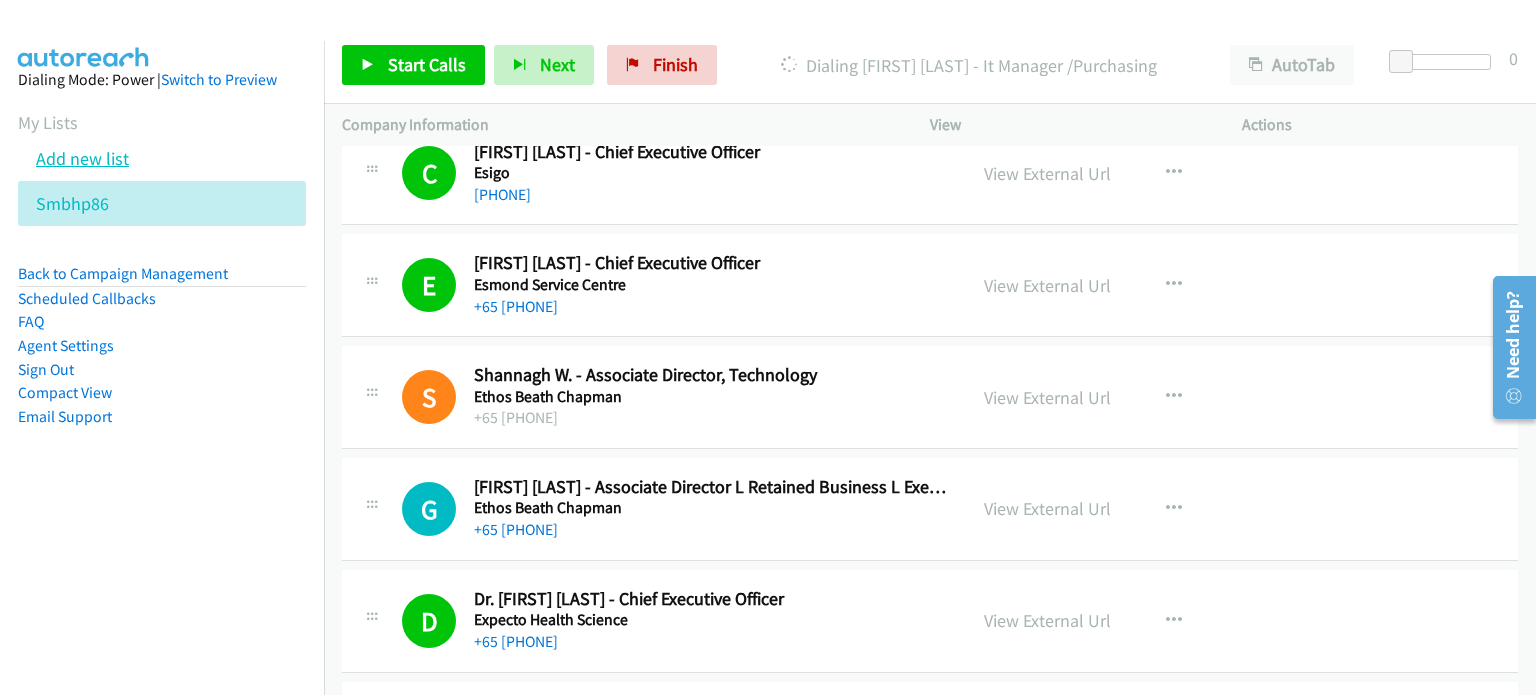 click on "Add new list" at bounding box center [82, 158] 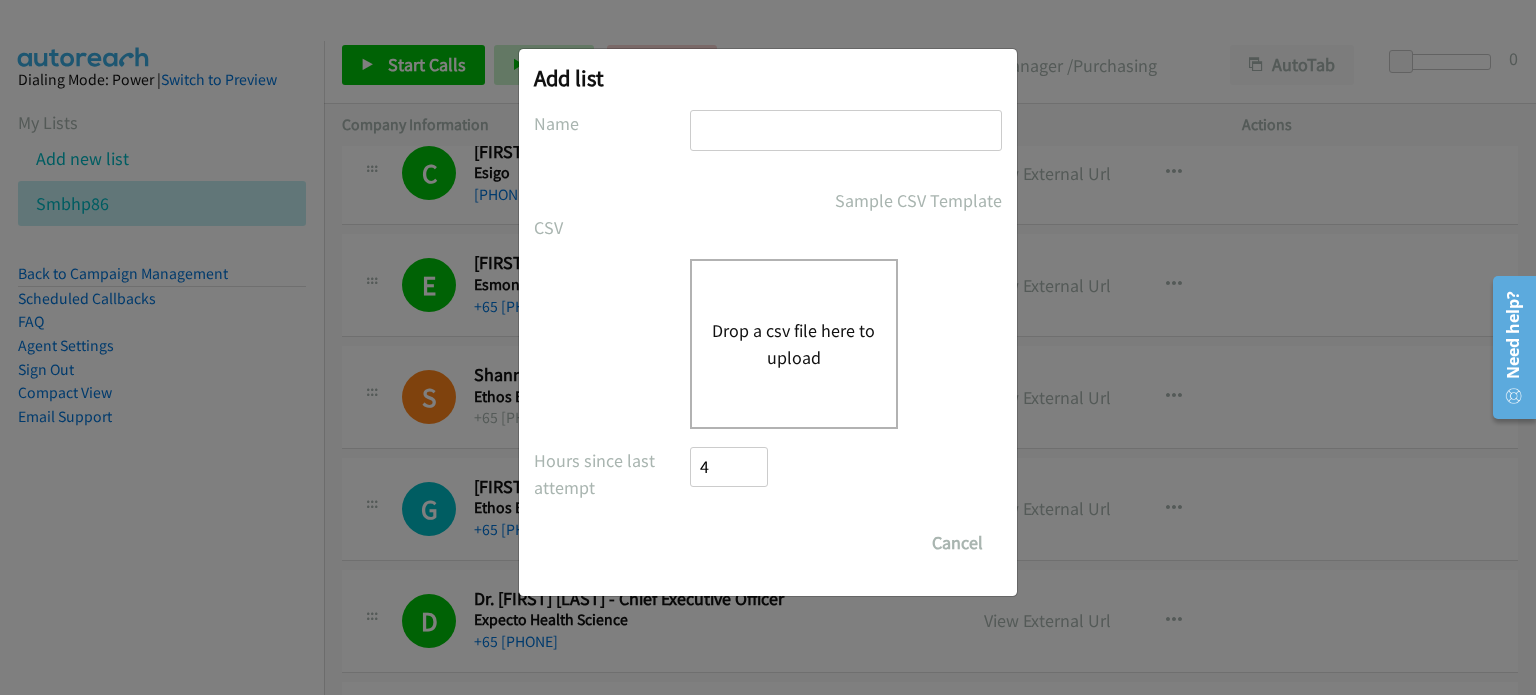 click on "Drop a csv file here to upload" at bounding box center [794, 344] 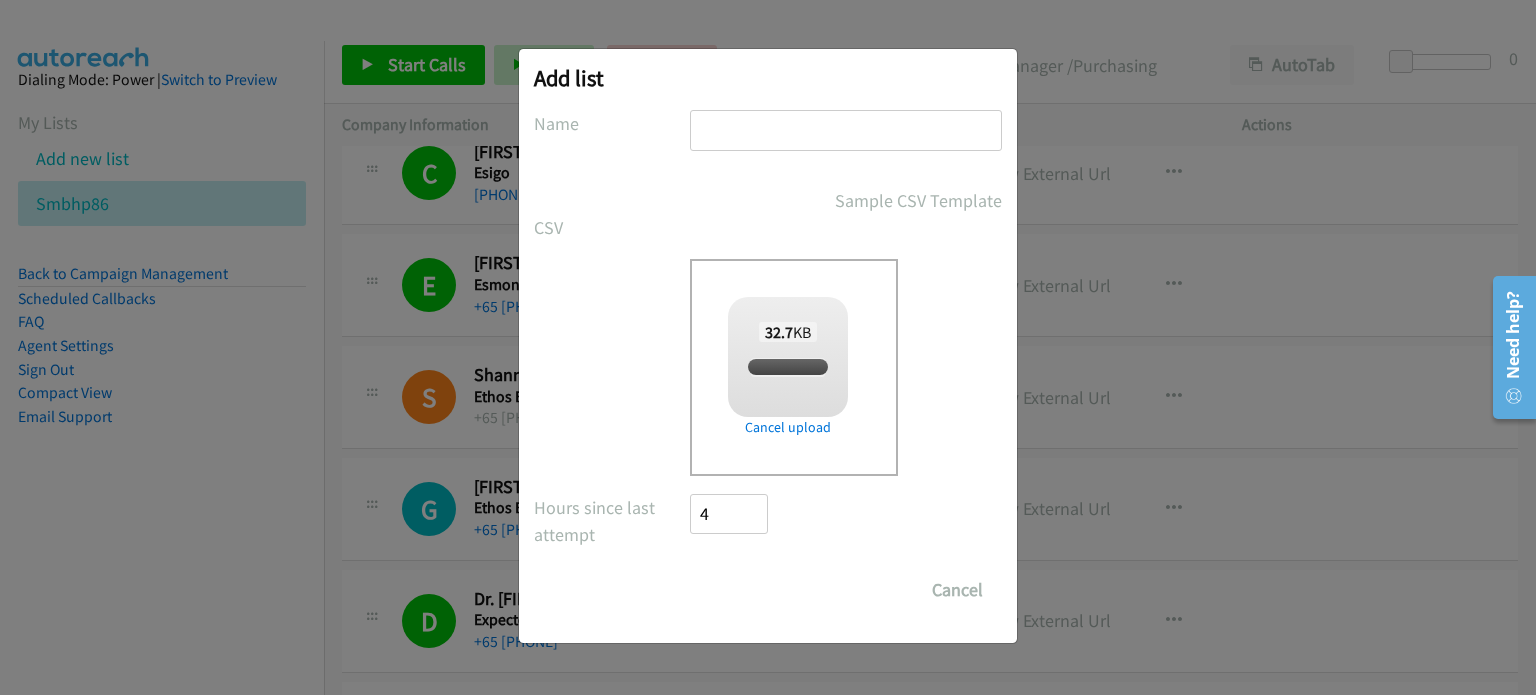 checkbox on "true" 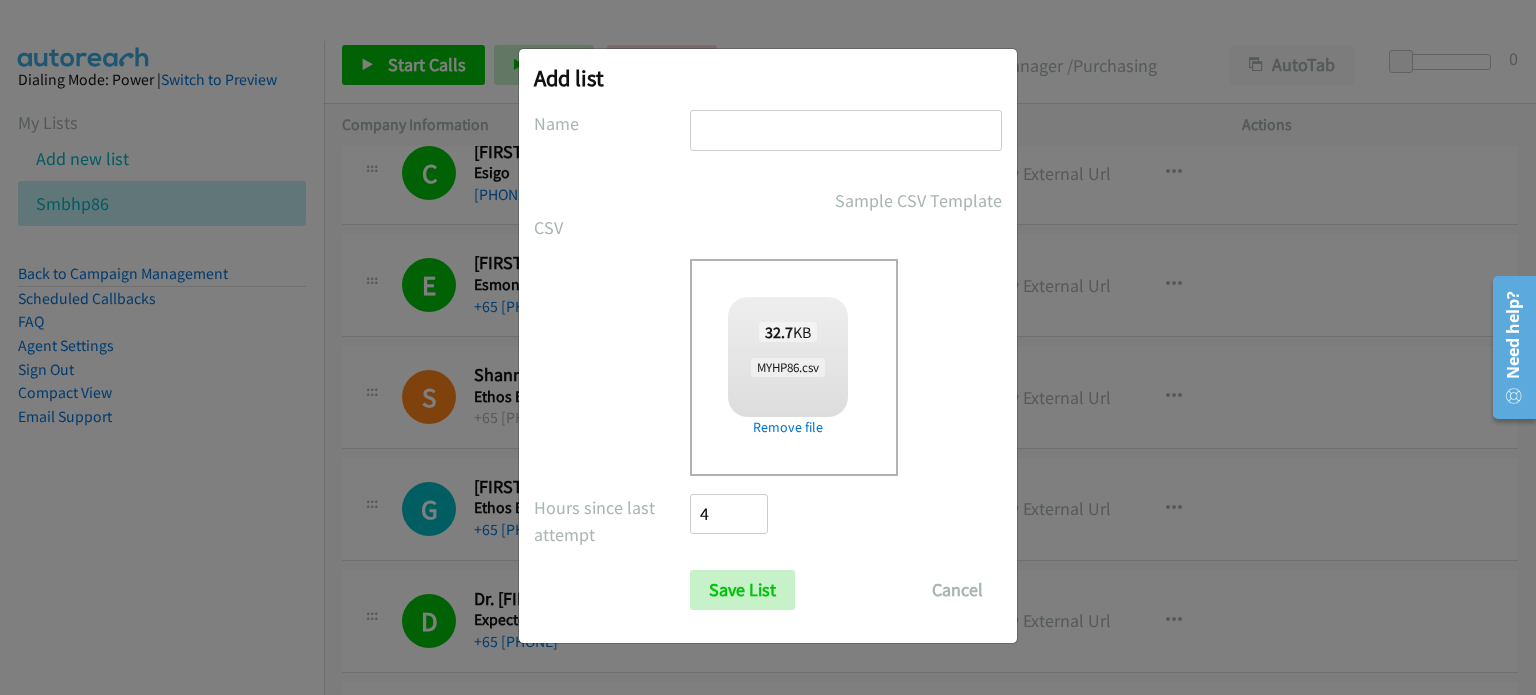 click at bounding box center (846, 130) 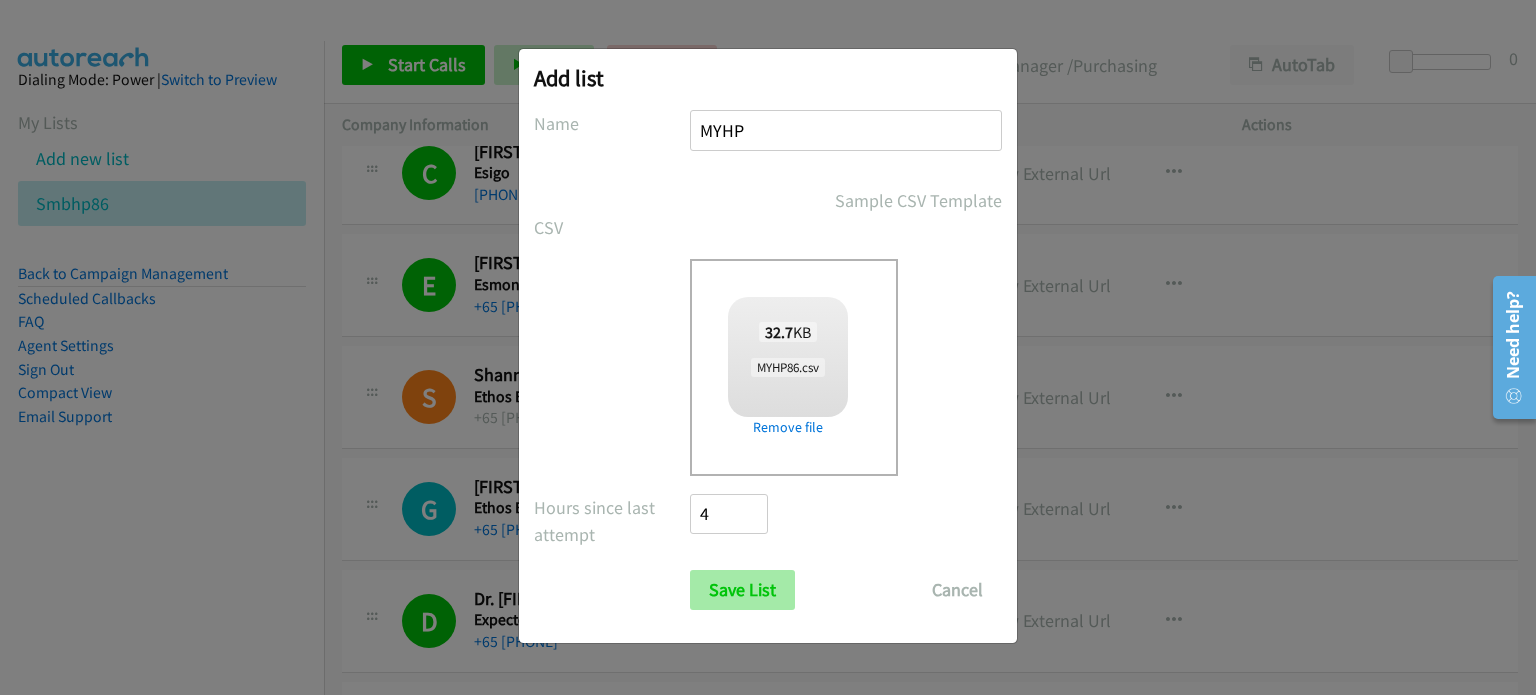 type on "MYHP" 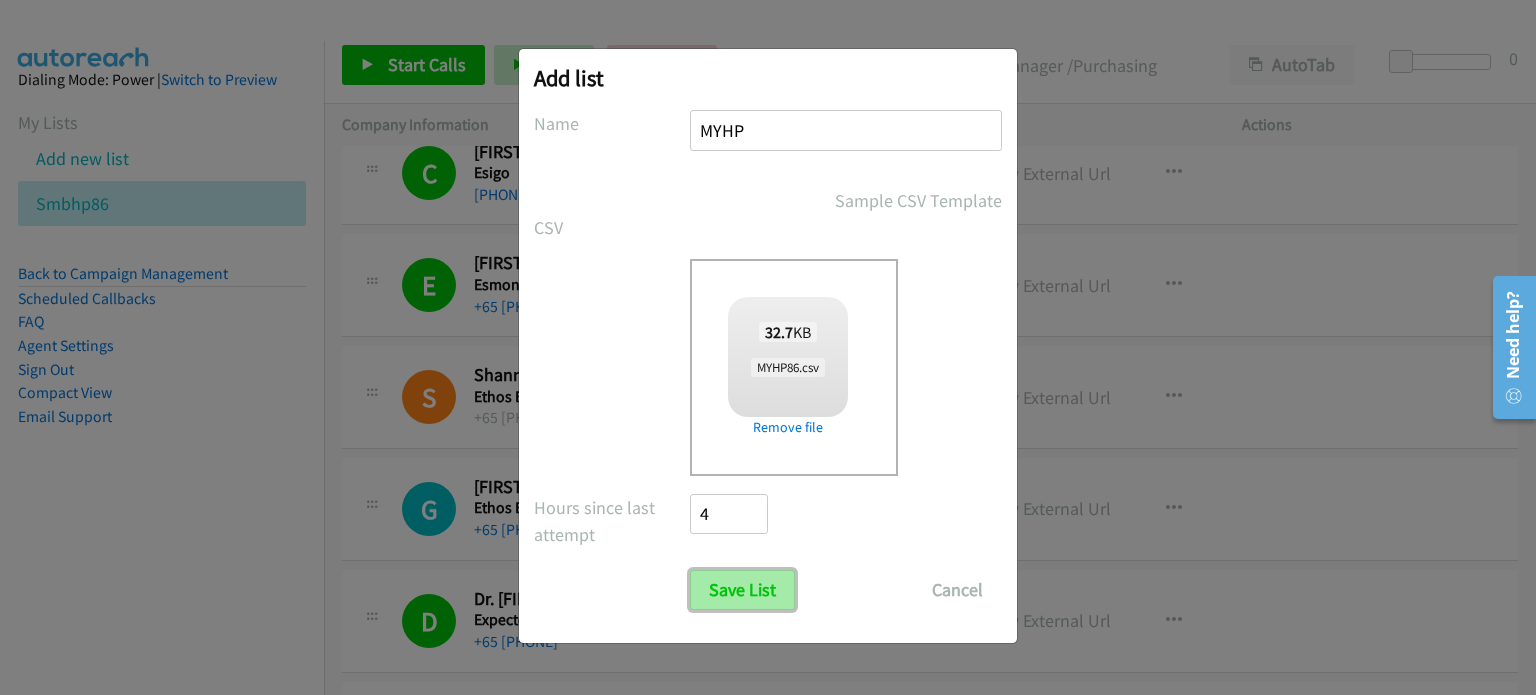 click on "Save List" at bounding box center [742, 590] 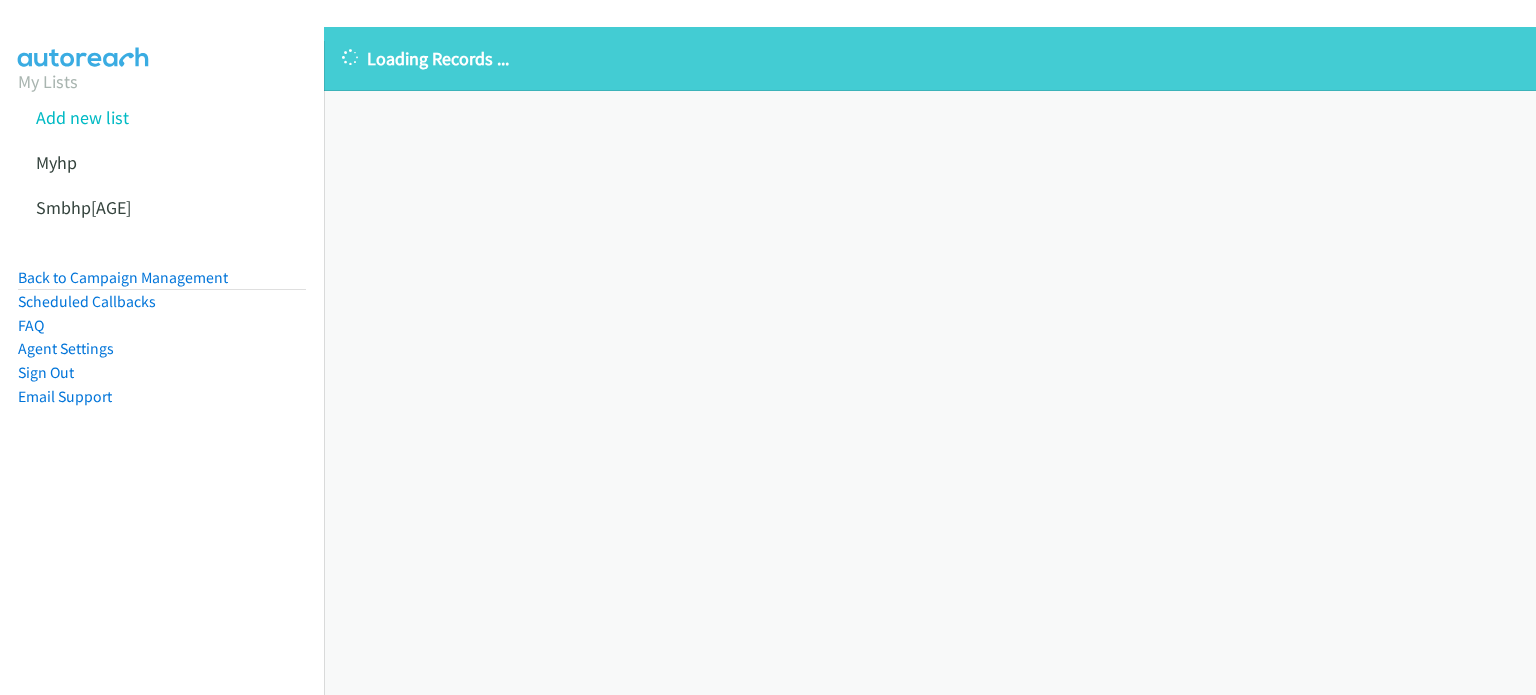 scroll, scrollTop: 0, scrollLeft: 0, axis: both 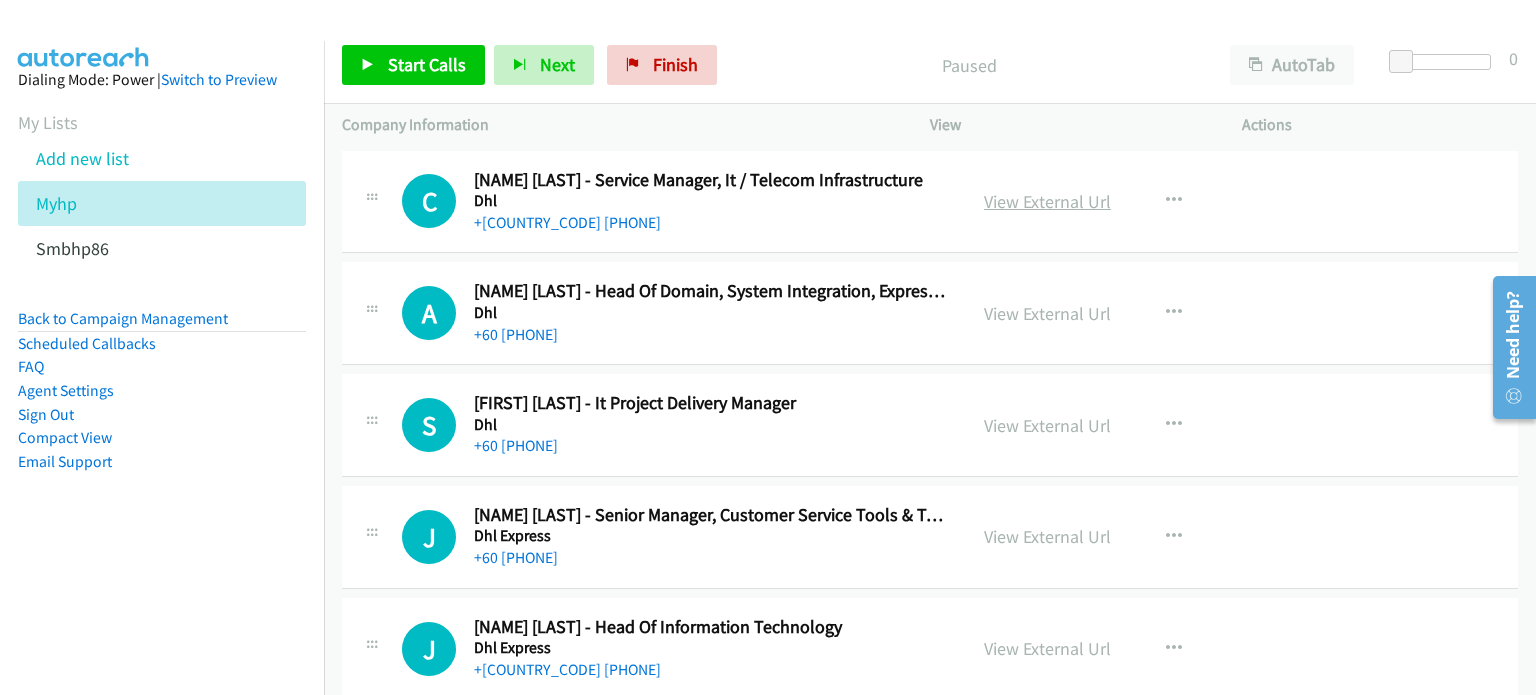 click on "View External Url" at bounding box center (1047, 201) 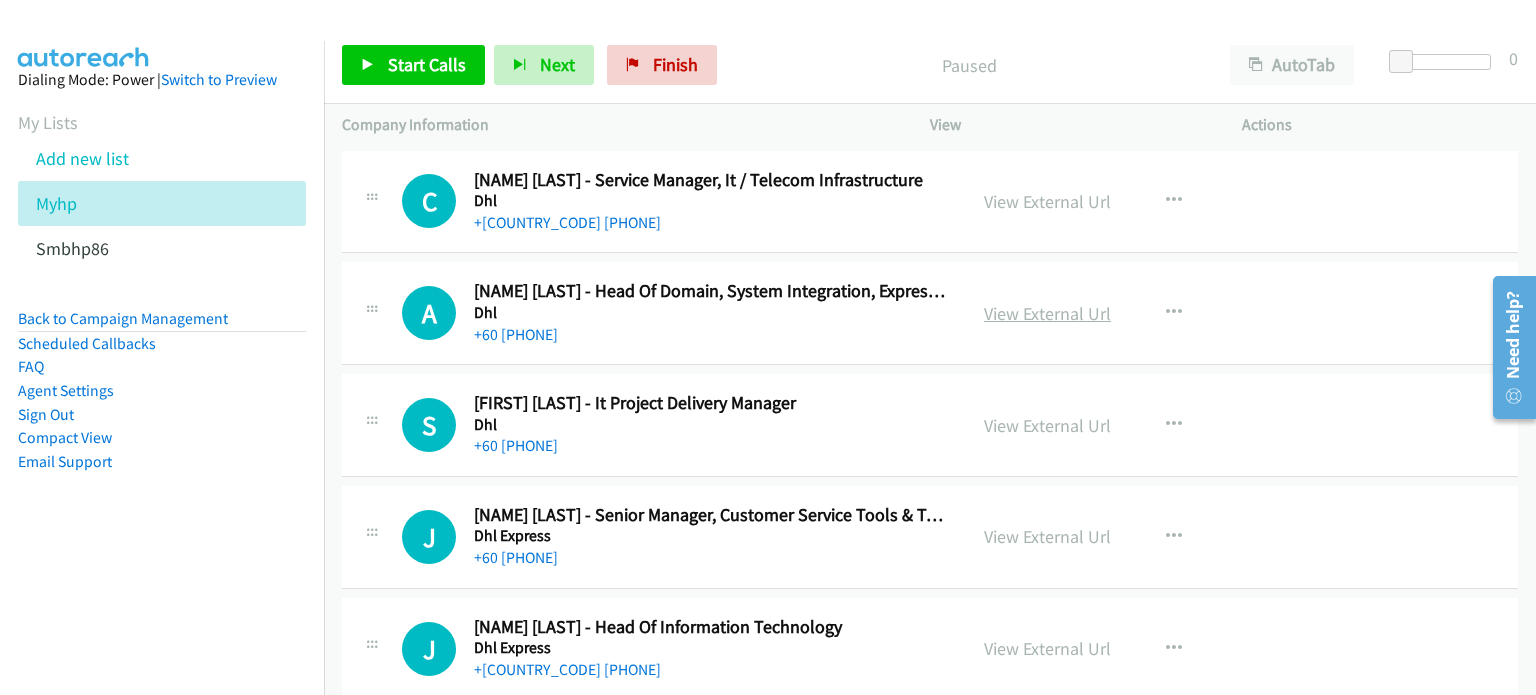 click on "View External Url" at bounding box center (1047, 313) 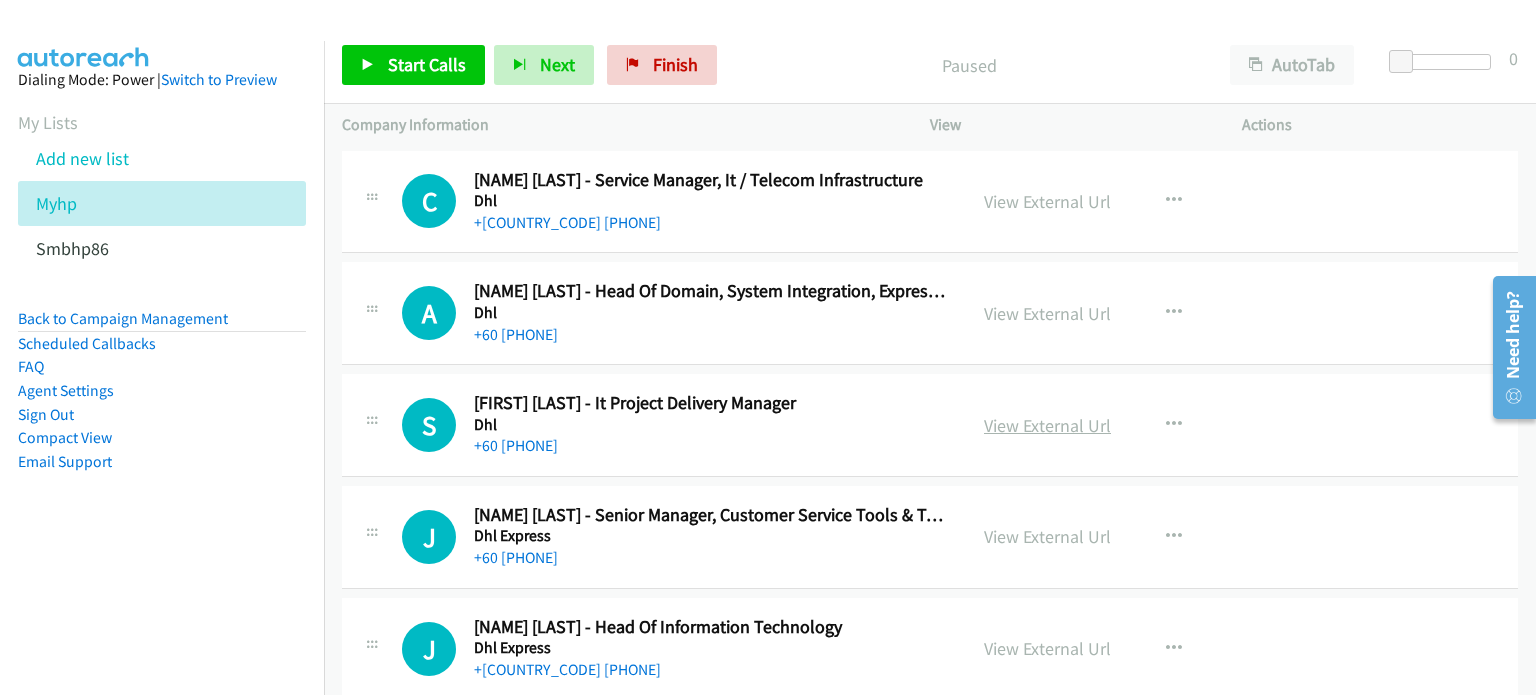 click on "View External Url" at bounding box center [1047, 425] 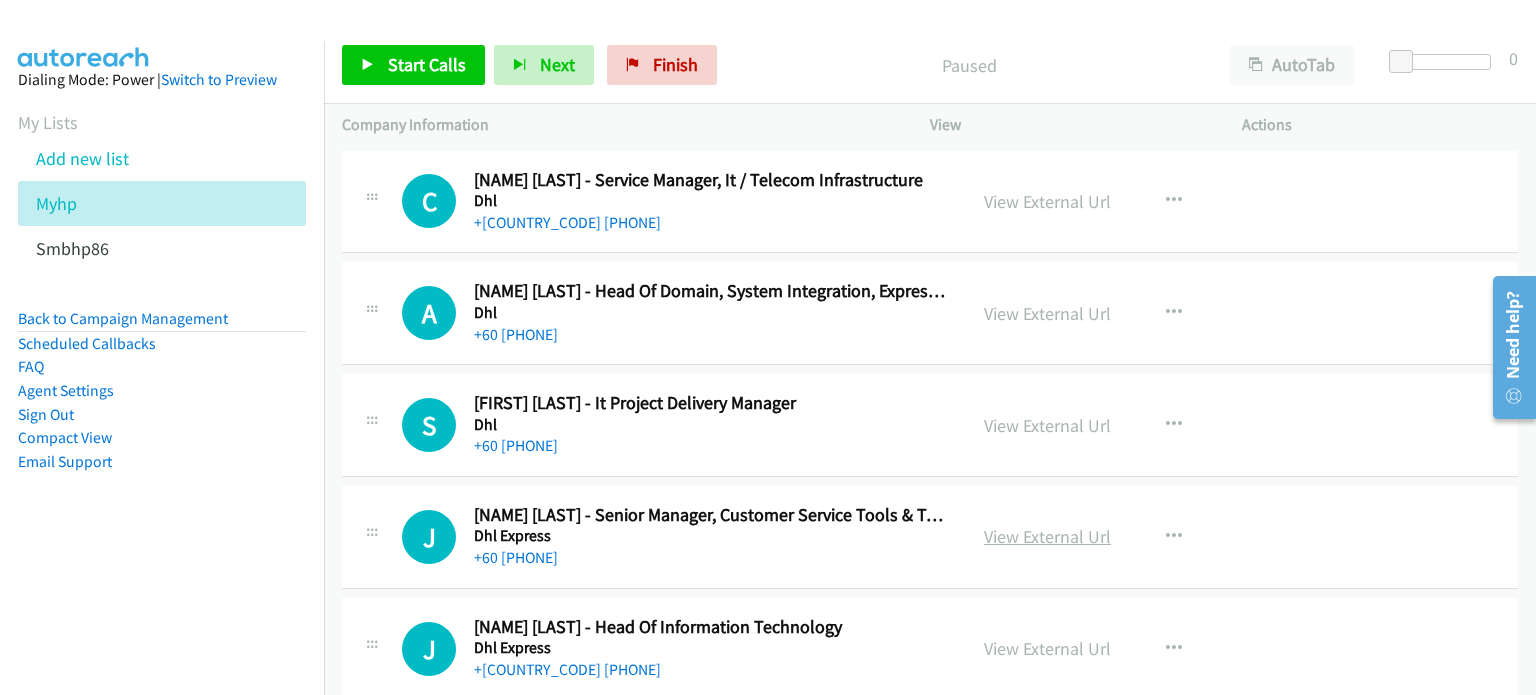 click on "View External Url" at bounding box center (1047, 536) 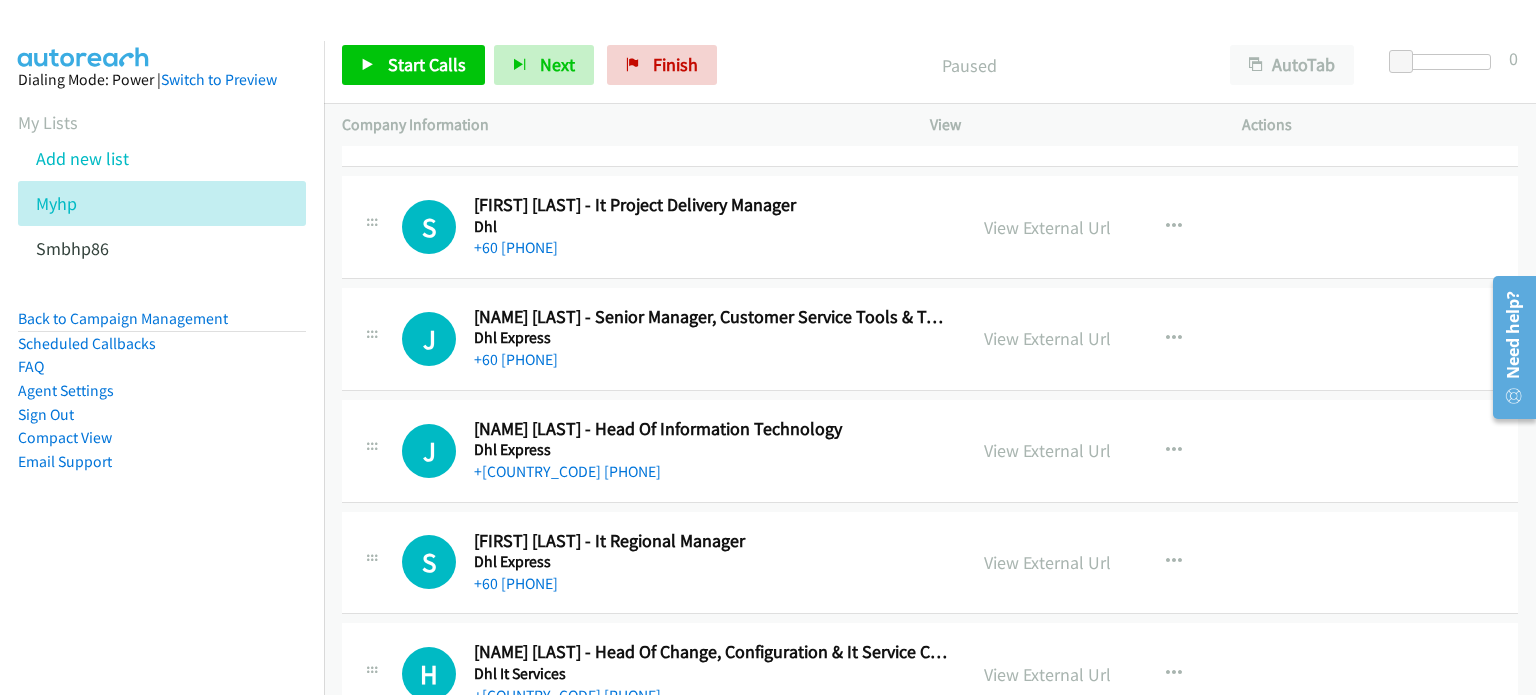 scroll, scrollTop: 199, scrollLeft: 0, axis: vertical 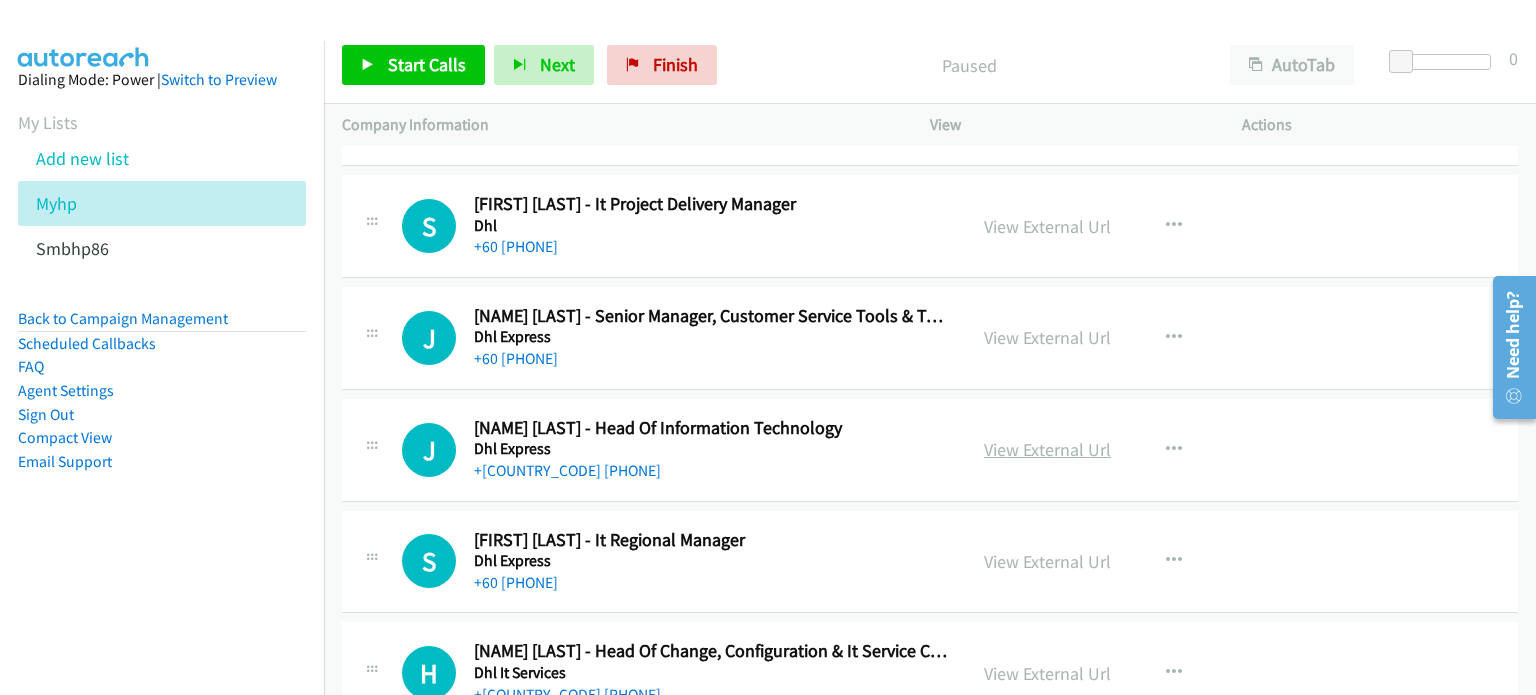 click on "View External Url" at bounding box center (1047, 449) 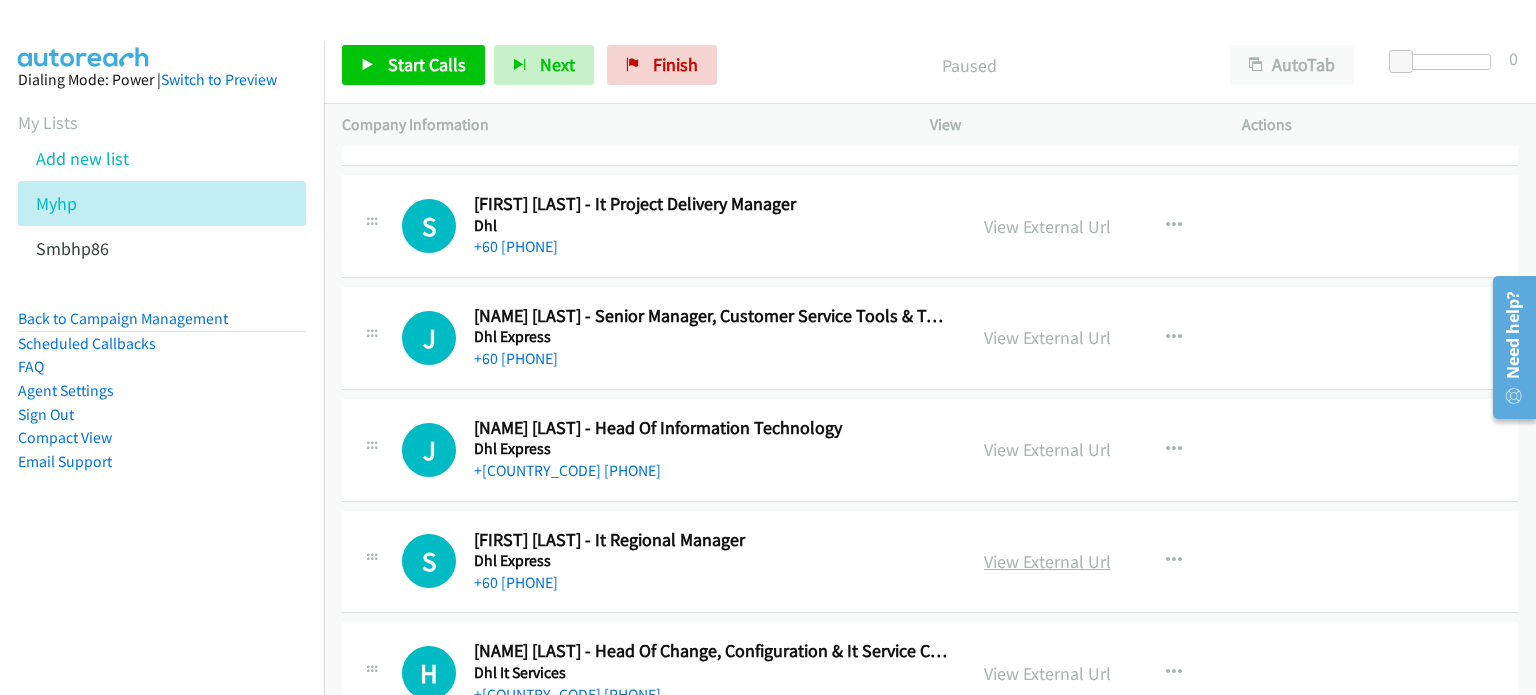 click on "View External Url" at bounding box center [1047, 561] 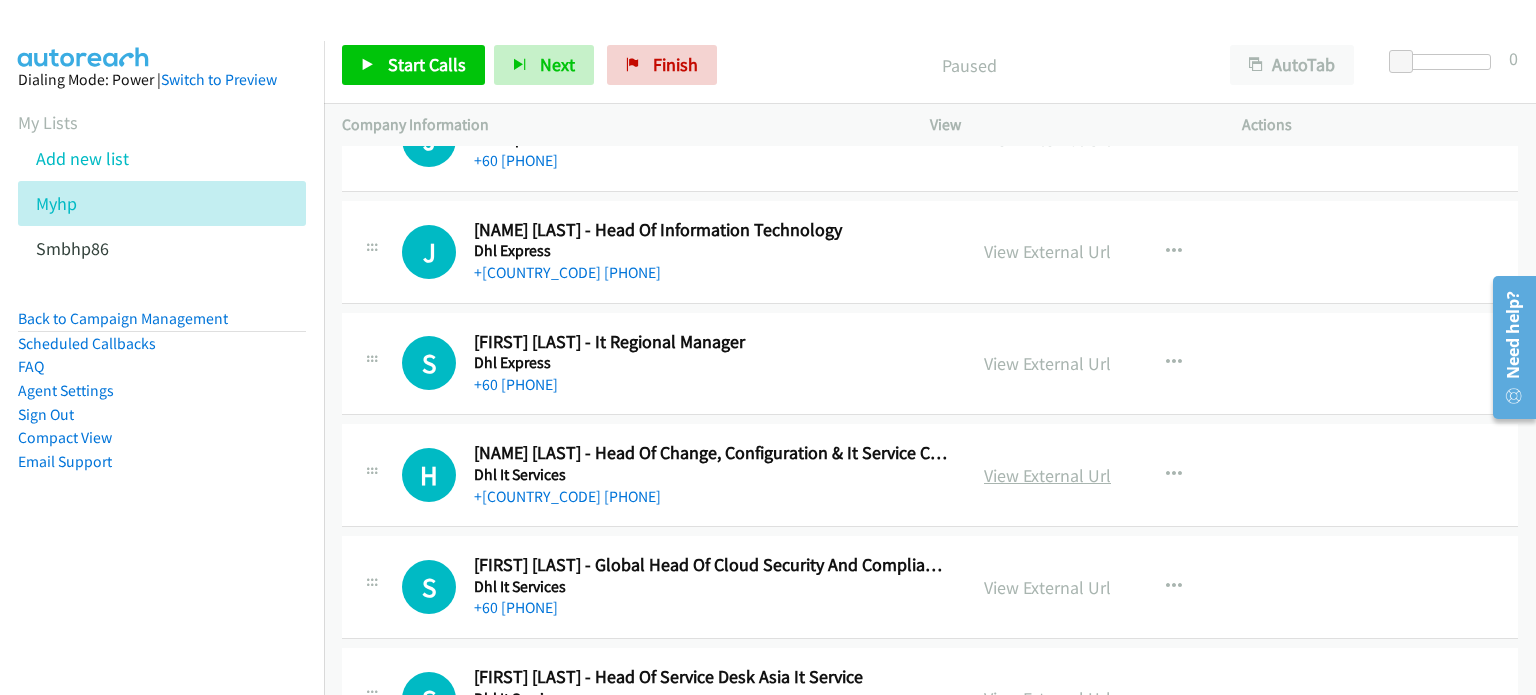 scroll, scrollTop: 399, scrollLeft: 0, axis: vertical 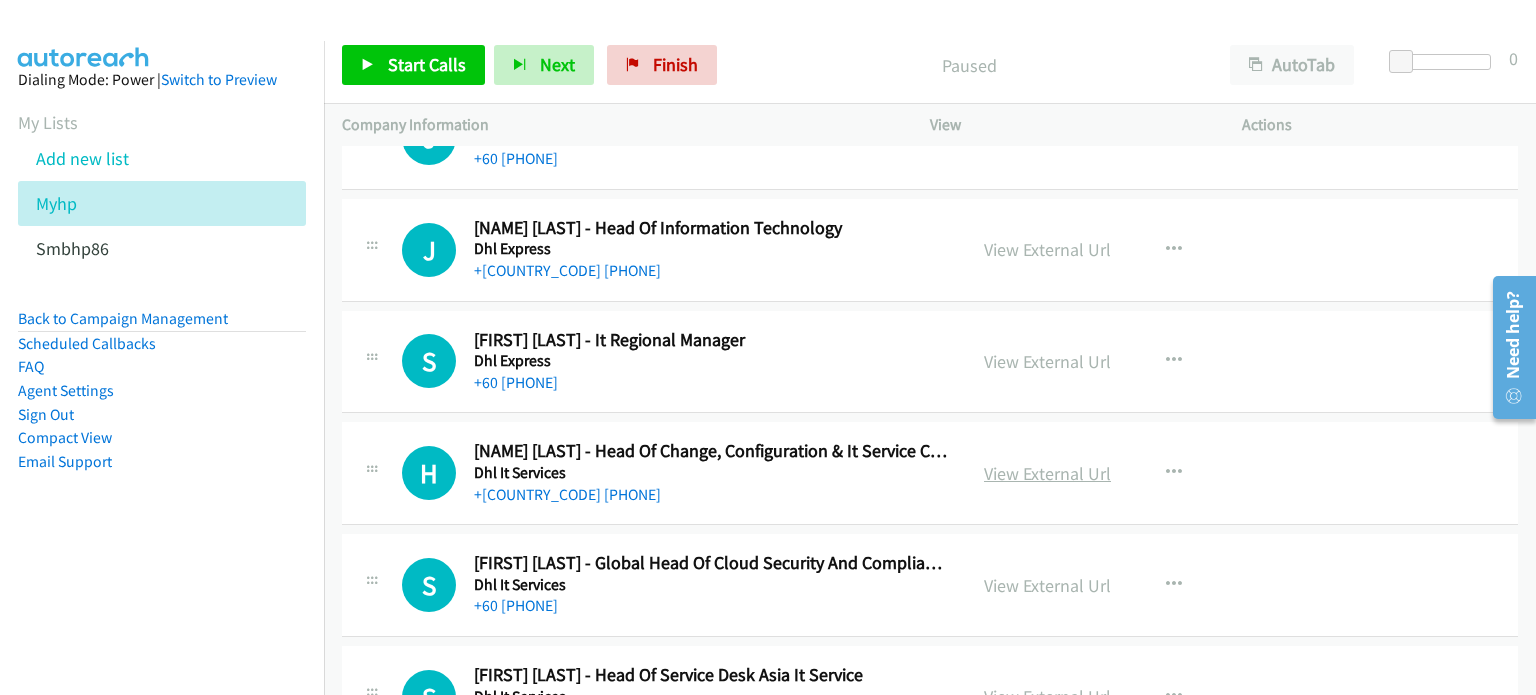 click on "View External Url" at bounding box center (1047, 473) 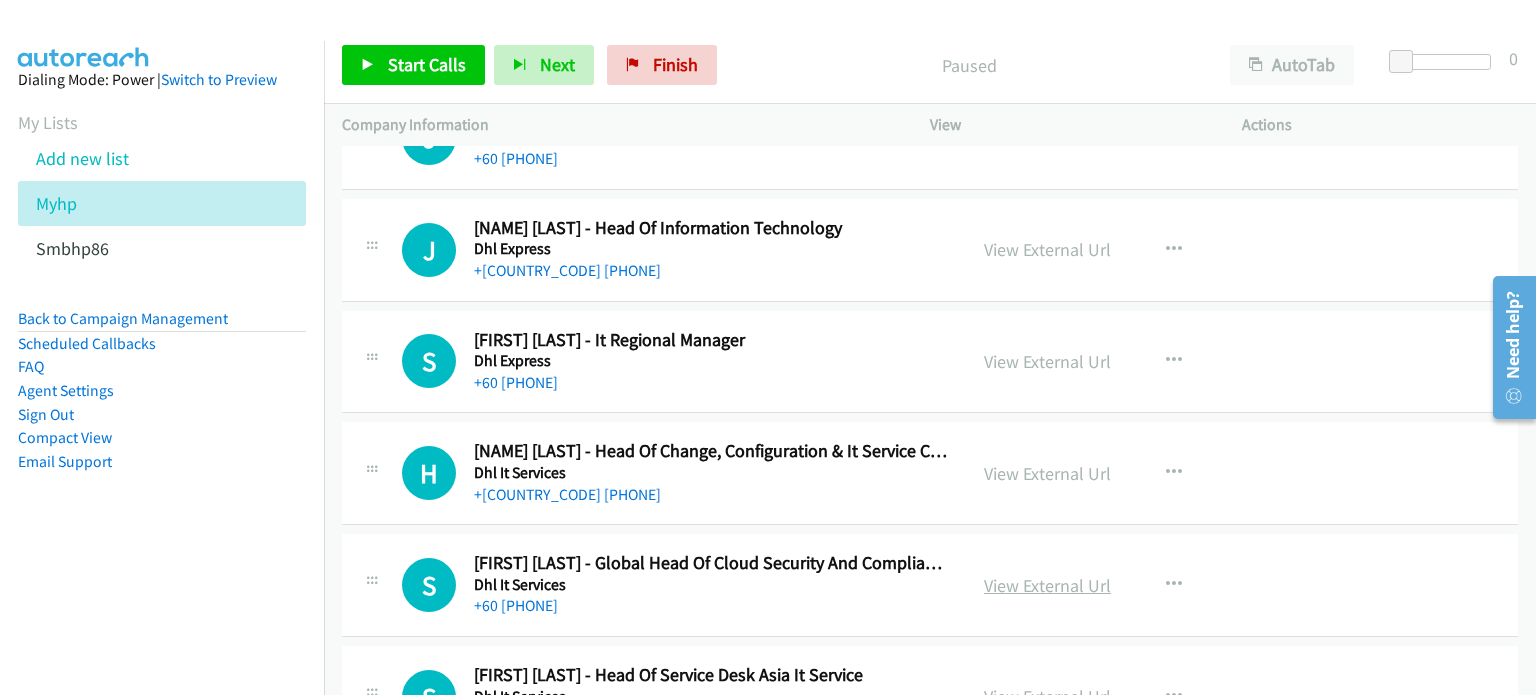 click on "View External Url" at bounding box center (1047, 585) 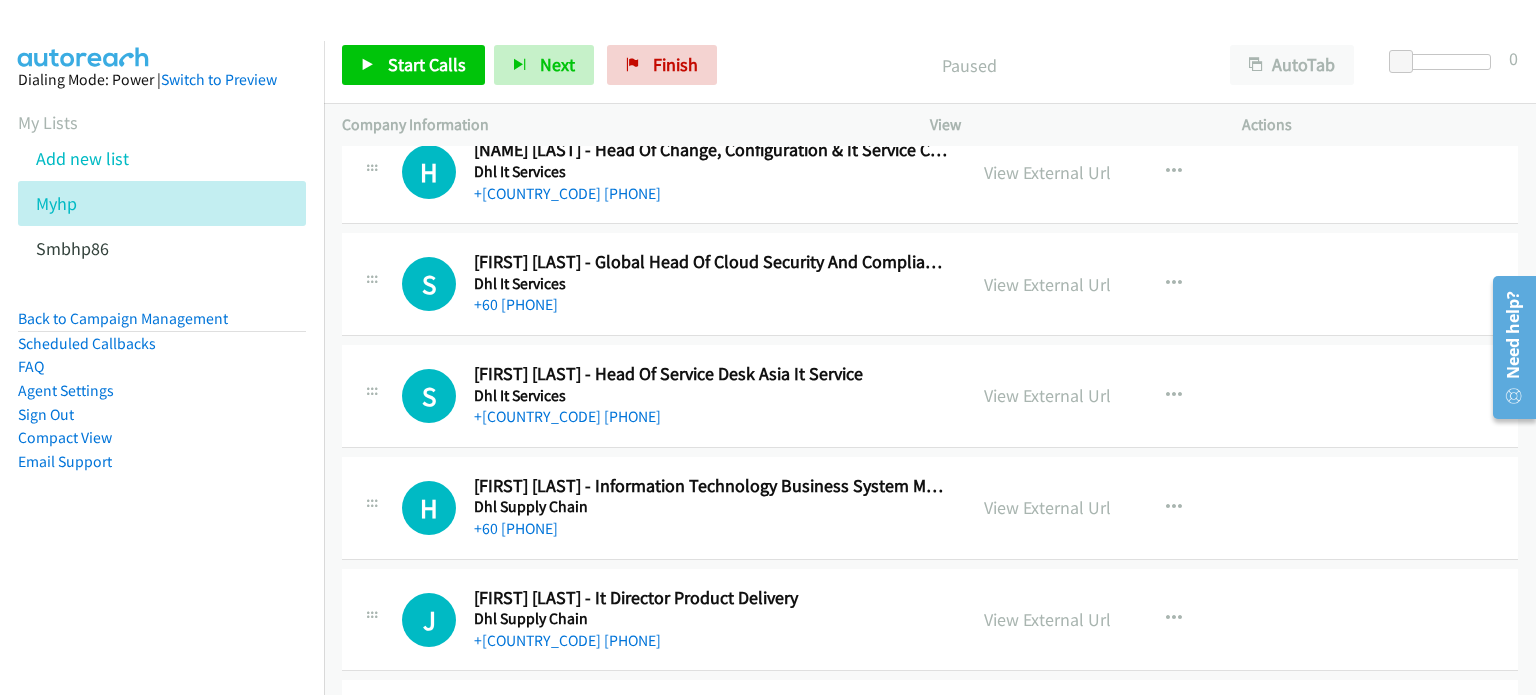 scroll, scrollTop: 699, scrollLeft: 0, axis: vertical 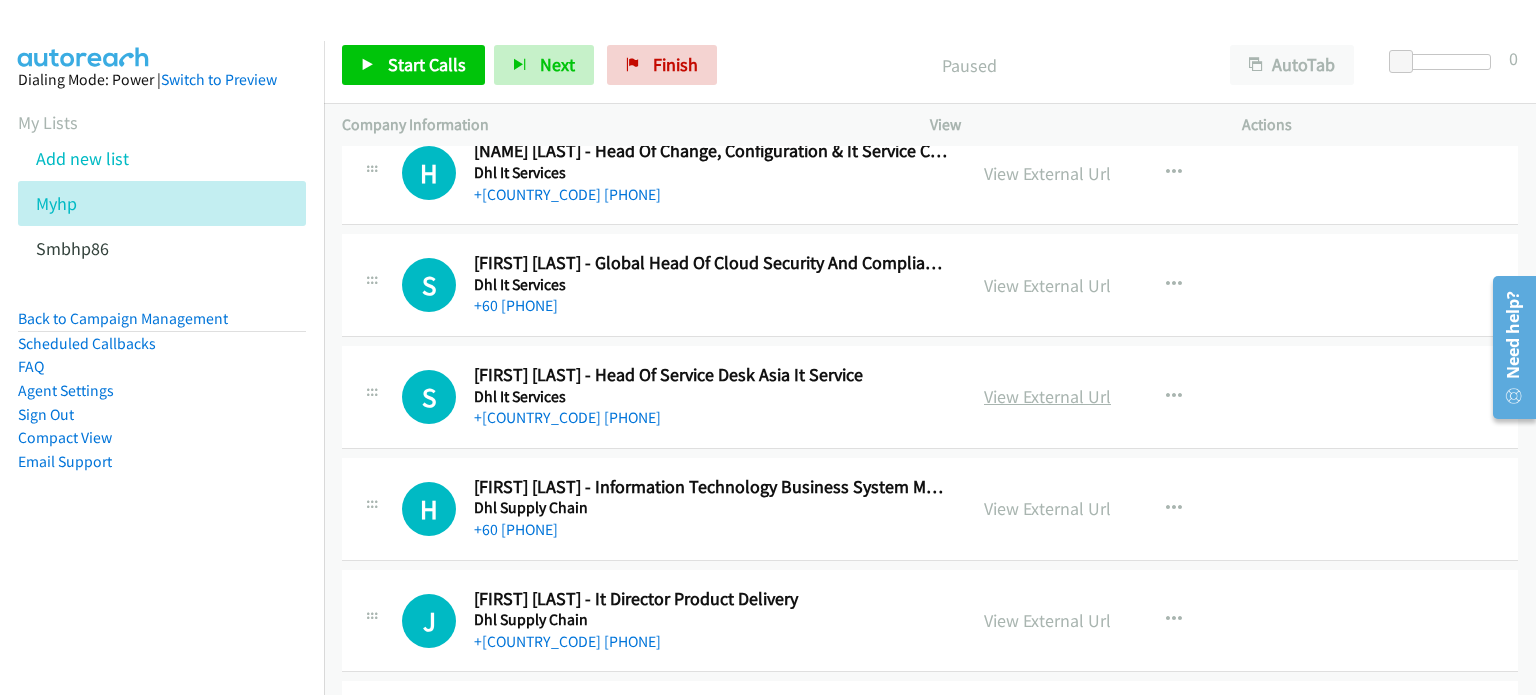 click on "View External Url" at bounding box center (1047, 396) 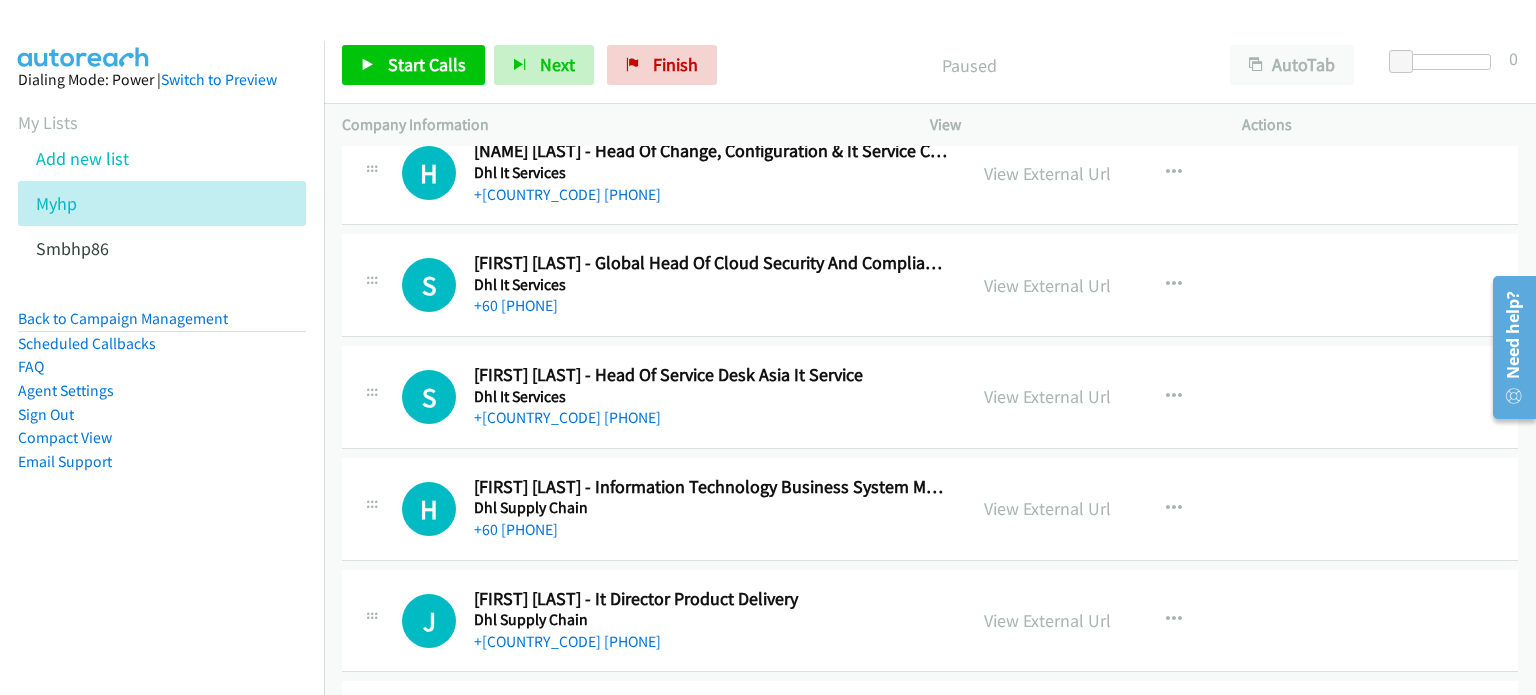 click on "View External Url" at bounding box center [1047, 508] 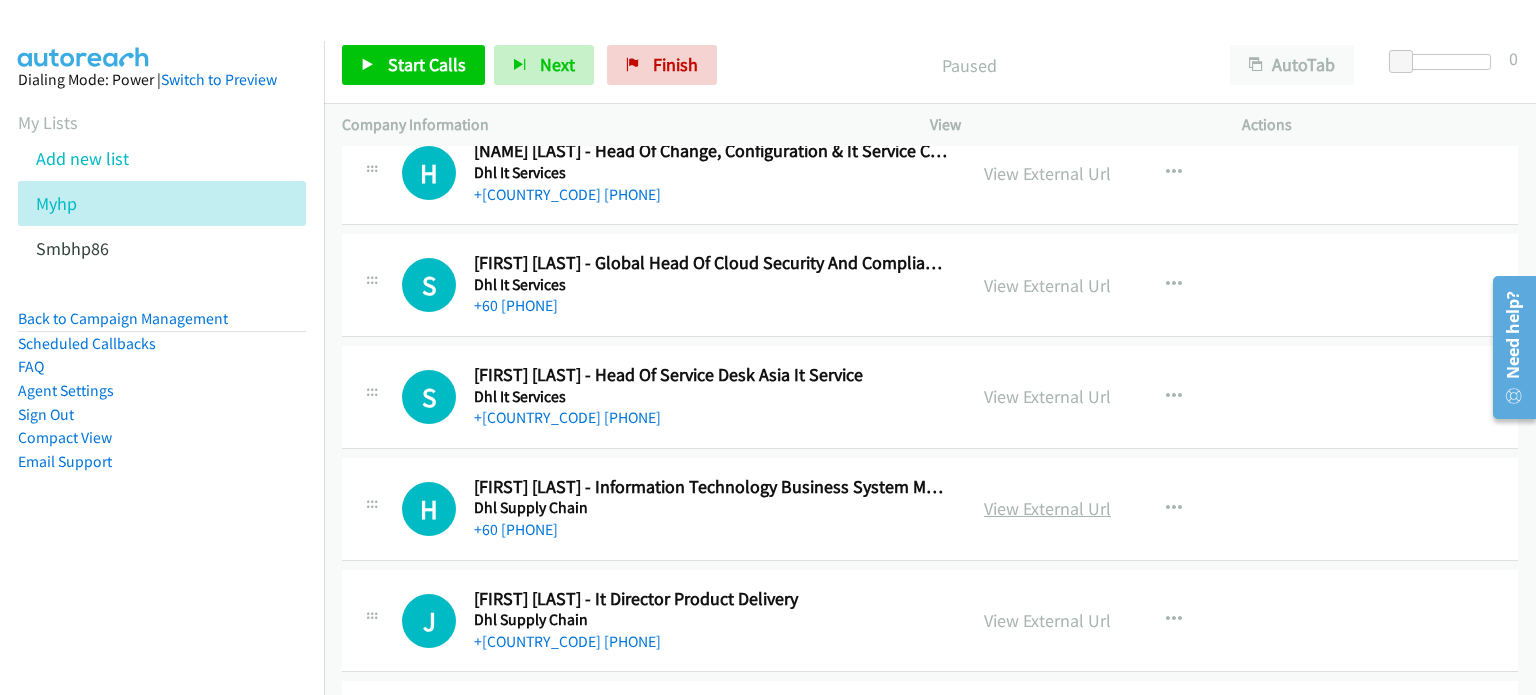 click on "View External Url" at bounding box center [1047, 508] 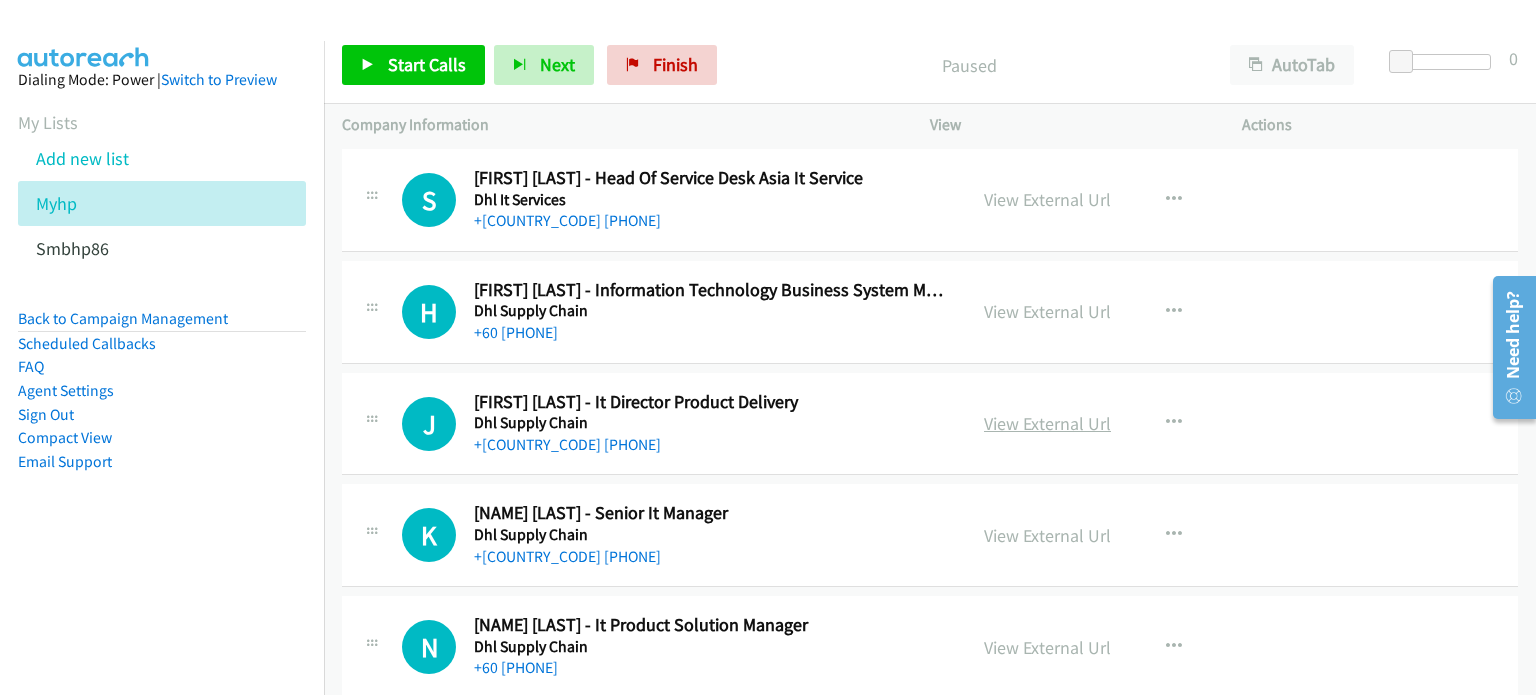 scroll, scrollTop: 897, scrollLeft: 0, axis: vertical 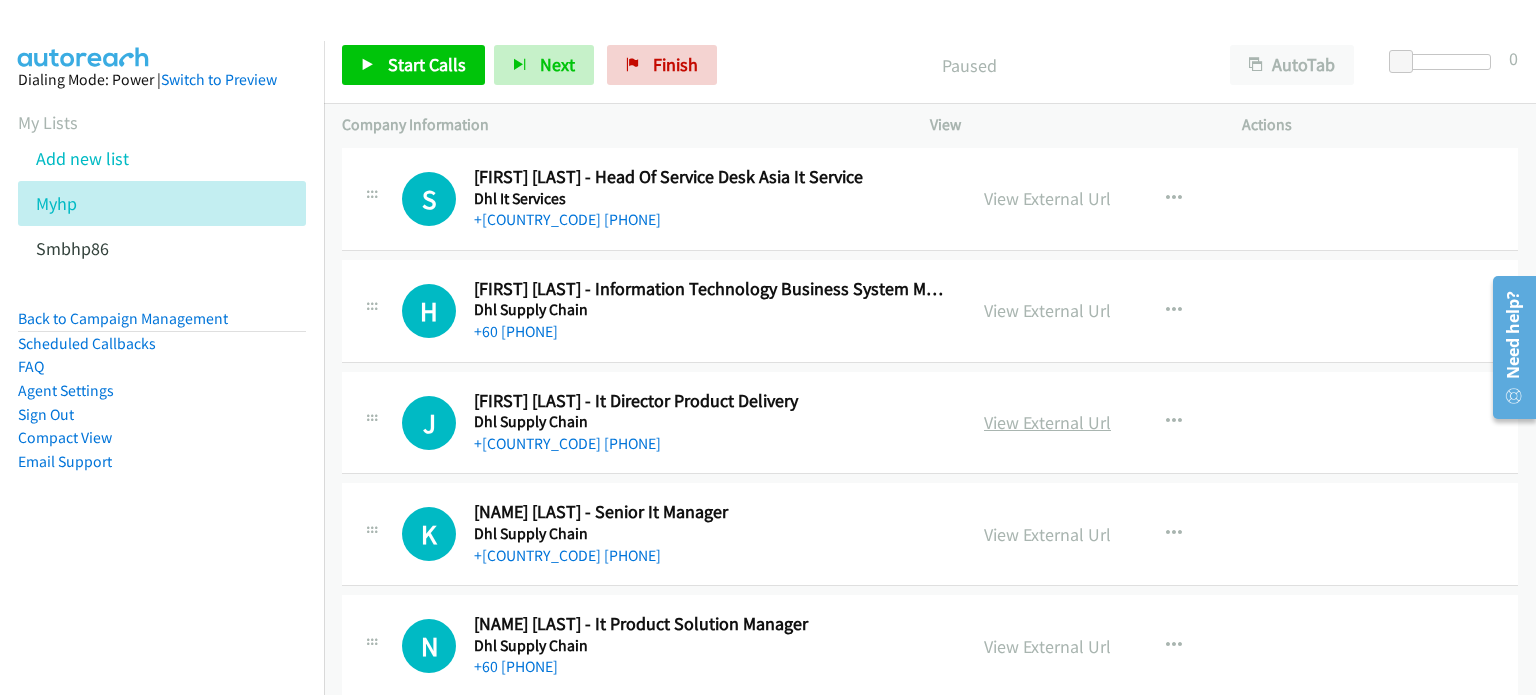 click on "View External Url" at bounding box center (1047, 422) 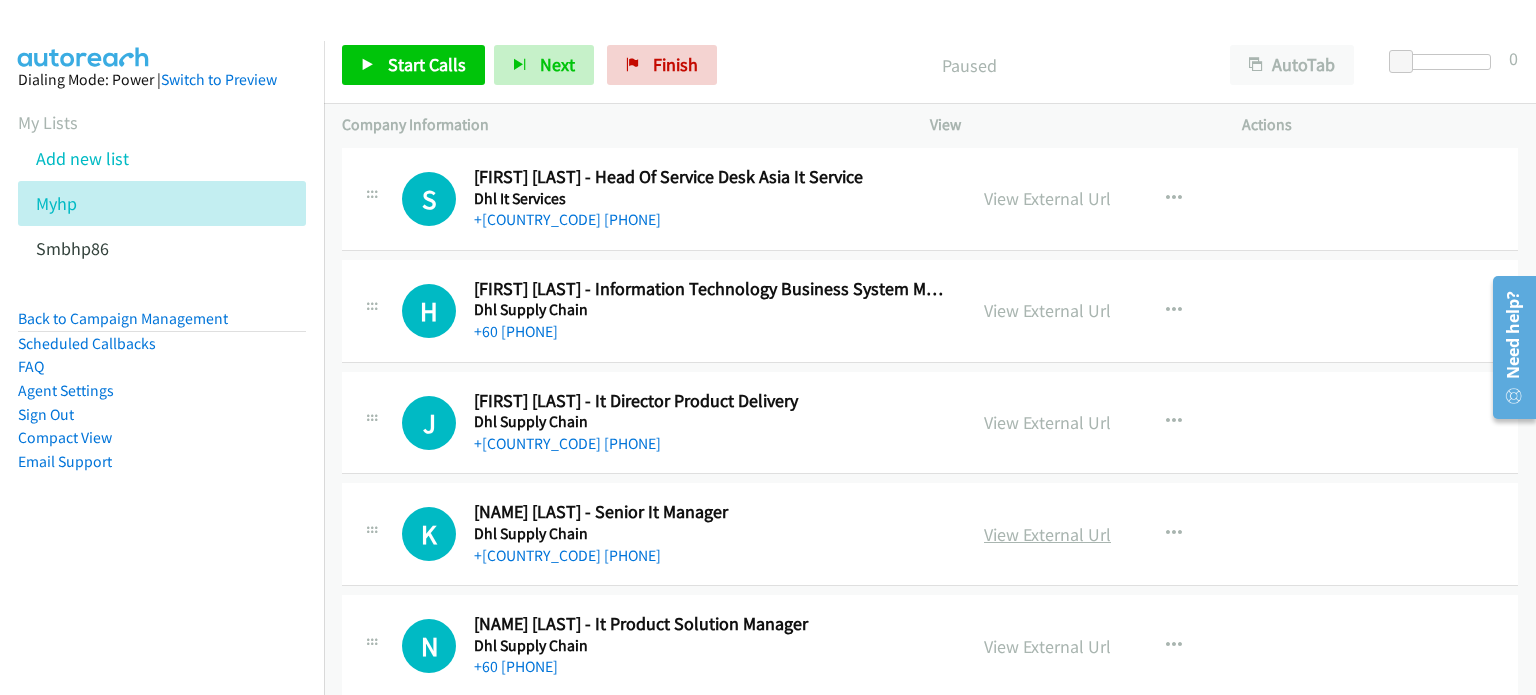 click on "View External Url" at bounding box center (1047, 534) 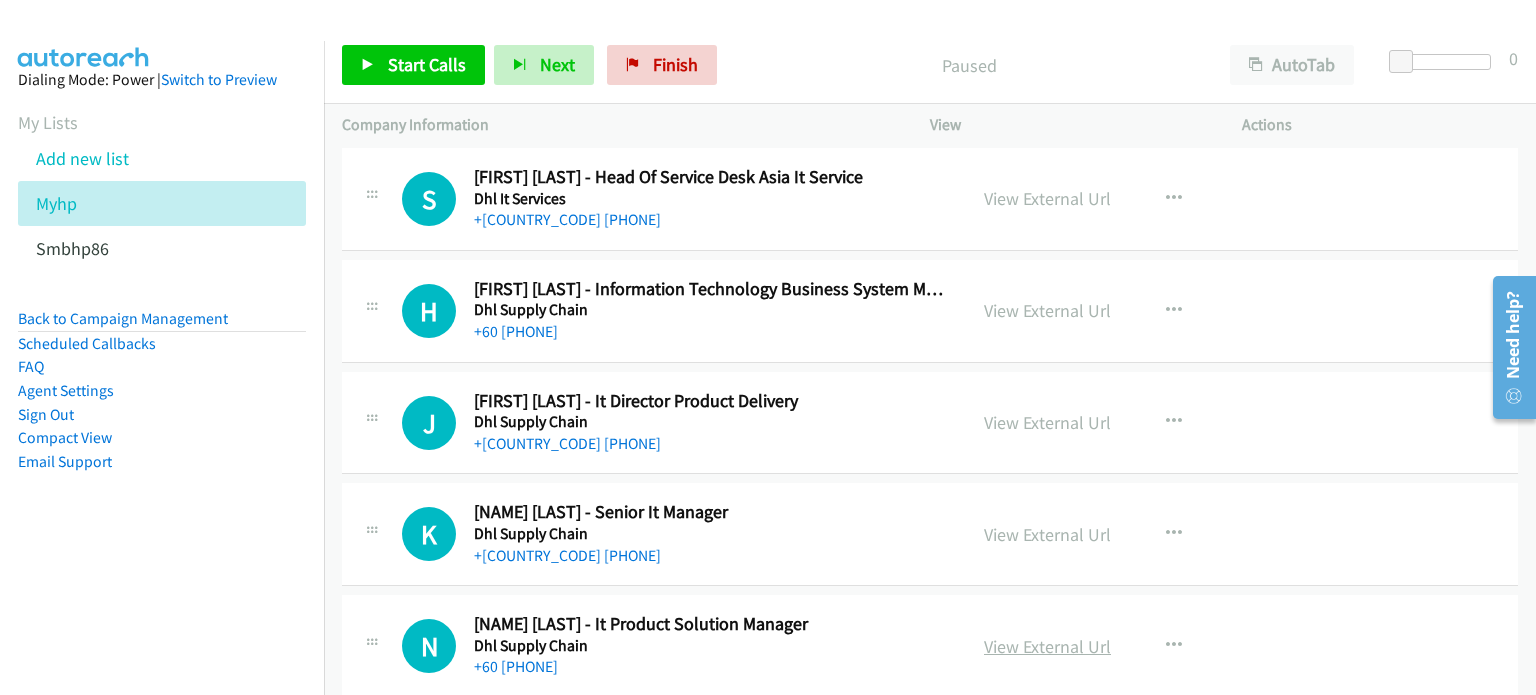 click on "View External Url" at bounding box center (1047, 646) 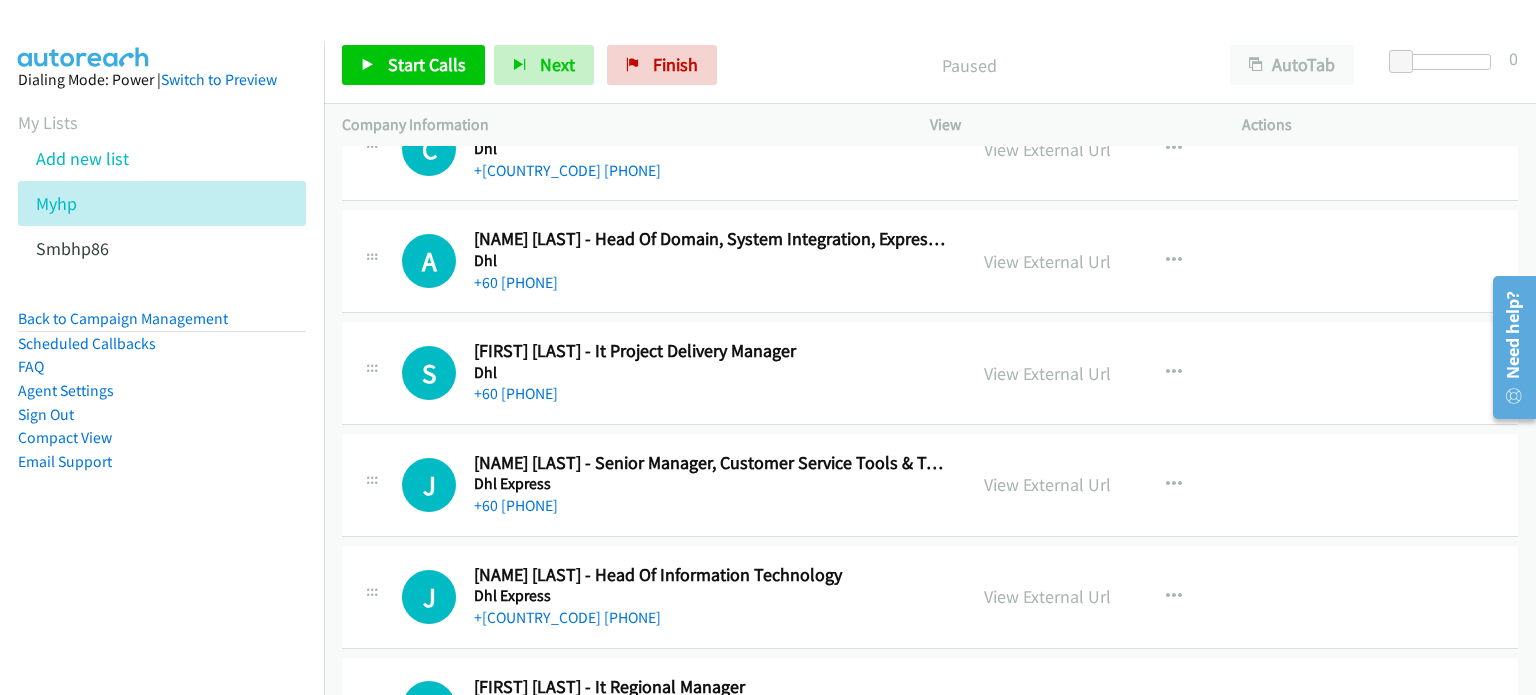scroll, scrollTop: 0, scrollLeft: 0, axis: both 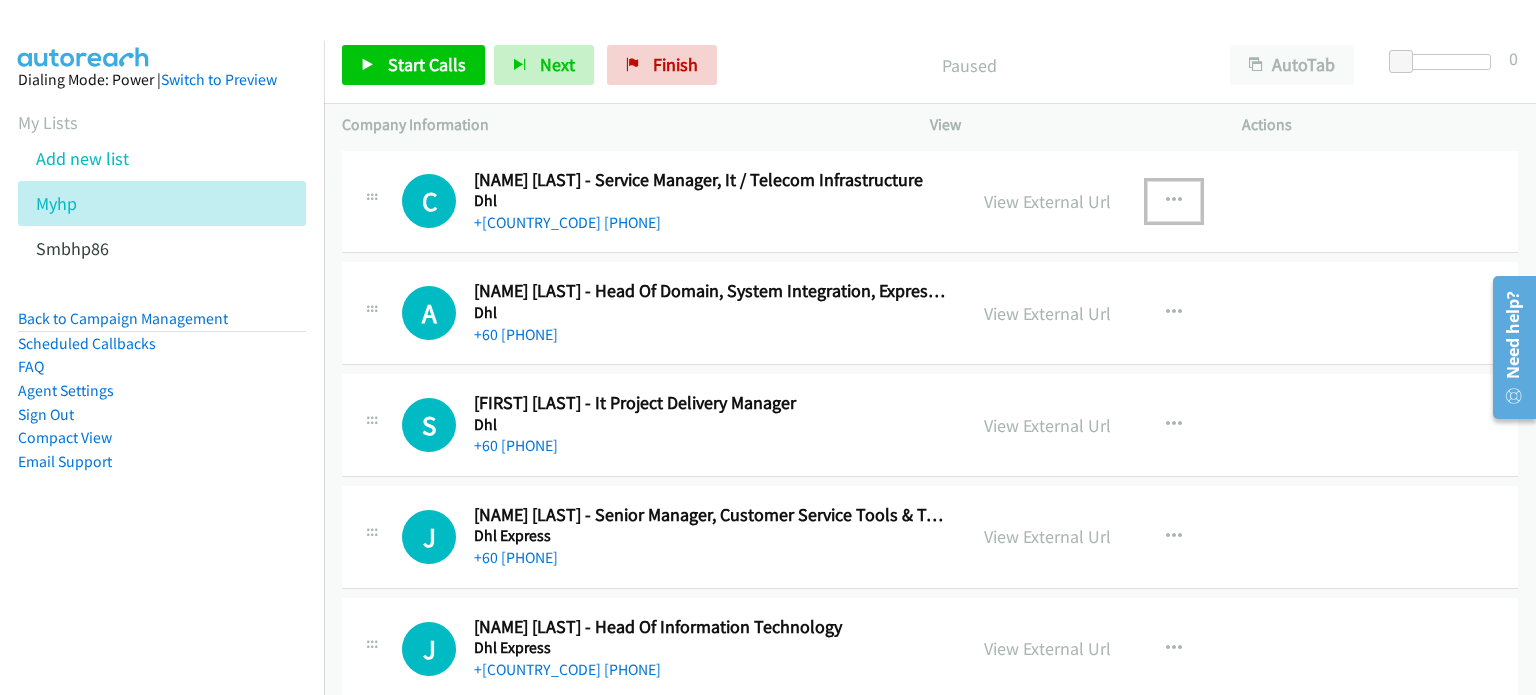 click at bounding box center (1174, 201) 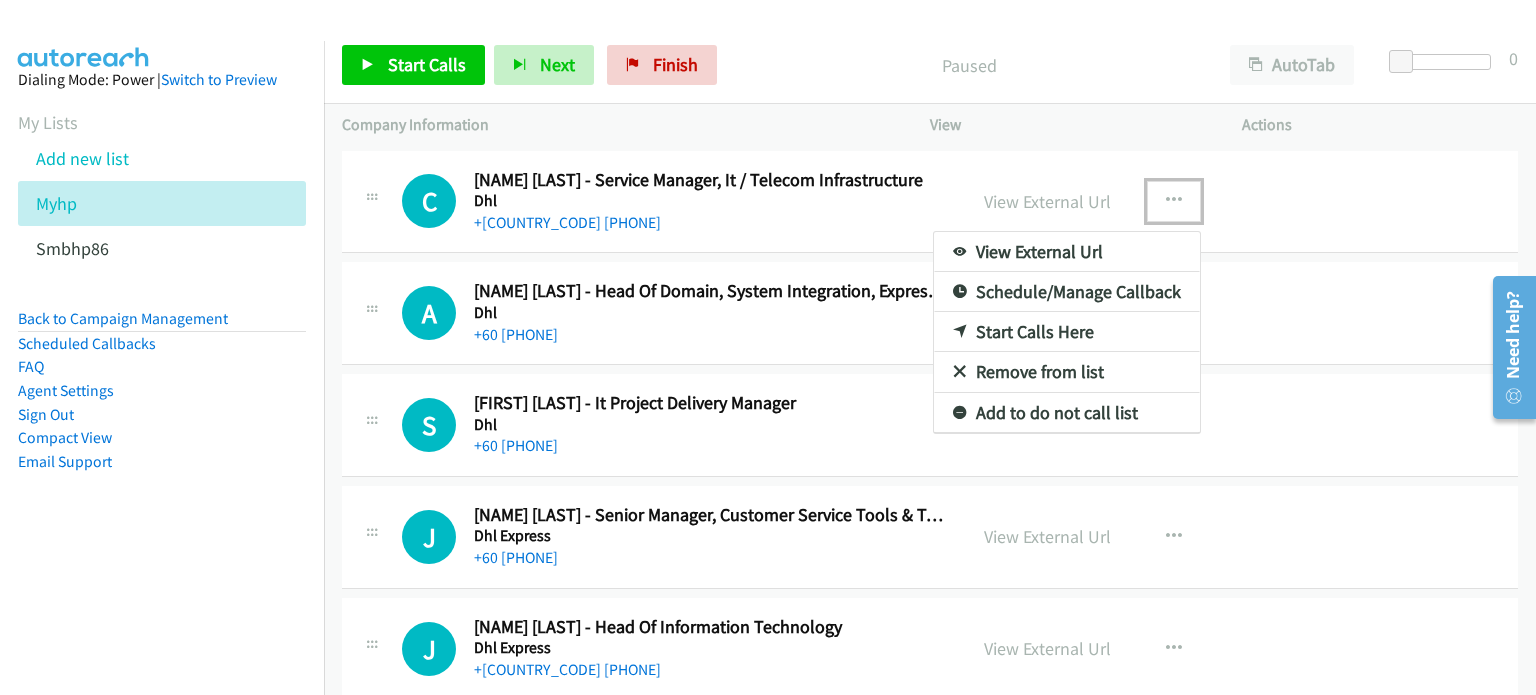 click on "Start Calls Here" at bounding box center [1067, 332] 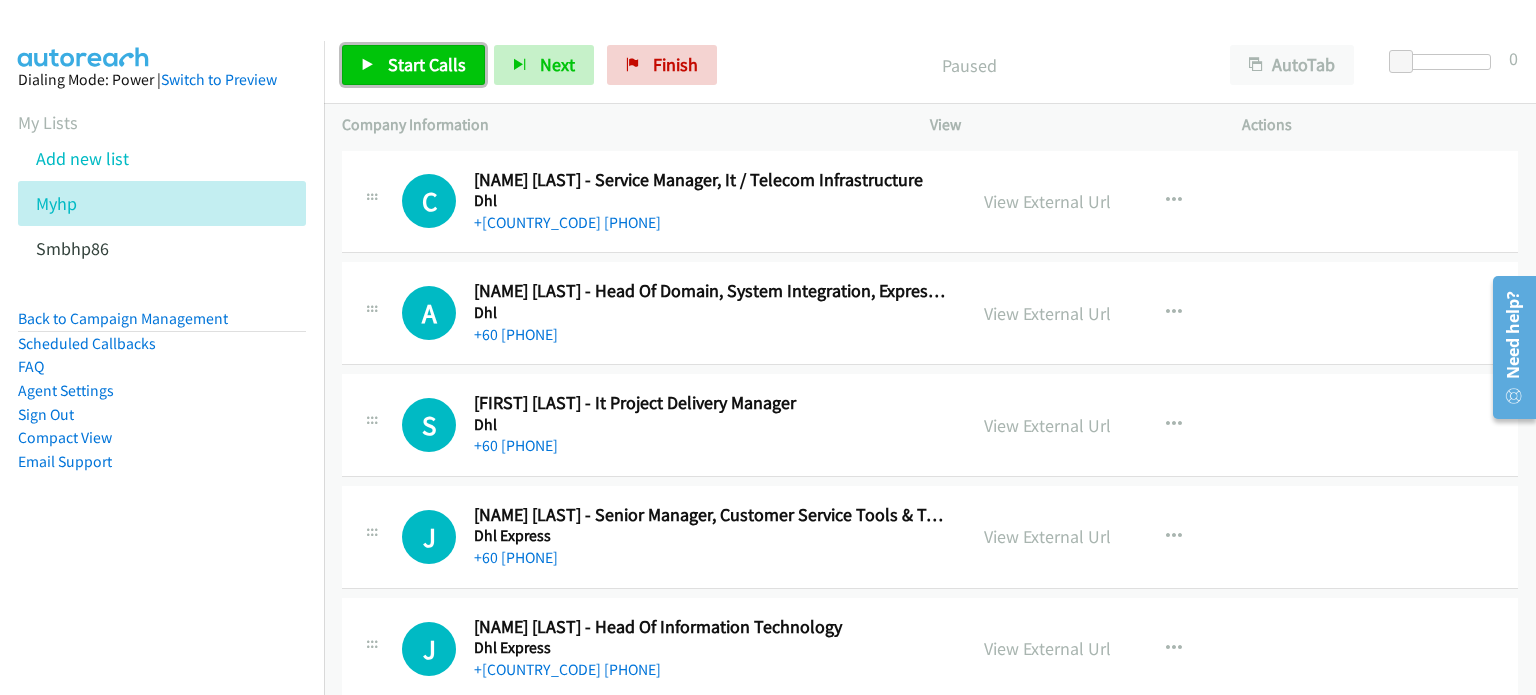 click on "Start Calls" at bounding box center (427, 64) 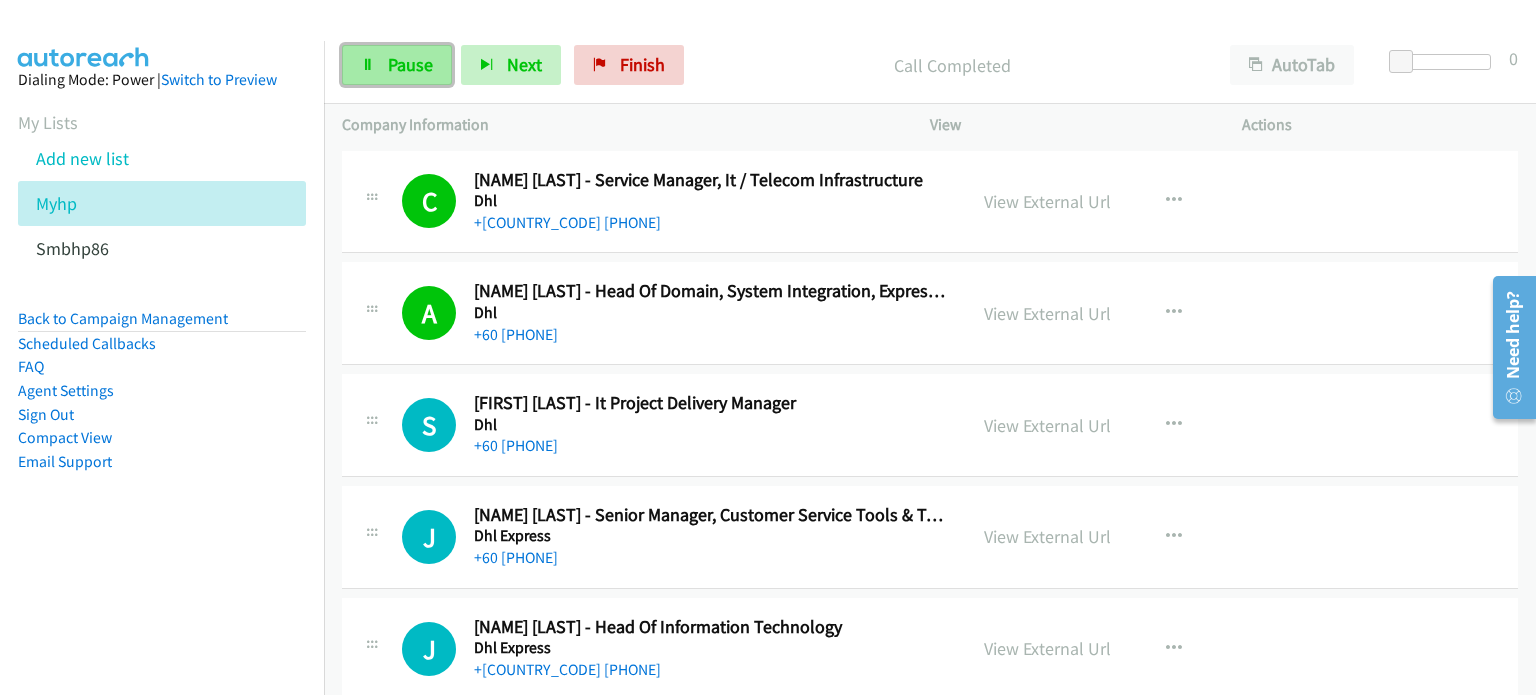 click on "Pause" at bounding box center [397, 65] 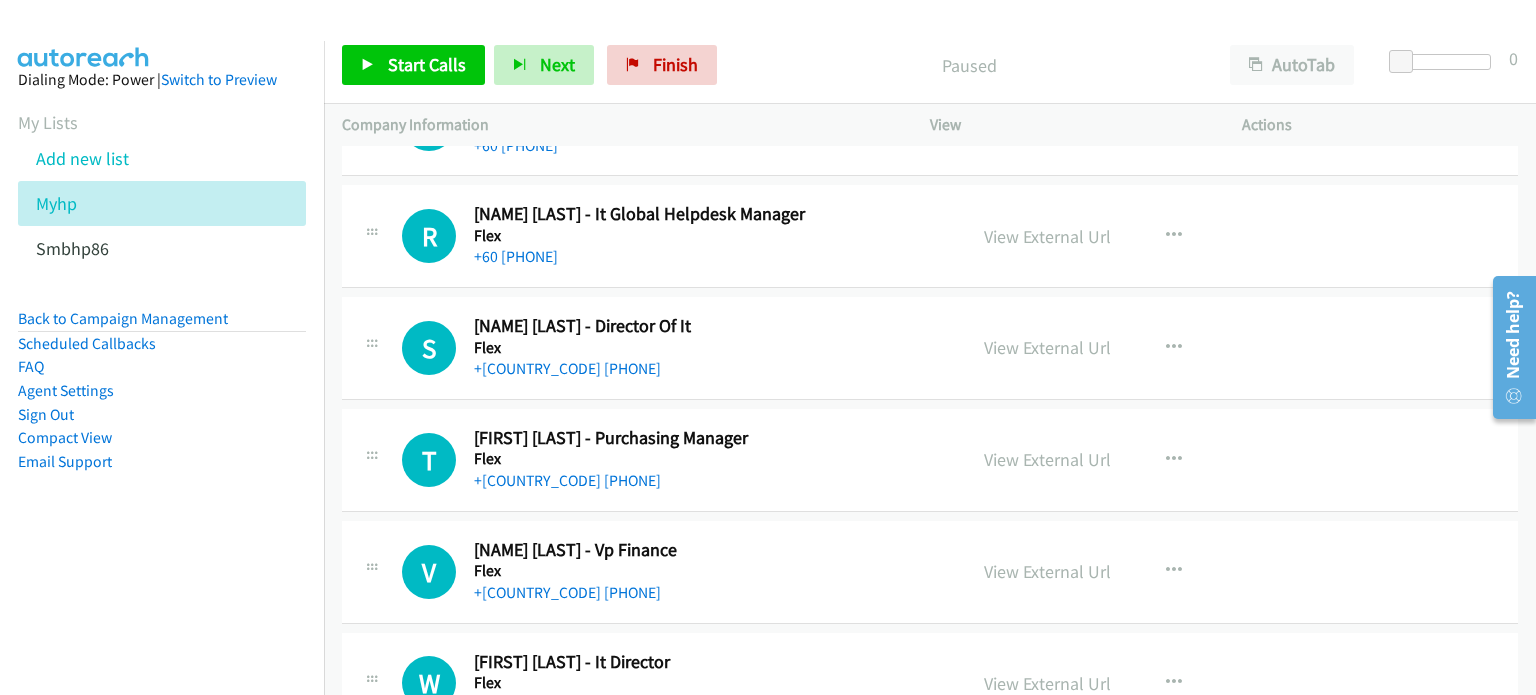 scroll, scrollTop: 3099, scrollLeft: 0, axis: vertical 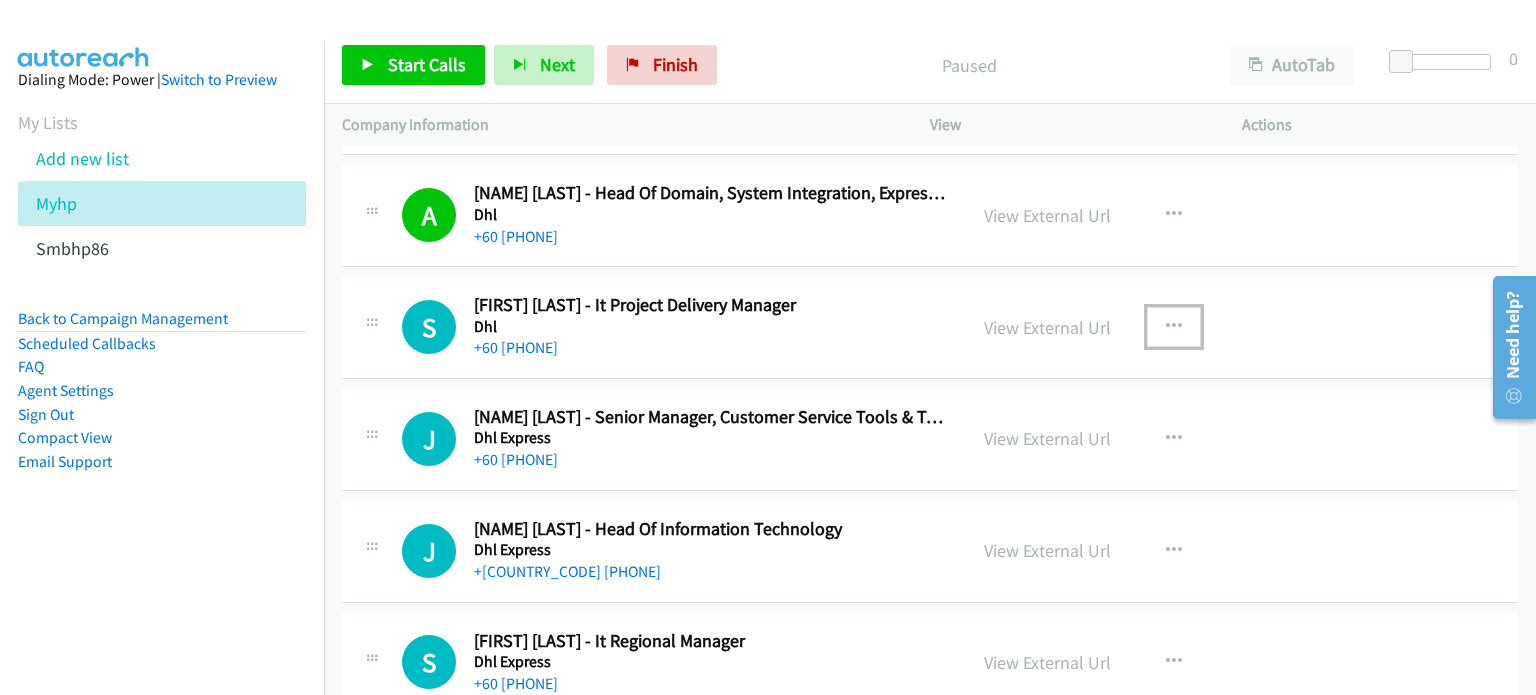click at bounding box center [1174, 327] 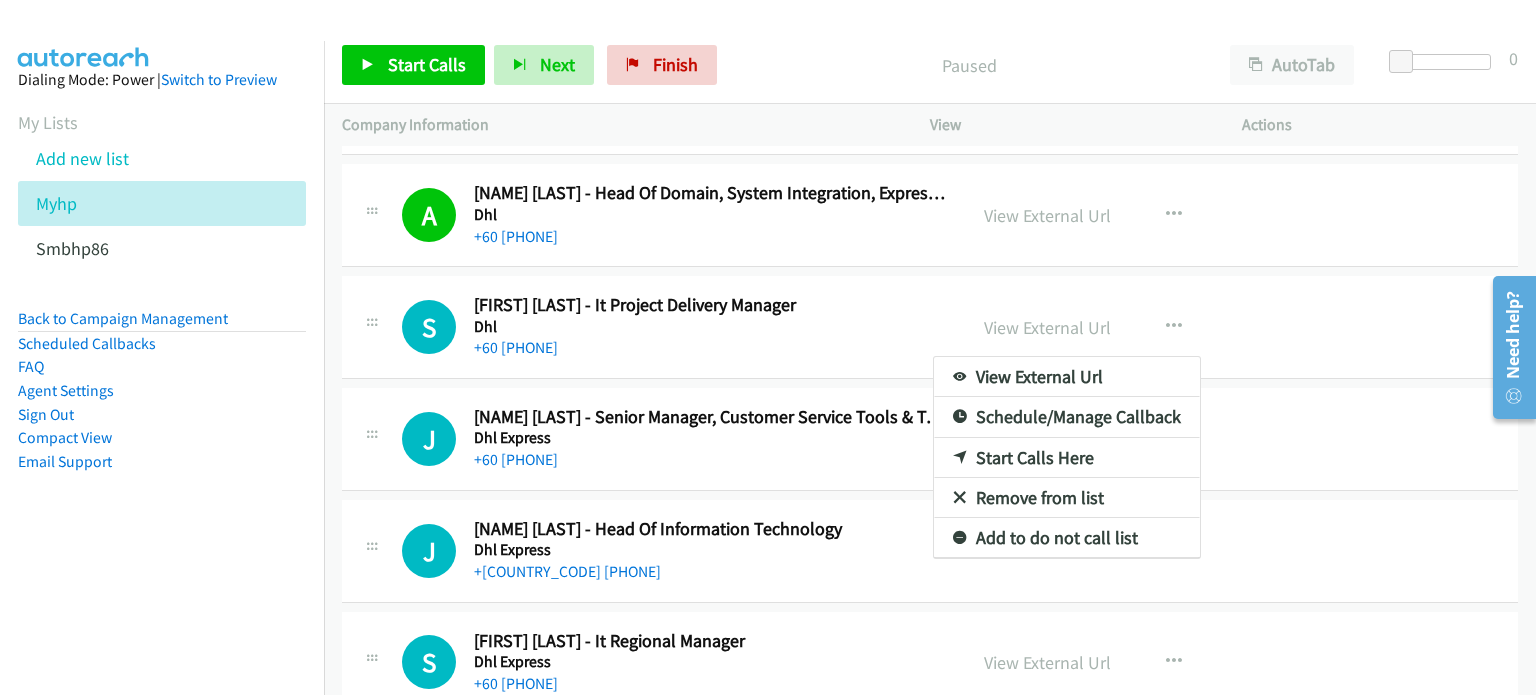 click on "Start Calls Here" at bounding box center [1067, 458] 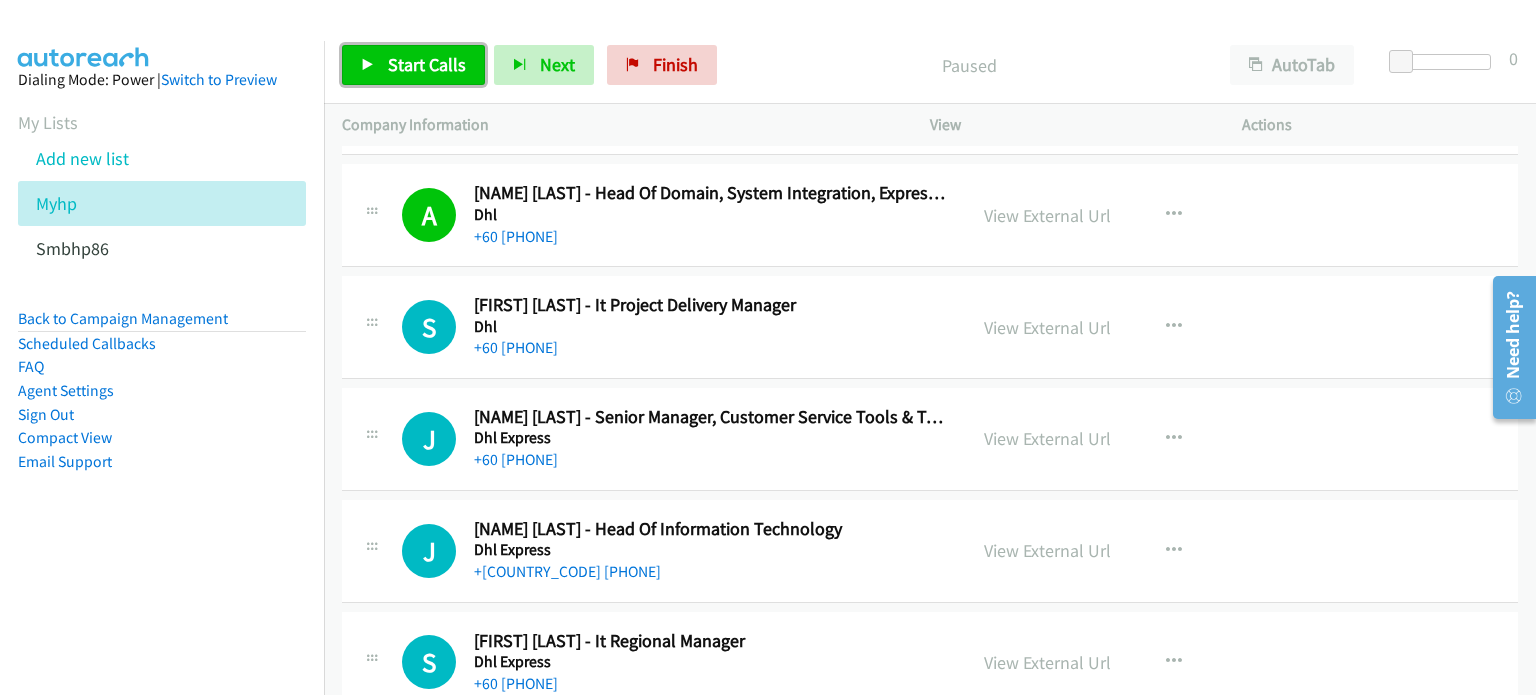 click on "Start Calls" at bounding box center (427, 64) 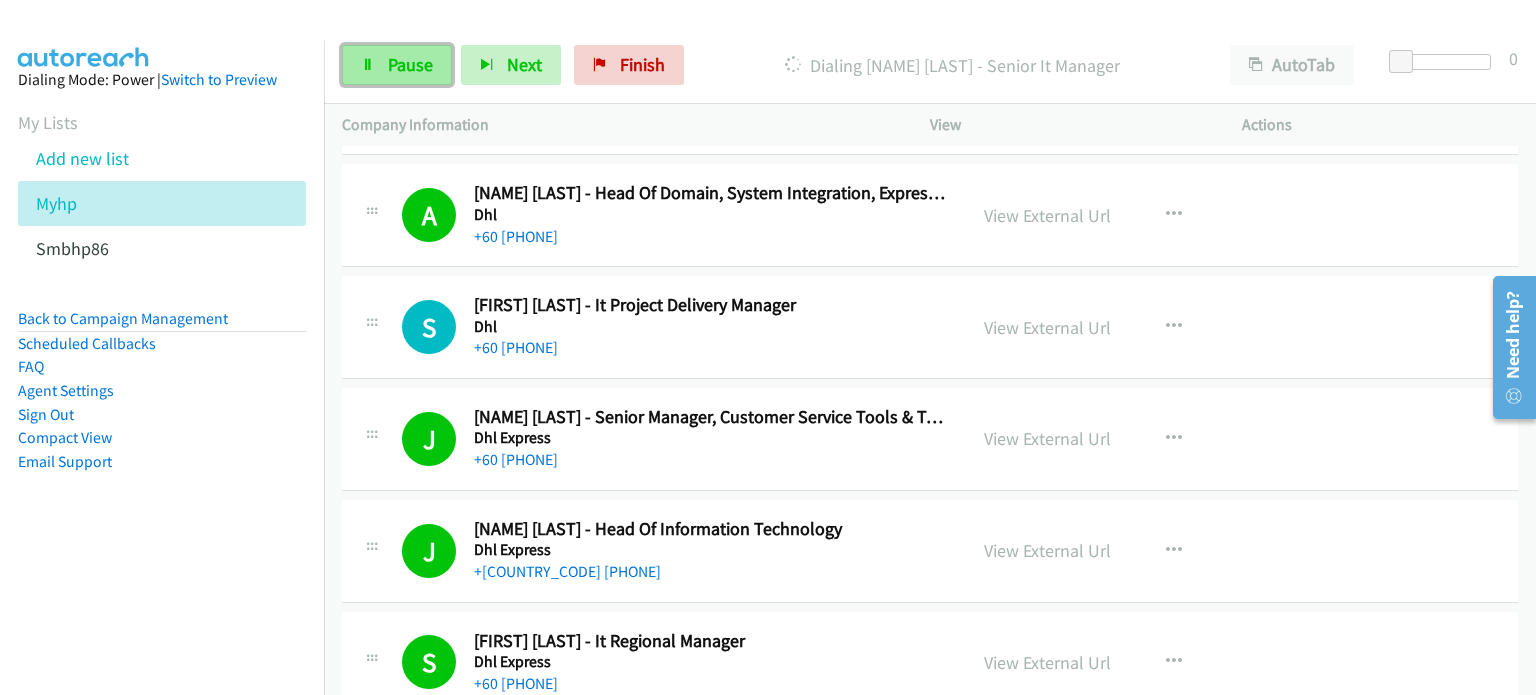 click on "Pause" at bounding box center (397, 65) 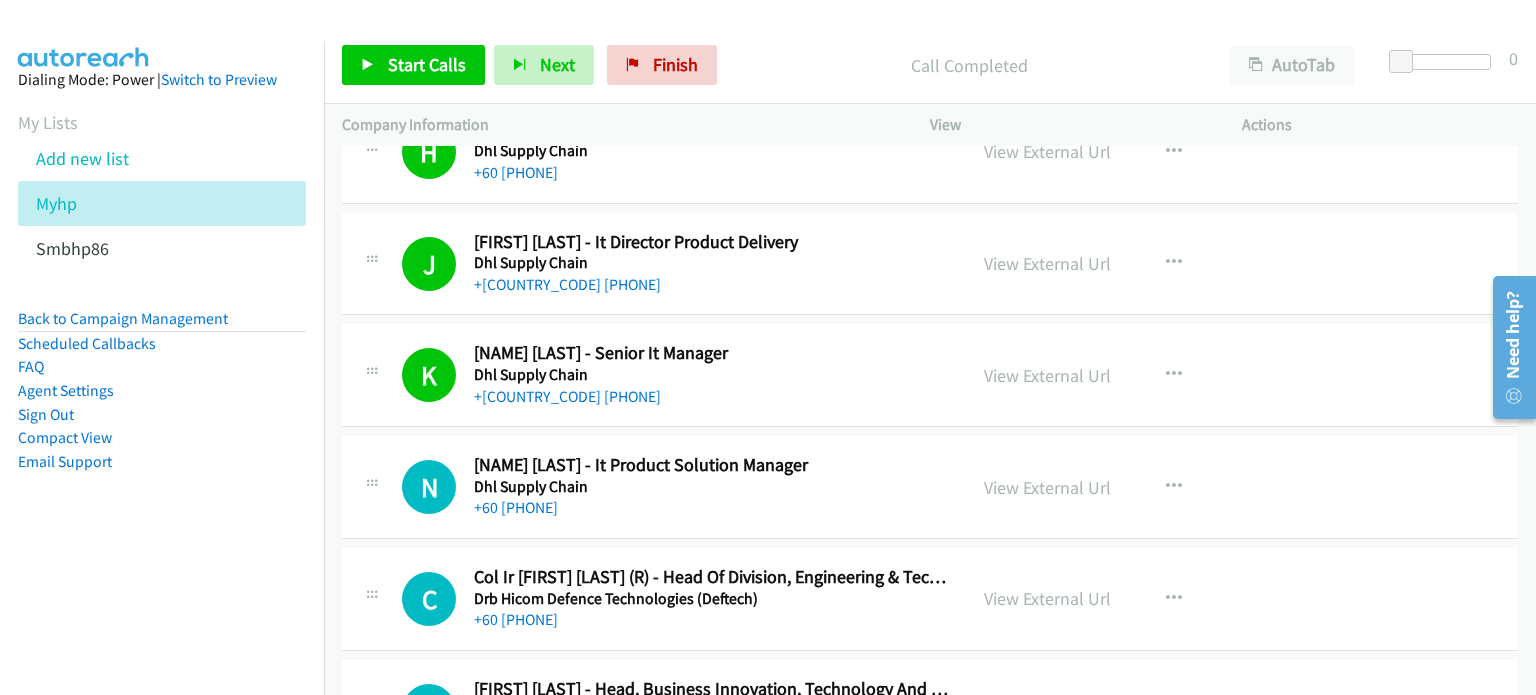 scroll, scrollTop: 1098, scrollLeft: 0, axis: vertical 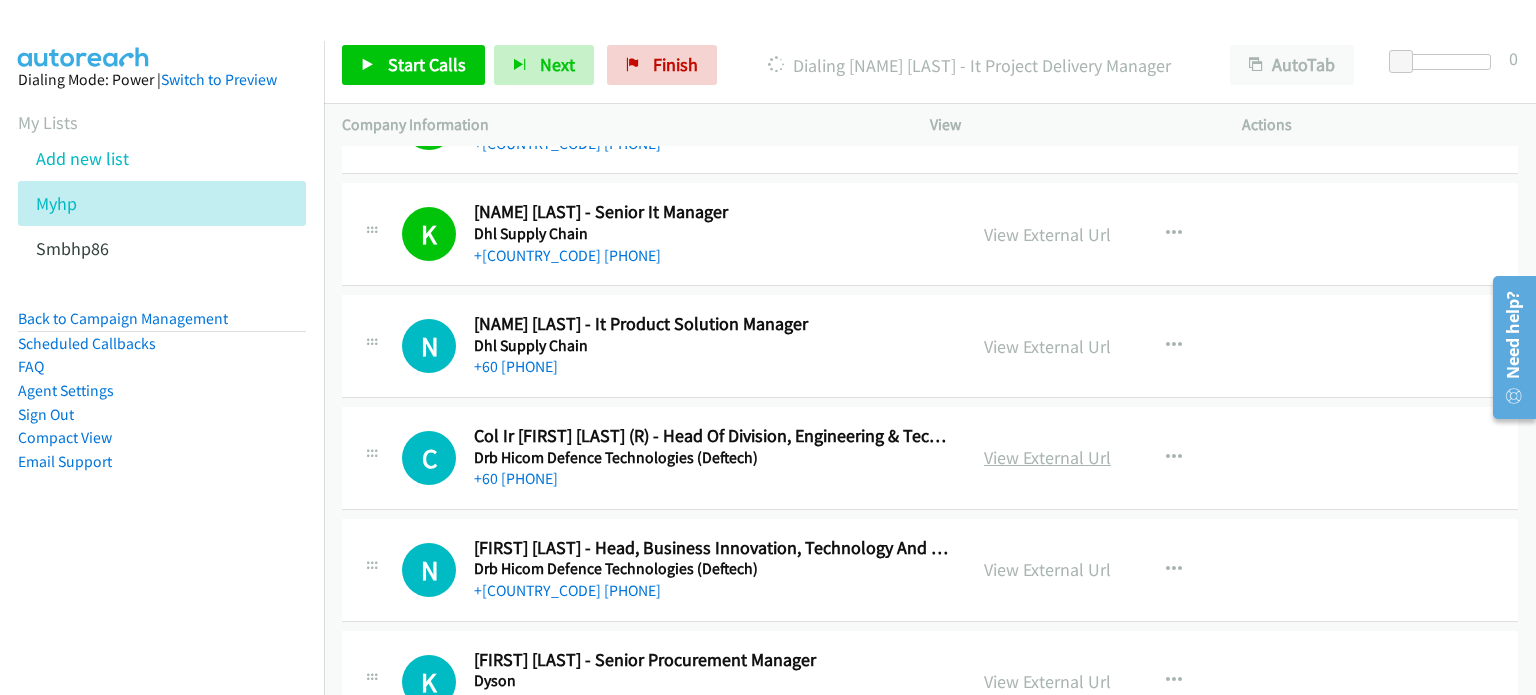 click on "View External Url" at bounding box center (1047, 457) 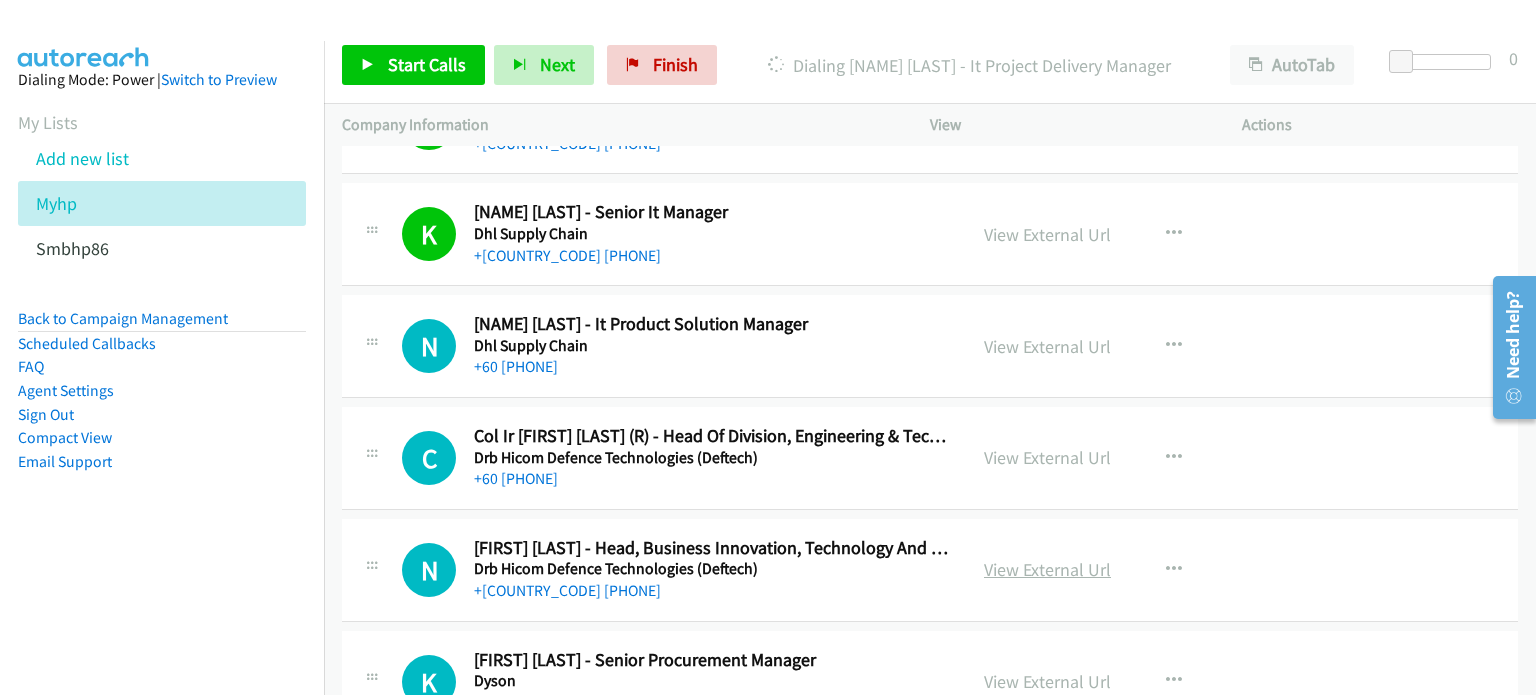 click on "View External Url" at bounding box center (1047, 569) 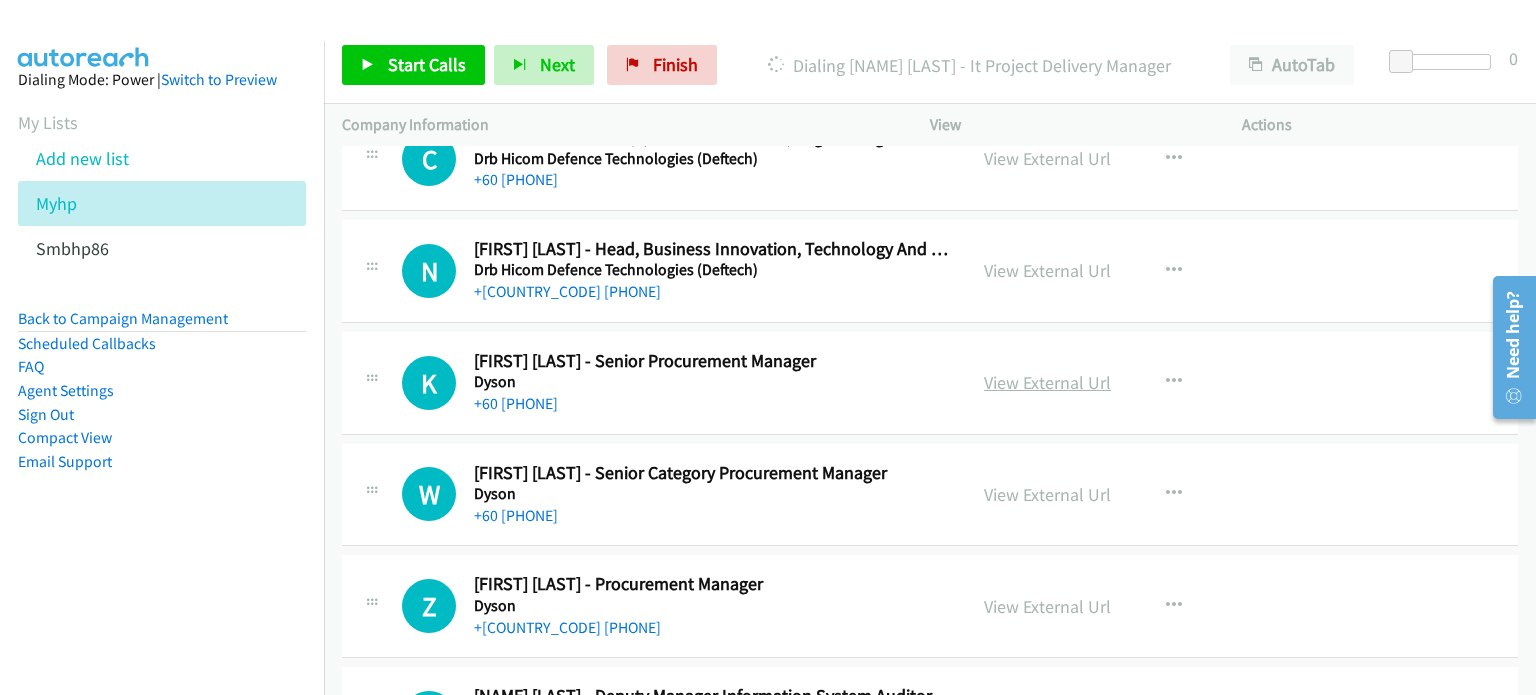 scroll, scrollTop: 1497, scrollLeft: 0, axis: vertical 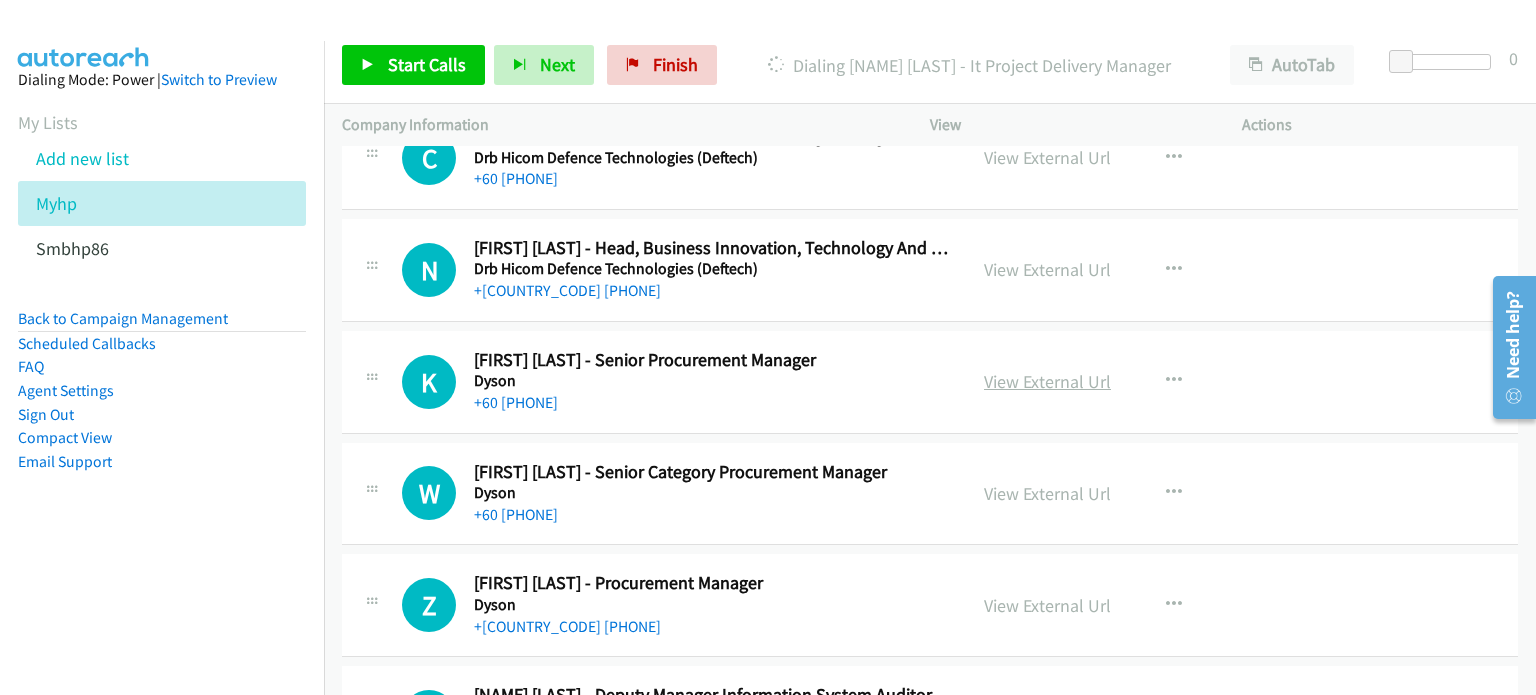 click on "View External Url" at bounding box center (1047, 381) 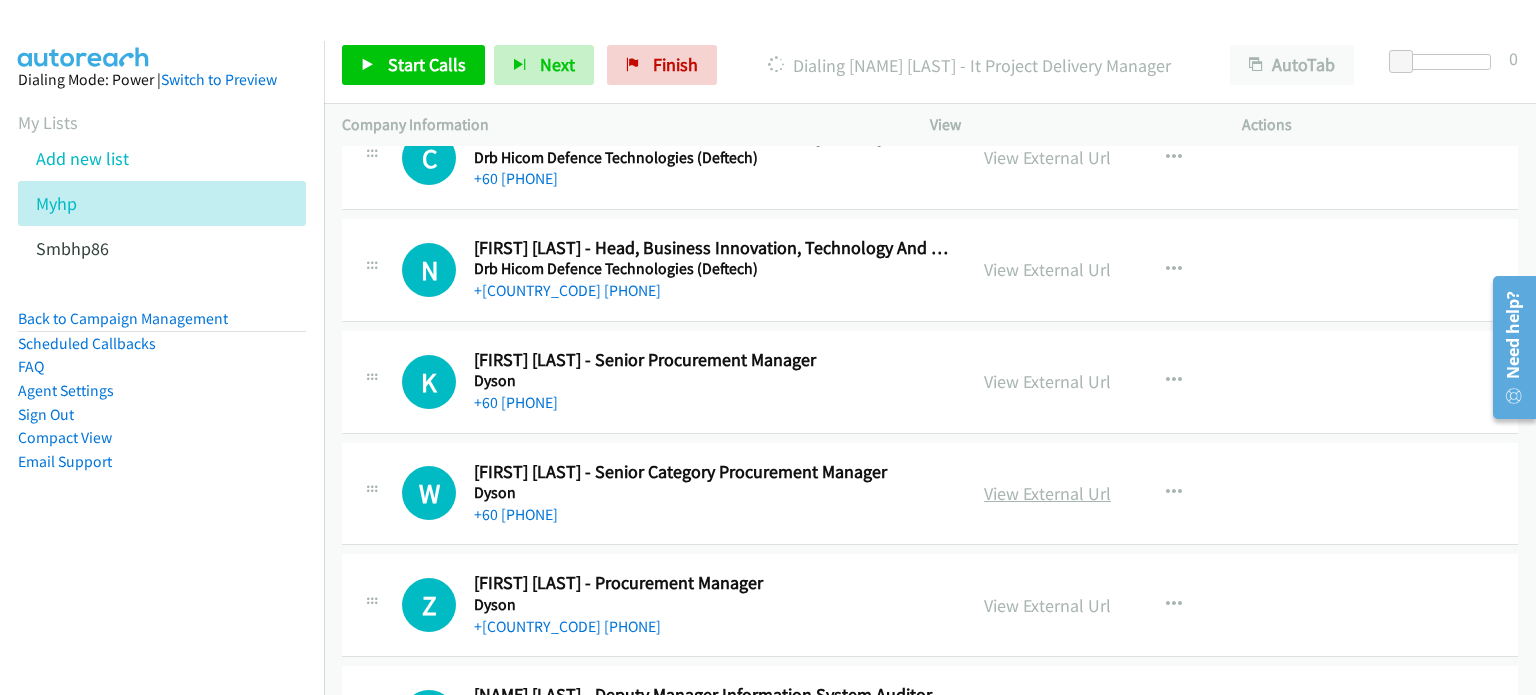 click on "View External Url" at bounding box center [1047, 493] 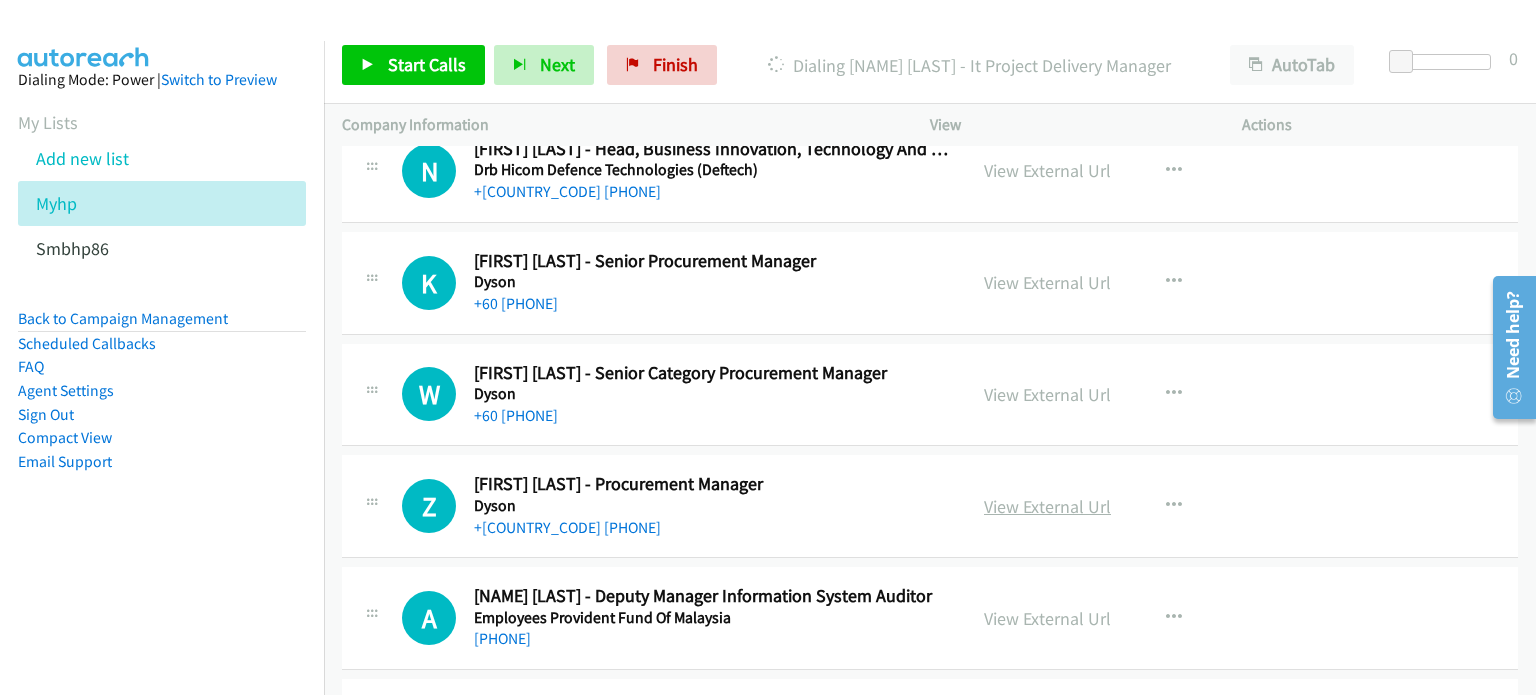 scroll, scrollTop: 1596, scrollLeft: 0, axis: vertical 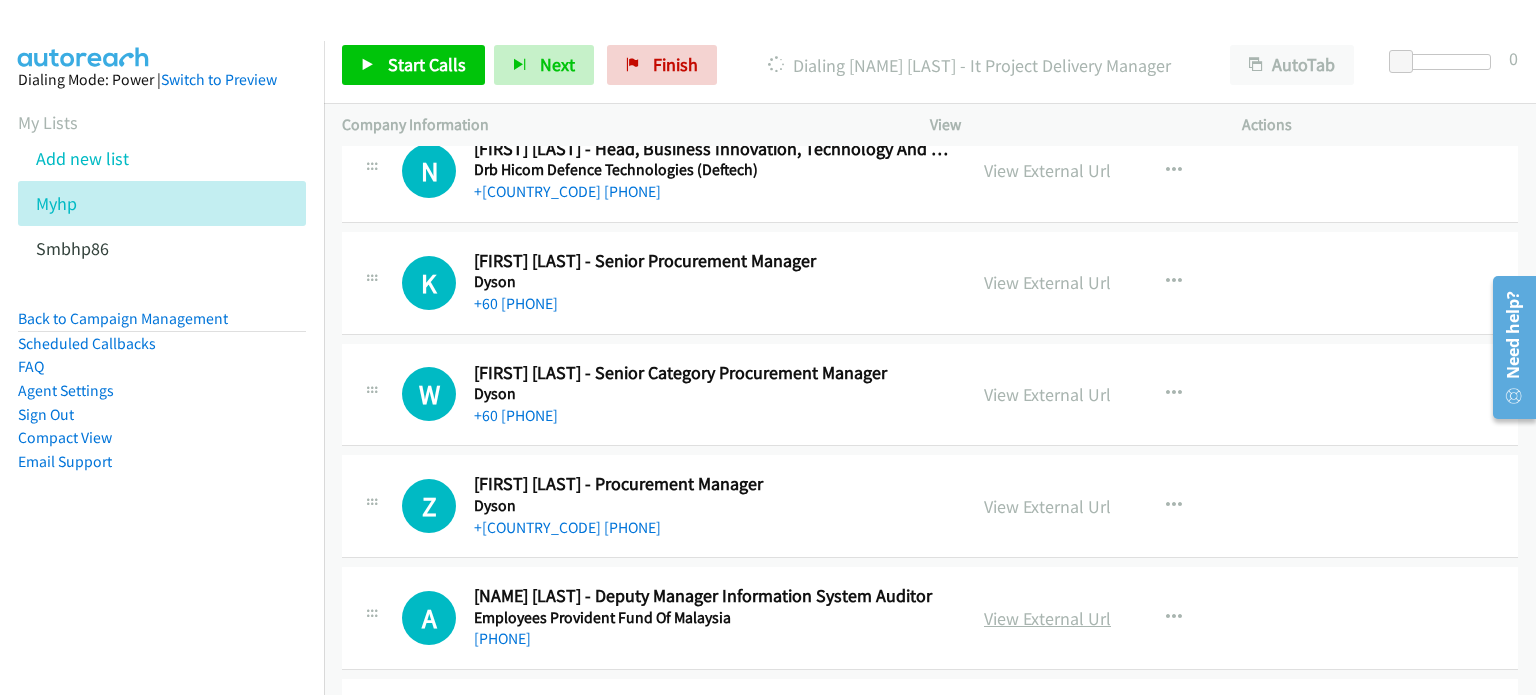 click on "View External Url" at bounding box center (1047, 618) 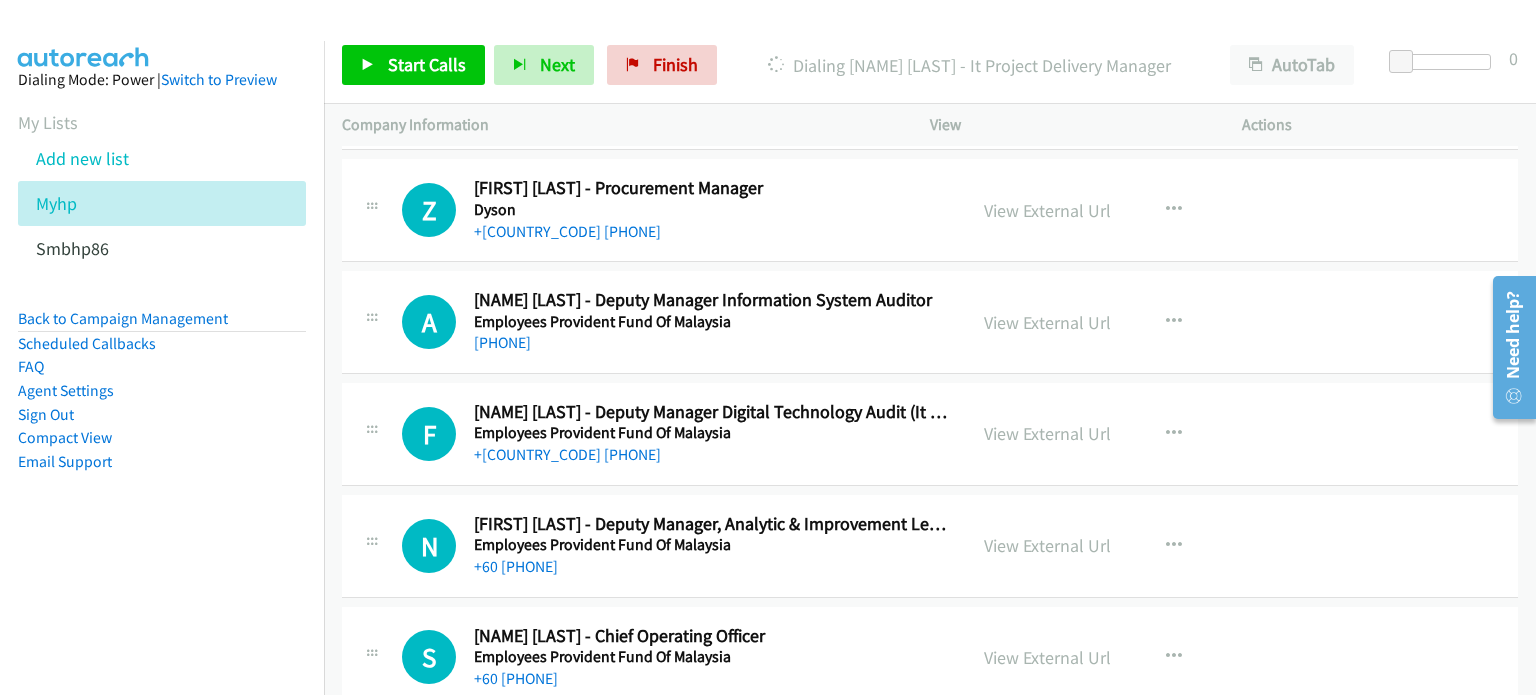 scroll, scrollTop: 1896, scrollLeft: 0, axis: vertical 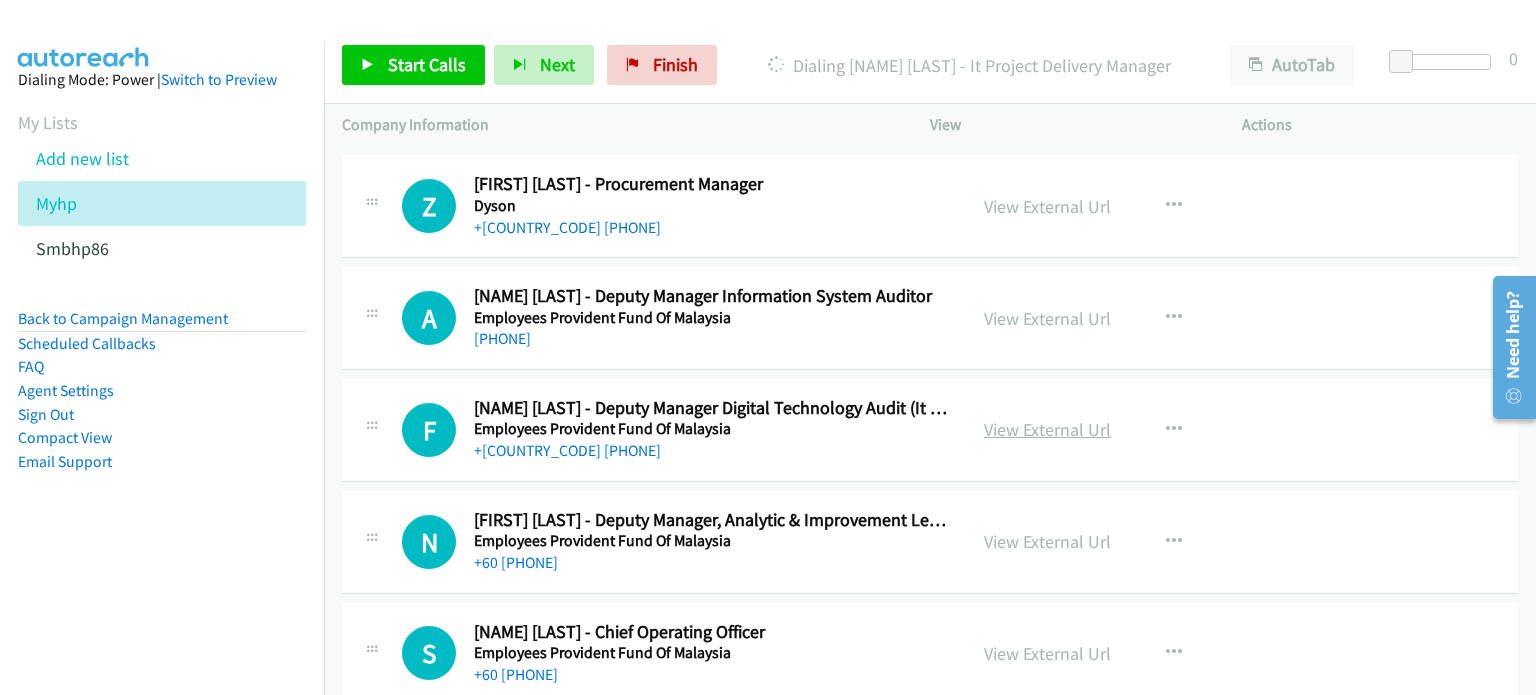 click on "View External Url" at bounding box center (1047, 429) 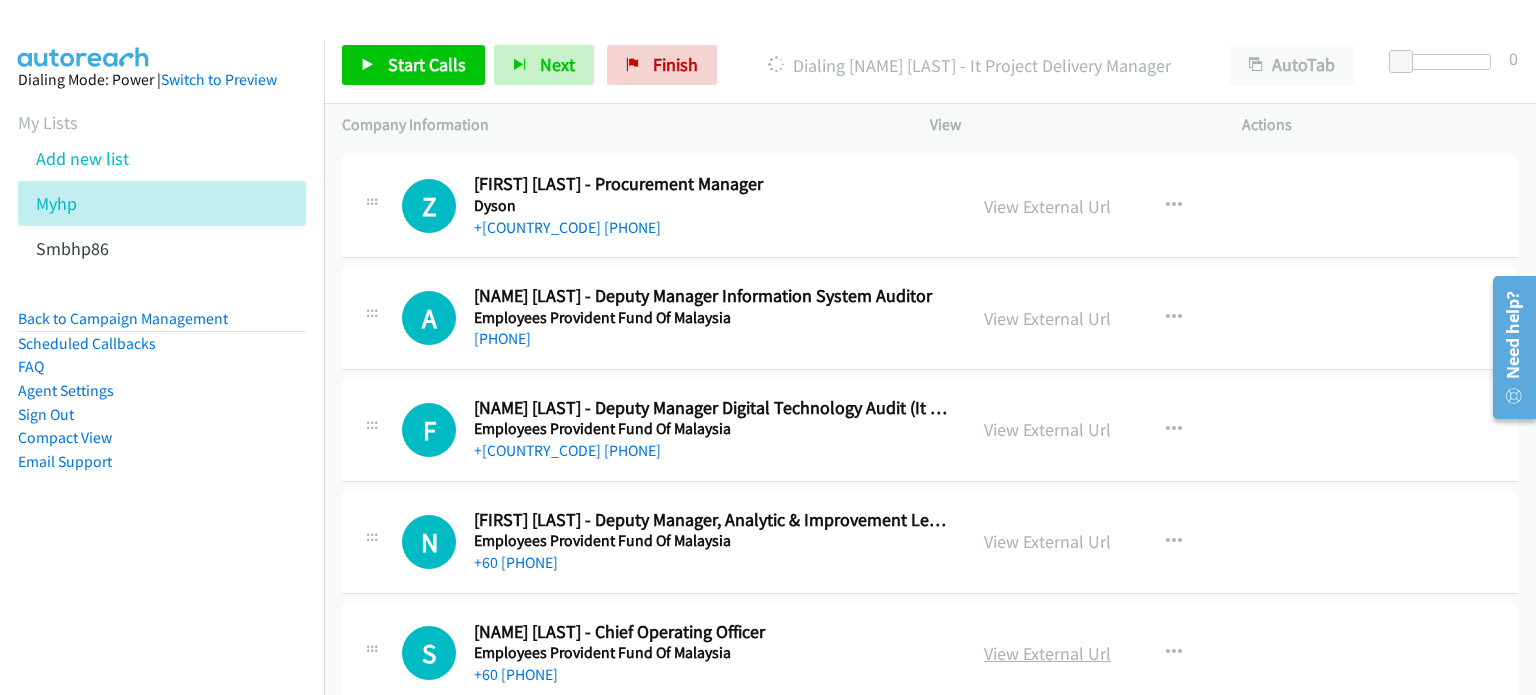 click on "View External Url" at bounding box center [1047, 653] 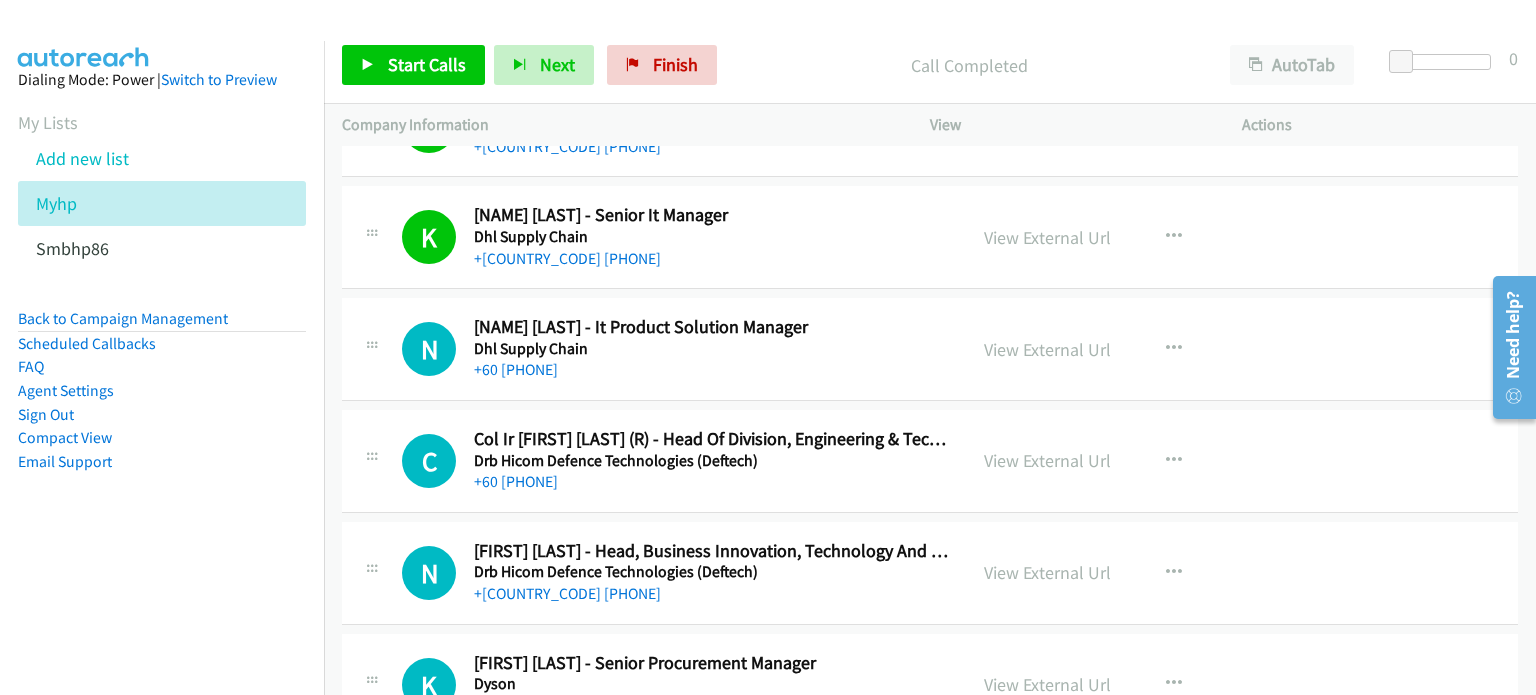 scroll, scrollTop: 1196, scrollLeft: 0, axis: vertical 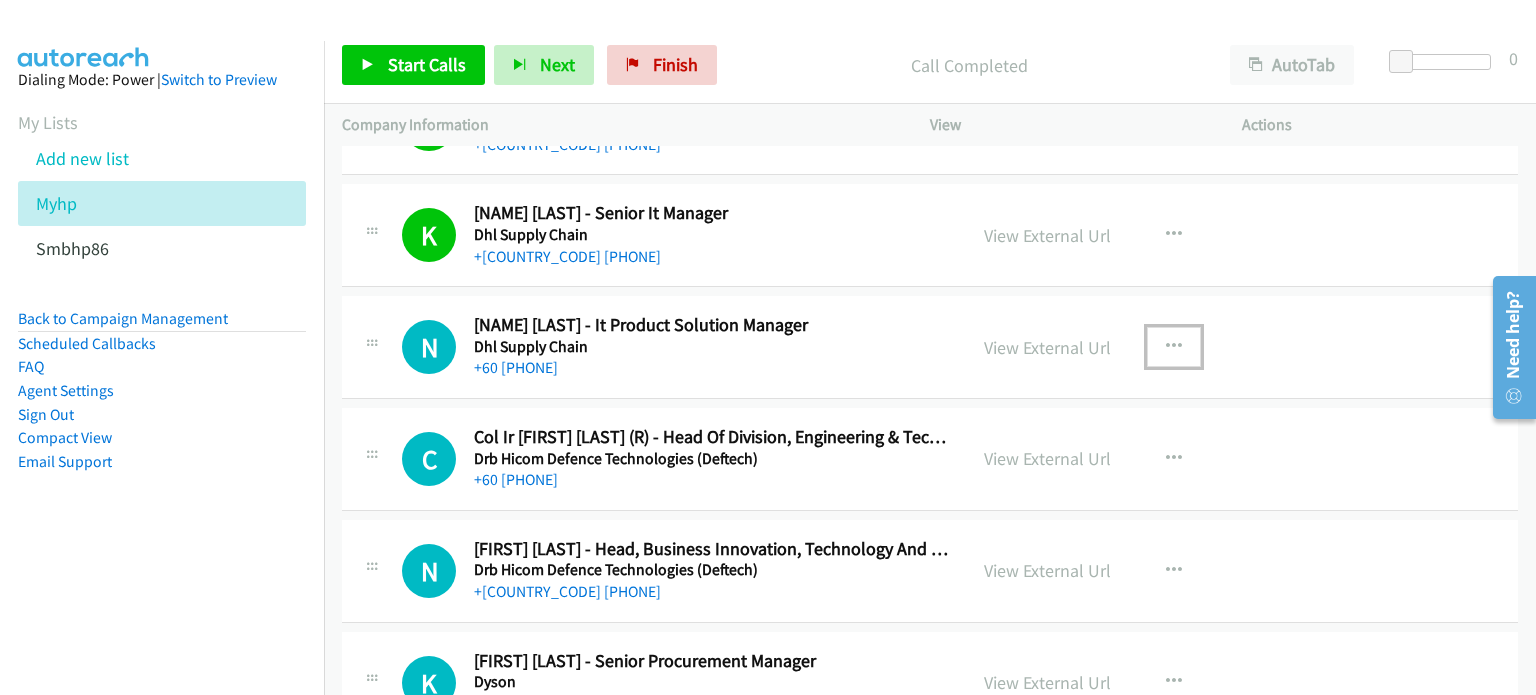 click at bounding box center [1174, 347] 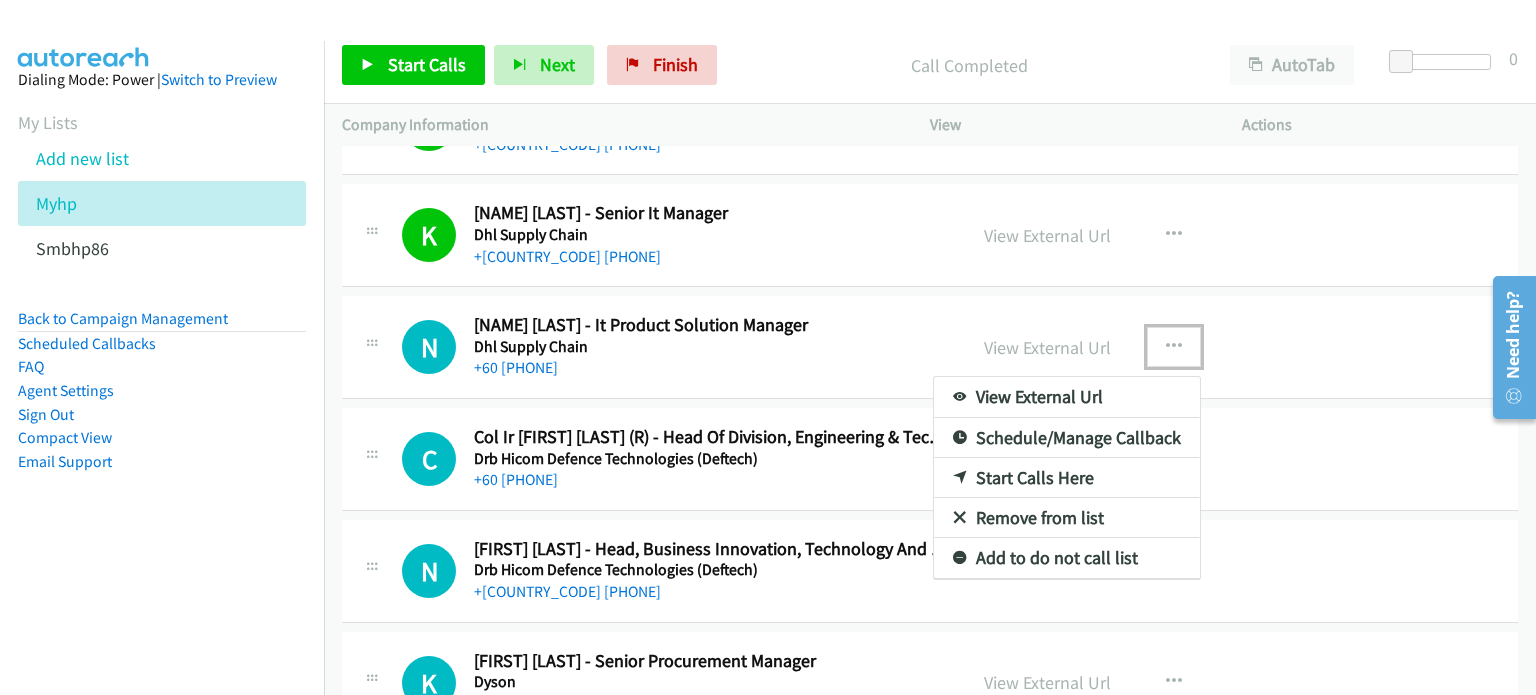 click on "Start Calls Here" at bounding box center (1067, 478) 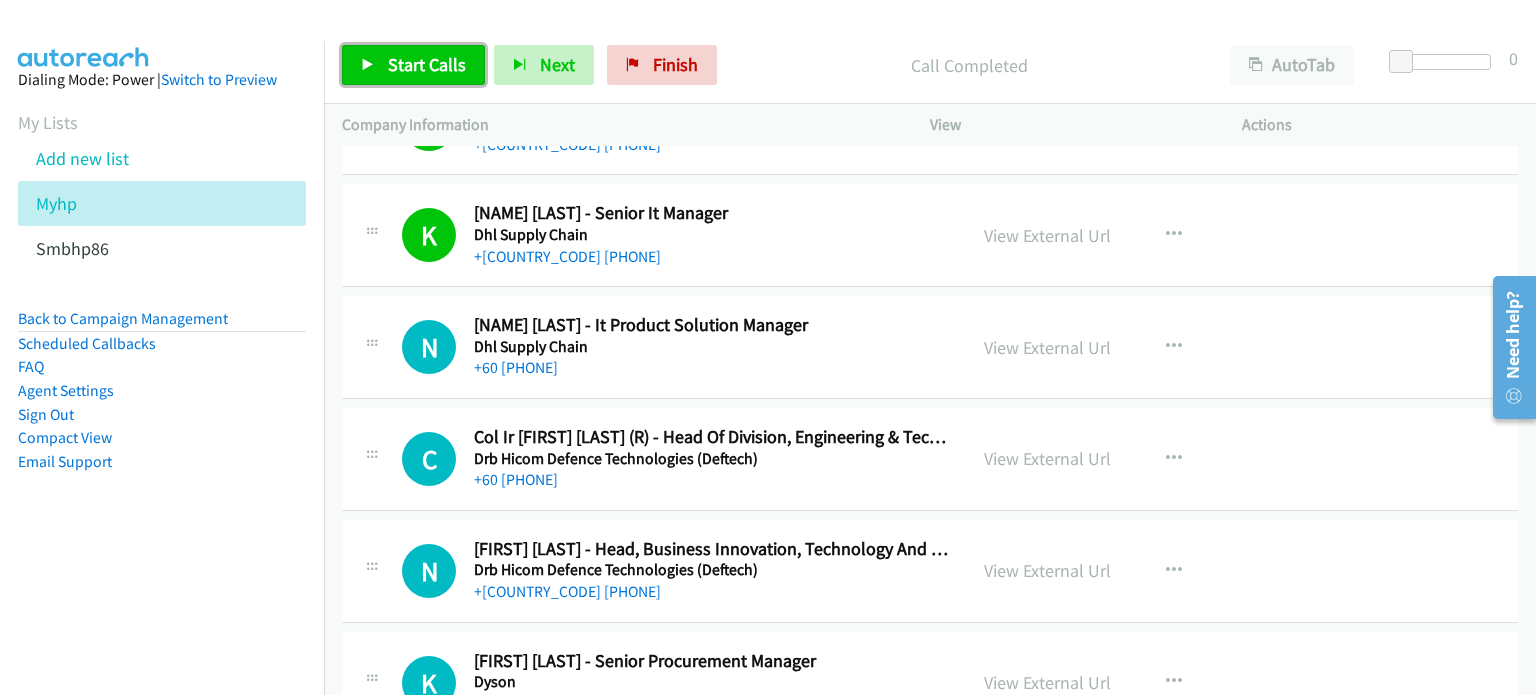 click on "Start Calls" at bounding box center [427, 64] 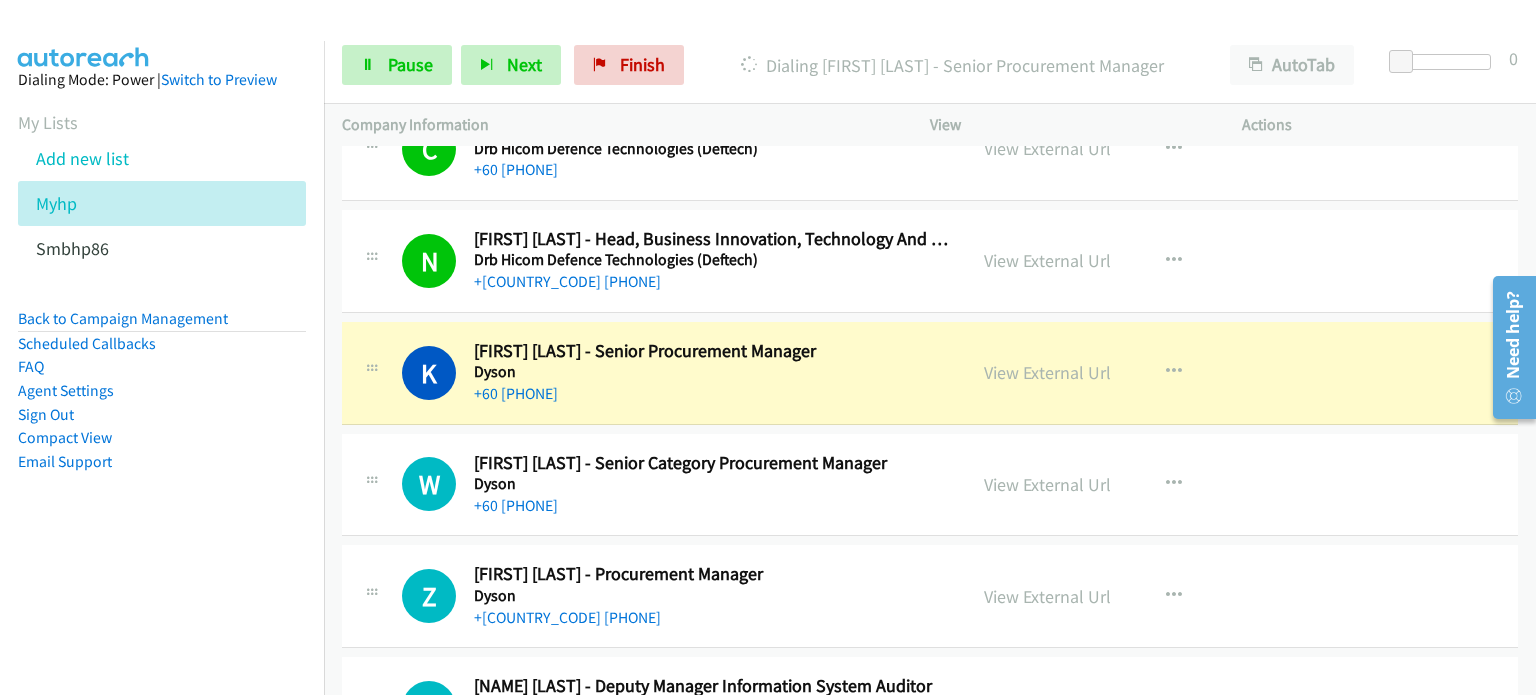 scroll, scrollTop: 1497, scrollLeft: 0, axis: vertical 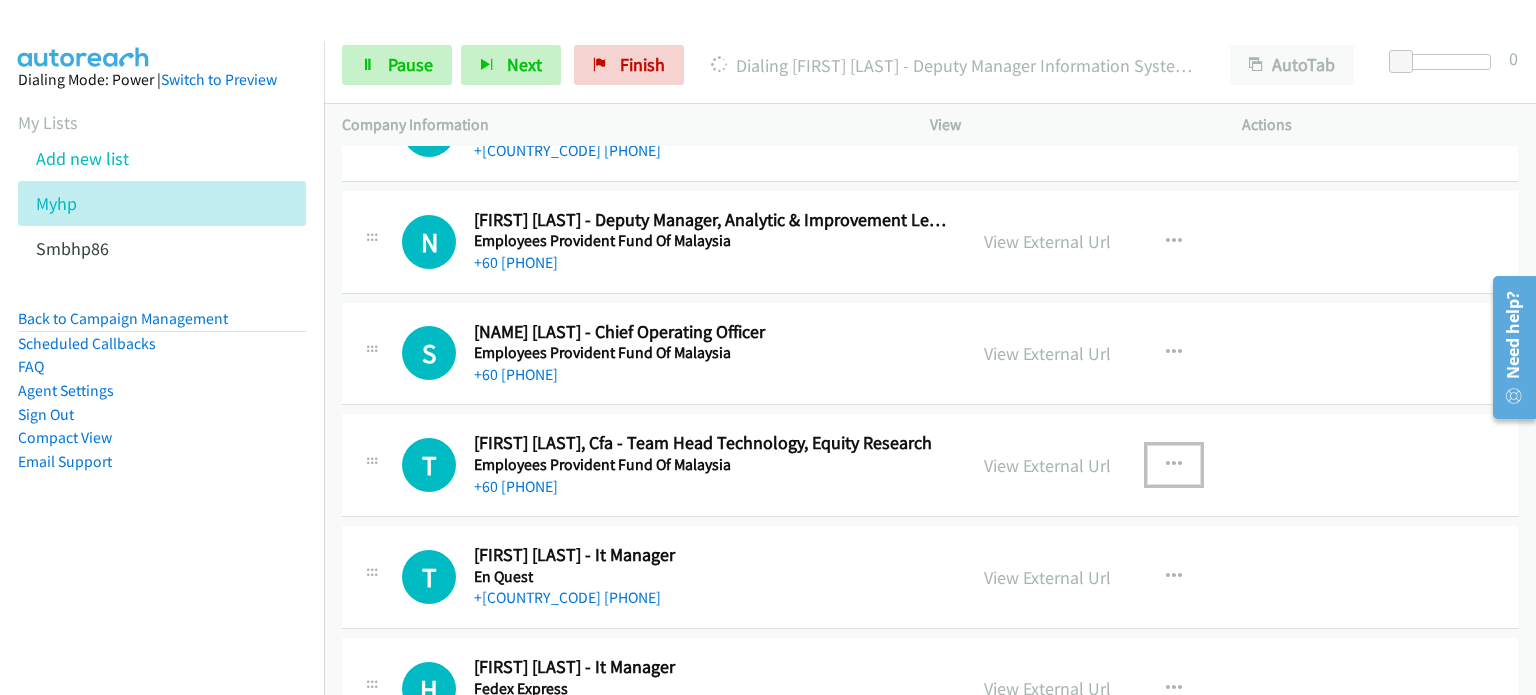 click at bounding box center [1174, 465] 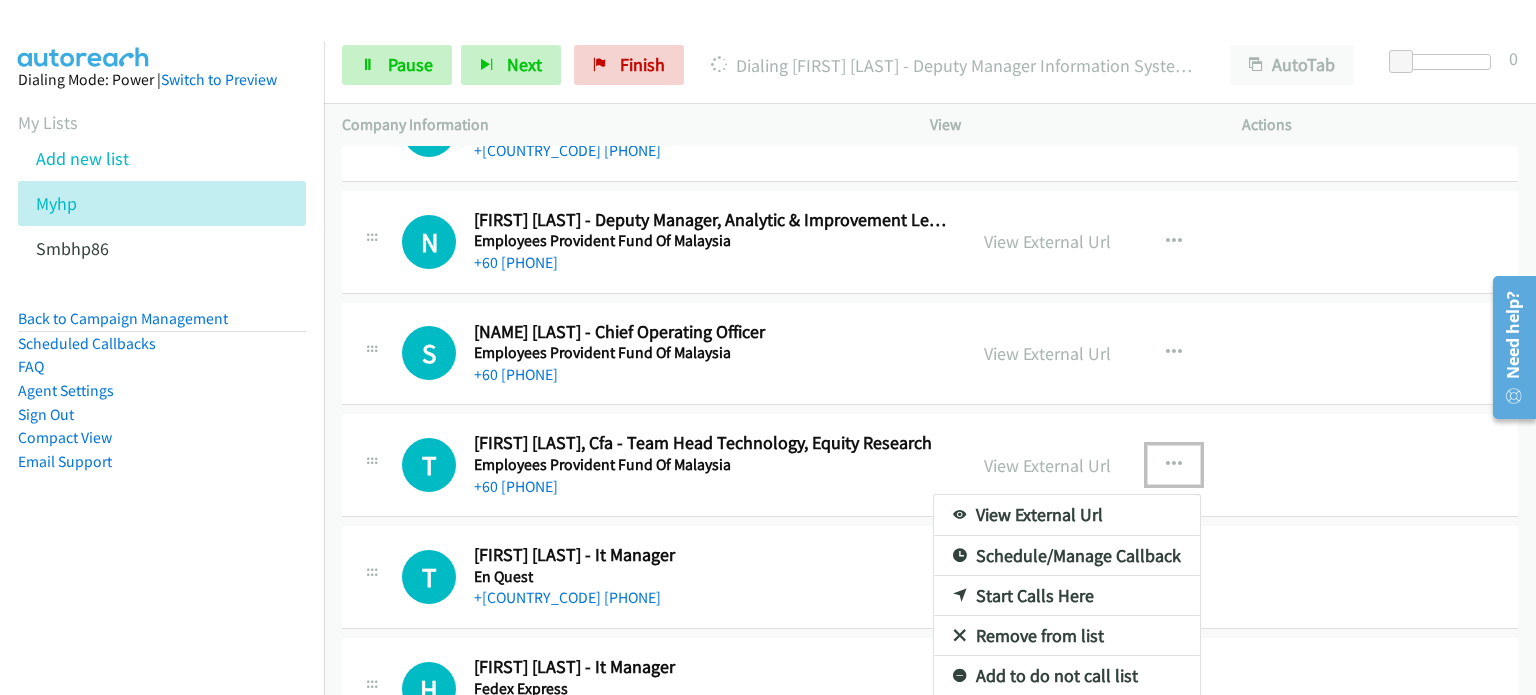 click on "Remove from list" at bounding box center [1067, 636] 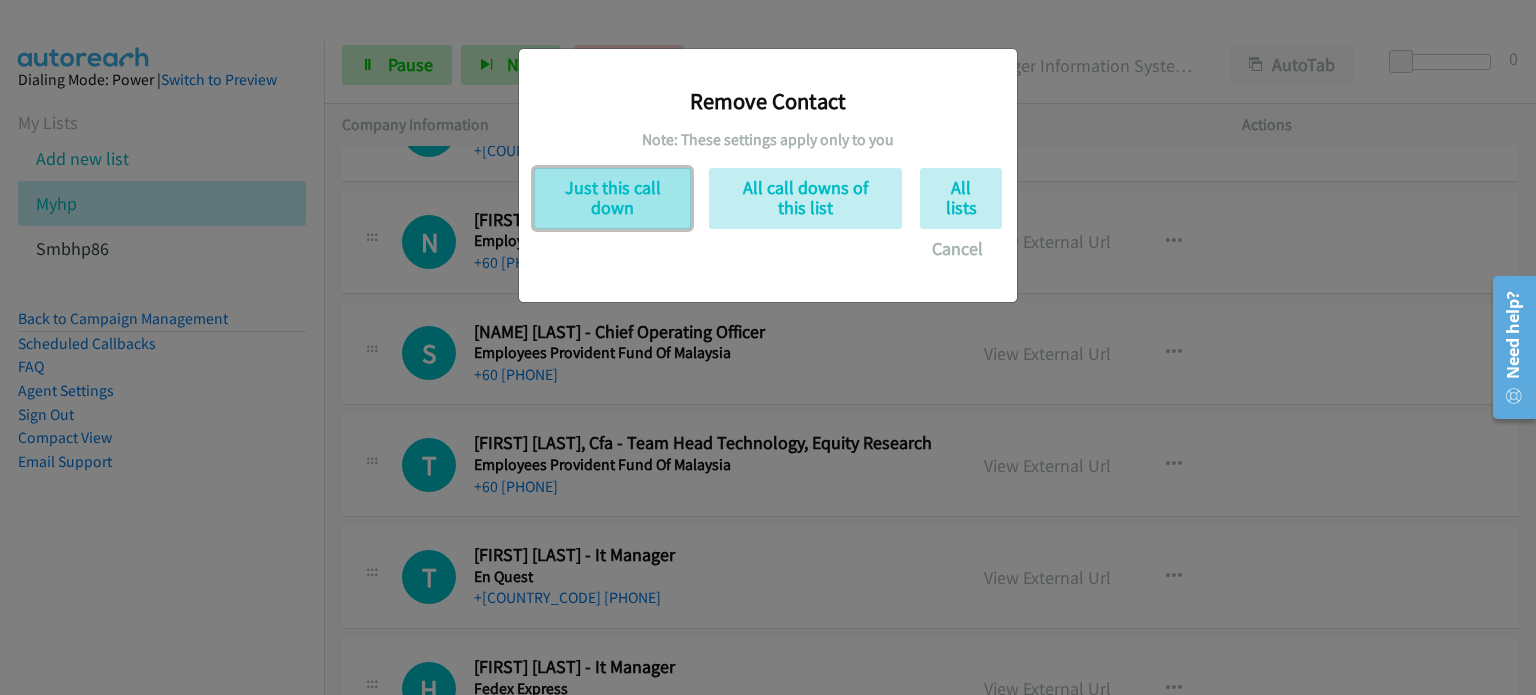 click on "Just this call down" at bounding box center (612, 198) 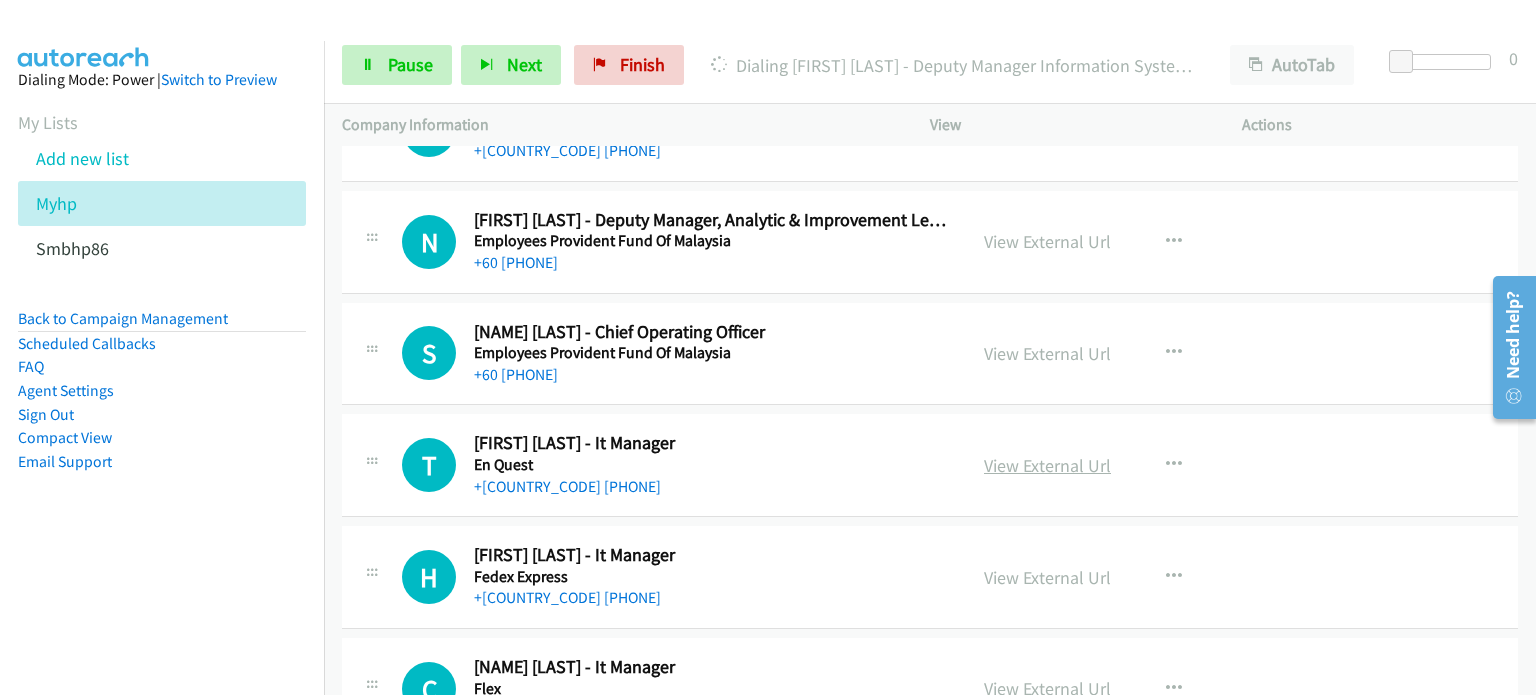 click on "View External Url" at bounding box center [1047, 465] 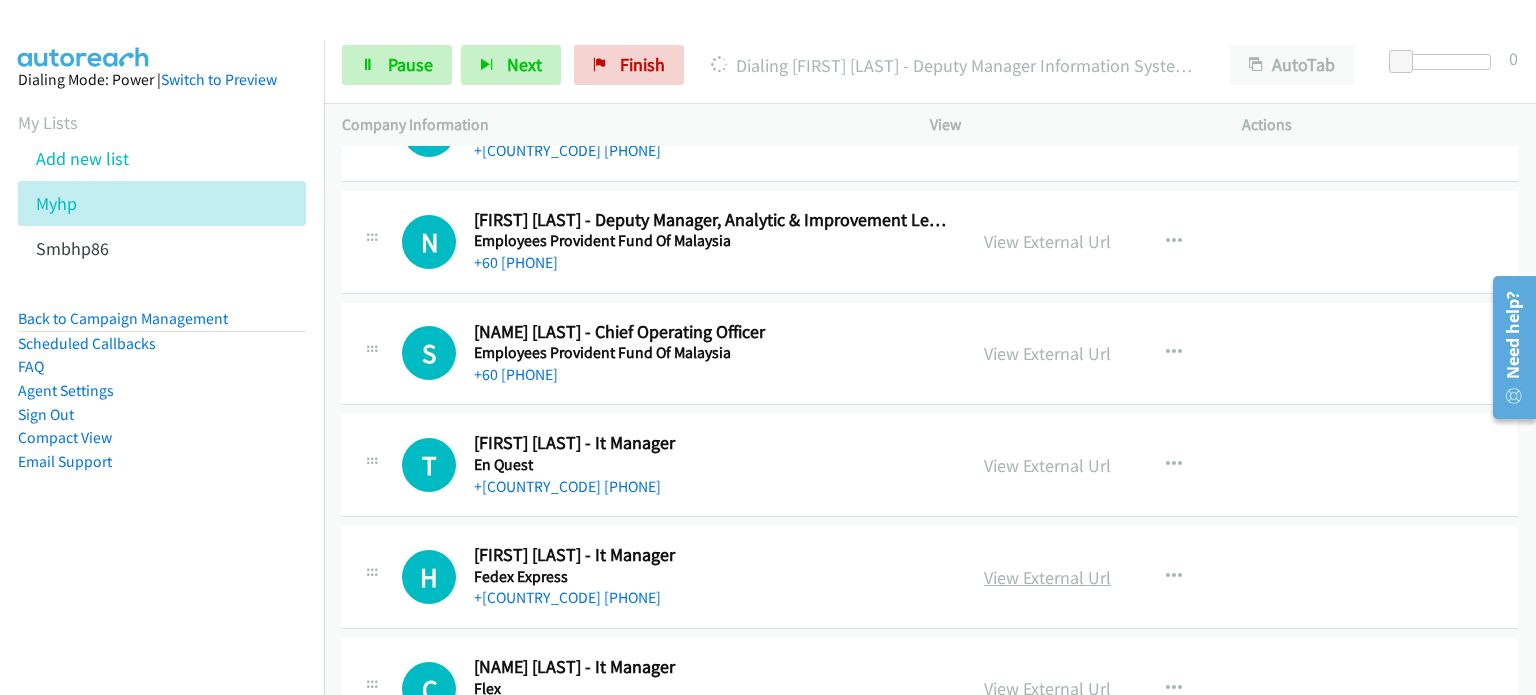 click on "View External Url" at bounding box center (1047, 577) 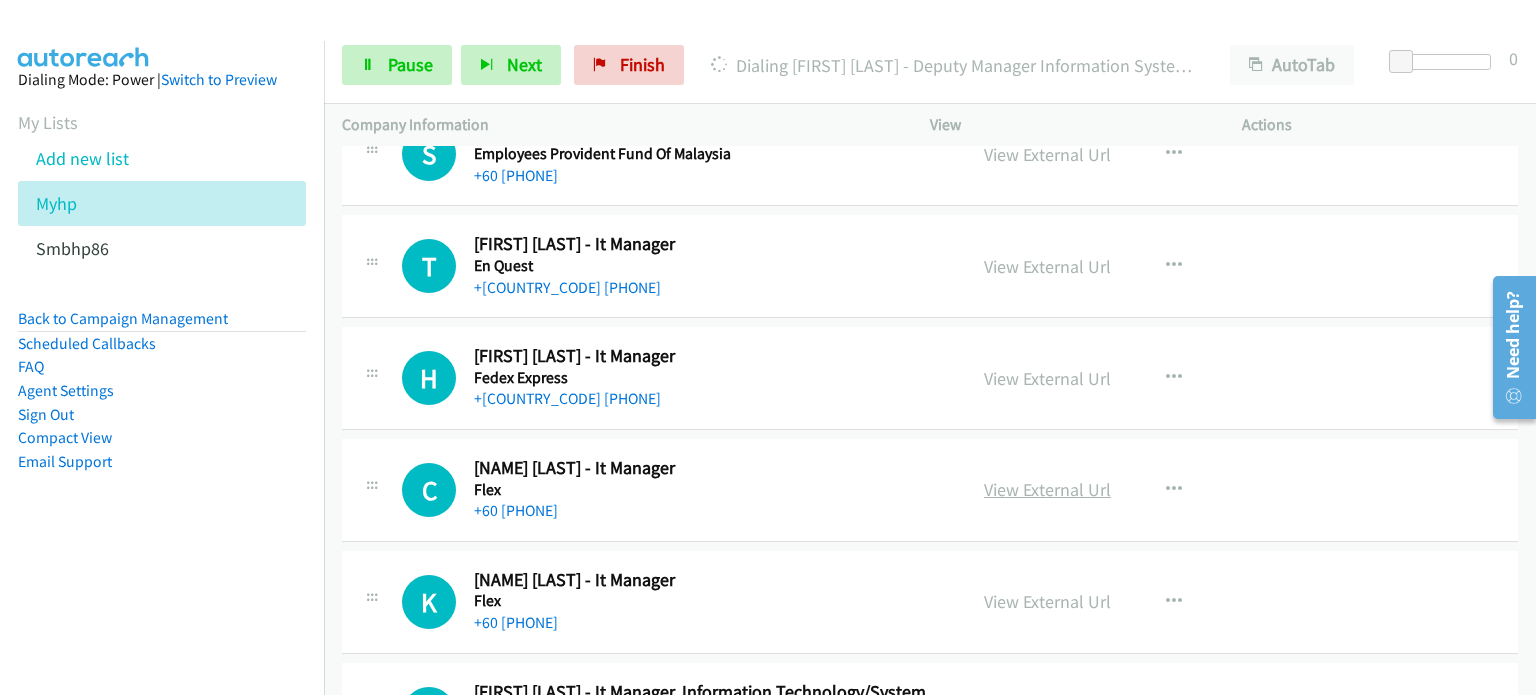 scroll, scrollTop: 2396, scrollLeft: 0, axis: vertical 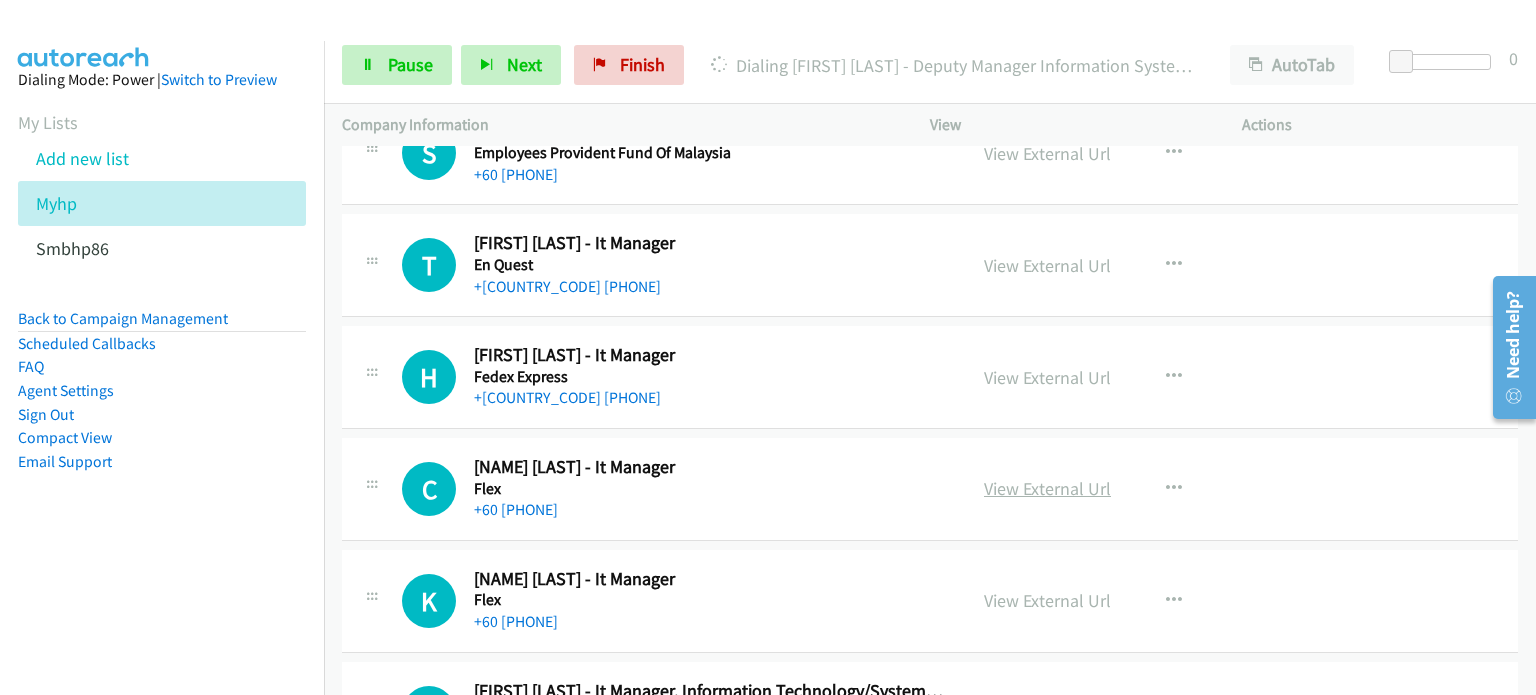 click on "View External Url" at bounding box center (1047, 488) 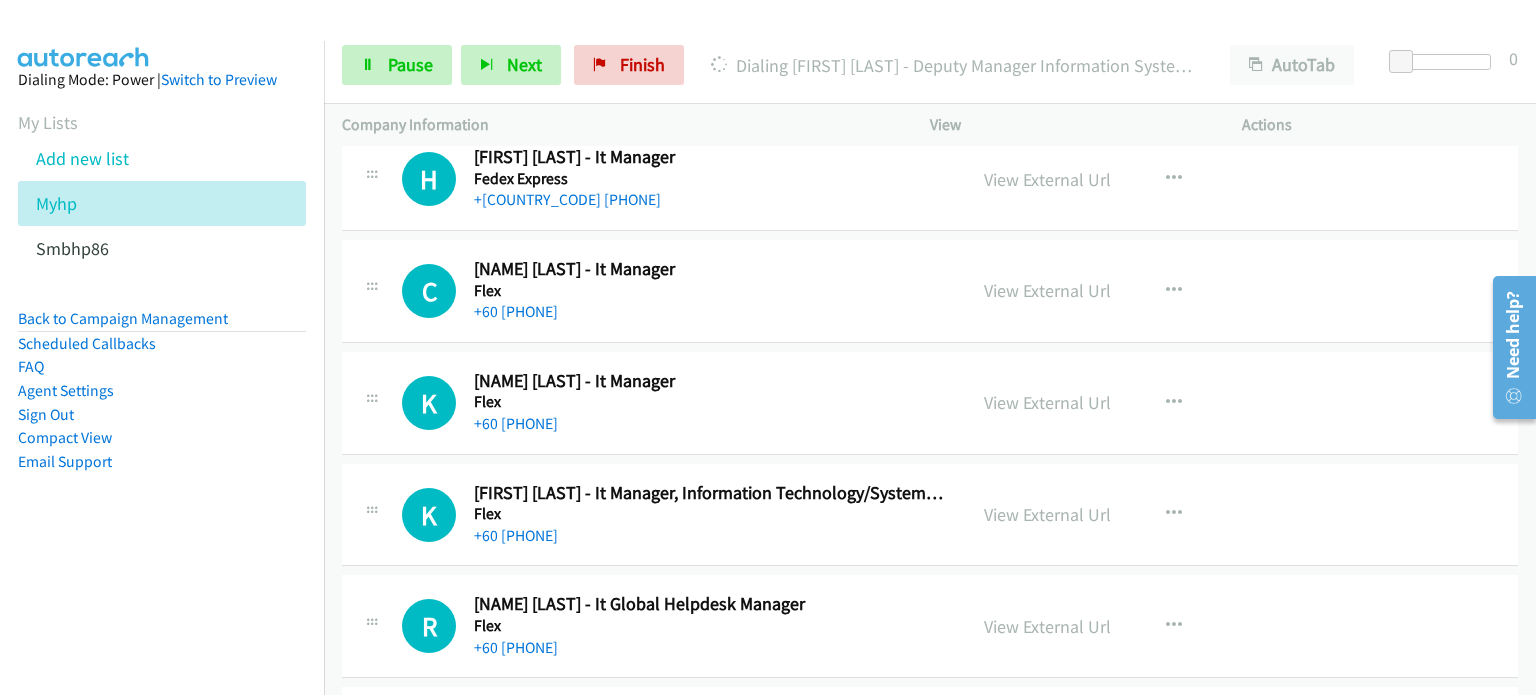 scroll, scrollTop: 2596, scrollLeft: 0, axis: vertical 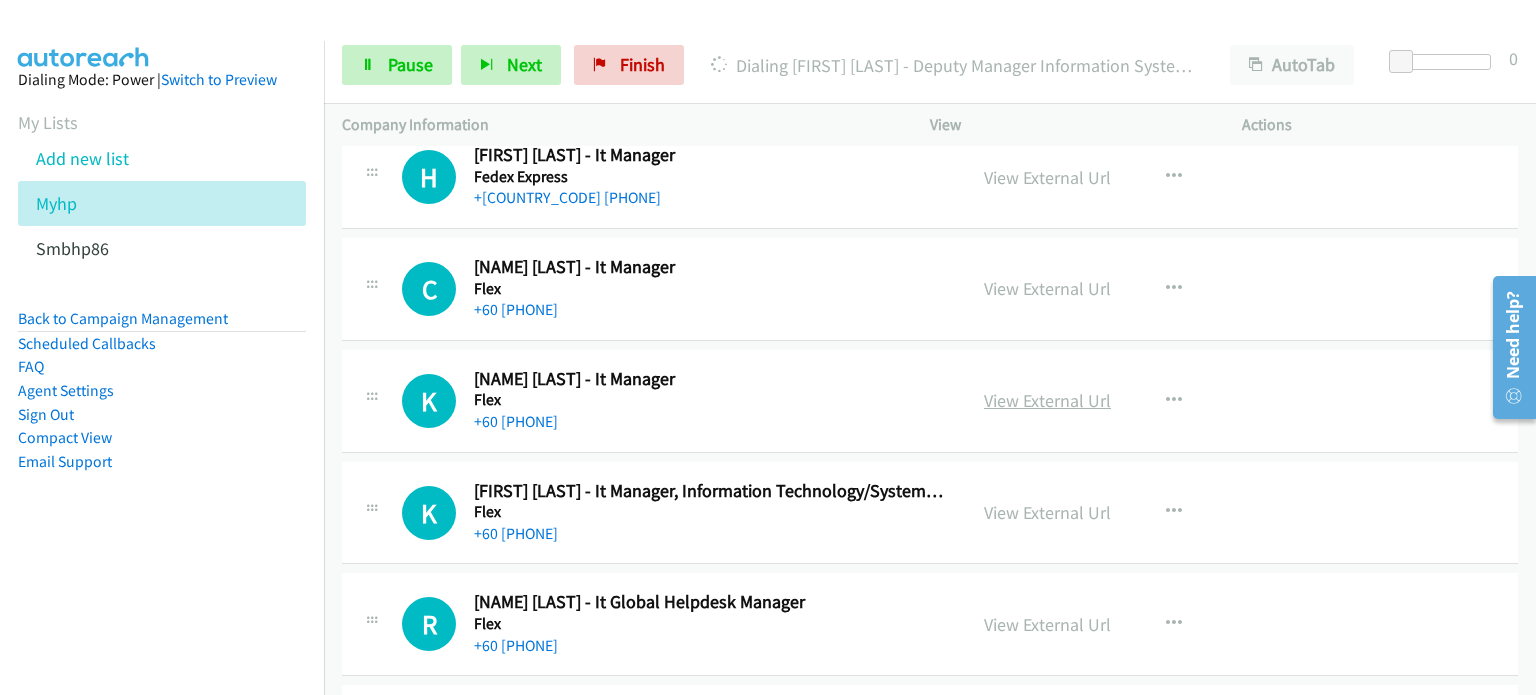 click on "View External Url" at bounding box center (1047, 400) 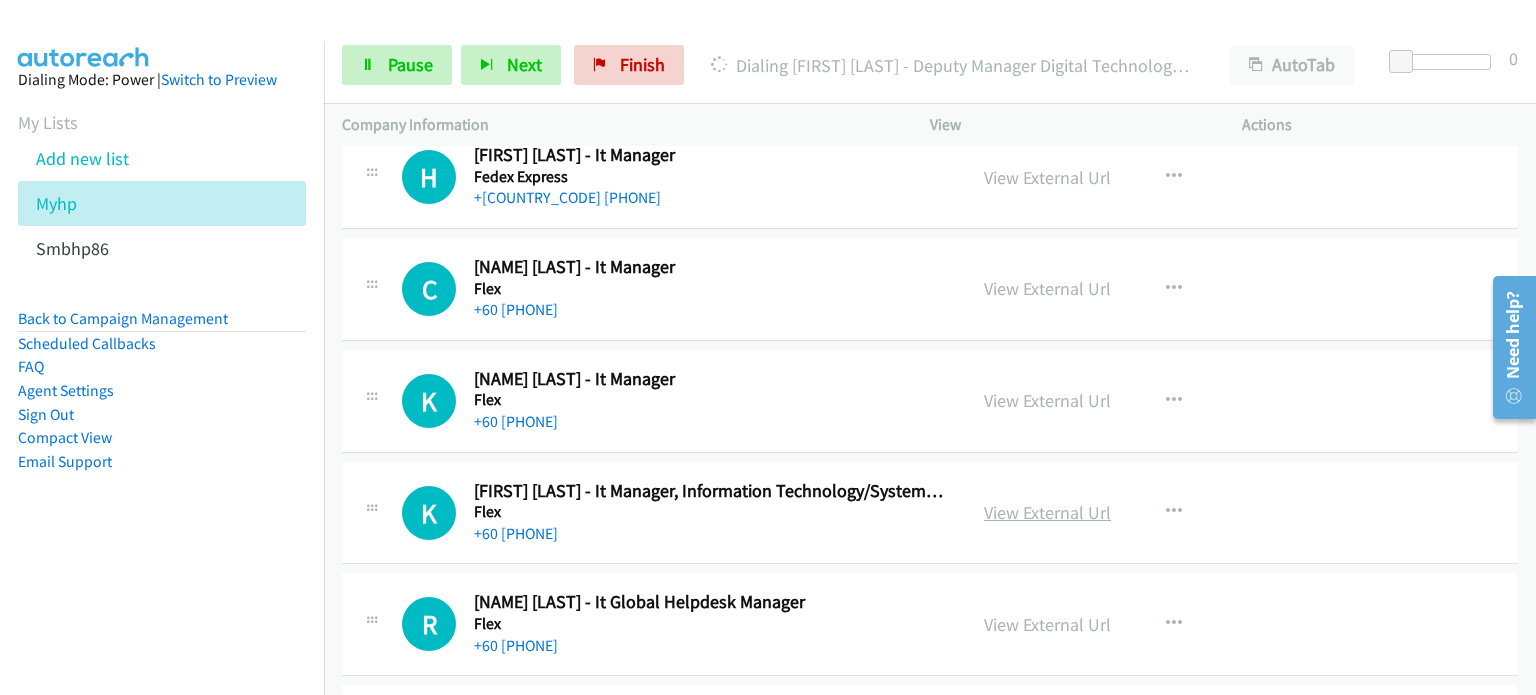click on "View External Url" at bounding box center [1047, 512] 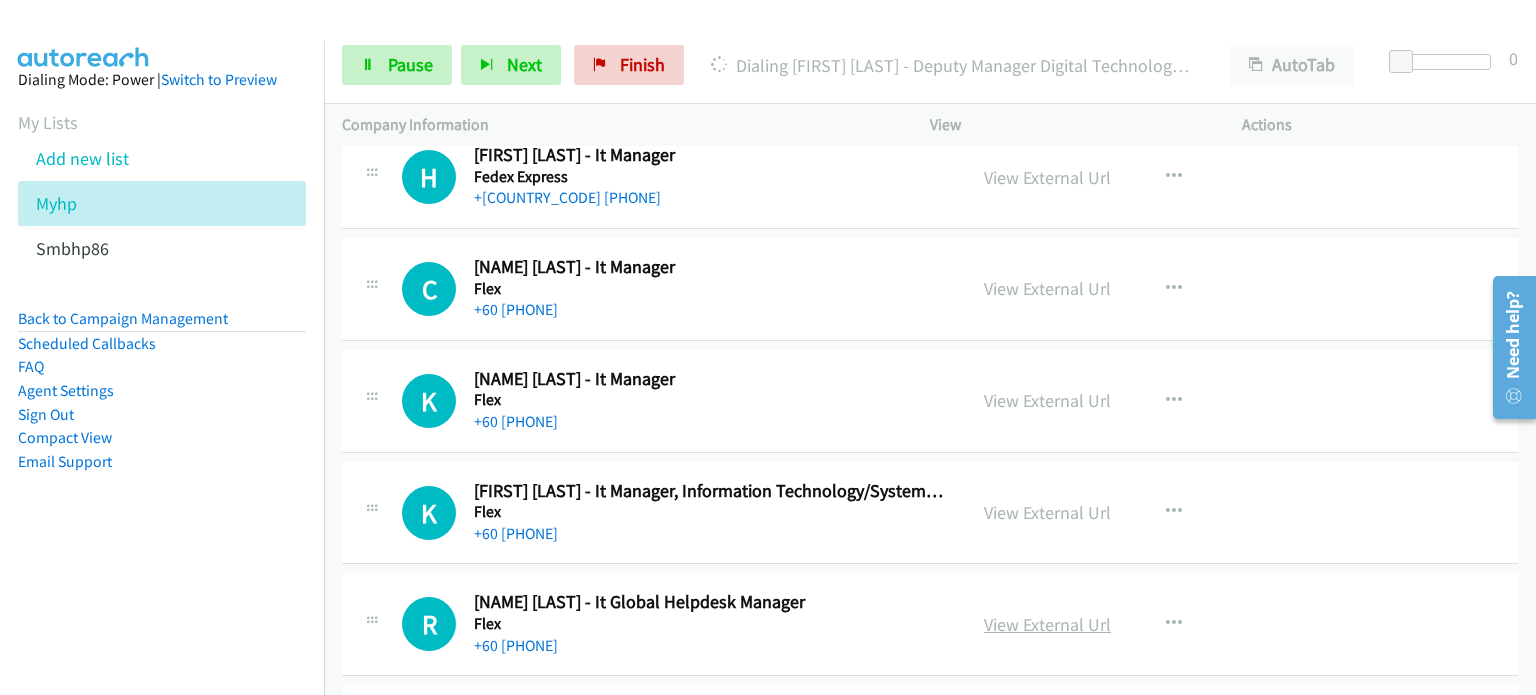 click on "View External Url" at bounding box center [1047, 624] 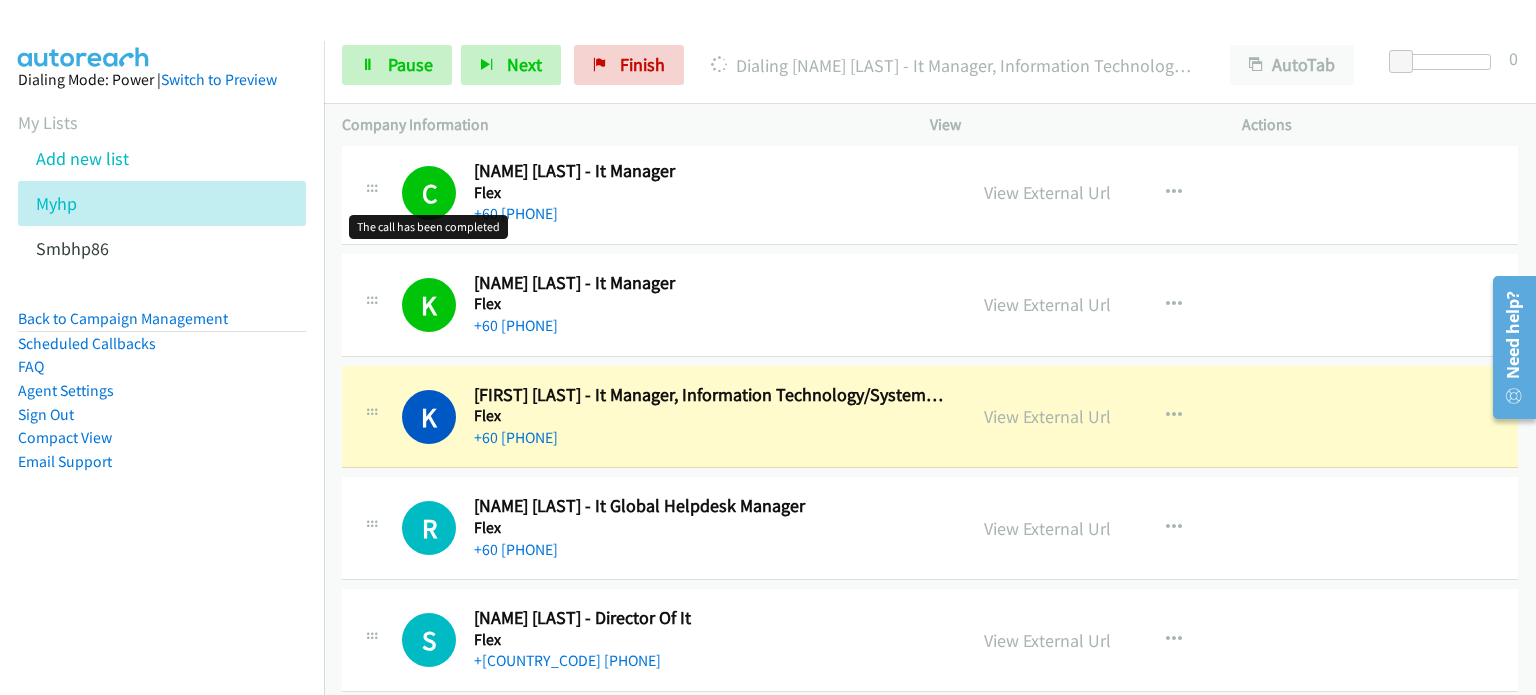 scroll, scrollTop: 2693, scrollLeft: 0, axis: vertical 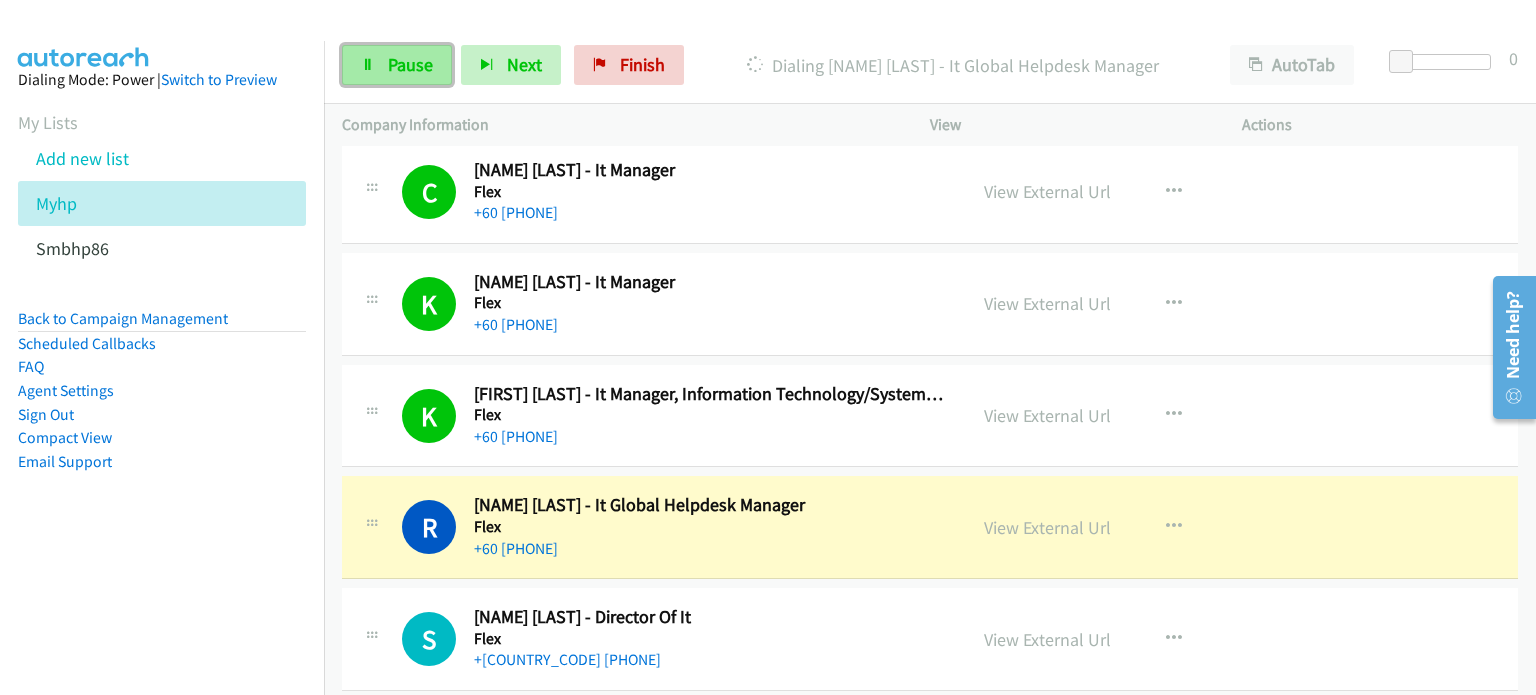 click on "Pause" at bounding box center (397, 65) 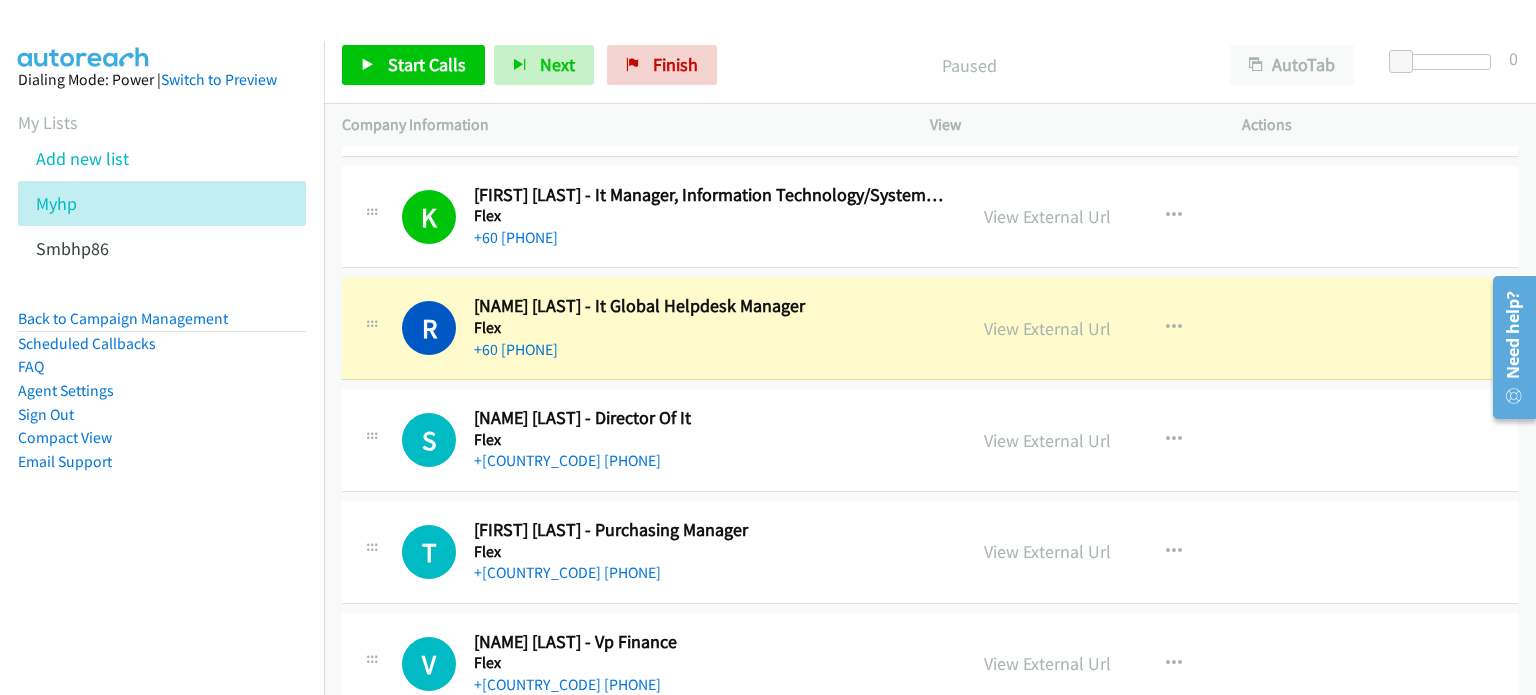scroll, scrollTop: 2893, scrollLeft: 0, axis: vertical 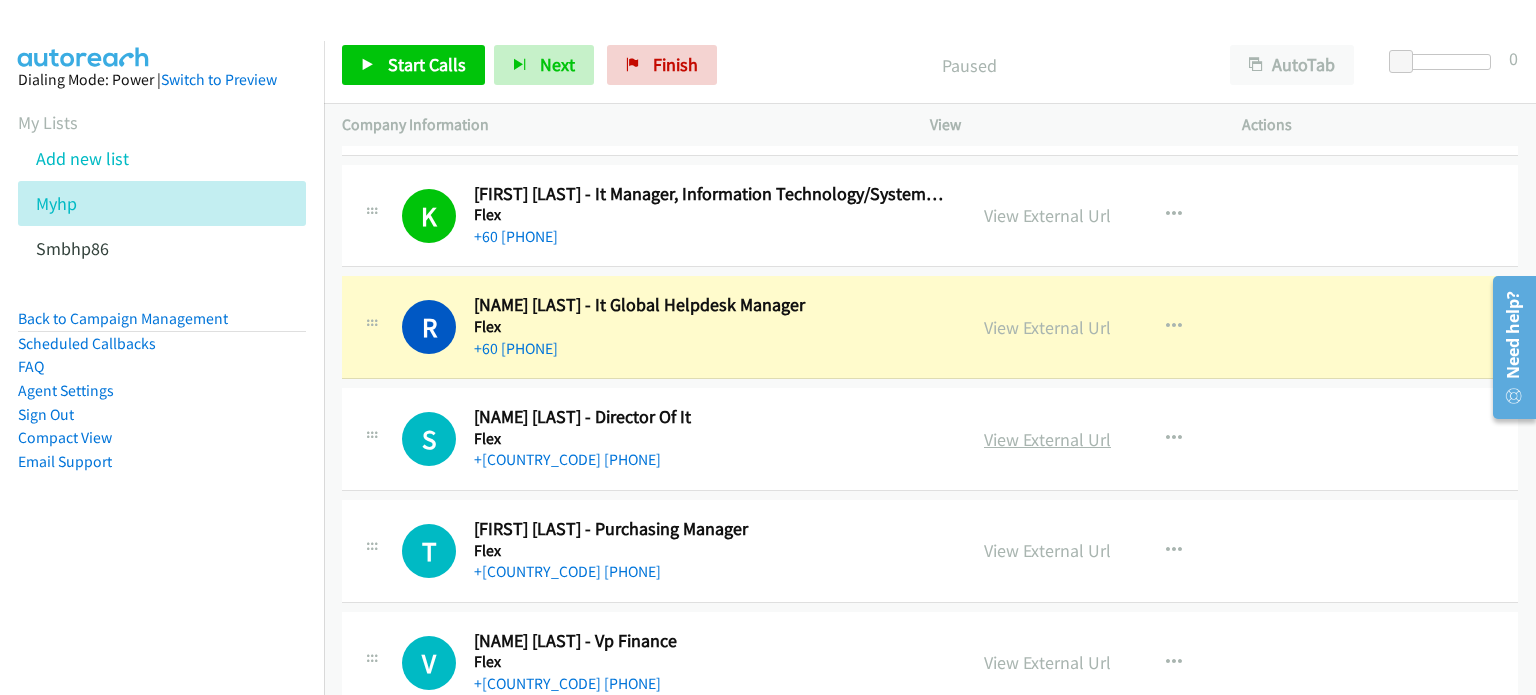 click on "View External Url" at bounding box center [1047, 439] 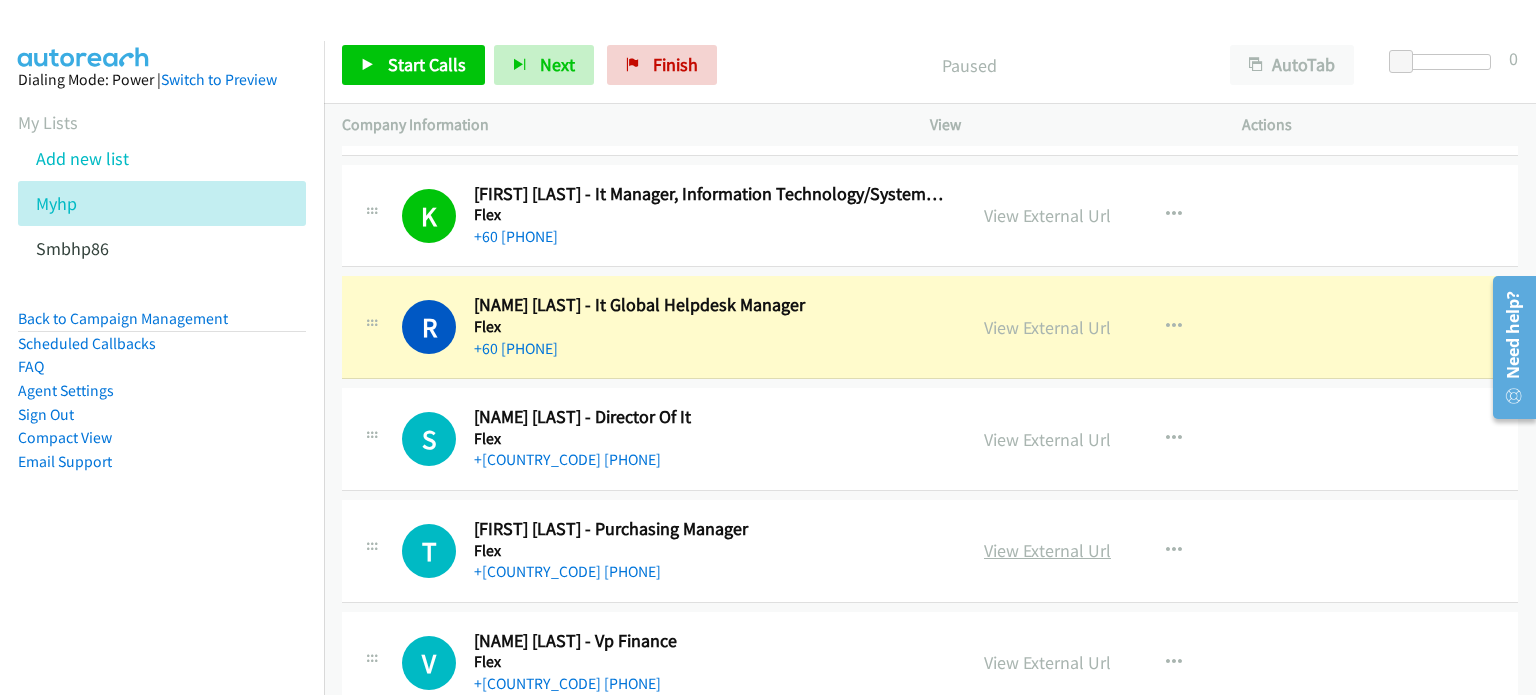 click on "View External Url" at bounding box center [1047, 550] 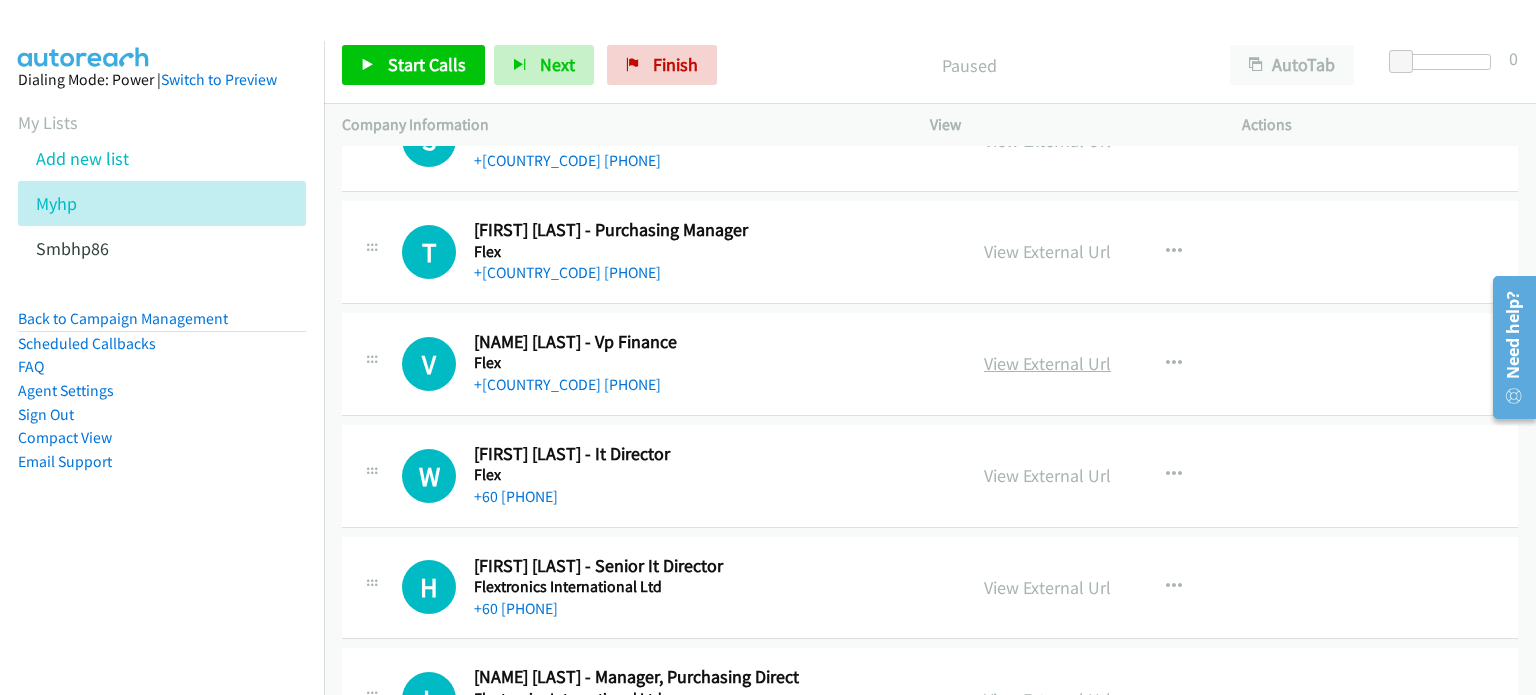 scroll, scrollTop: 3192, scrollLeft: 0, axis: vertical 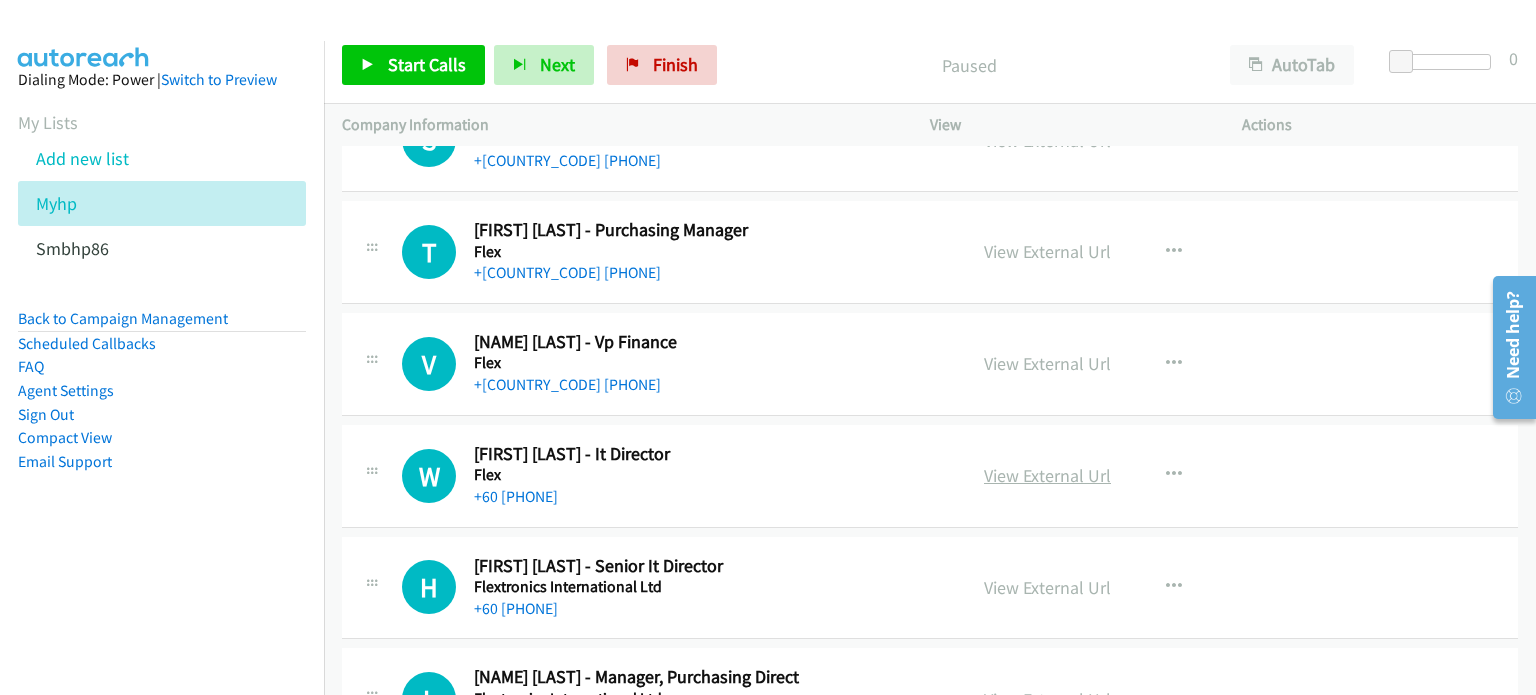 click on "View External Url" at bounding box center [1047, 475] 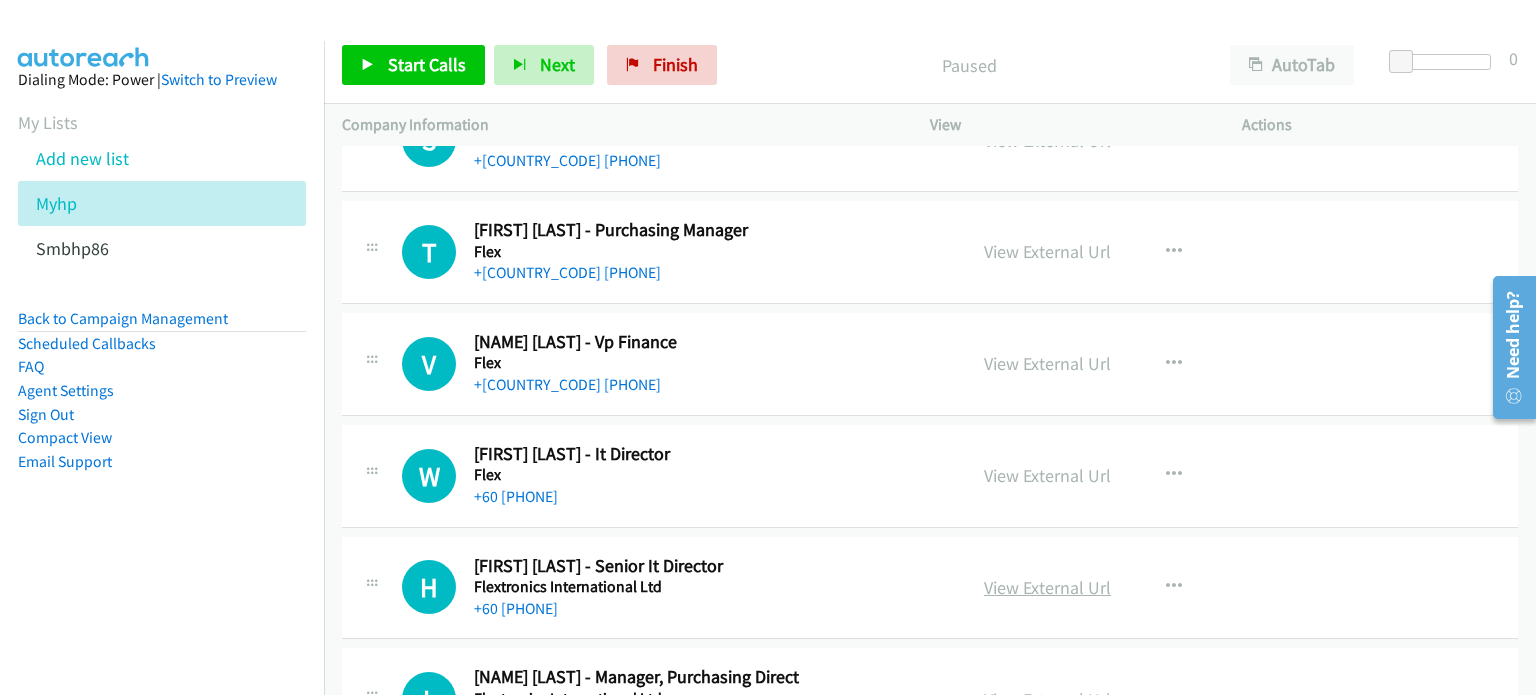 drag, startPoint x: 1017, startPoint y: 579, endPoint x: 1004, endPoint y: 583, distance: 13.601471 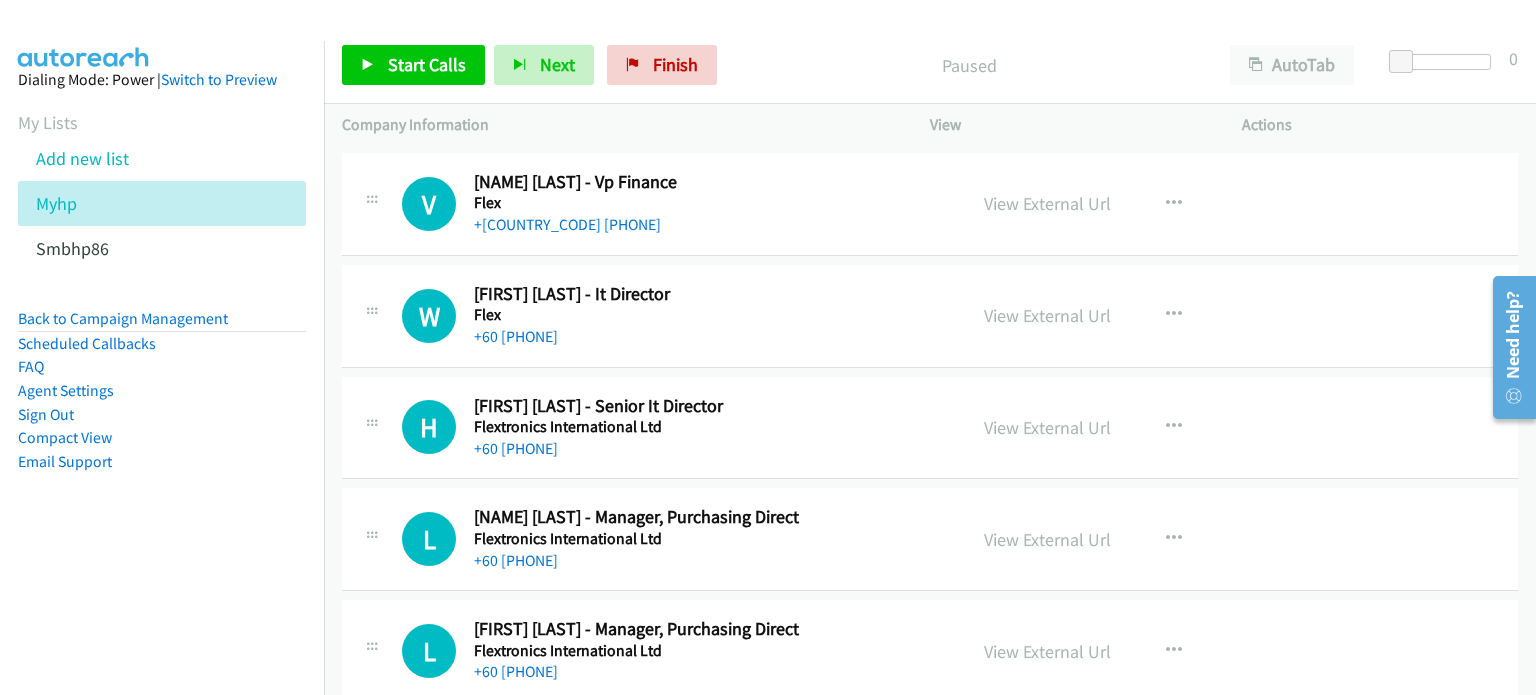 scroll, scrollTop: 3392, scrollLeft: 0, axis: vertical 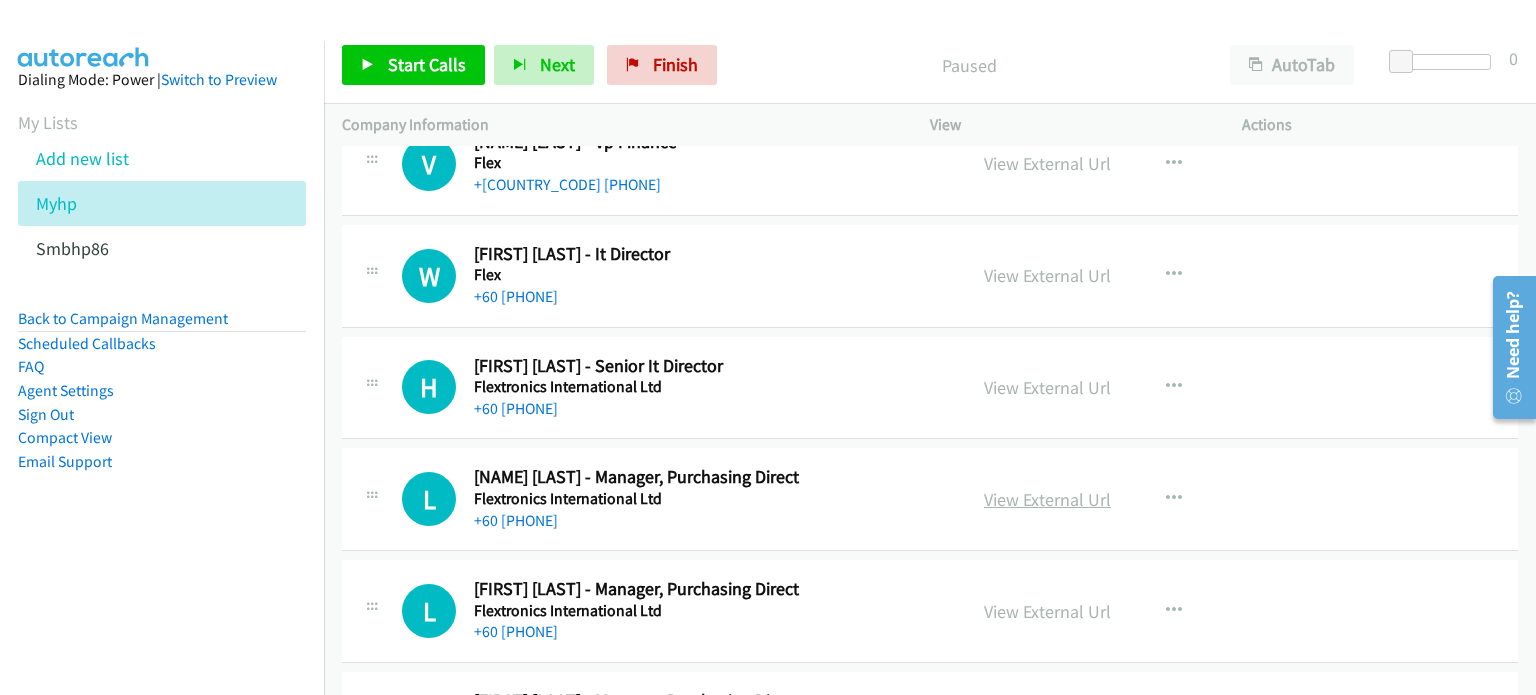 click on "View External Url" at bounding box center [1047, 499] 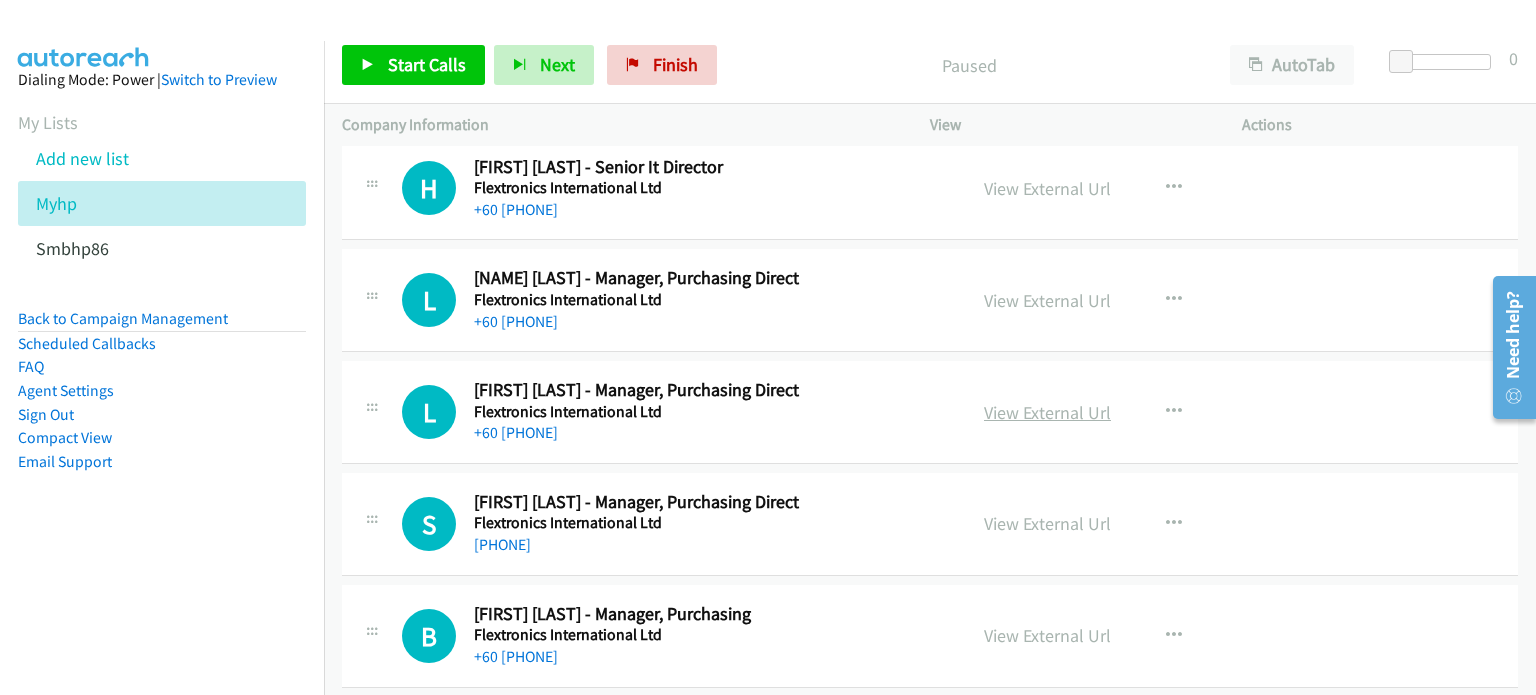 scroll, scrollTop: 3592, scrollLeft: 0, axis: vertical 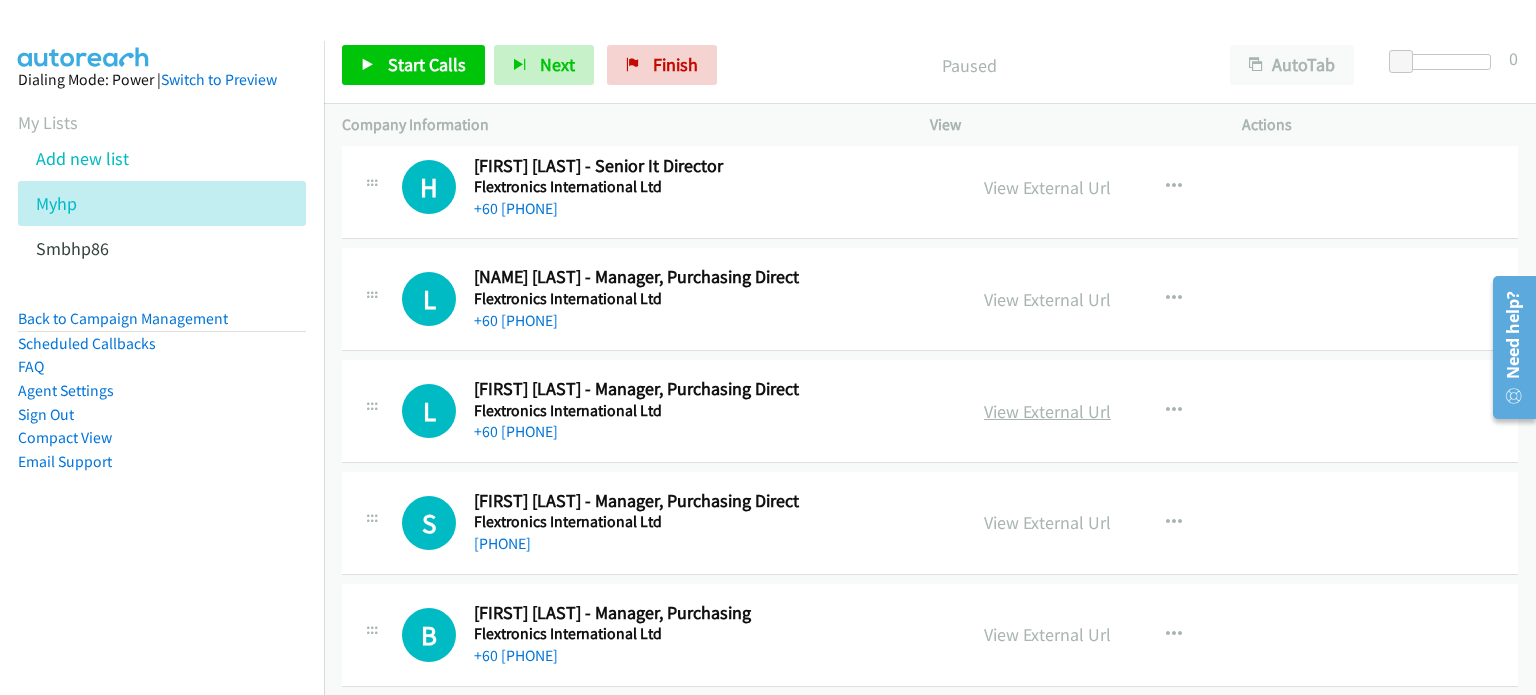 click on "View External Url" at bounding box center [1047, 411] 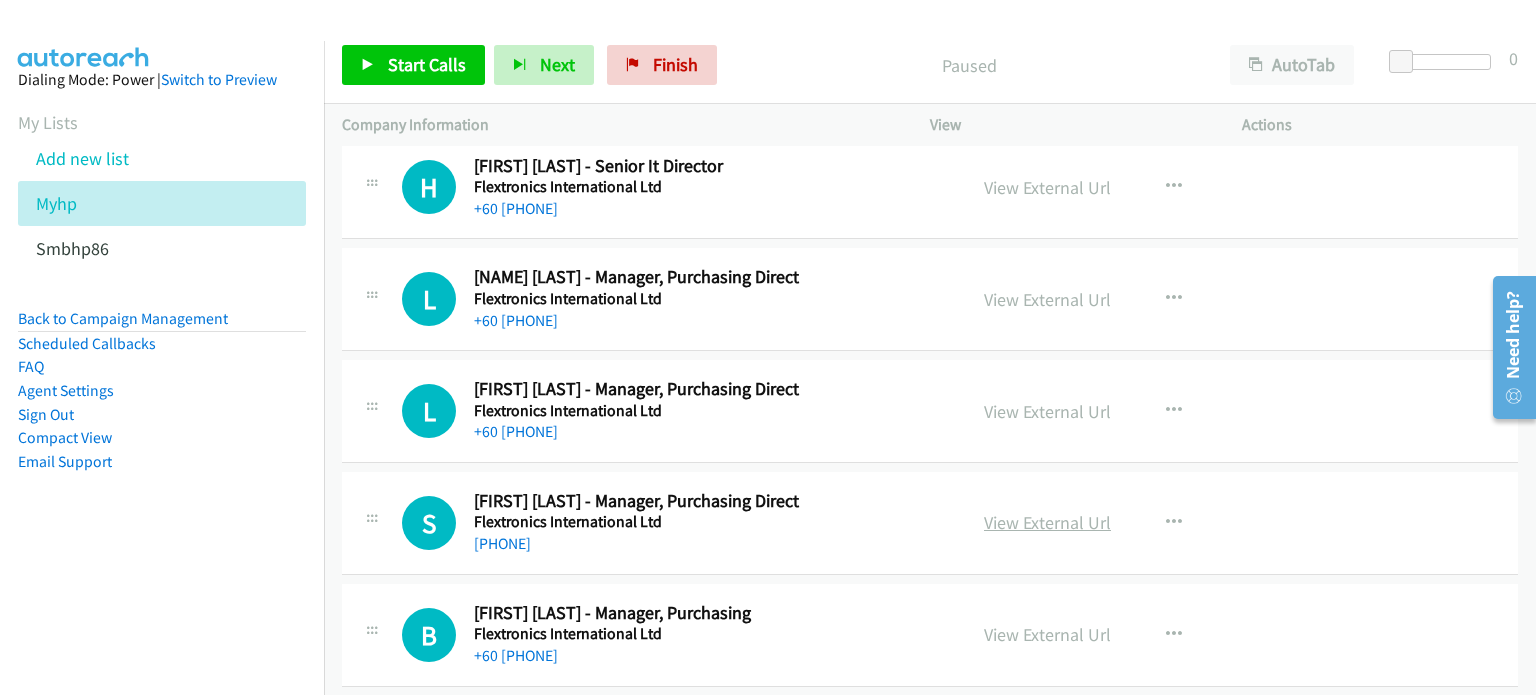click on "View External Url" at bounding box center (1047, 522) 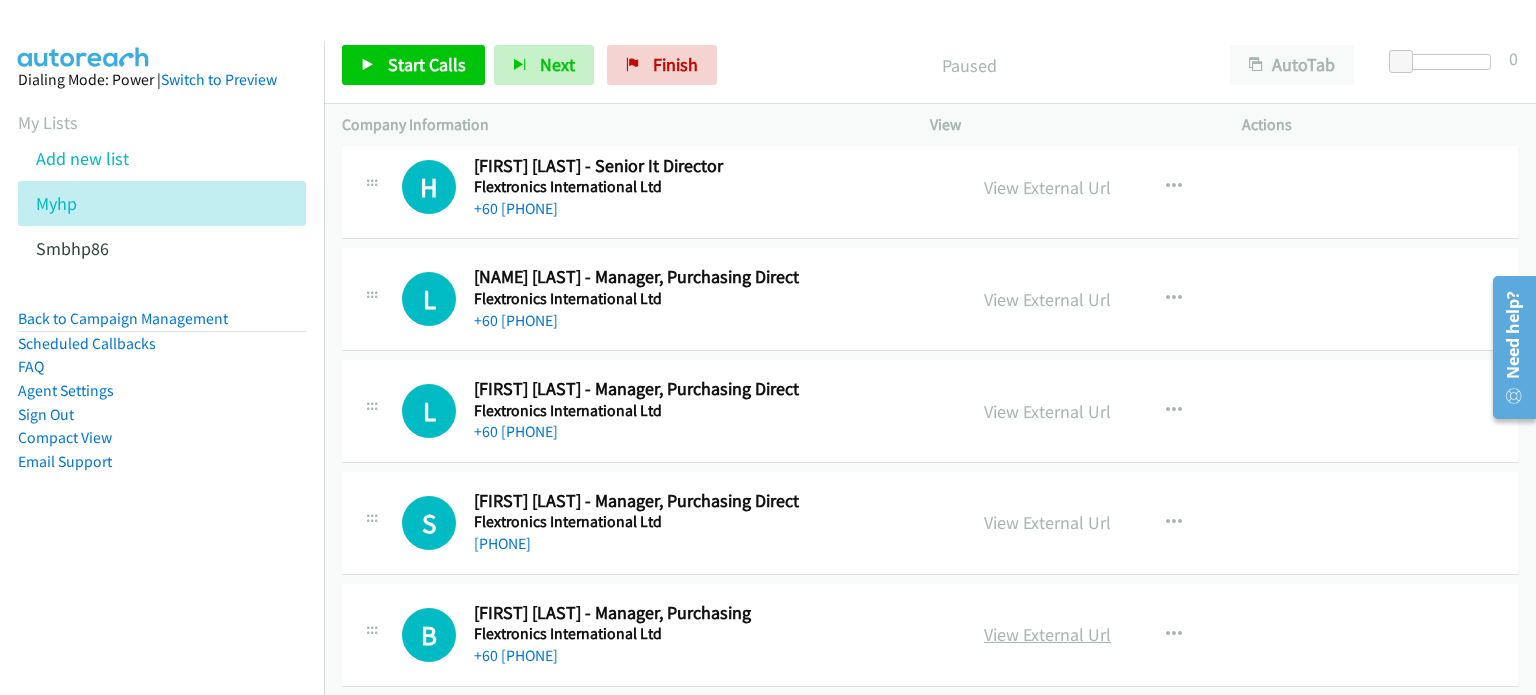 click on "View External Url" at bounding box center [1047, 634] 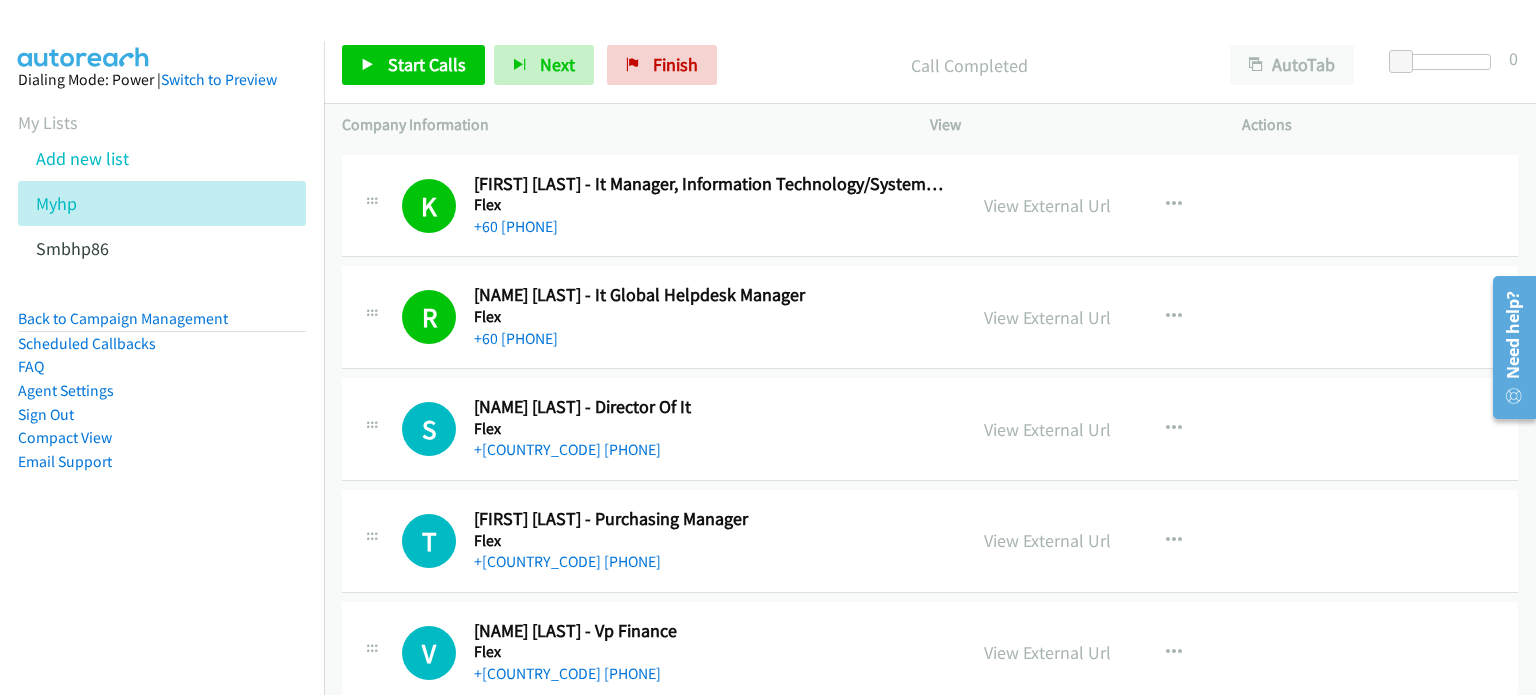 scroll, scrollTop: 2901, scrollLeft: 0, axis: vertical 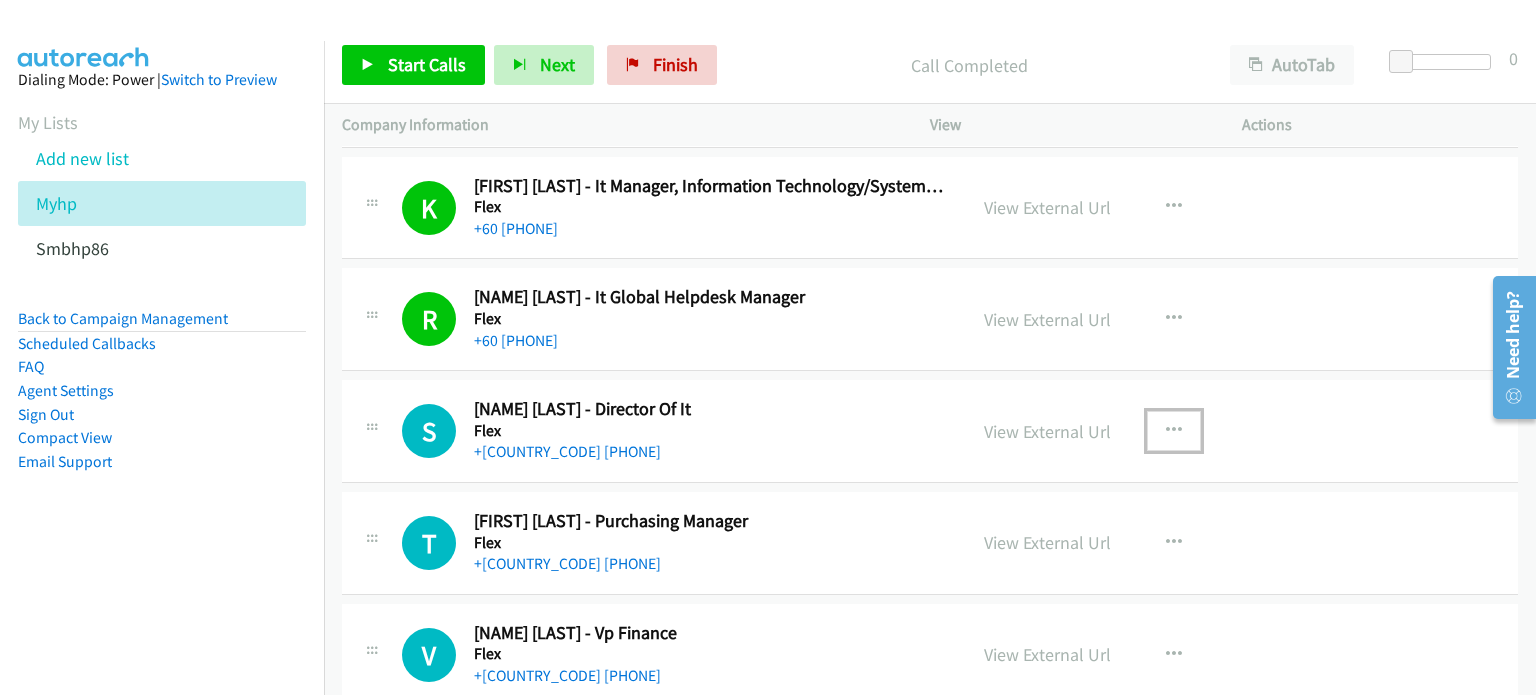click at bounding box center (1174, 431) 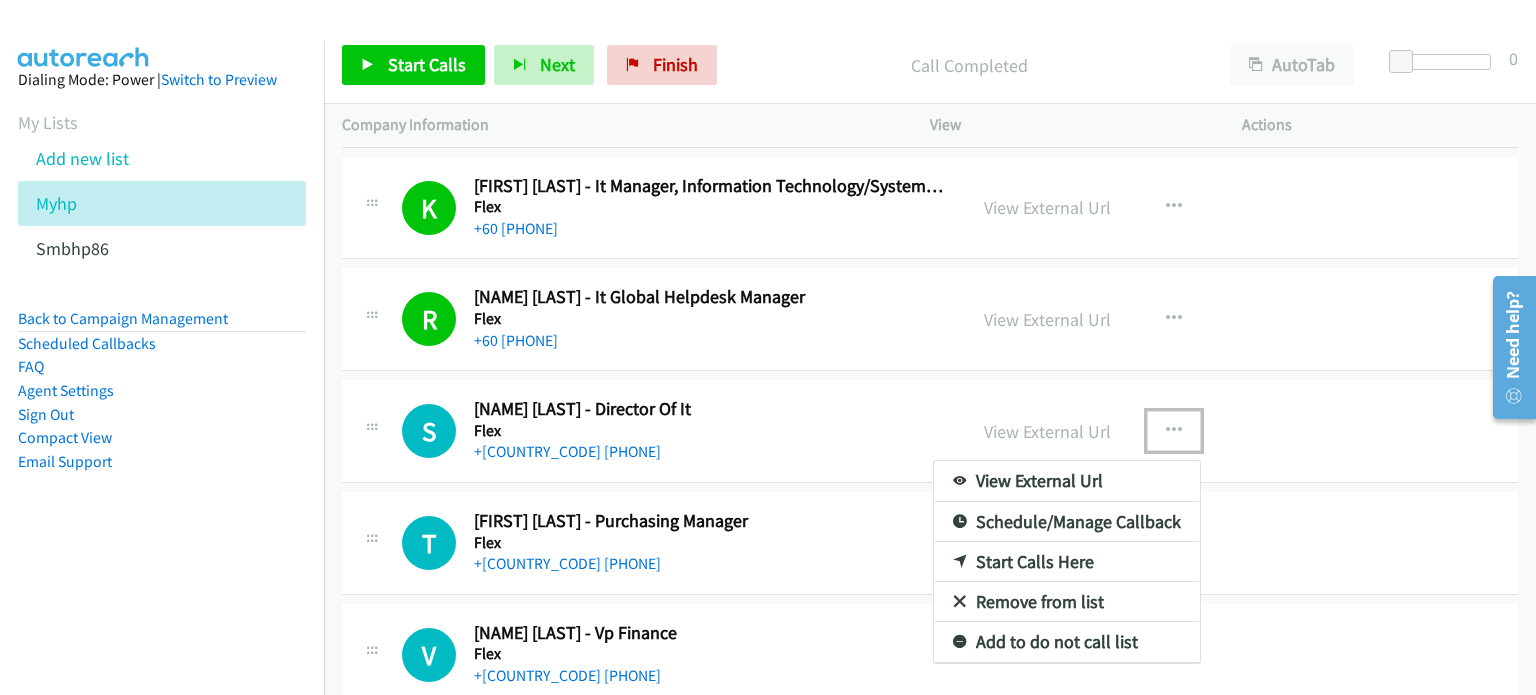 click on "Start Calls Here" at bounding box center (1067, 562) 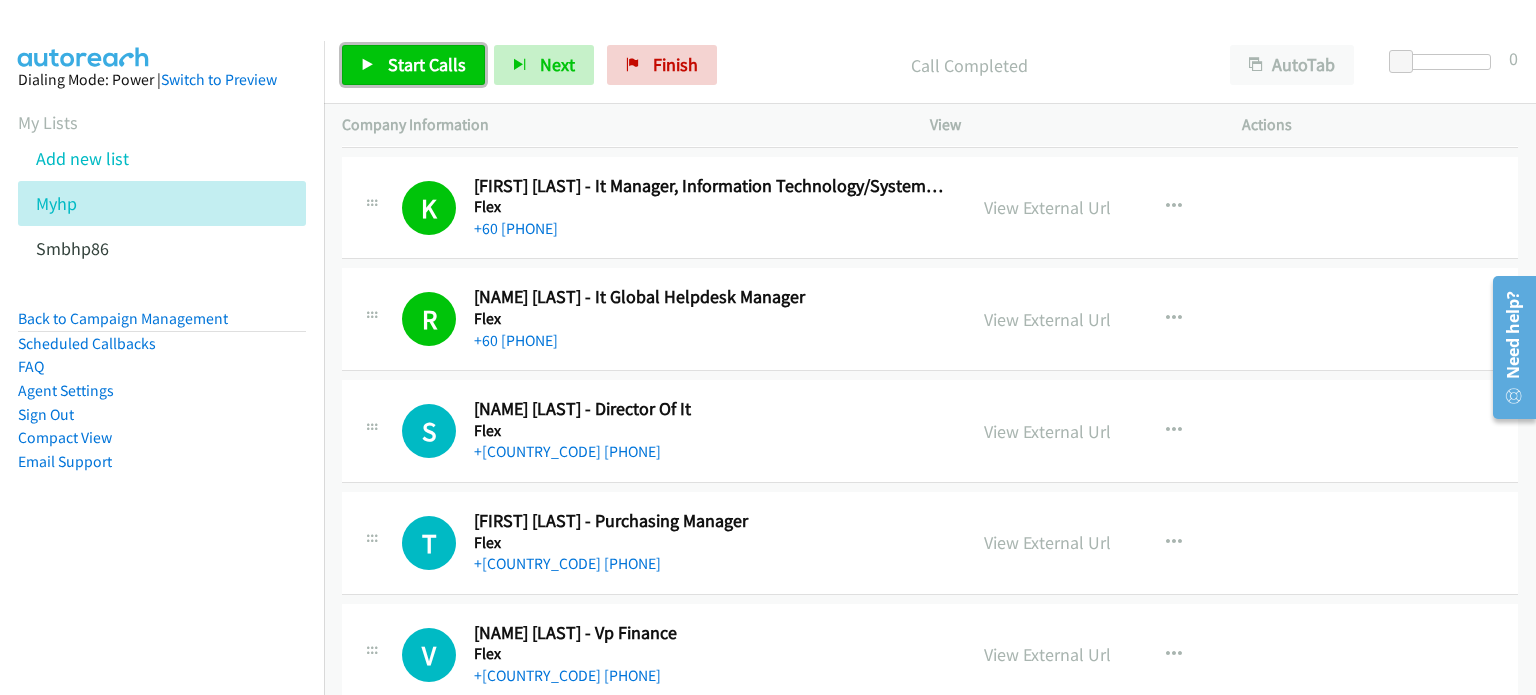 click on "Start Calls" at bounding box center (427, 64) 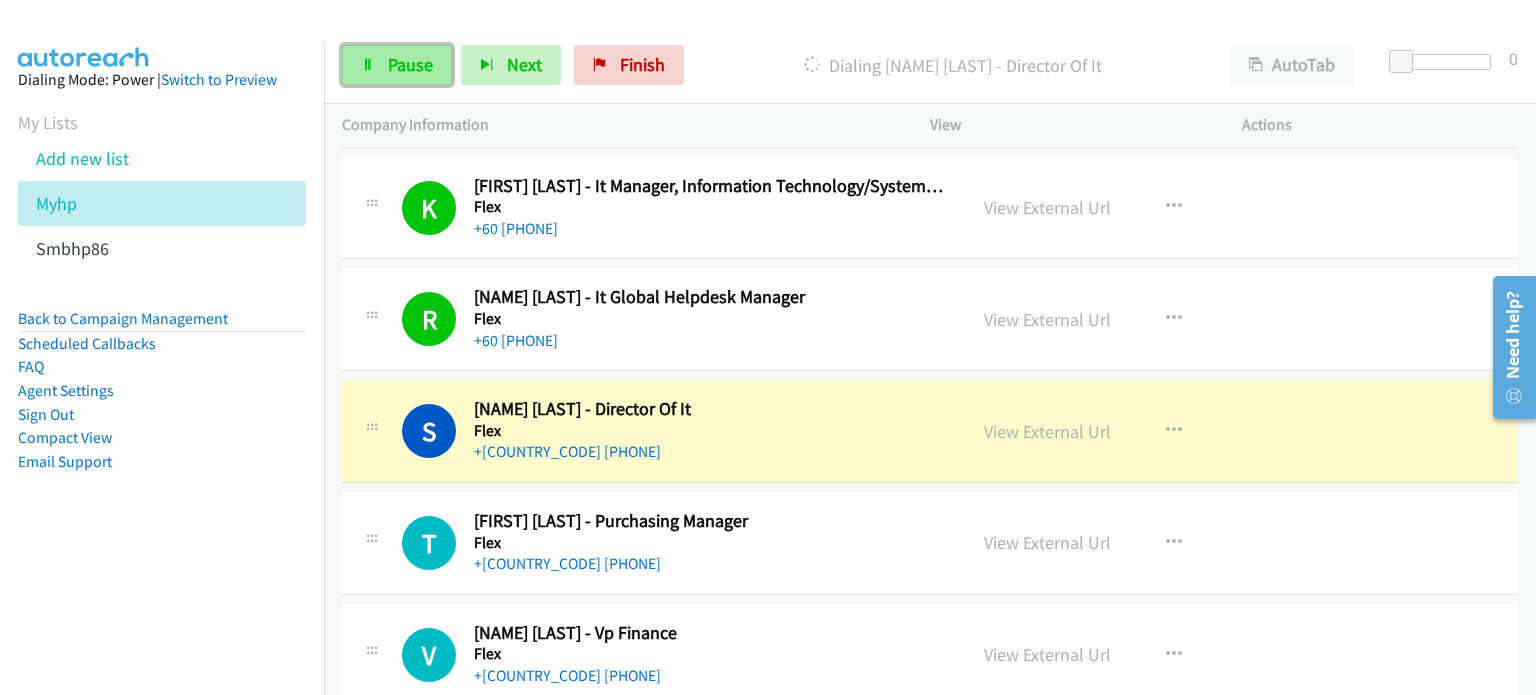 click on "Pause" at bounding box center (397, 65) 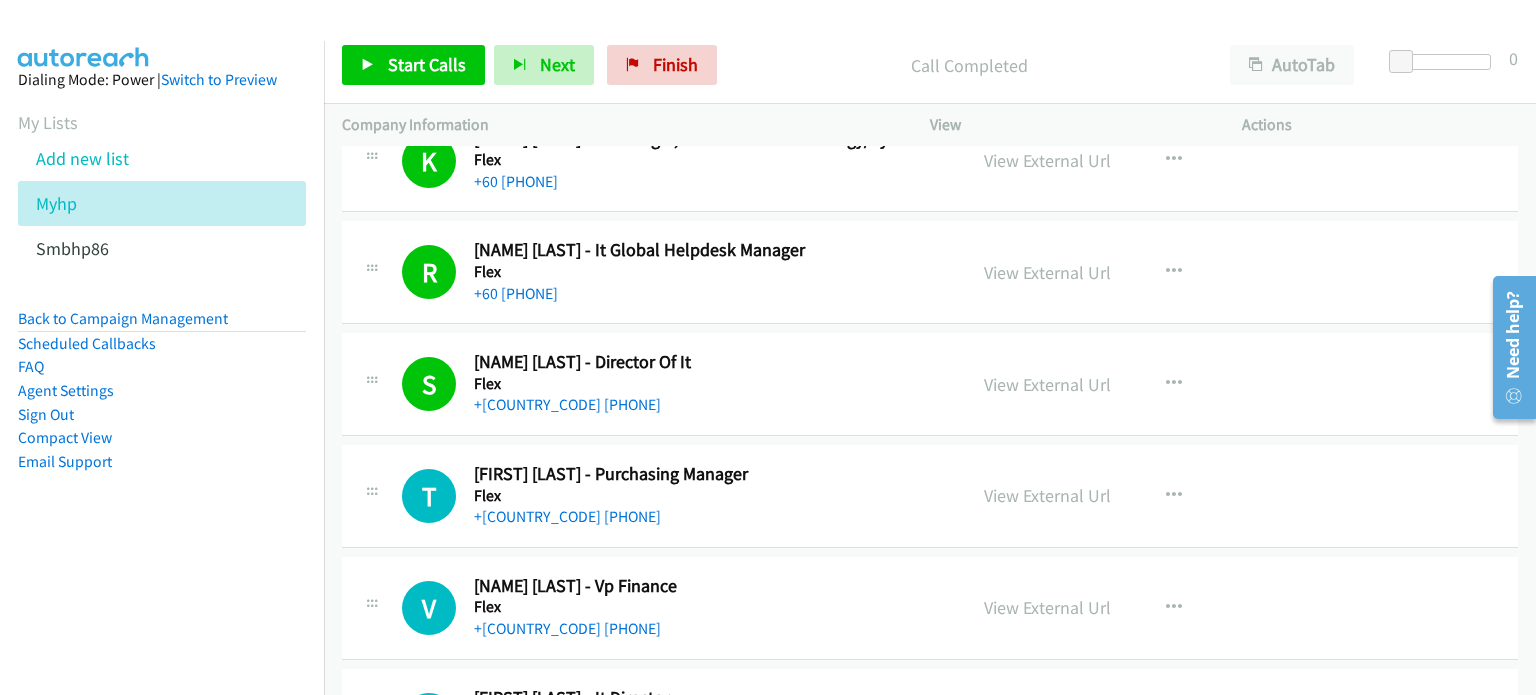 scroll, scrollTop: 2987, scrollLeft: 0, axis: vertical 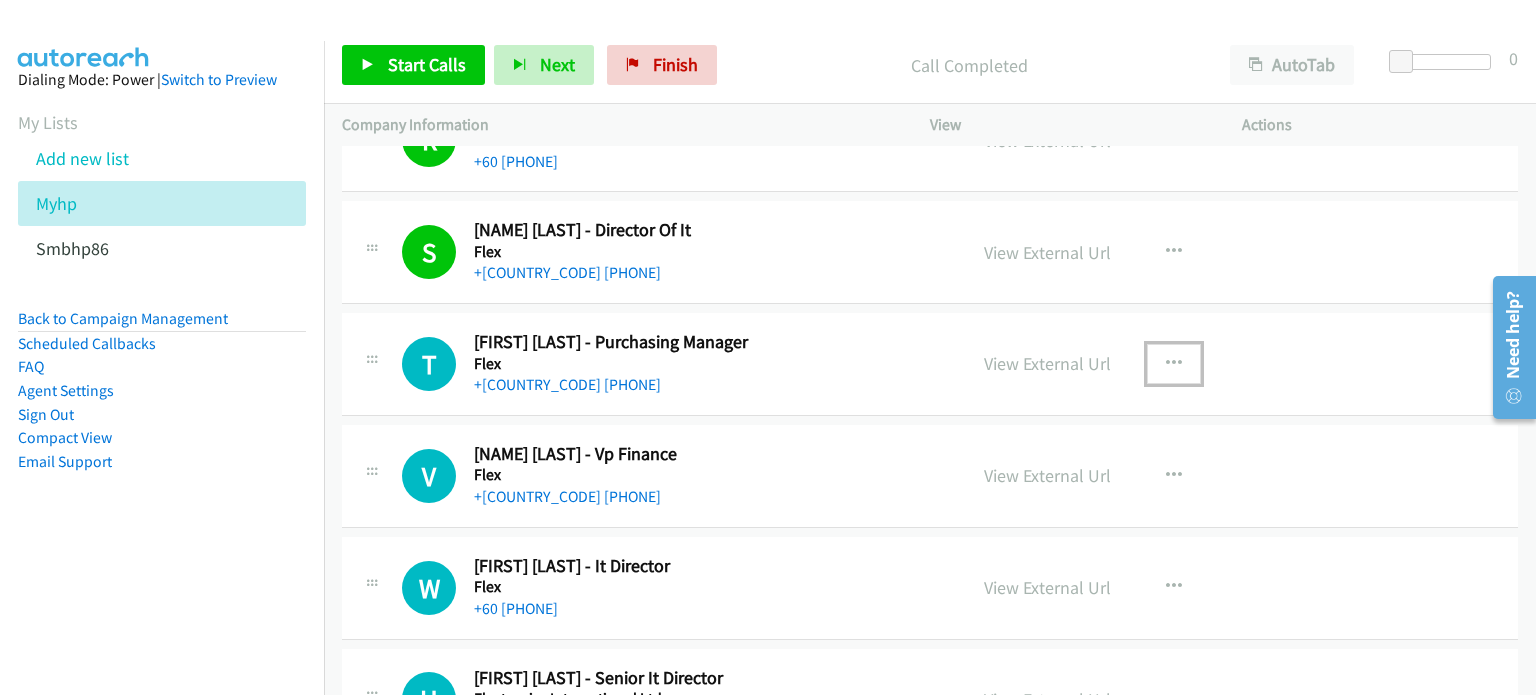 drag, startPoint x: 1166, startPoint y: 355, endPoint x: 1160, endPoint y: 369, distance: 15.231546 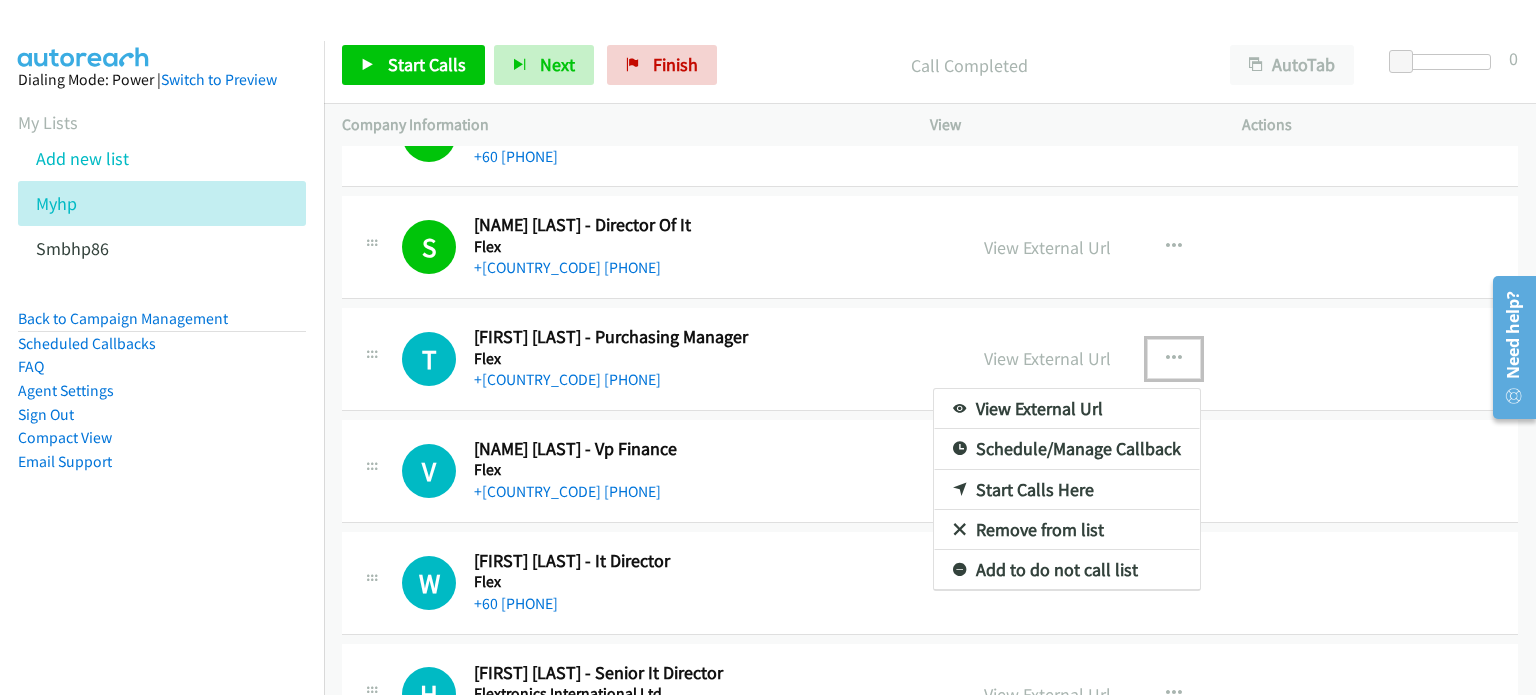 scroll, scrollTop: 3086, scrollLeft: 0, axis: vertical 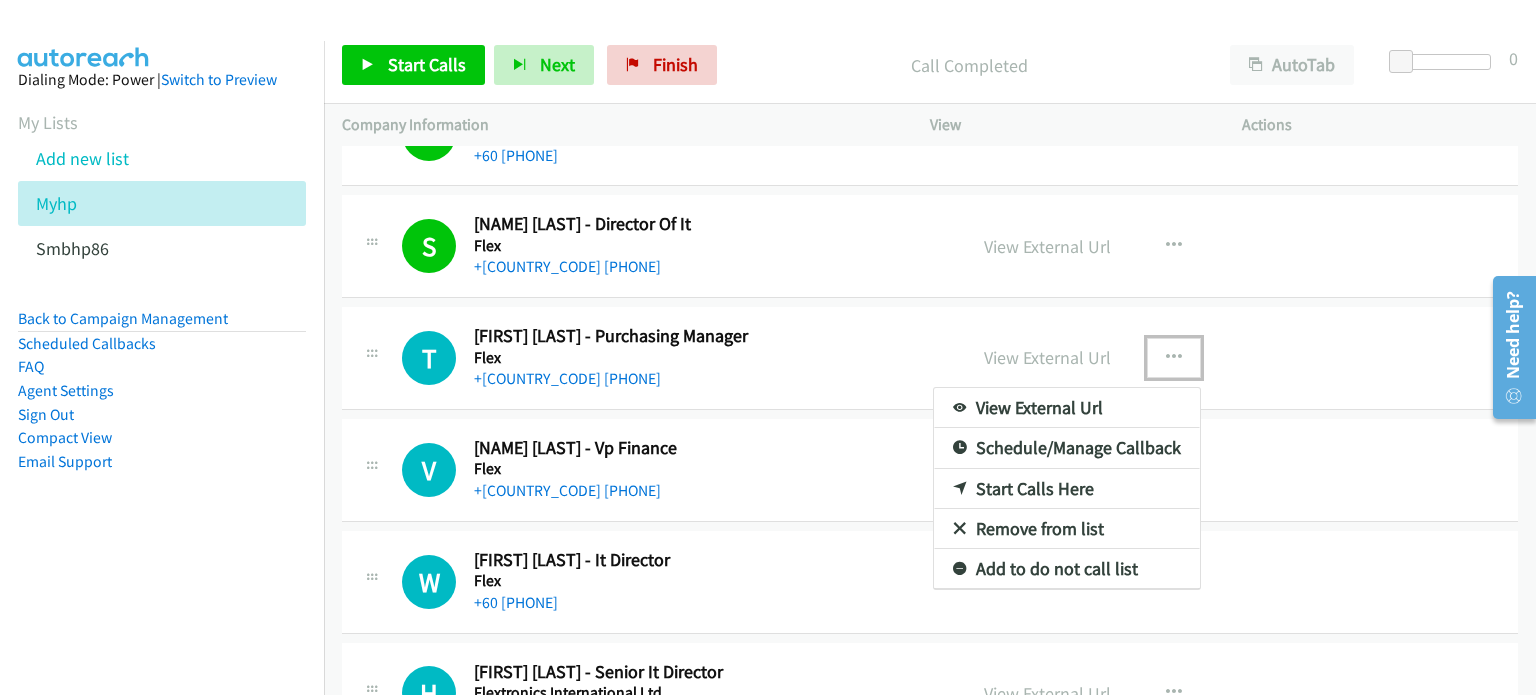 click on "Start Calls Here" at bounding box center [1067, 489] 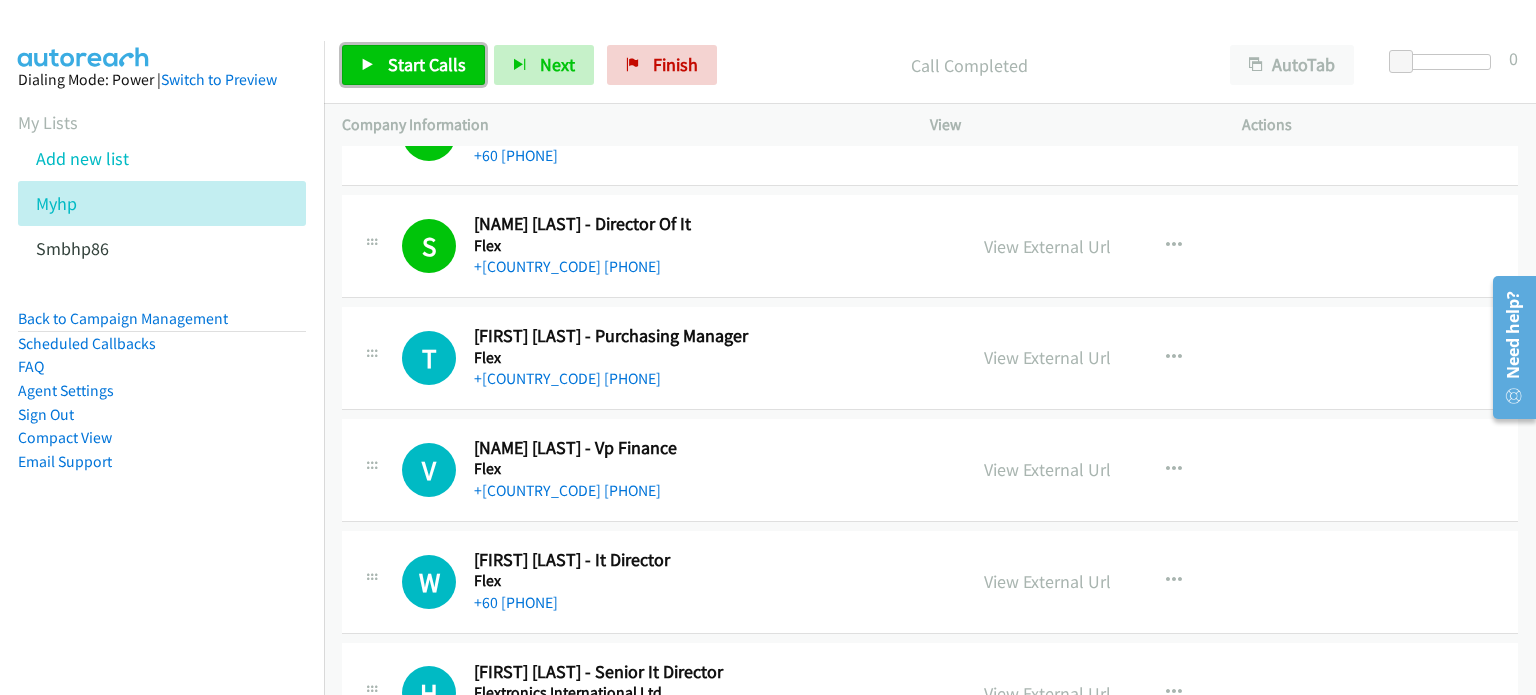 click on "Start Calls" at bounding box center (427, 64) 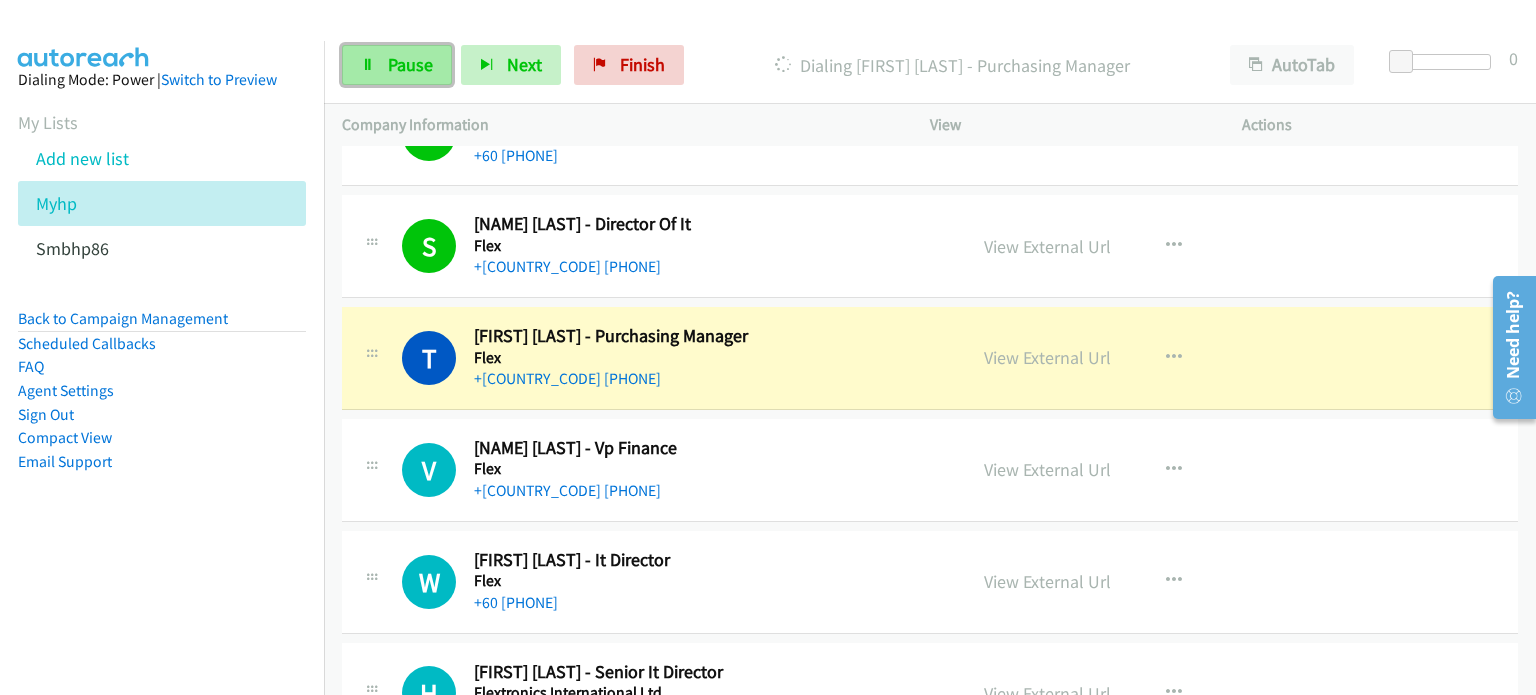 click on "Pause" at bounding box center [410, 64] 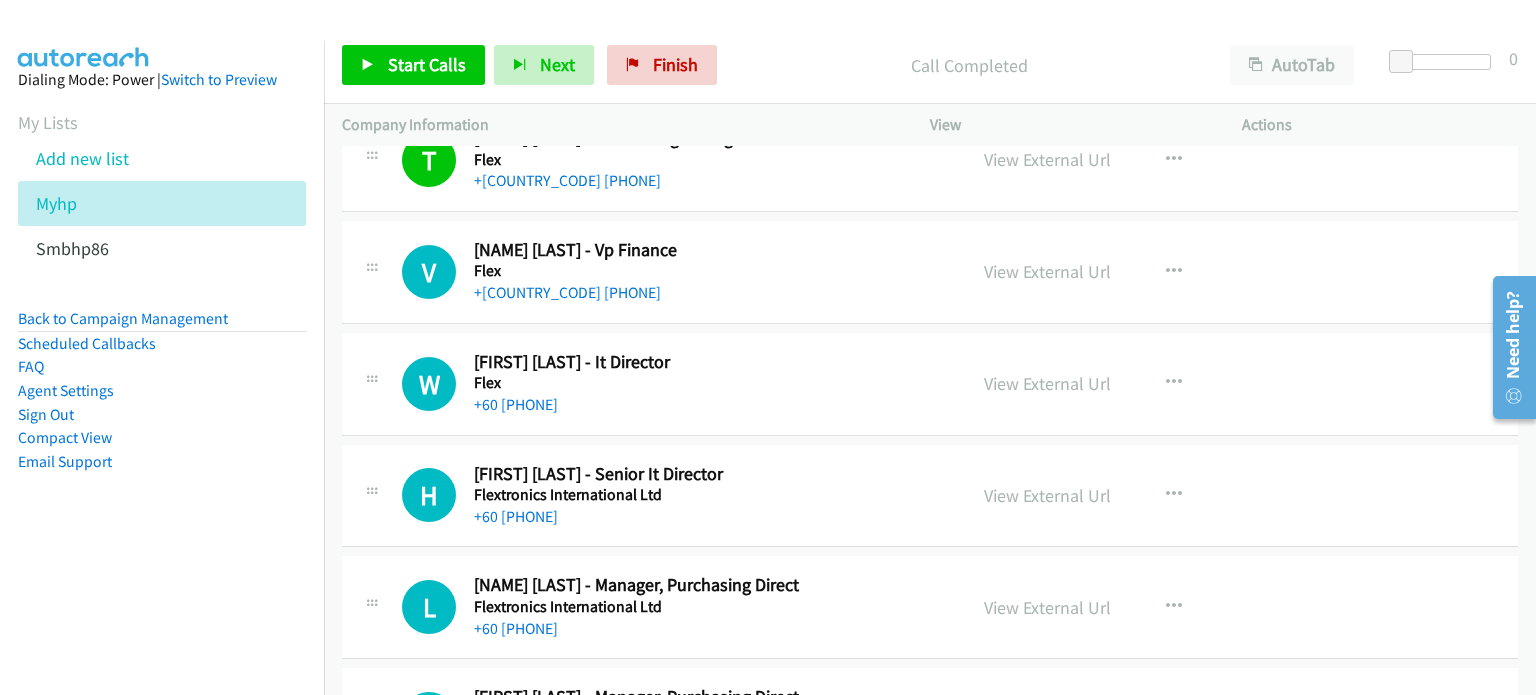 scroll, scrollTop: 3284, scrollLeft: 0, axis: vertical 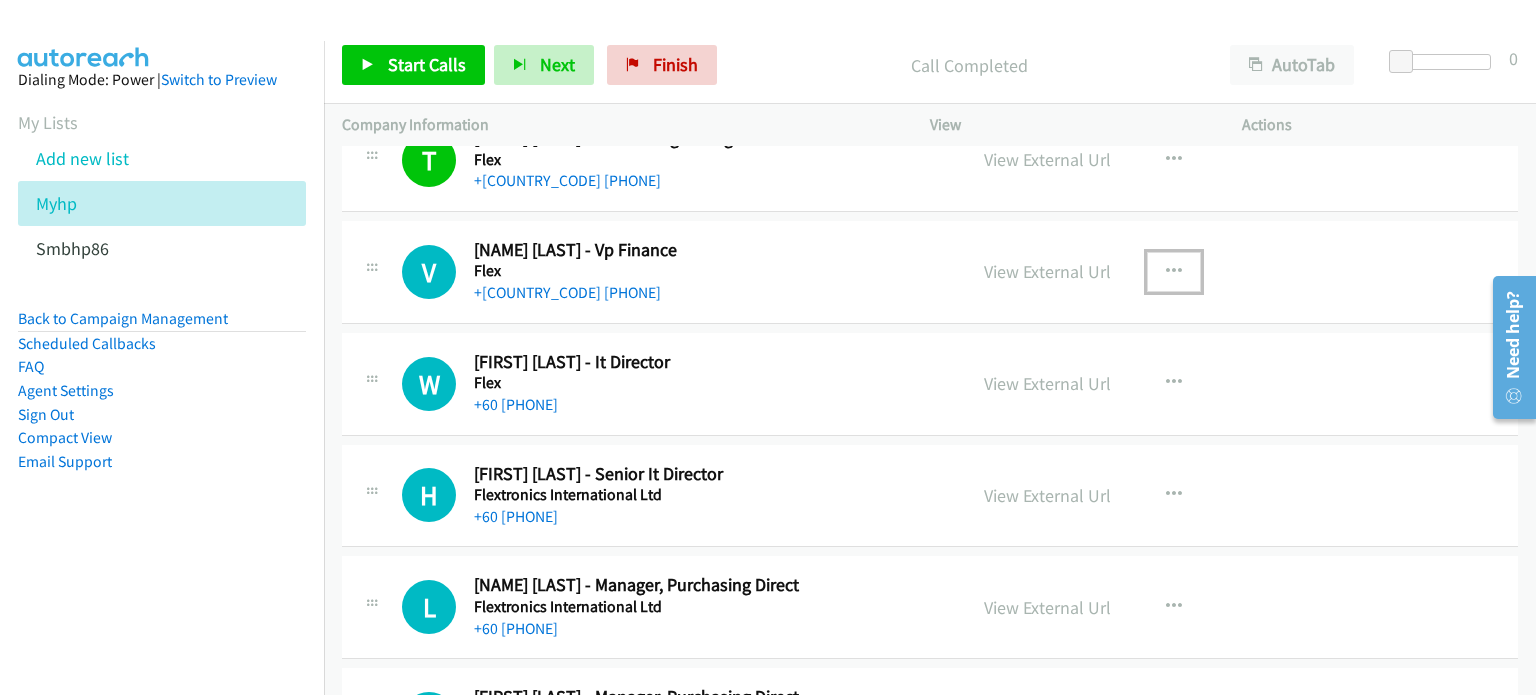 click at bounding box center (1174, 272) 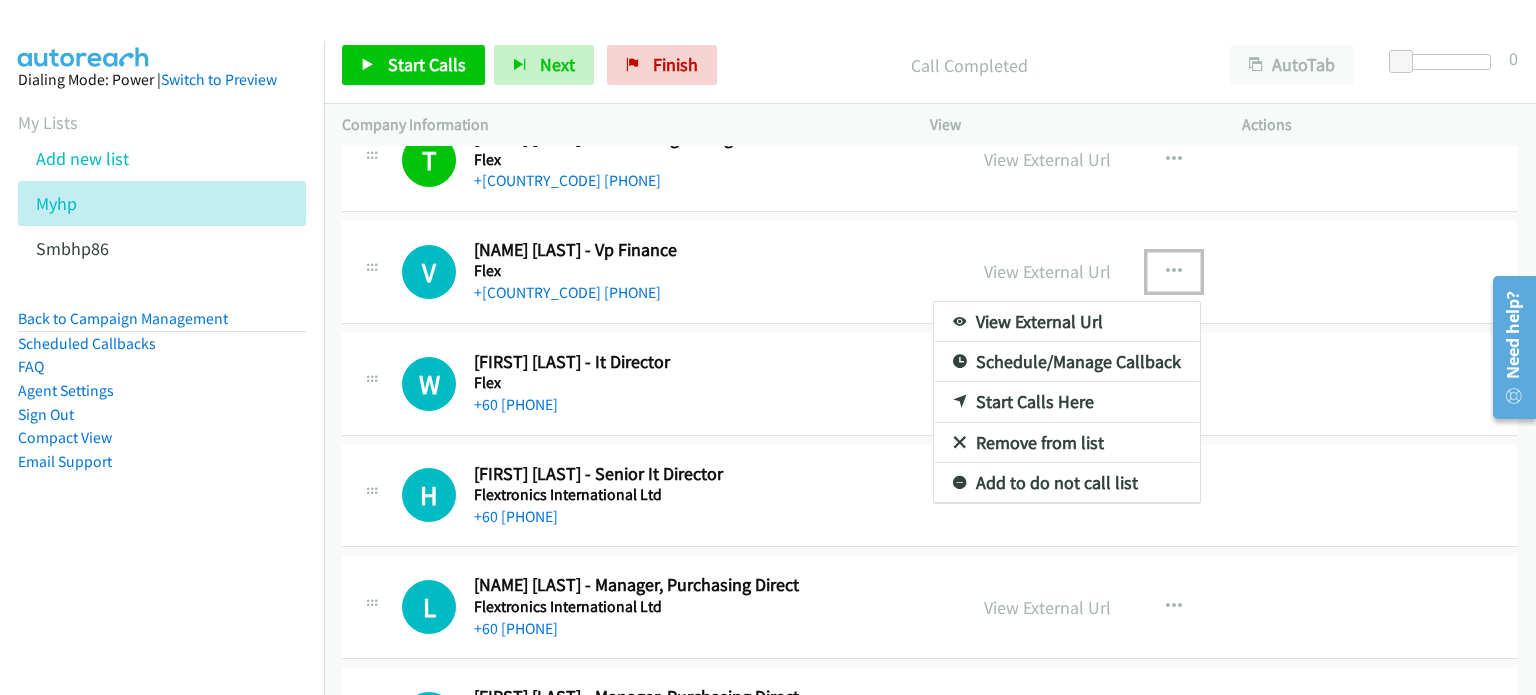 click on "Start Calls Here" at bounding box center (1067, 402) 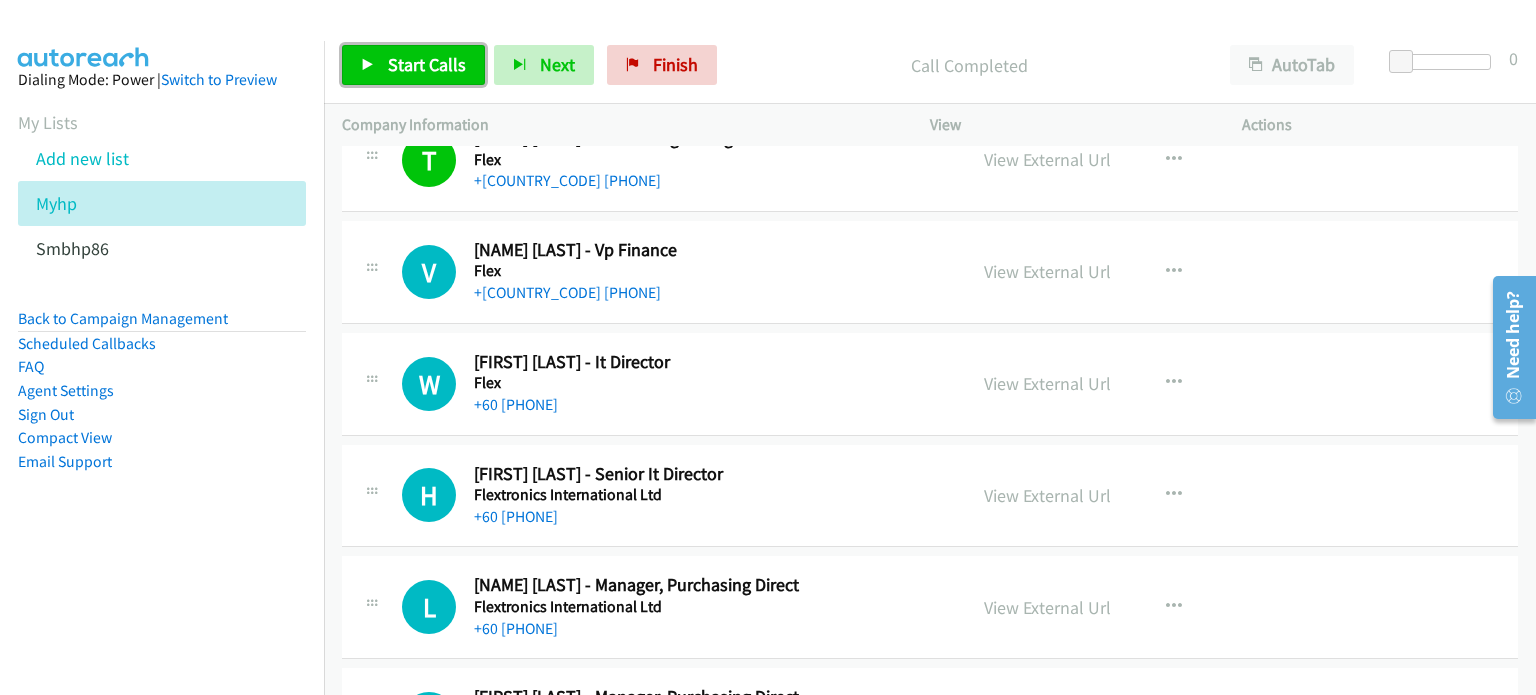 click on "Start Calls" at bounding box center (427, 64) 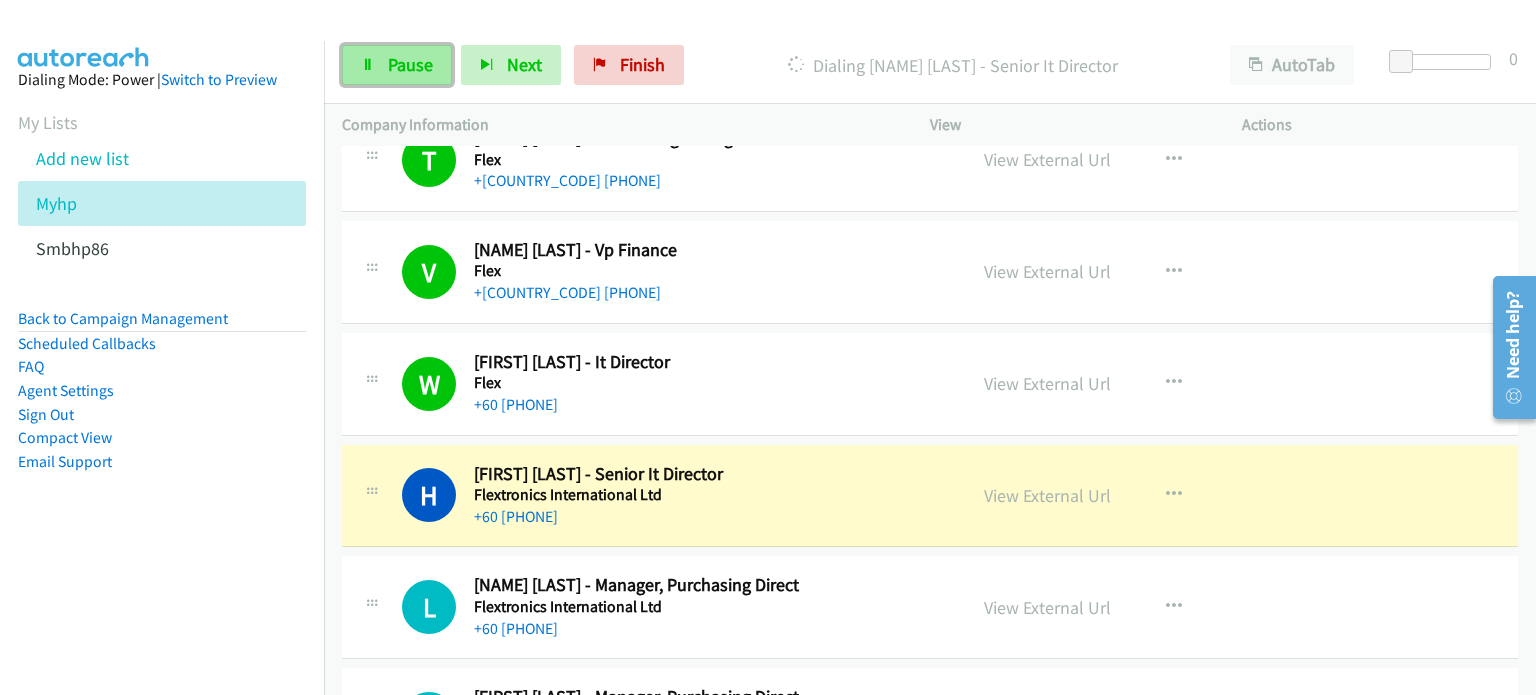 click on "Pause" at bounding box center [410, 64] 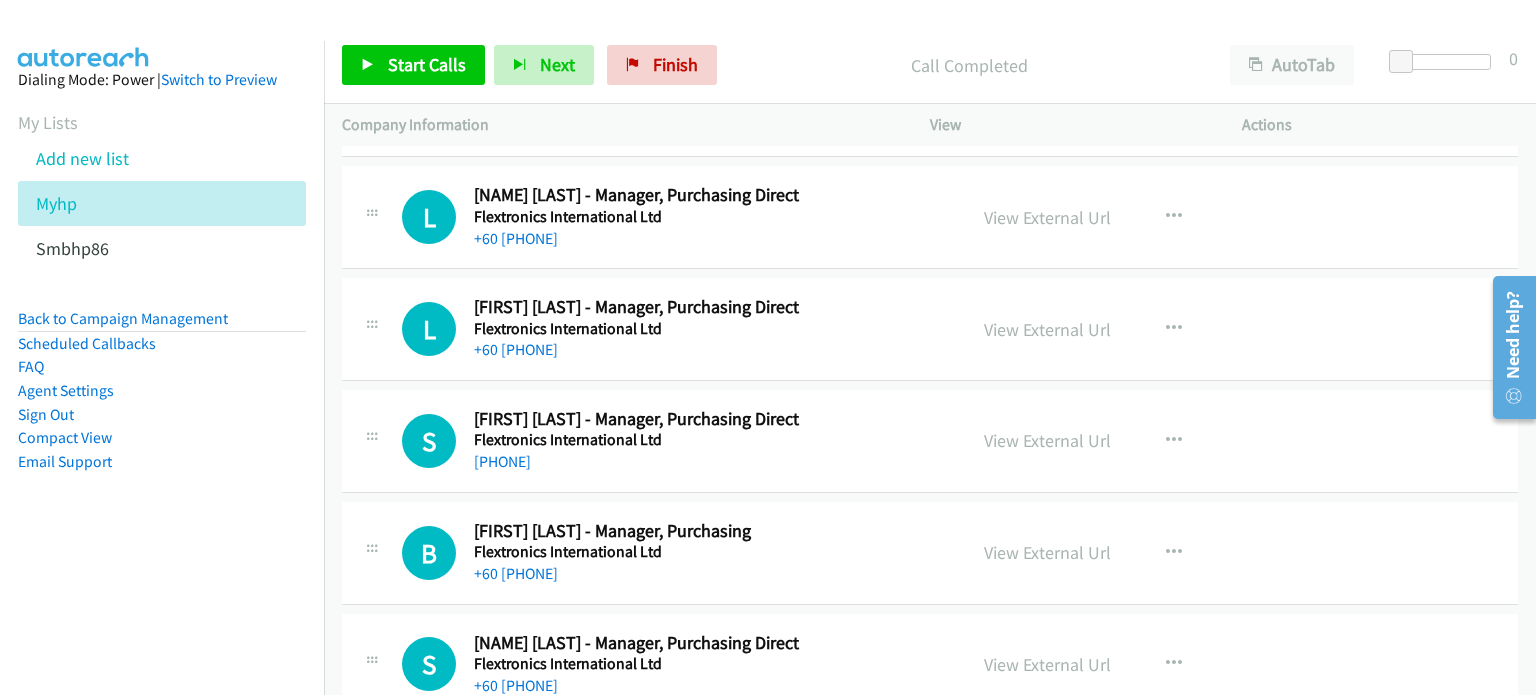 scroll, scrollTop: 3680, scrollLeft: 0, axis: vertical 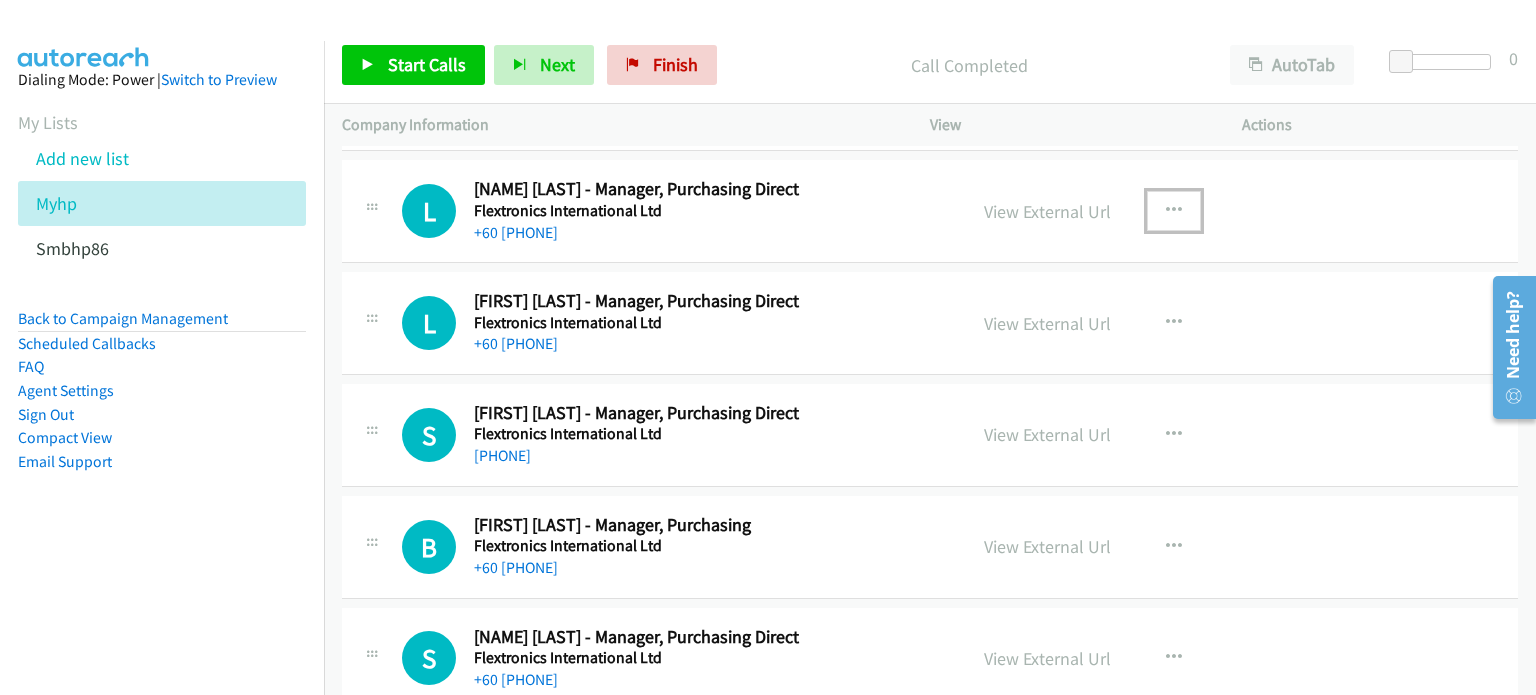 click at bounding box center (1174, 211) 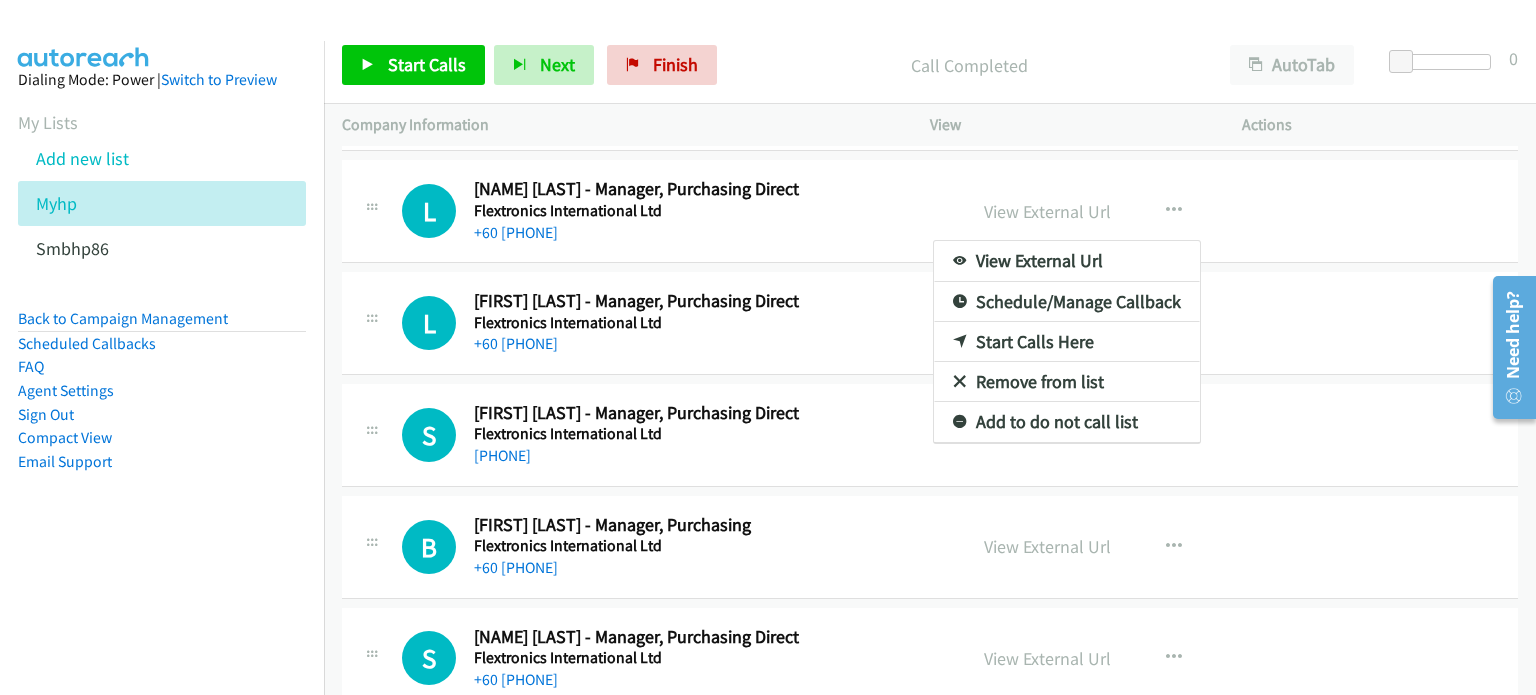 click at bounding box center (768, 347) 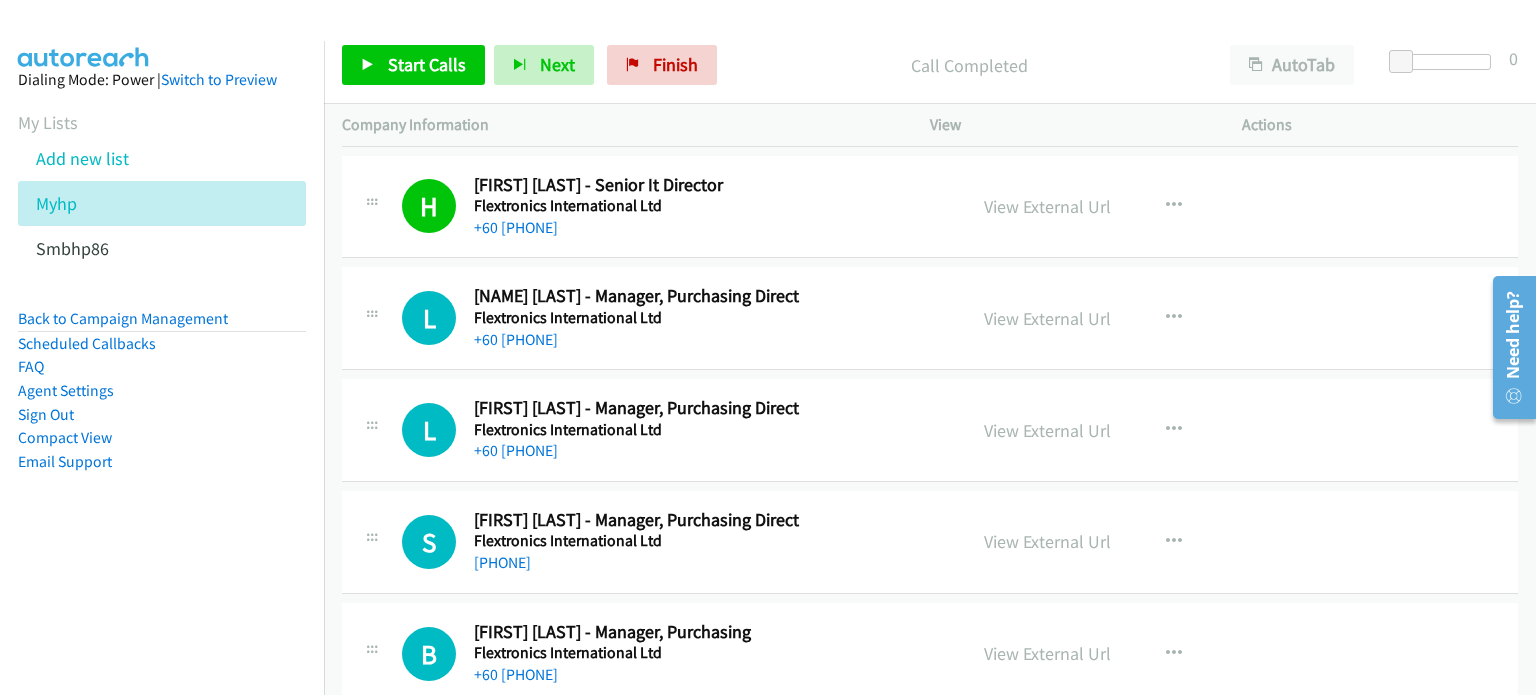scroll, scrollTop: 3574, scrollLeft: 0, axis: vertical 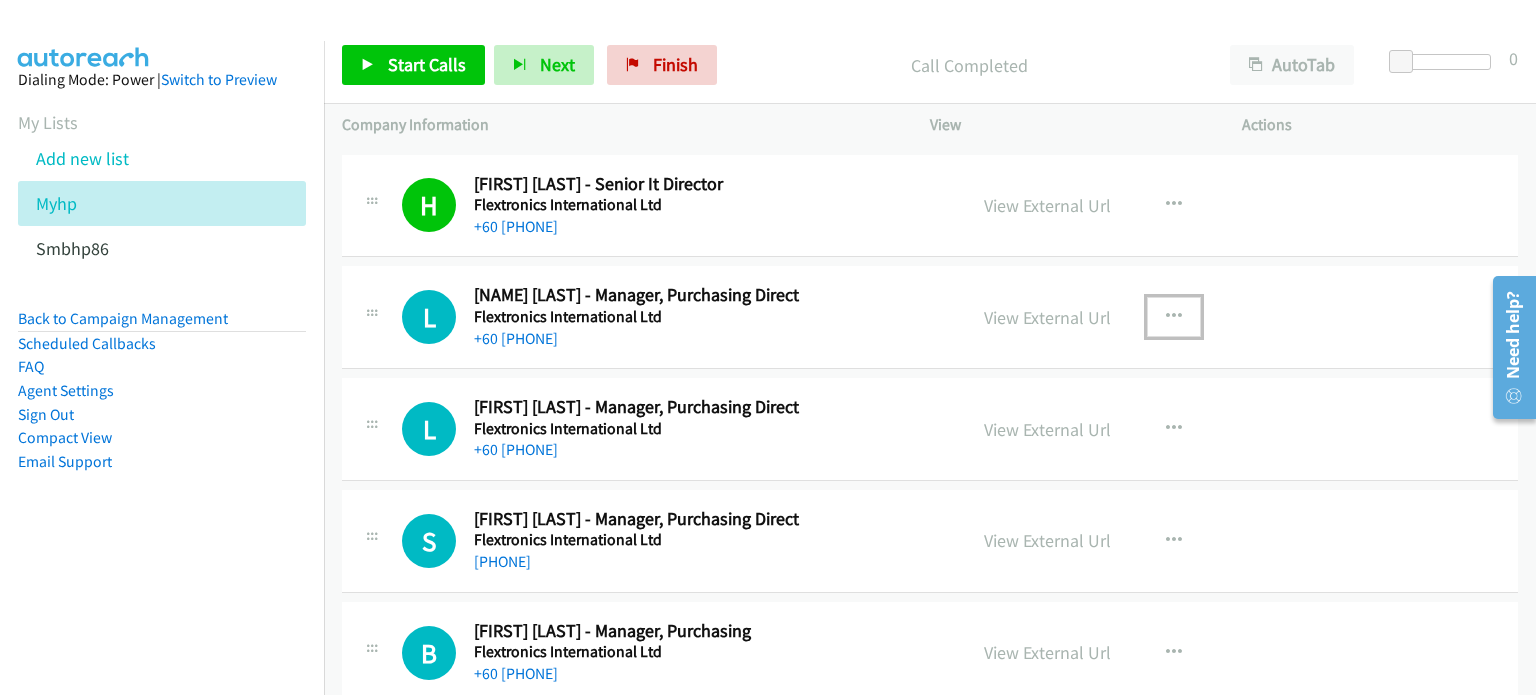 click at bounding box center (1174, 317) 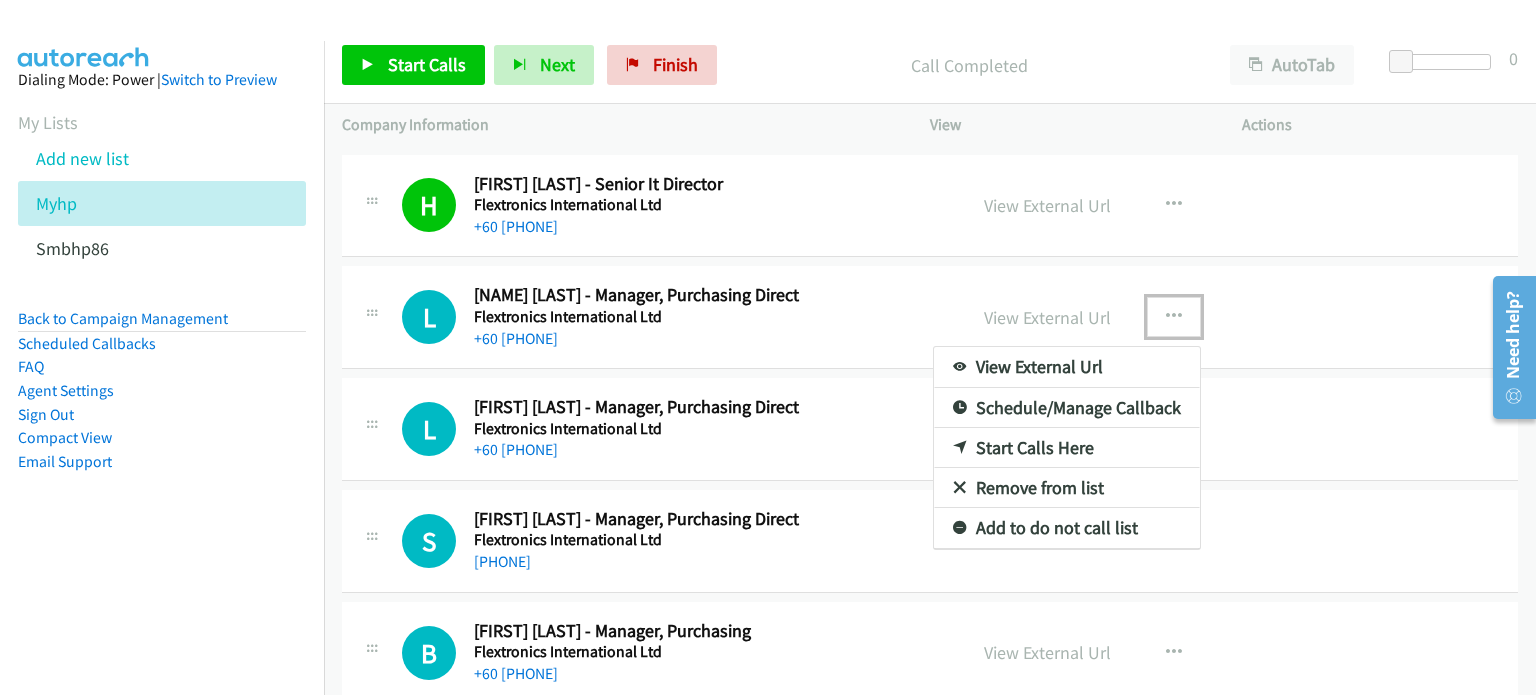 click on "Start Calls Here" at bounding box center [1067, 448] 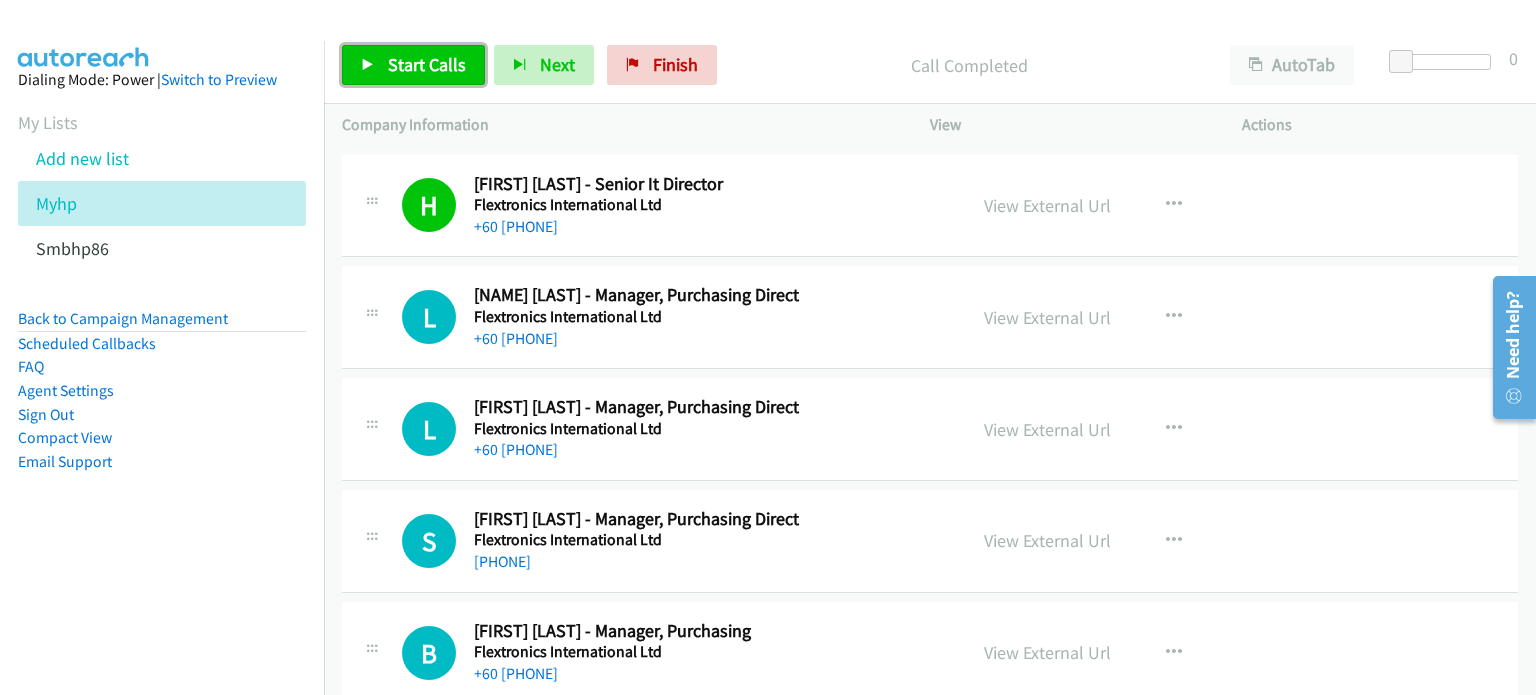 click on "Start Calls" at bounding box center [427, 64] 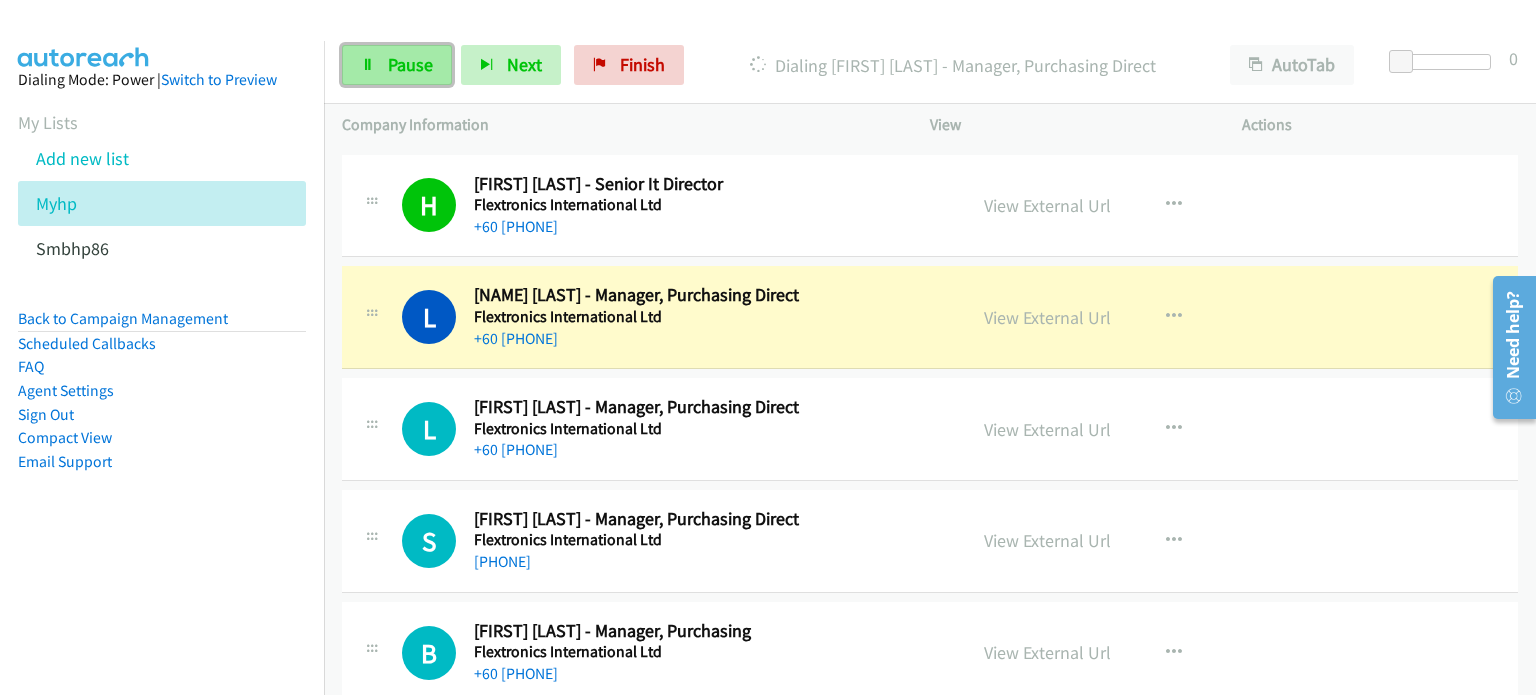 click on "Pause" at bounding box center [397, 65] 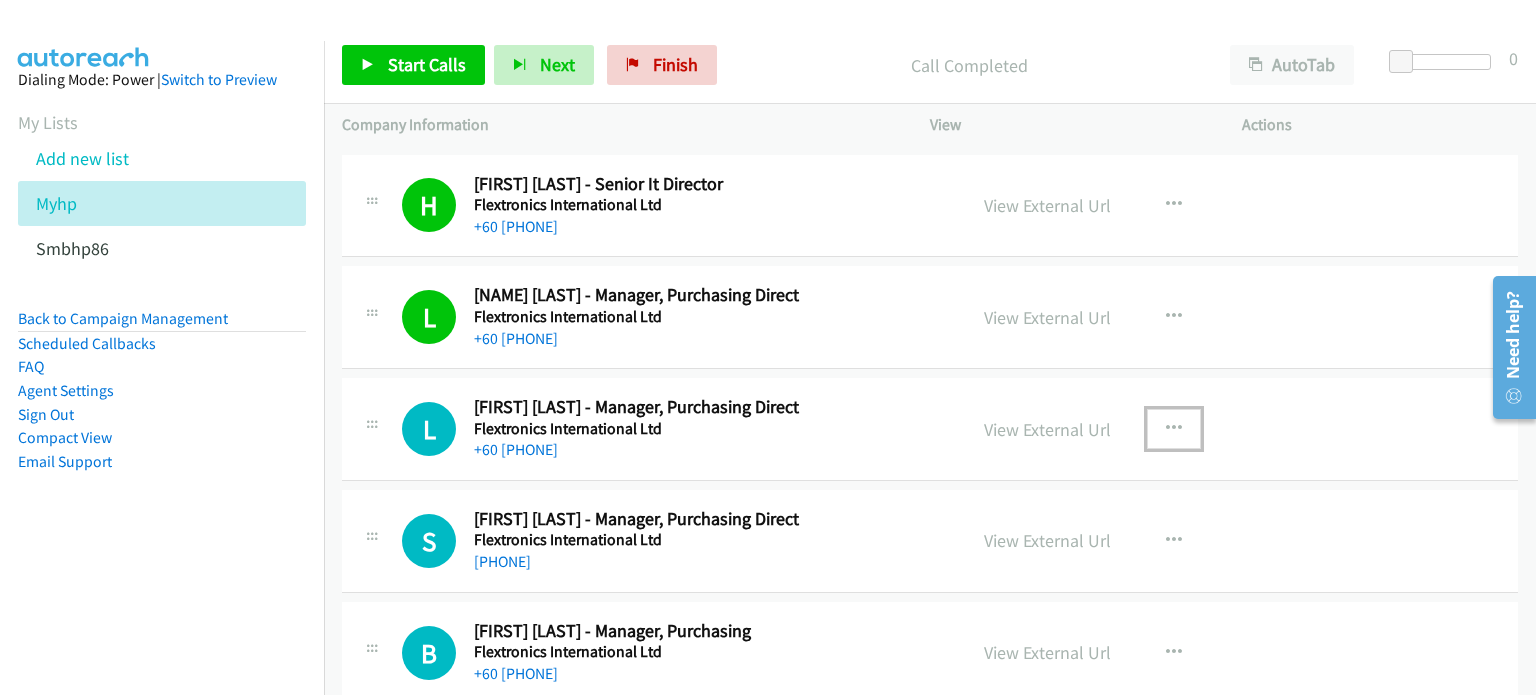 click at bounding box center (1174, 429) 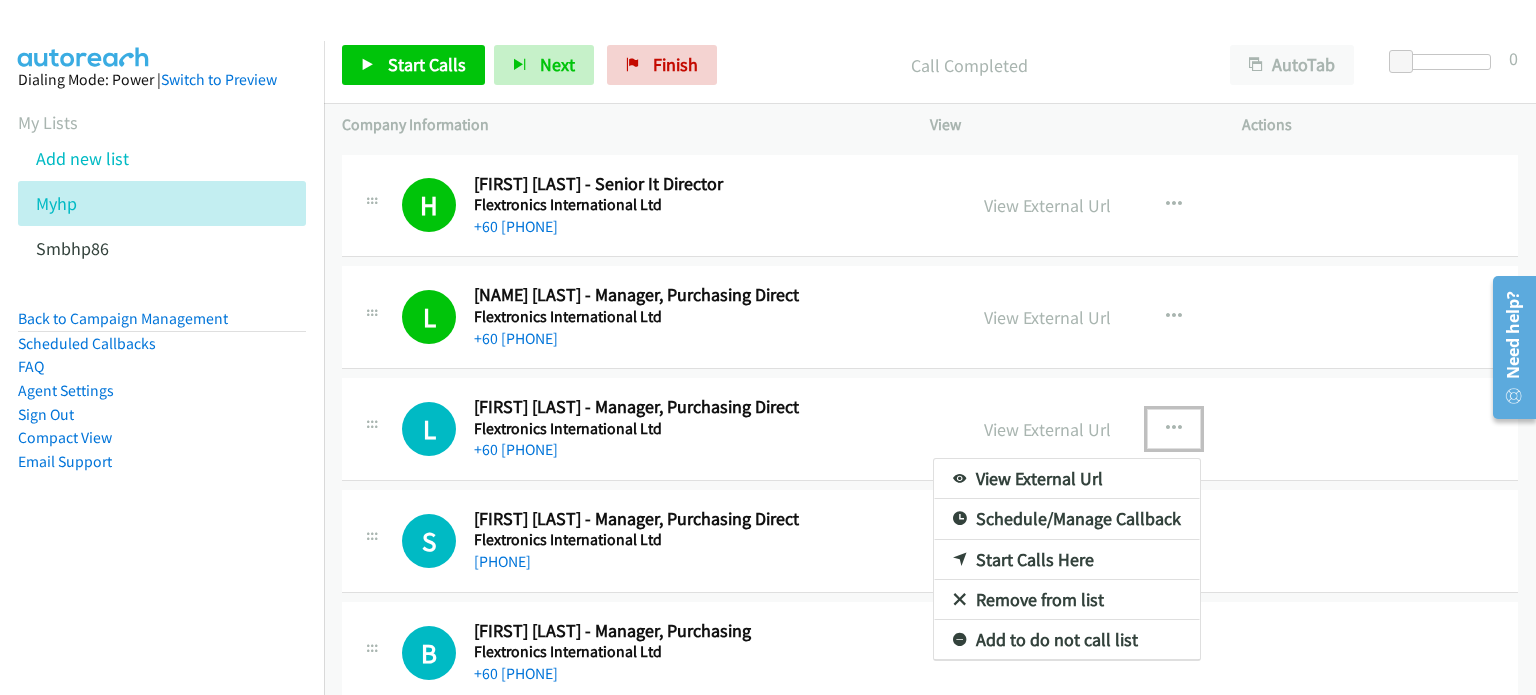 click on "Start Calls Here" at bounding box center (1067, 560) 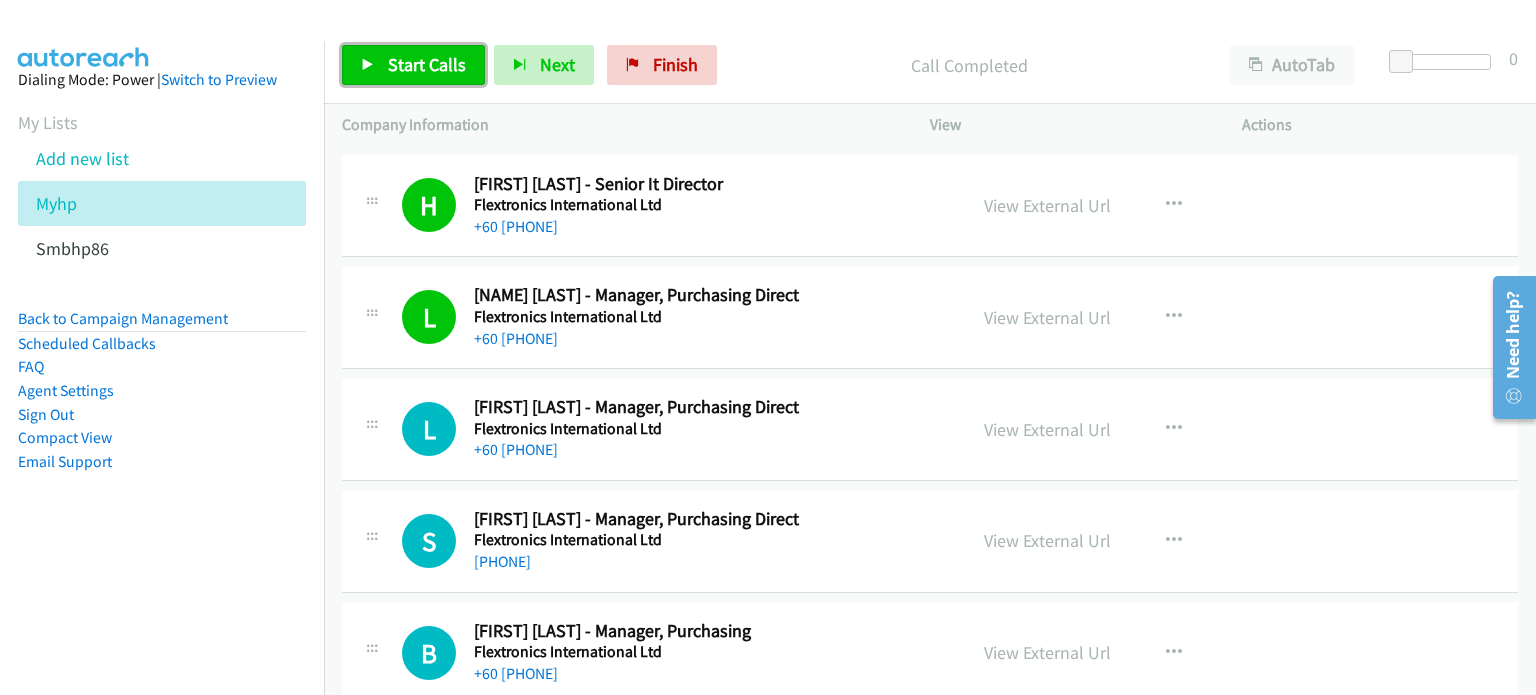 click on "Start Calls" at bounding box center [427, 64] 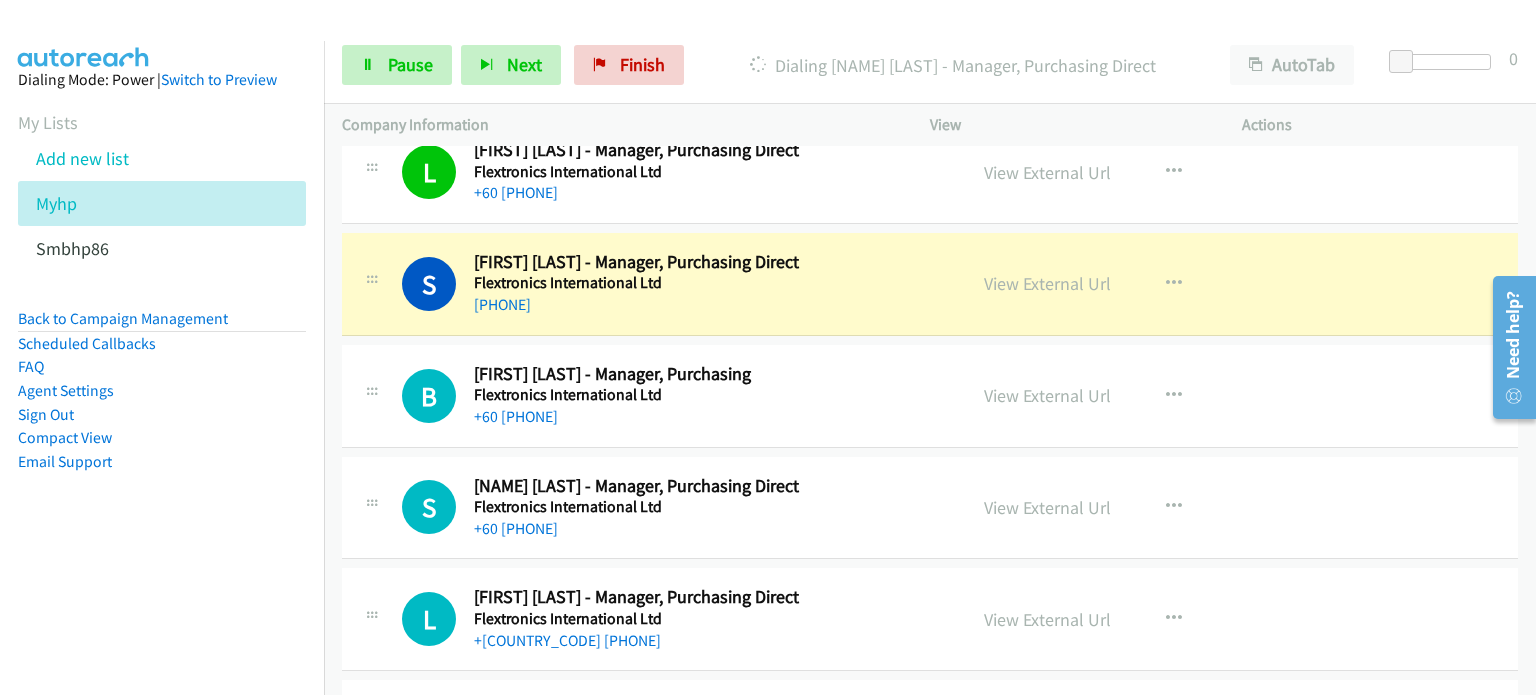 scroll, scrollTop: 3874, scrollLeft: 0, axis: vertical 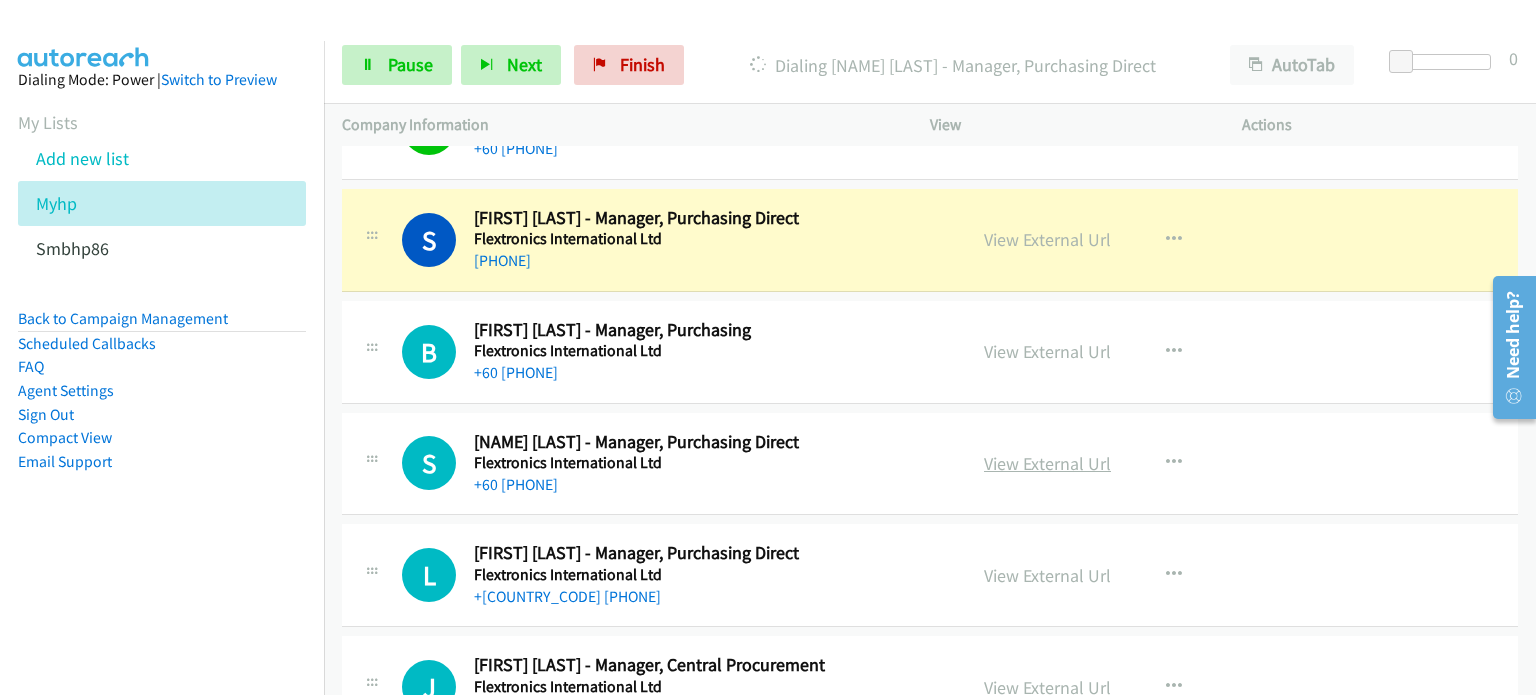 click on "View External Url" at bounding box center (1047, 463) 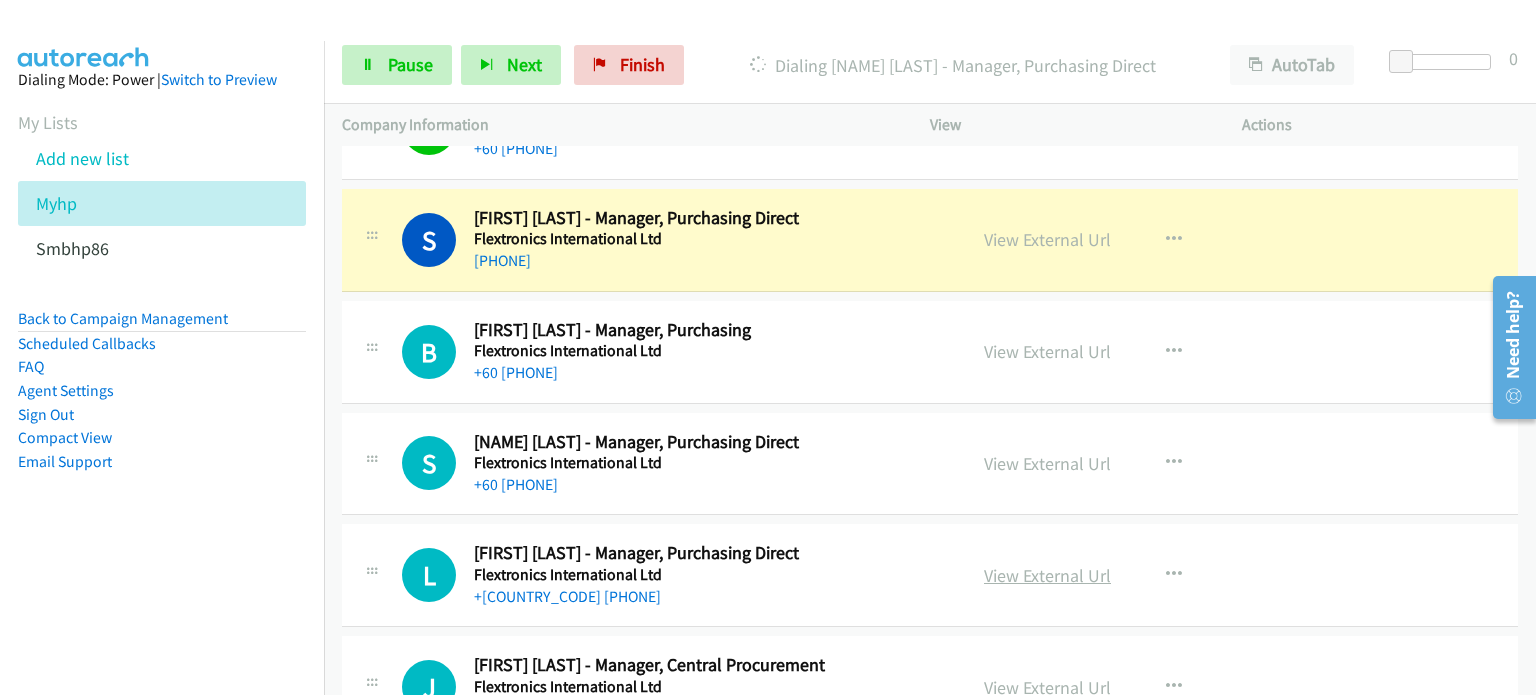 click on "View External Url" at bounding box center [1047, 575] 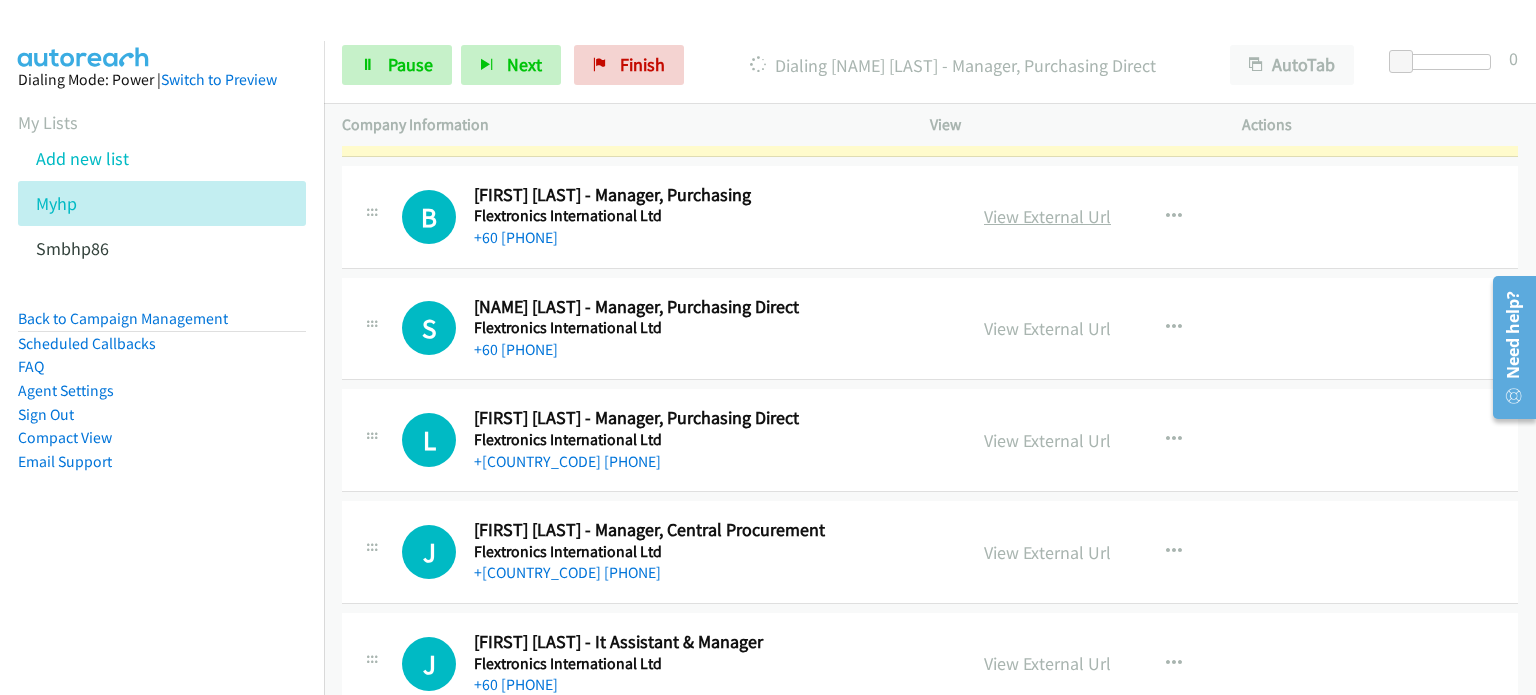 scroll, scrollTop: 4074, scrollLeft: 0, axis: vertical 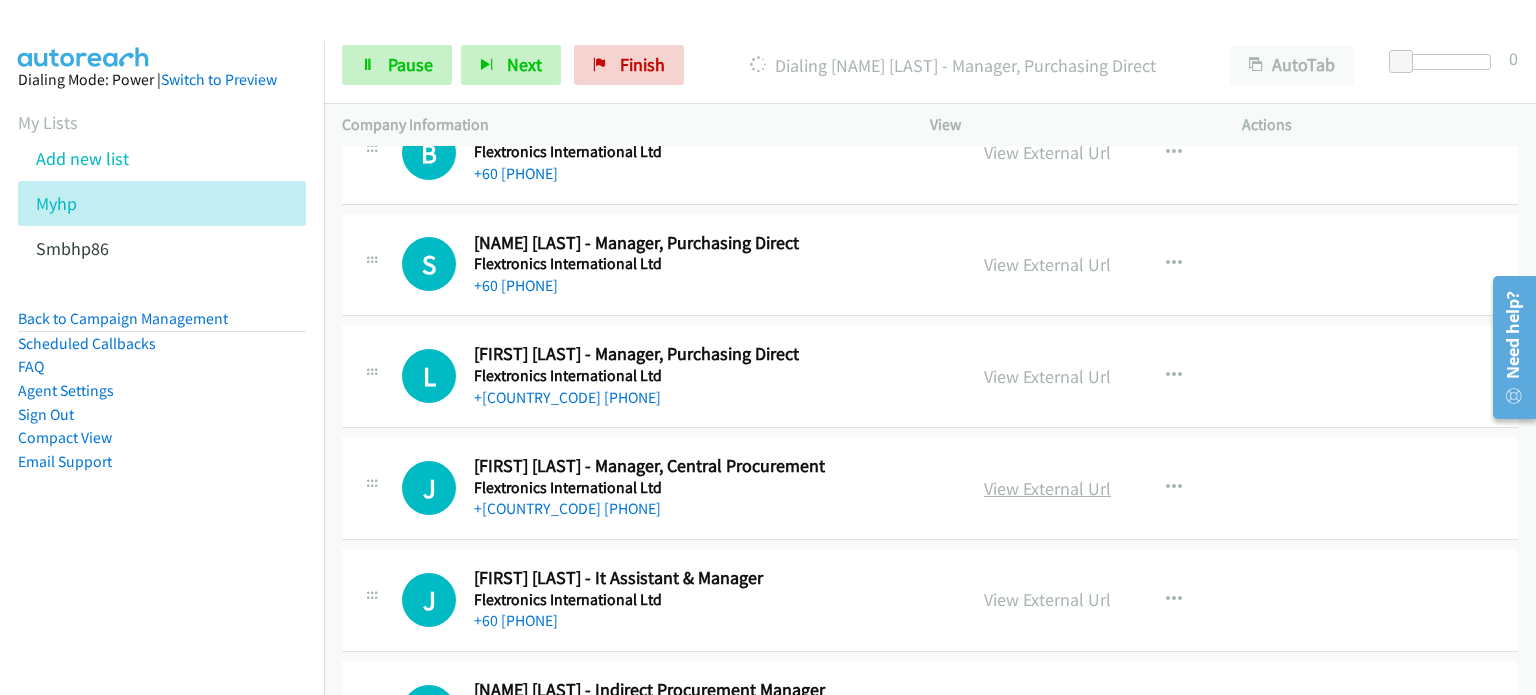 click on "View External Url" at bounding box center (1047, 488) 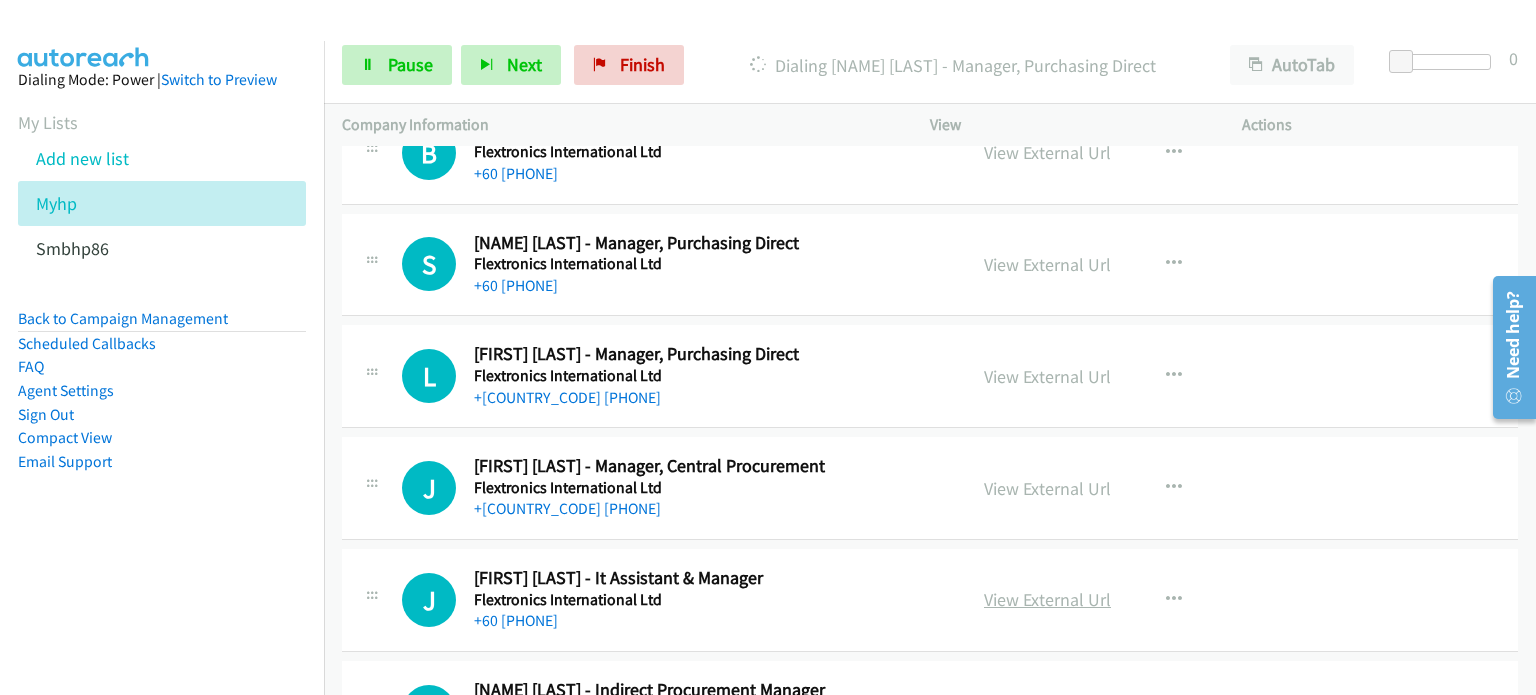 click on "View External Url" at bounding box center (1047, 599) 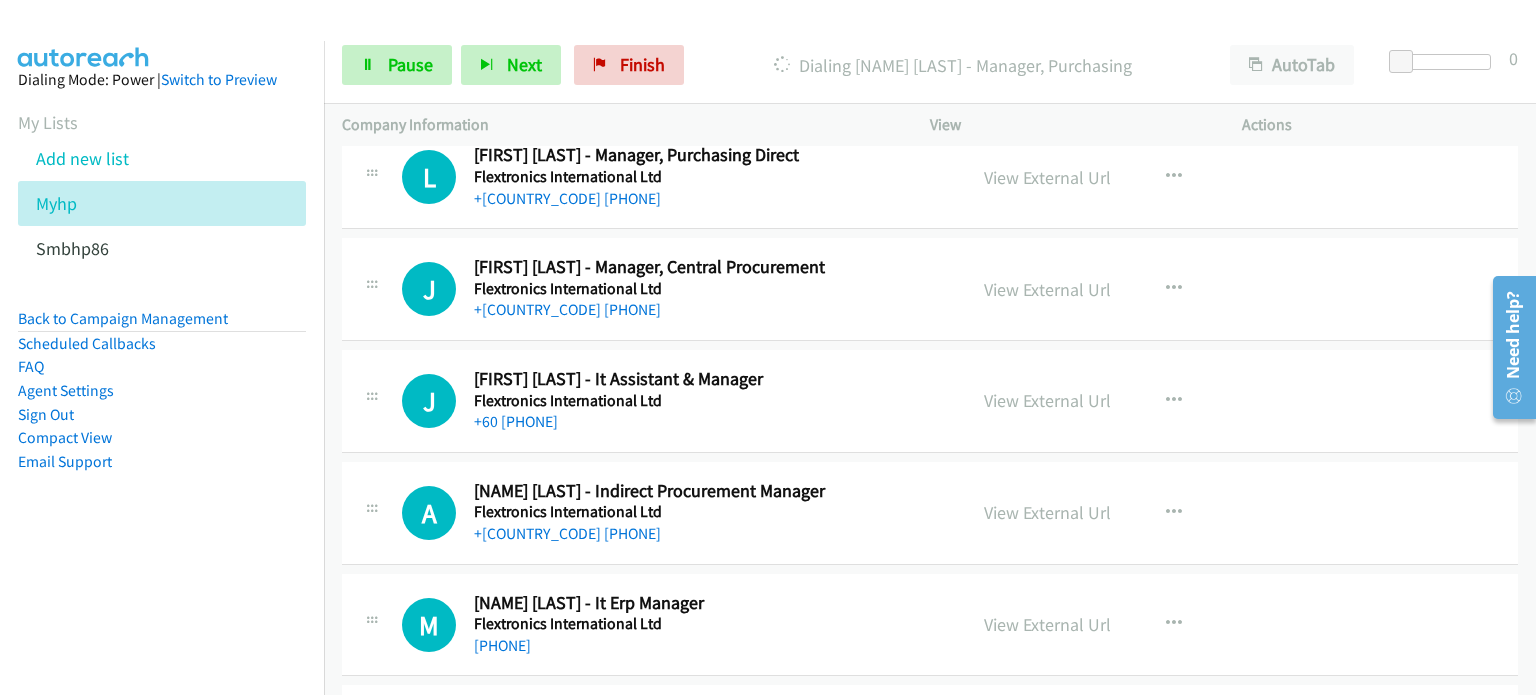 scroll, scrollTop: 4274, scrollLeft: 0, axis: vertical 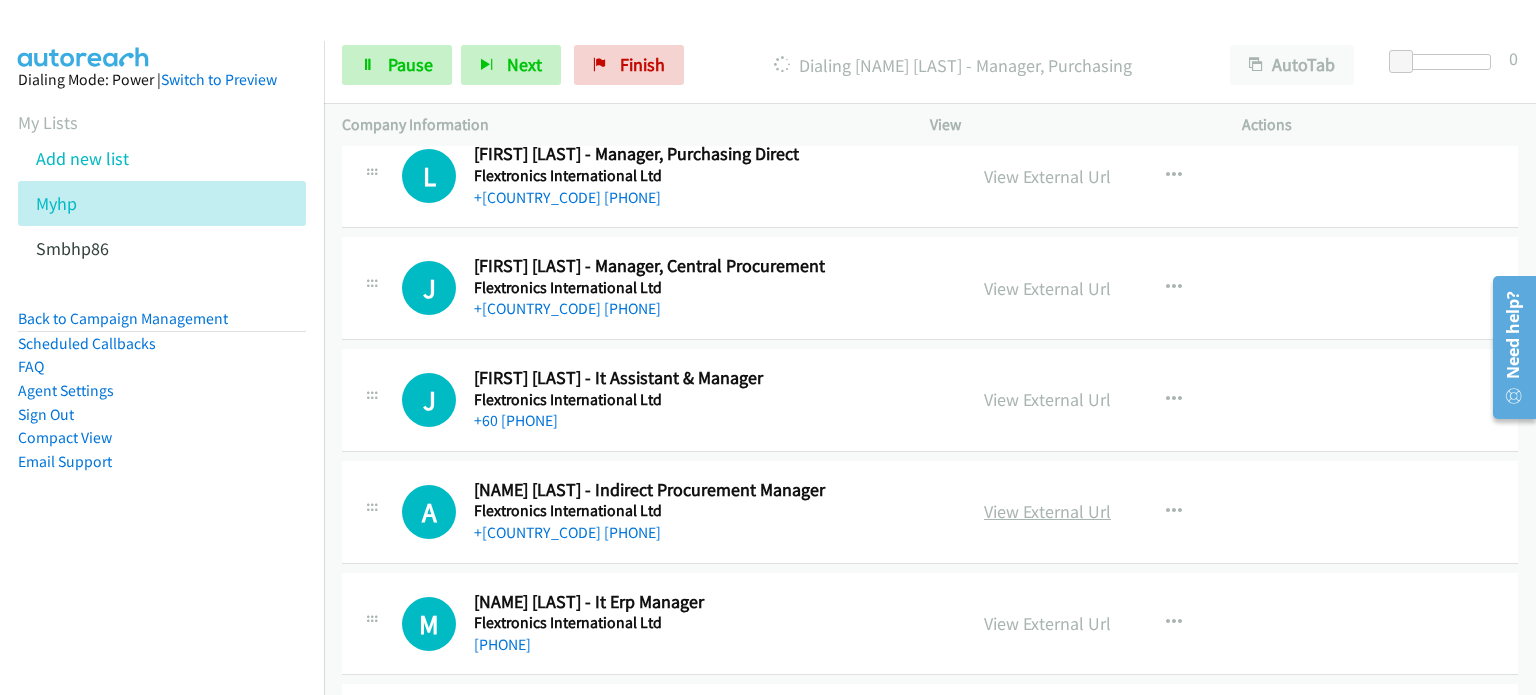 click on "View External Url" at bounding box center (1047, 511) 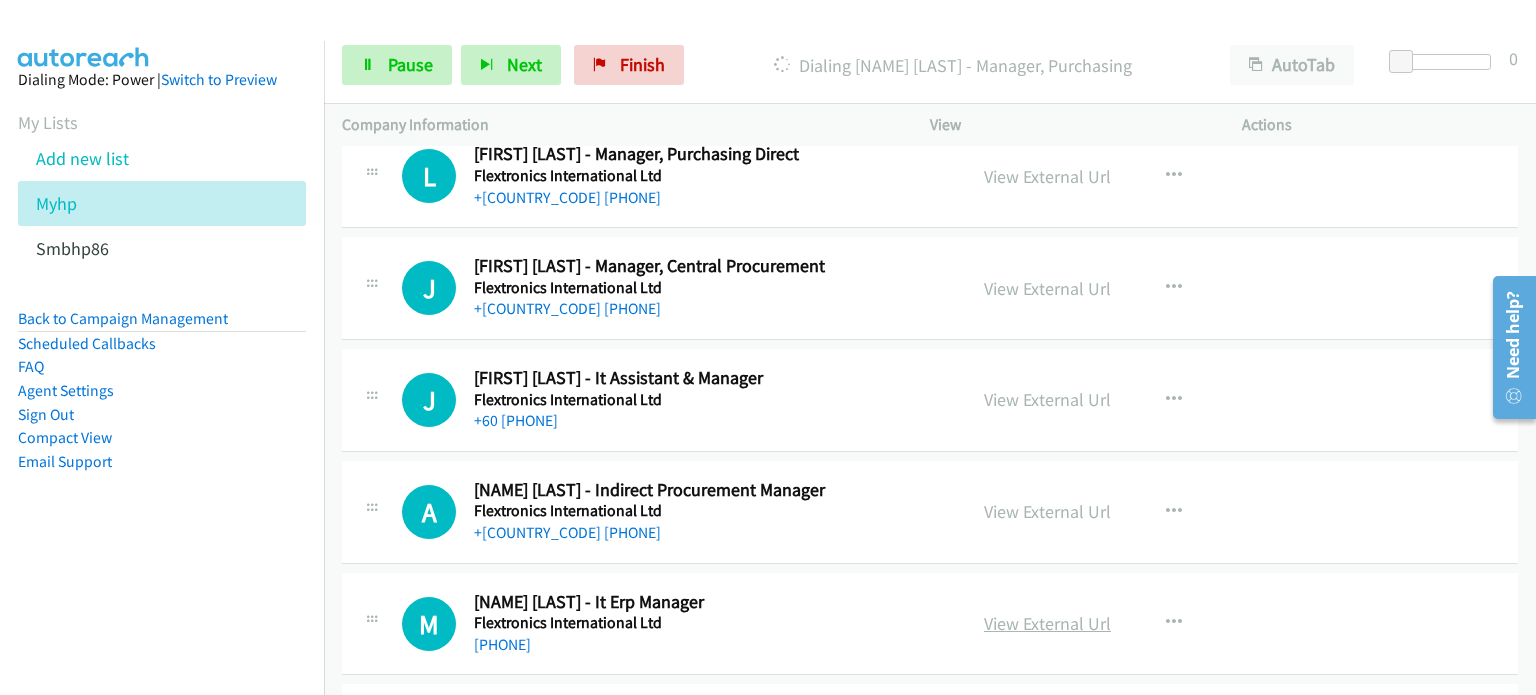 click on "View External Url" at bounding box center [1047, 623] 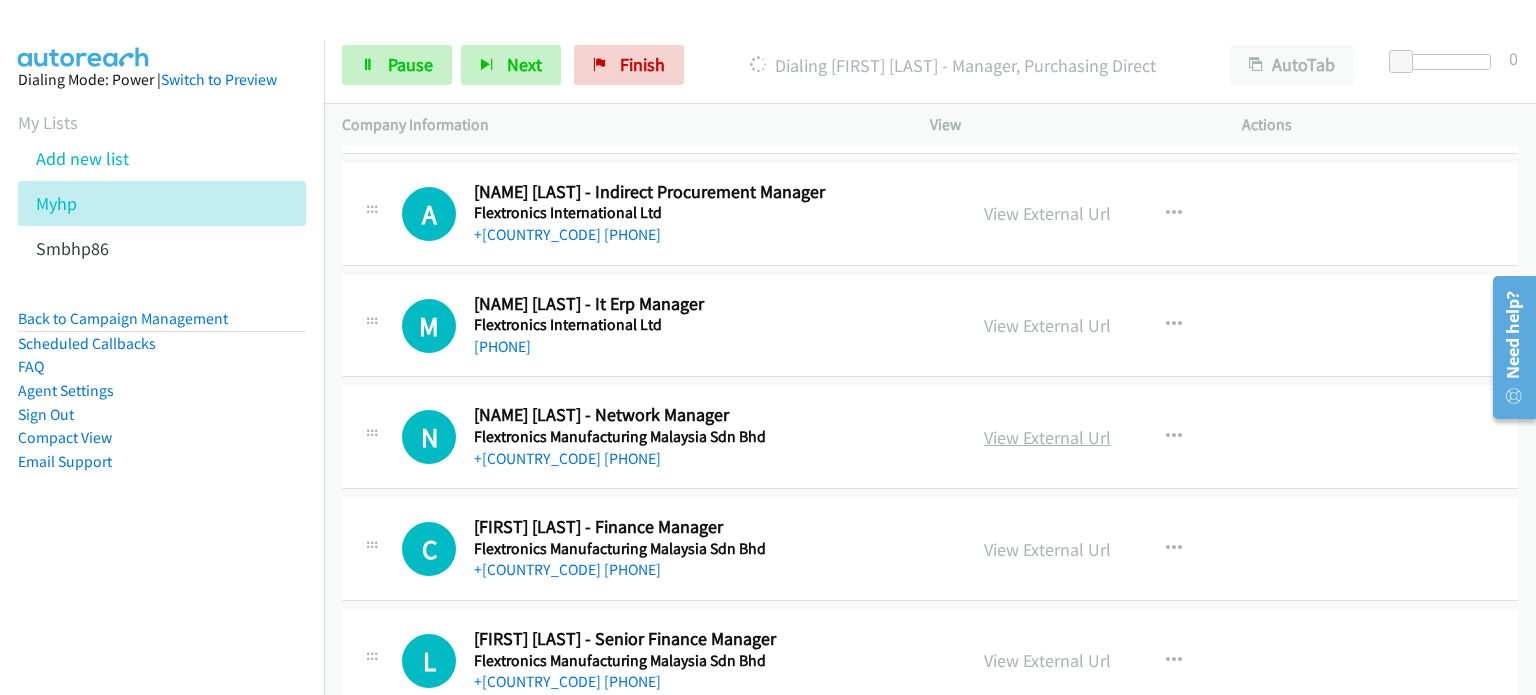 scroll, scrollTop: 4573, scrollLeft: 0, axis: vertical 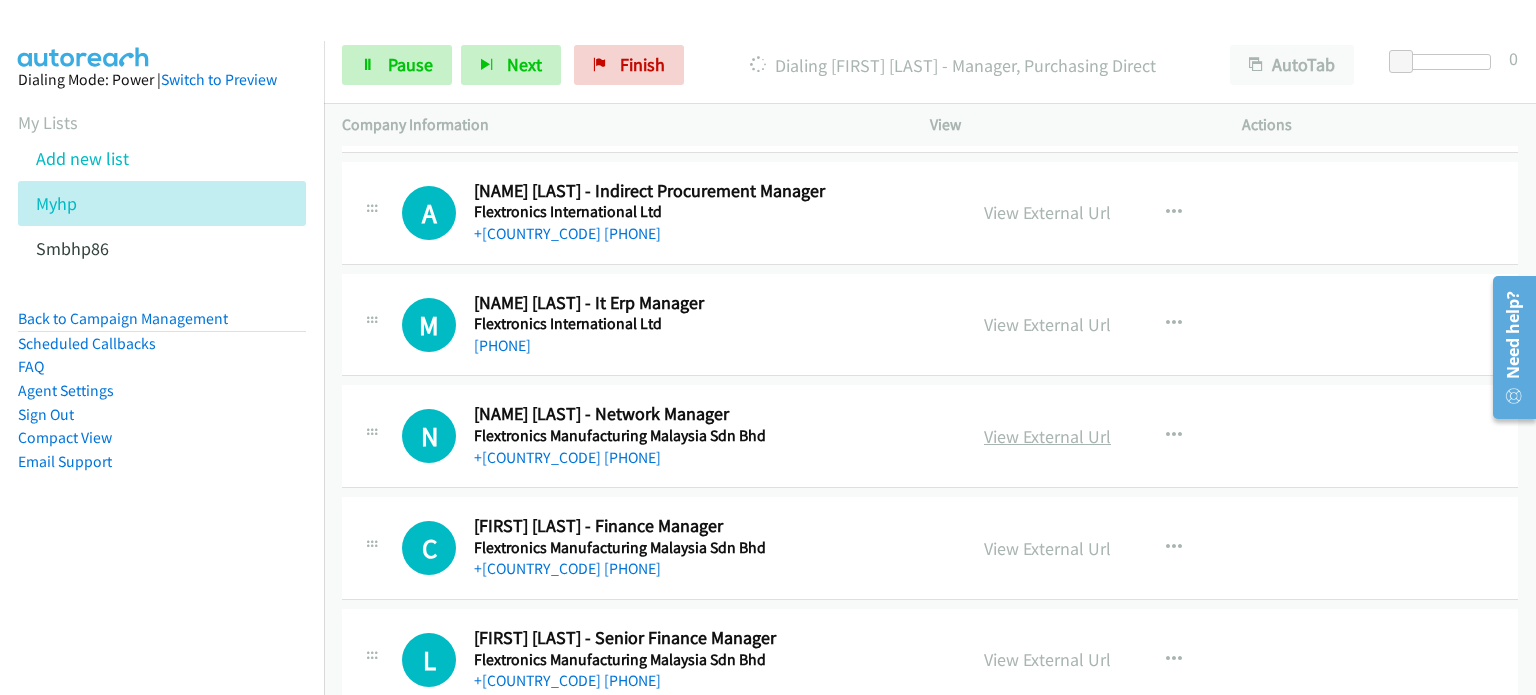 click on "View External Url" at bounding box center [1047, 436] 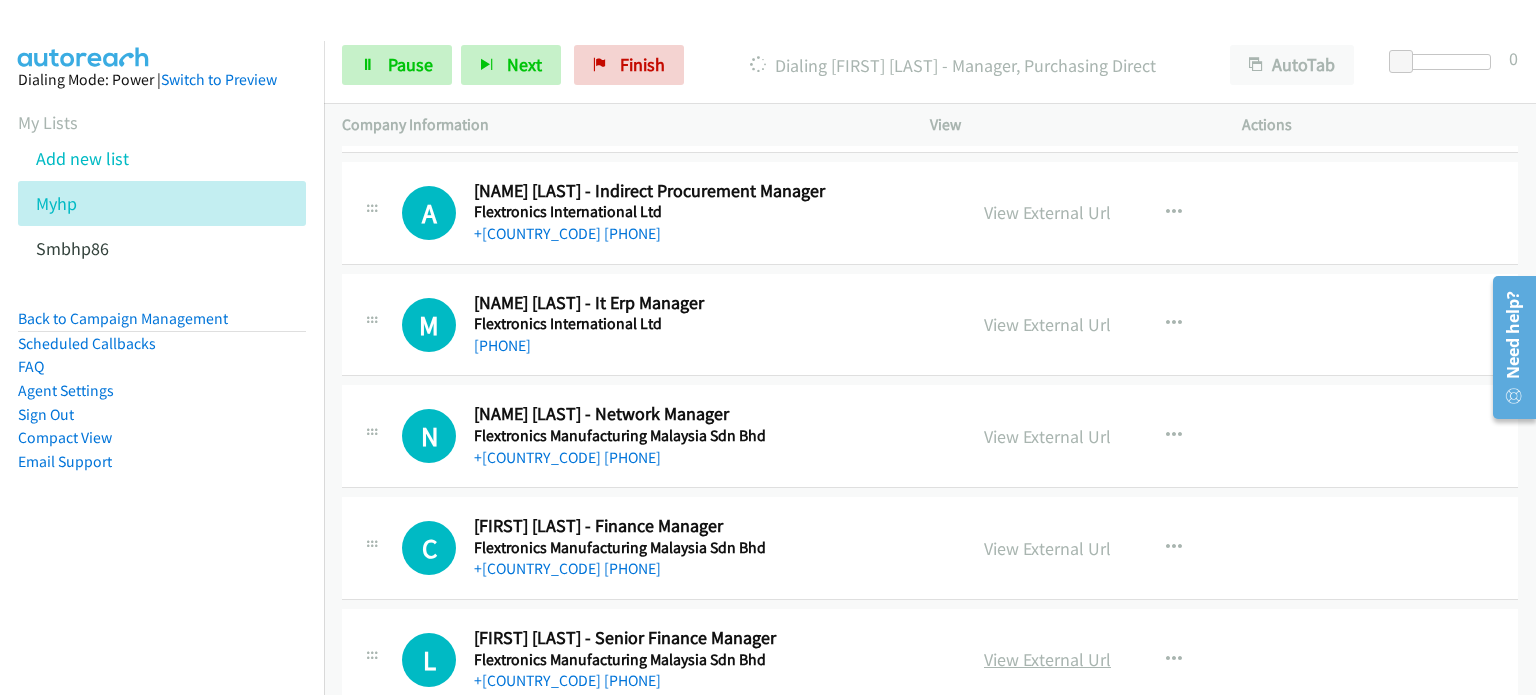 click on "View External Url" at bounding box center (1047, 659) 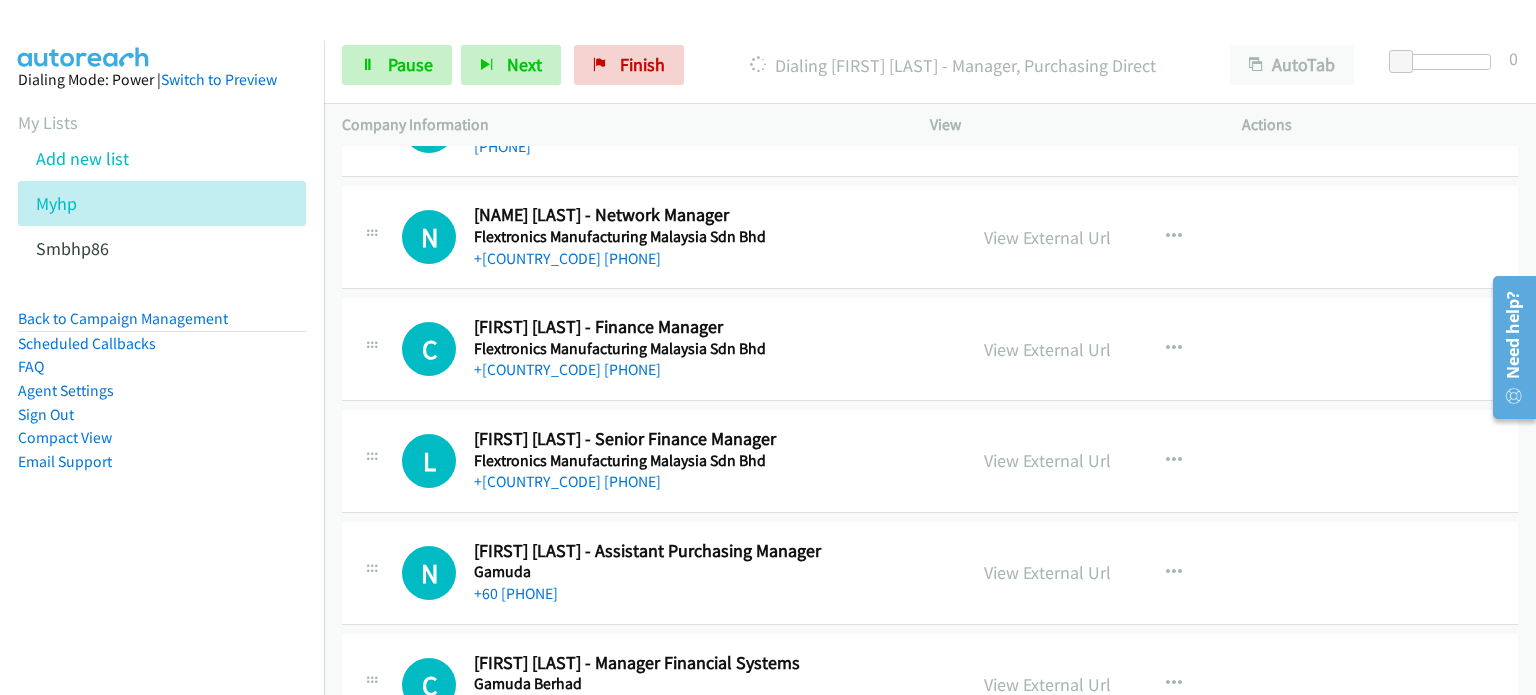 scroll, scrollTop: 4773, scrollLeft: 0, axis: vertical 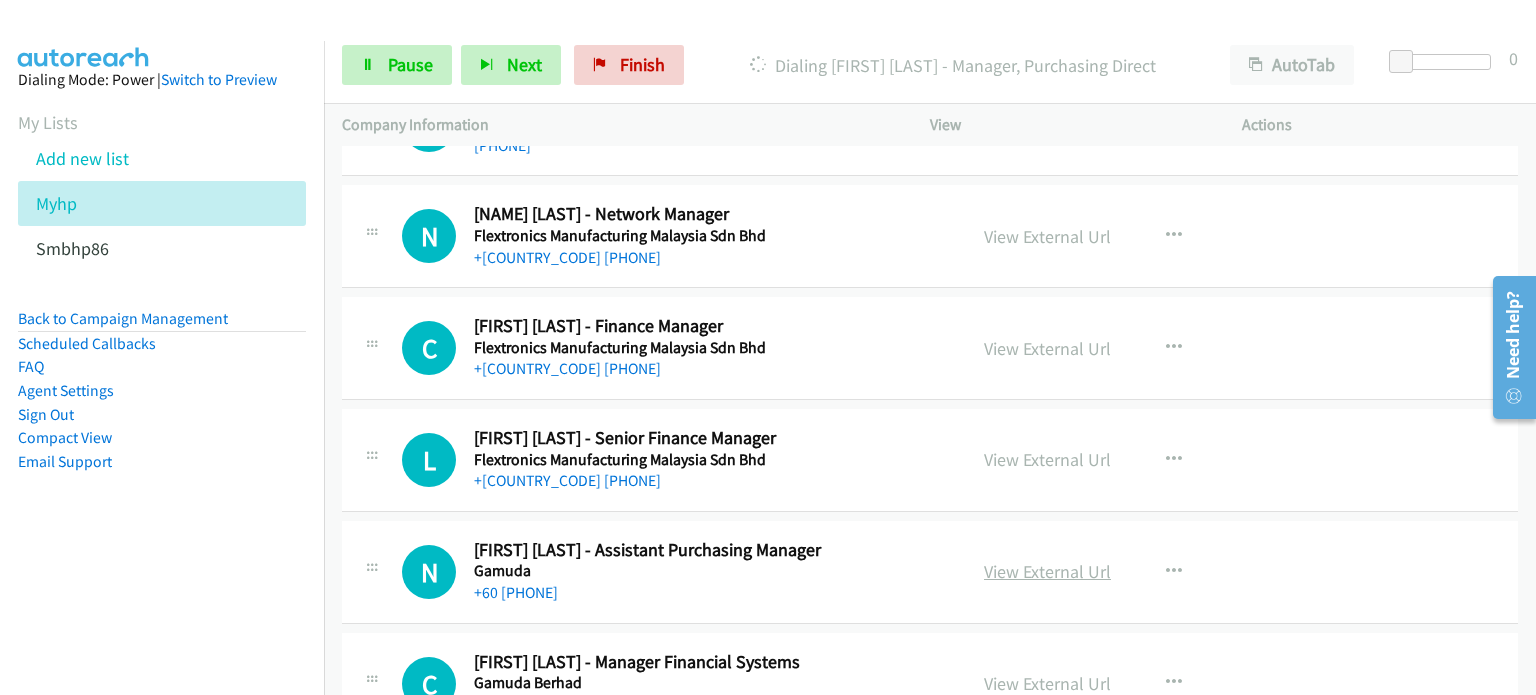 click on "View External Url" at bounding box center [1047, 571] 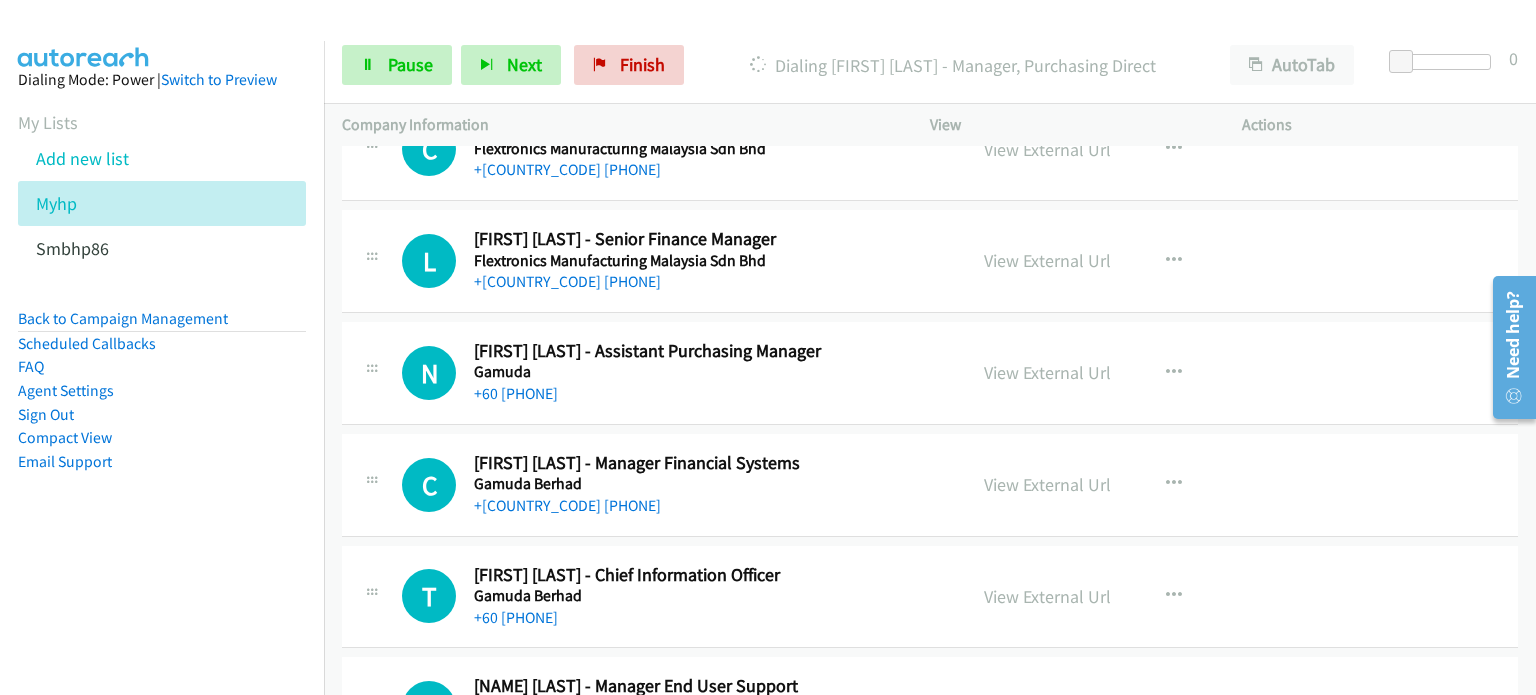 scroll, scrollTop: 4973, scrollLeft: 0, axis: vertical 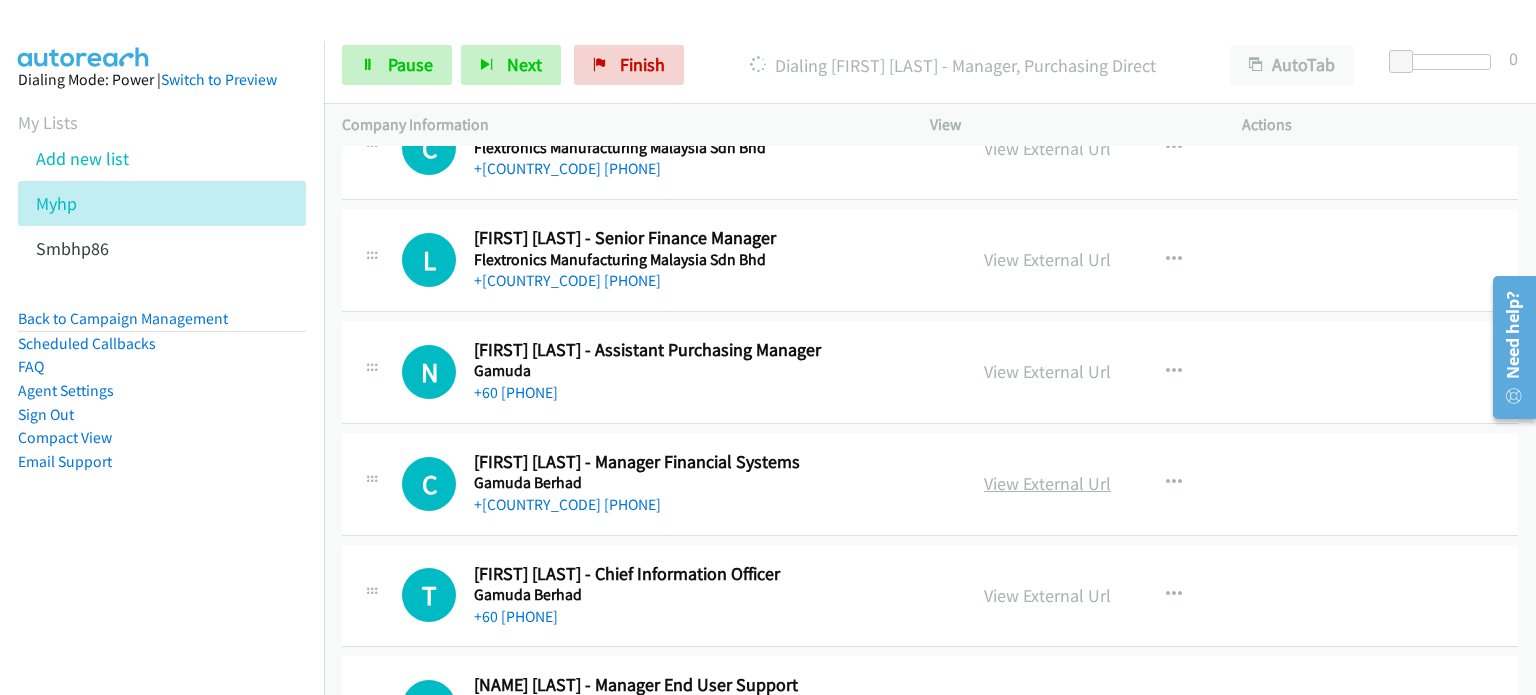 click on "View External Url" at bounding box center (1047, 483) 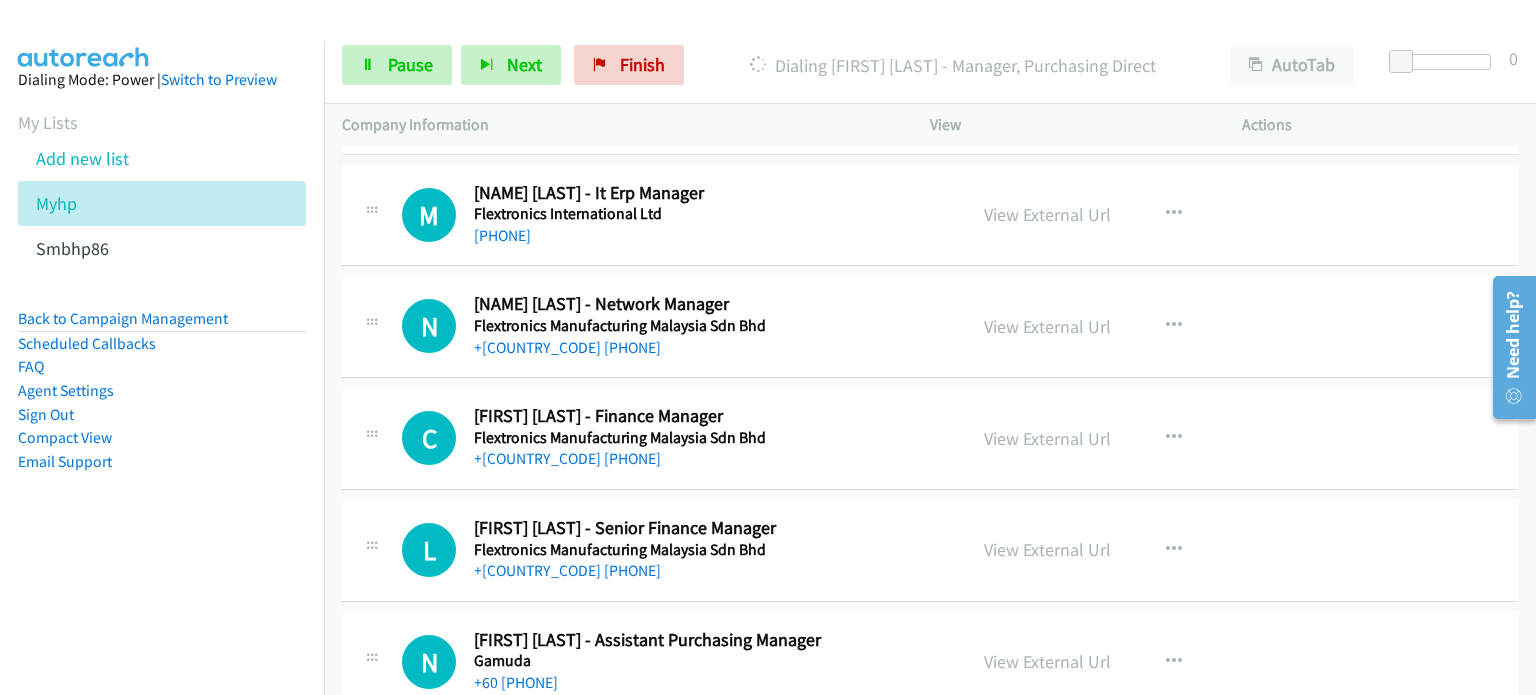 scroll, scrollTop: 4677, scrollLeft: 0, axis: vertical 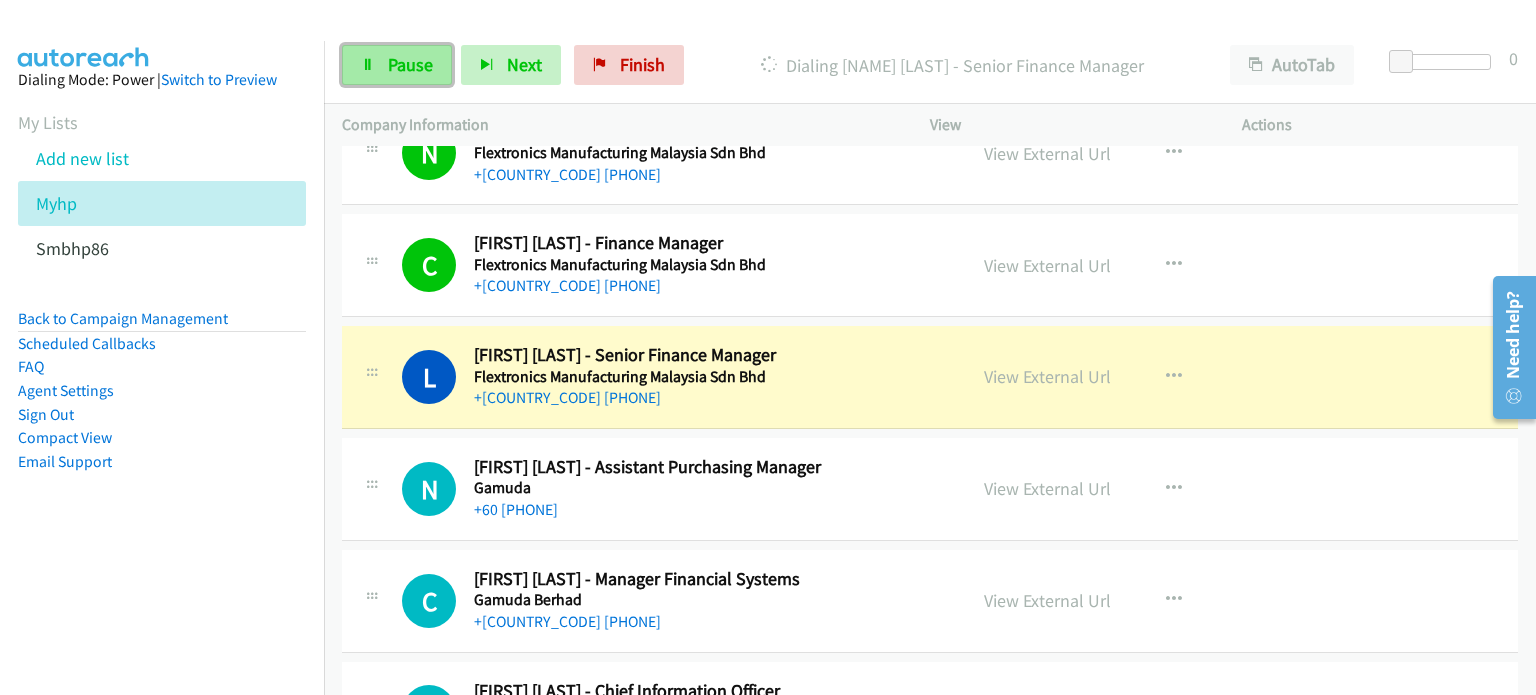 click on "Pause" at bounding box center [410, 64] 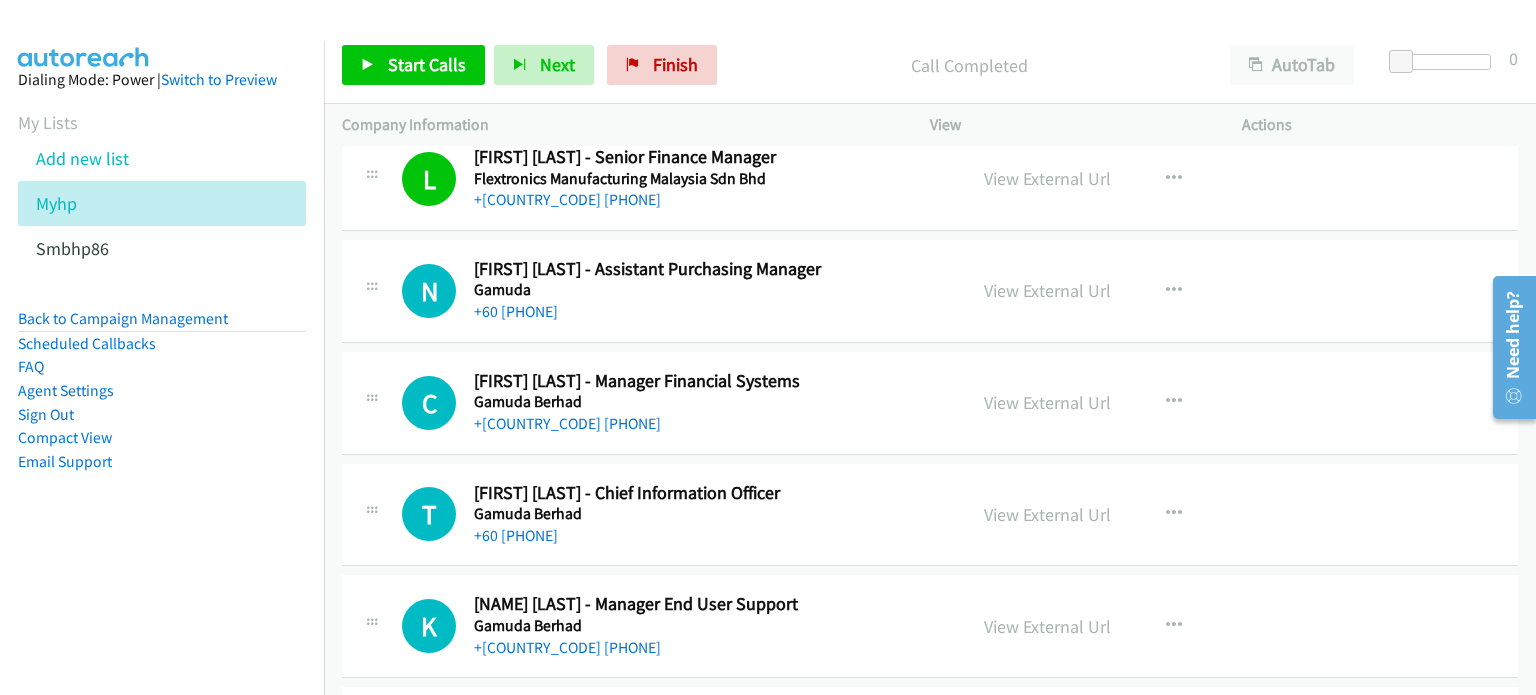scroll, scrollTop: 5055, scrollLeft: 0, axis: vertical 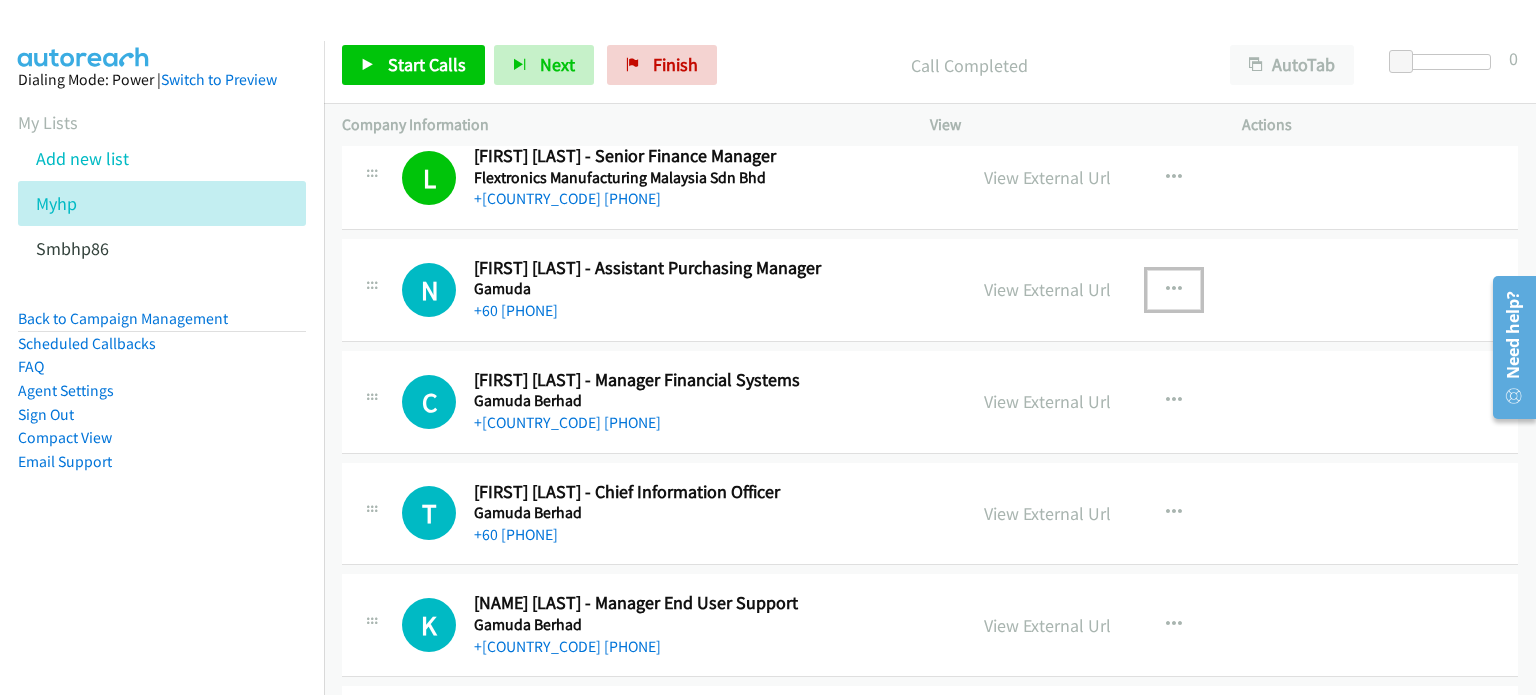 click at bounding box center (1174, 290) 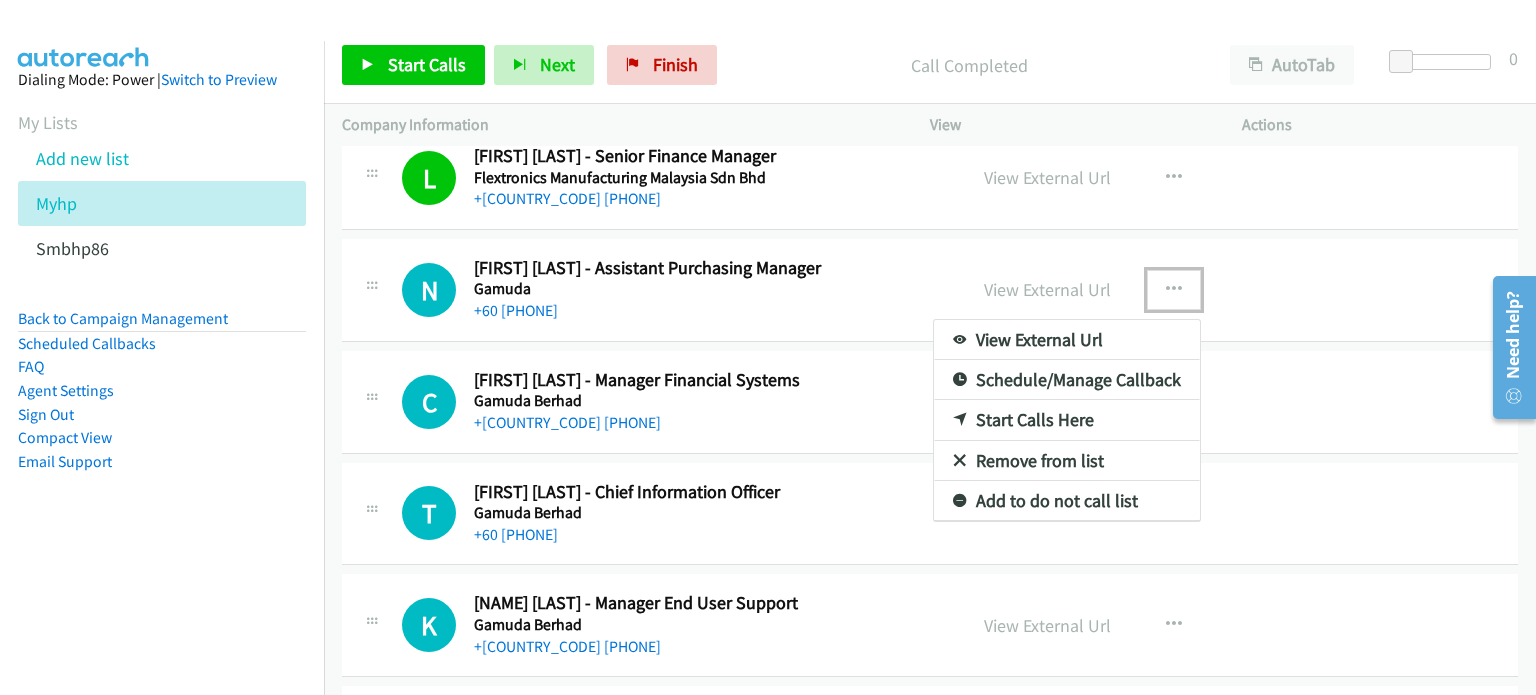 click on "Start Calls Here" at bounding box center [1067, 420] 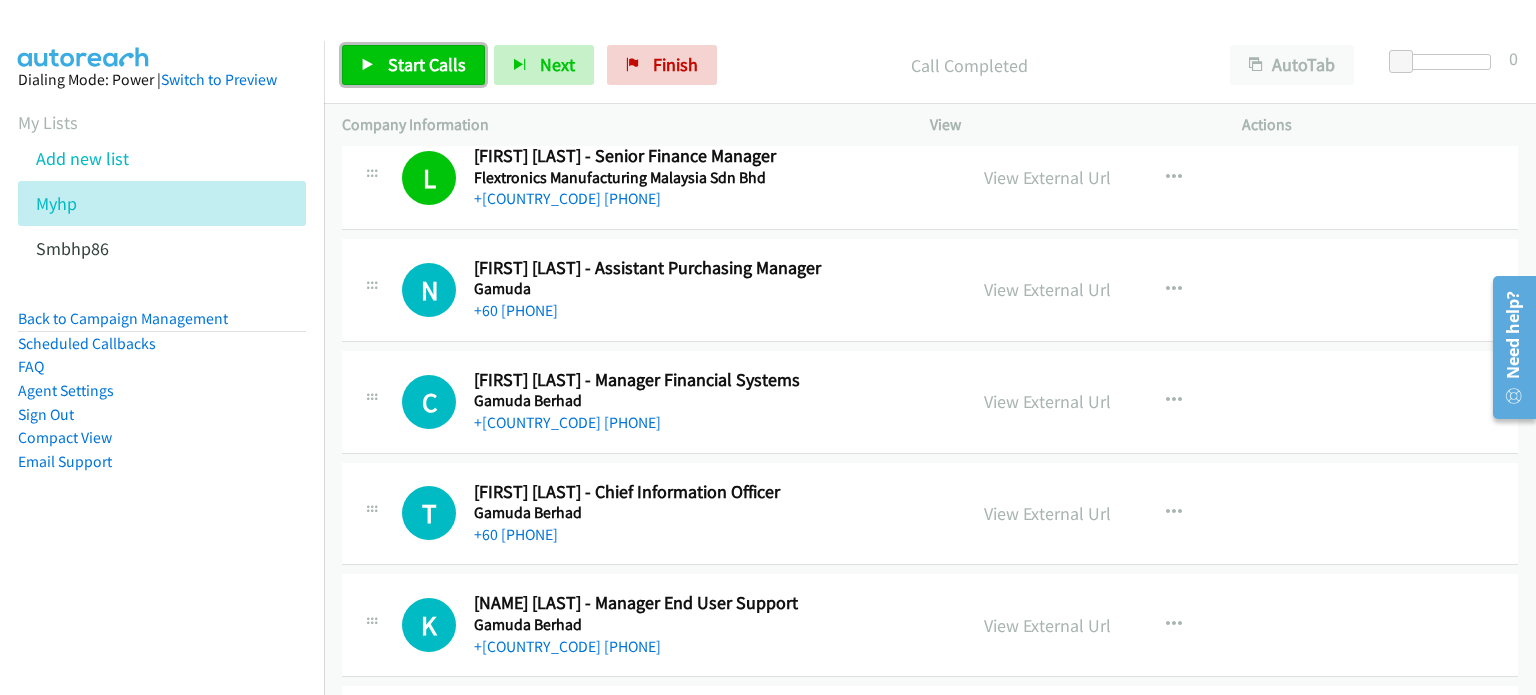 click on "Start Calls" at bounding box center (427, 64) 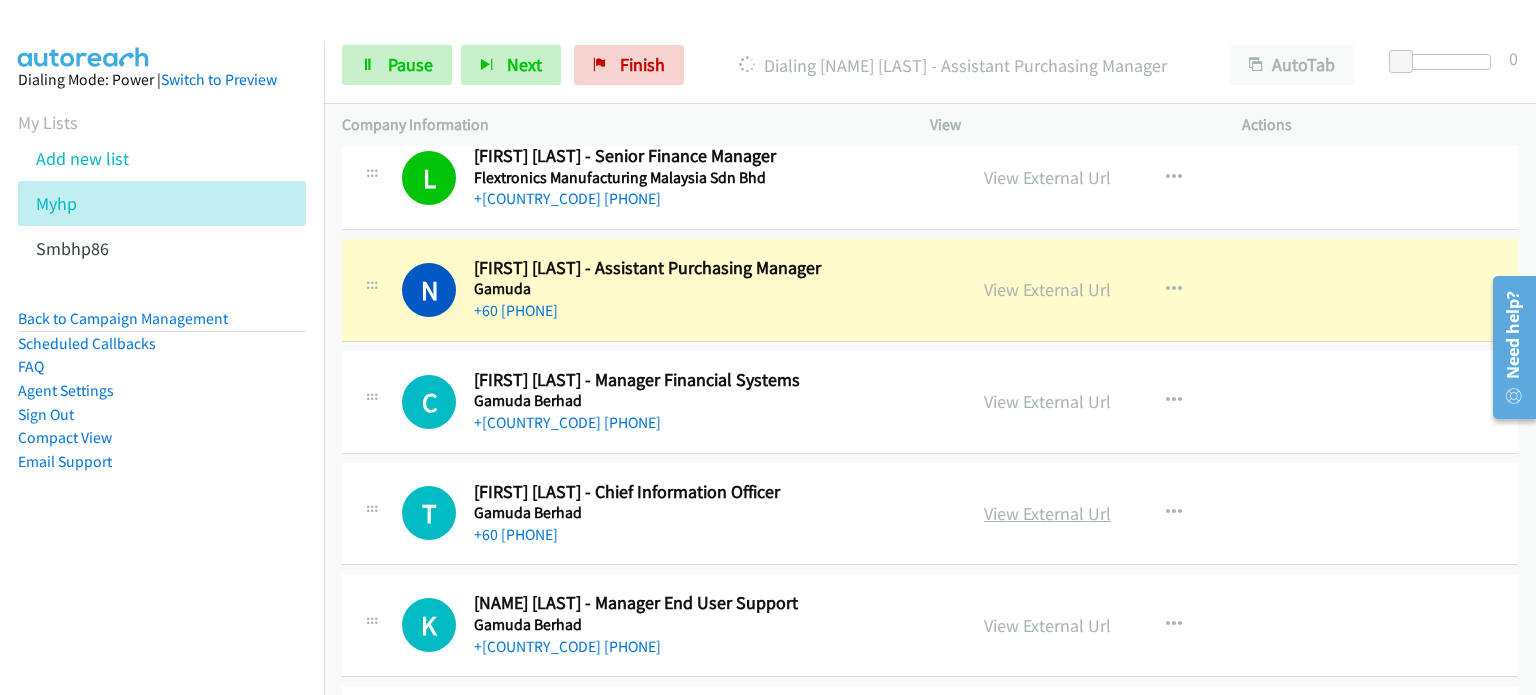 click on "View External Url" at bounding box center (1047, 513) 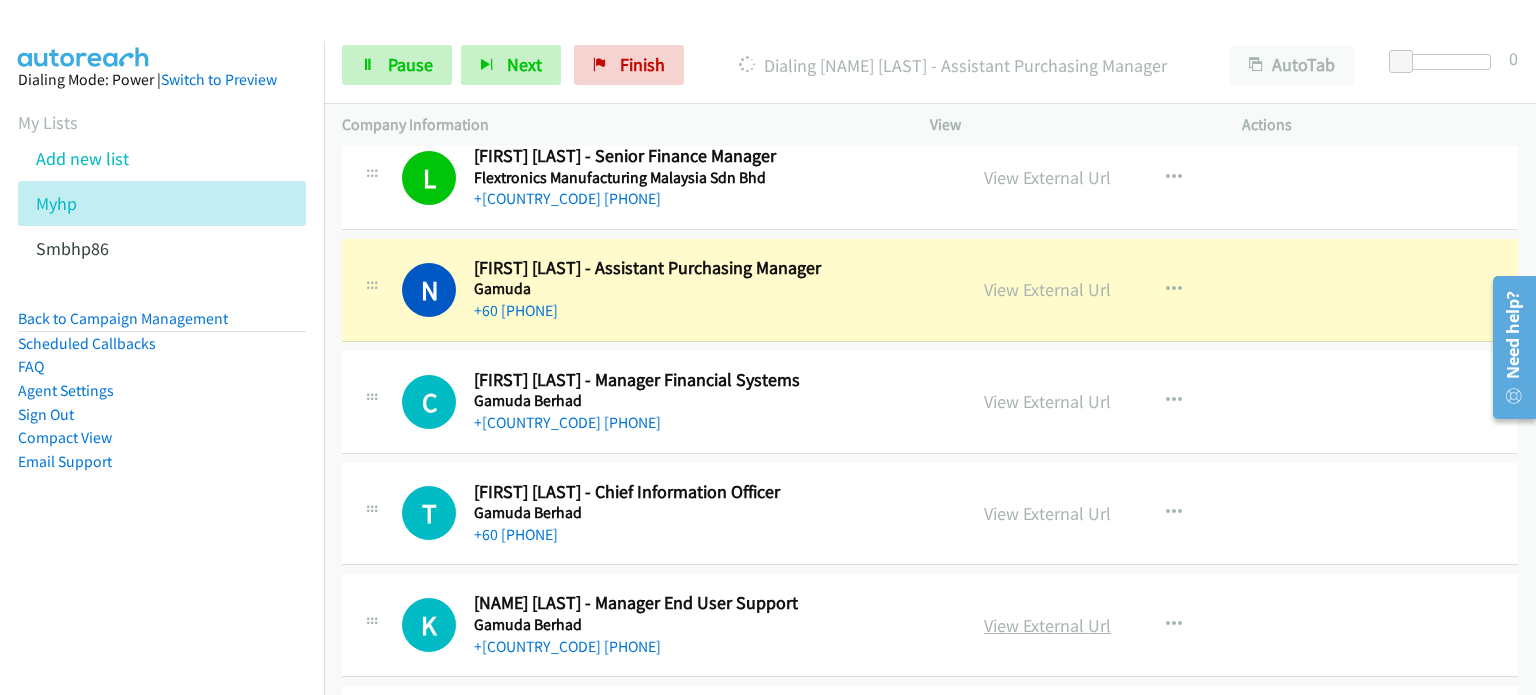 click on "View External Url" at bounding box center (1047, 625) 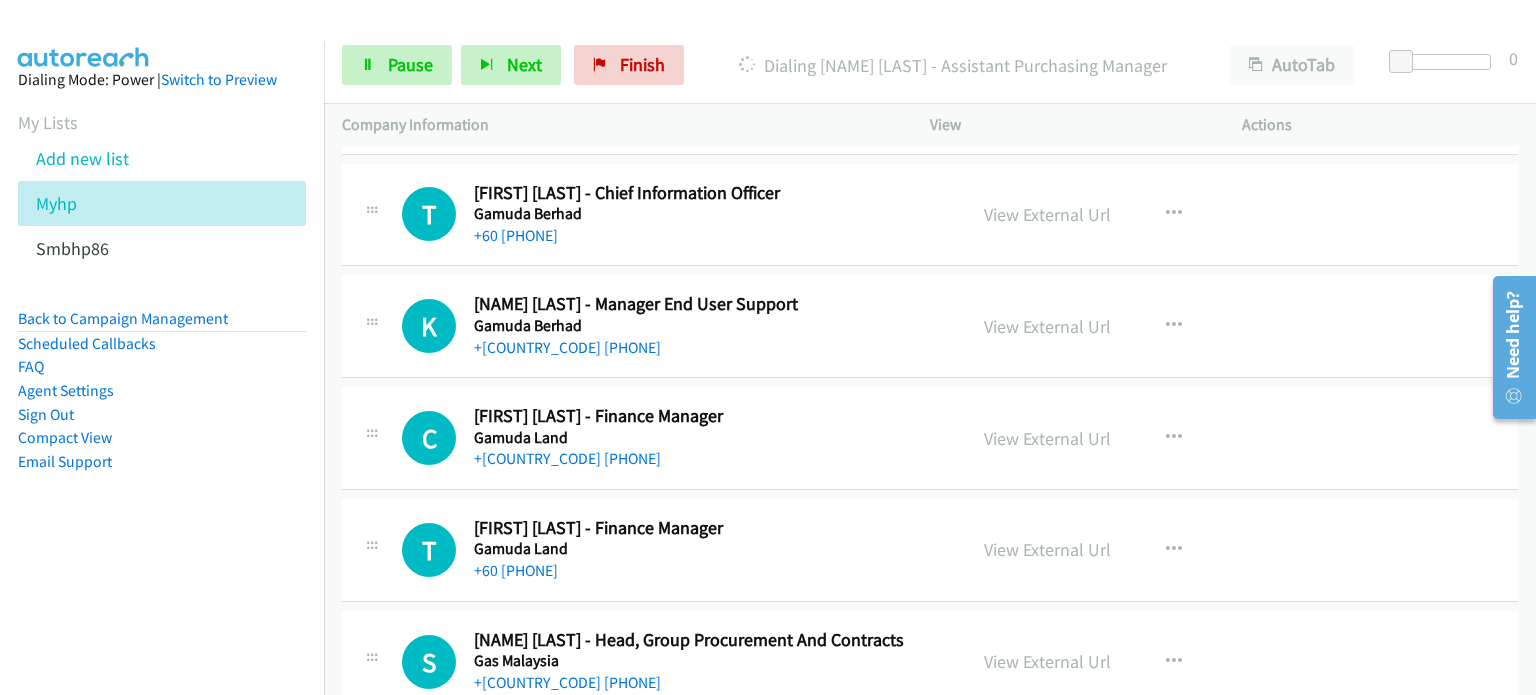 scroll, scrollTop: 5355, scrollLeft: 0, axis: vertical 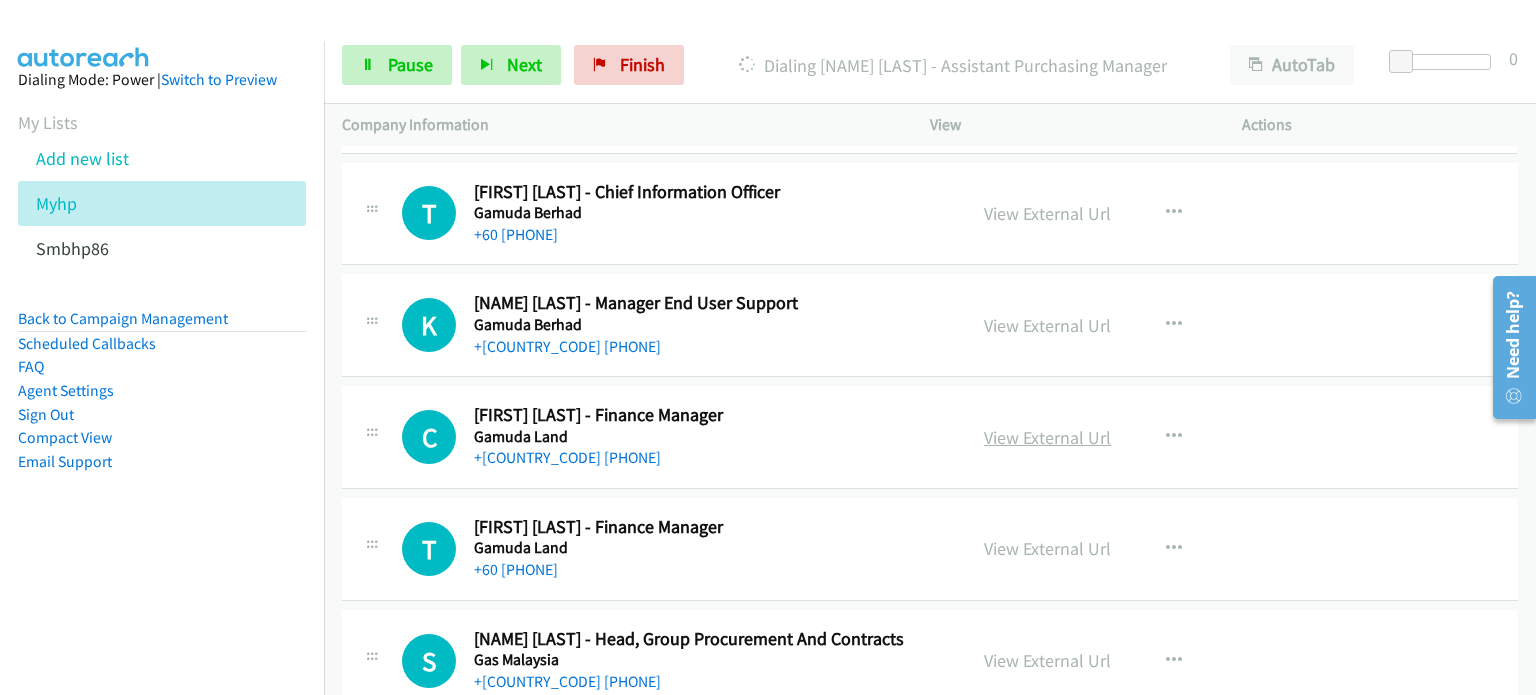 click on "View External Url" at bounding box center [1047, 437] 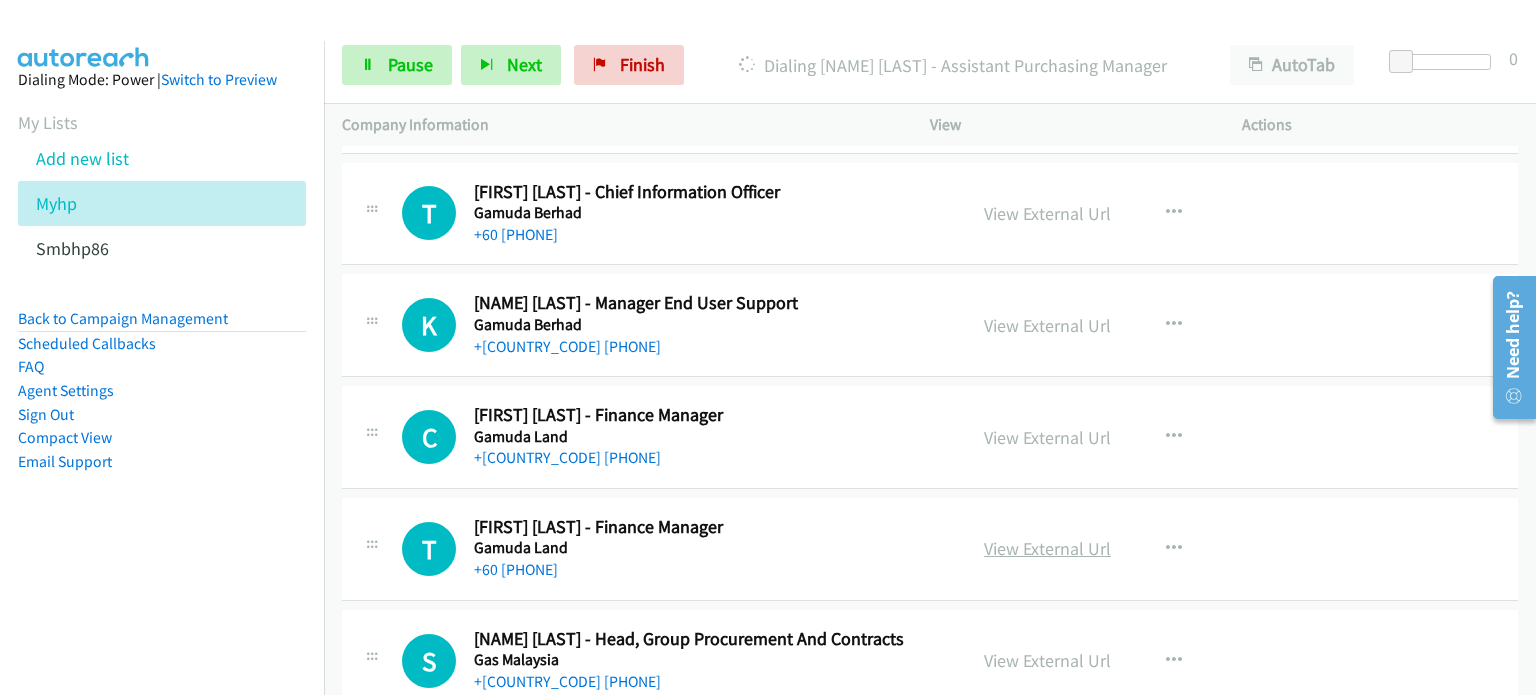 click on "View External Url" at bounding box center [1047, 548] 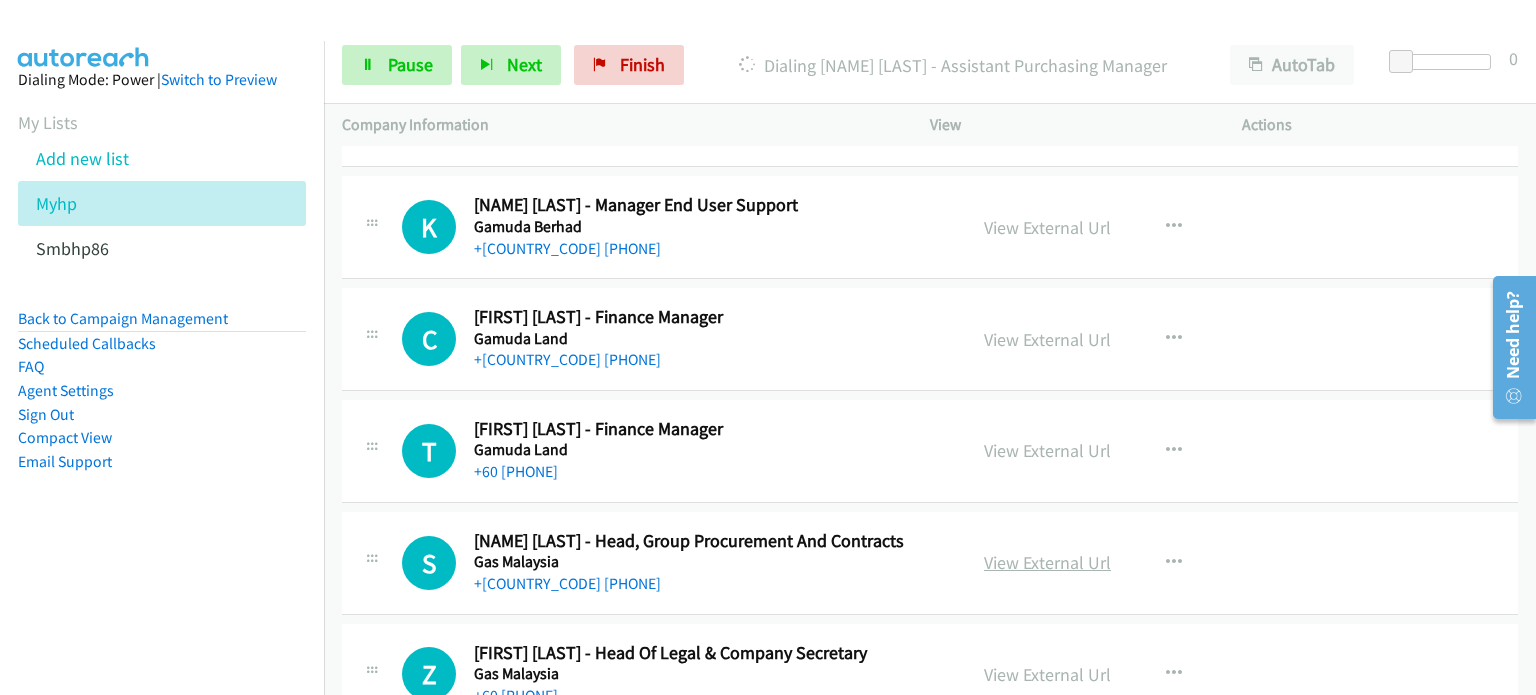 scroll, scrollTop: 5454, scrollLeft: 0, axis: vertical 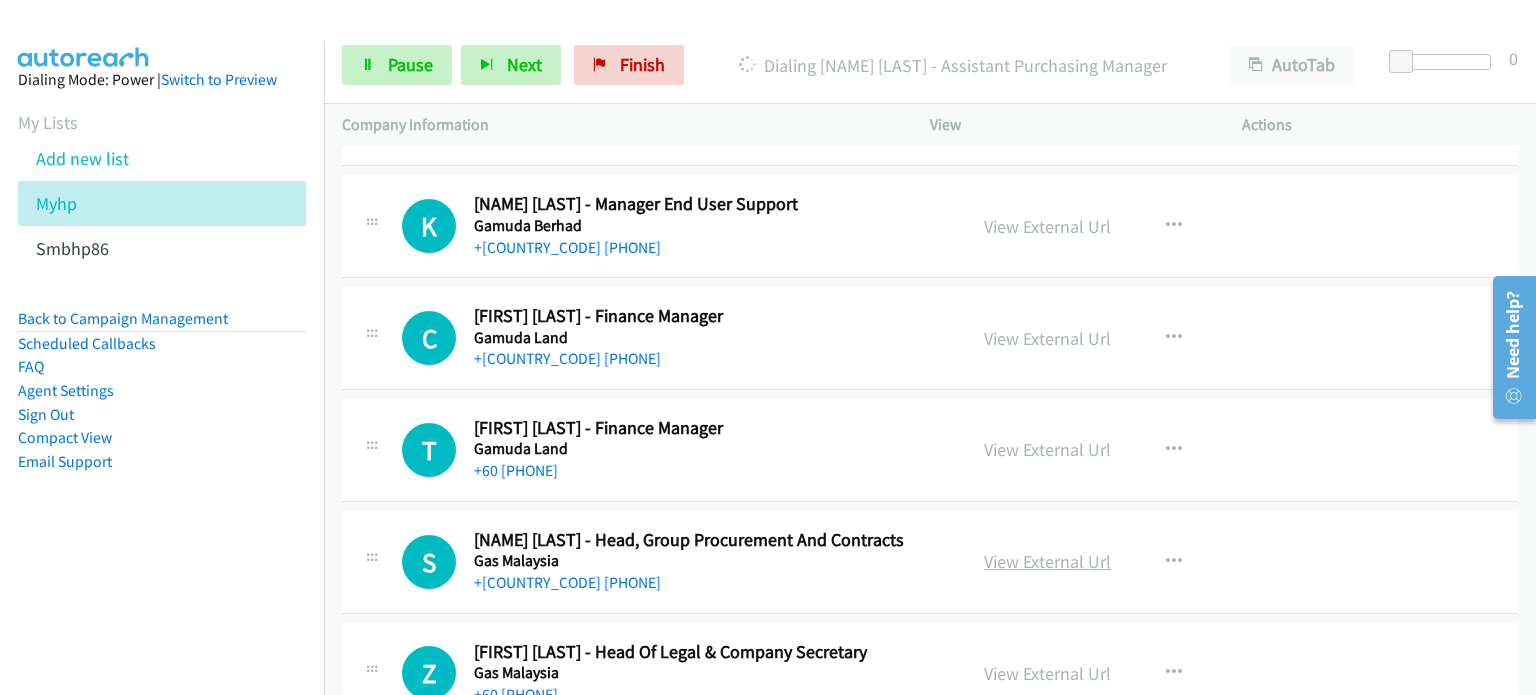click on "View External Url" at bounding box center [1047, 561] 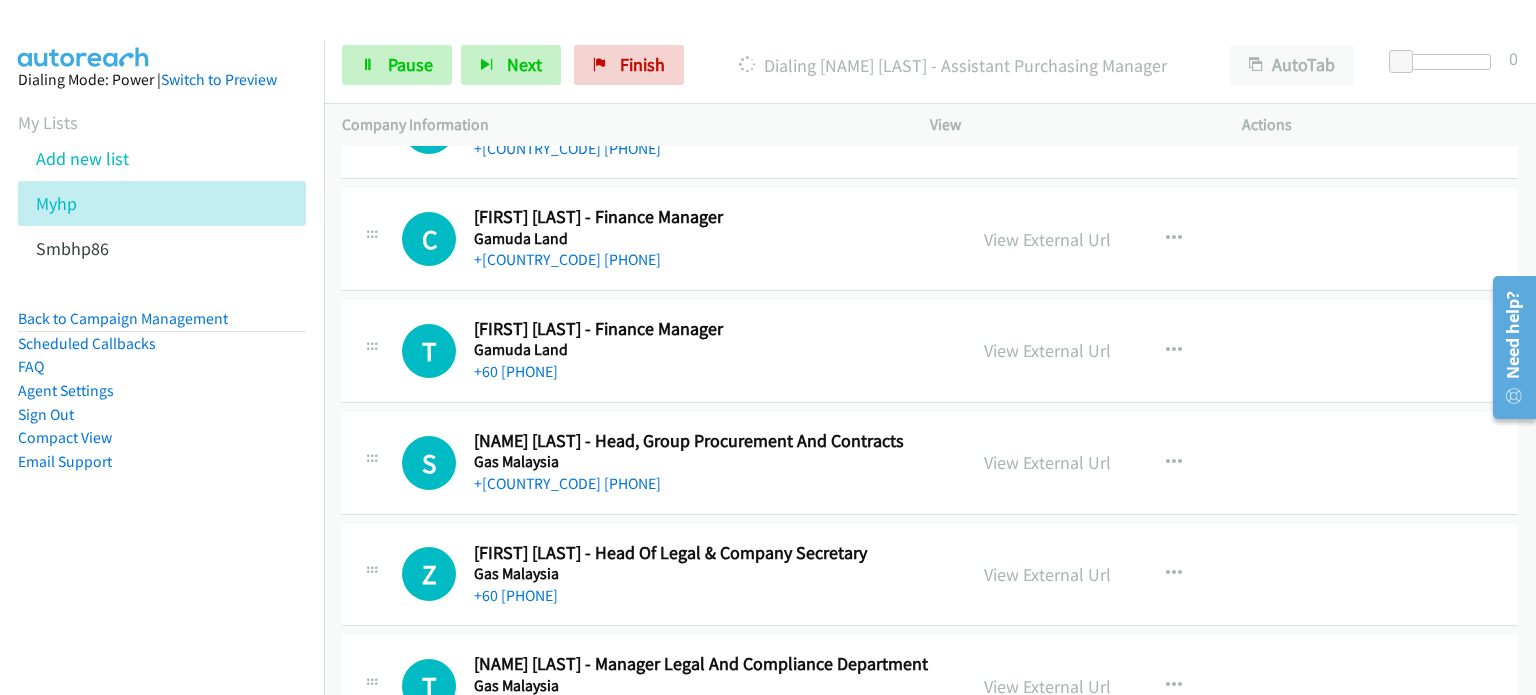 scroll, scrollTop: 5554, scrollLeft: 0, axis: vertical 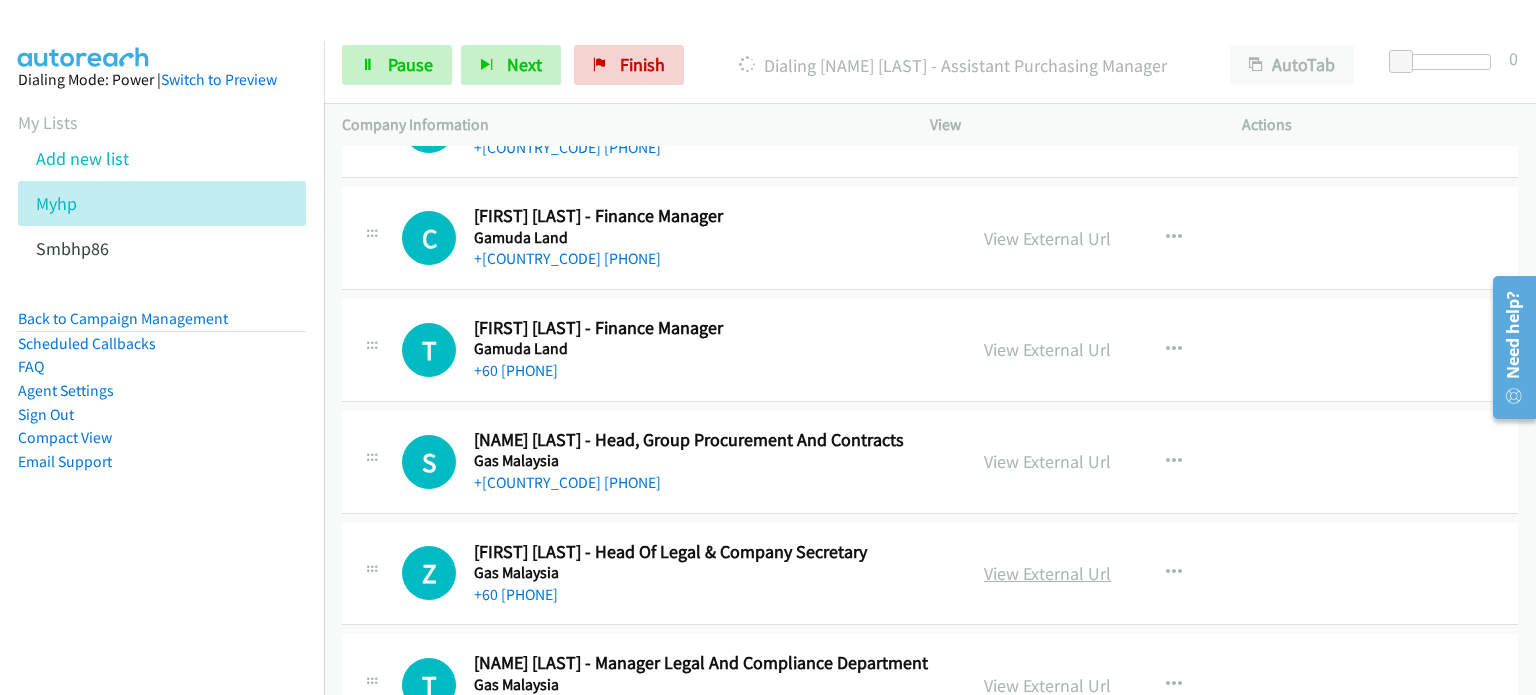 click on "View External Url" at bounding box center [1047, 573] 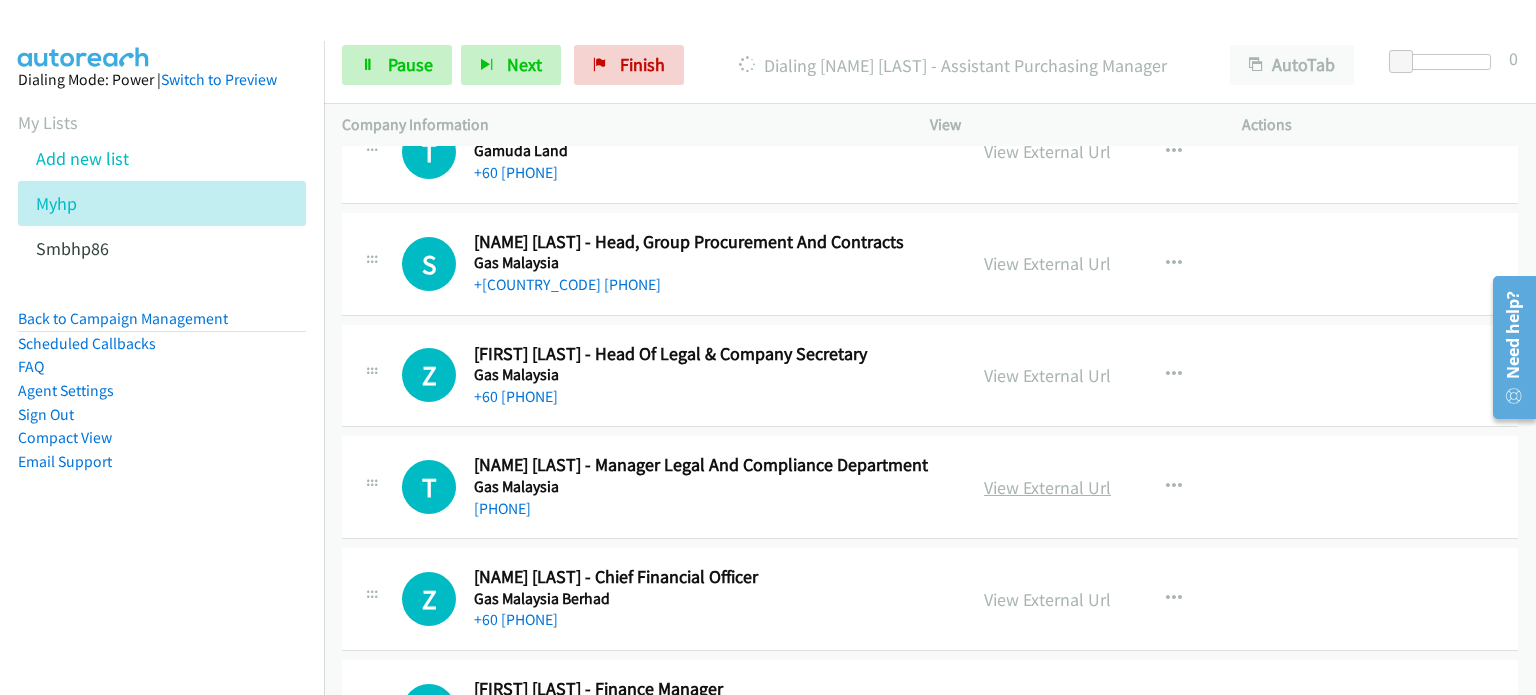 scroll, scrollTop: 5753, scrollLeft: 0, axis: vertical 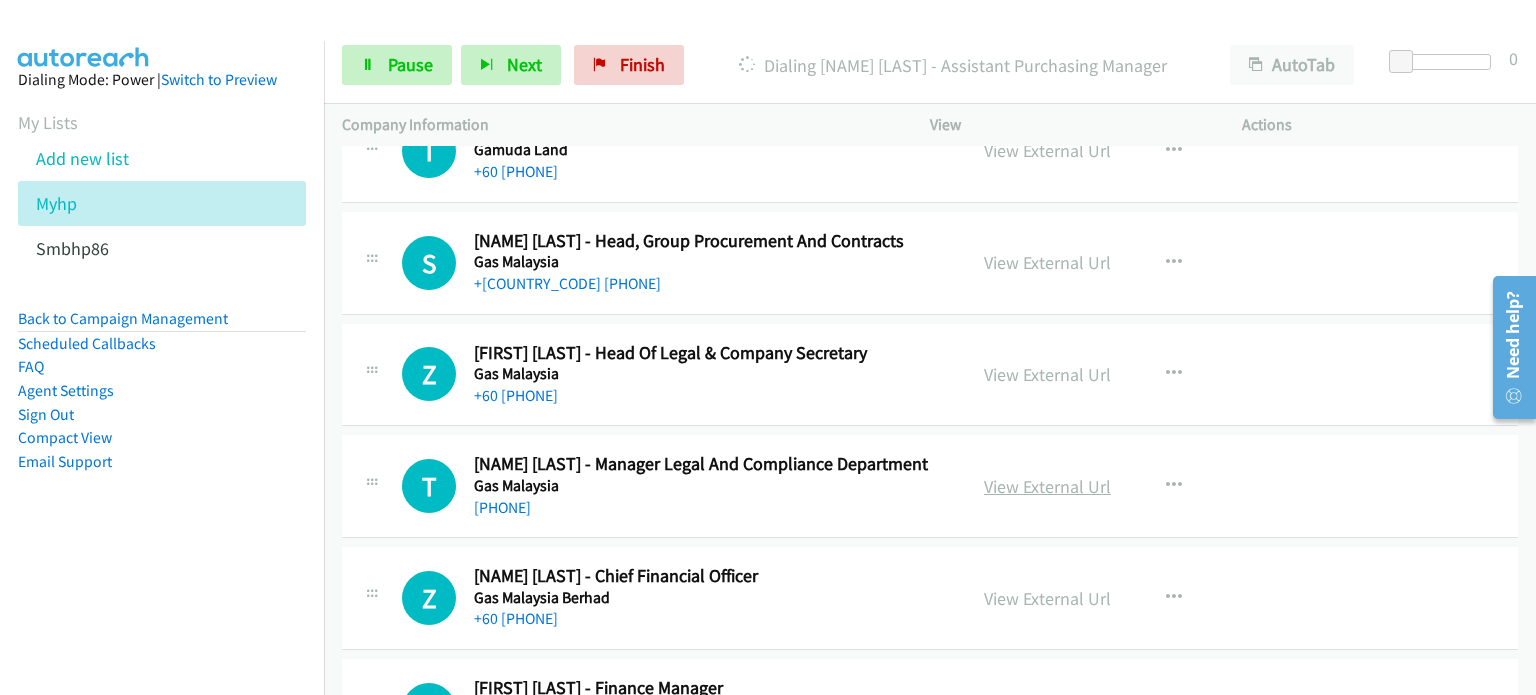 click on "View External Url" at bounding box center (1047, 486) 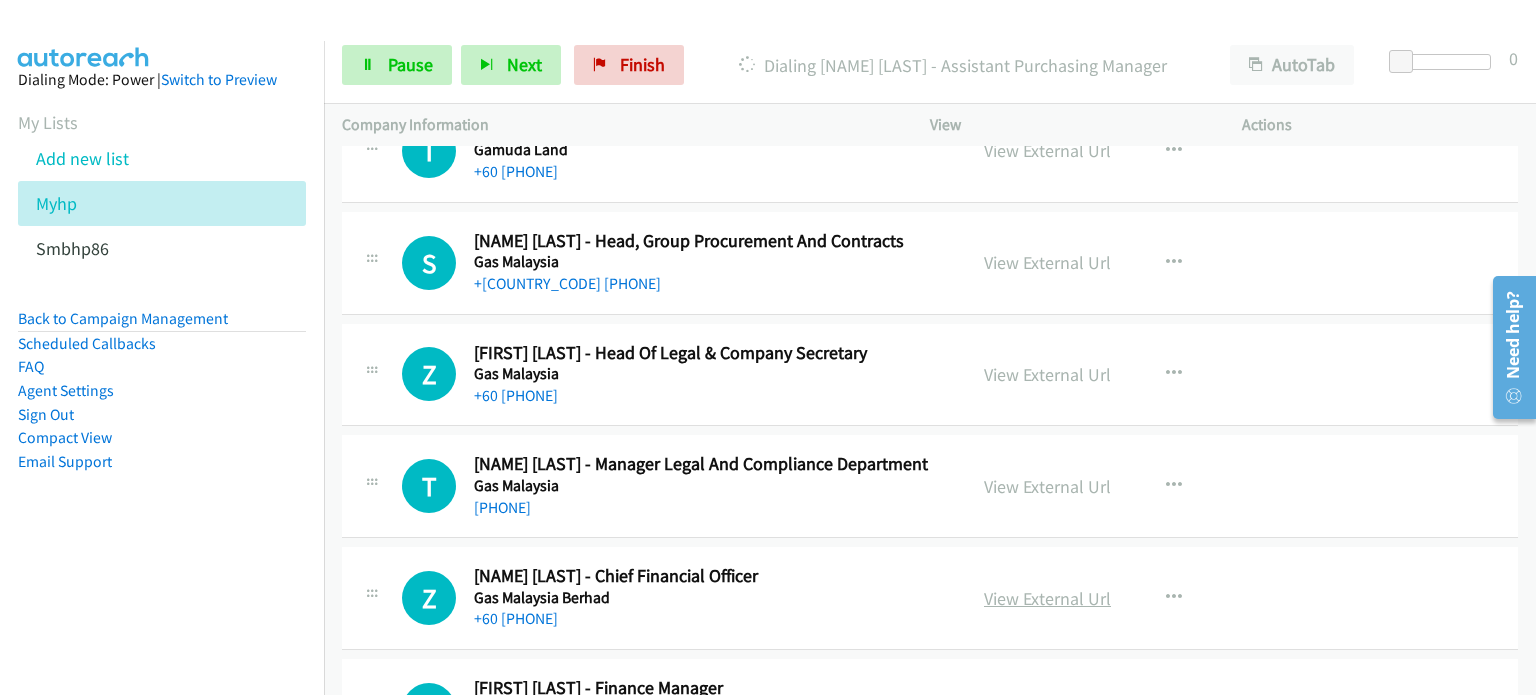 click on "View External Url" at bounding box center [1047, 598] 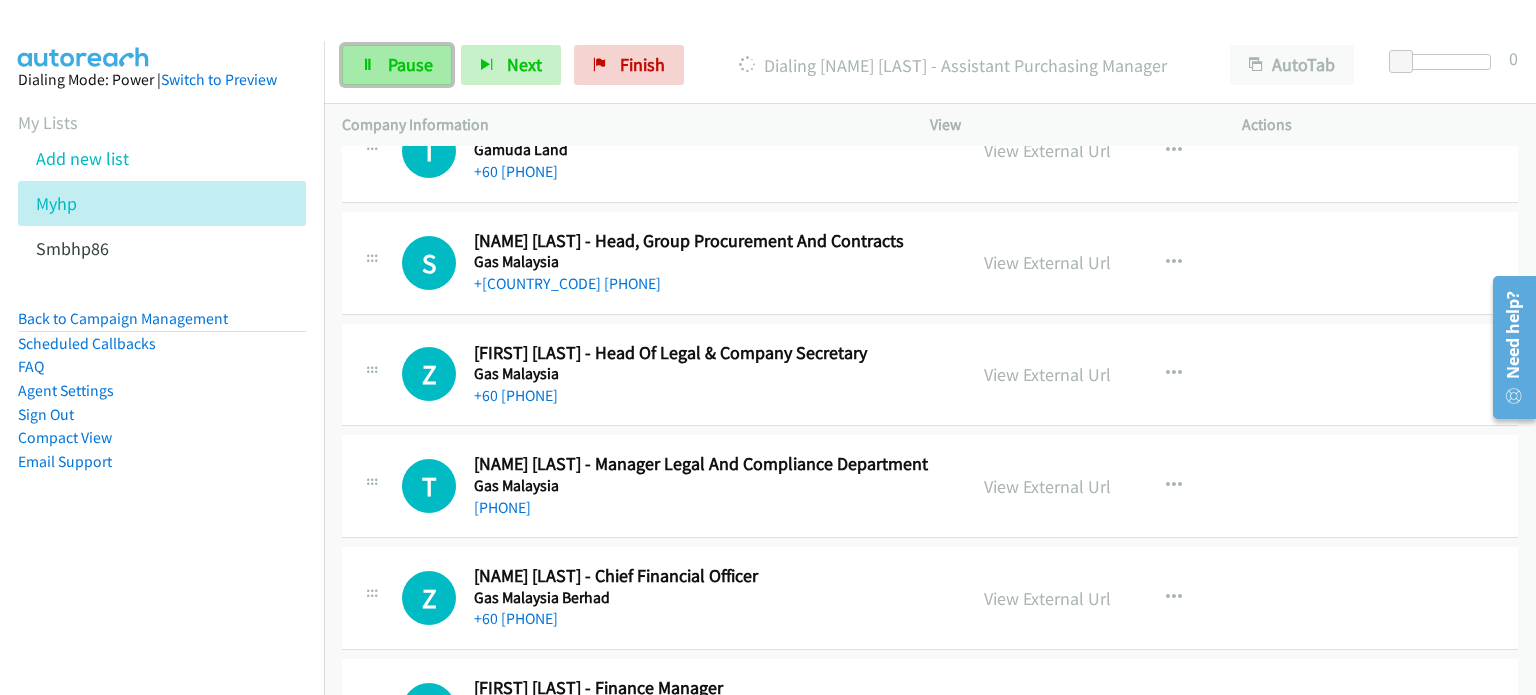 click on "Pause" at bounding box center [397, 65] 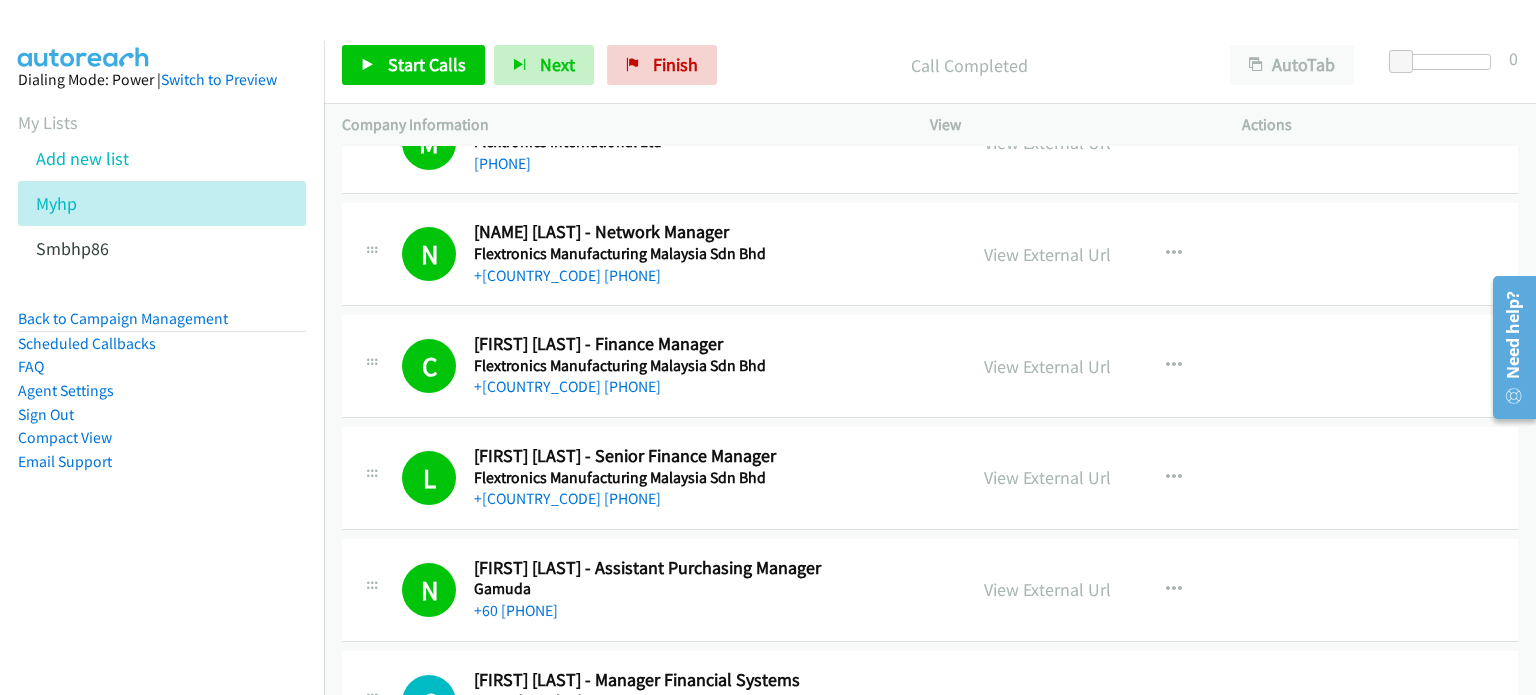 scroll, scrollTop: 4754, scrollLeft: 0, axis: vertical 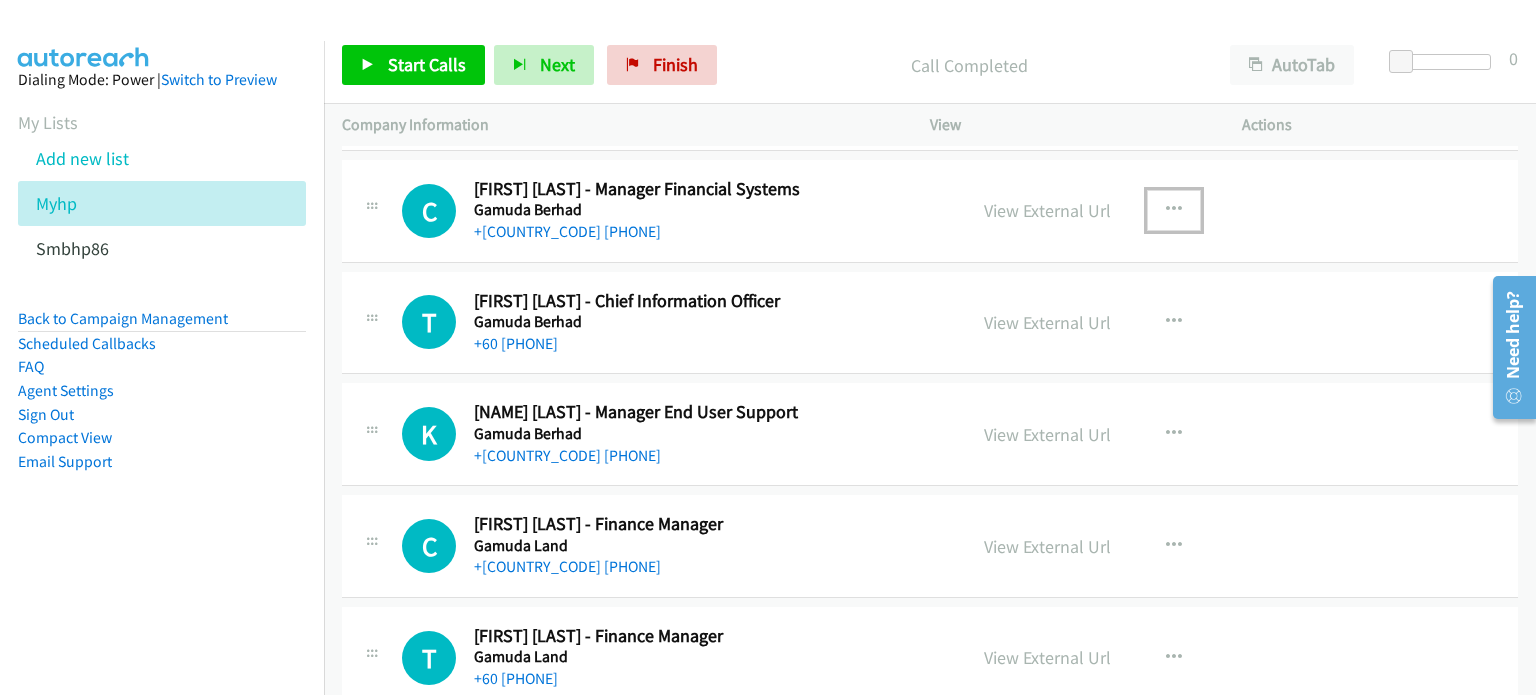 drag, startPoint x: 1164, startPoint y: 199, endPoint x: 1096, endPoint y: 262, distance: 92.69843 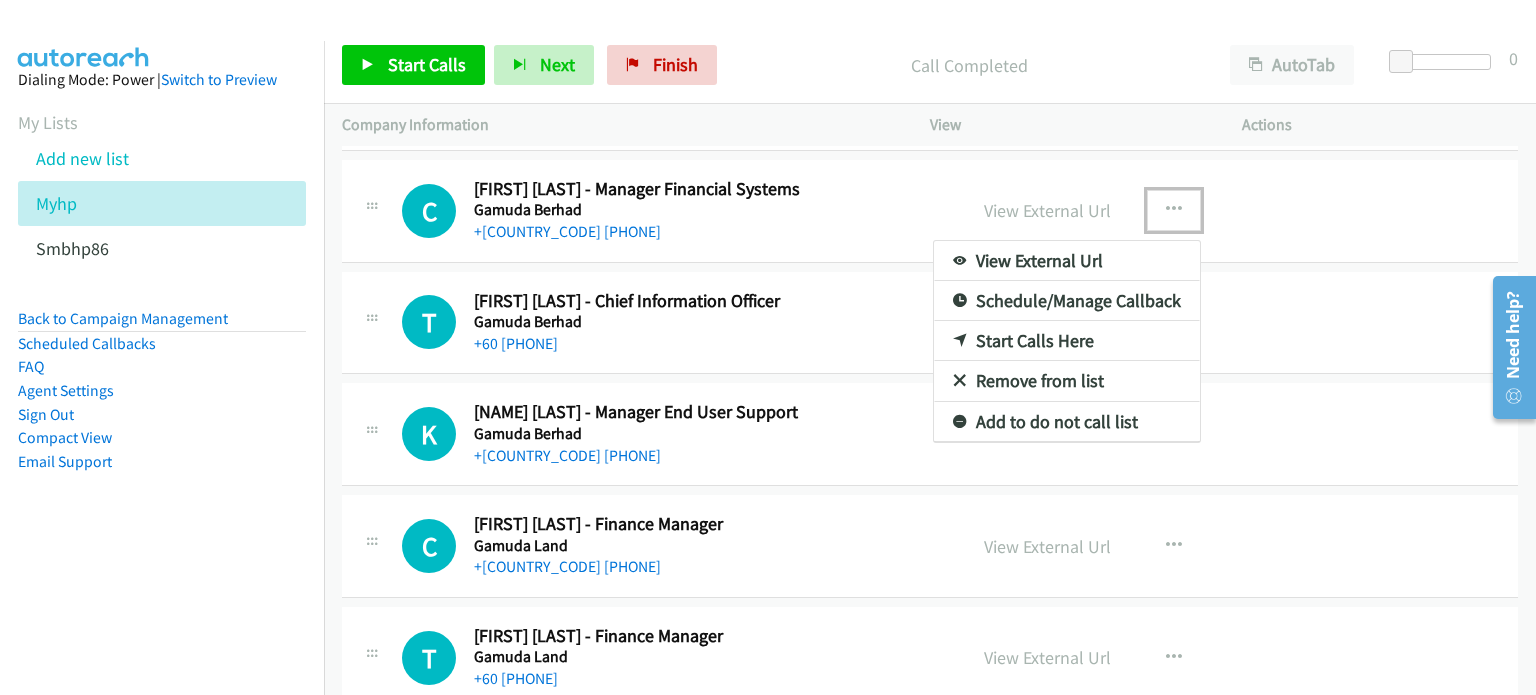 drag, startPoint x: 1036, startPoint y: 331, endPoint x: 637, endPoint y: 203, distance: 419.02863 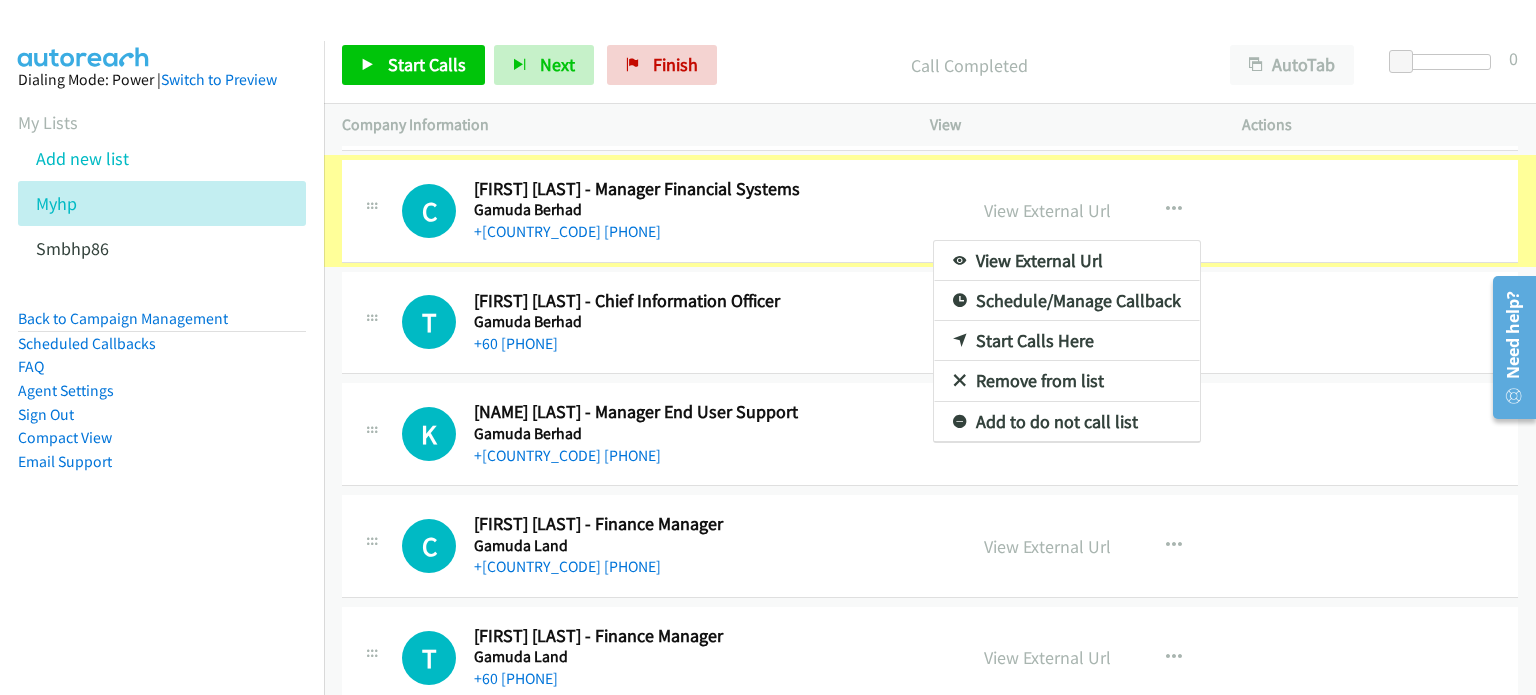 scroll, scrollTop: 5170, scrollLeft: 0, axis: vertical 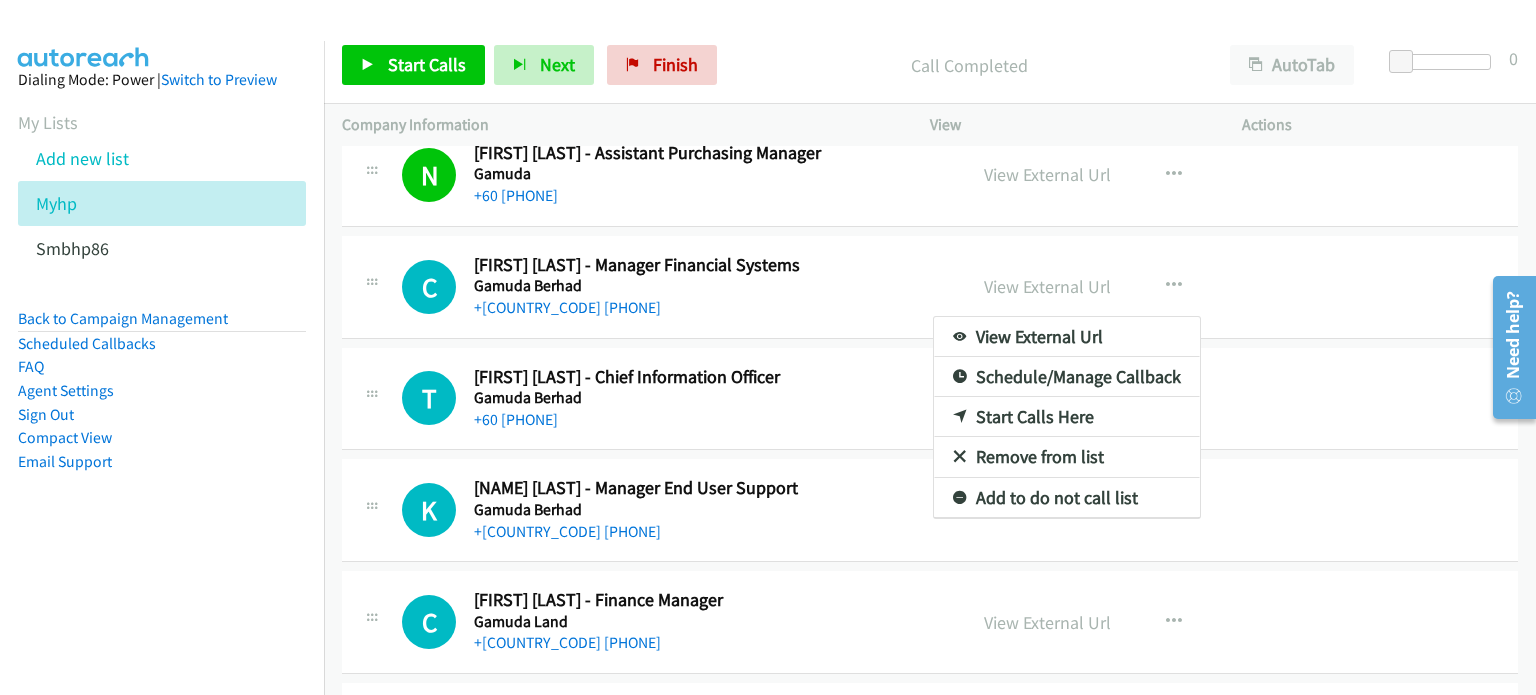 click on "Start Calls Here" at bounding box center [1067, 417] 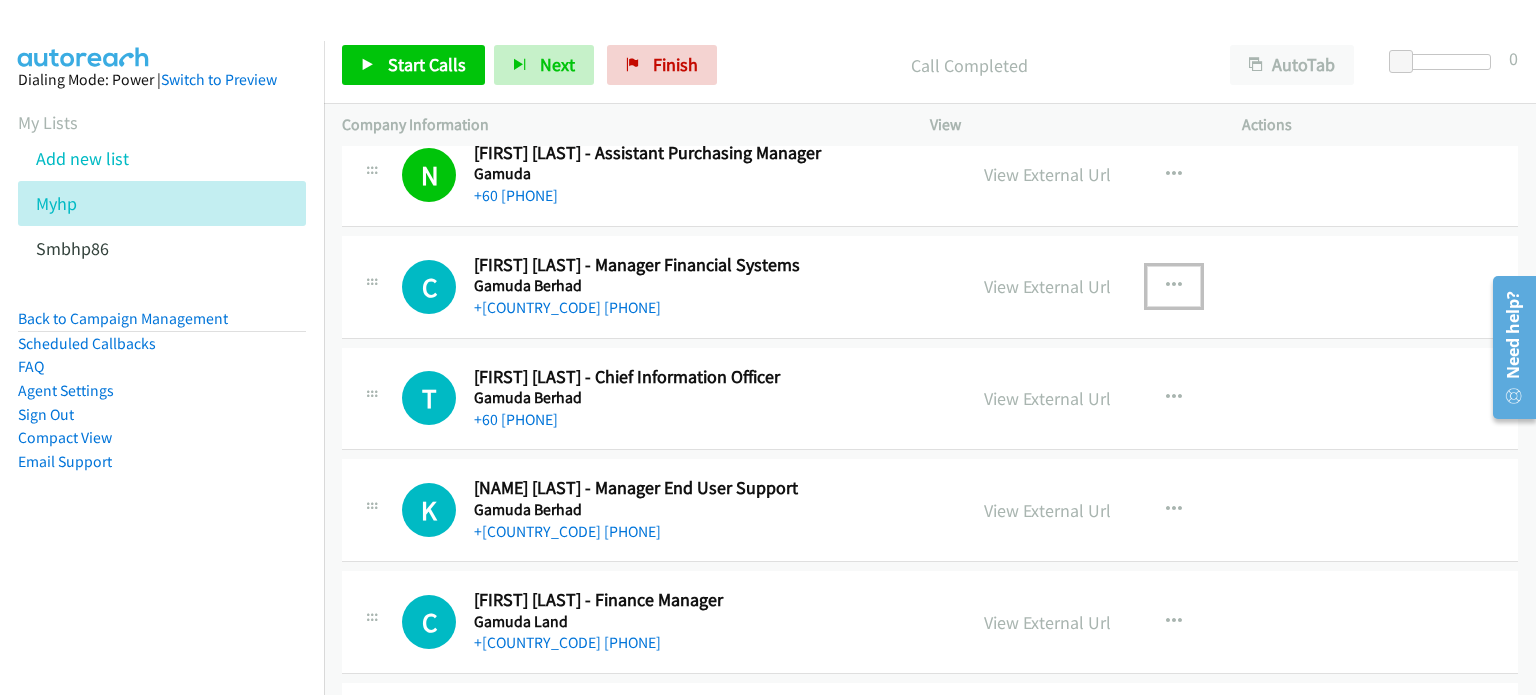click at bounding box center (1174, 286) 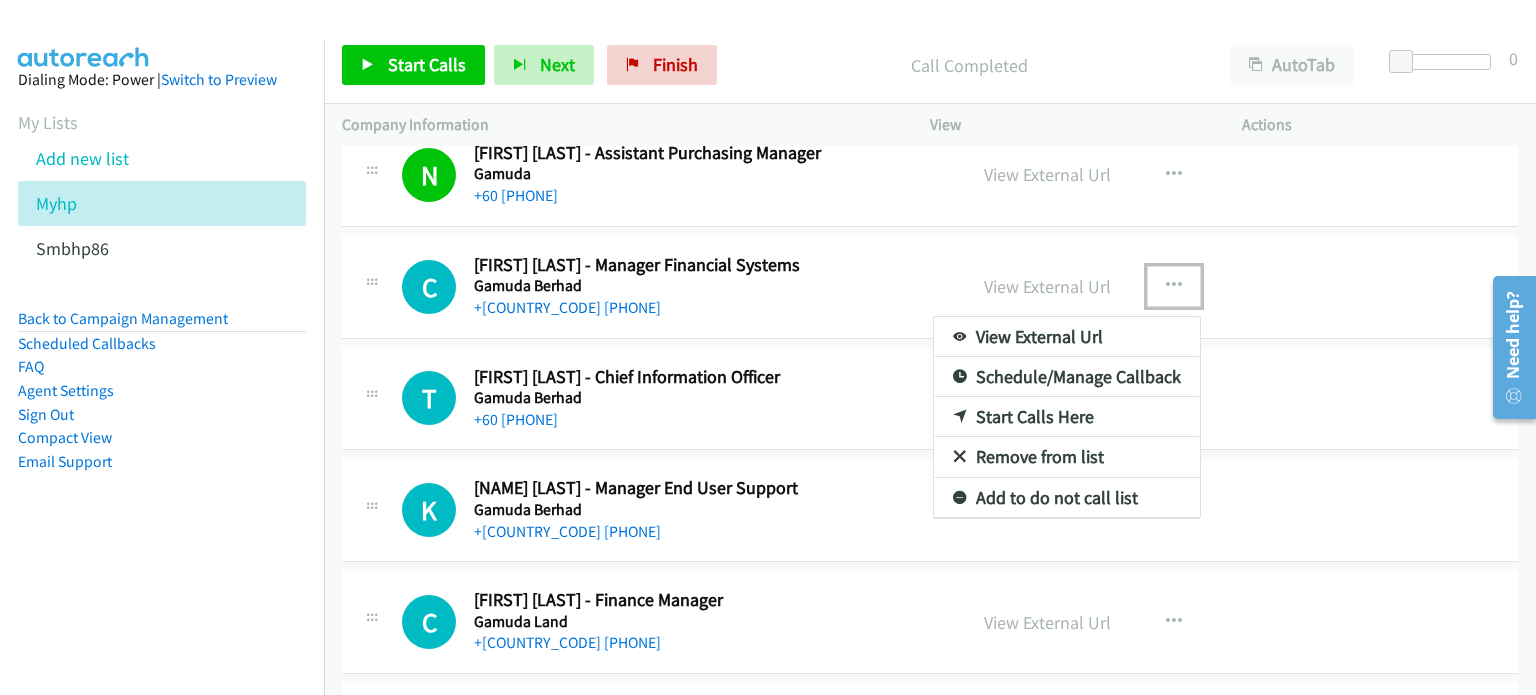 click on "Start Calls Here" at bounding box center (1067, 417) 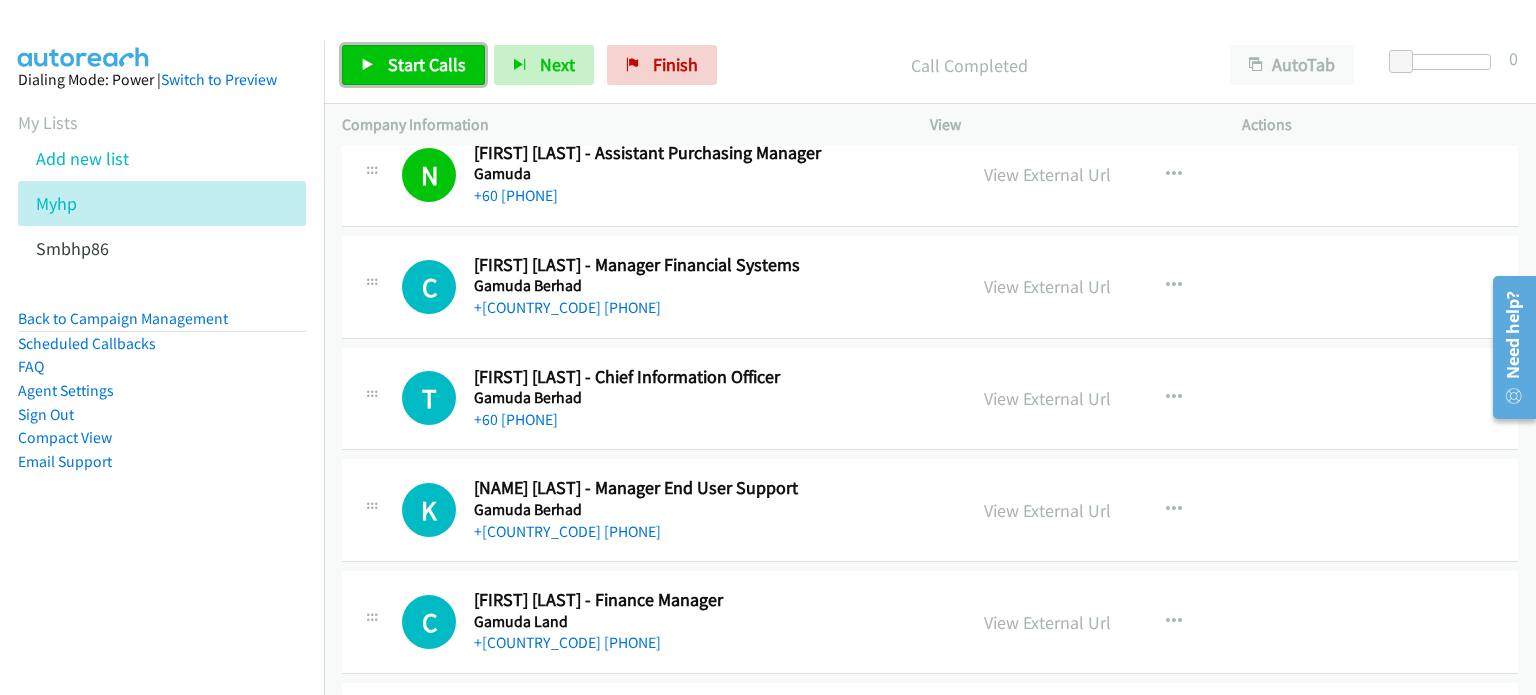 click on "Start Calls" at bounding box center (427, 64) 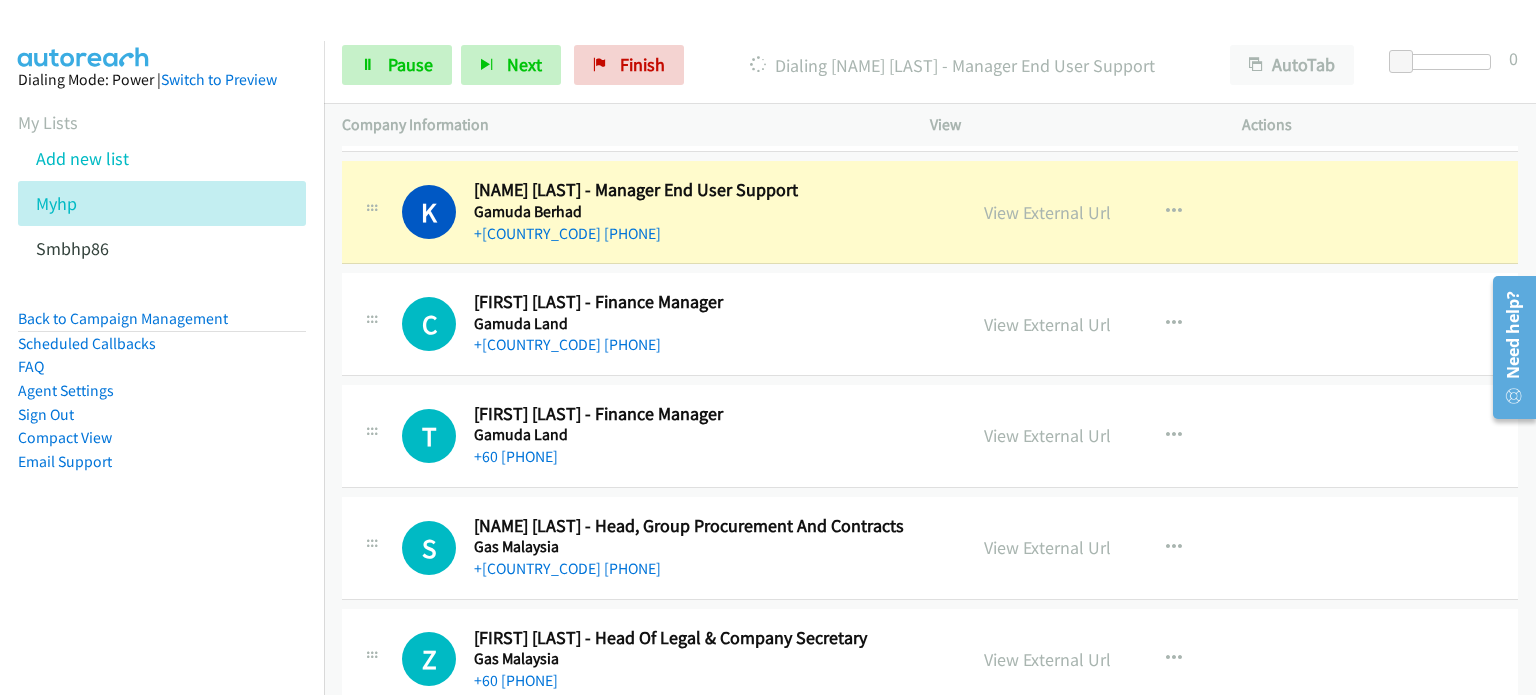 scroll, scrollTop: 5469, scrollLeft: 0, axis: vertical 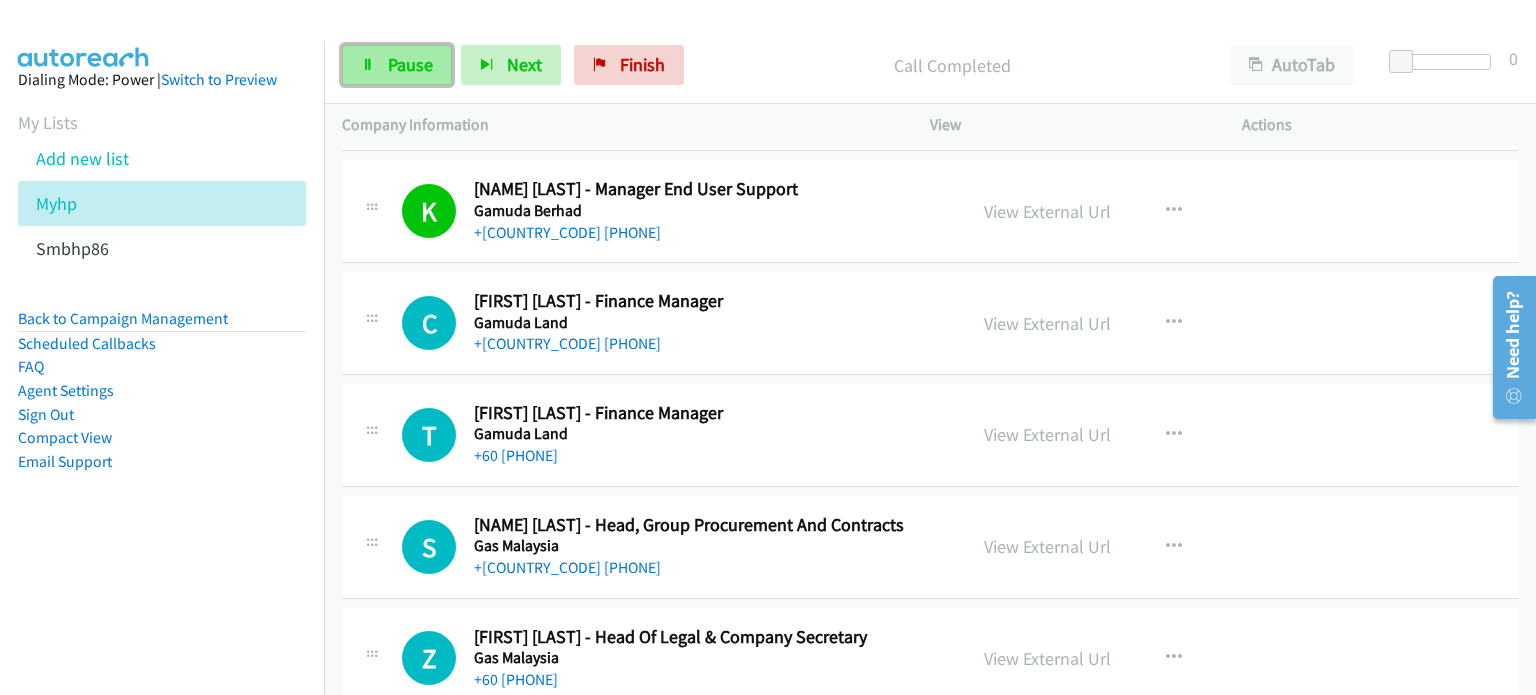click on "Pause" at bounding box center [397, 65] 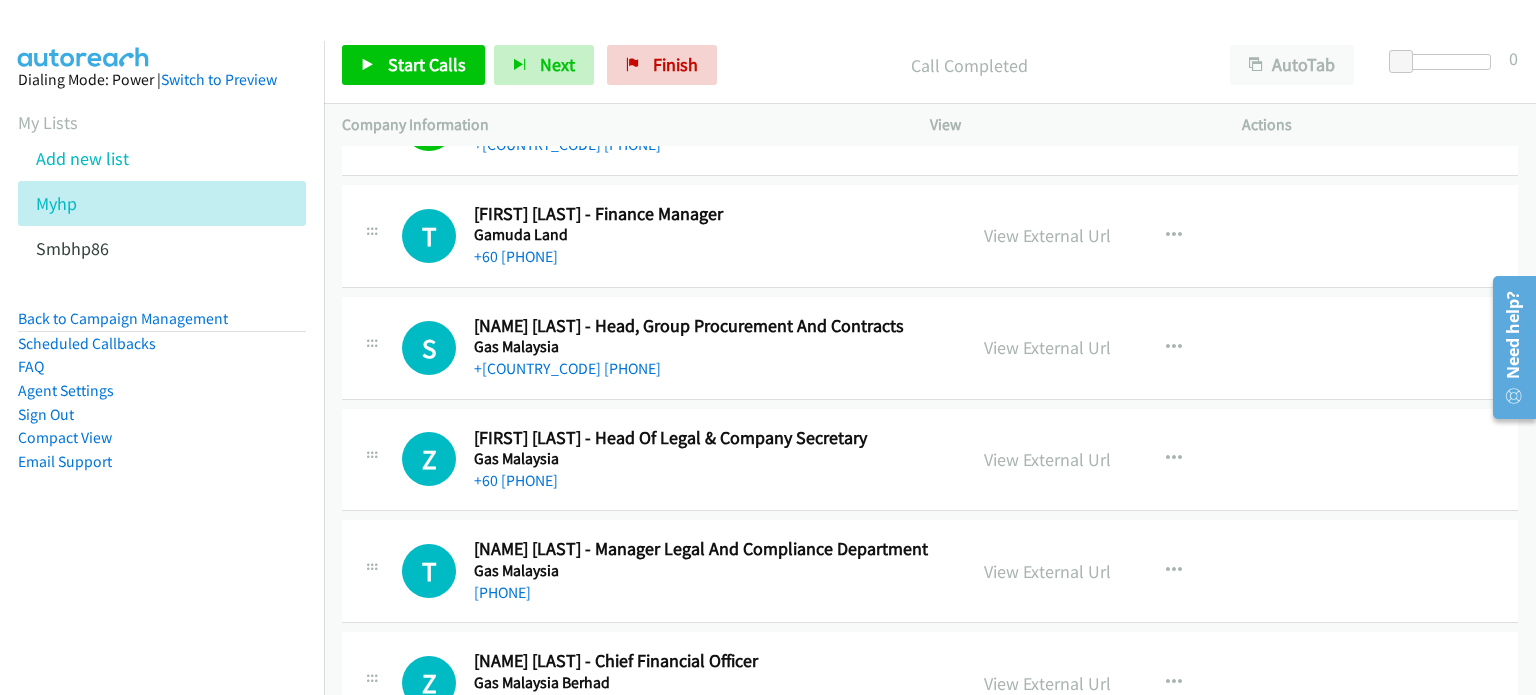 scroll, scrollTop: 5669, scrollLeft: 0, axis: vertical 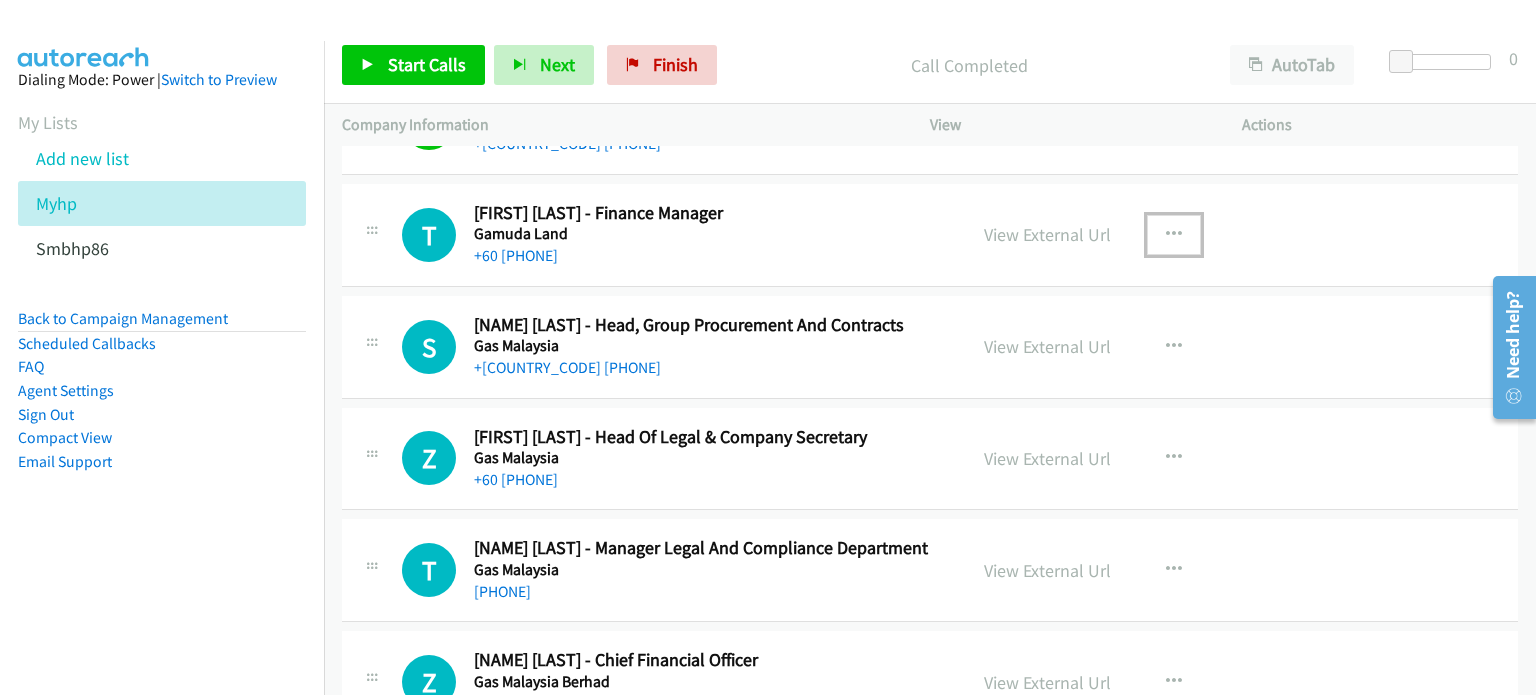 click at bounding box center (1174, 235) 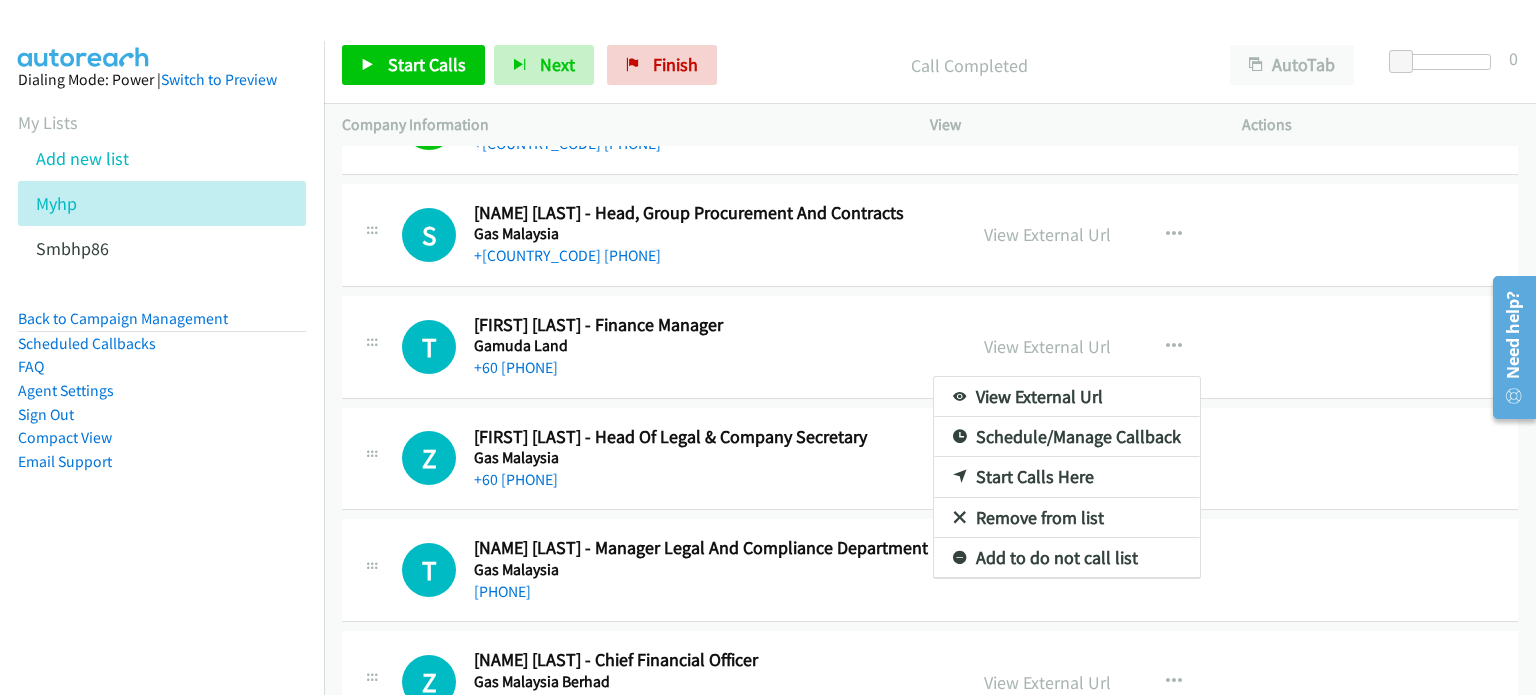 click at bounding box center [768, 347] 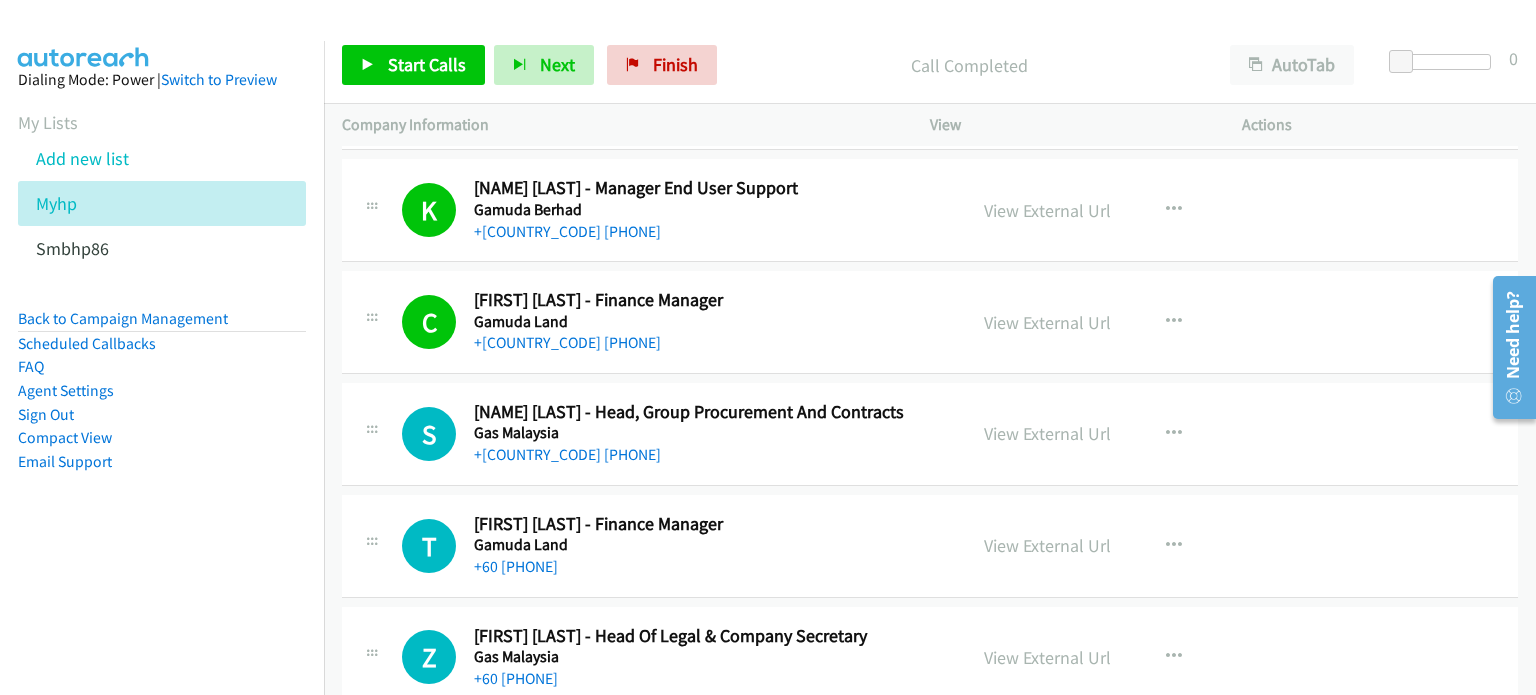 scroll, scrollTop: 5469, scrollLeft: 0, axis: vertical 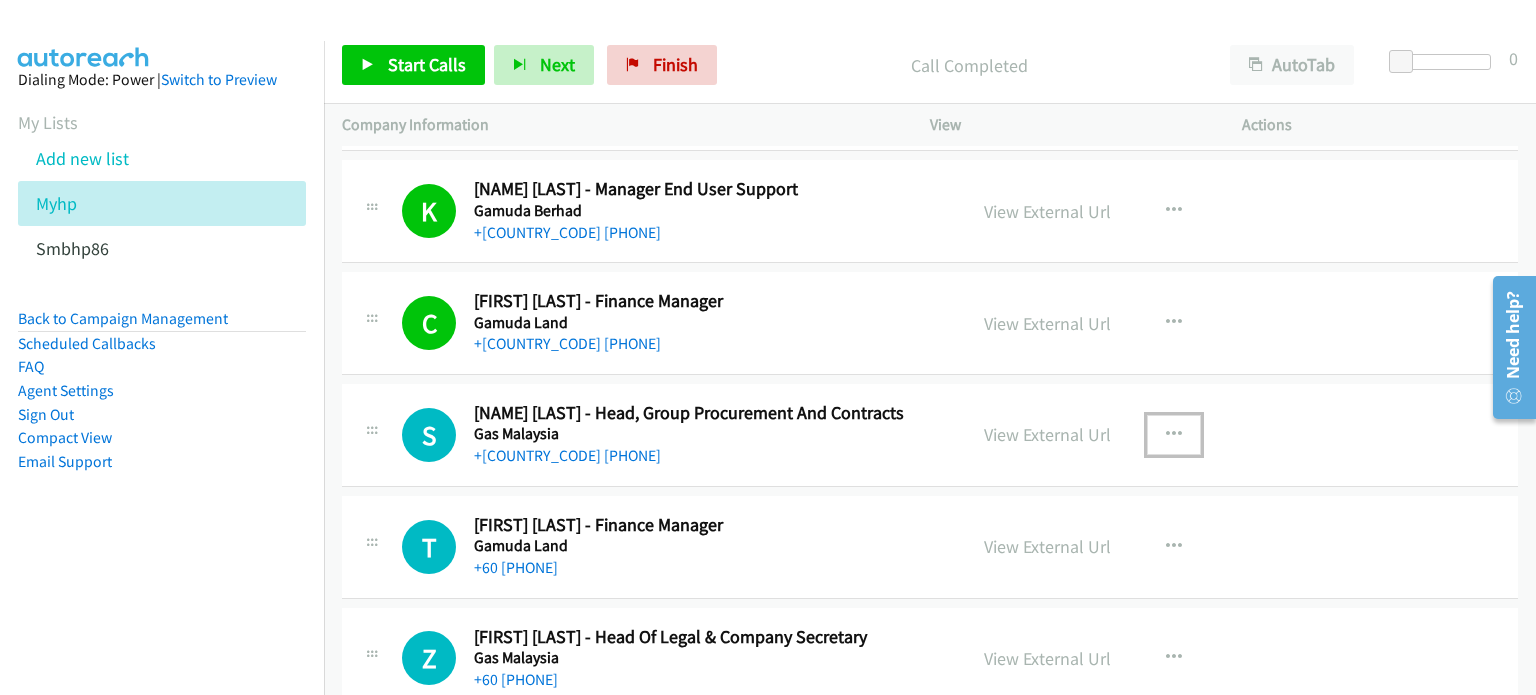 click at bounding box center (1174, 435) 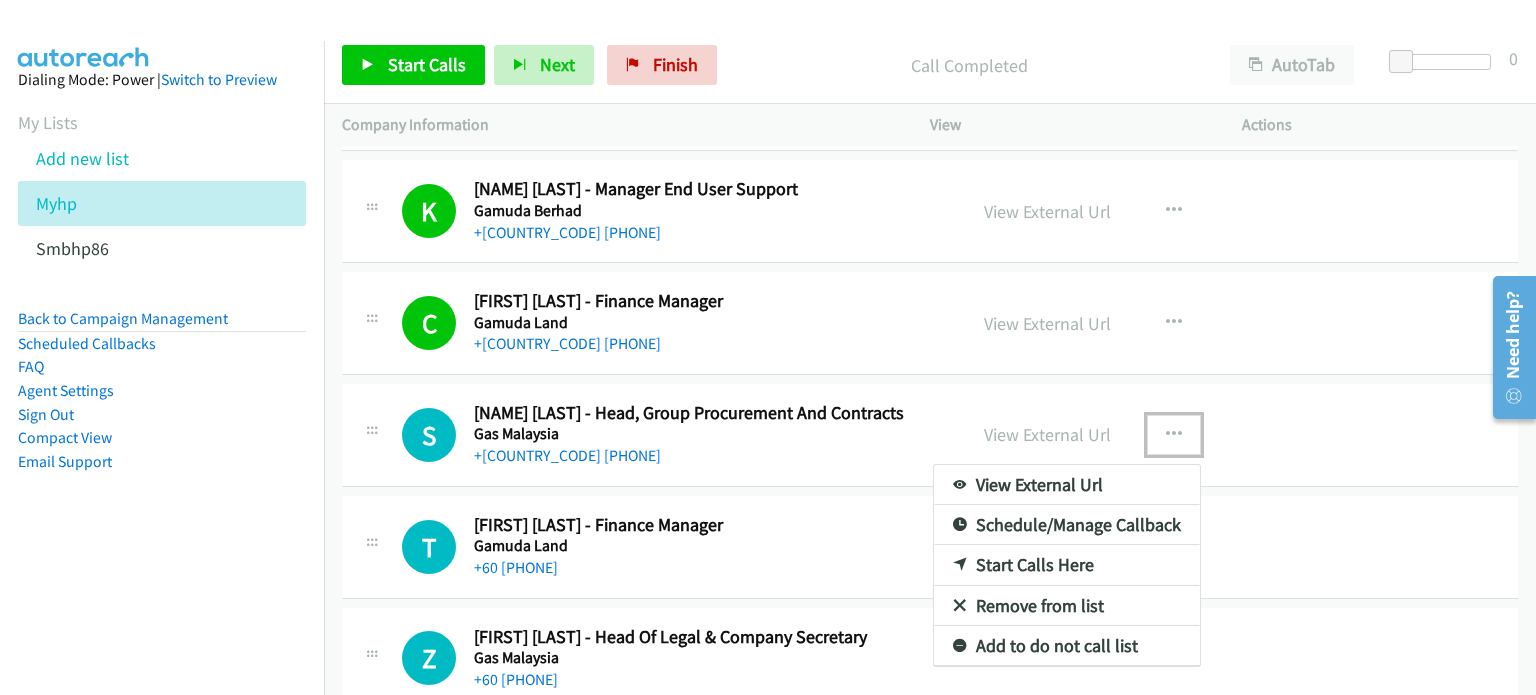 click on "Start Calls Here" at bounding box center (1067, 565) 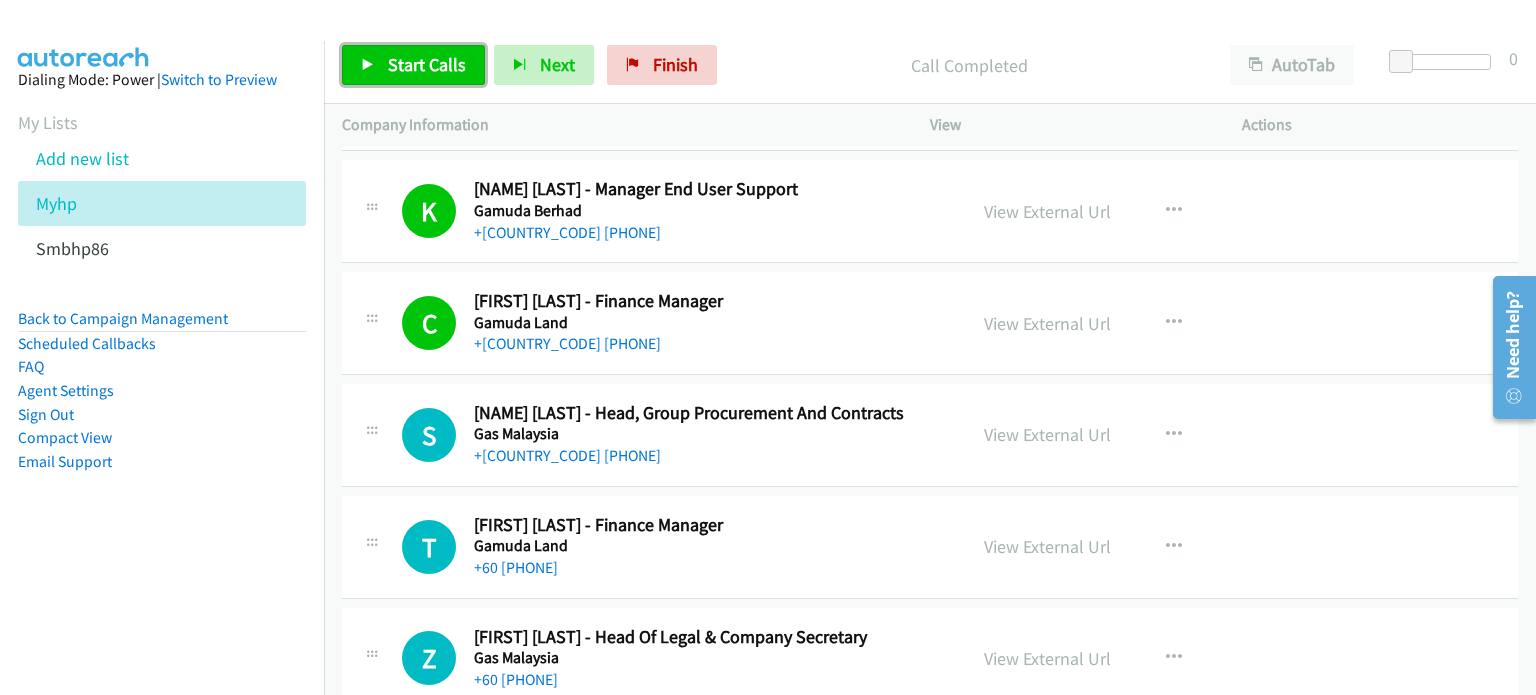 click on "Start Calls" at bounding box center (427, 64) 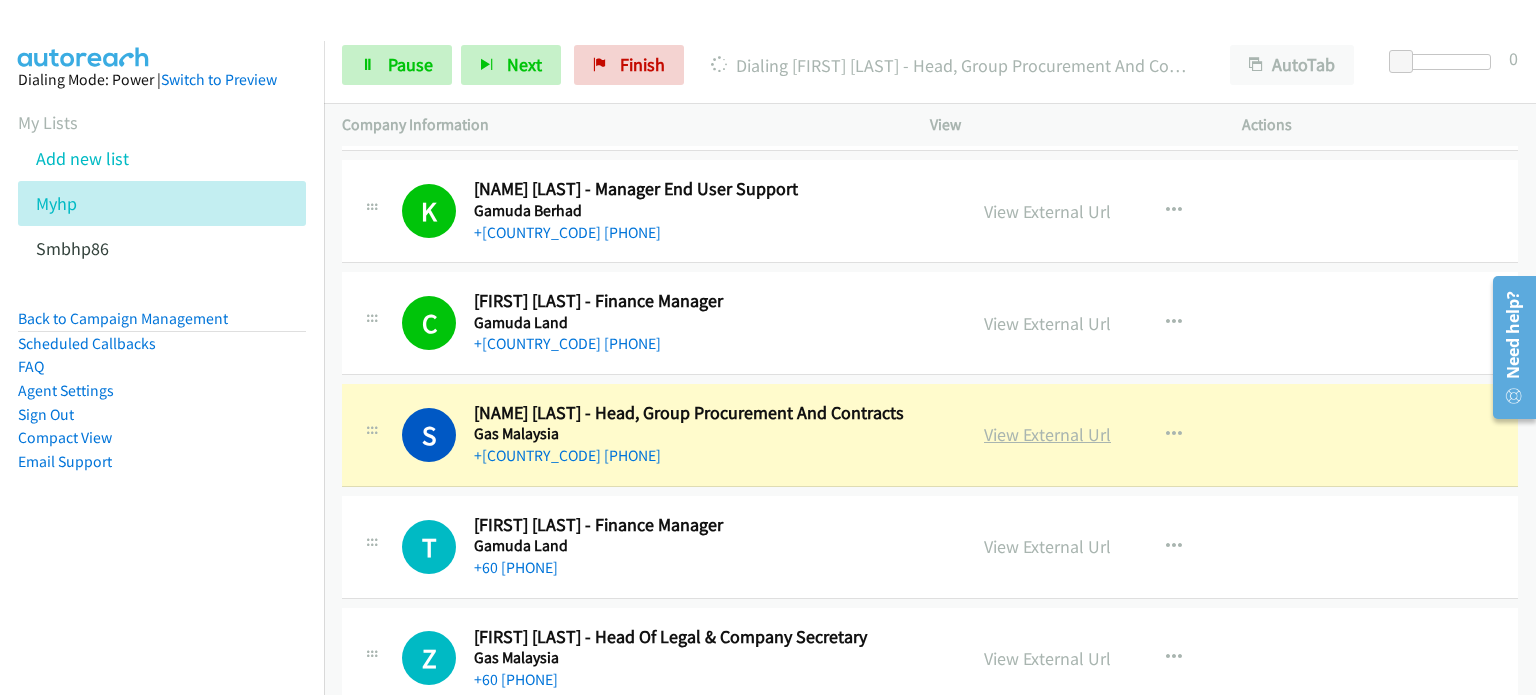 click on "View External Url" at bounding box center (1047, 434) 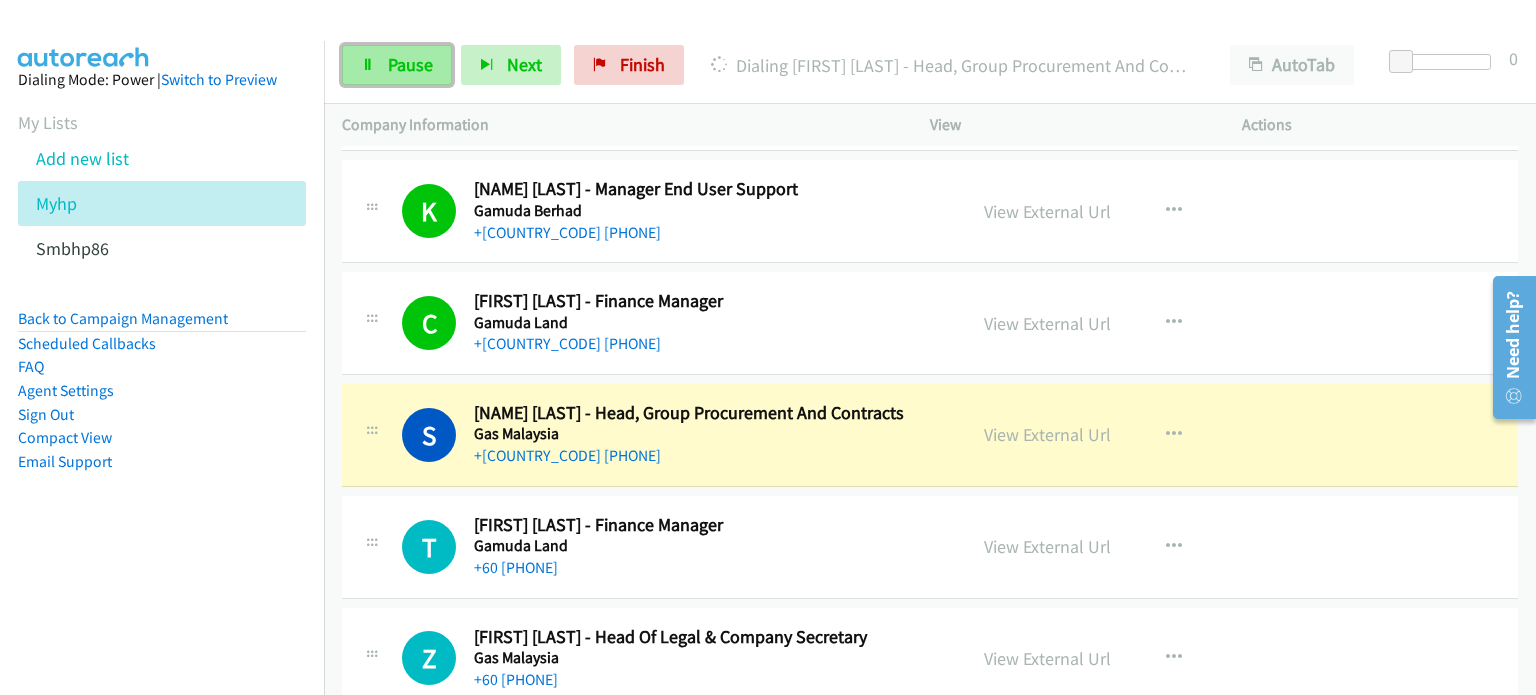 click on "Pause" at bounding box center [410, 64] 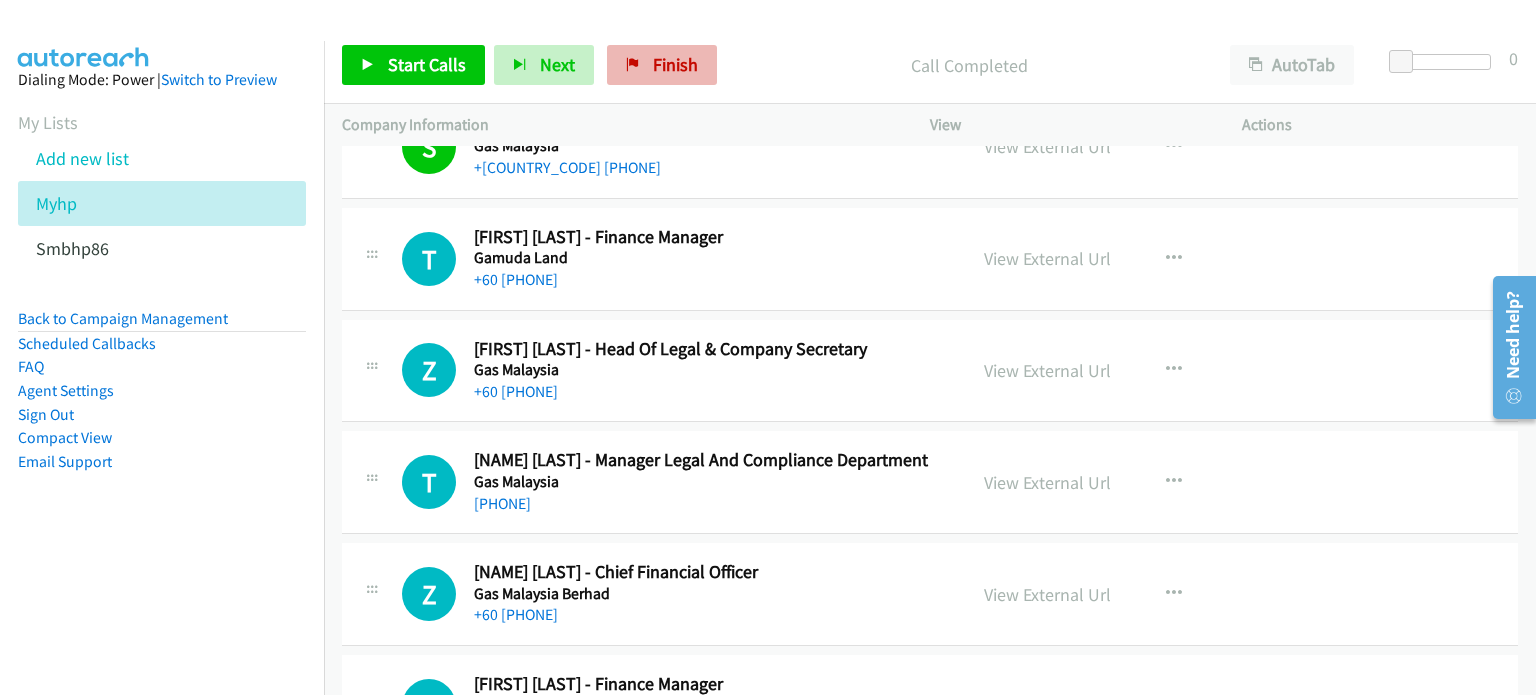 scroll, scrollTop: 5759, scrollLeft: 0, axis: vertical 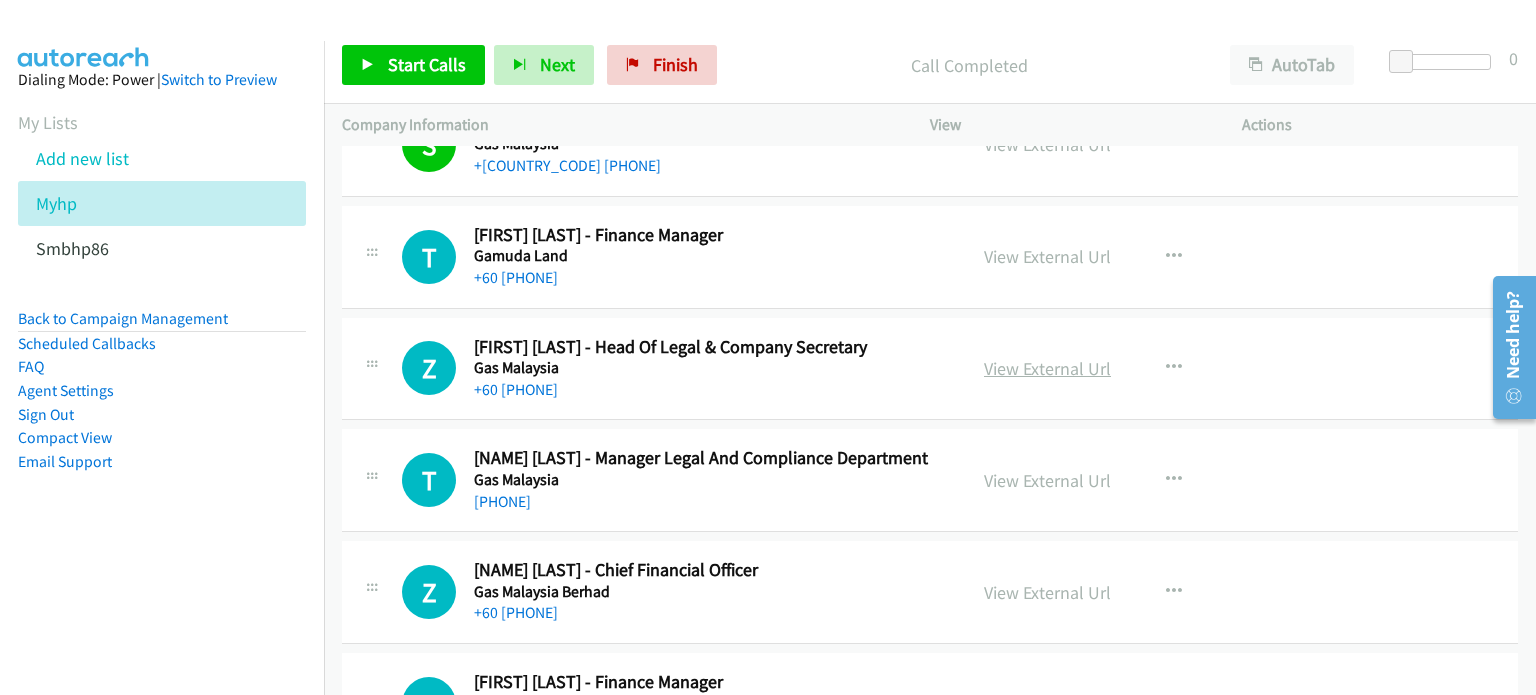 click on "View External Url" at bounding box center (1047, 368) 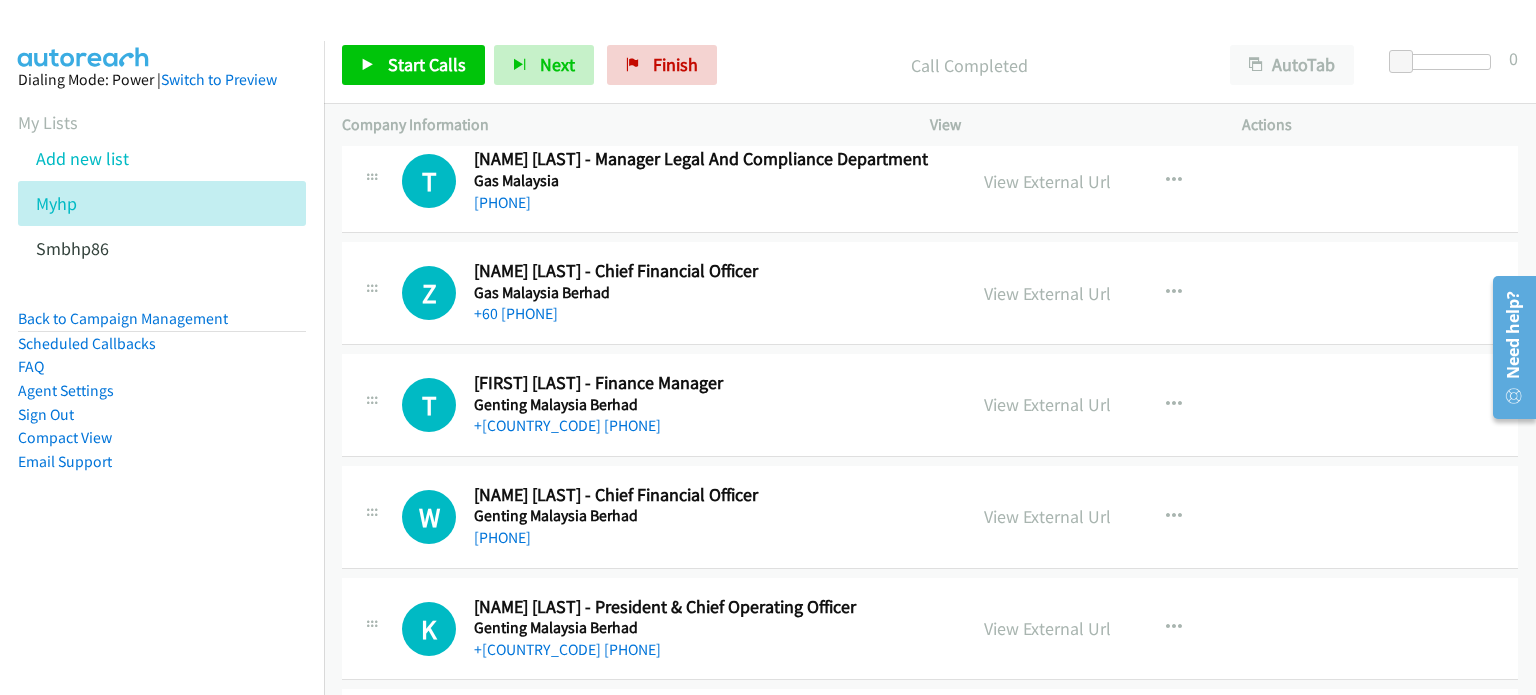 scroll, scrollTop: 6059, scrollLeft: 0, axis: vertical 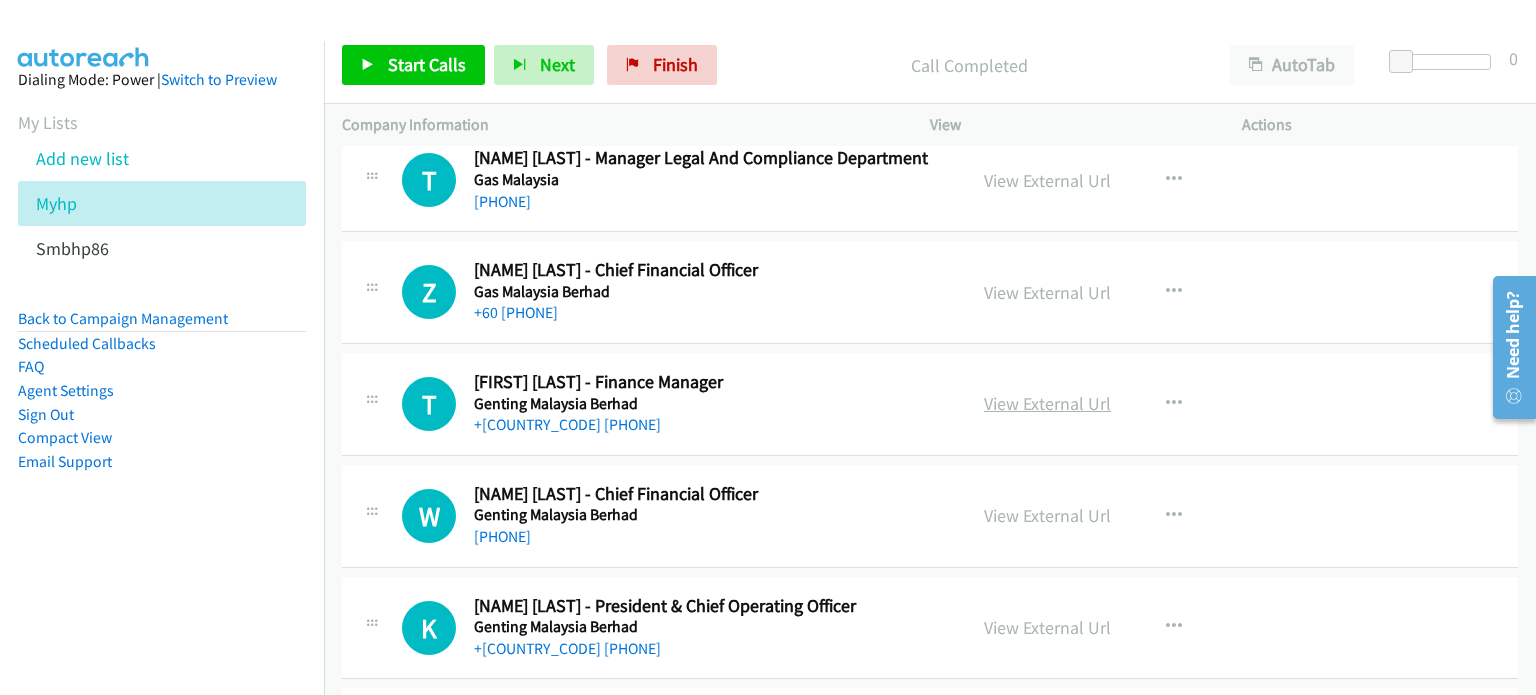 click on "View External Url" at bounding box center [1047, 403] 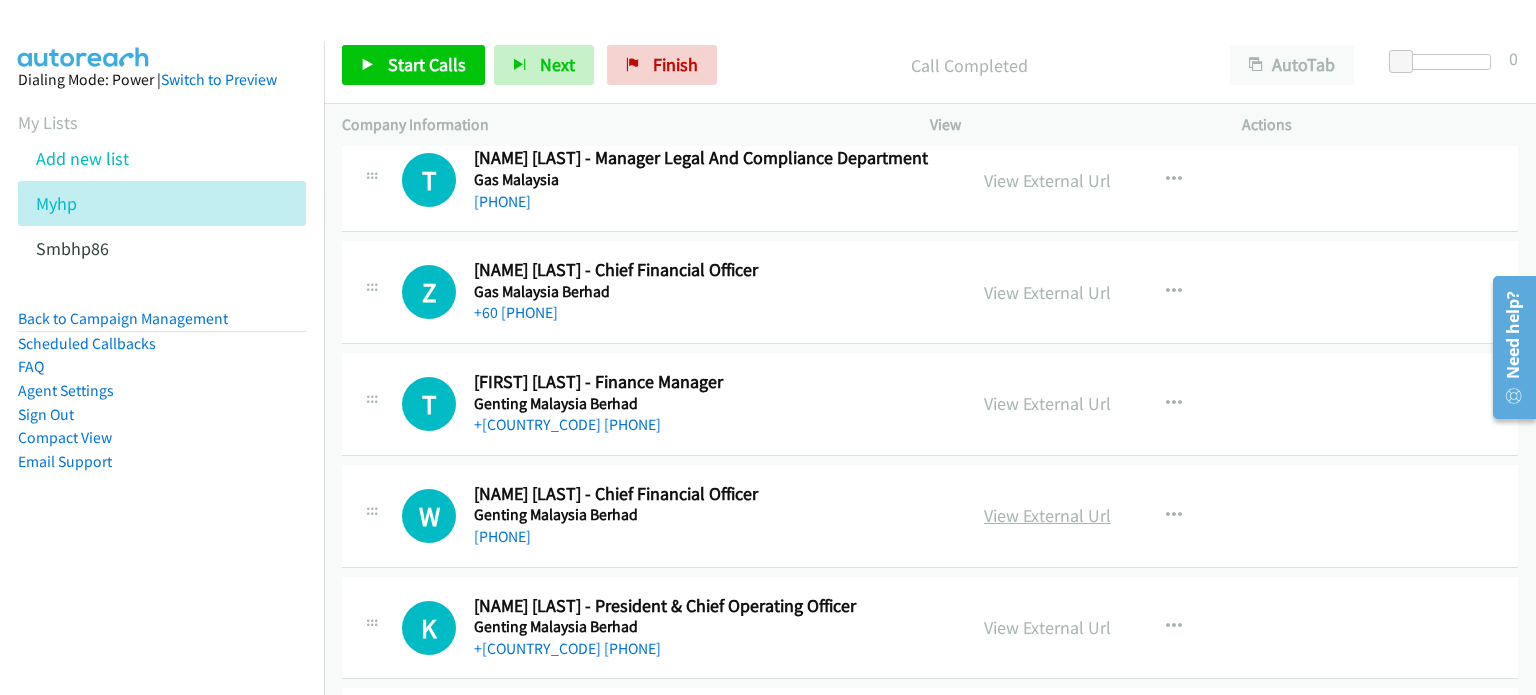 click on "View External Url" at bounding box center [1047, 515] 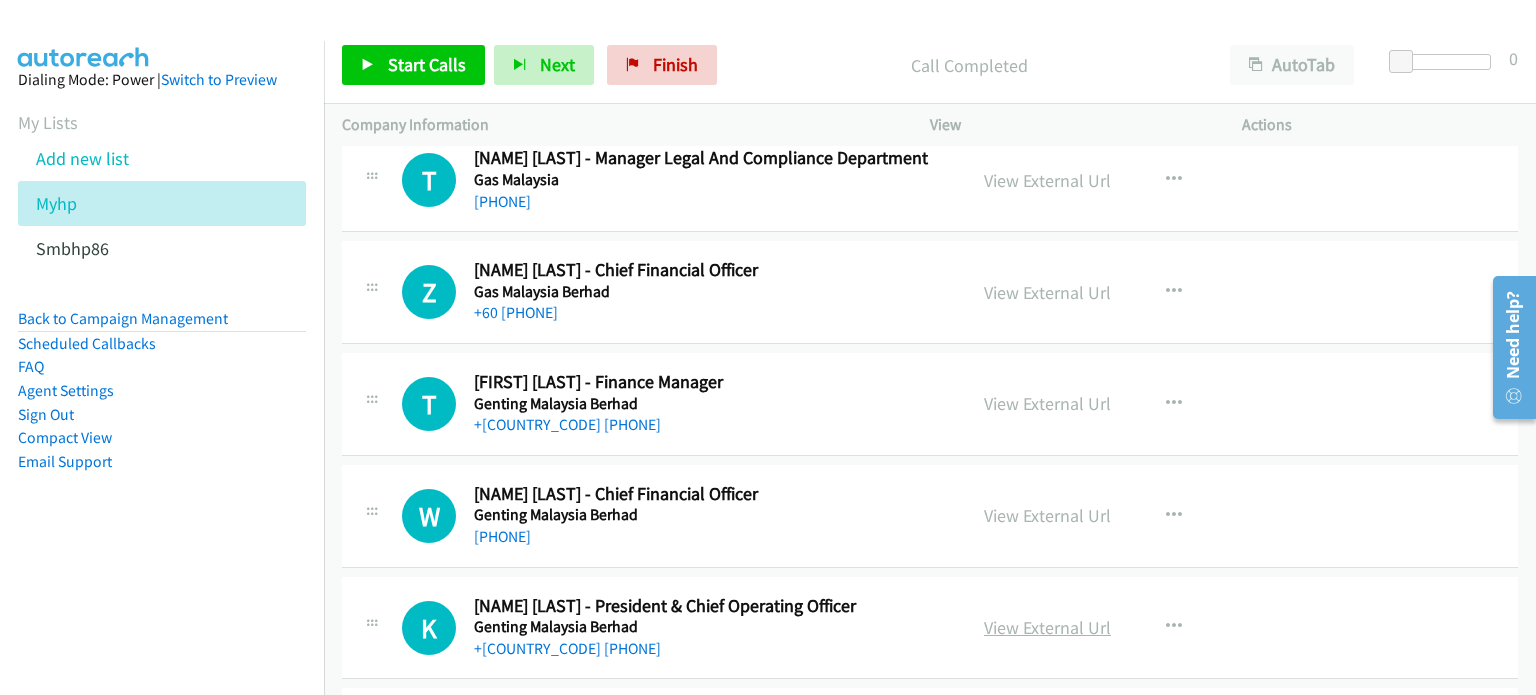 click on "View External Url" at bounding box center (1047, 627) 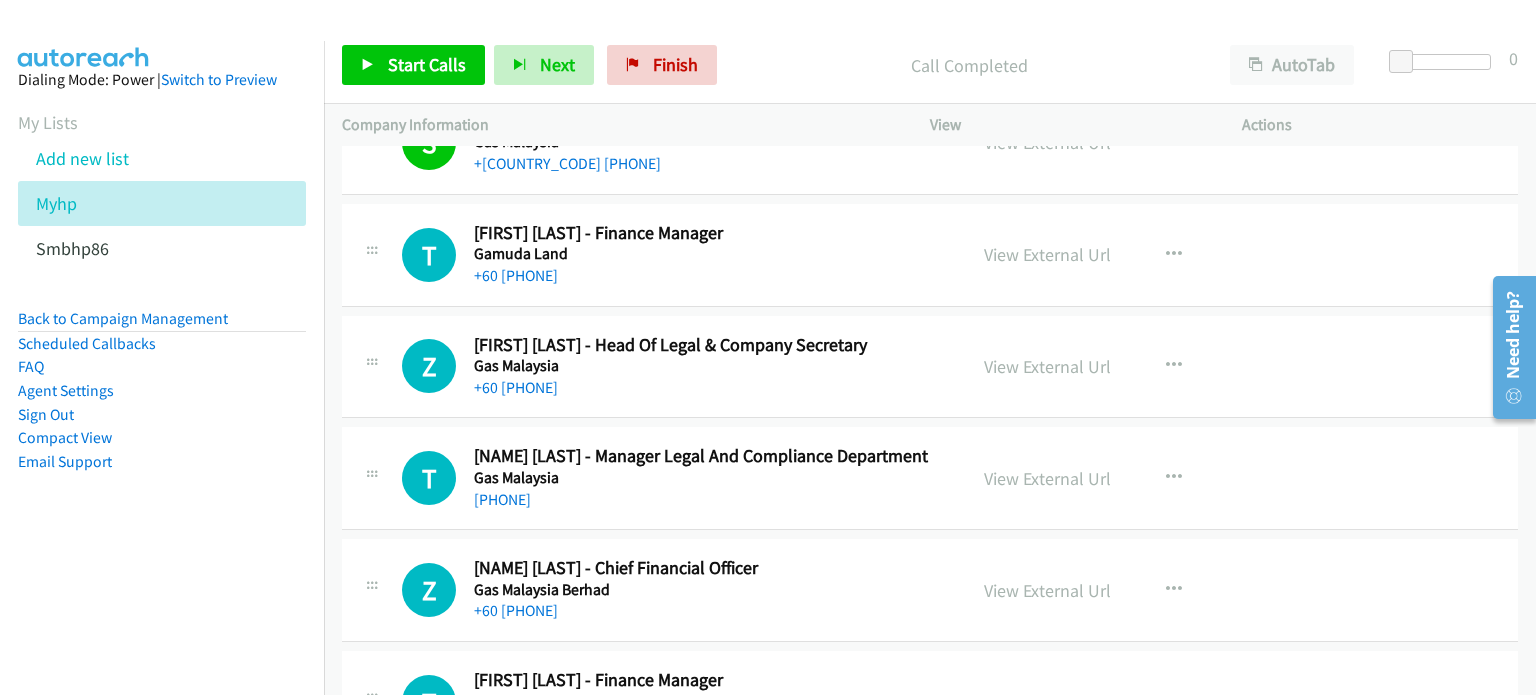 scroll, scrollTop: 5760, scrollLeft: 0, axis: vertical 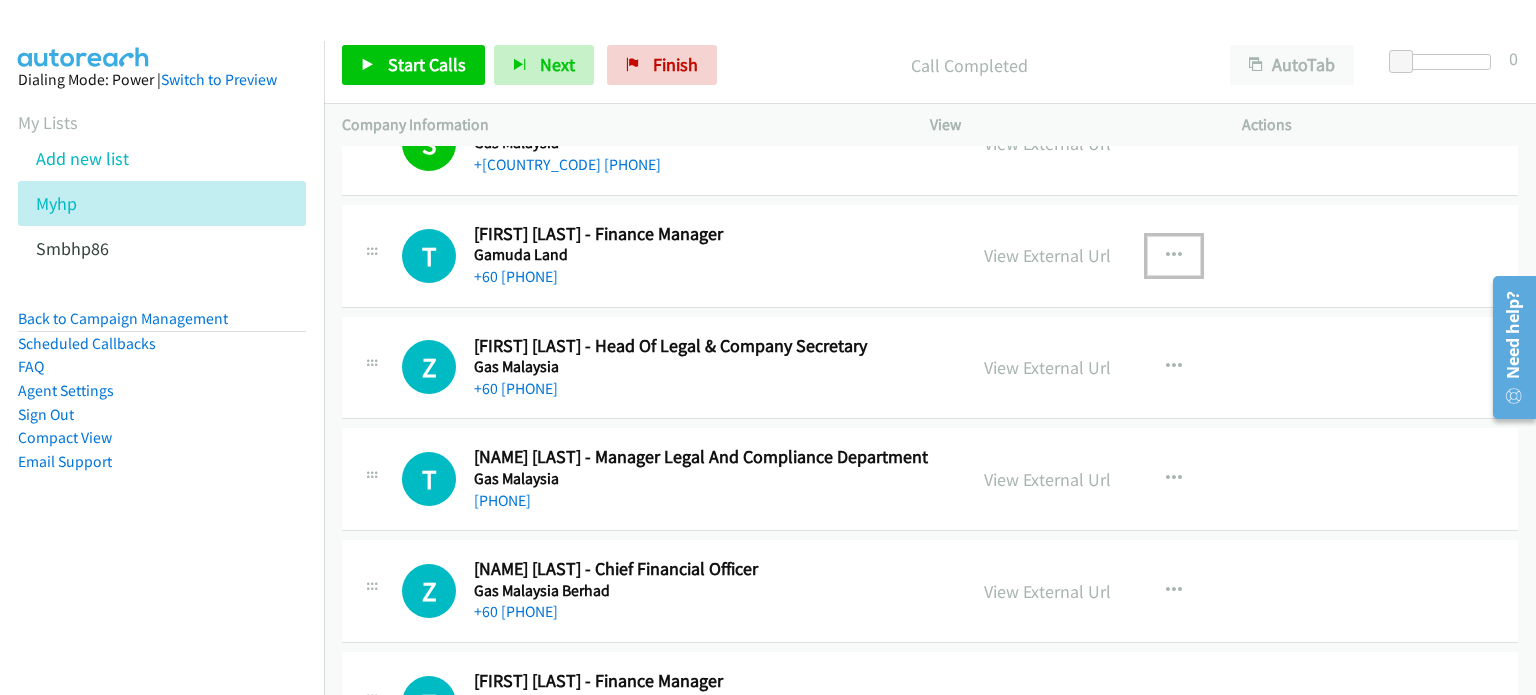 click at bounding box center (1174, 256) 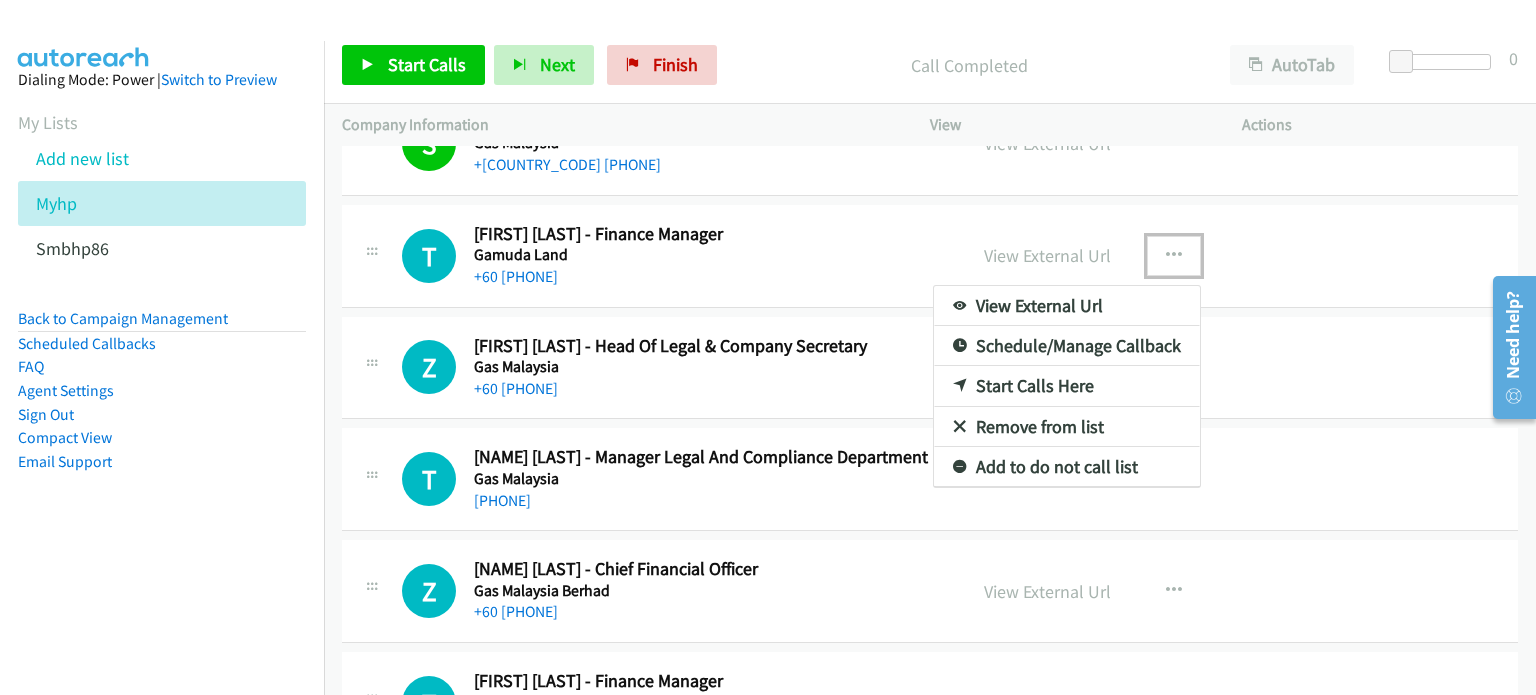 click on "Start Calls Here" at bounding box center [1067, 386] 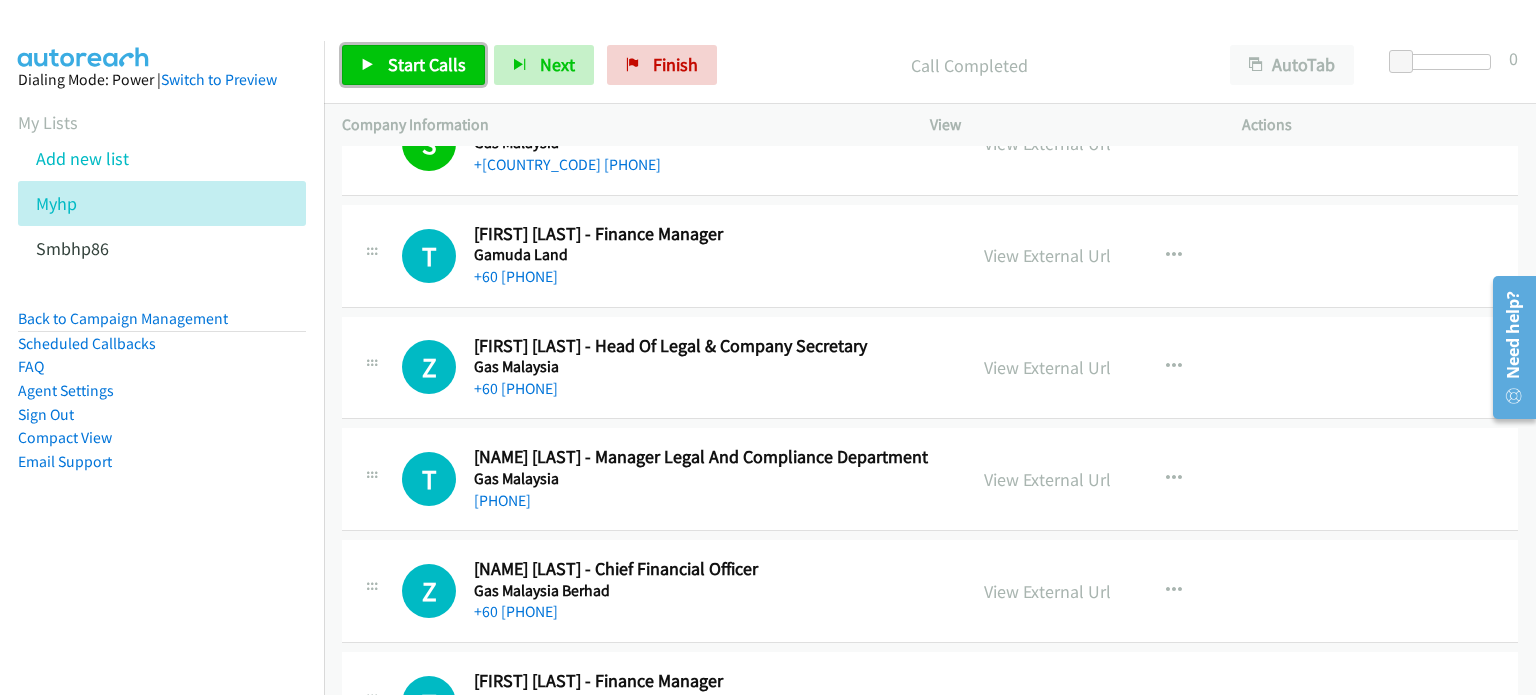 click on "Start Calls" at bounding box center [413, 65] 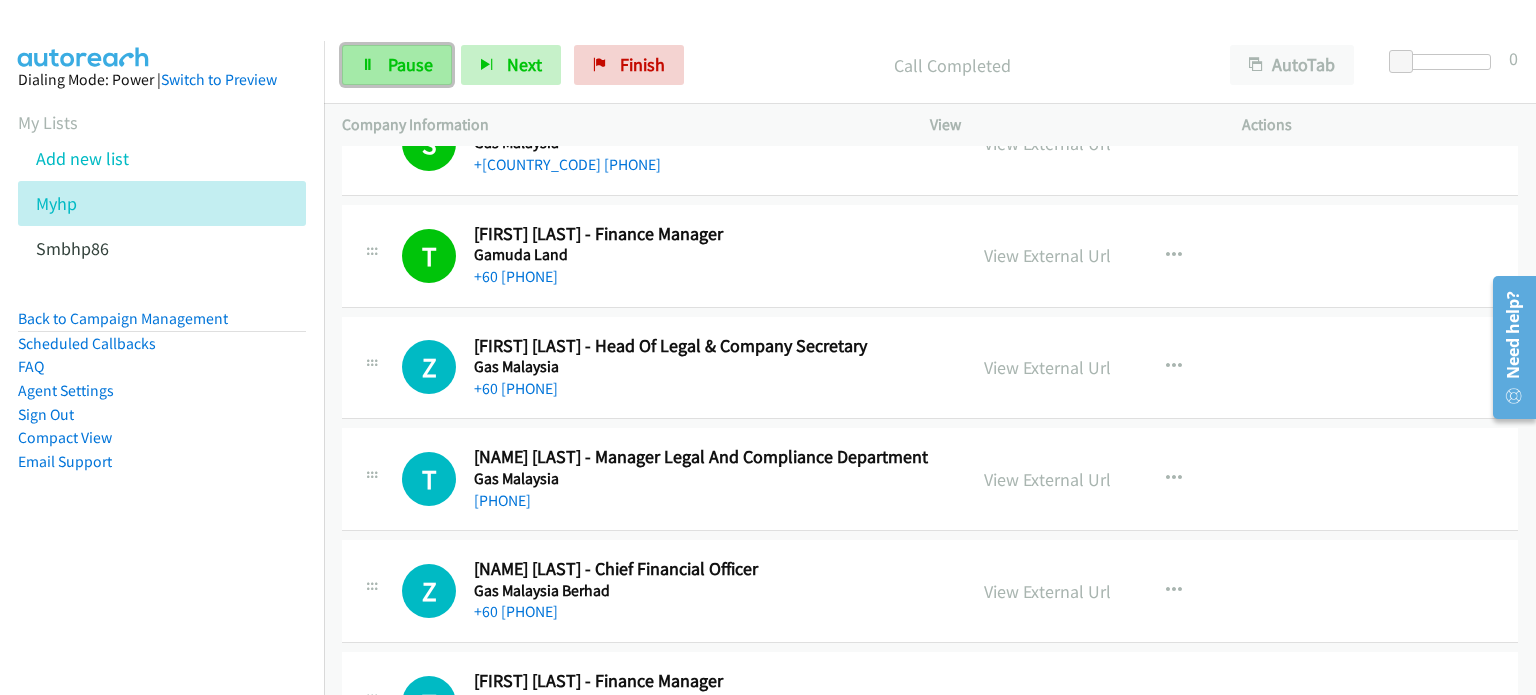 click on "Pause" at bounding box center [410, 64] 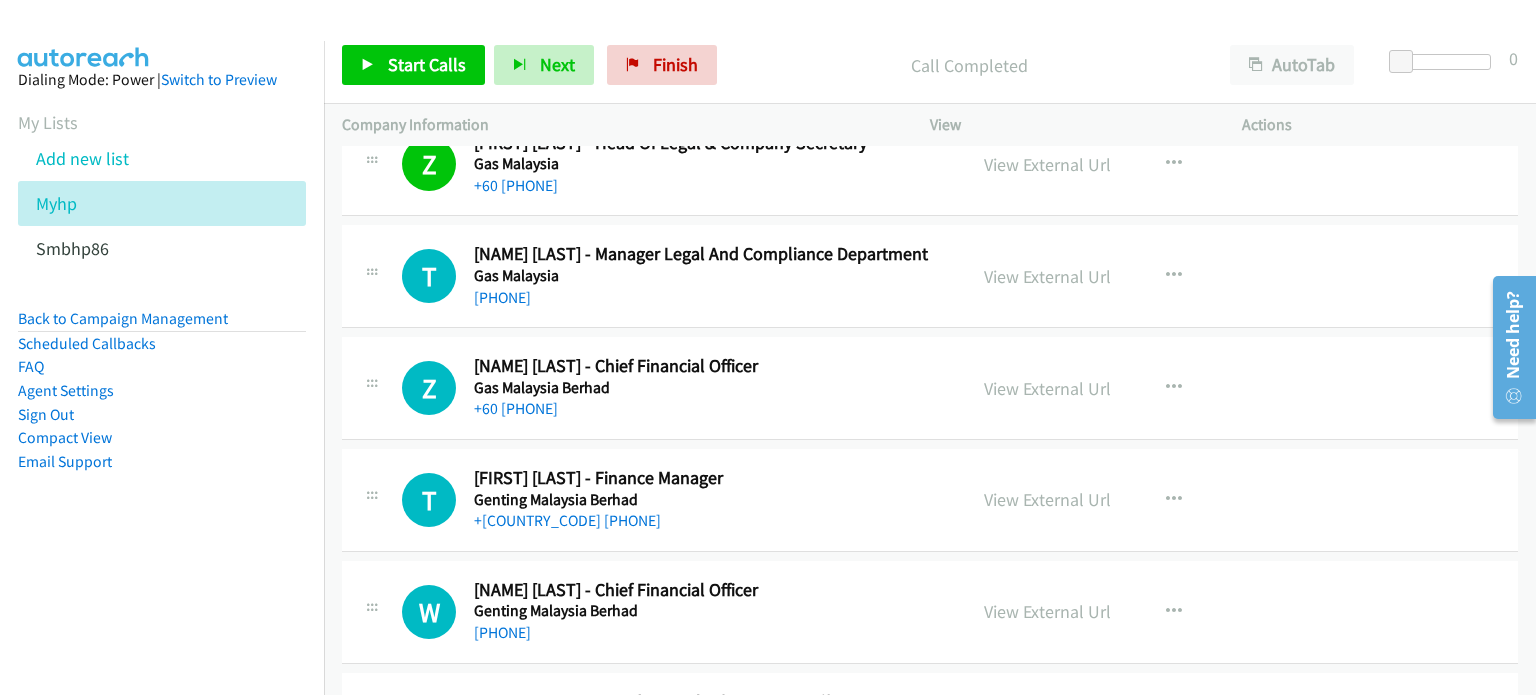 scroll, scrollTop: 5964, scrollLeft: 0, axis: vertical 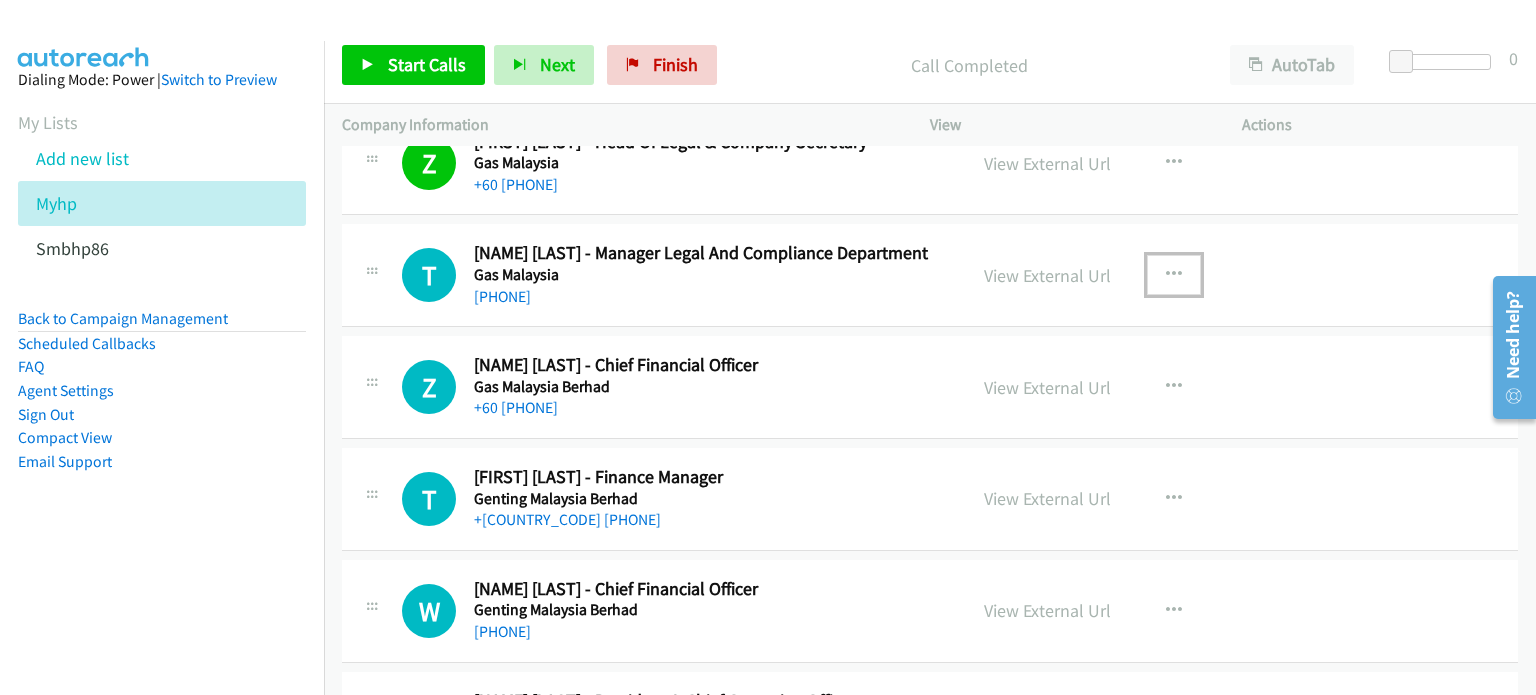 click at bounding box center [1174, 275] 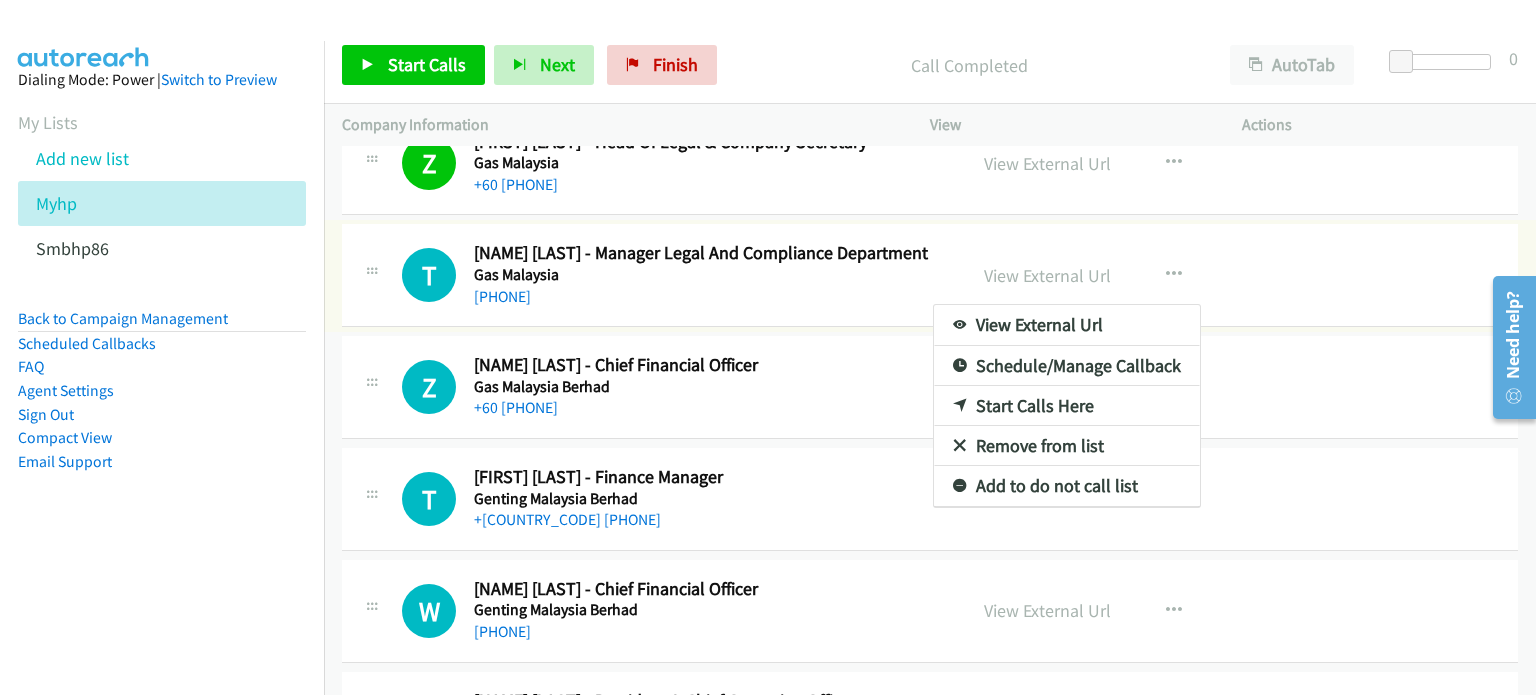 click on "Start Calls Here" at bounding box center [1067, 406] 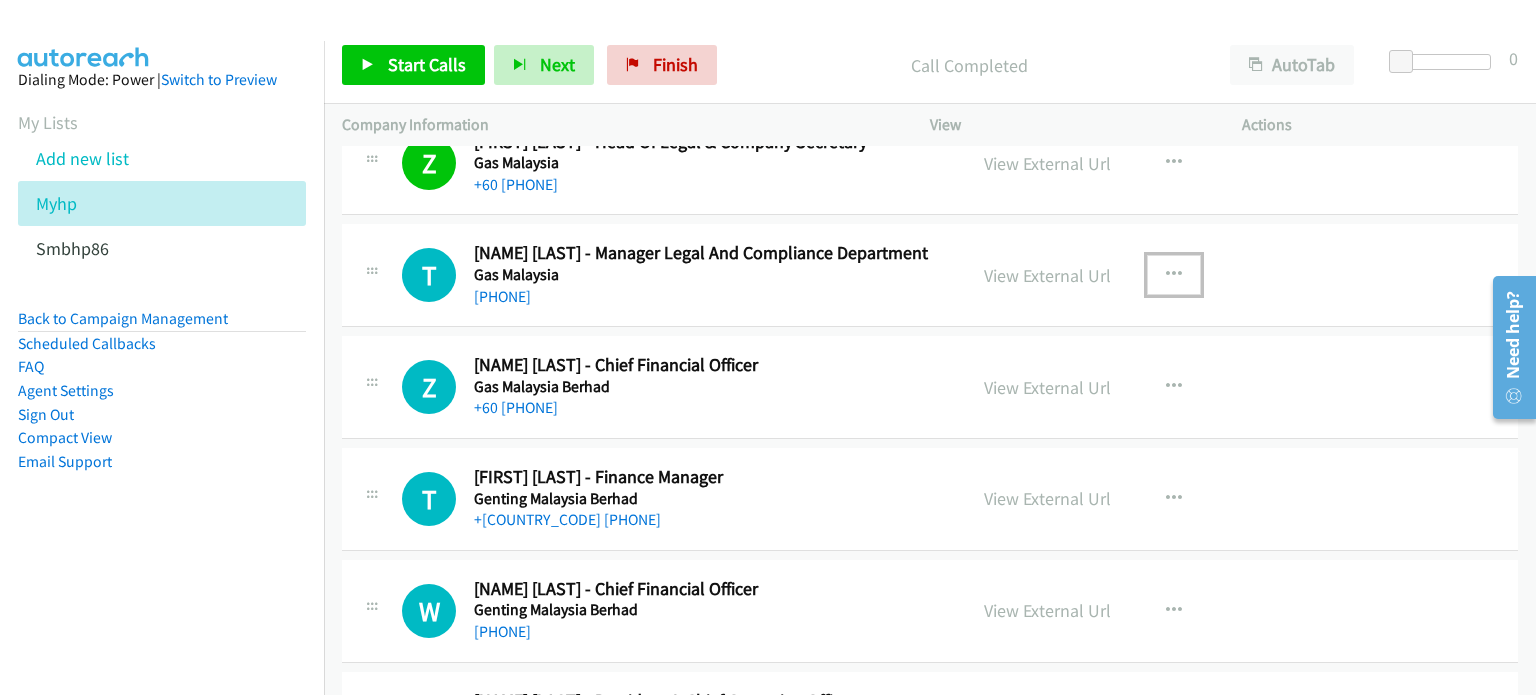 click at bounding box center (1174, 275) 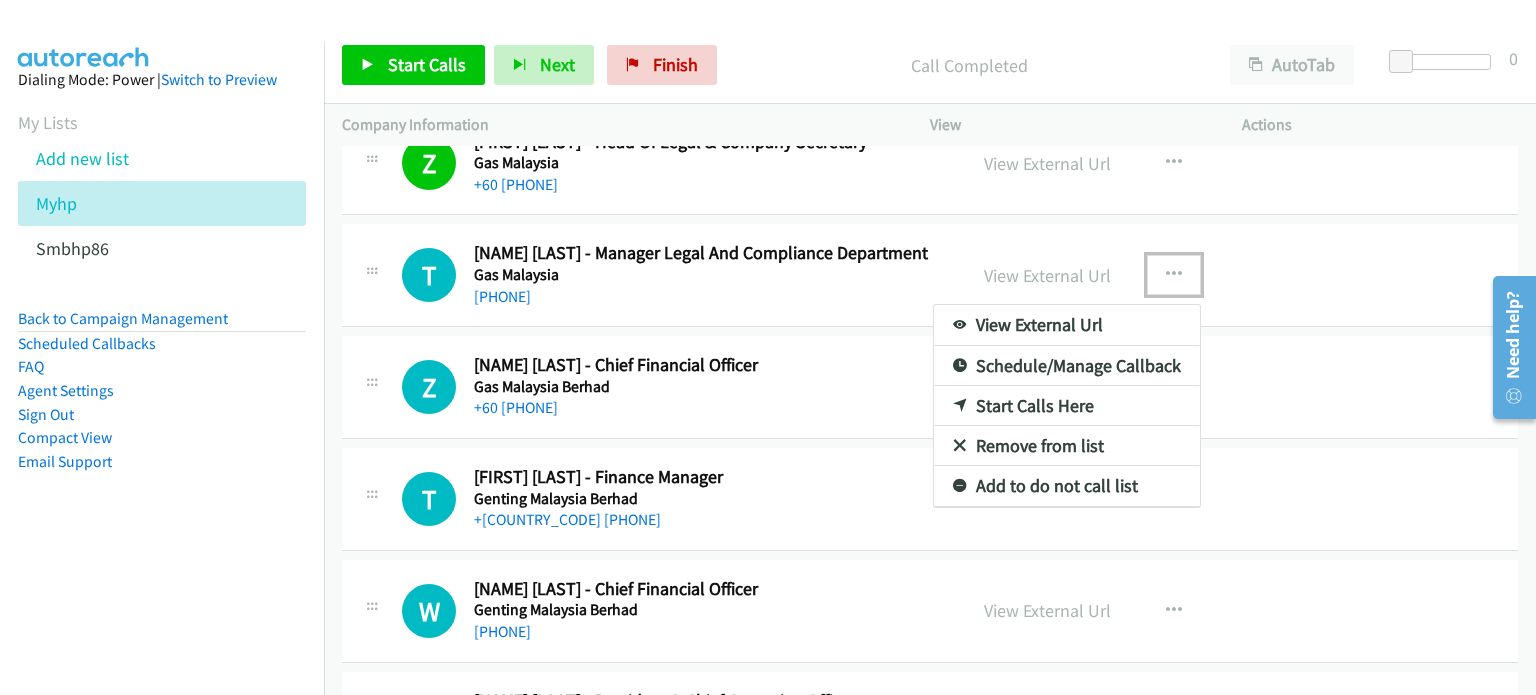 click on "Start Calls Here" at bounding box center [1067, 406] 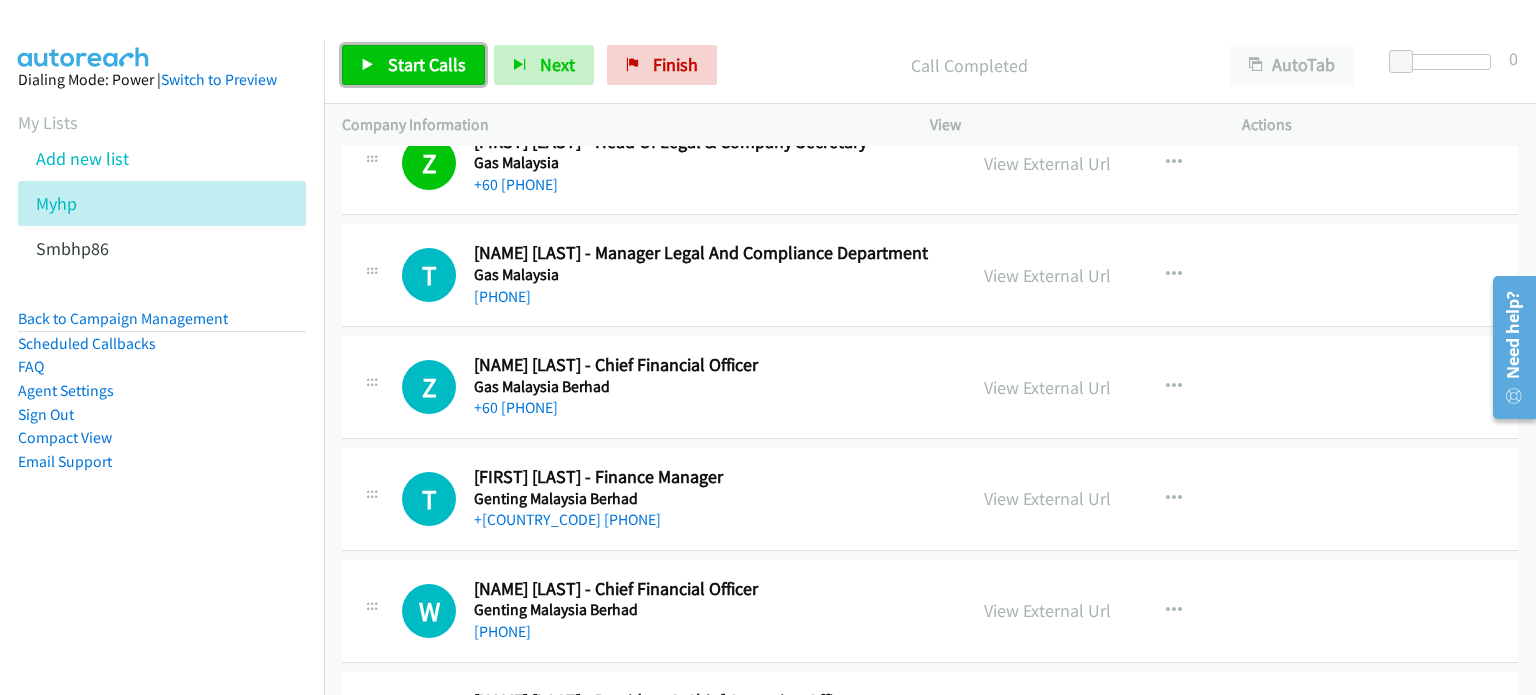 click on "Start Calls" at bounding box center (427, 64) 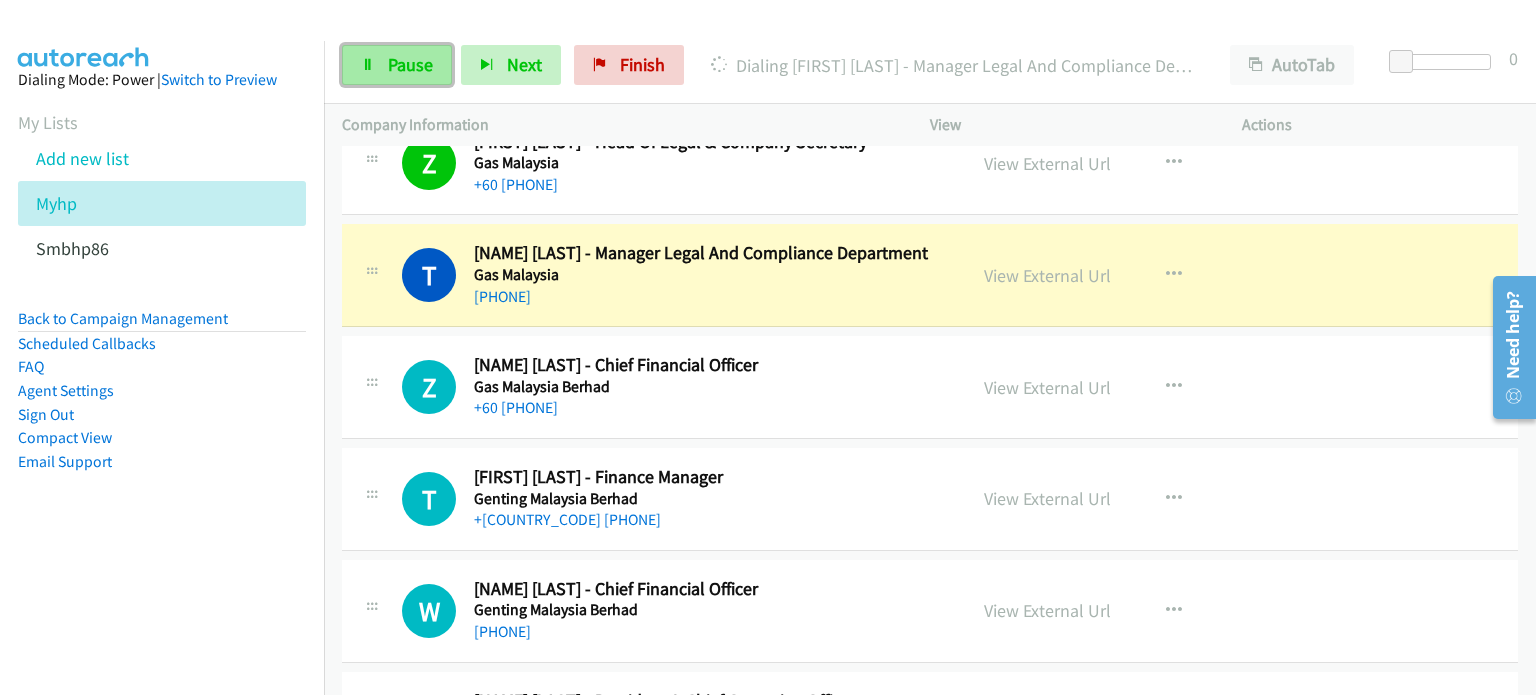 click on "Pause" at bounding box center (410, 64) 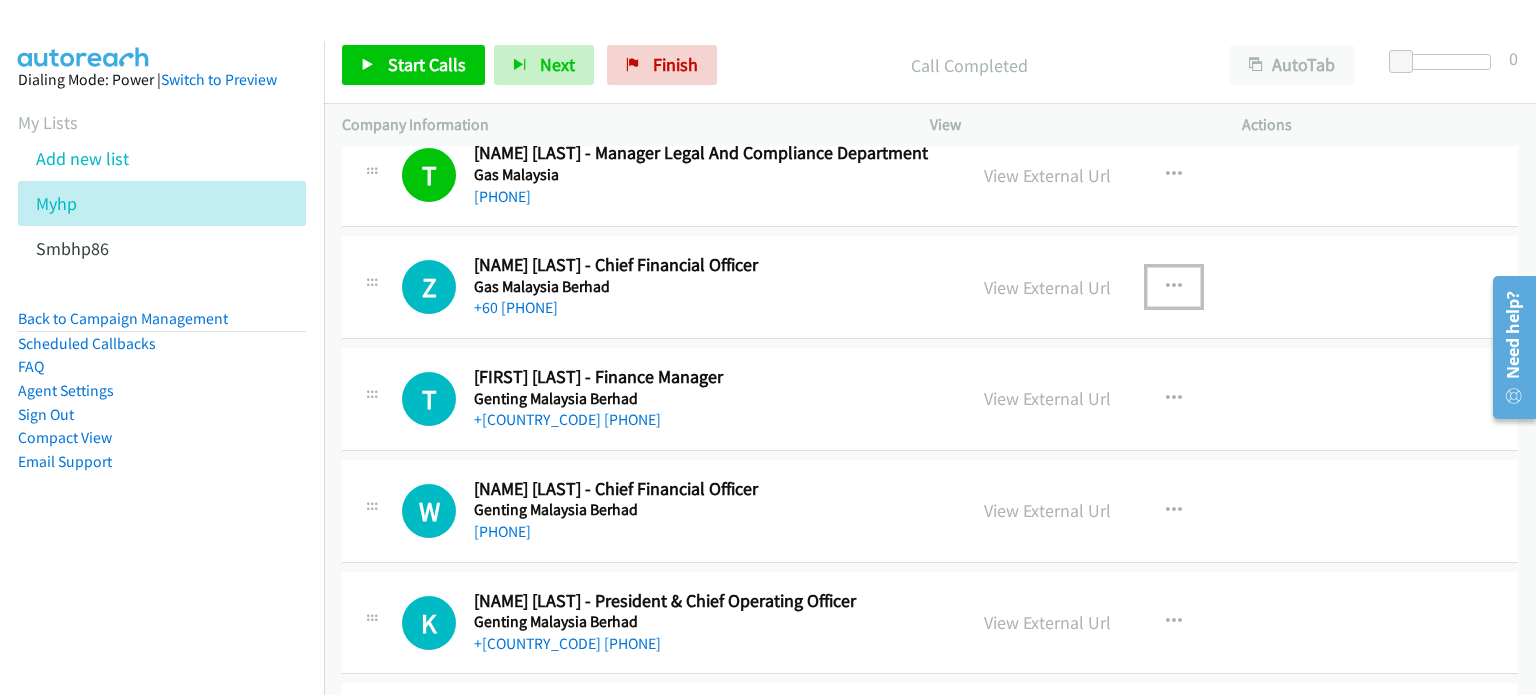 click at bounding box center [1174, 287] 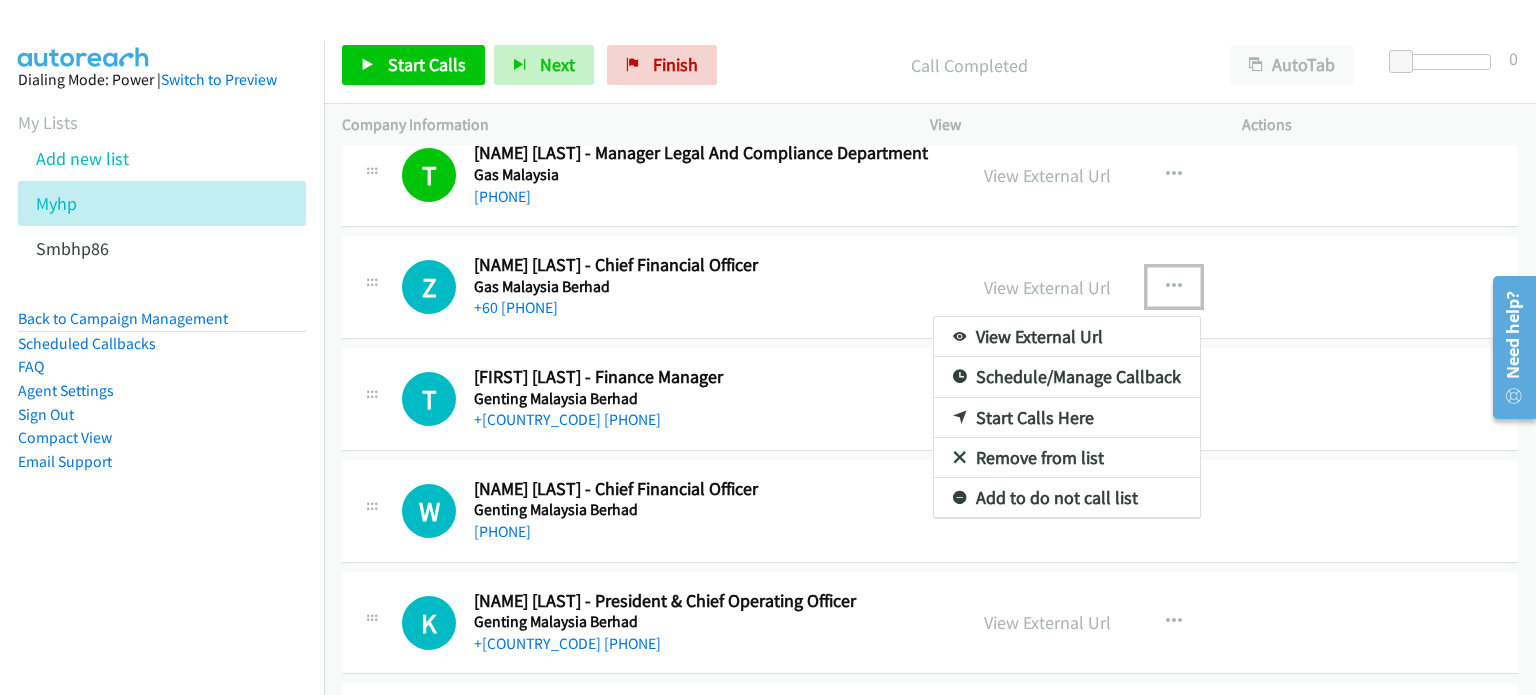 click on "Start Calls Here" at bounding box center [1067, 418] 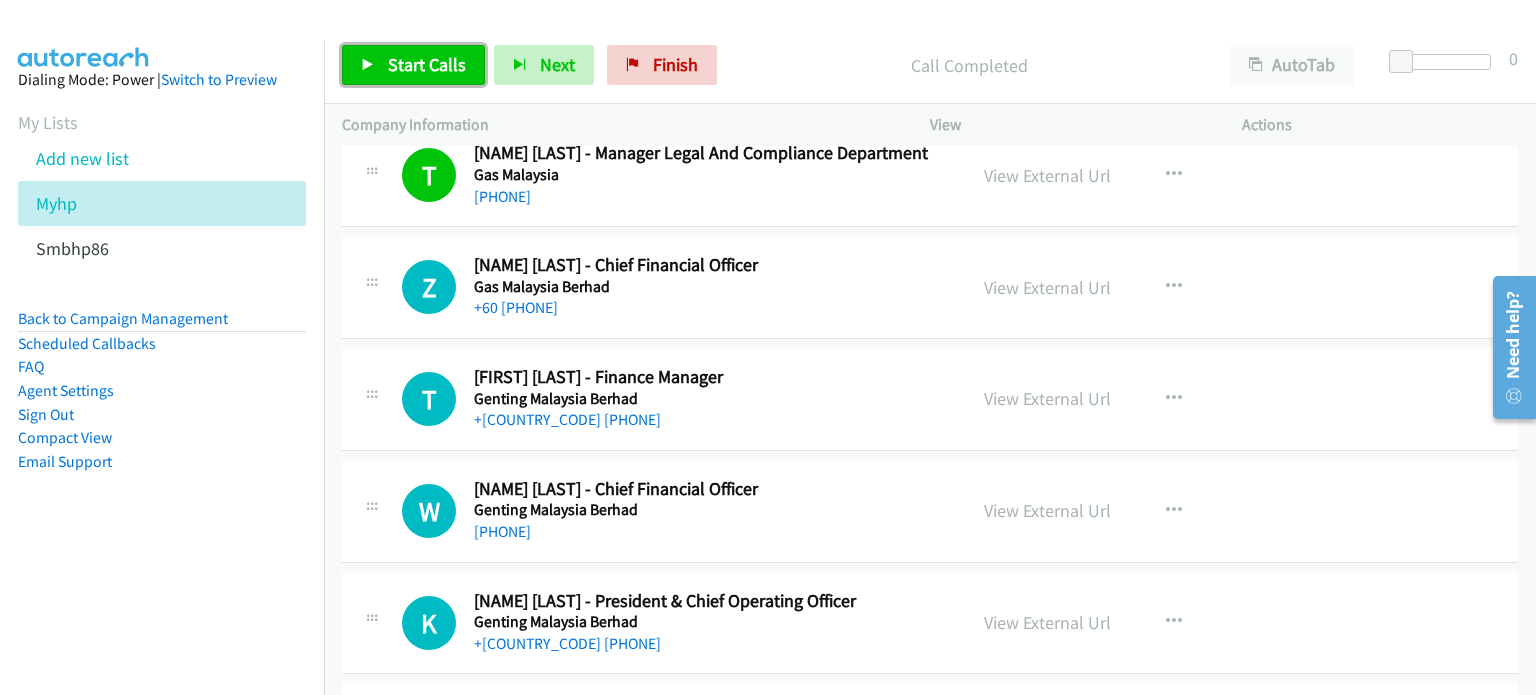 click on "Start Calls" at bounding box center [427, 64] 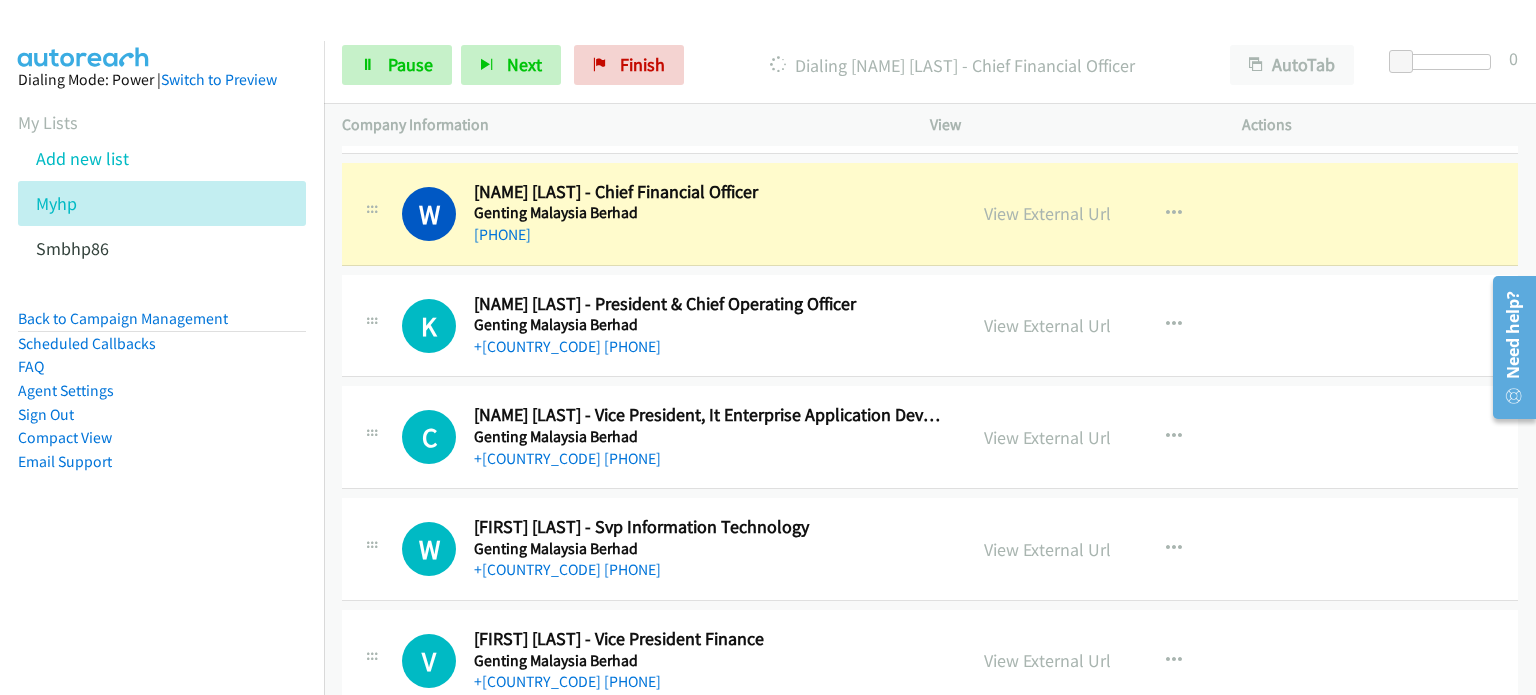 scroll, scrollTop: 6363, scrollLeft: 0, axis: vertical 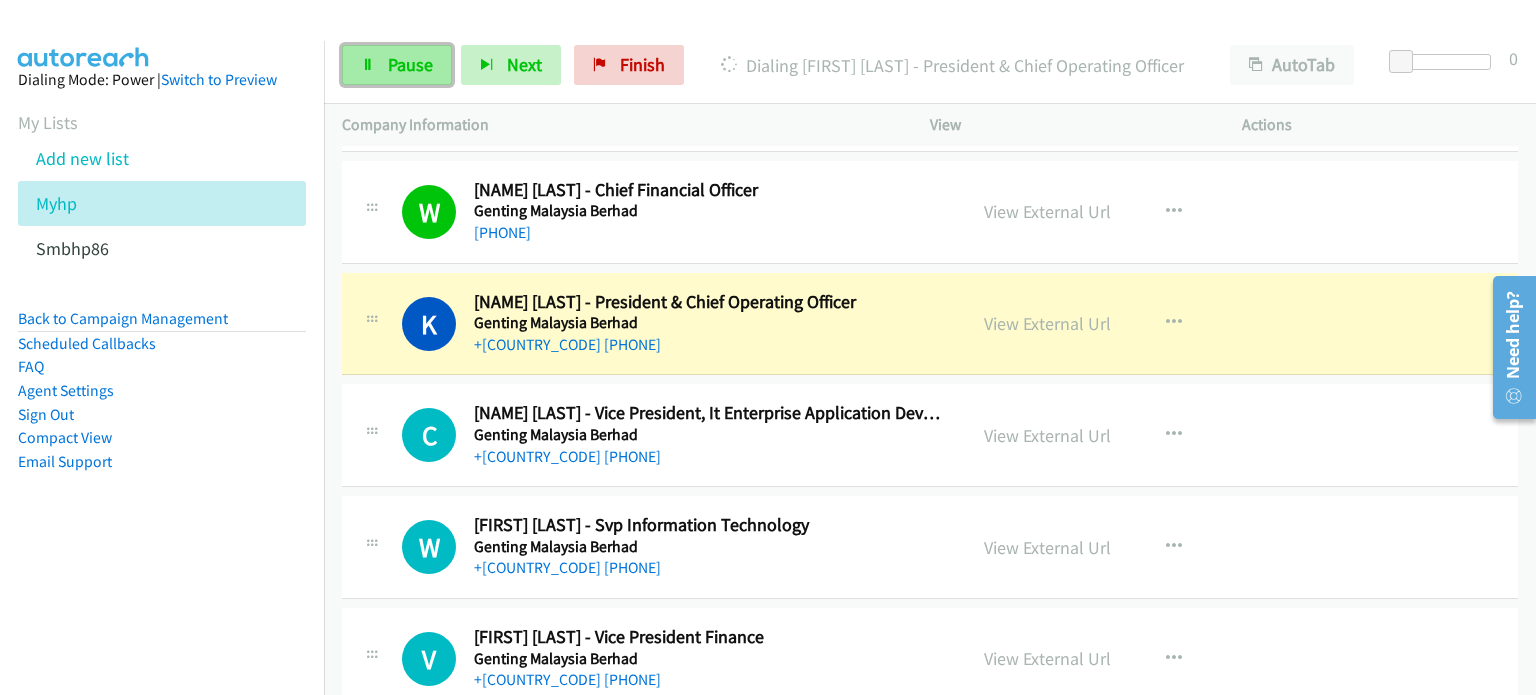 click on "Pause" at bounding box center (410, 64) 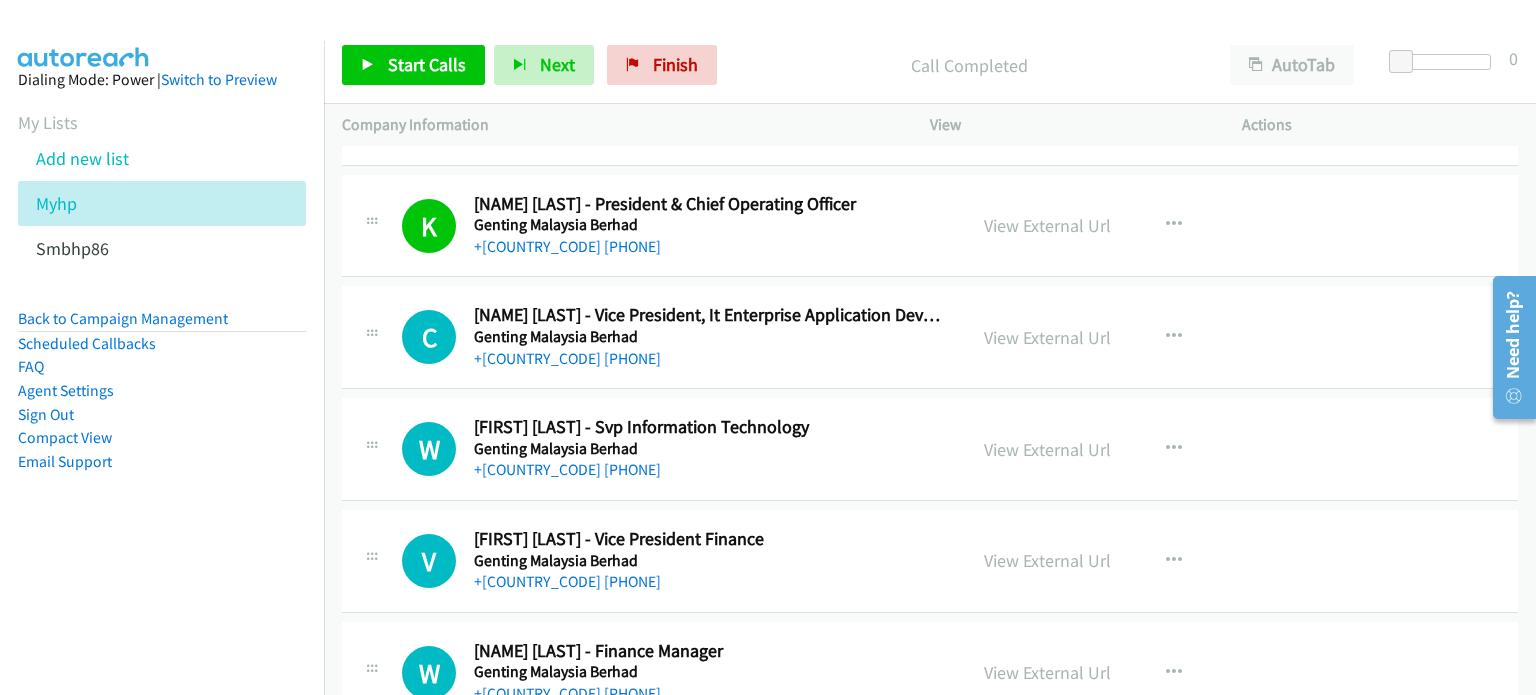 scroll, scrollTop: 6462, scrollLeft: 0, axis: vertical 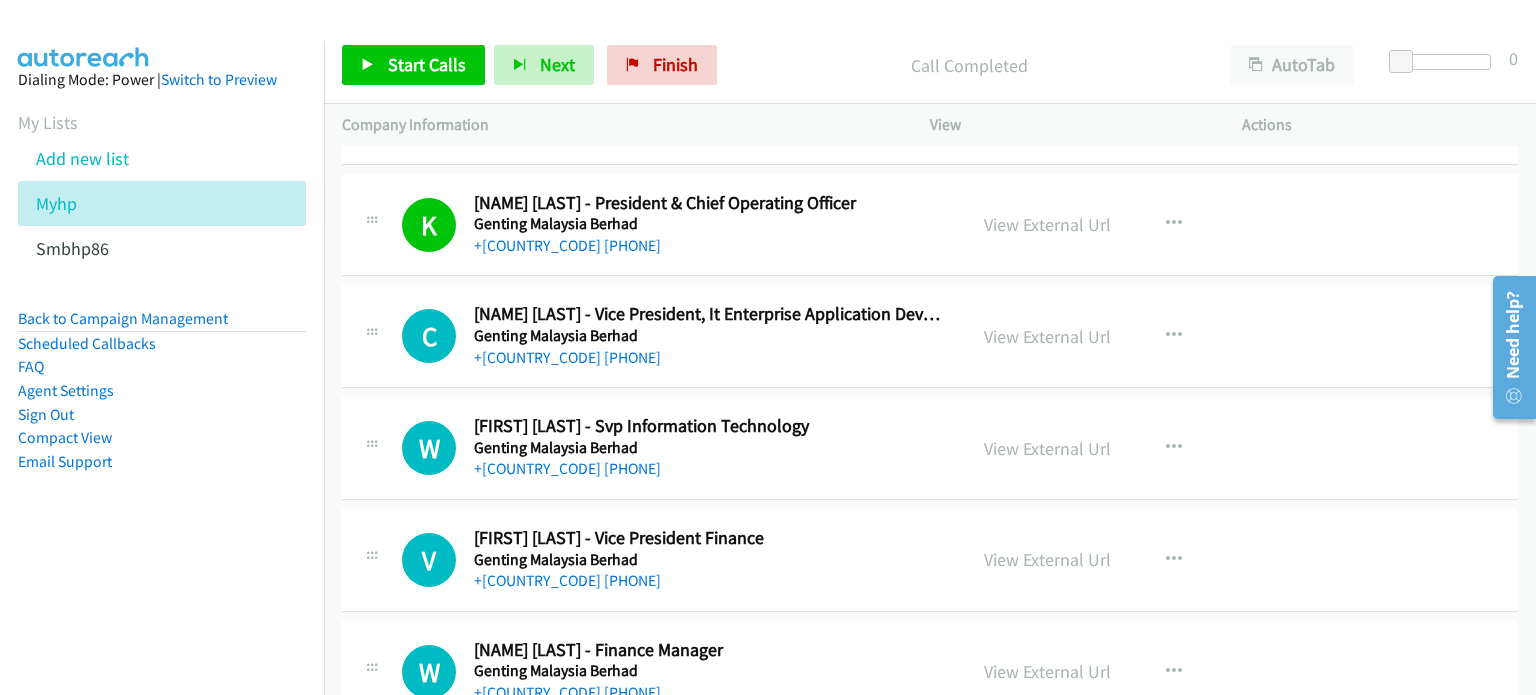 click on "View External Url" at bounding box center (1047, 336) 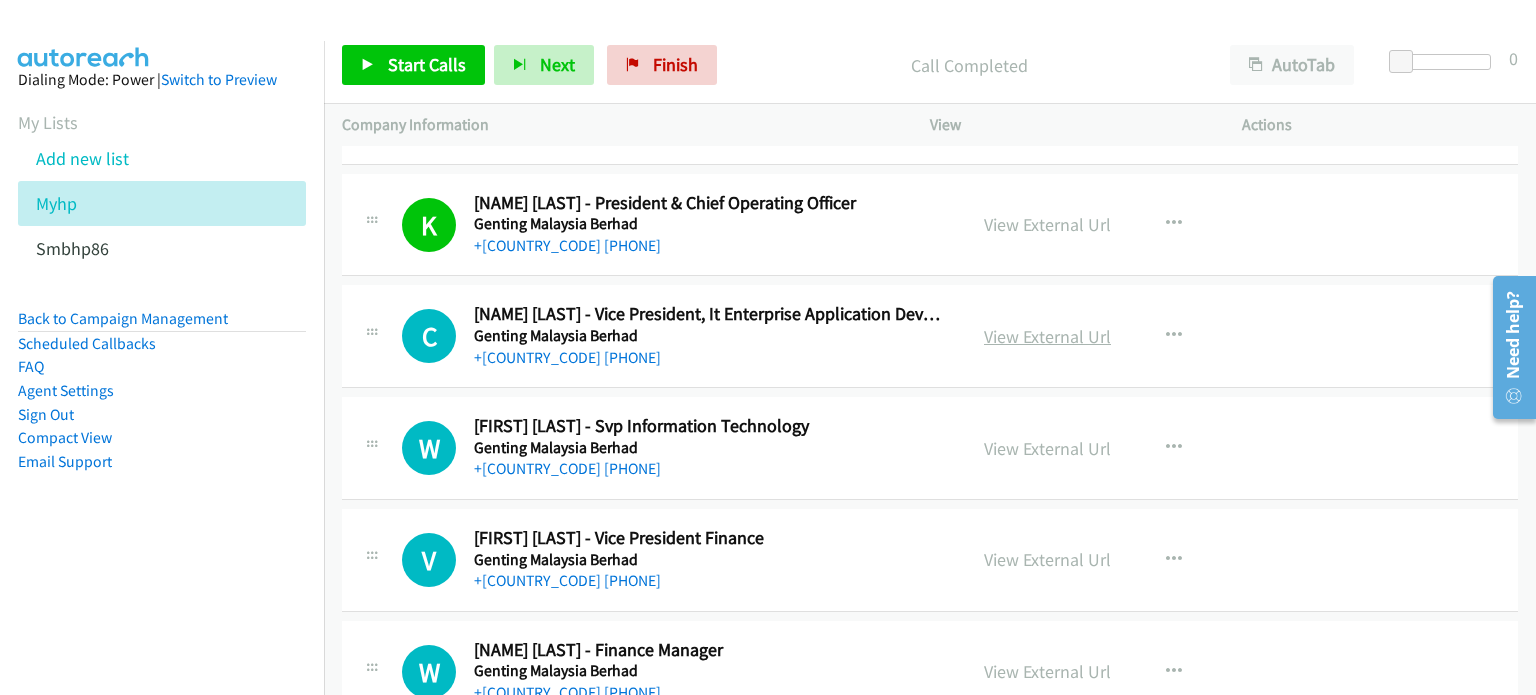 click on "View External Url" at bounding box center (1047, 336) 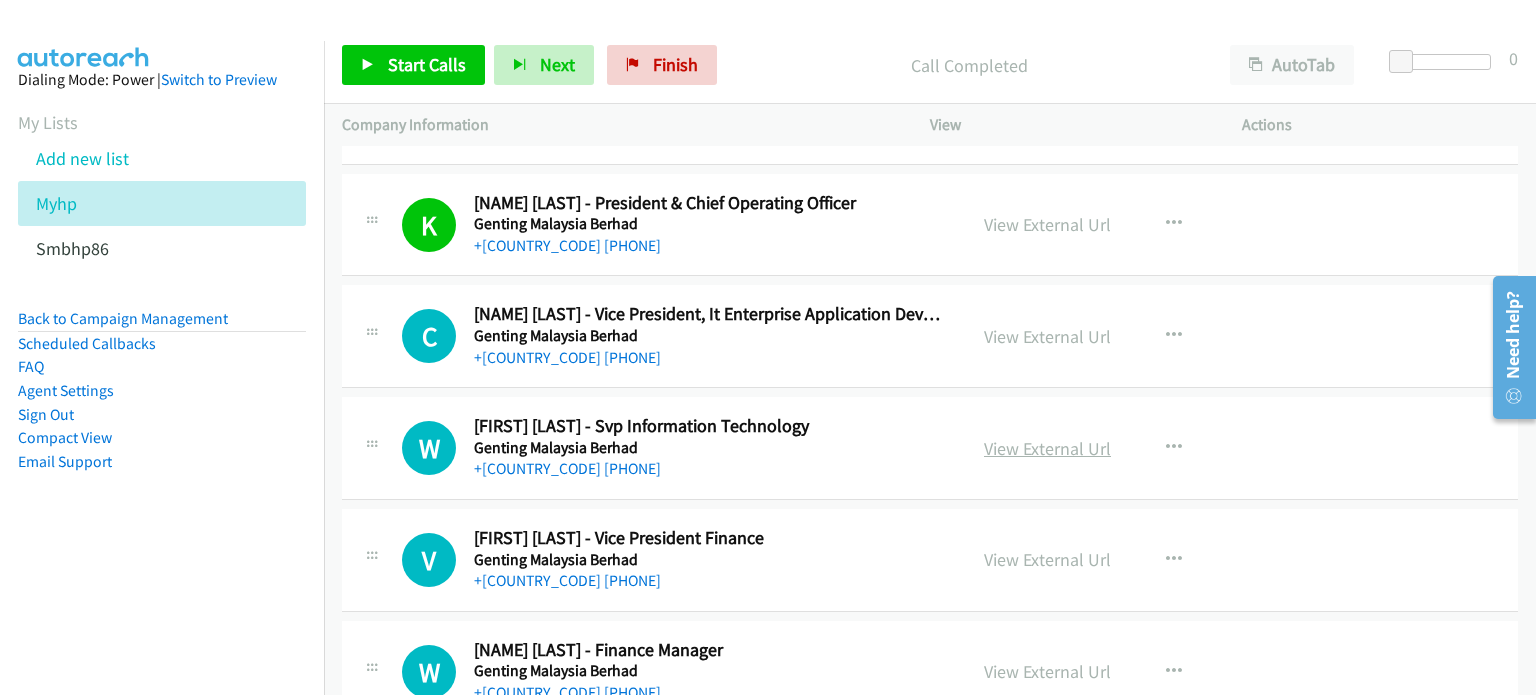click on "View External Url" at bounding box center (1047, 448) 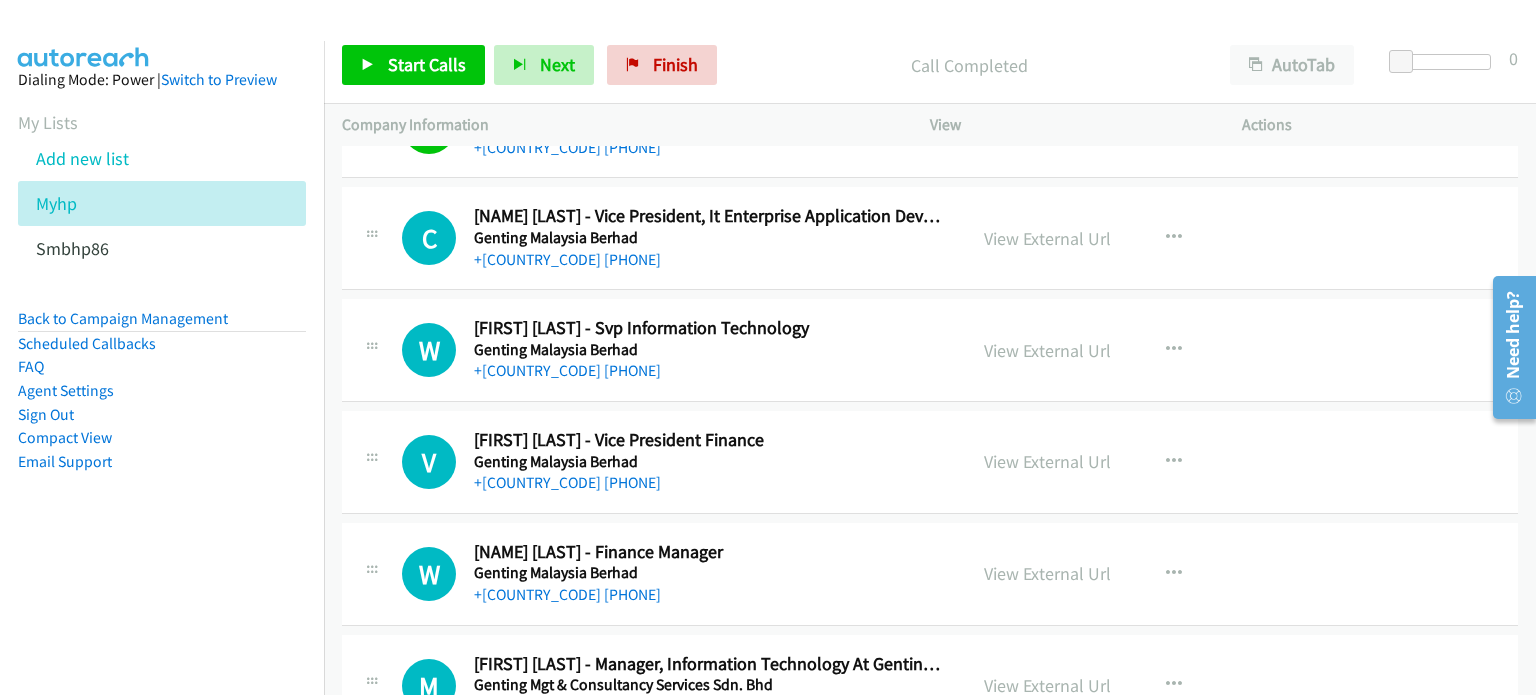 scroll, scrollTop: 6561, scrollLeft: 0, axis: vertical 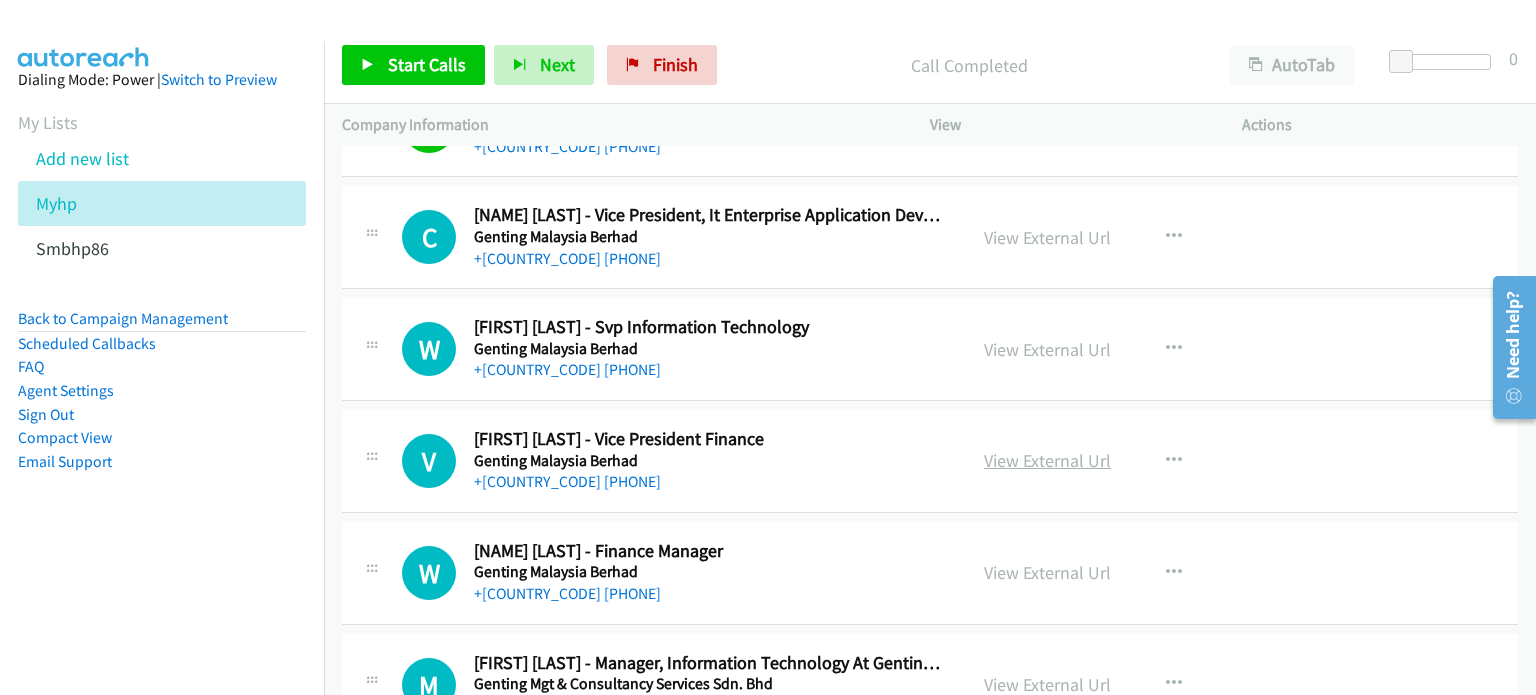 click on "View External Url" at bounding box center (1047, 460) 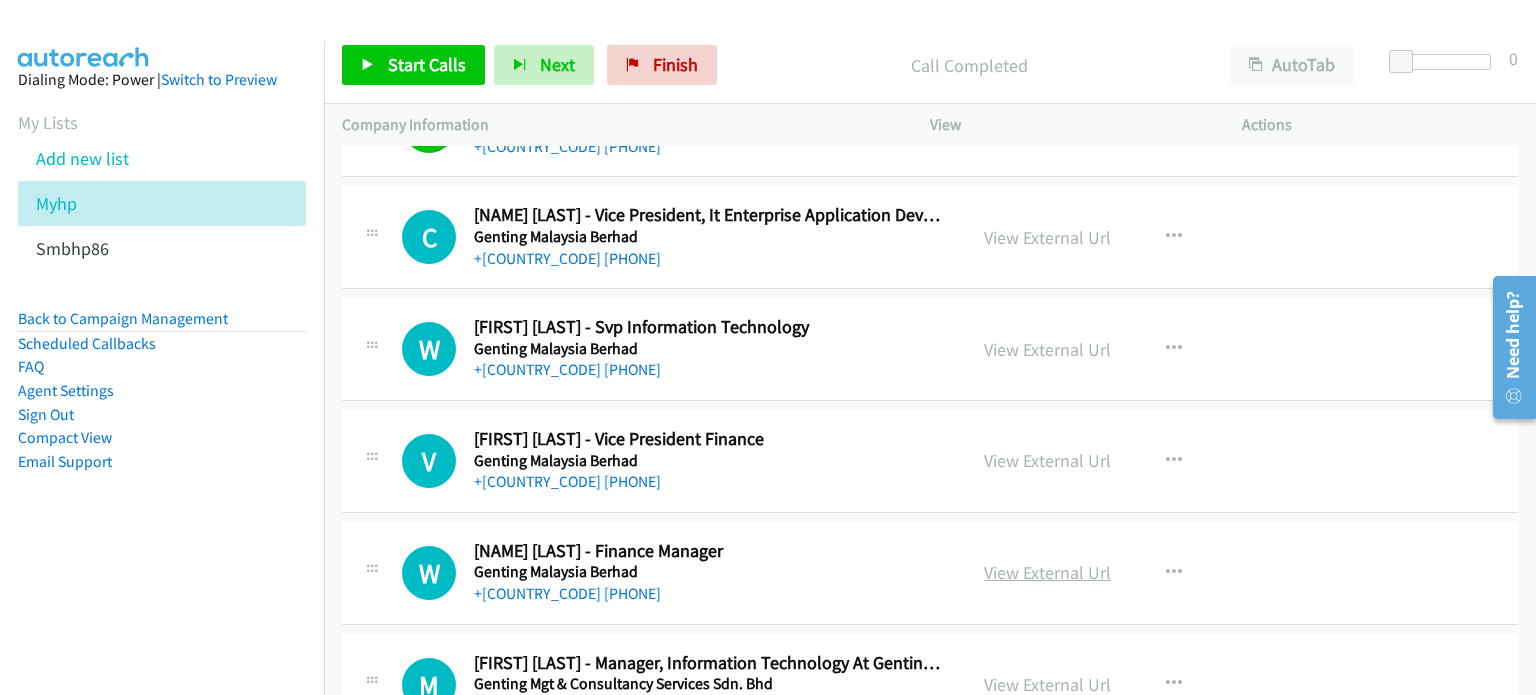 click on "View External Url" at bounding box center [1047, 572] 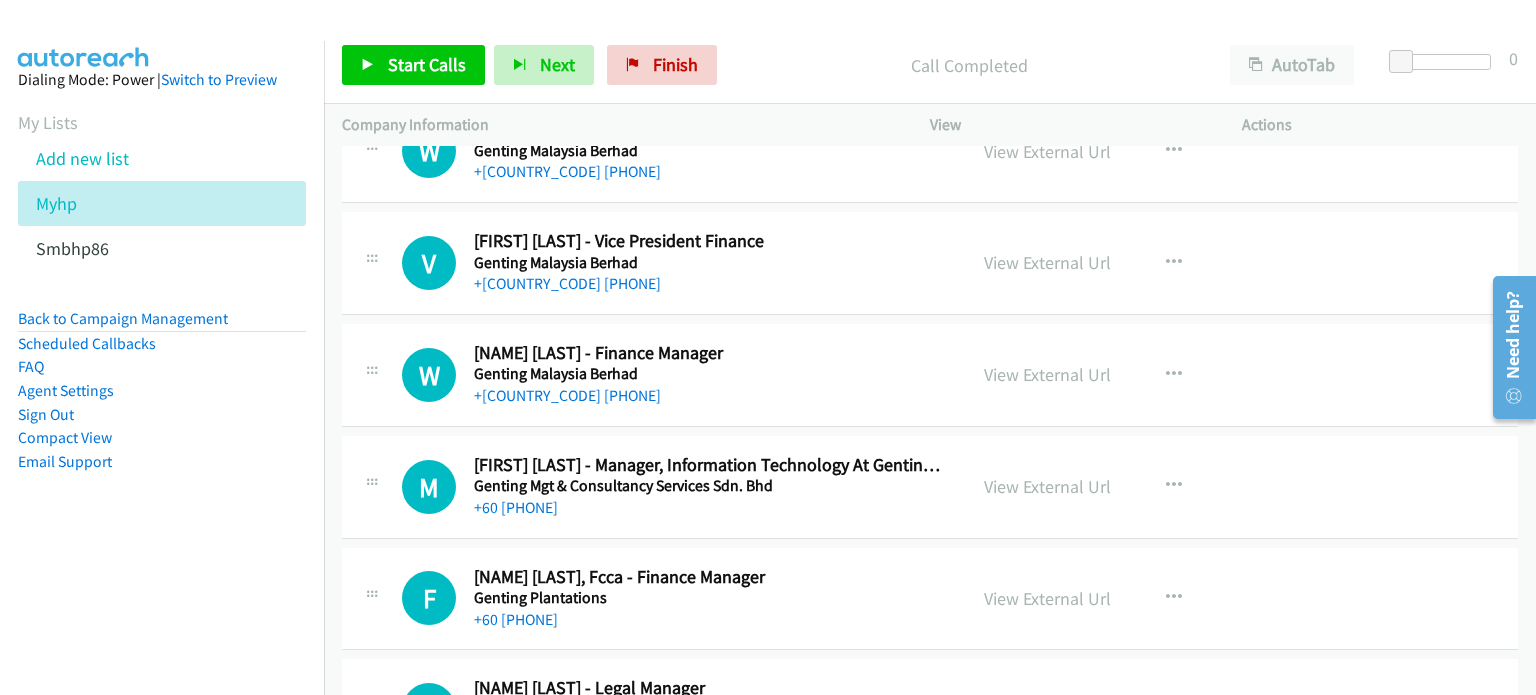 scroll, scrollTop: 6760, scrollLeft: 0, axis: vertical 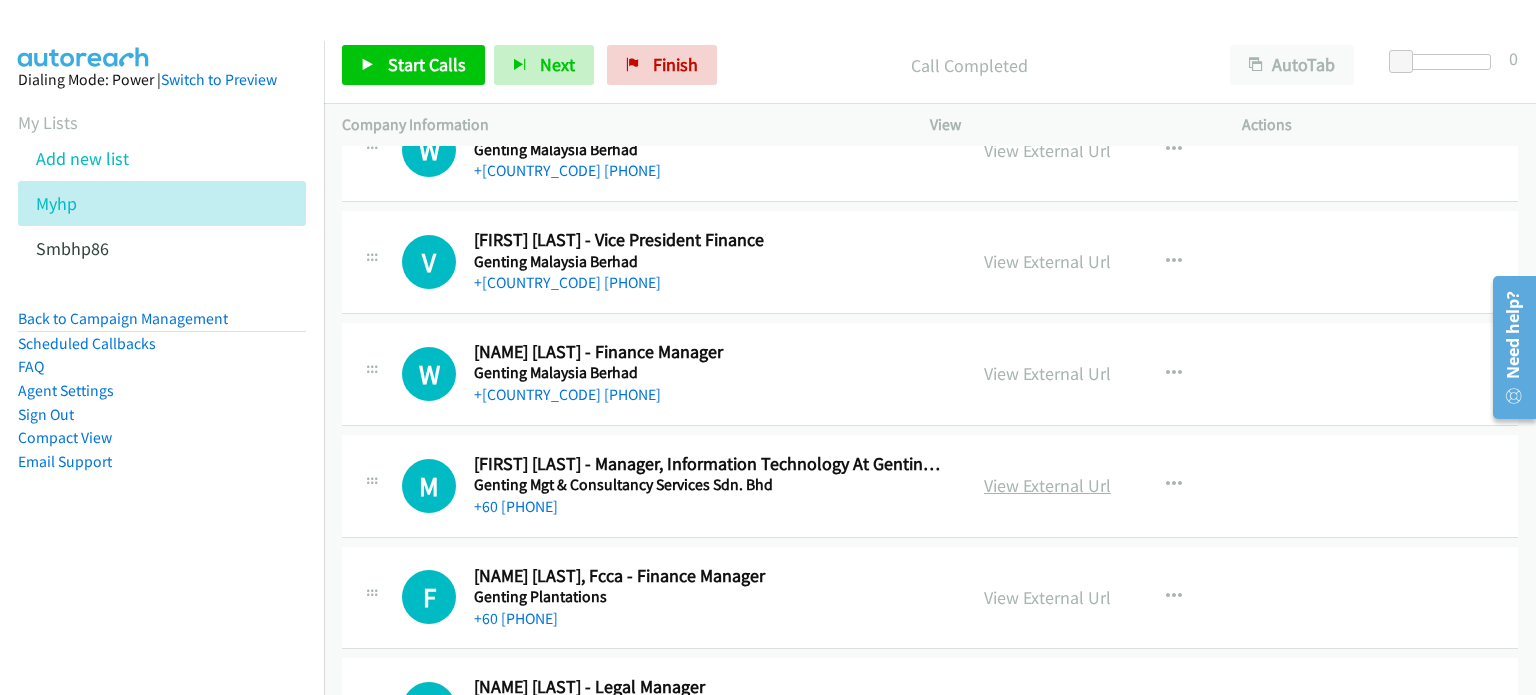 click on "View External Url" at bounding box center (1047, 485) 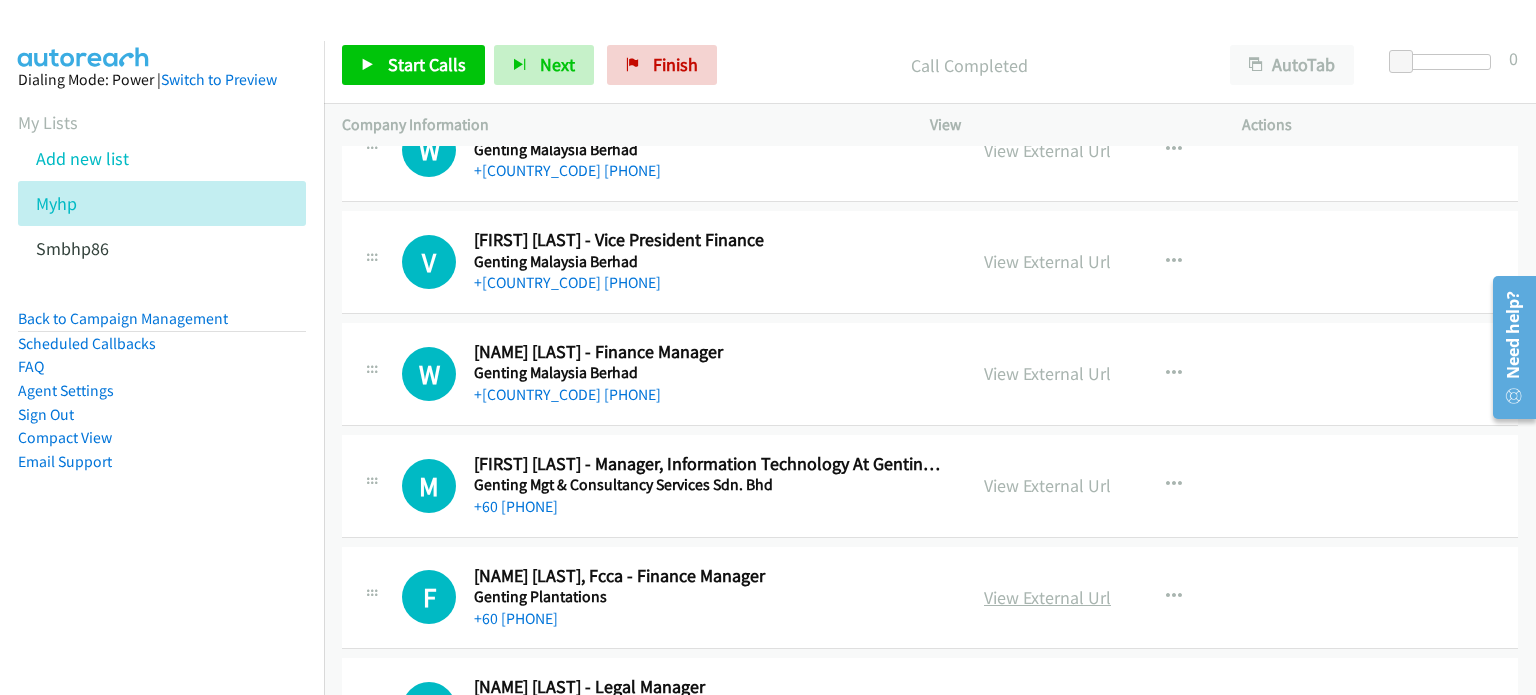 drag, startPoint x: 1032, startPoint y: 589, endPoint x: 1016, endPoint y: 580, distance: 18.35756 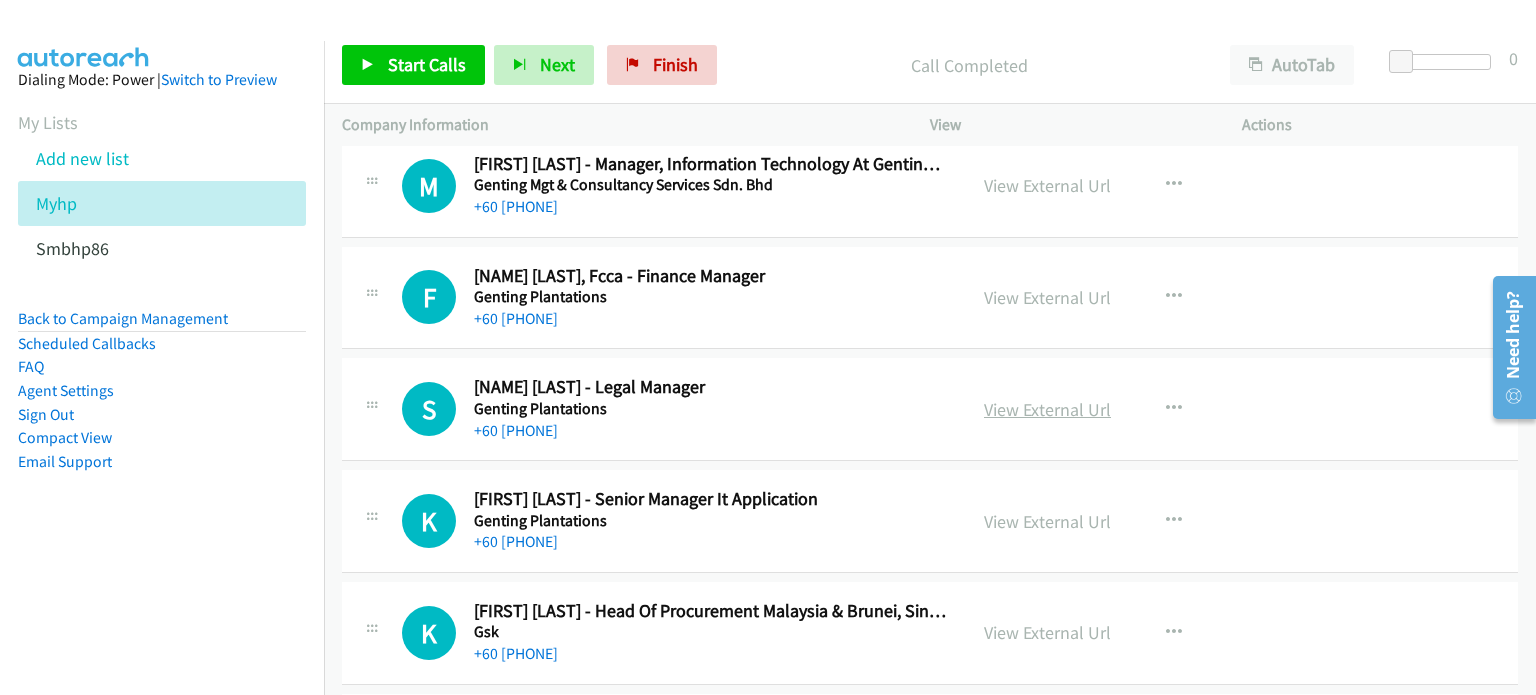 scroll, scrollTop: 7060, scrollLeft: 0, axis: vertical 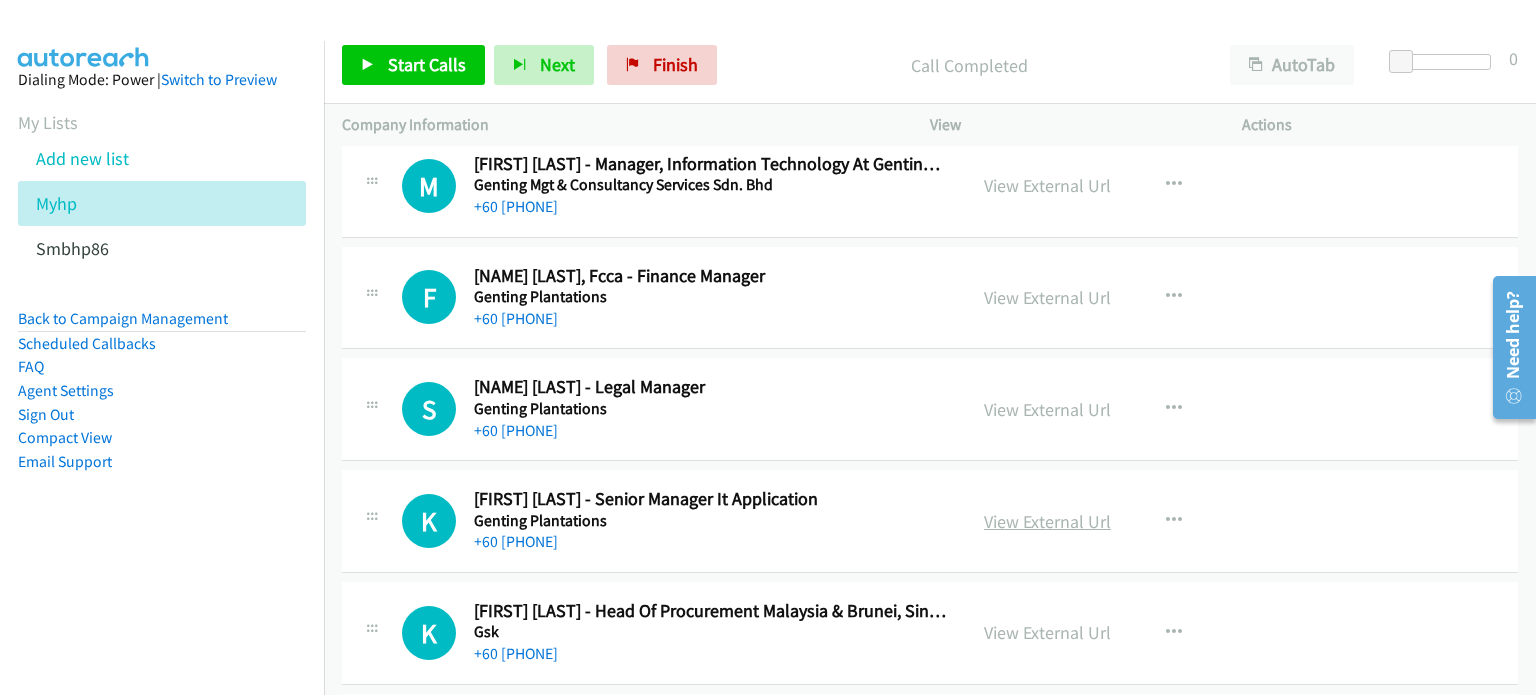 click on "View External Url" at bounding box center (1047, 521) 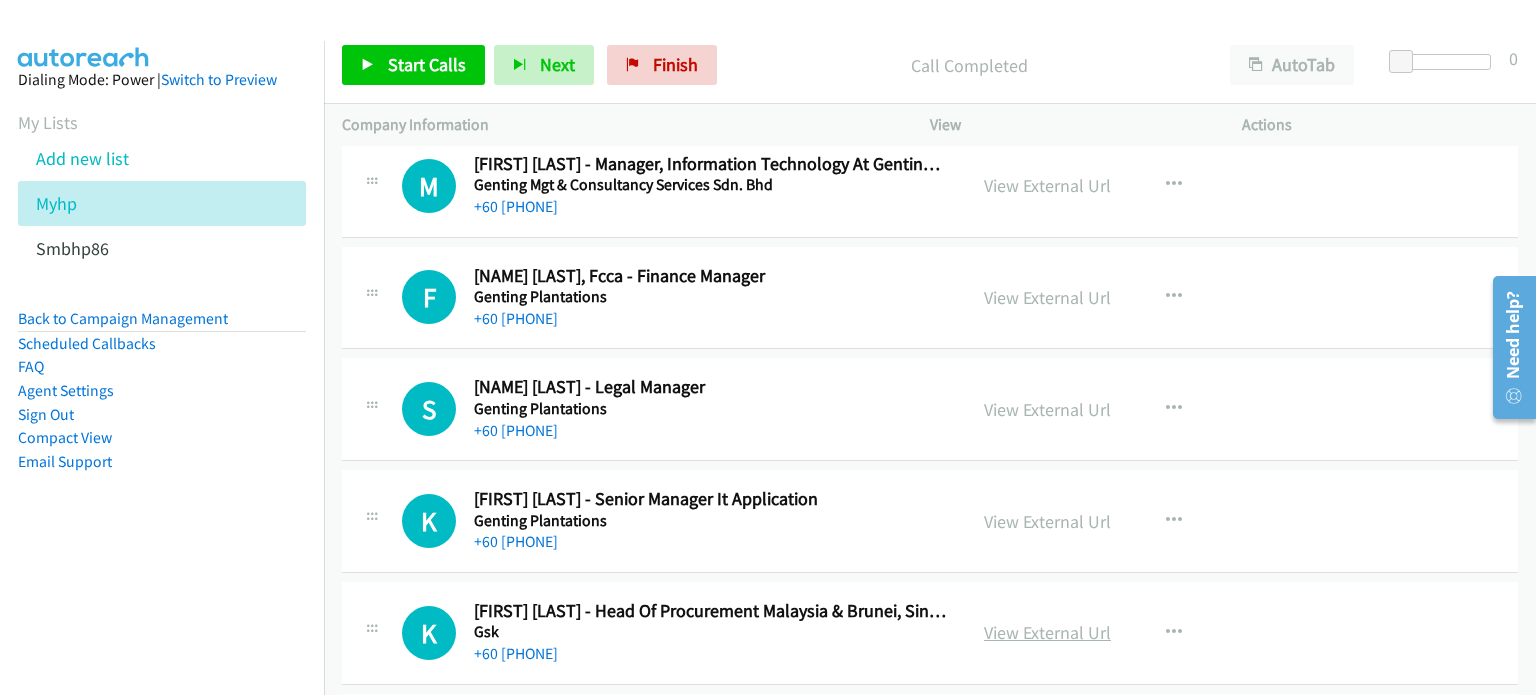 click on "View External Url" at bounding box center [1047, 632] 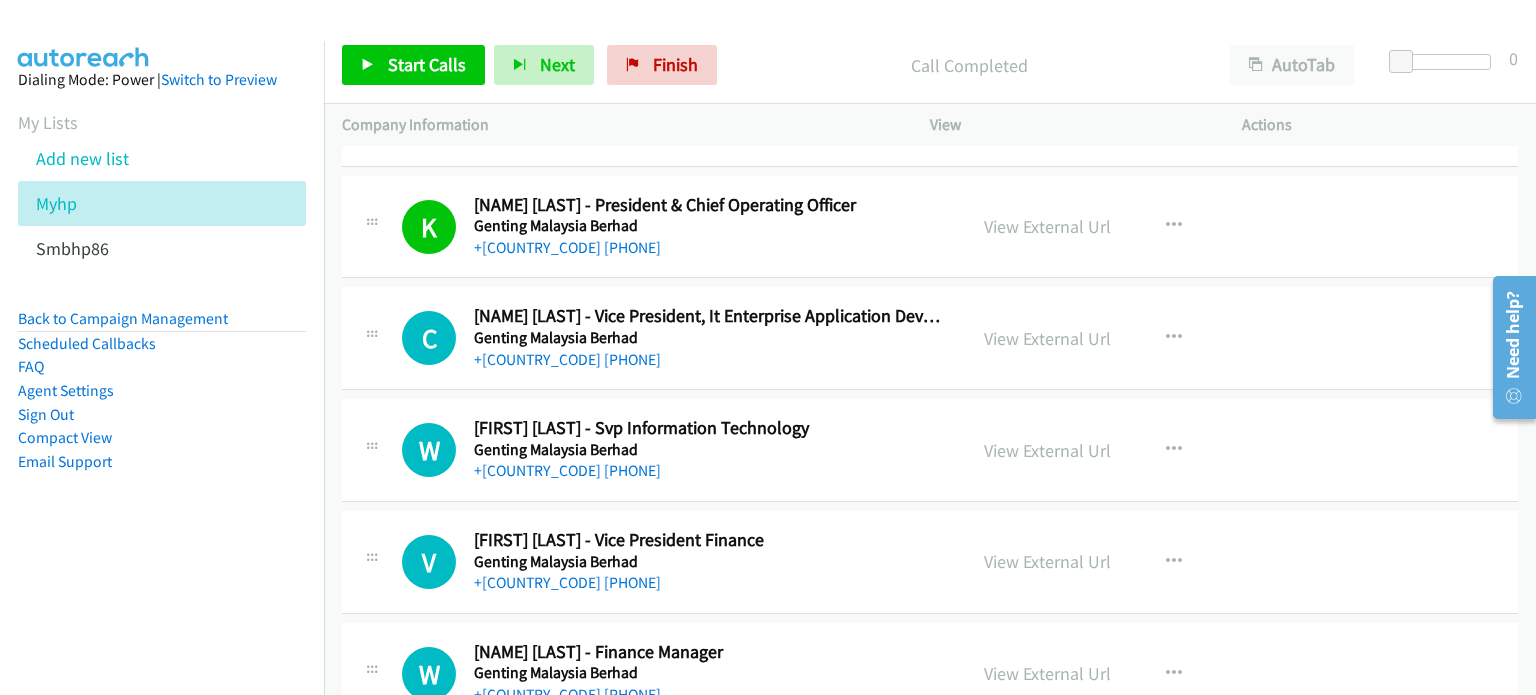 scroll, scrollTop: 6460, scrollLeft: 0, axis: vertical 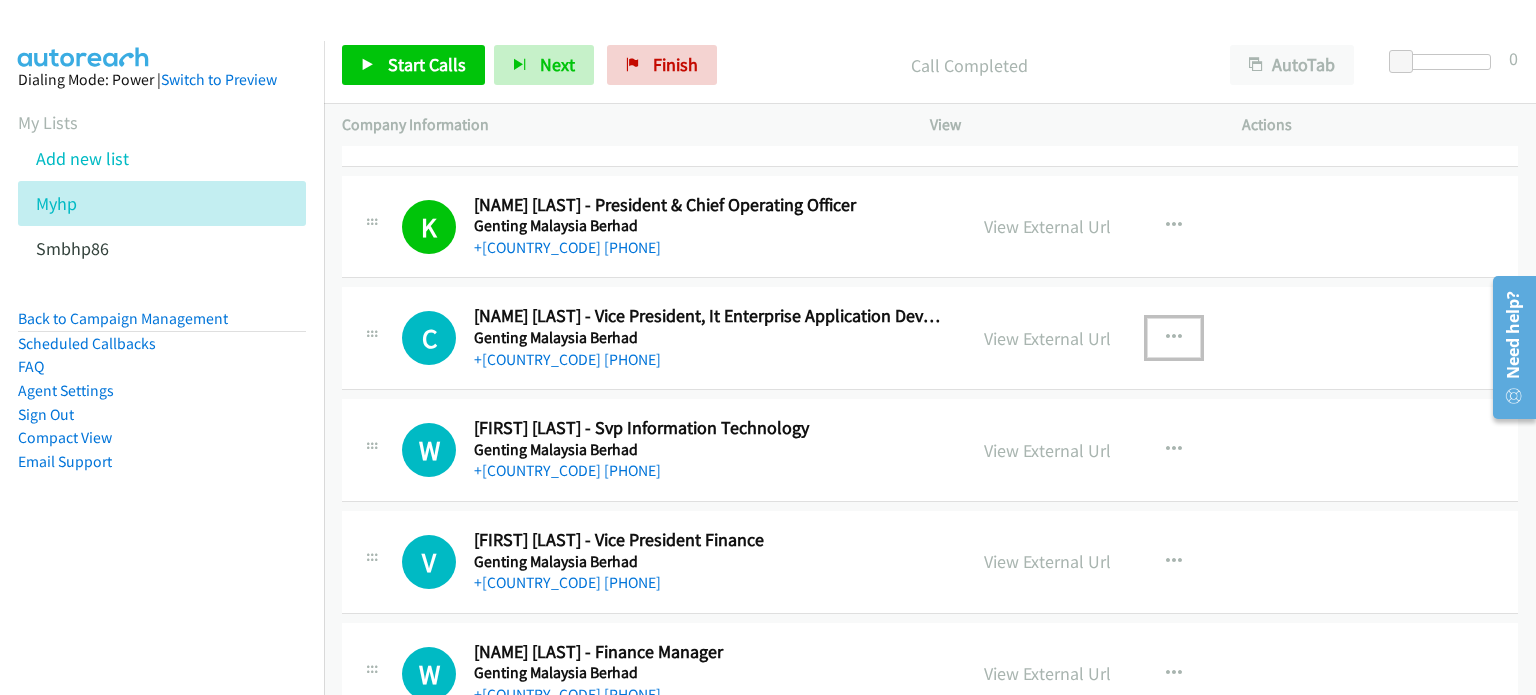 drag, startPoint x: 1168, startPoint y: 322, endPoint x: 1156, endPoint y: 334, distance: 16.970562 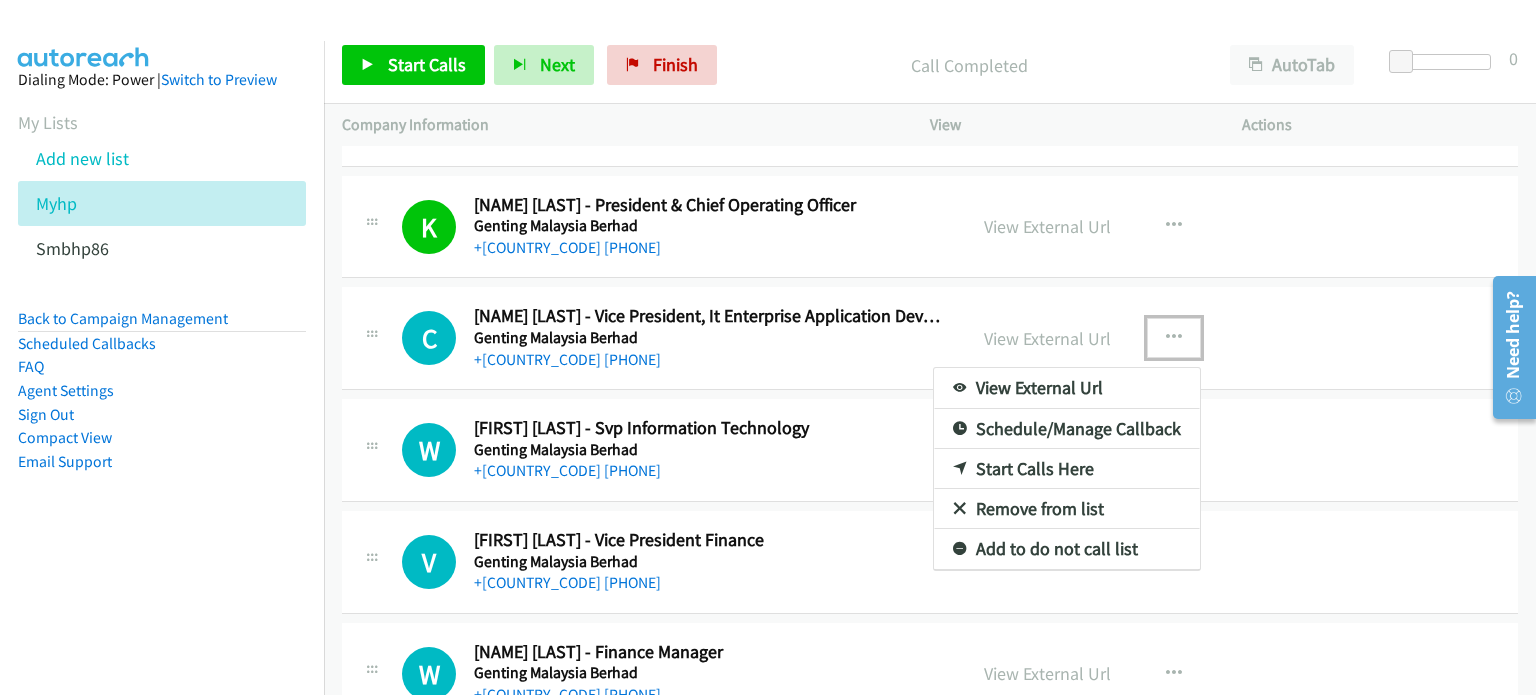 click on "Start Calls Here" at bounding box center (1067, 469) 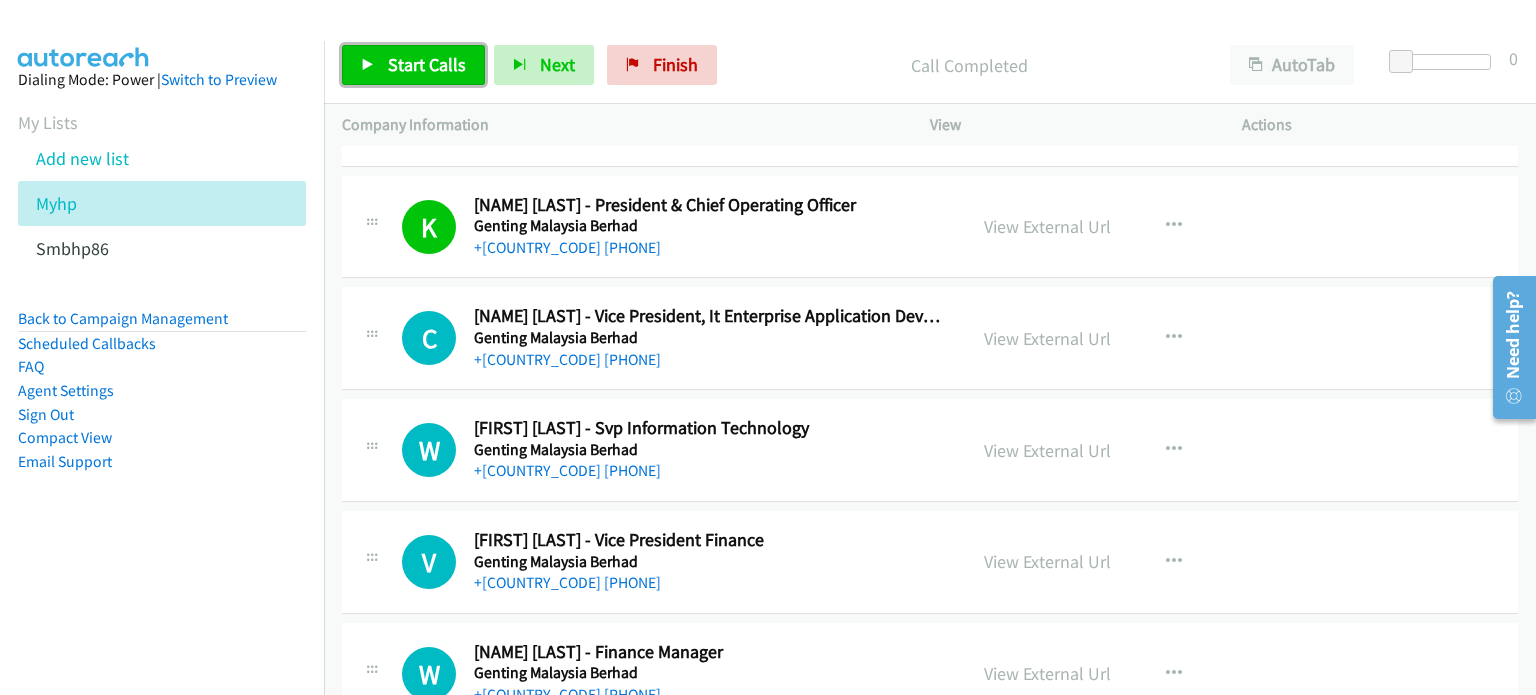 click on "Start Calls" at bounding box center [413, 65] 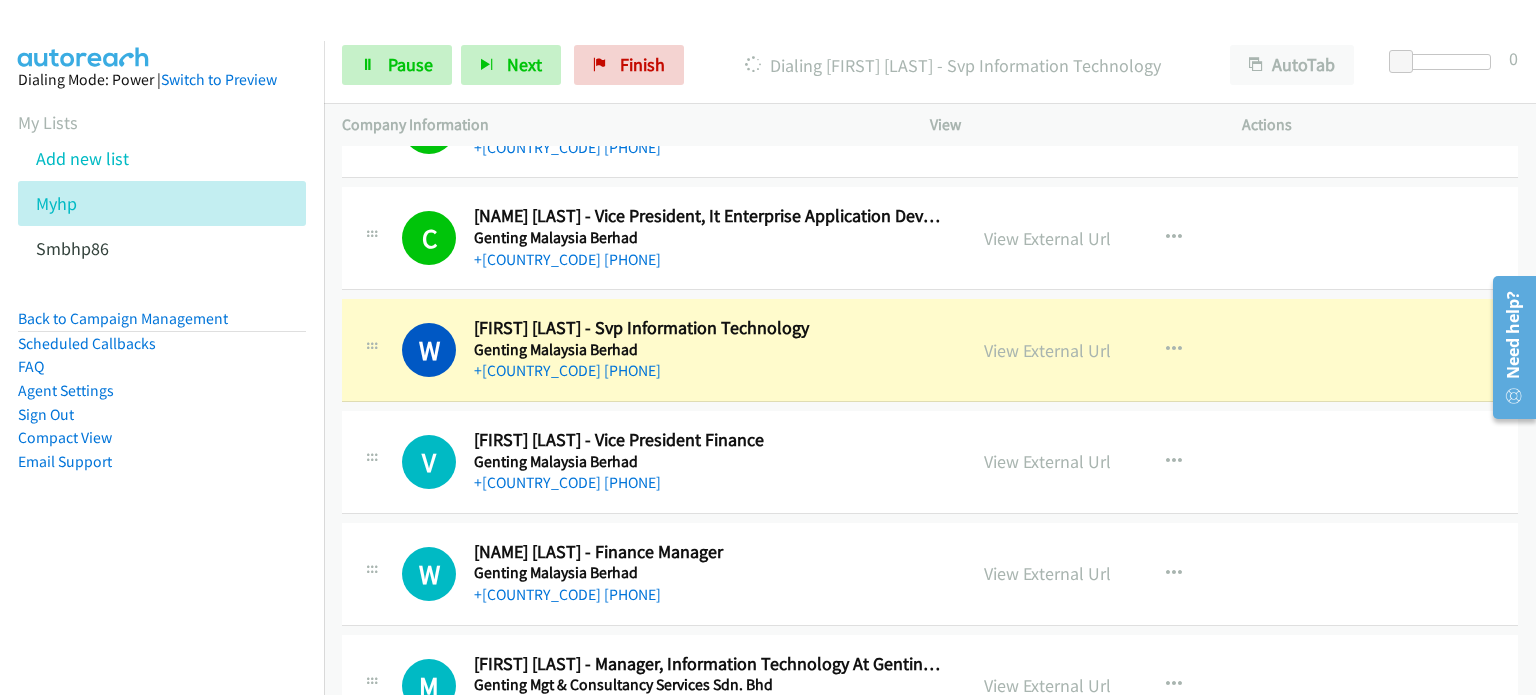 scroll, scrollTop: 6560, scrollLeft: 0, axis: vertical 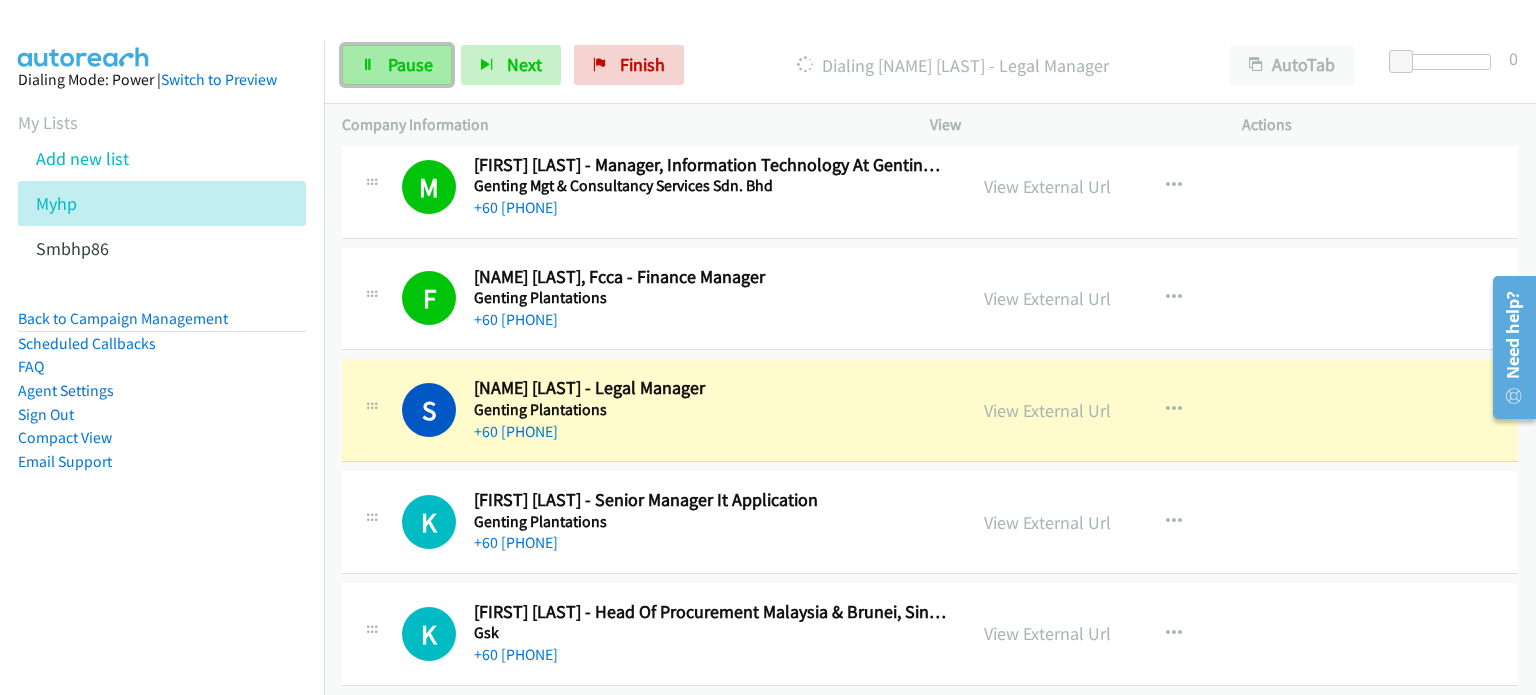 click on "Pause" at bounding box center [410, 64] 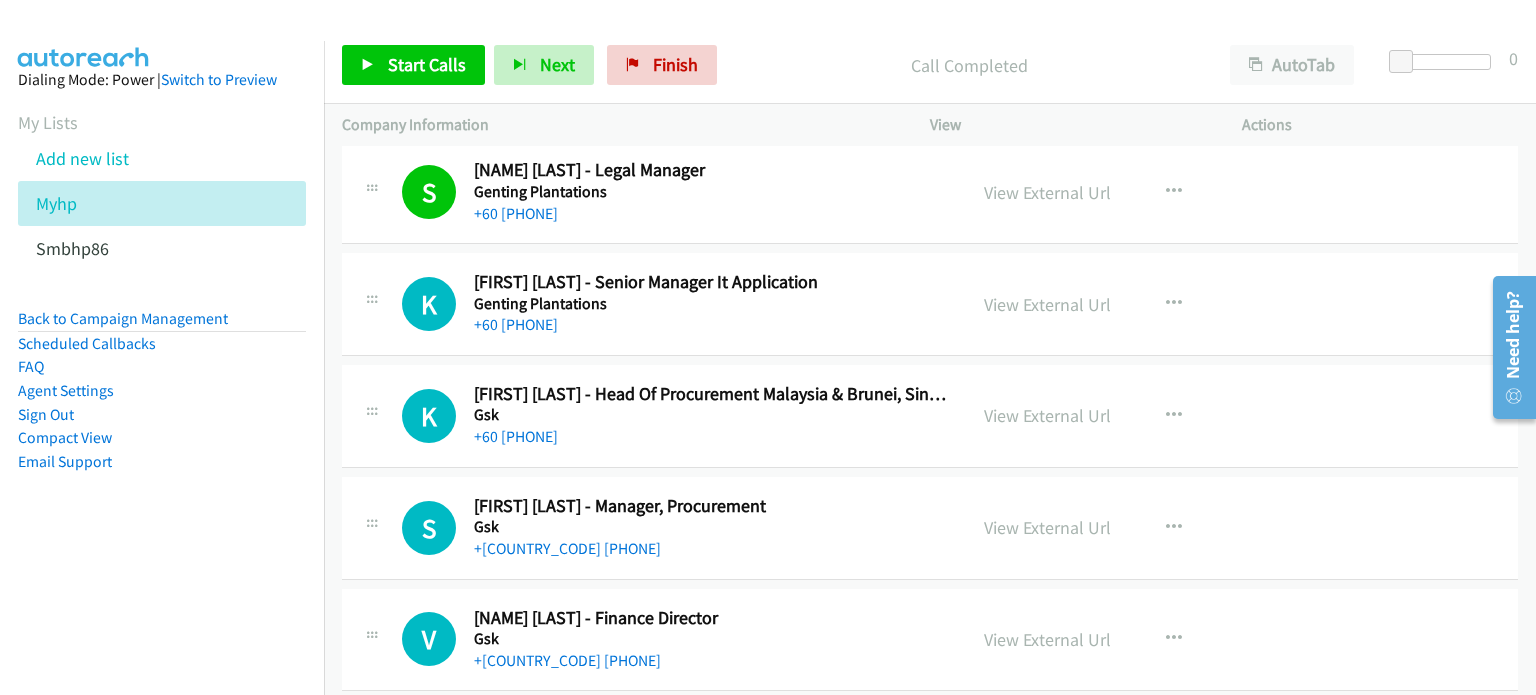 scroll, scrollTop: 7358, scrollLeft: 0, axis: vertical 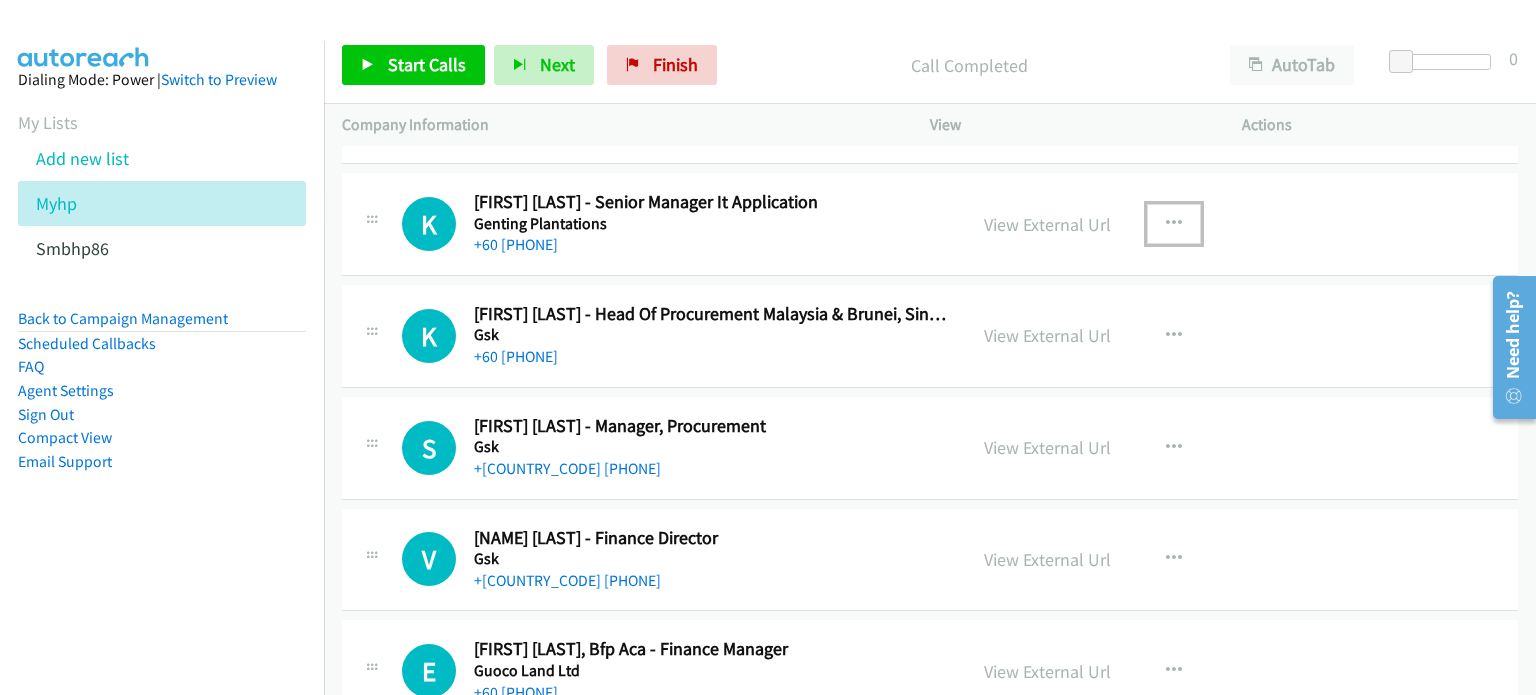click at bounding box center [1174, 224] 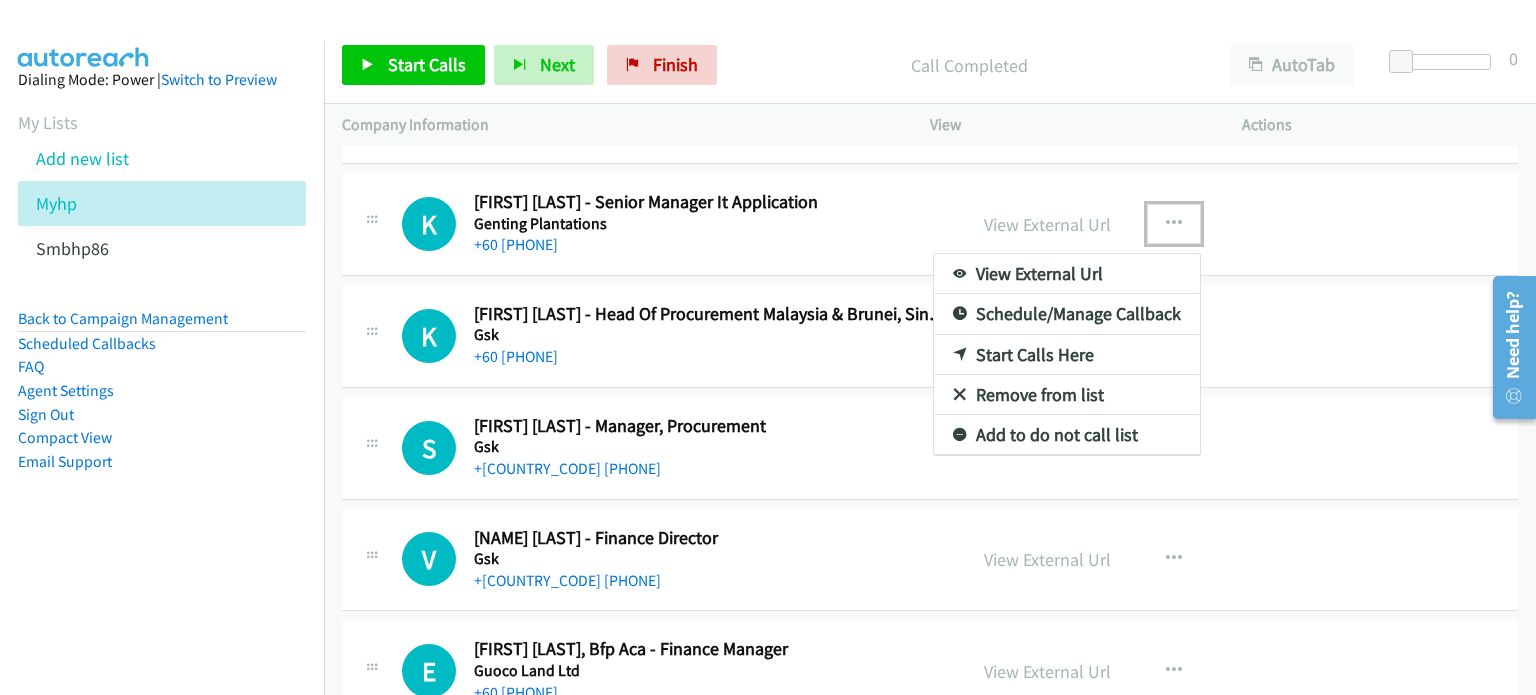 click on "Start Calls Here" at bounding box center (1067, 355) 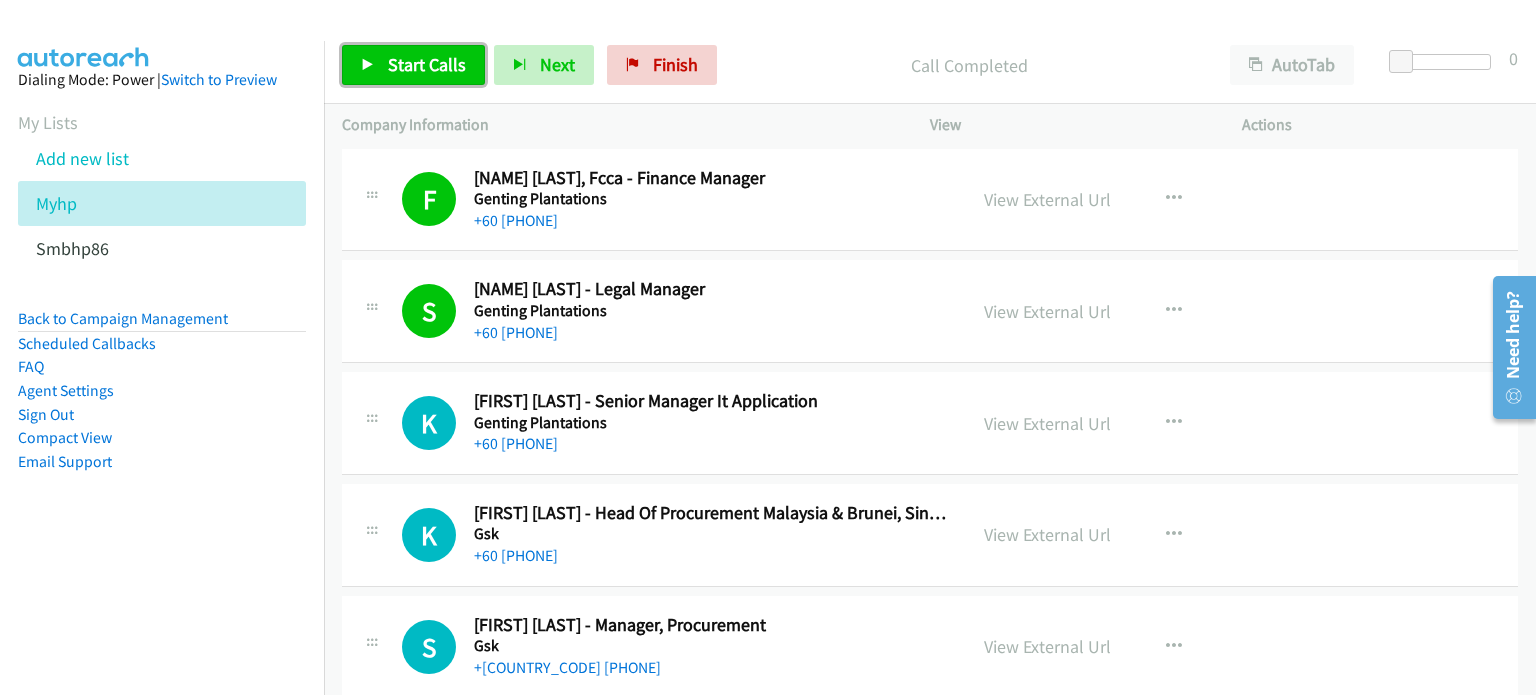 click on "Start Calls" at bounding box center (427, 64) 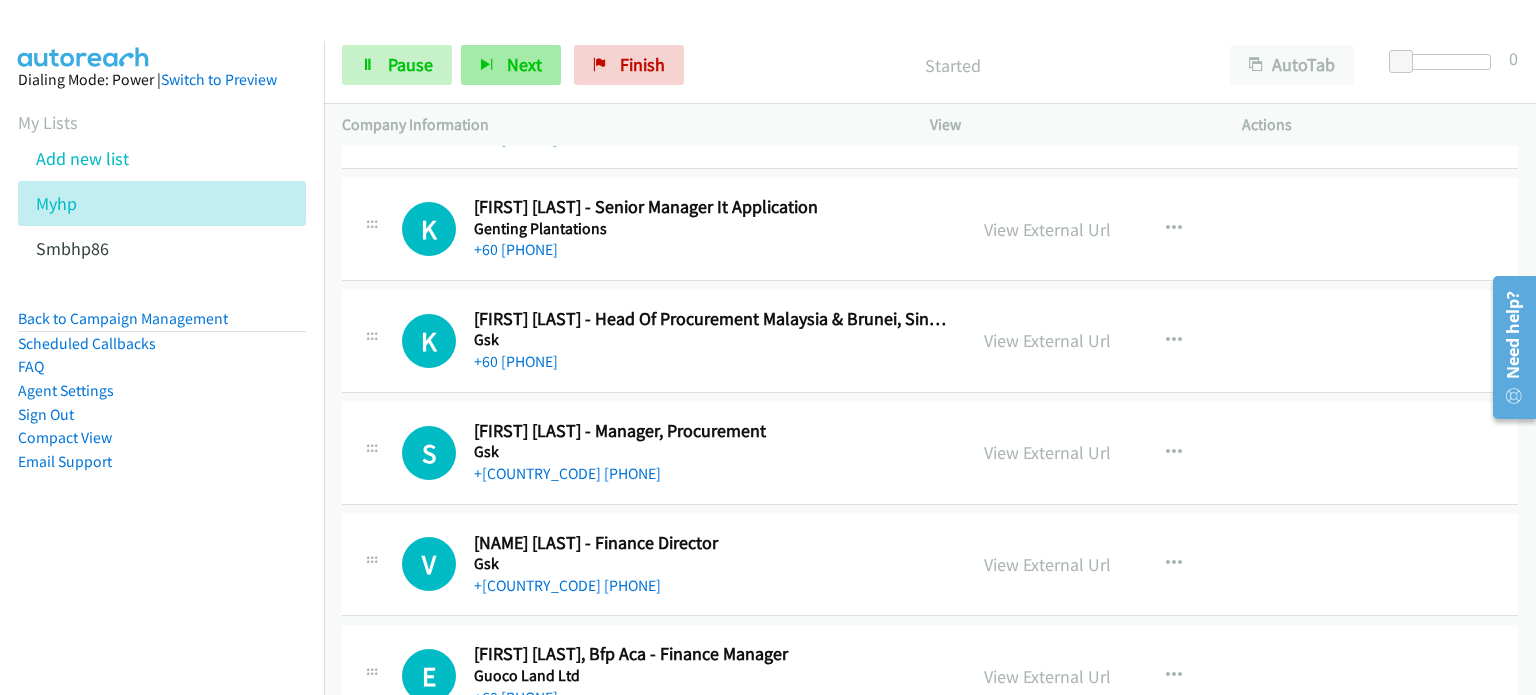 scroll, scrollTop: 7352, scrollLeft: 0, axis: vertical 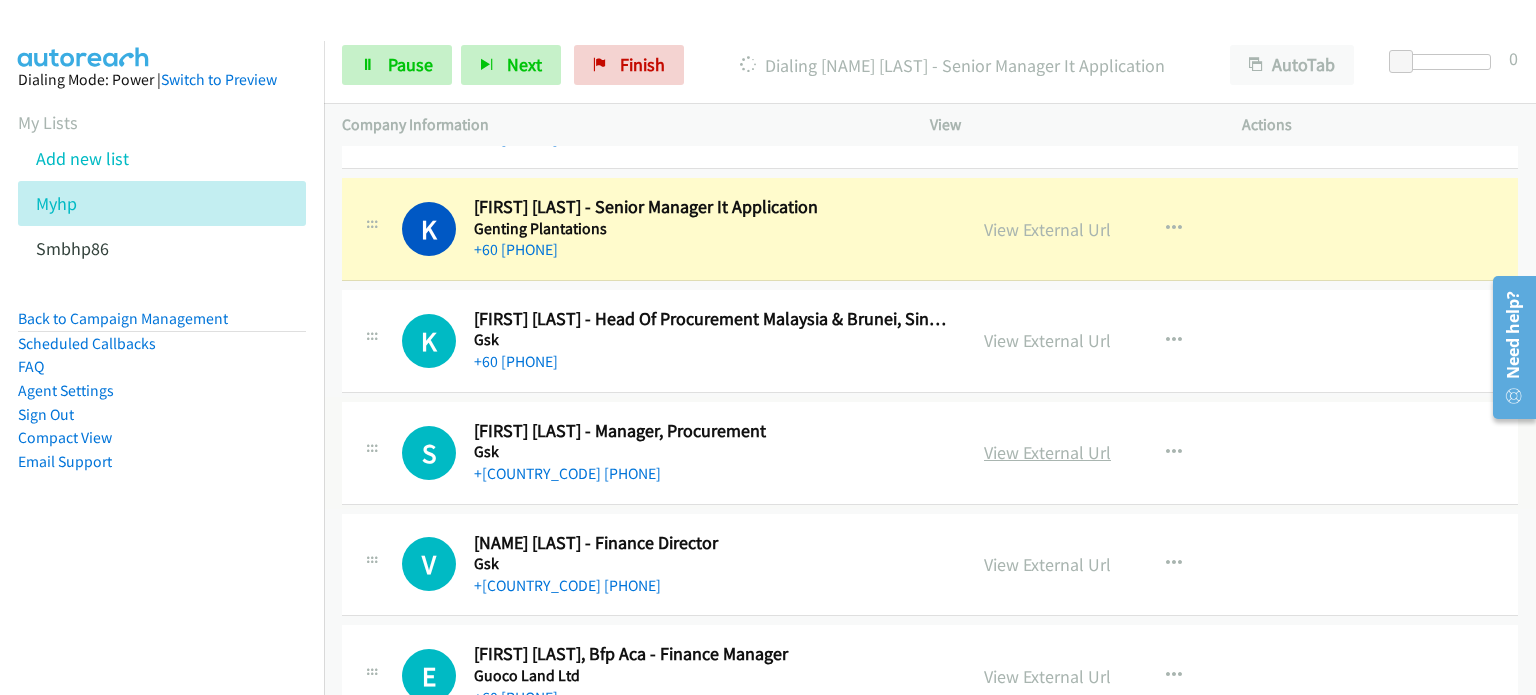 click on "View External Url" at bounding box center (1047, 452) 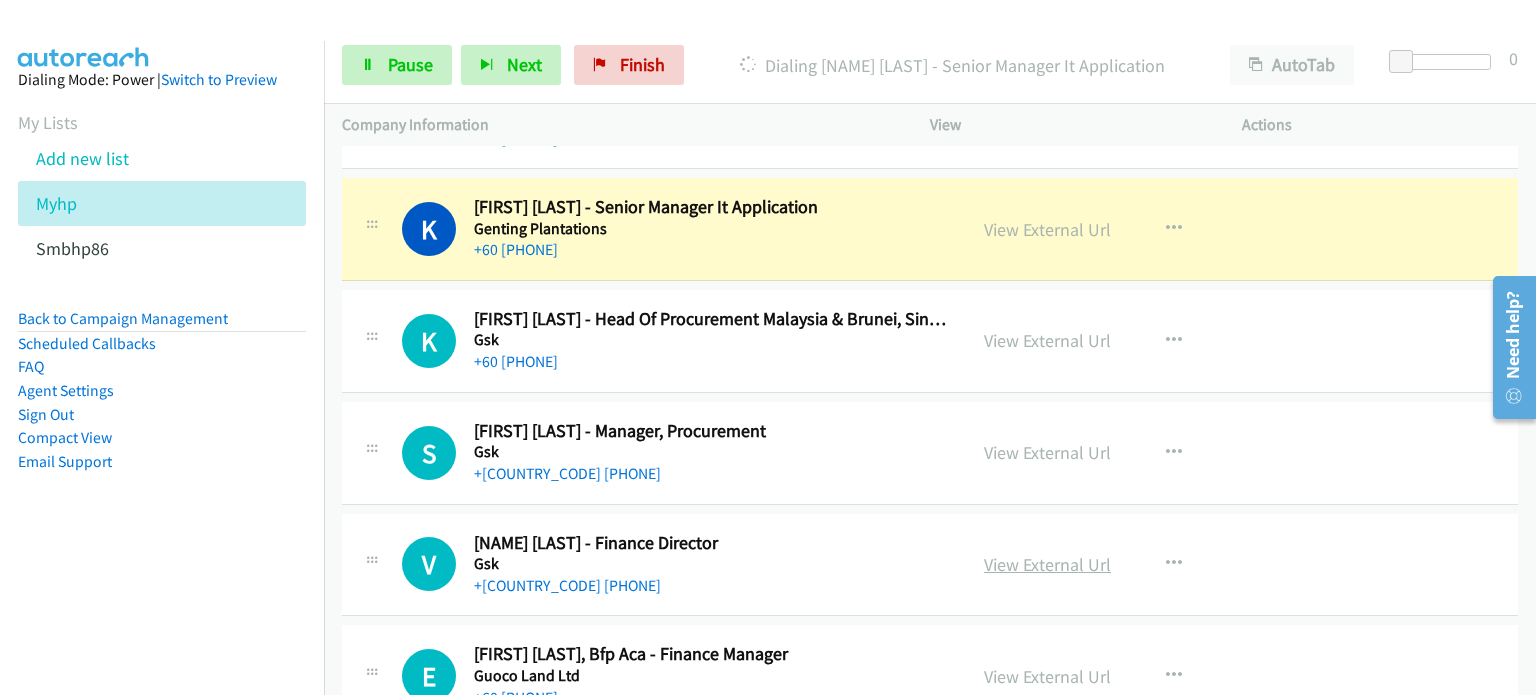 click on "View External Url" at bounding box center [1047, 564] 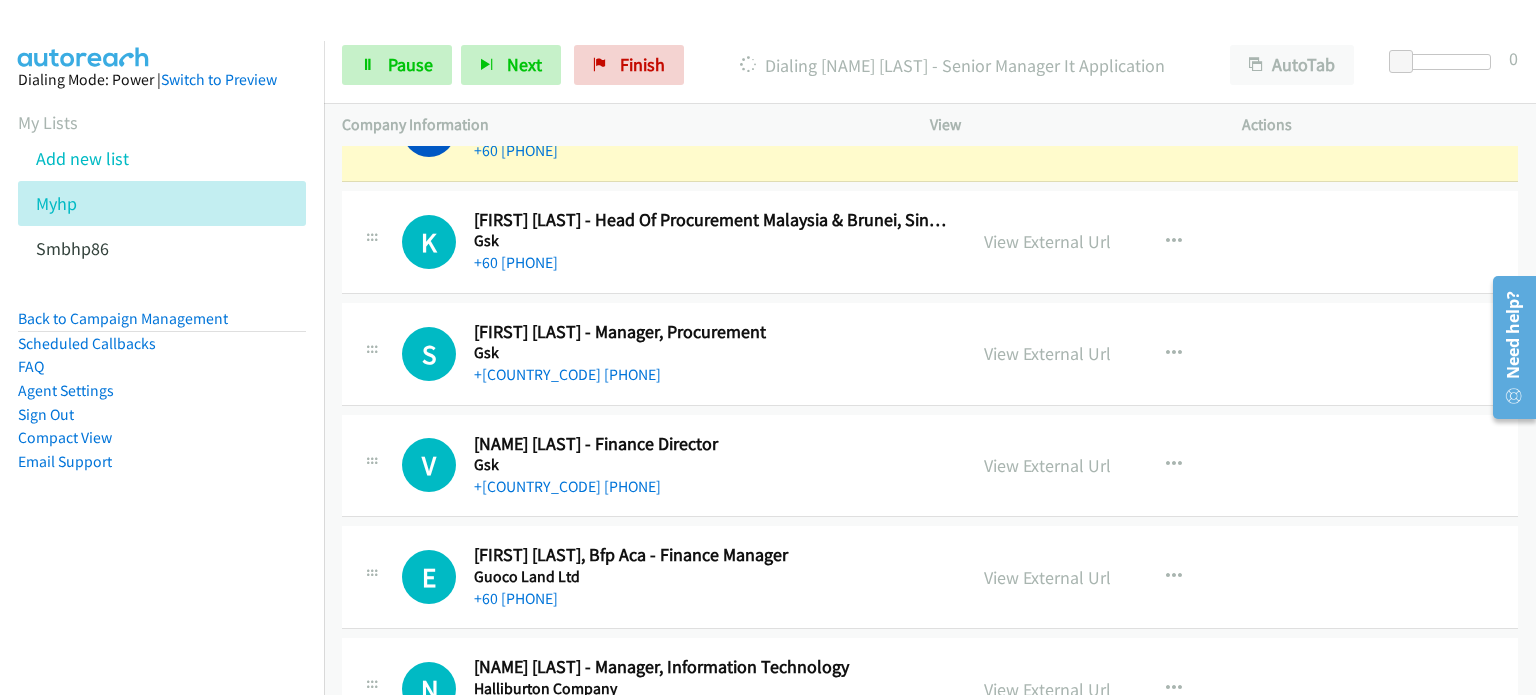 scroll, scrollTop: 7452, scrollLeft: 0, axis: vertical 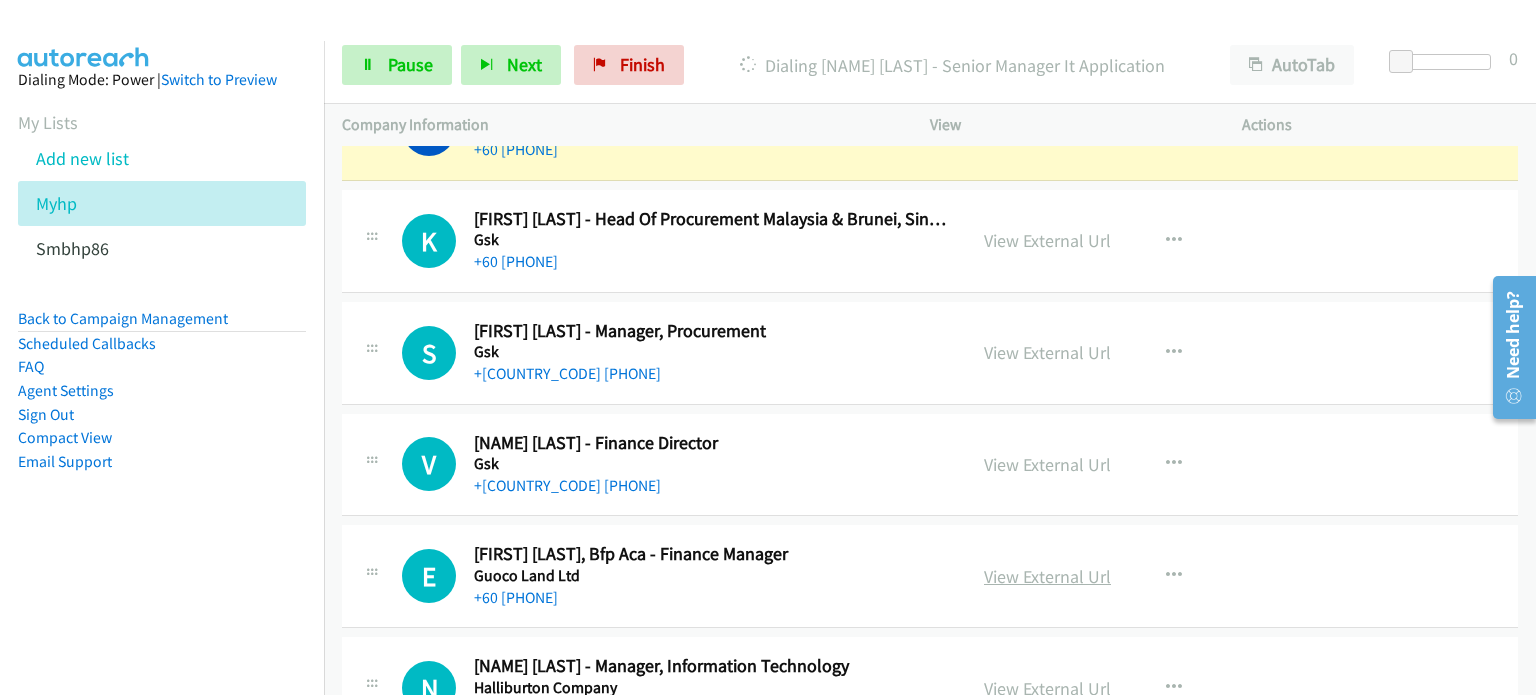 click on "View External Url" at bounding box center [1047, 576] 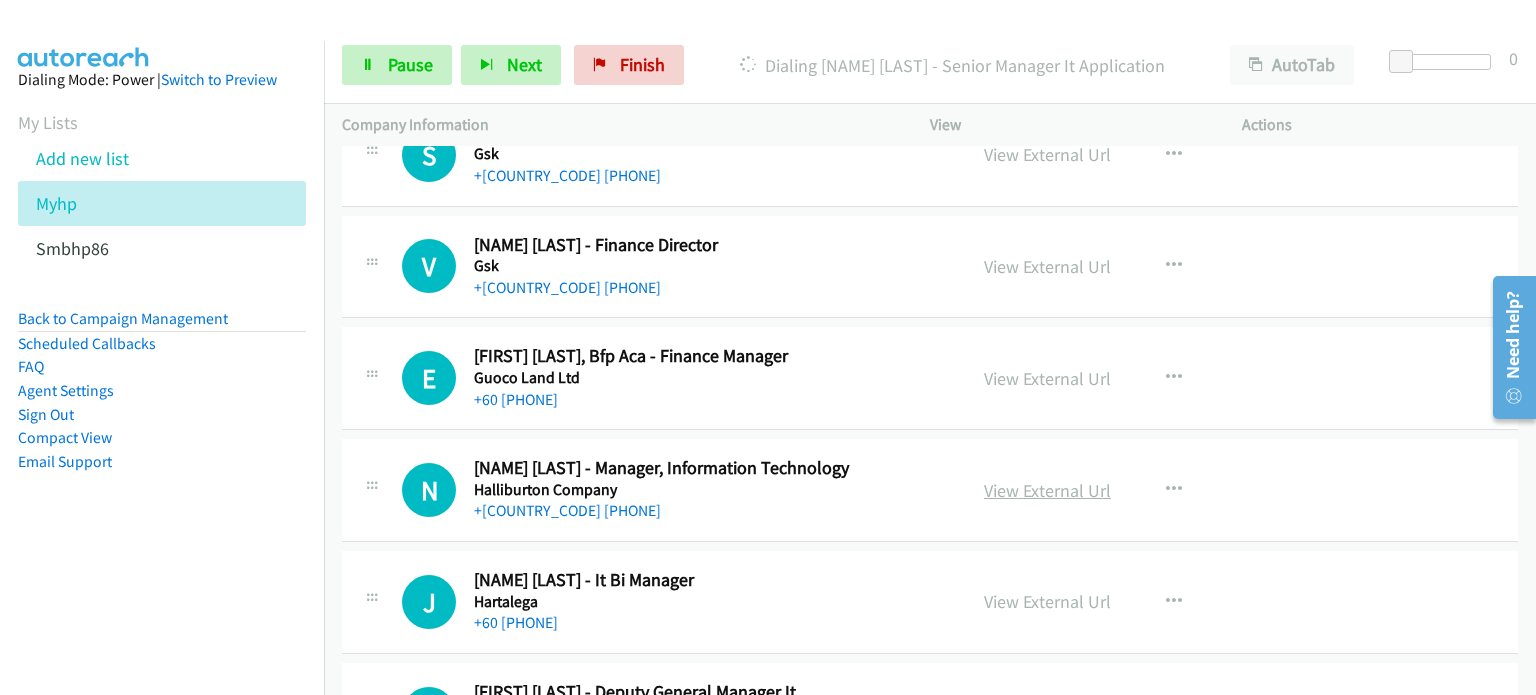 scroll, scrollTop: 7651, scrollLeft: 0, axis: vertical 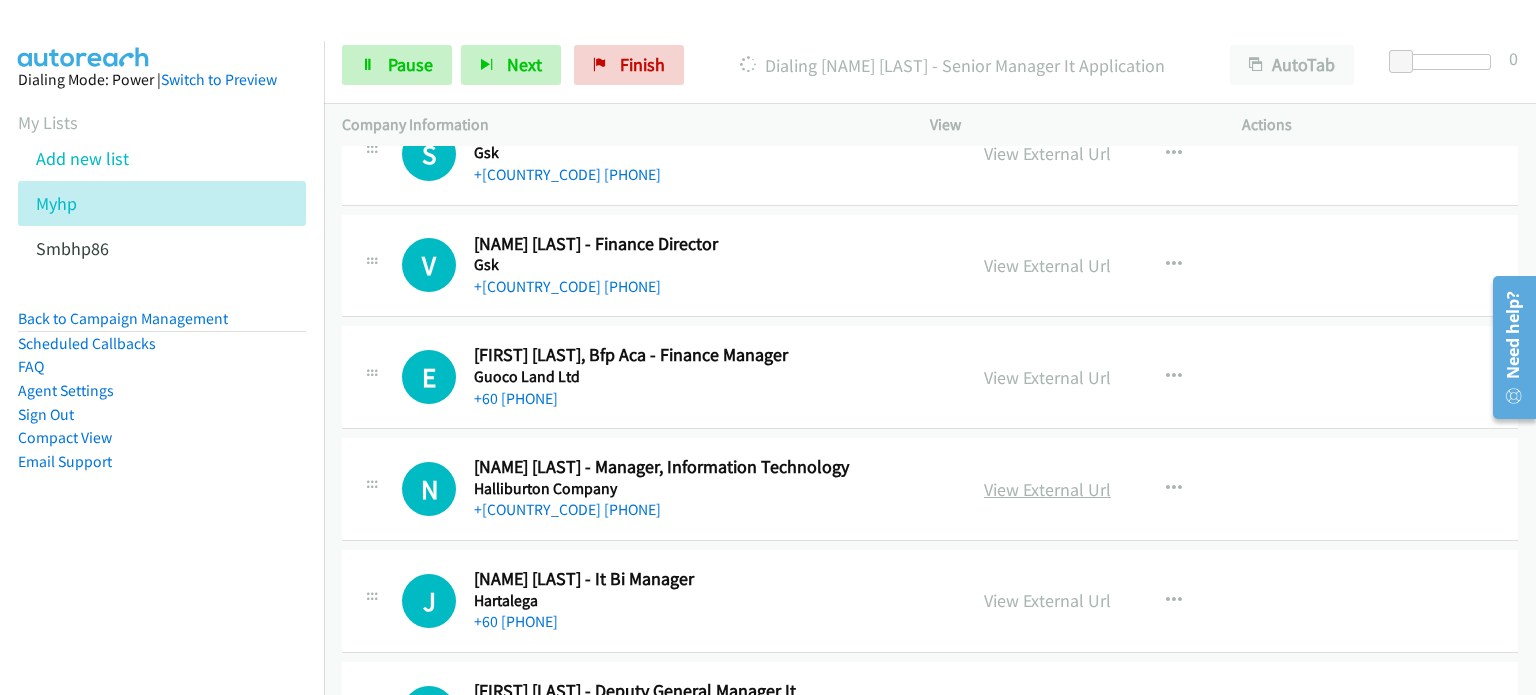 click on "View External Url" at bounding box center (1047, 489) 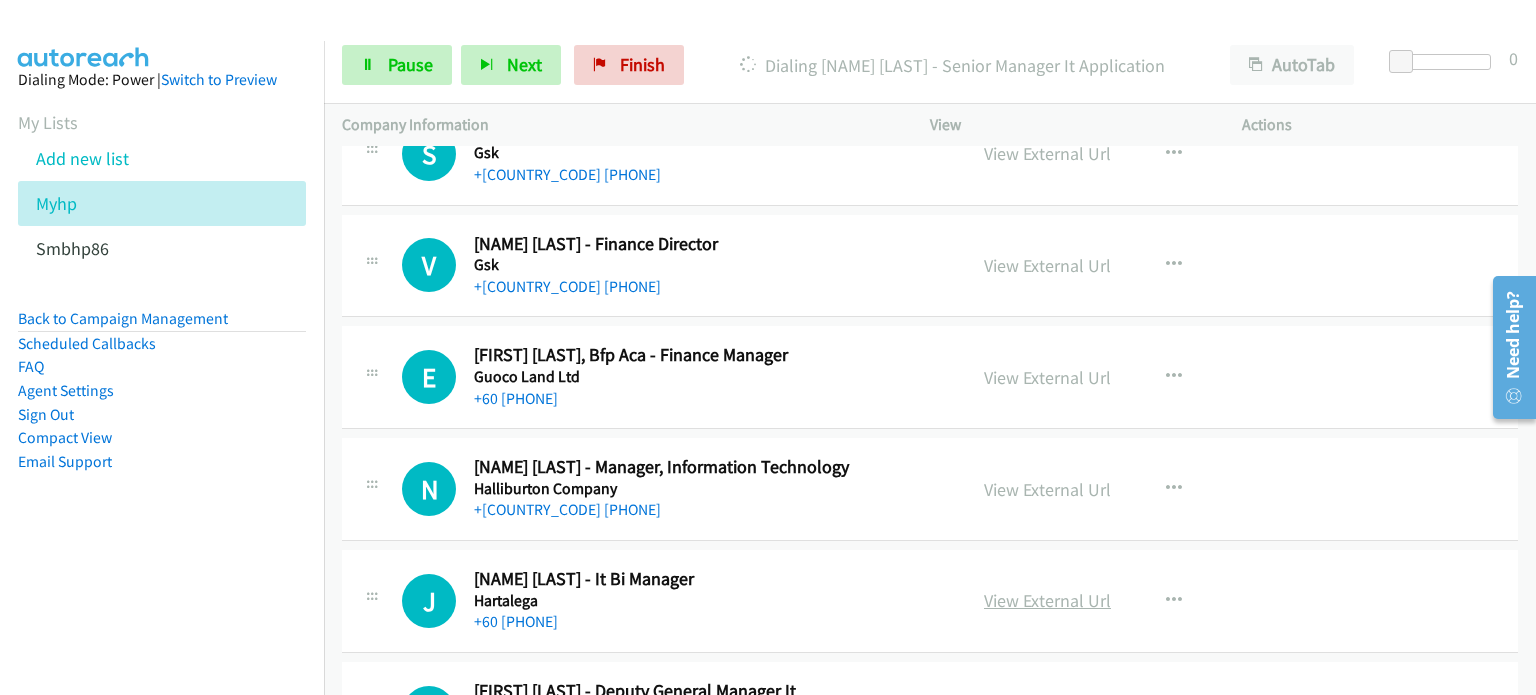 click on "View External Url" at bounding box center [1047, 600] 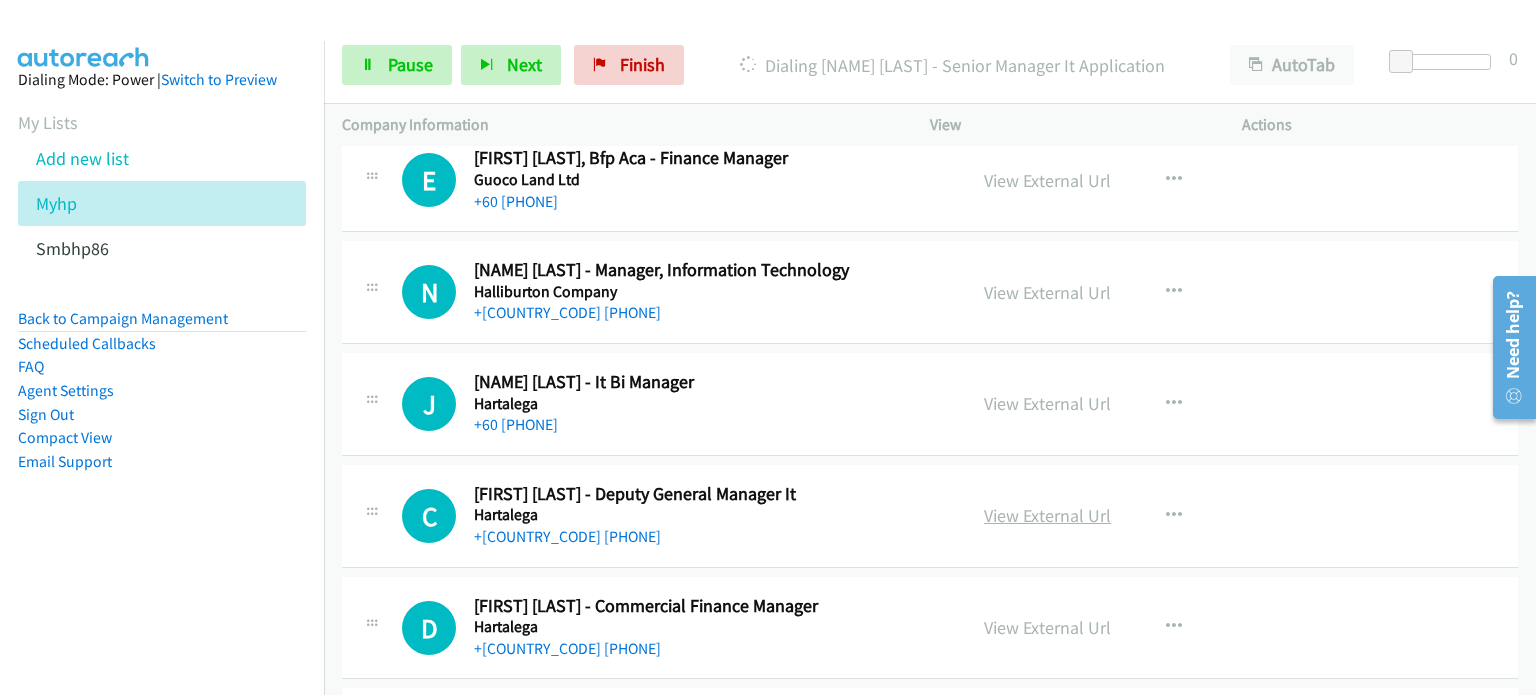 scroll, scrollTop: 7848, scrollLeft: 0, axis: vertical 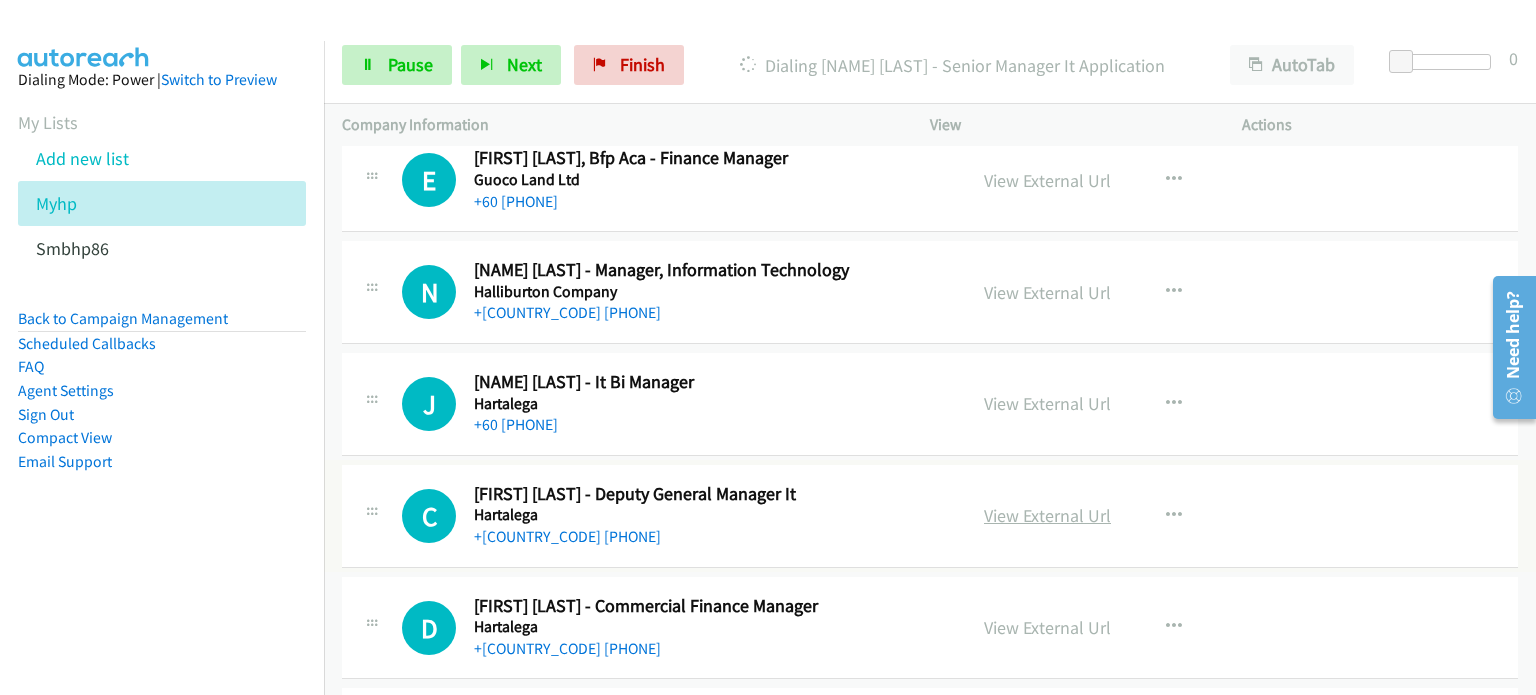 click on "View External Url" at bounding box center [1047, 515] 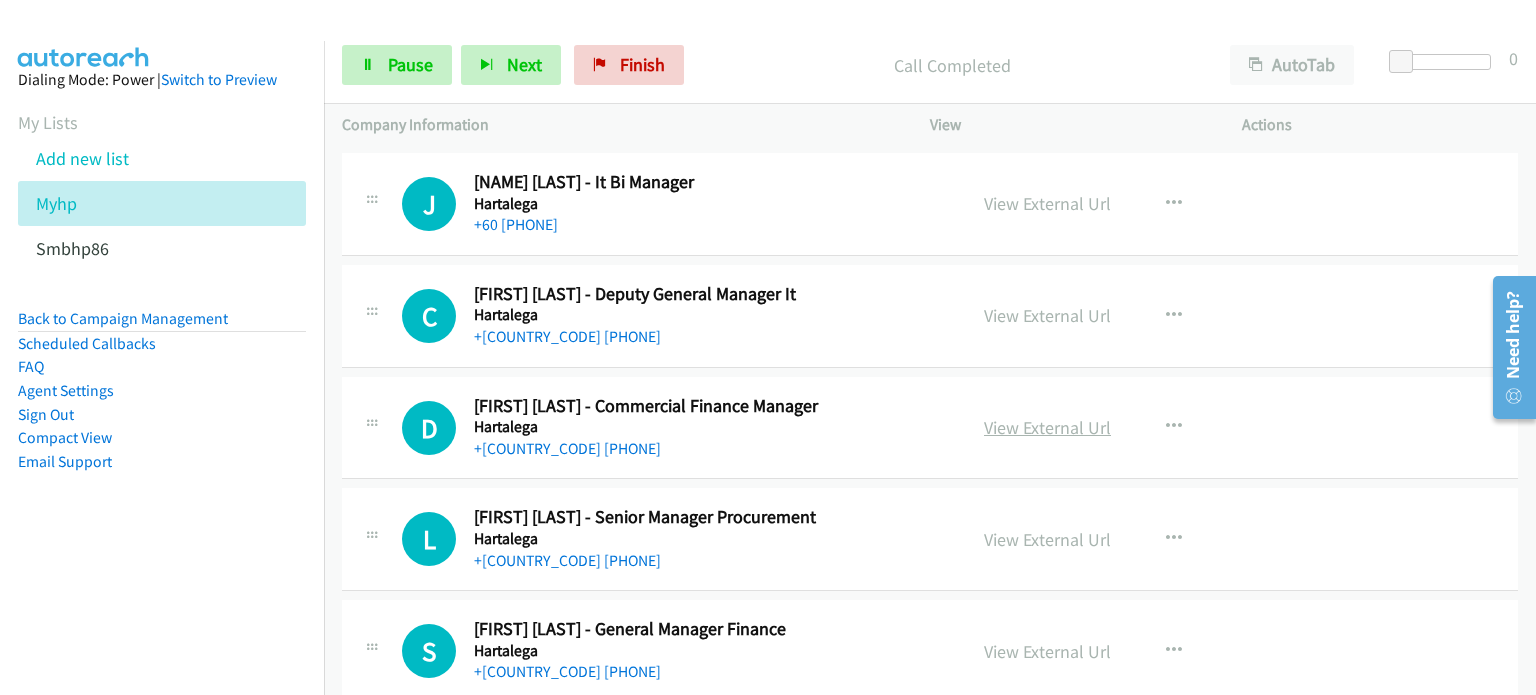 scroll, scrollTop: 8050, scrollLeft: 0, axis: vertical 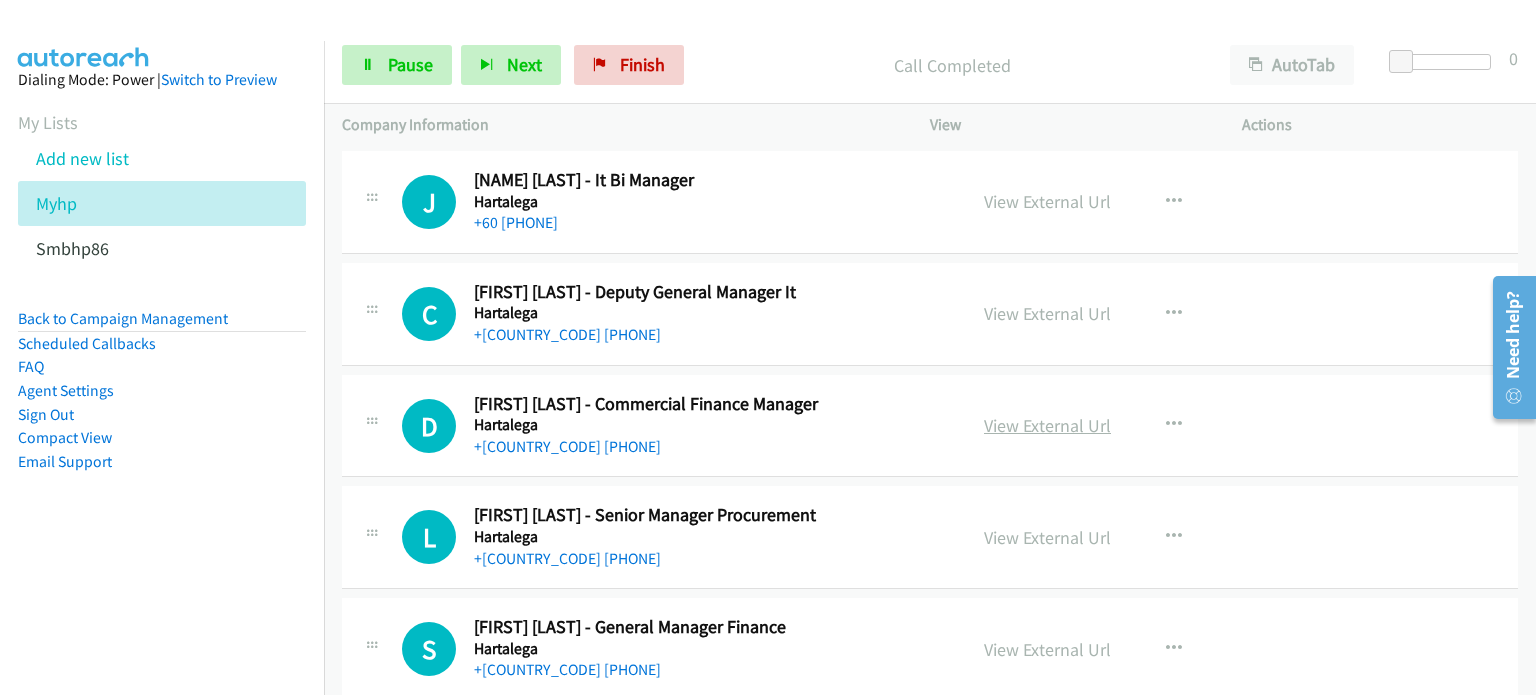 click on "View External Url" at bounding box center (1047, 425) 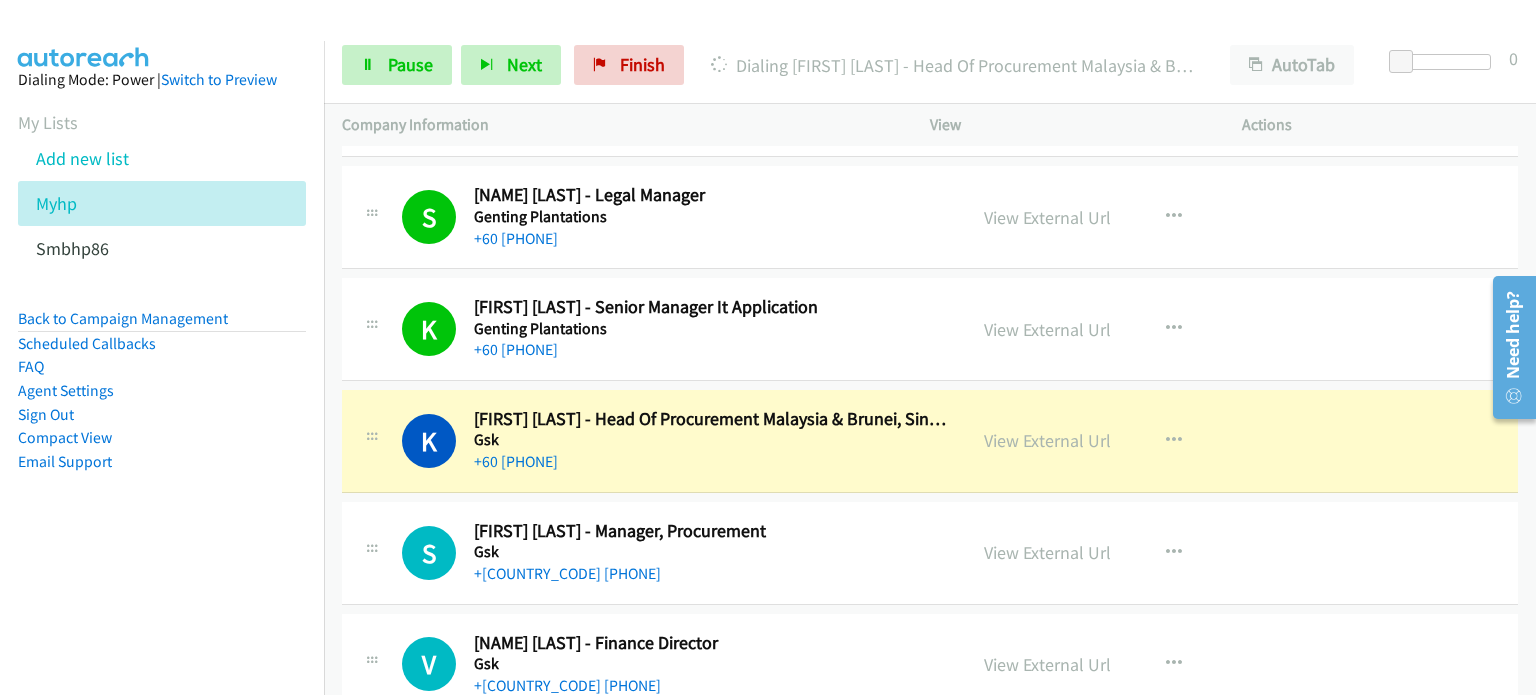 scroll, scrollTop: 7251, scrollLeft: 0, axis: vertical 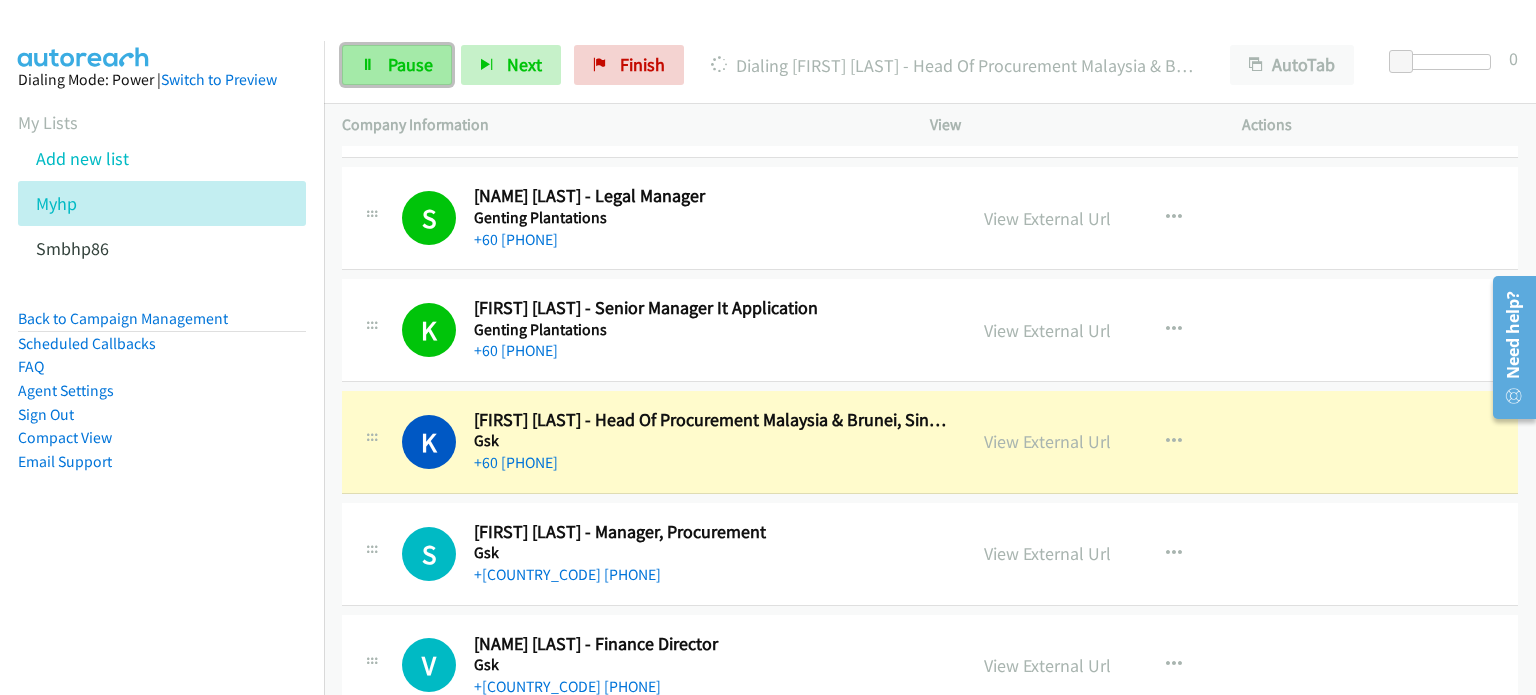 click on "Pause" at bounding box center (410, 64) 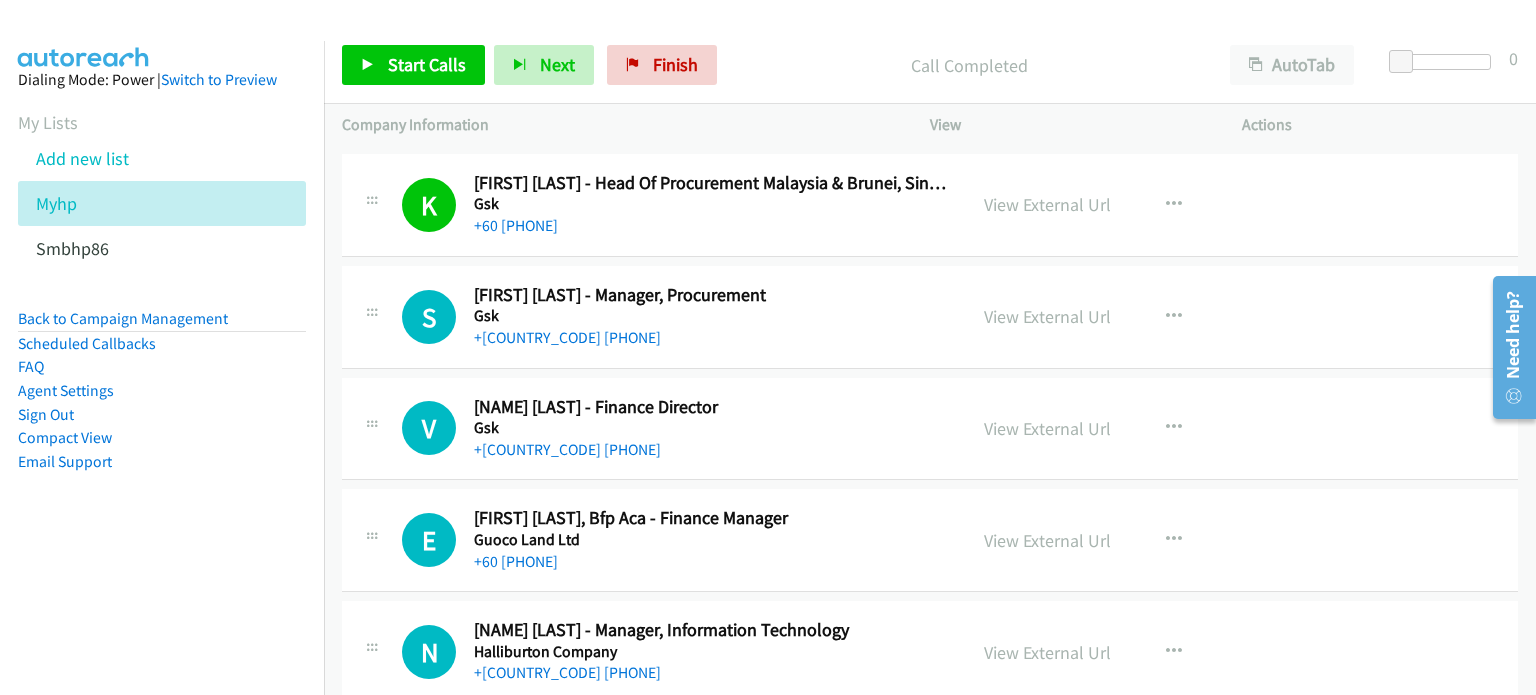 scroll, scrollTop: 7551, scrollLeft: 0, axis: vertical 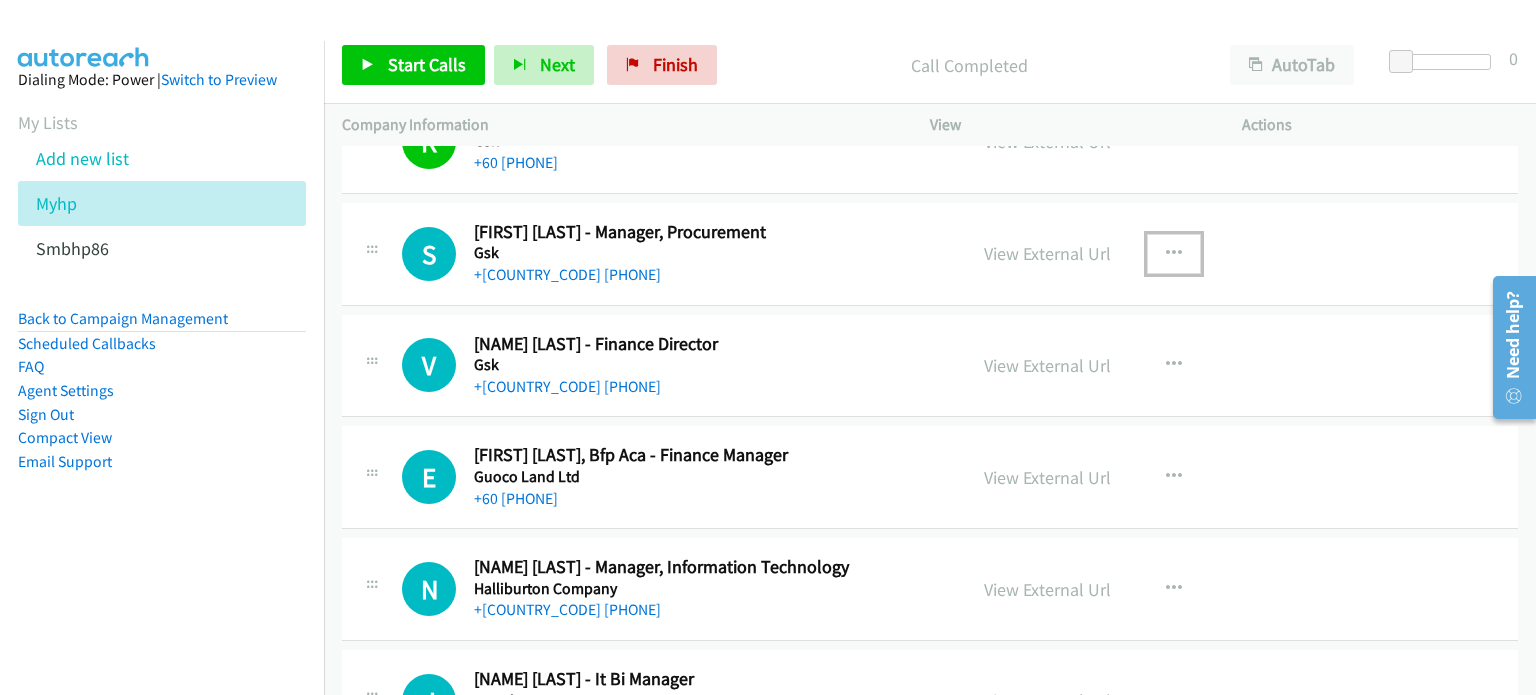 click at bounding box center (1174, 254) 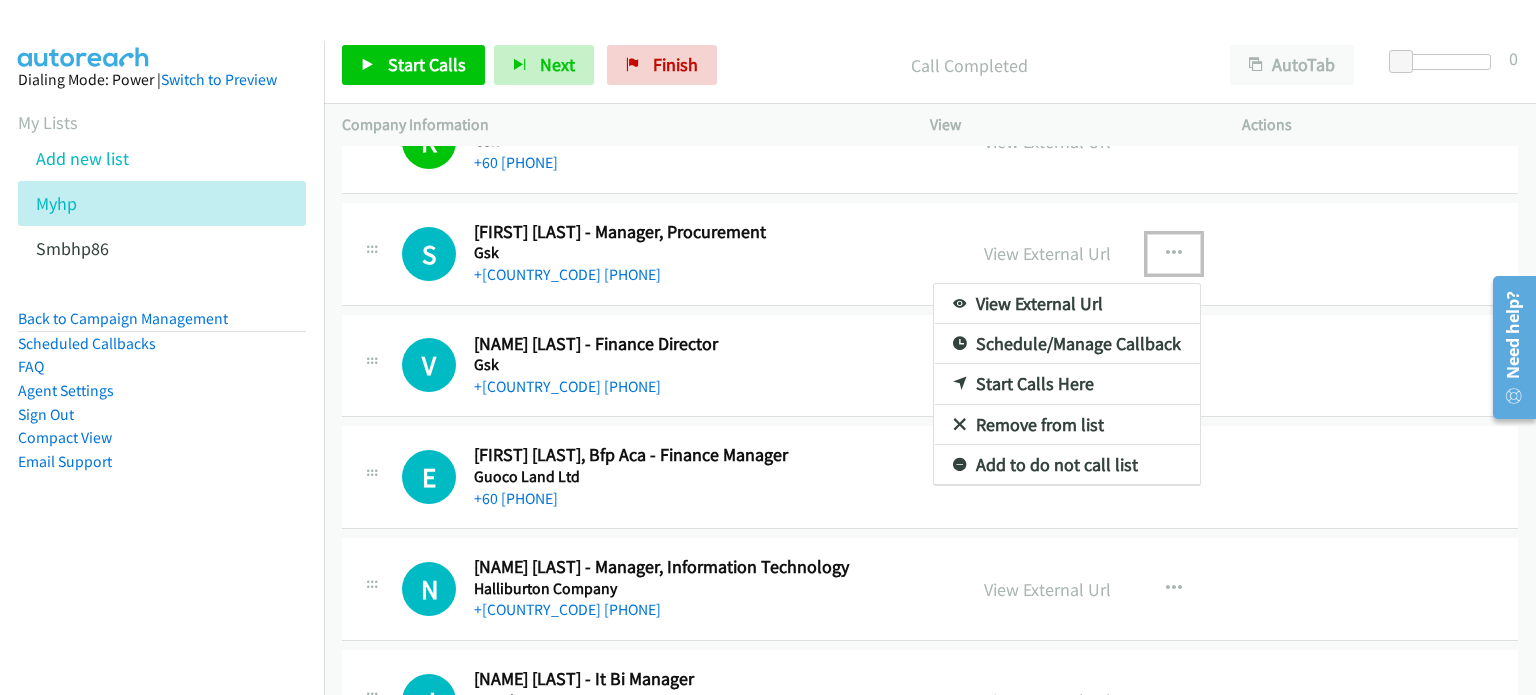 click on "Start Calls Here" at bounding box center (1067, 384) 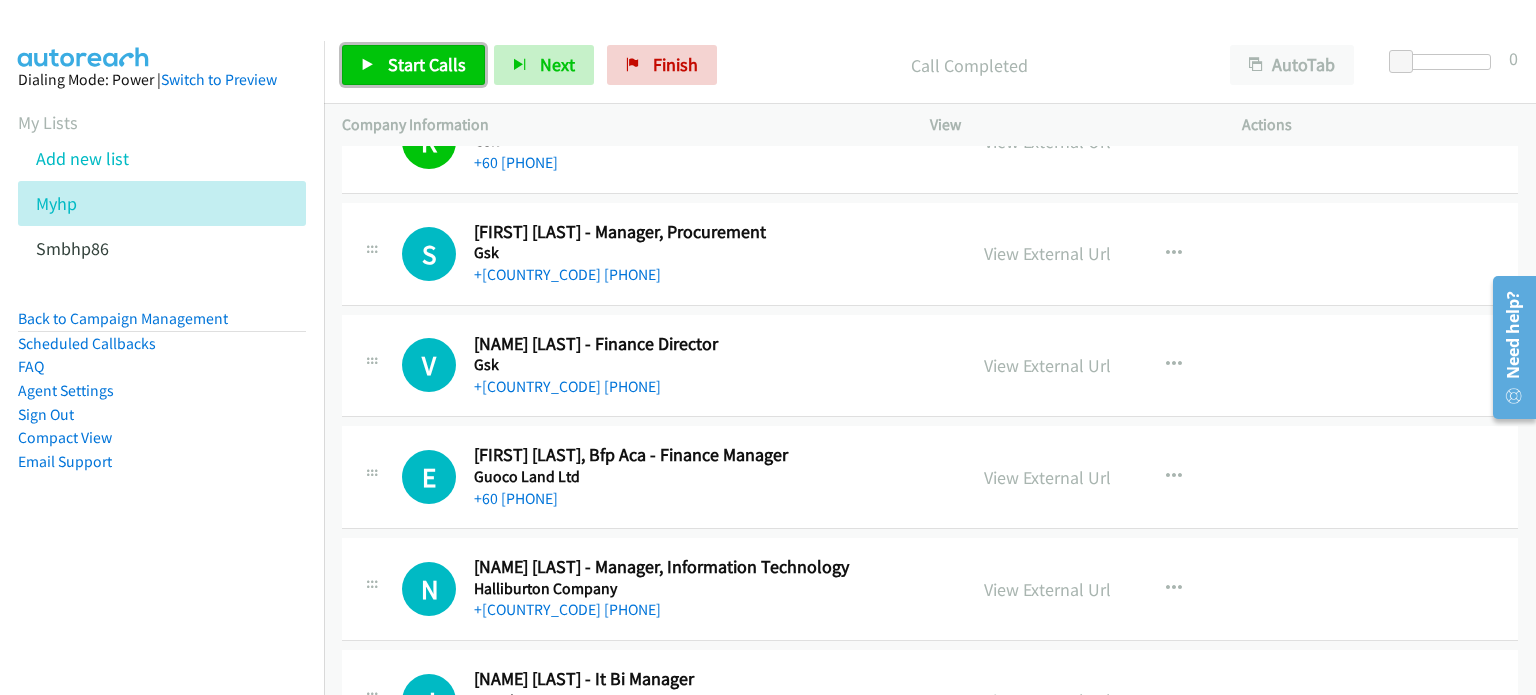 click on "Start Calls" at bounding box center (427, 64) 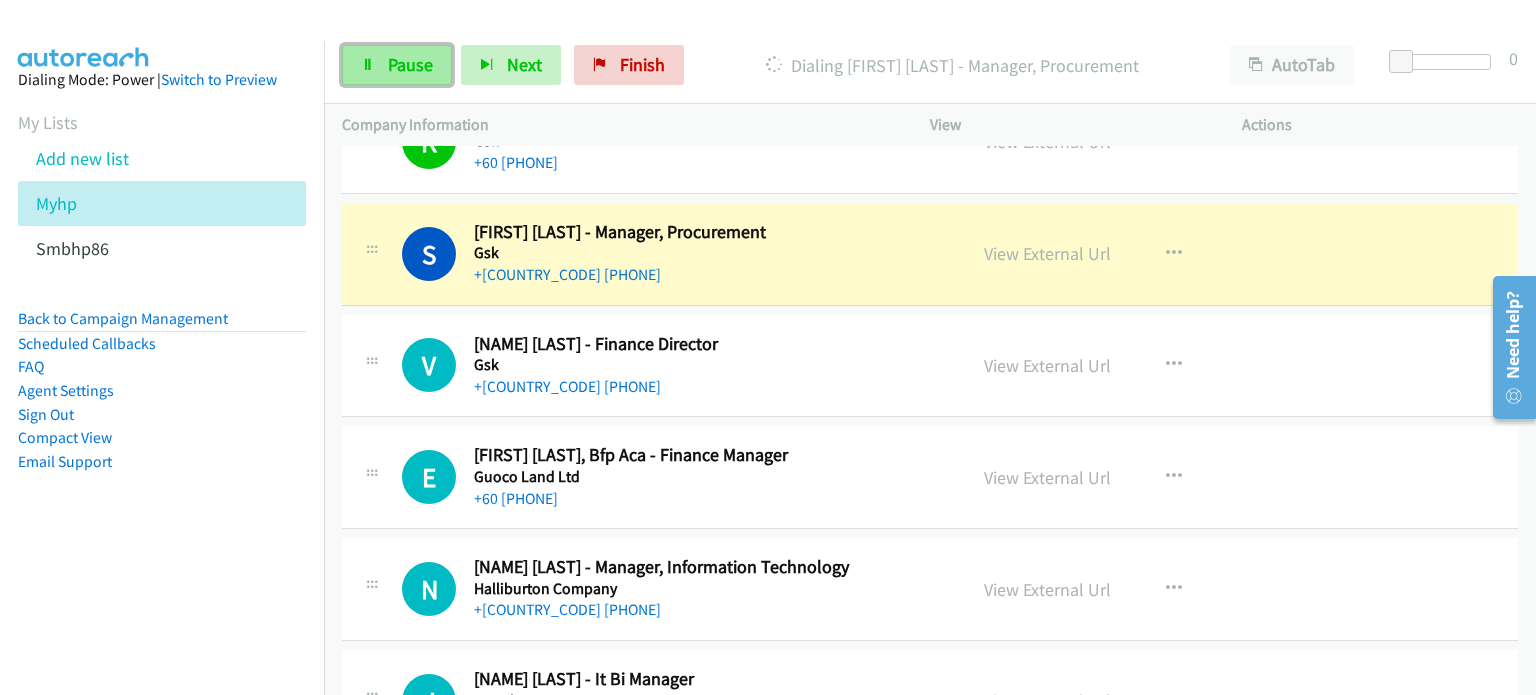 click on "Pause" at bounding box center [397, 65] 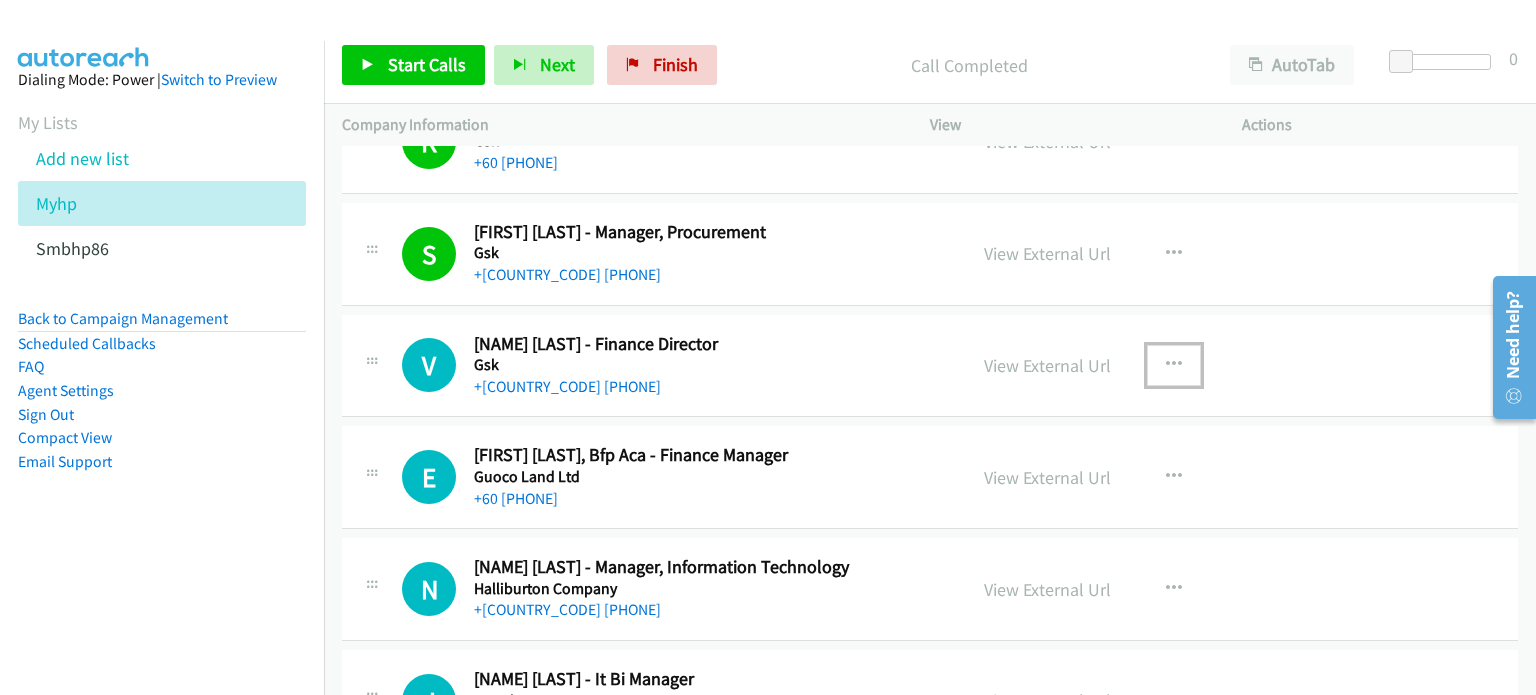 click at bounding box center [1174, 365] 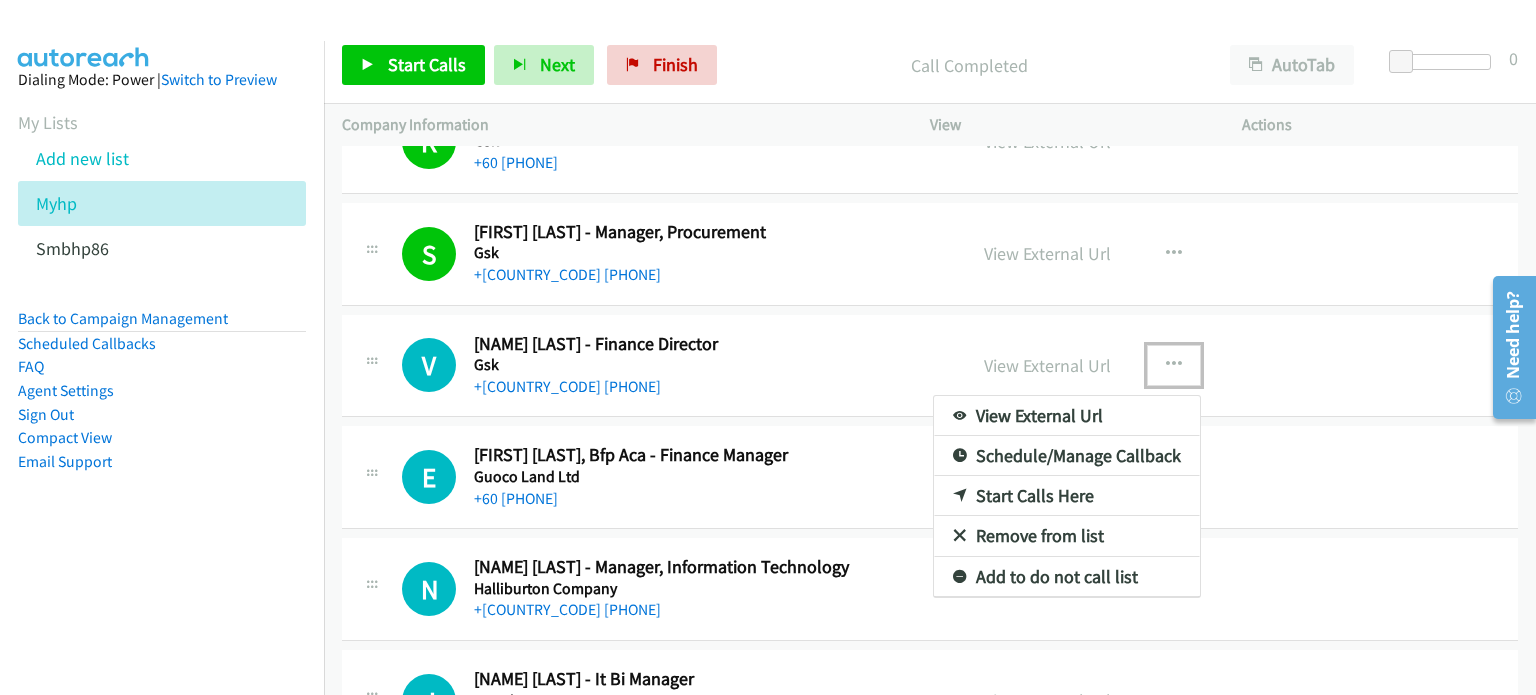 click on "Start Calls Here" at bounding box center (1067, 496) 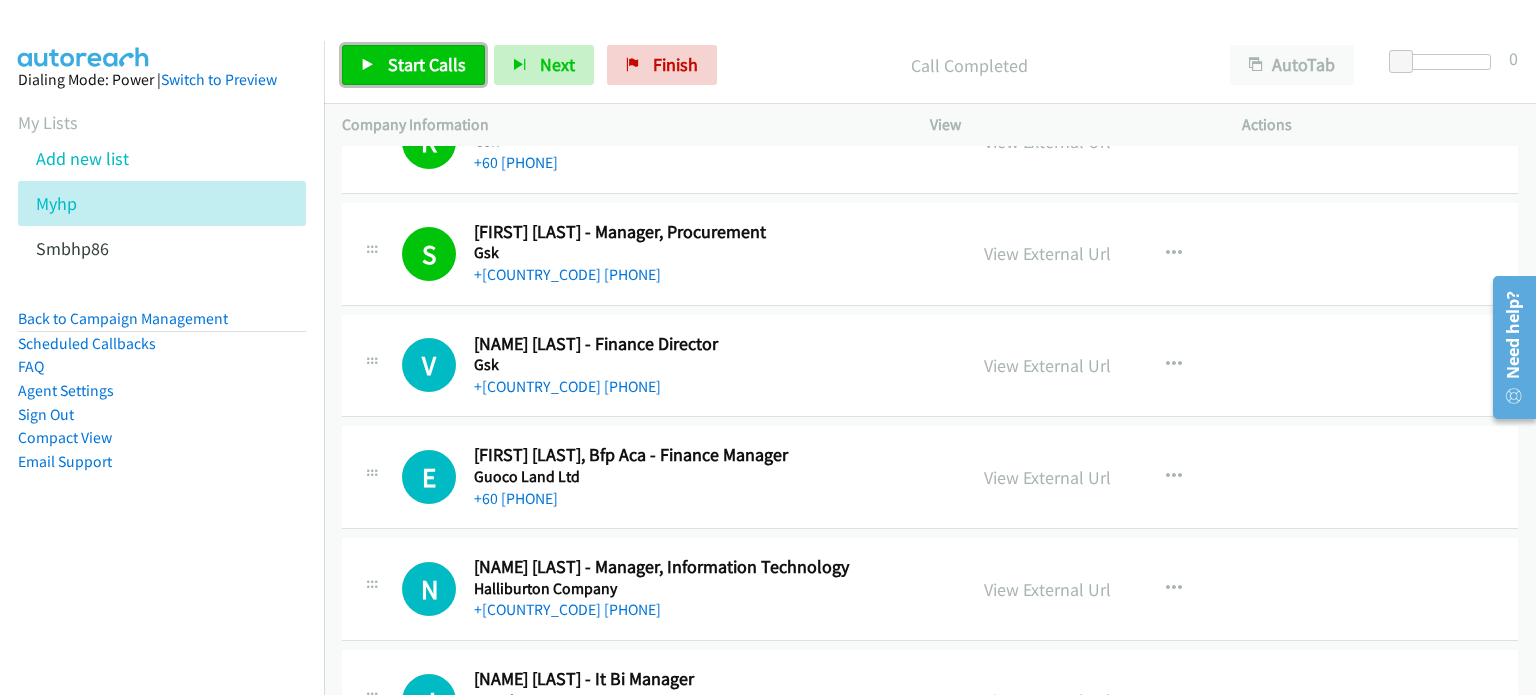 click on "Start Calls" at bounding box center (427, 64) 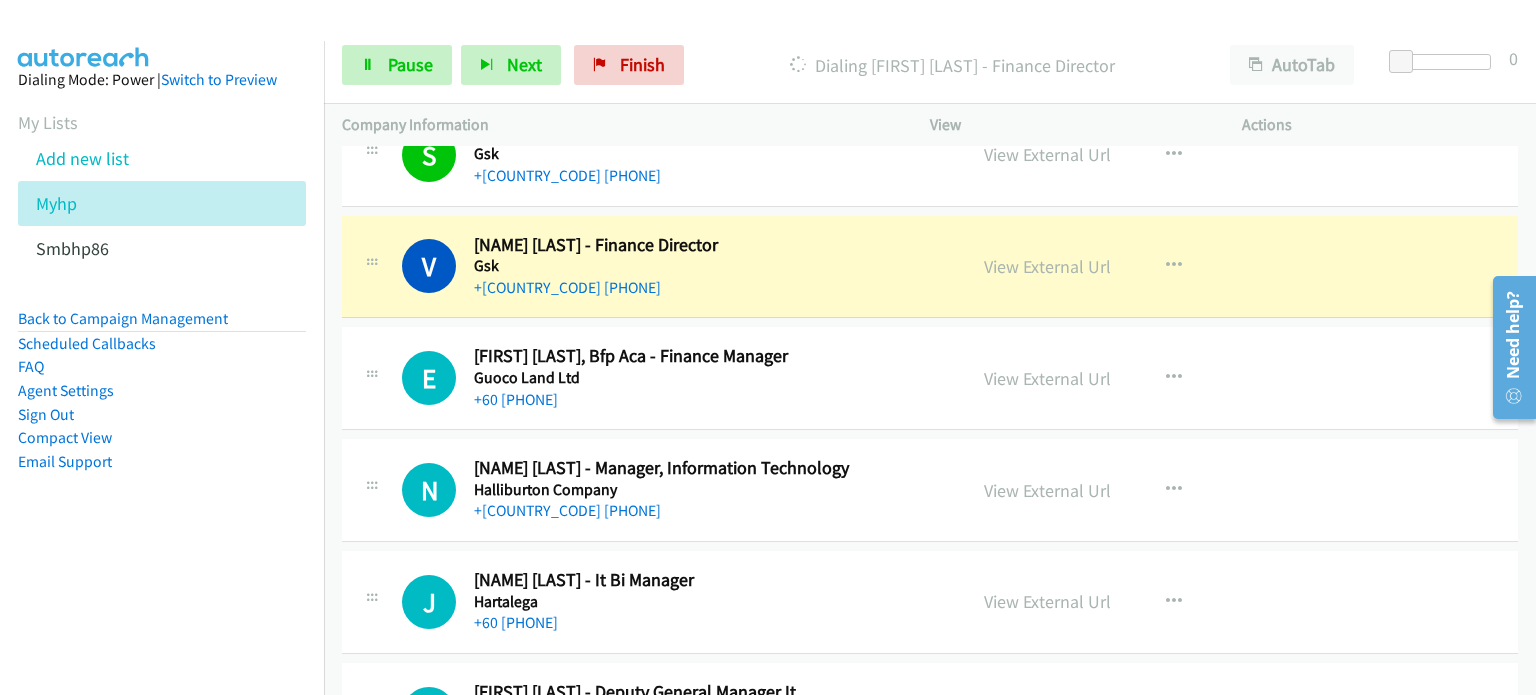 scroll, scrollTop: 7651, scrollLeft: 0, axis: vertical 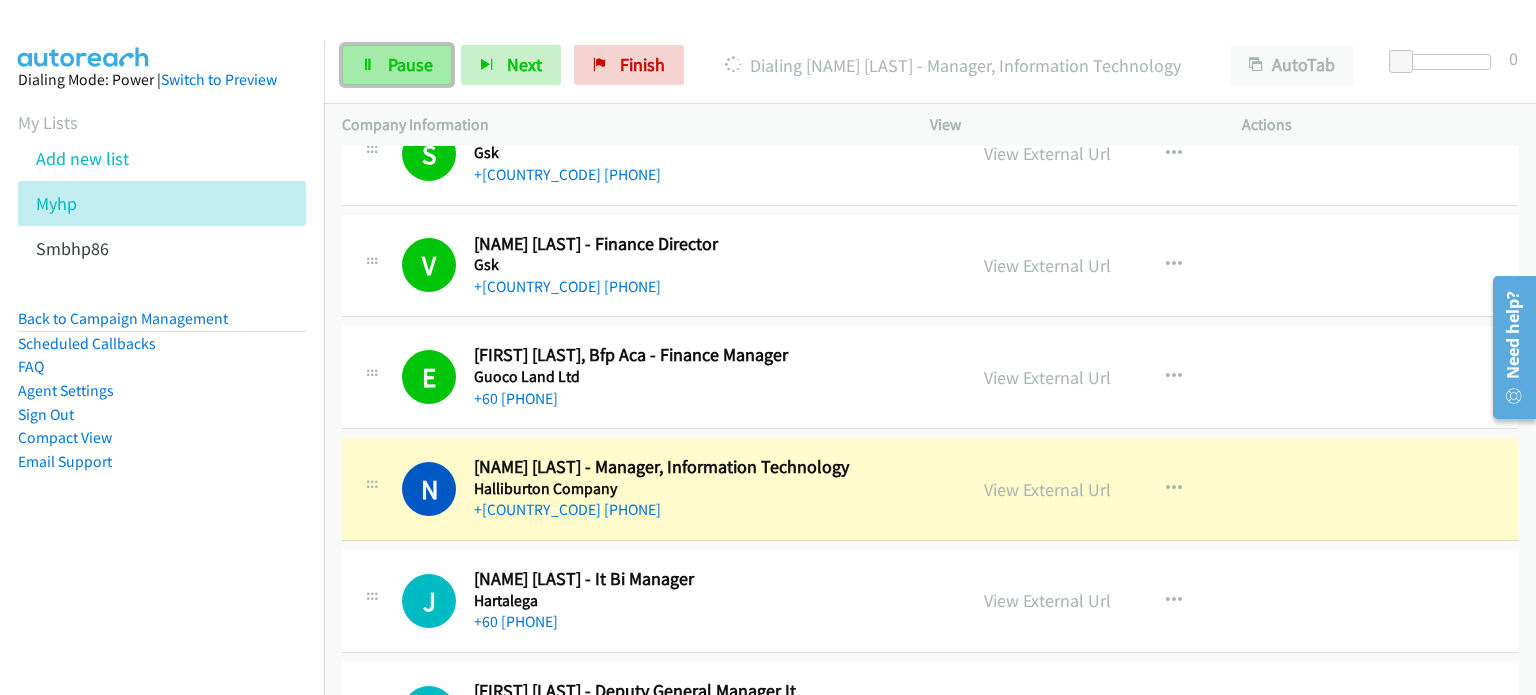 click on "Pause" at bounding box center [410, 64] 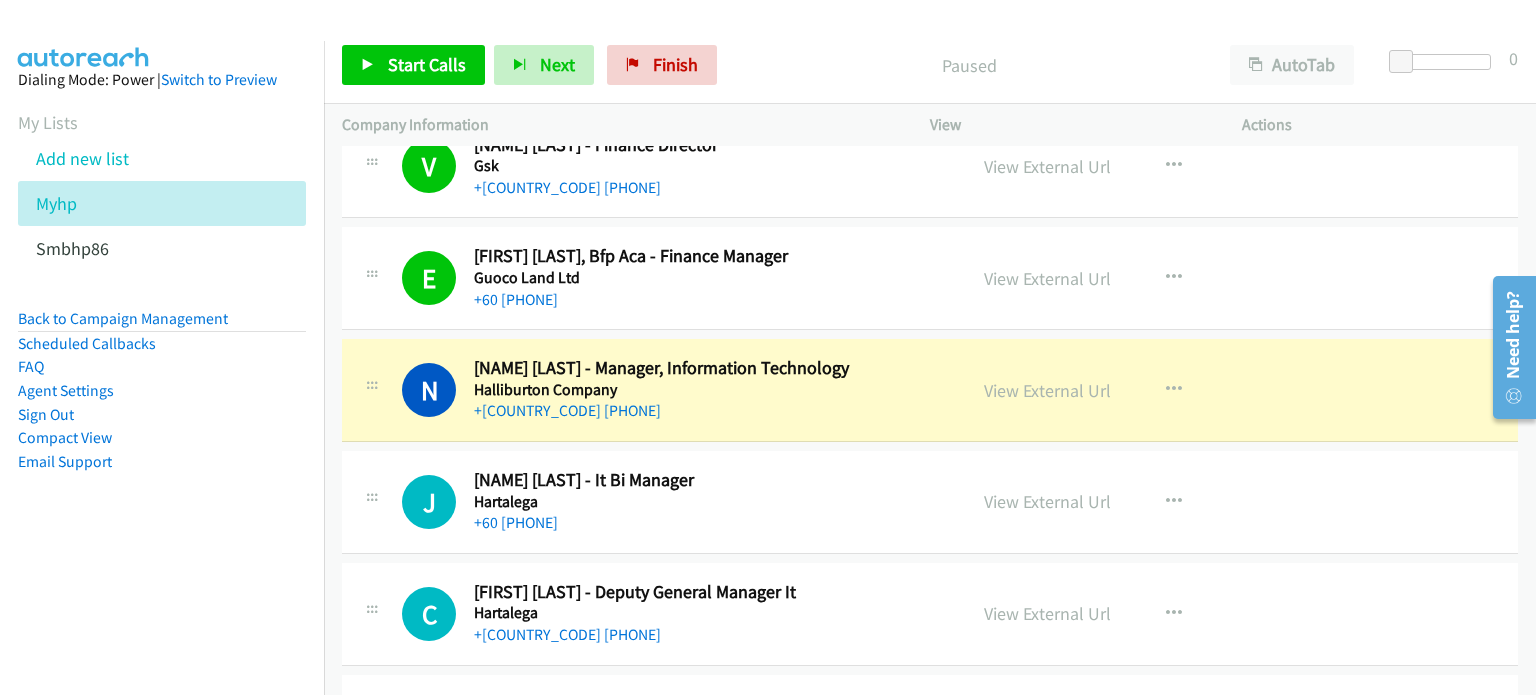 scroll, scrollTop: 7751, scrollLeft: 0, axis: vertical 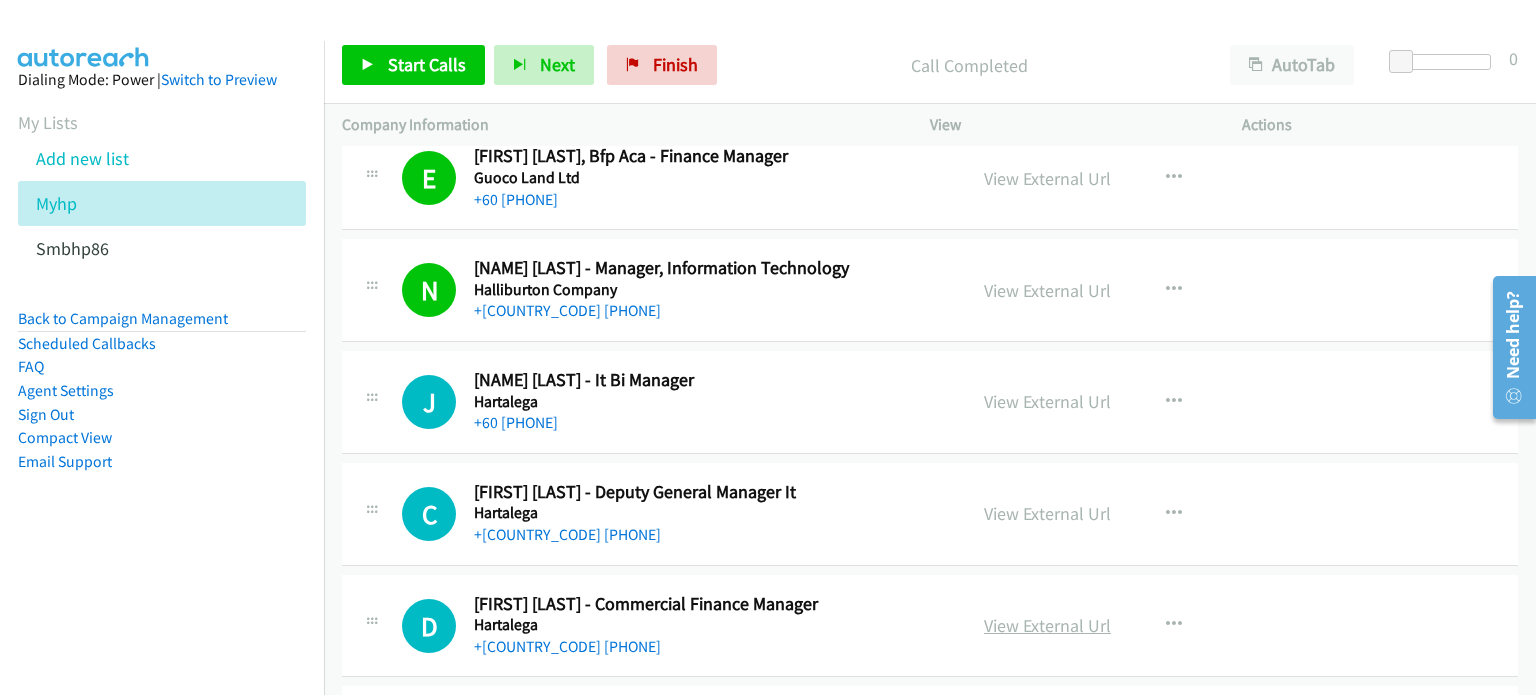 click on "View External Url" at bounding box center [1047, 625] 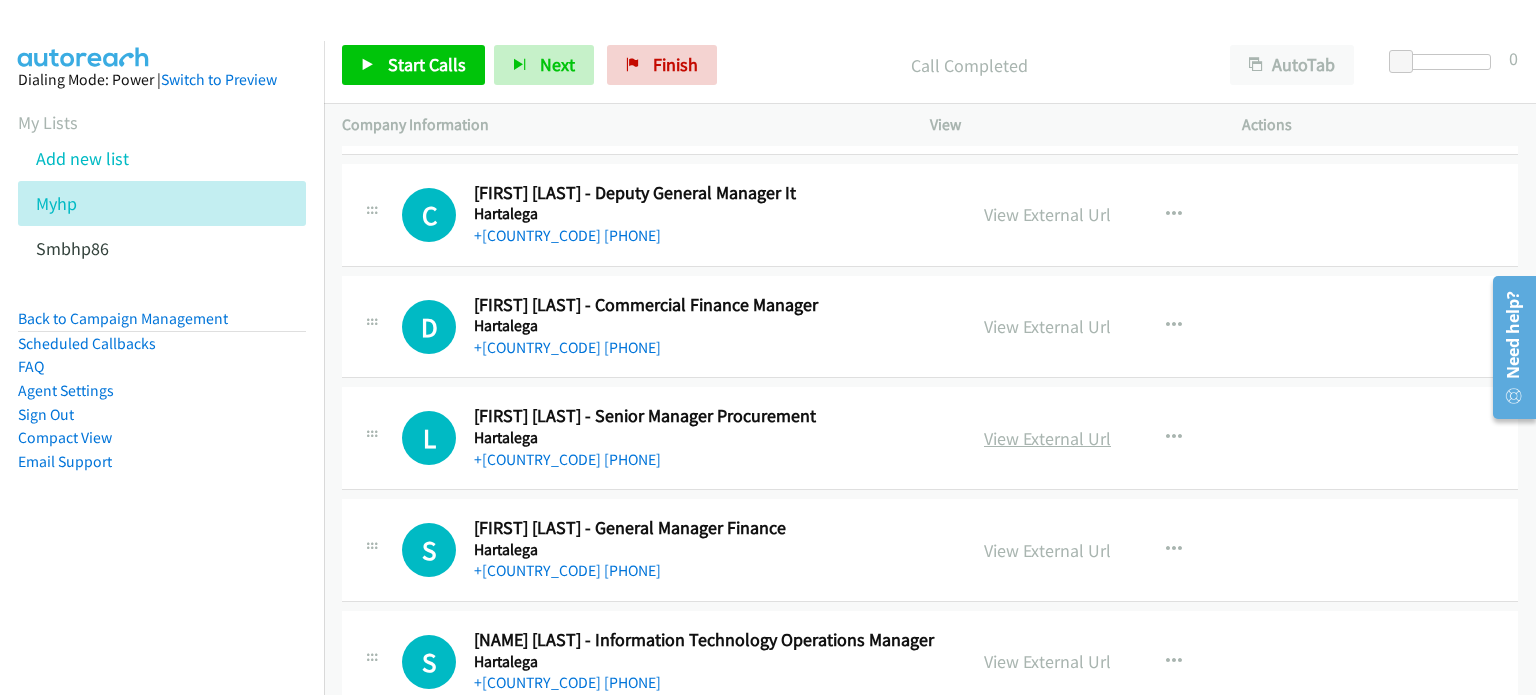 scroll, scrollTop: 8150, scrollLeft: 0, axis: vertical 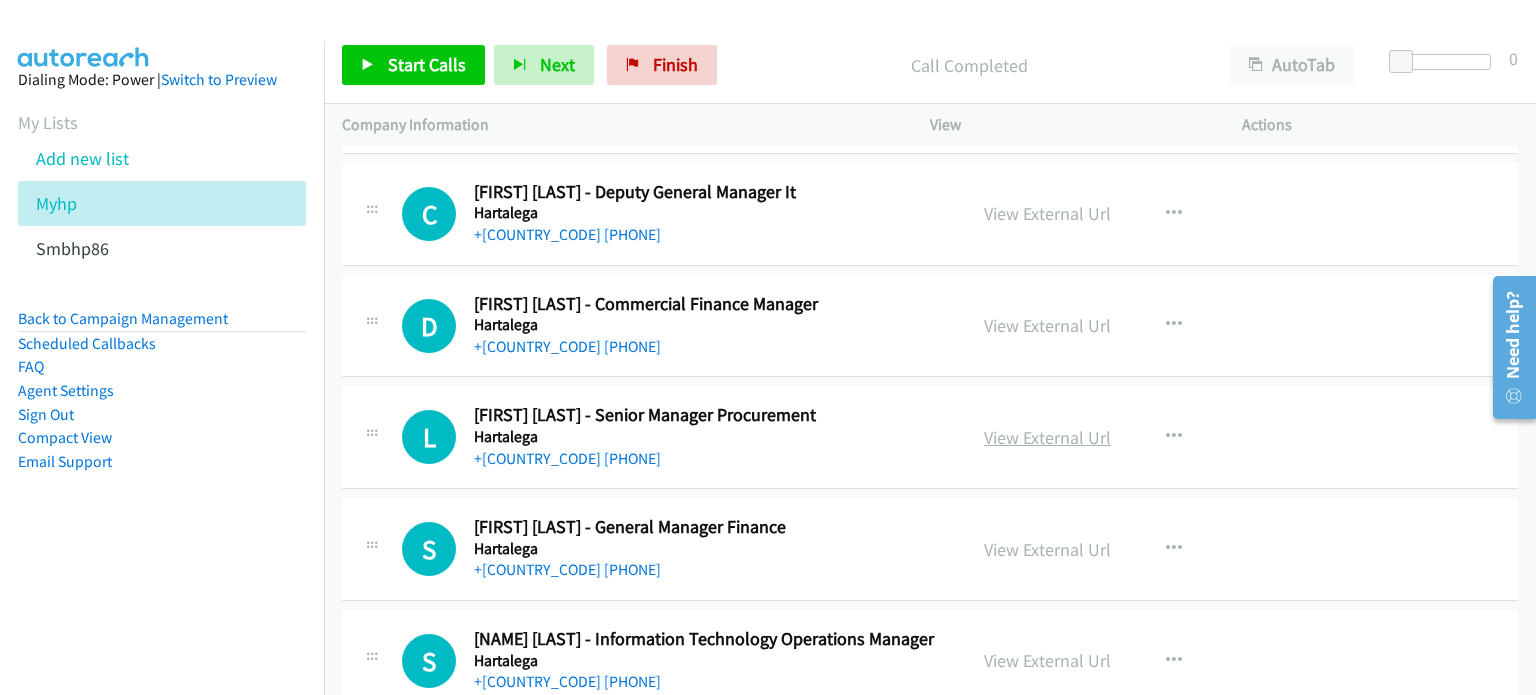 click on "View External Url" at bounding box center [1047, 437] 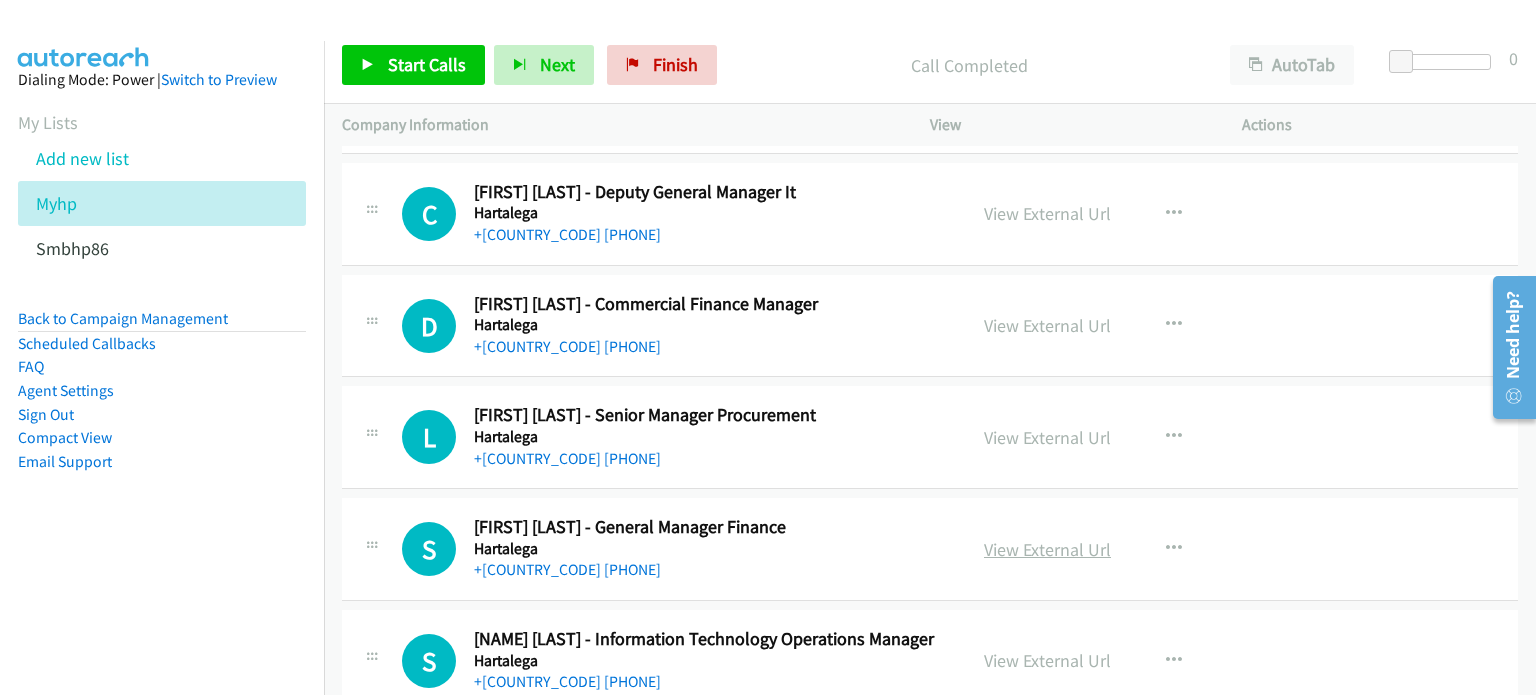click on "View External Url" at bounding box center [1047, 549] 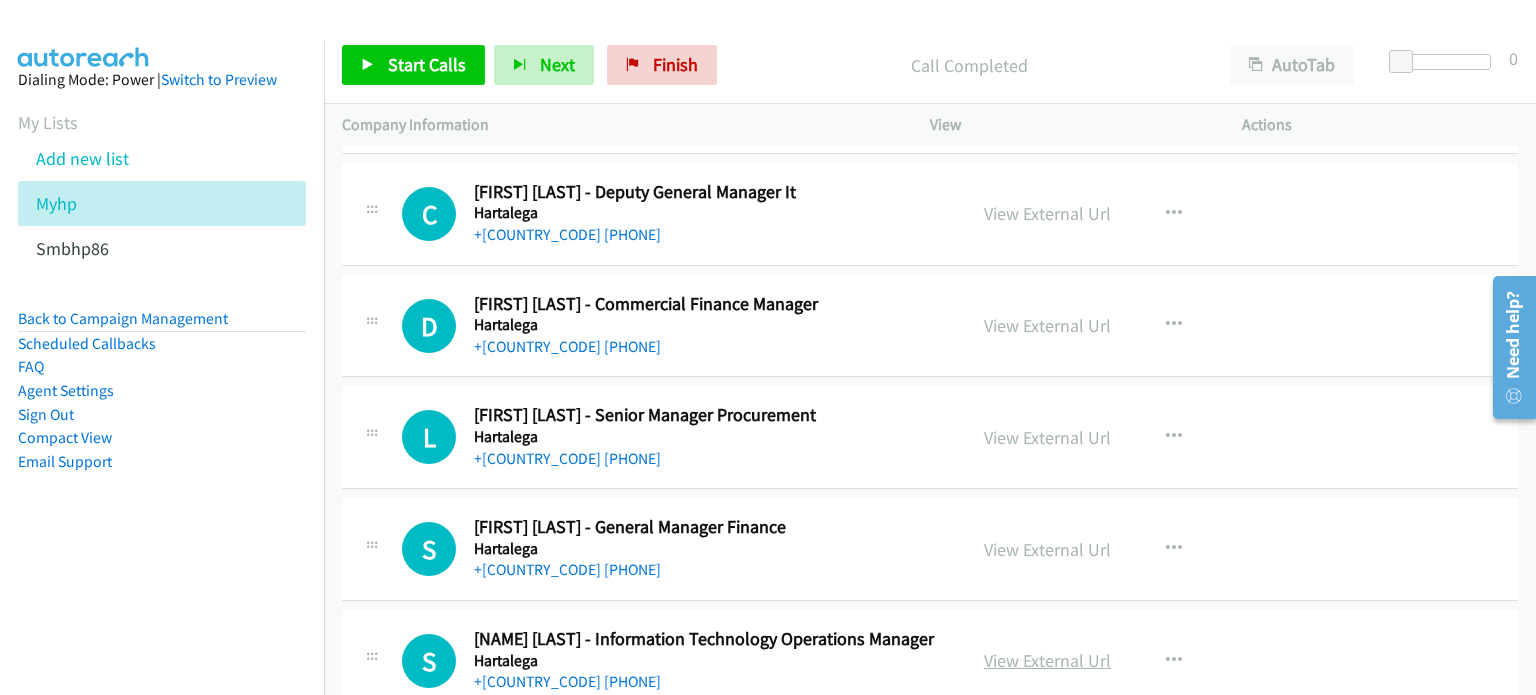 click on "View External Url" at bounding box center [1047, 660] 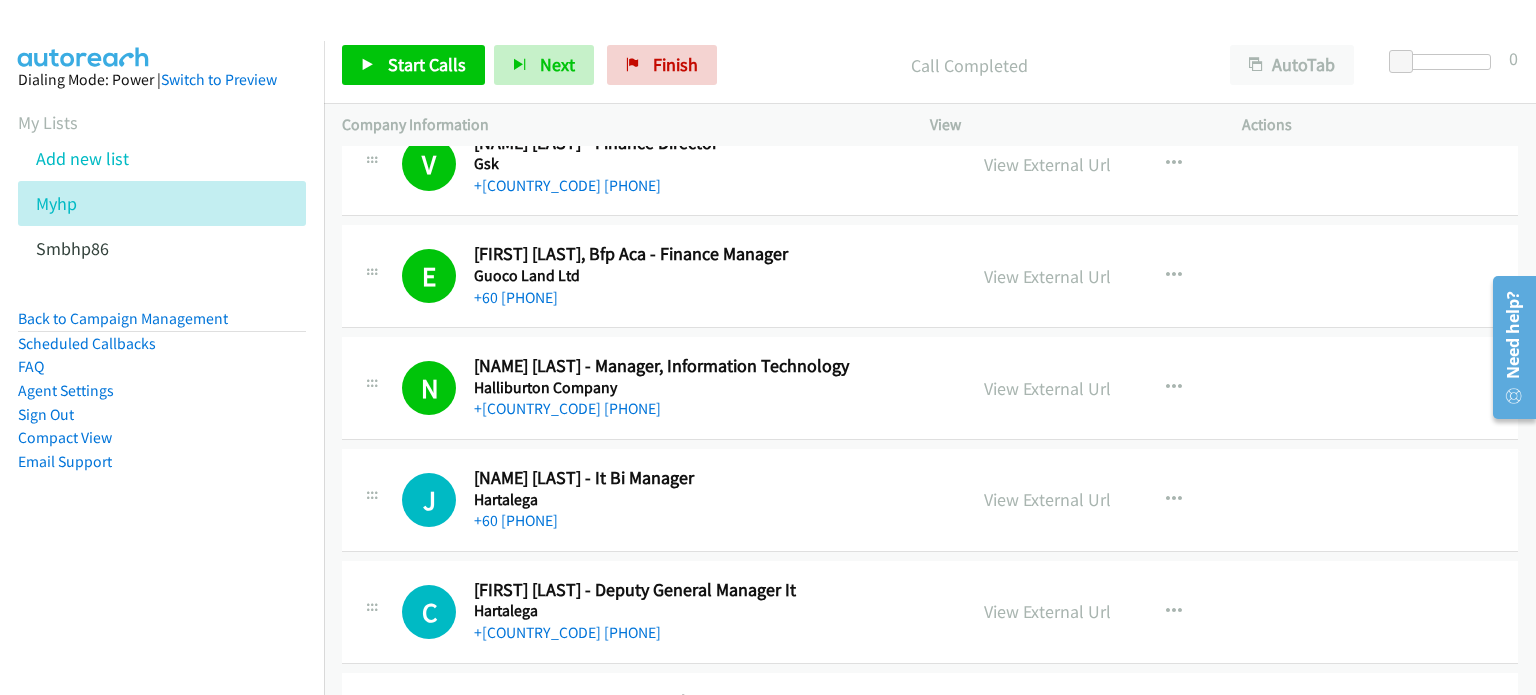 scroll, scrollTop: 7751, scrollLeft: 0, axis: vertical 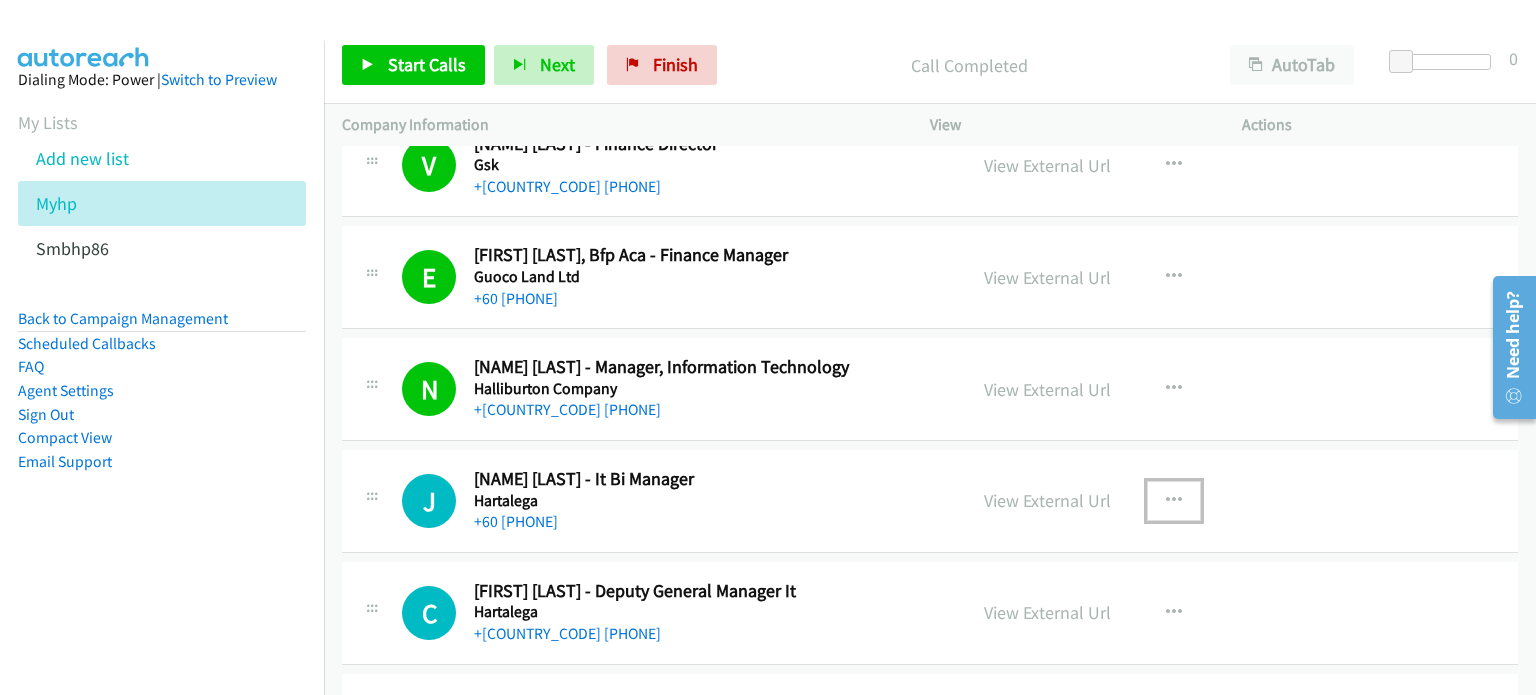 click at bounding box center (1174, 501) 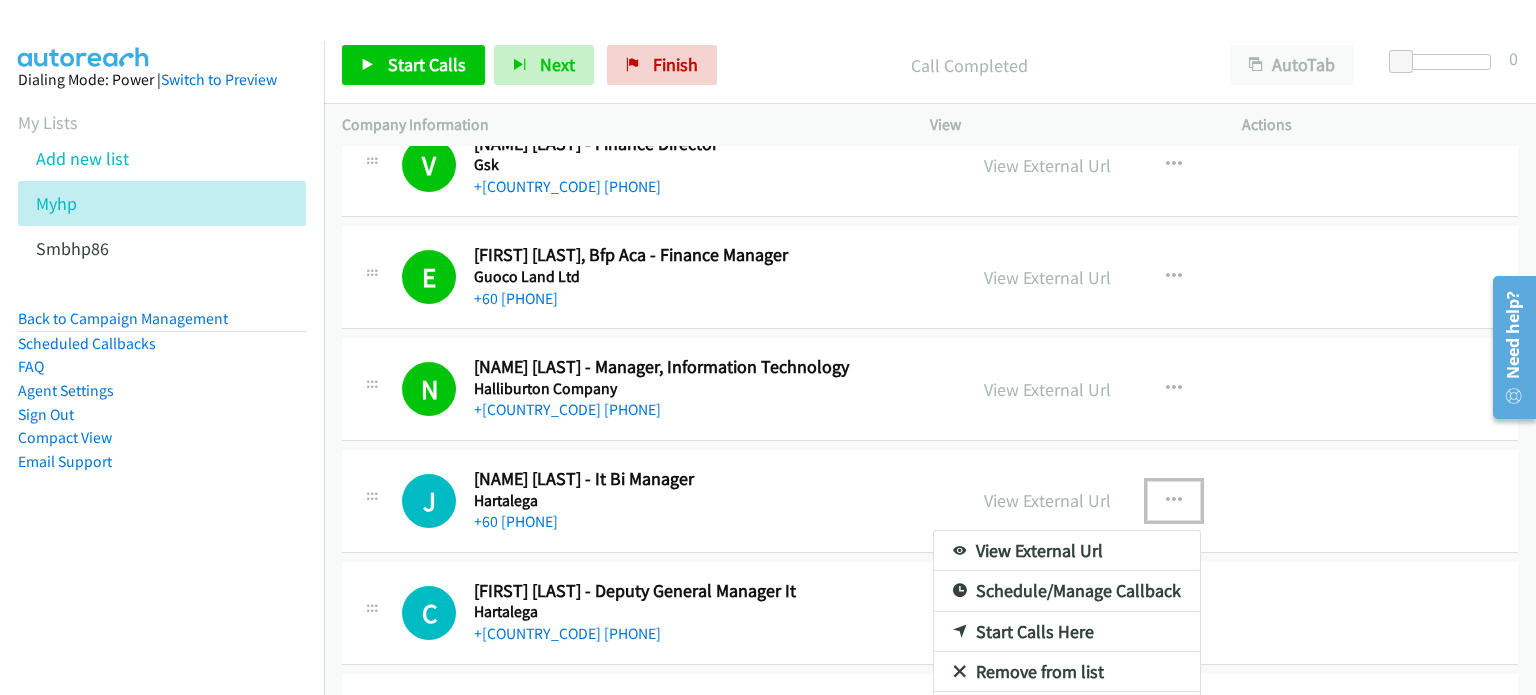 click on "Start Calls Here" at bounding box center (1067, 632) 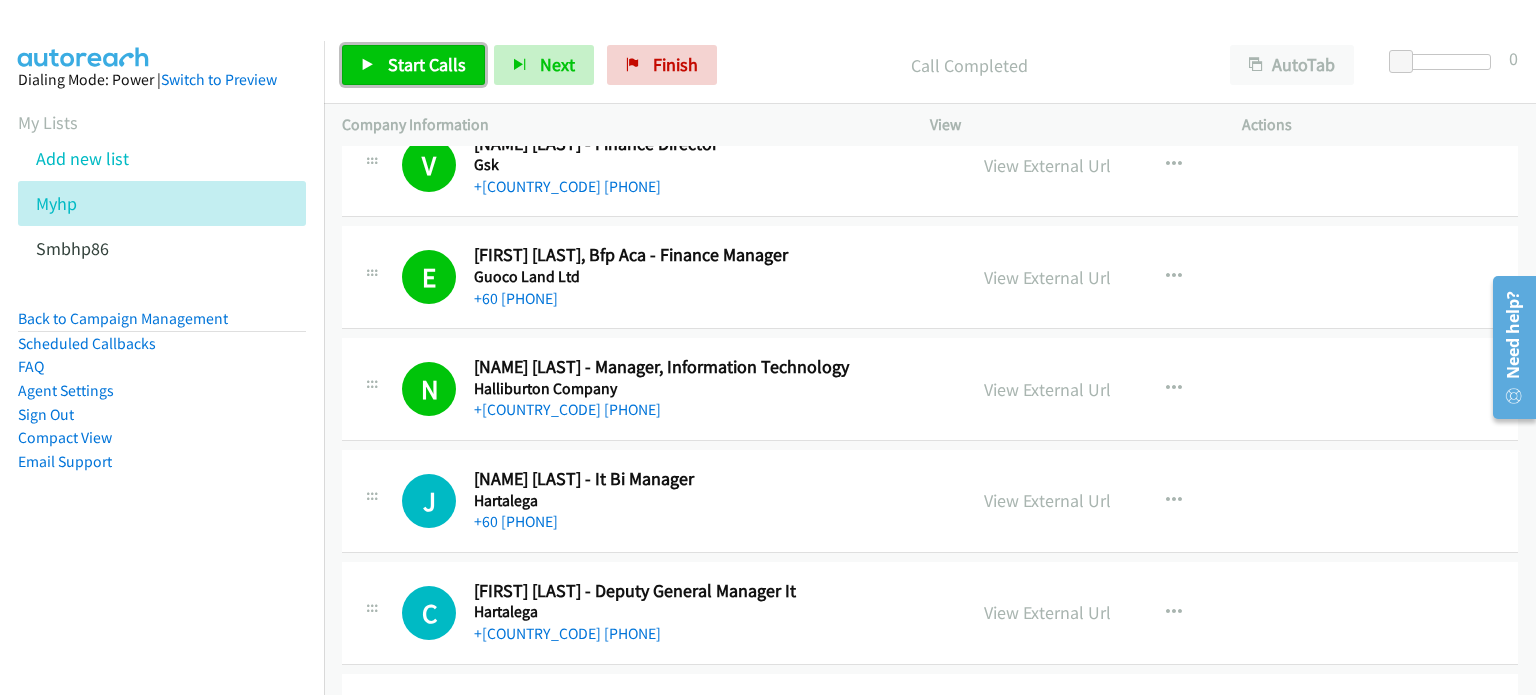 click on "Start Calls" at bounding box center (427, 64) 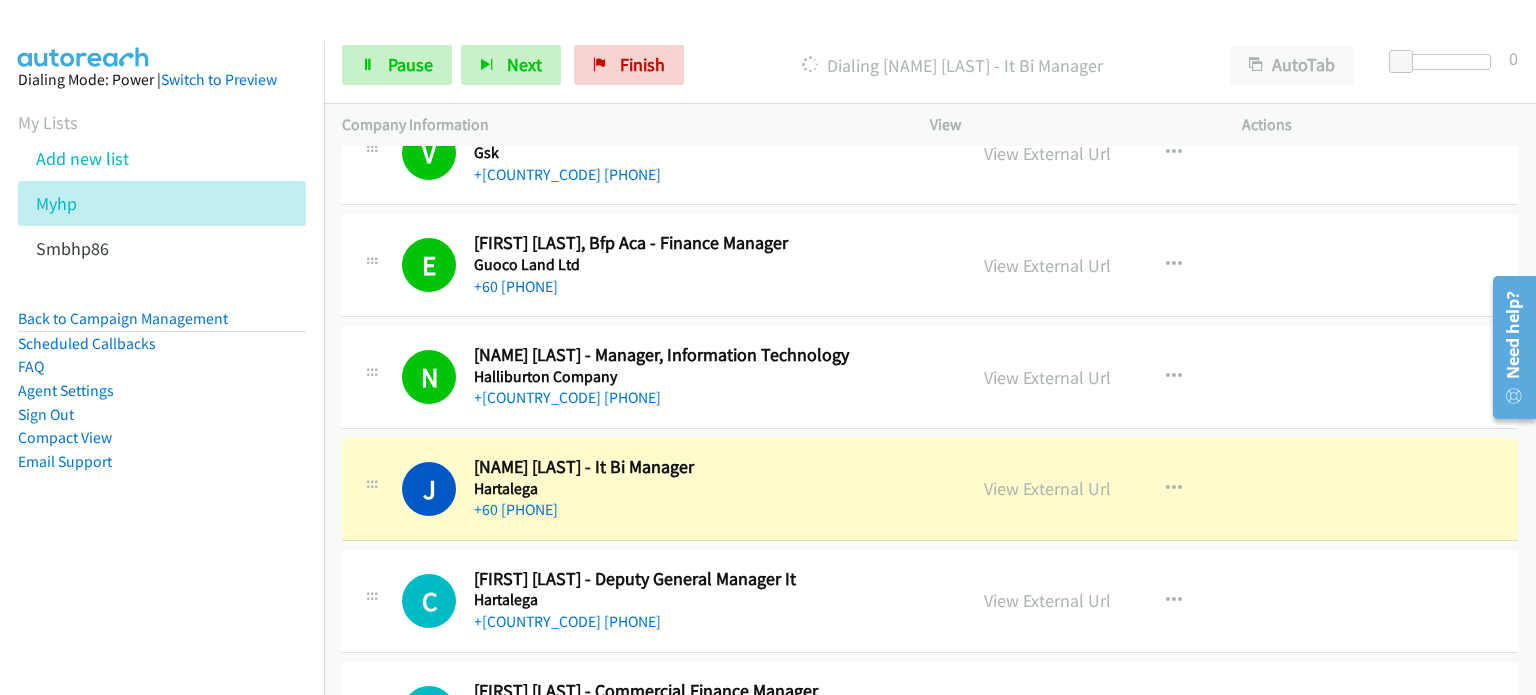 scroll, scrollTop: 7851, scrollLeft: 0, axis: vertical 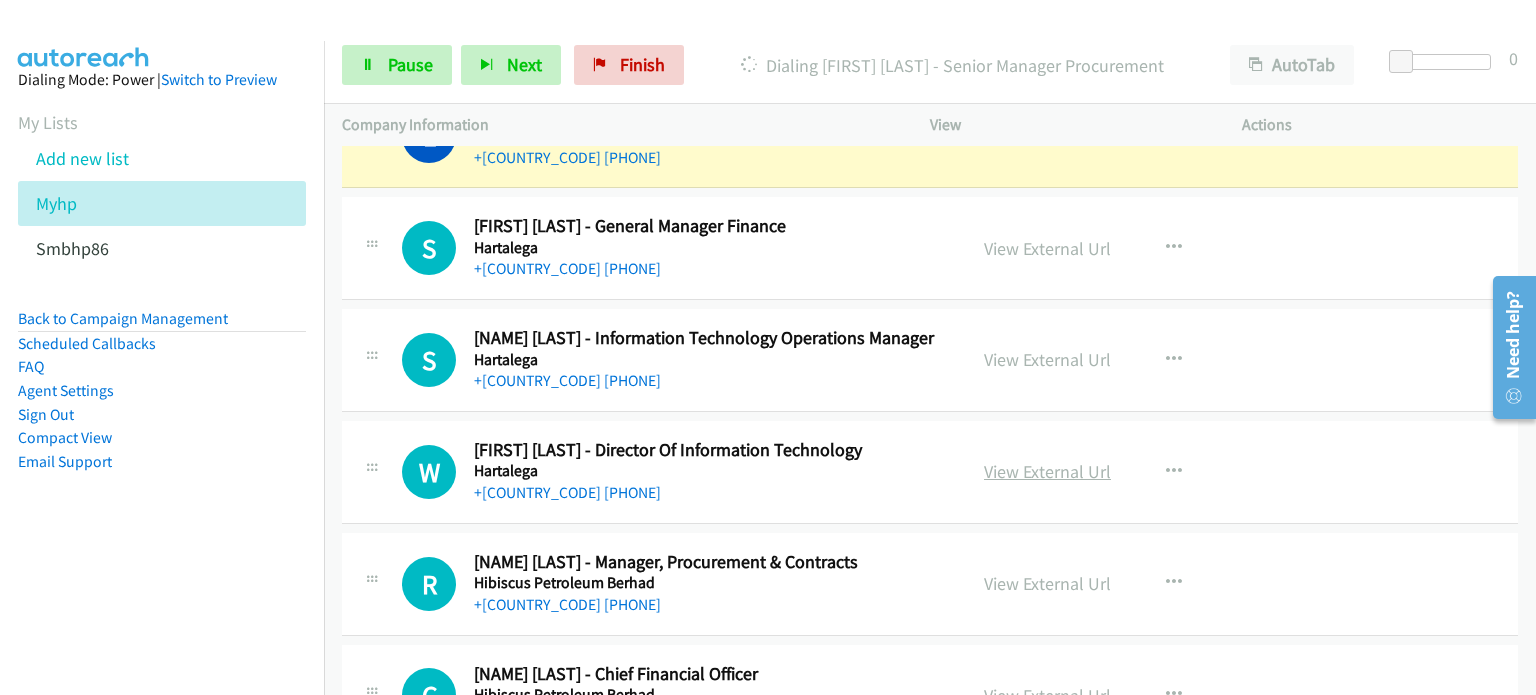 click on "View External Url" at bounding box center [1047, 471] 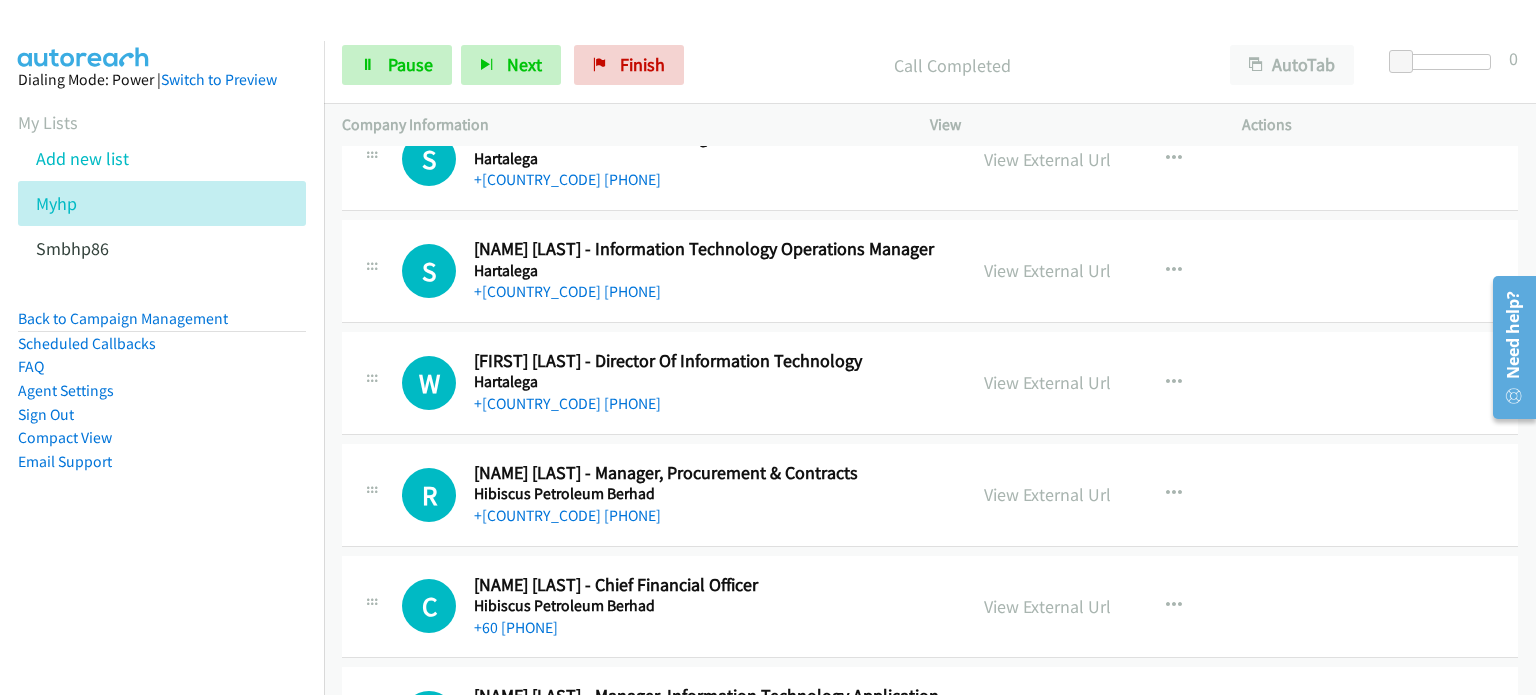 scroll, scrollTop: 8542, scrollLeft: 0, axis: vertical 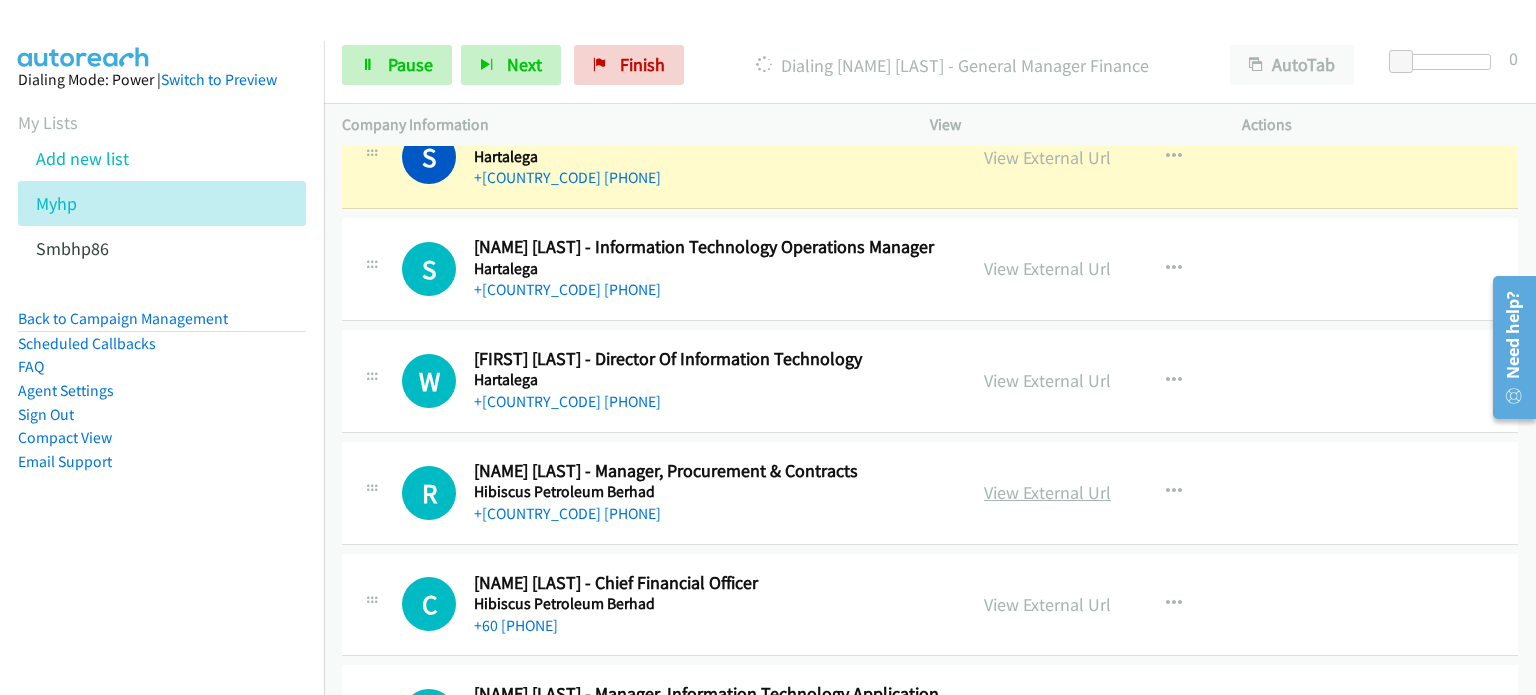 click on "View External Url" at bounding box center [1047, 492] 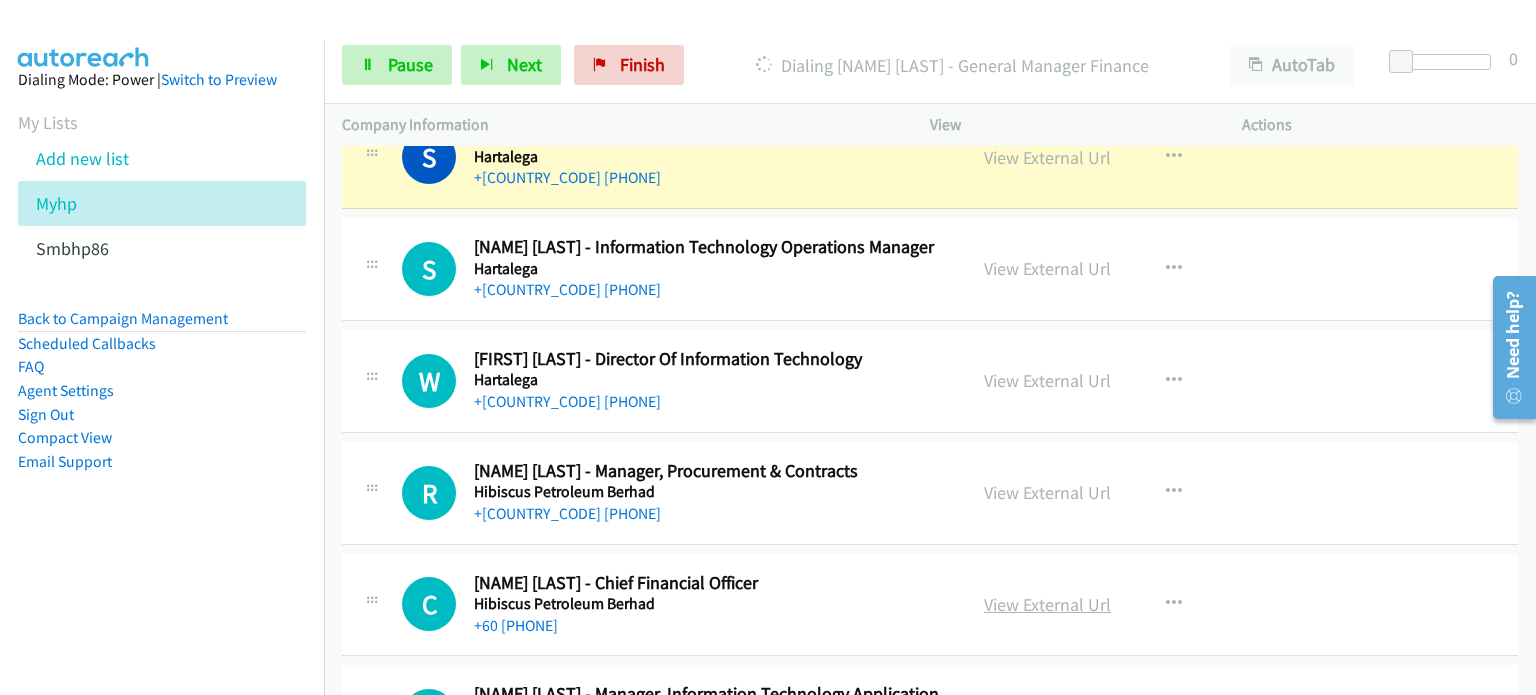 click on "View External Url" at bounding box center (1047, 604) 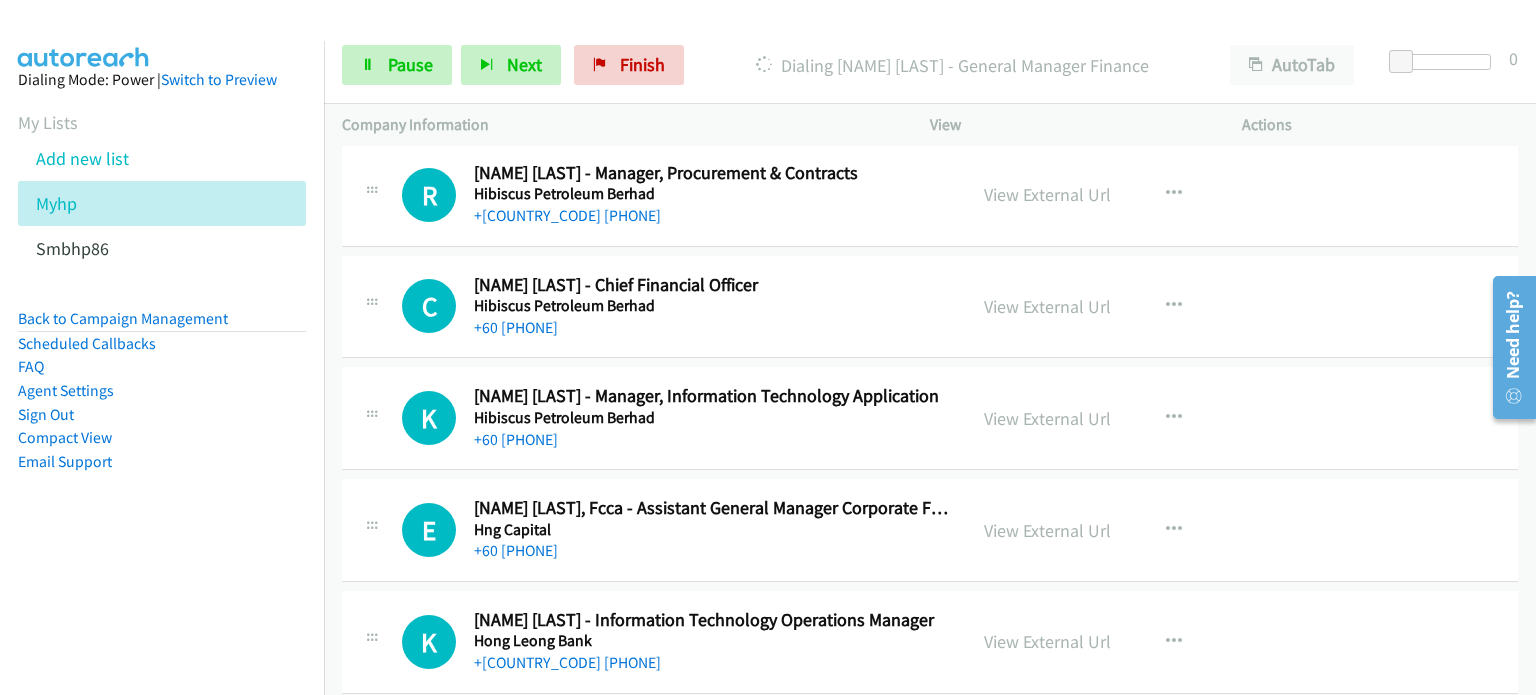 scroll, scrollTop: 8842, scrollLeft: 0, axis: vertical 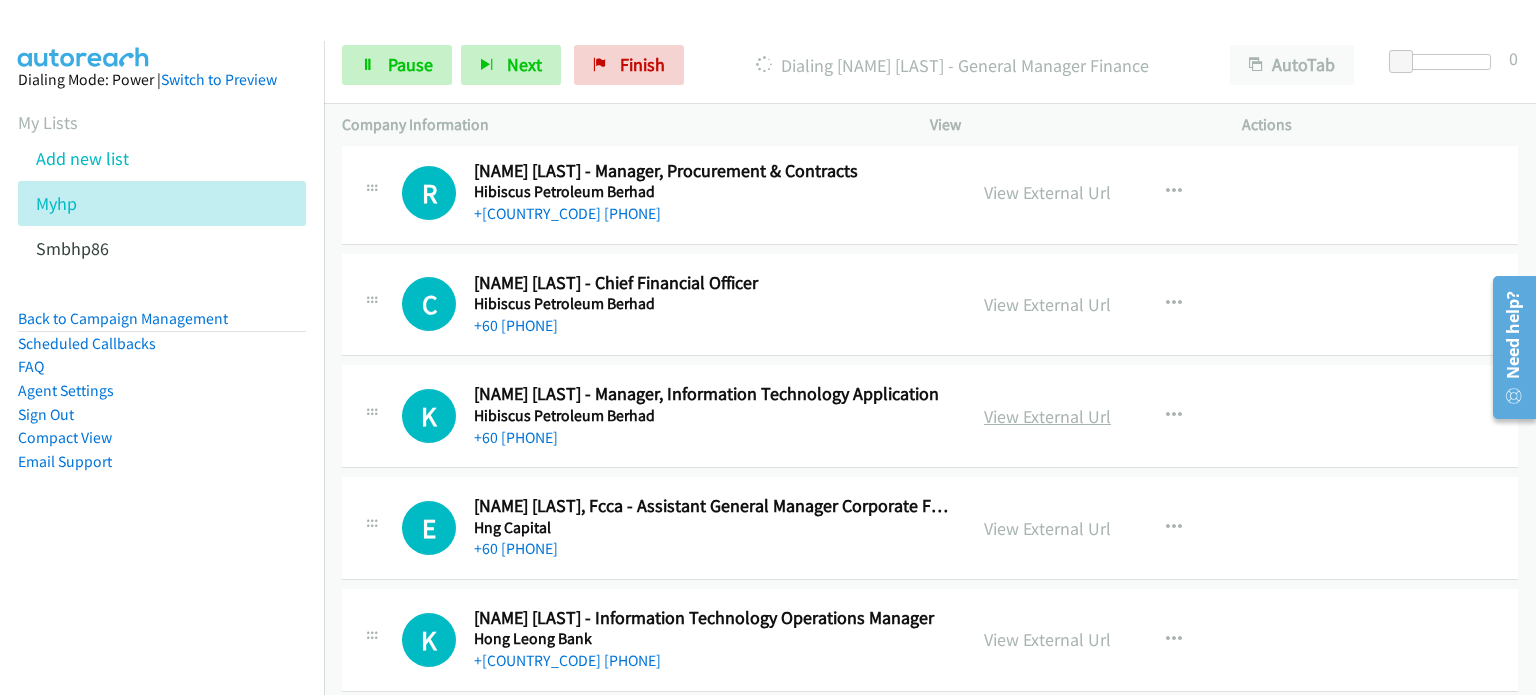 click on "View External Url" at bounding box center [1047, 416] 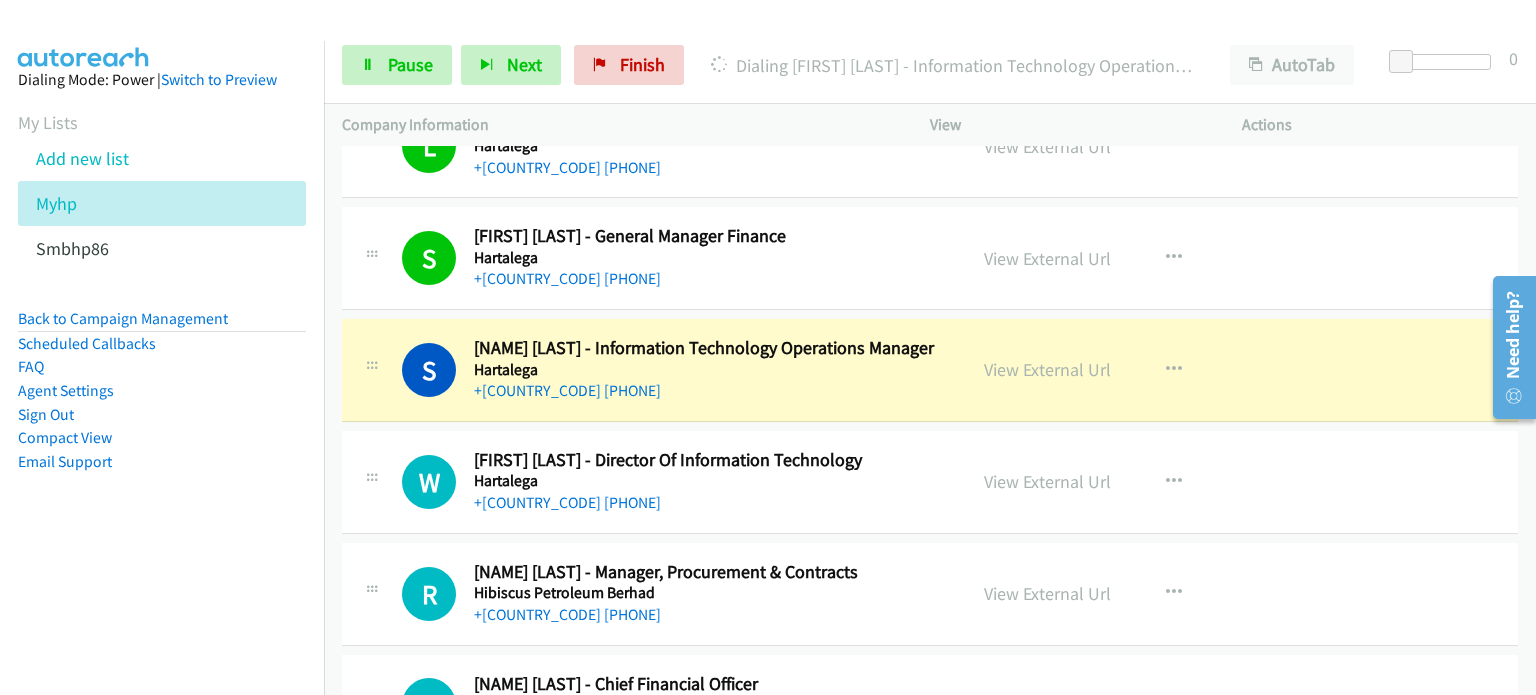 scroll, scrollTop: 8440, scrollLeft: 0, axis: vertical 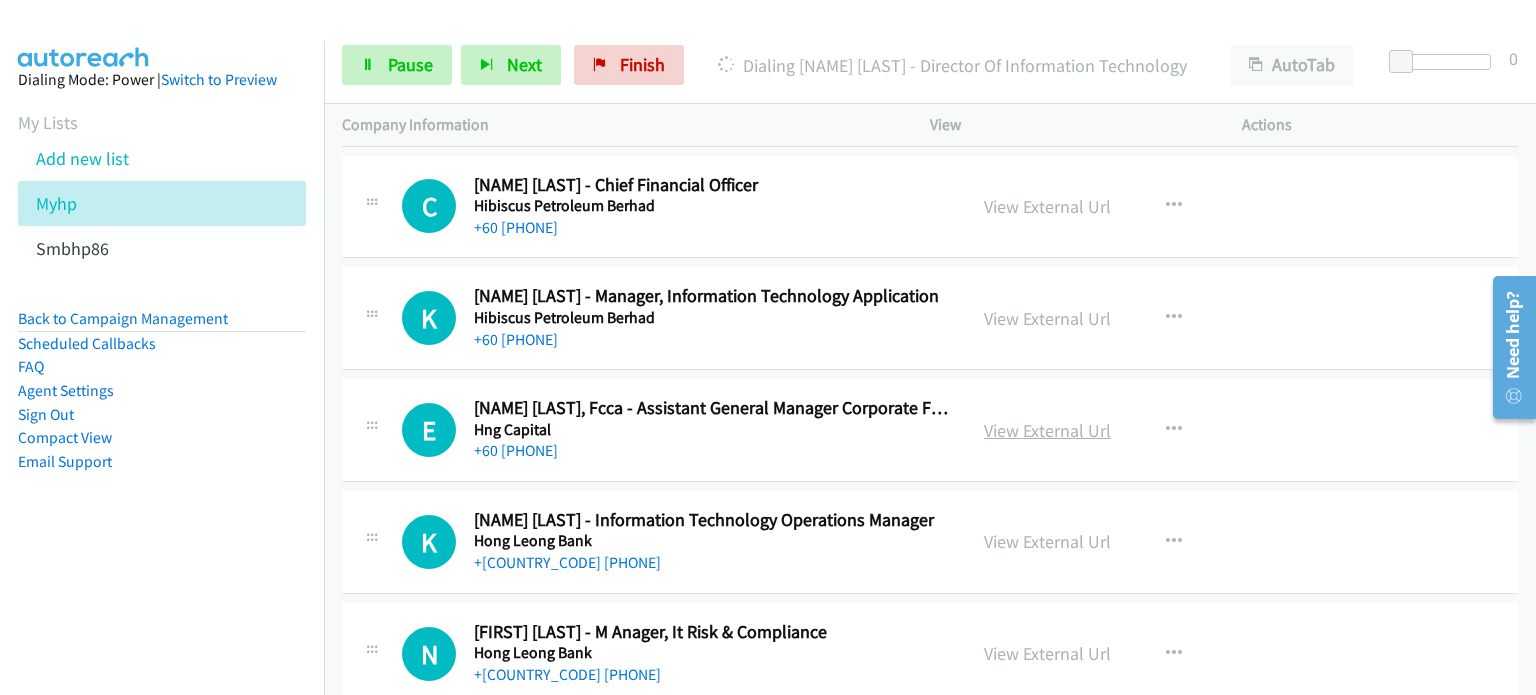 click on "View External Url" at bounding box center [1047, 430] 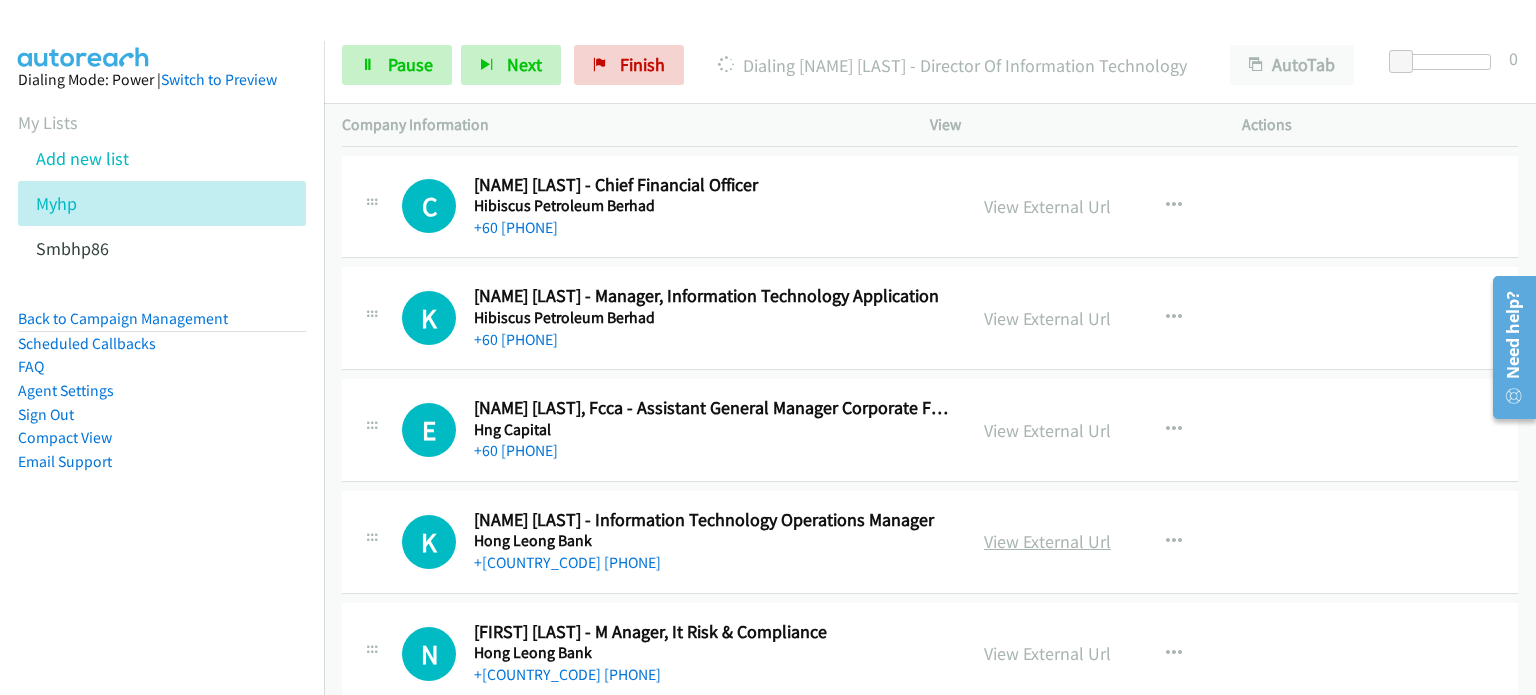 click on "View External Url" at bounding box center [1047, 541] 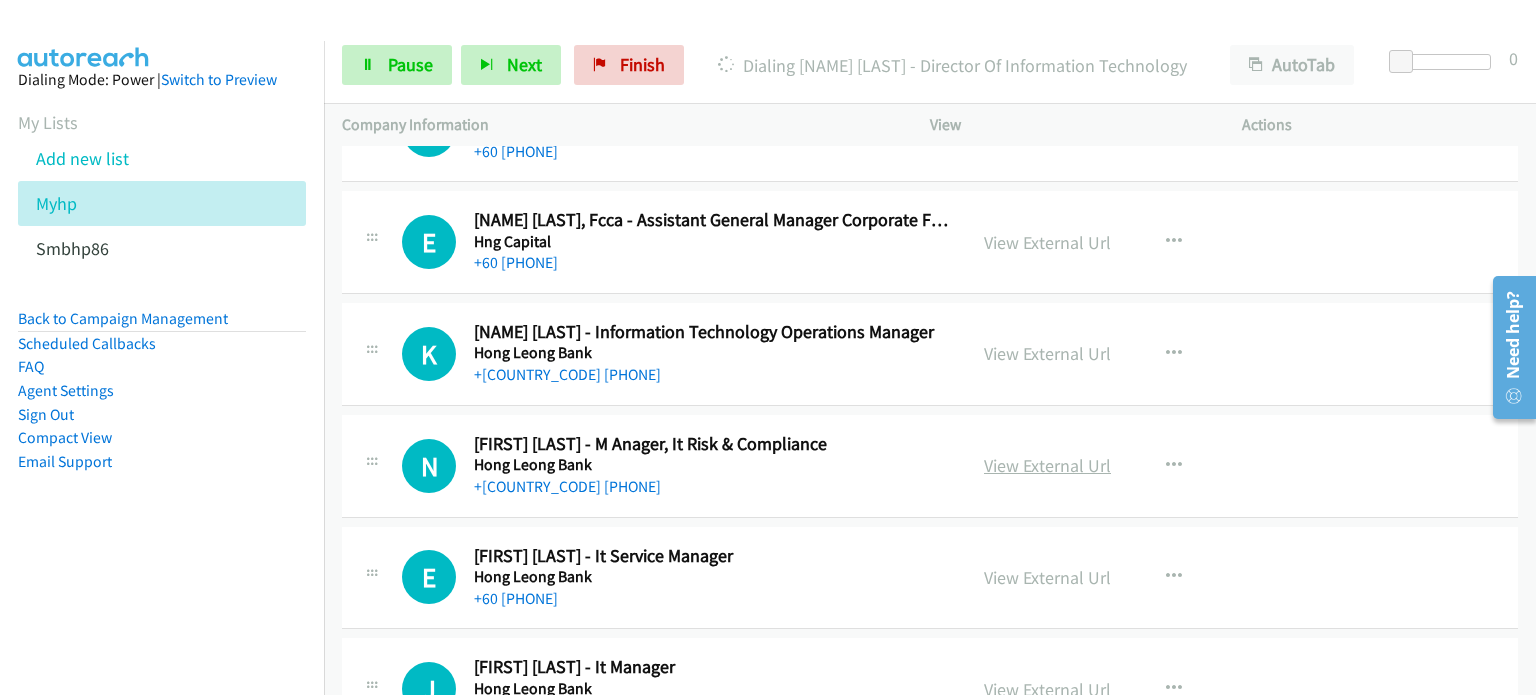 scroll, scrollTop: 9129, scrollLeft: 0, axis: vertical 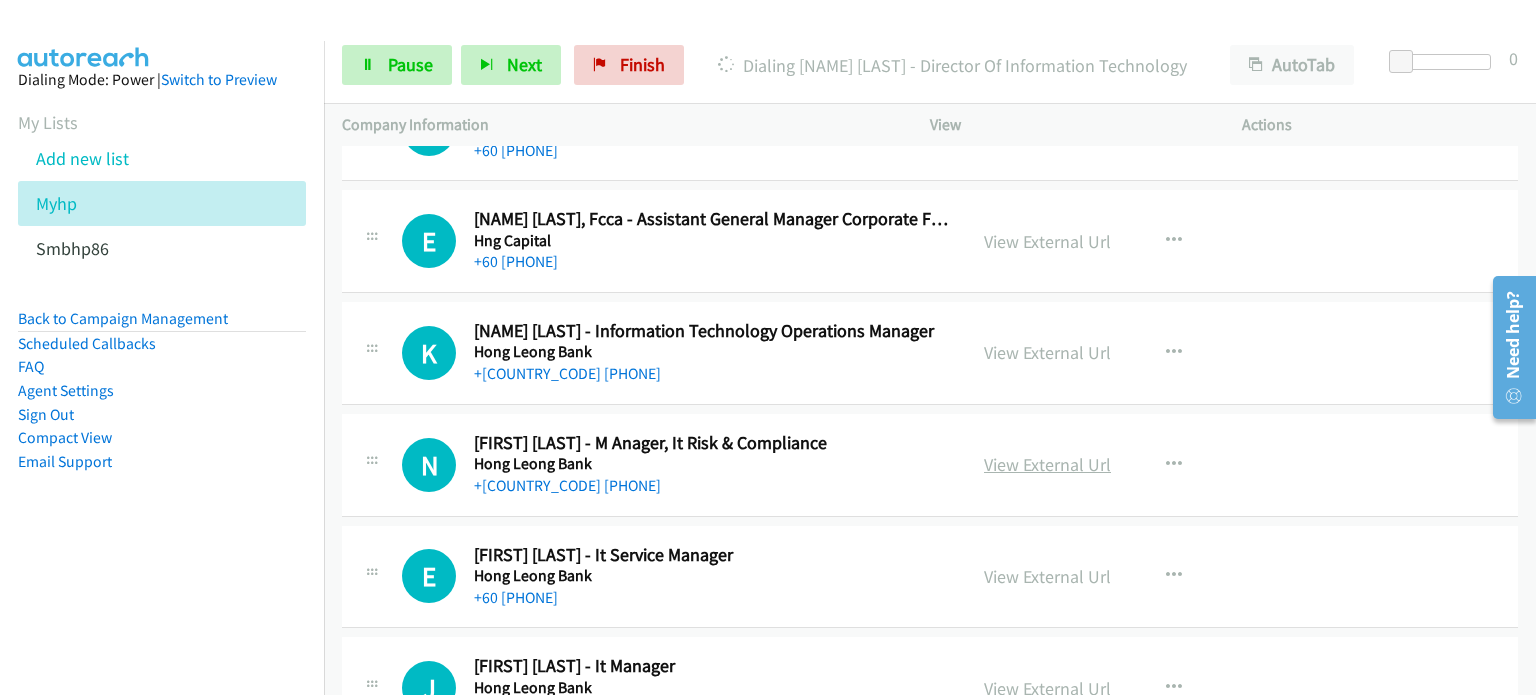 click on "View External Url" at bounding box center (1047, 464) 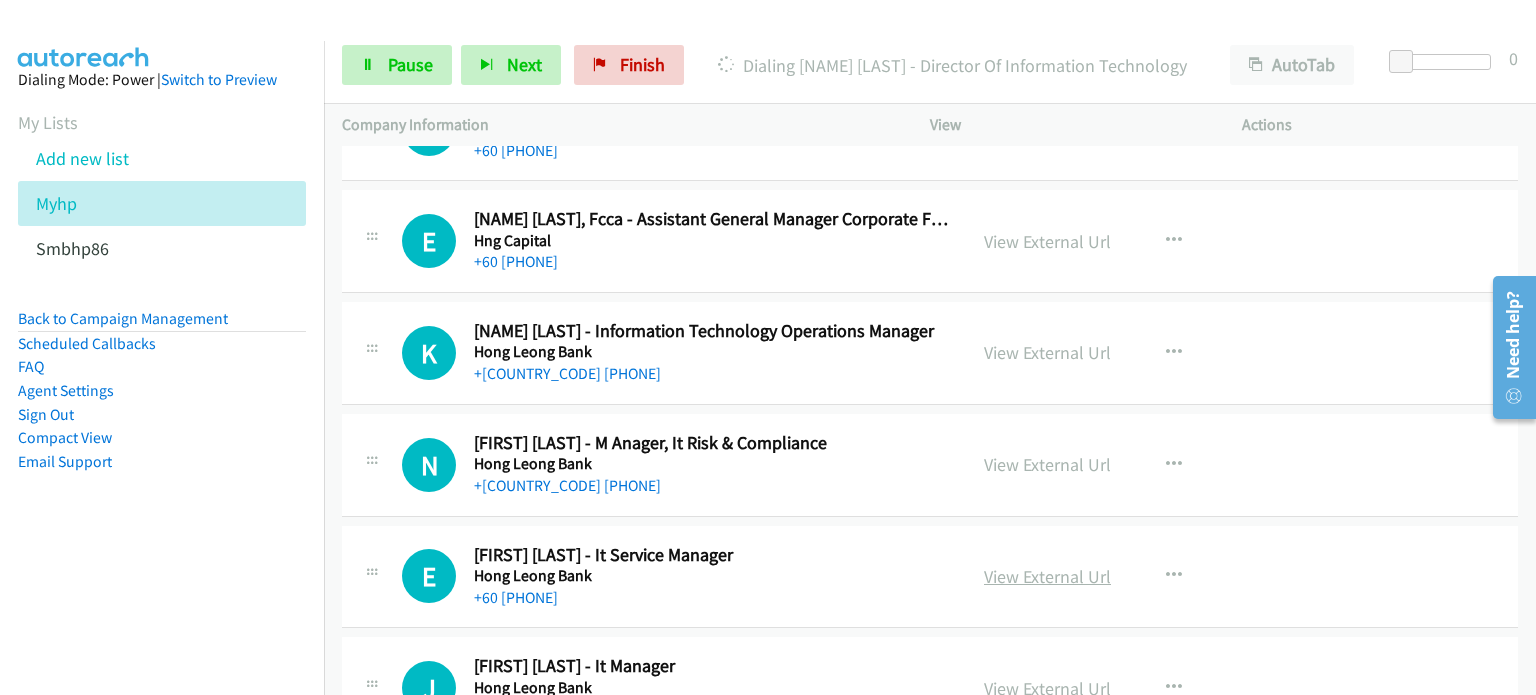 click on "View External Url" at bounding box center [1047, 576] 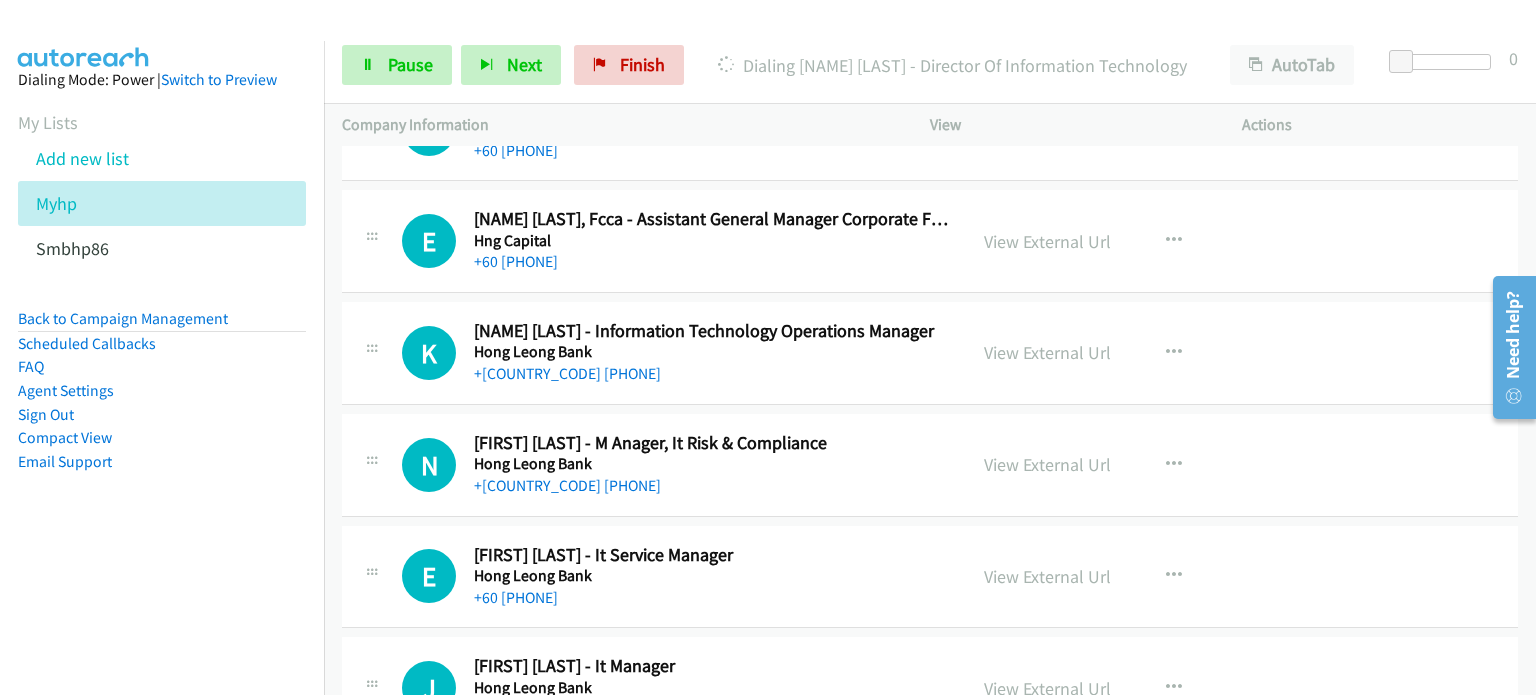click on "View External Url" at bounding box center [1047, 688] 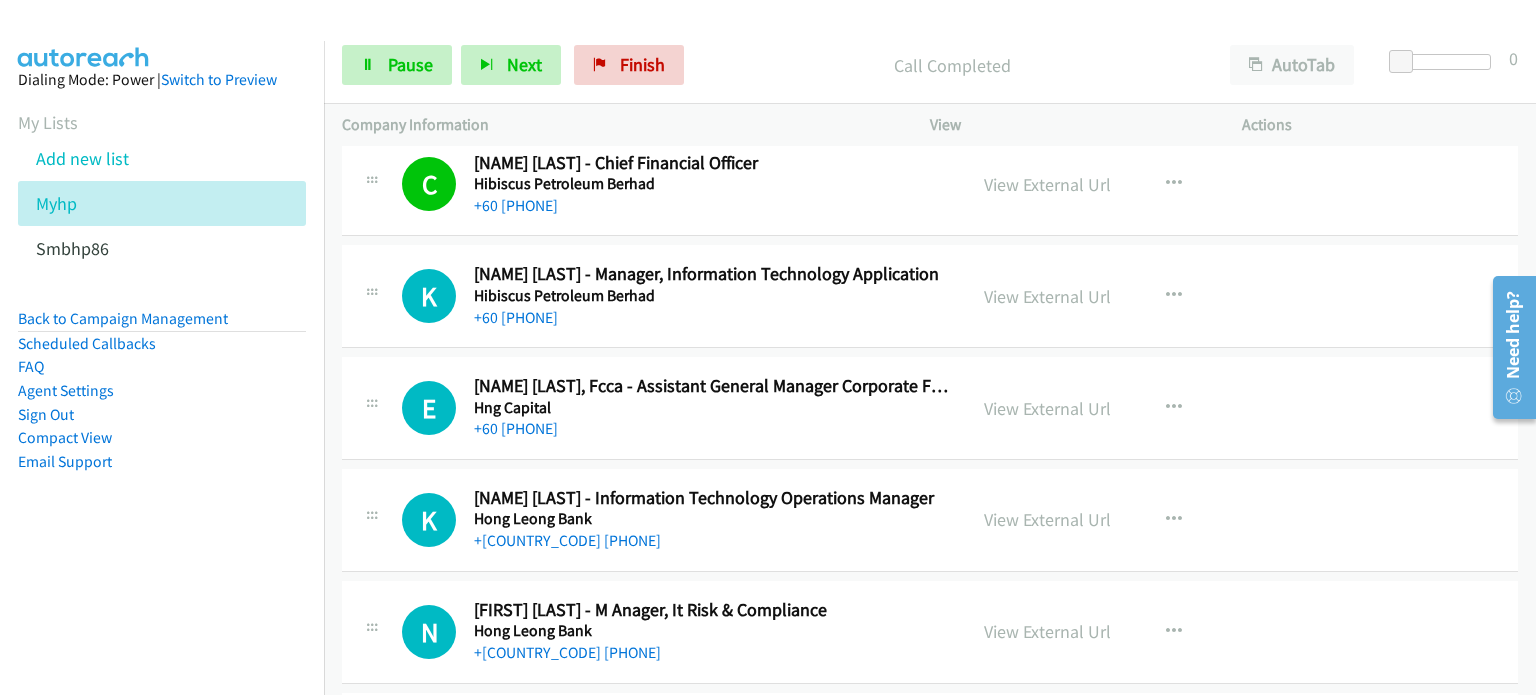 scroll, scrollTop: 8916, scrollLeft: 0, axis: vertical 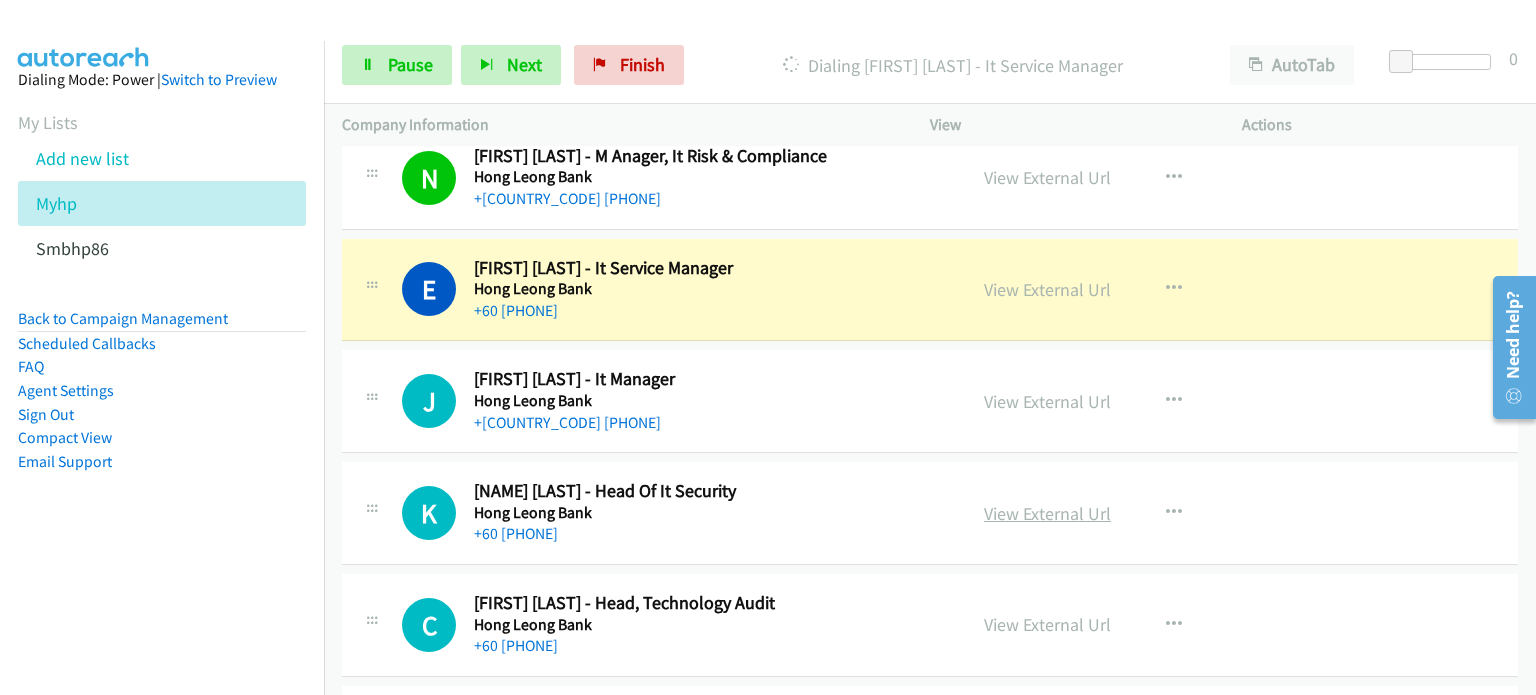 click on "View External Url" at bounding box center [1047, 513] 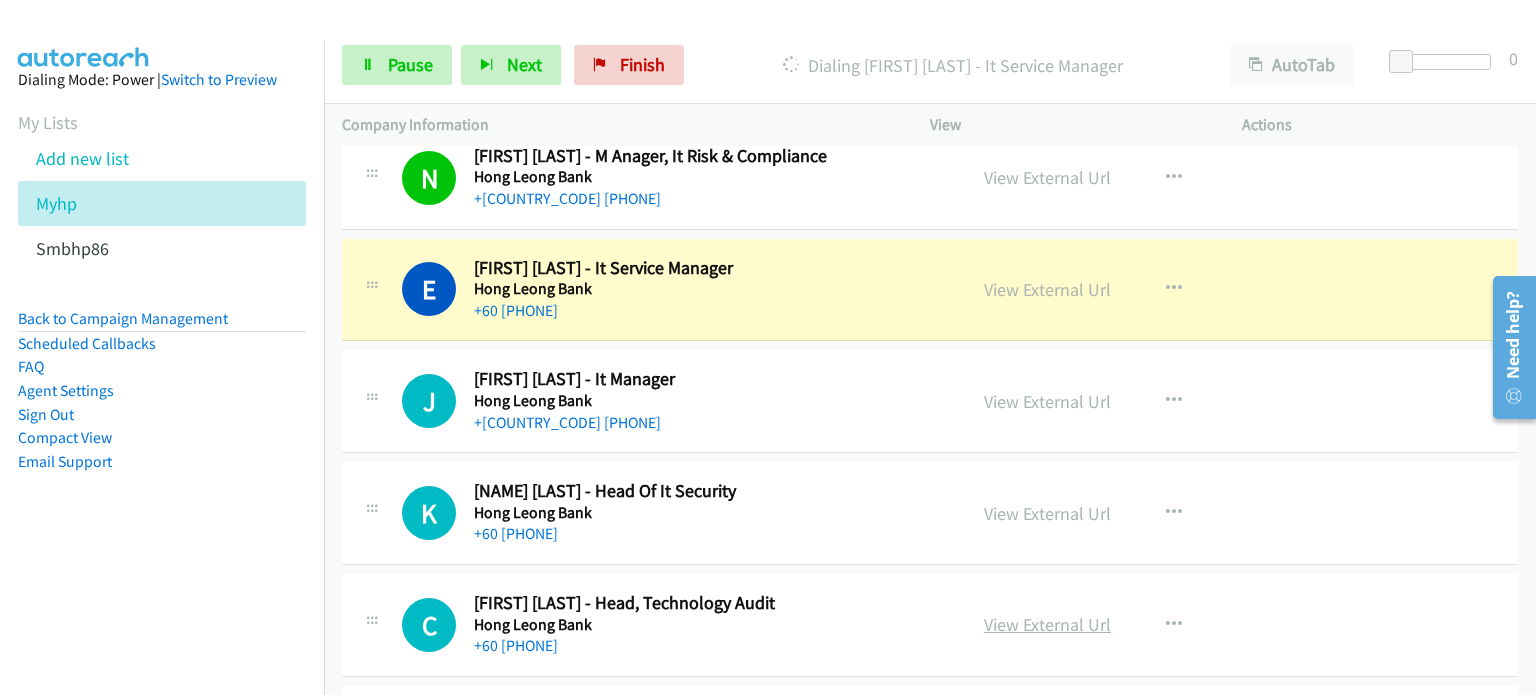 click on "View External Url" at bounding box center (1047, 624) 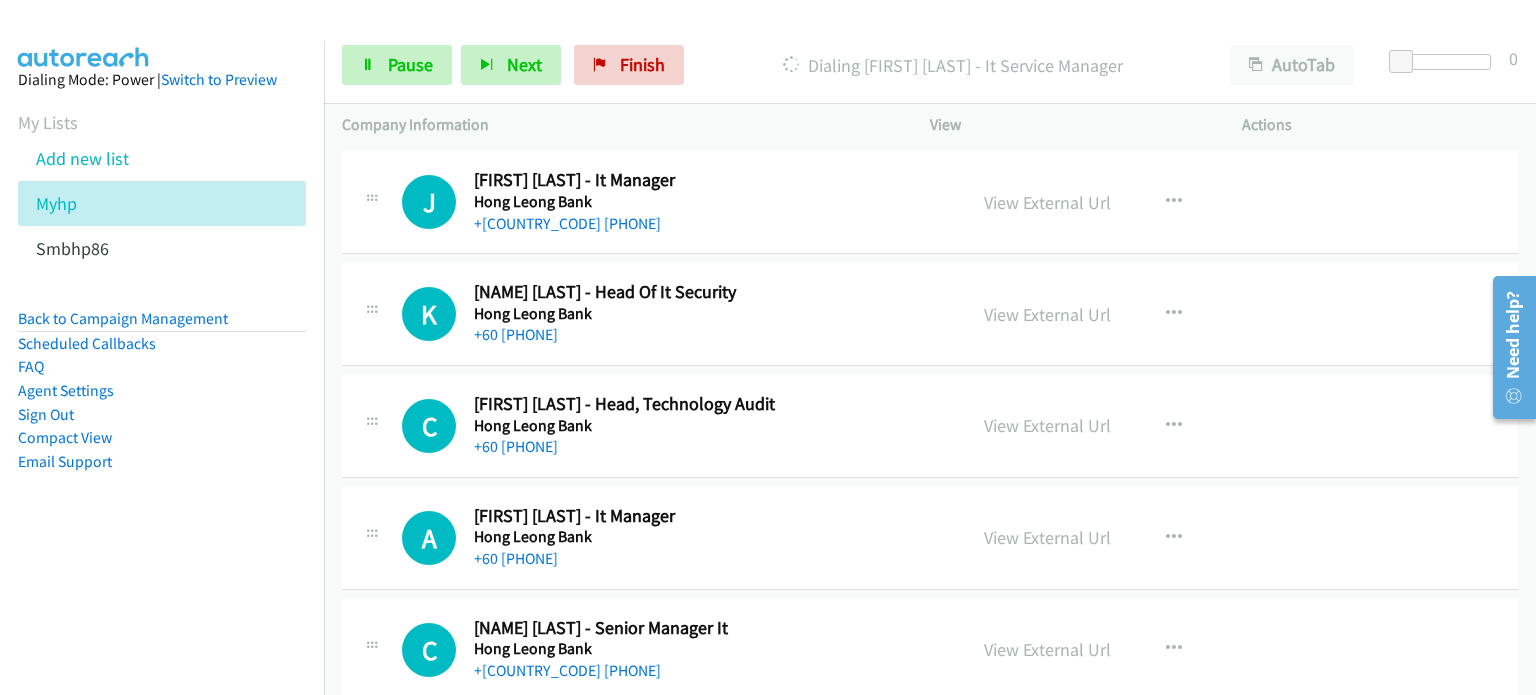 scroll, scrollTop: 9616, scrollLeft: 0, axis: vertical 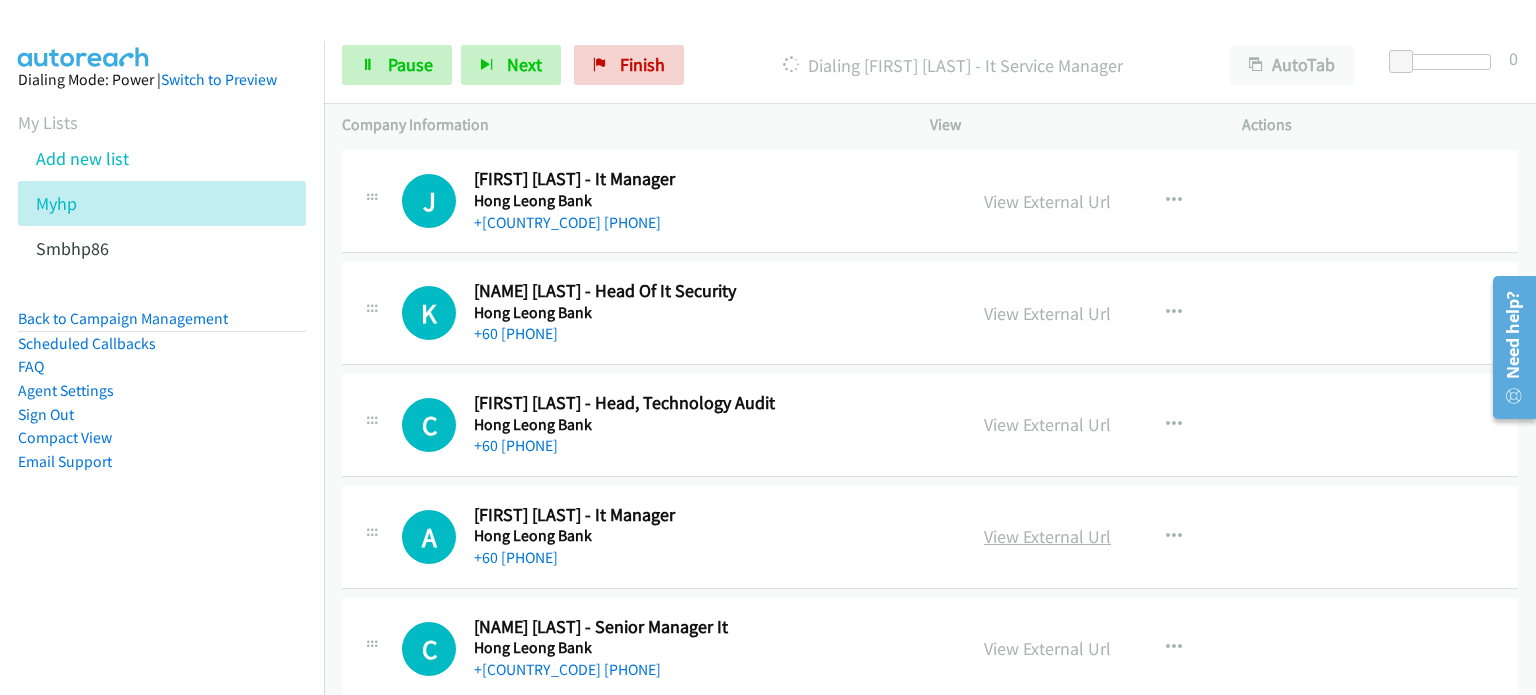 click on "View External Url" at bounding box center [1047, 536] 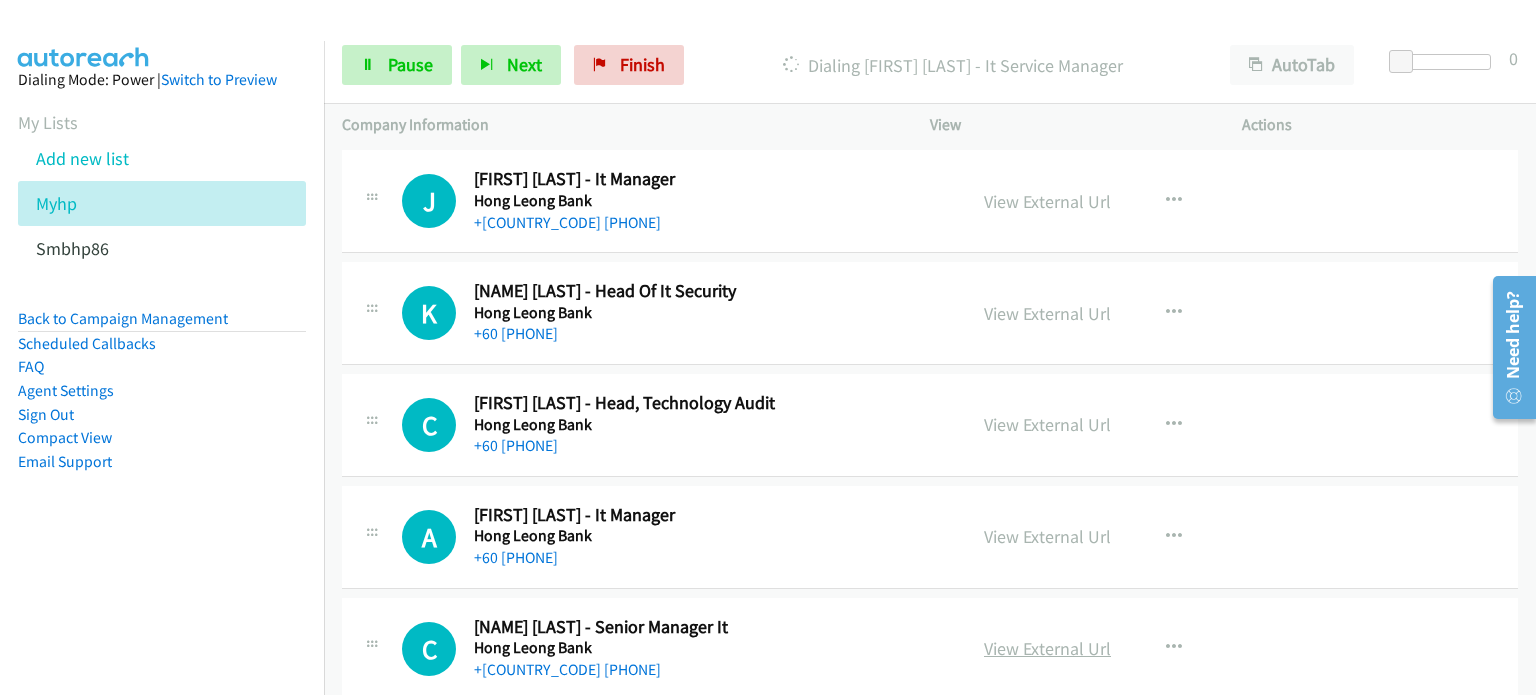 click on "View External Url" at bounding box center [1047, 648] 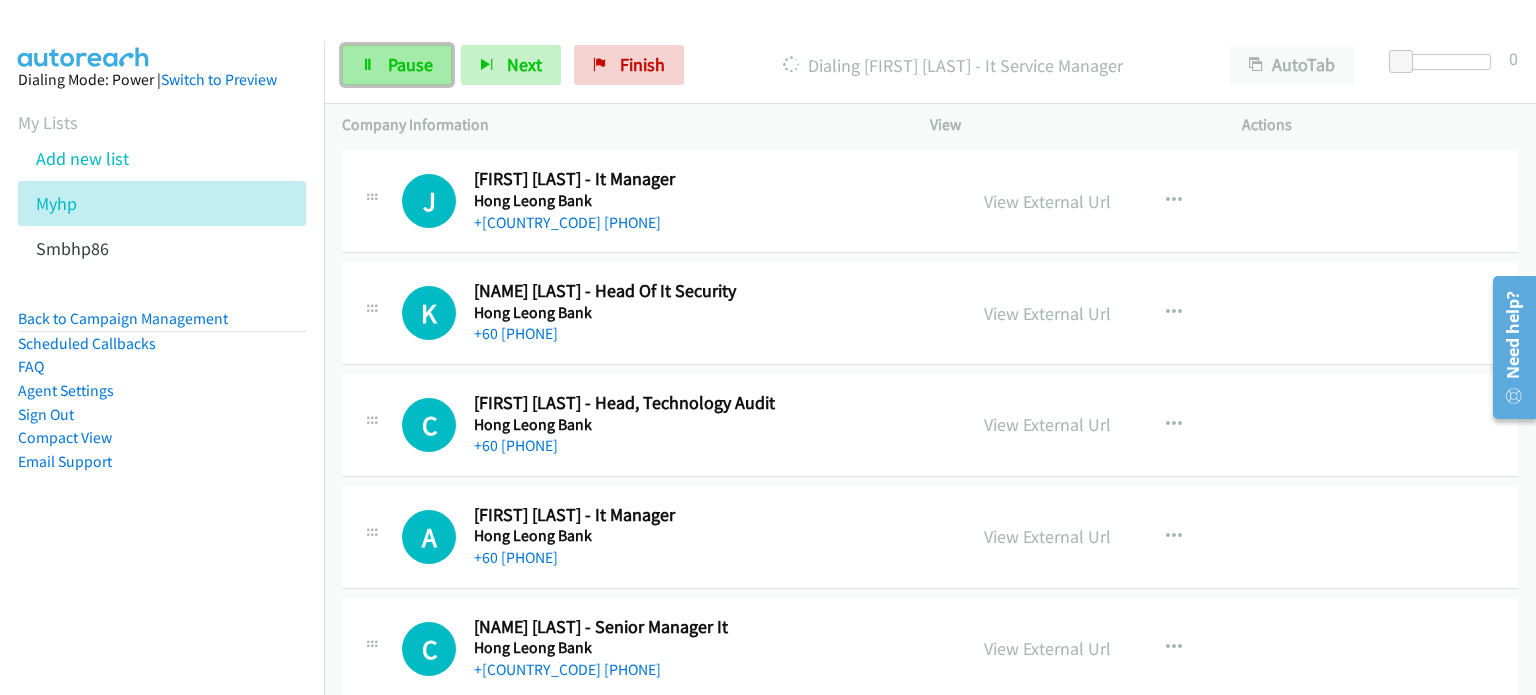 click on "Pause" at bounding box center (397, 65) 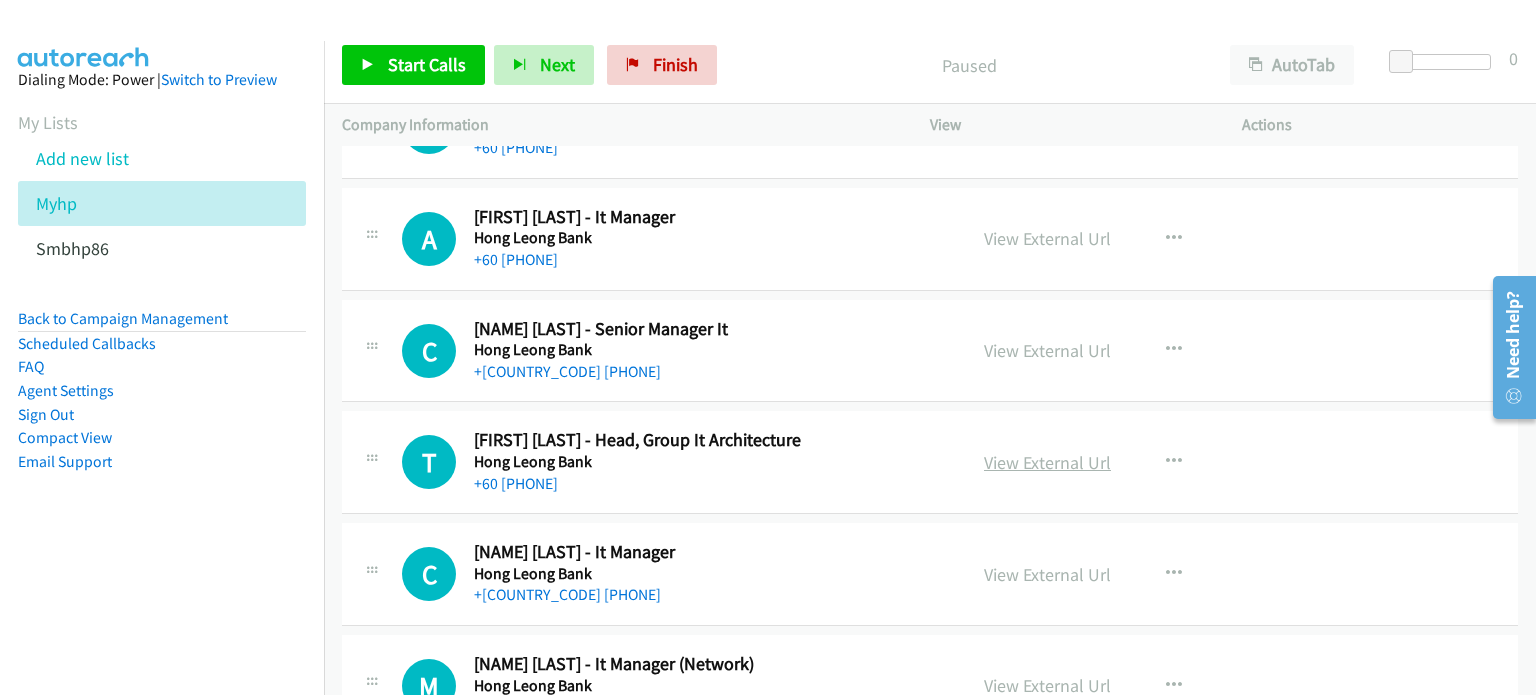 scroll, scrollTop: 9915, scrollLeft: 0, axis: vertical 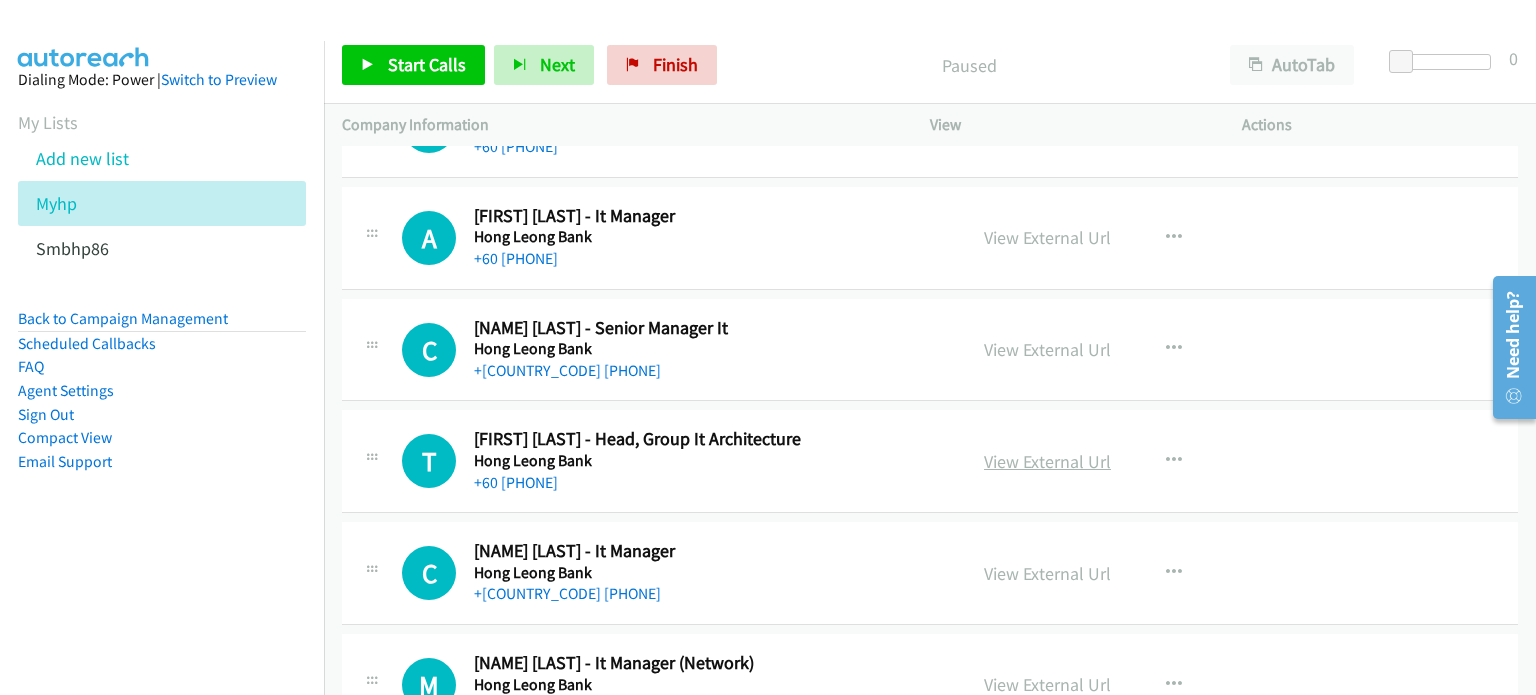 click on "View External Url" at bounding box center (1047, 461) 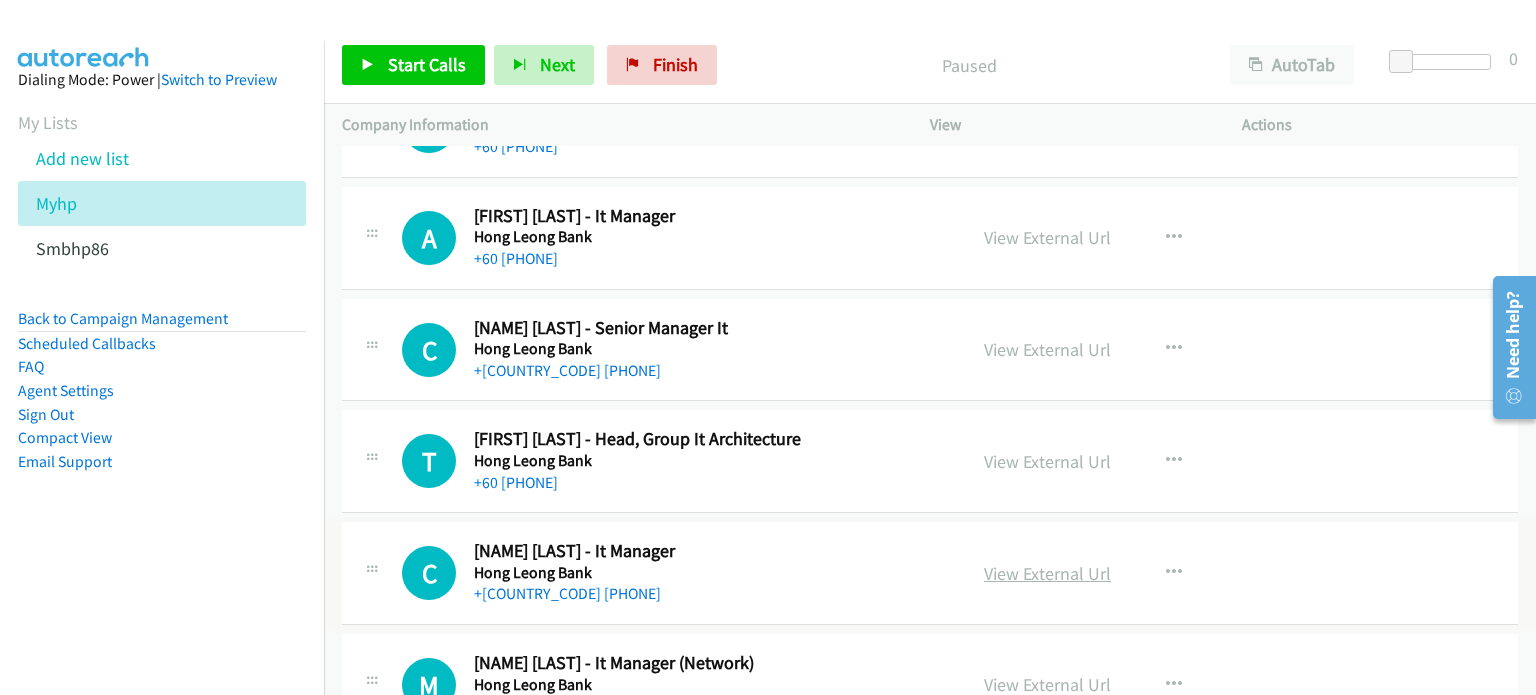 click on "View External Url" at bounding box center (1047, 573) 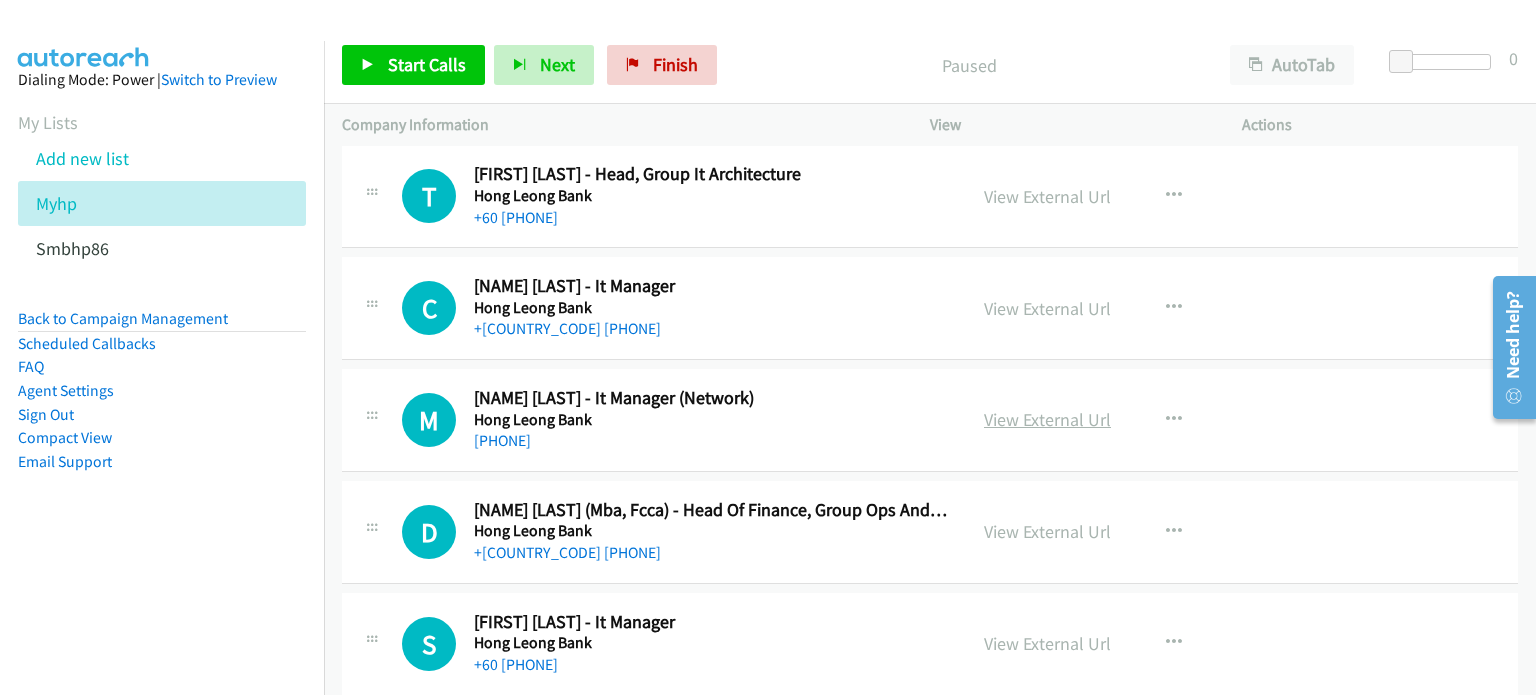 scroll, scrollTop: 10180, scrollLeft: 0, axis: vertical 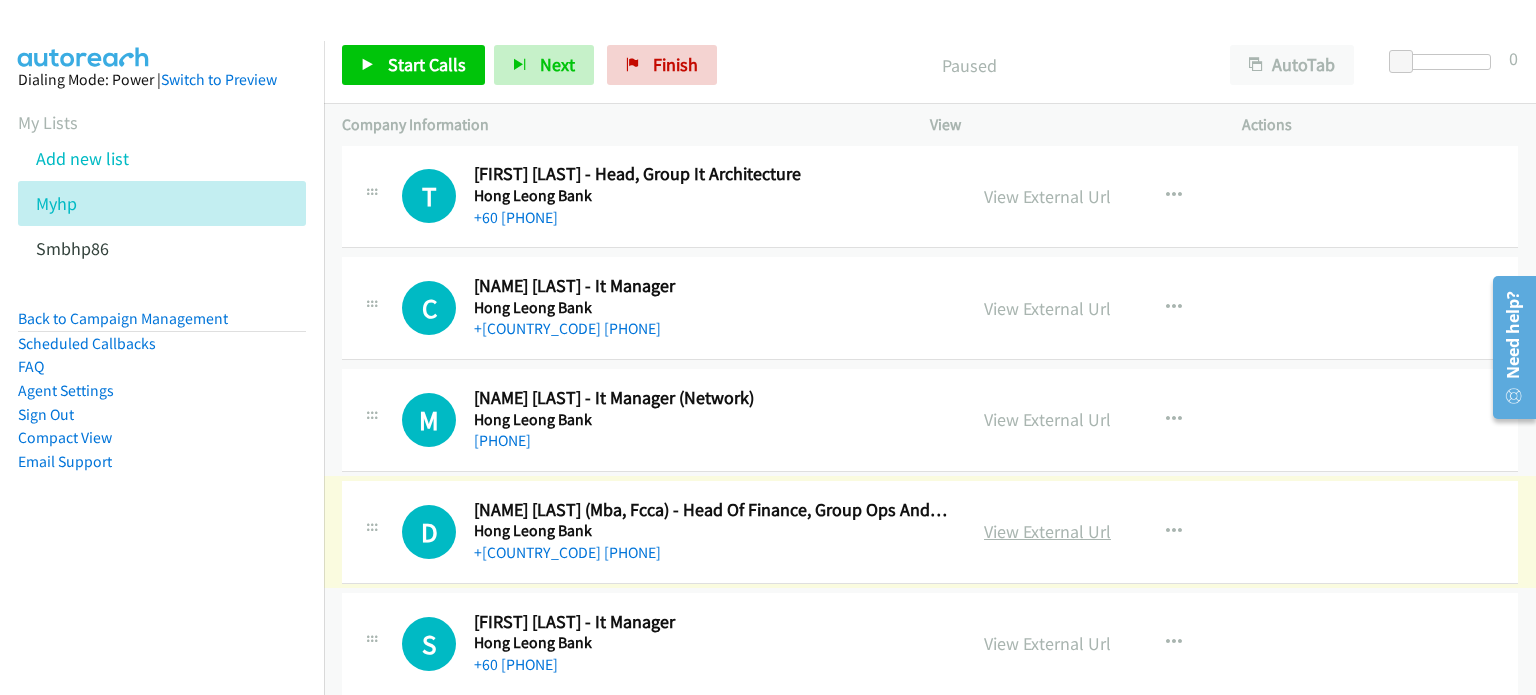 click on "View External Url" at bounding box center [1047, 531] 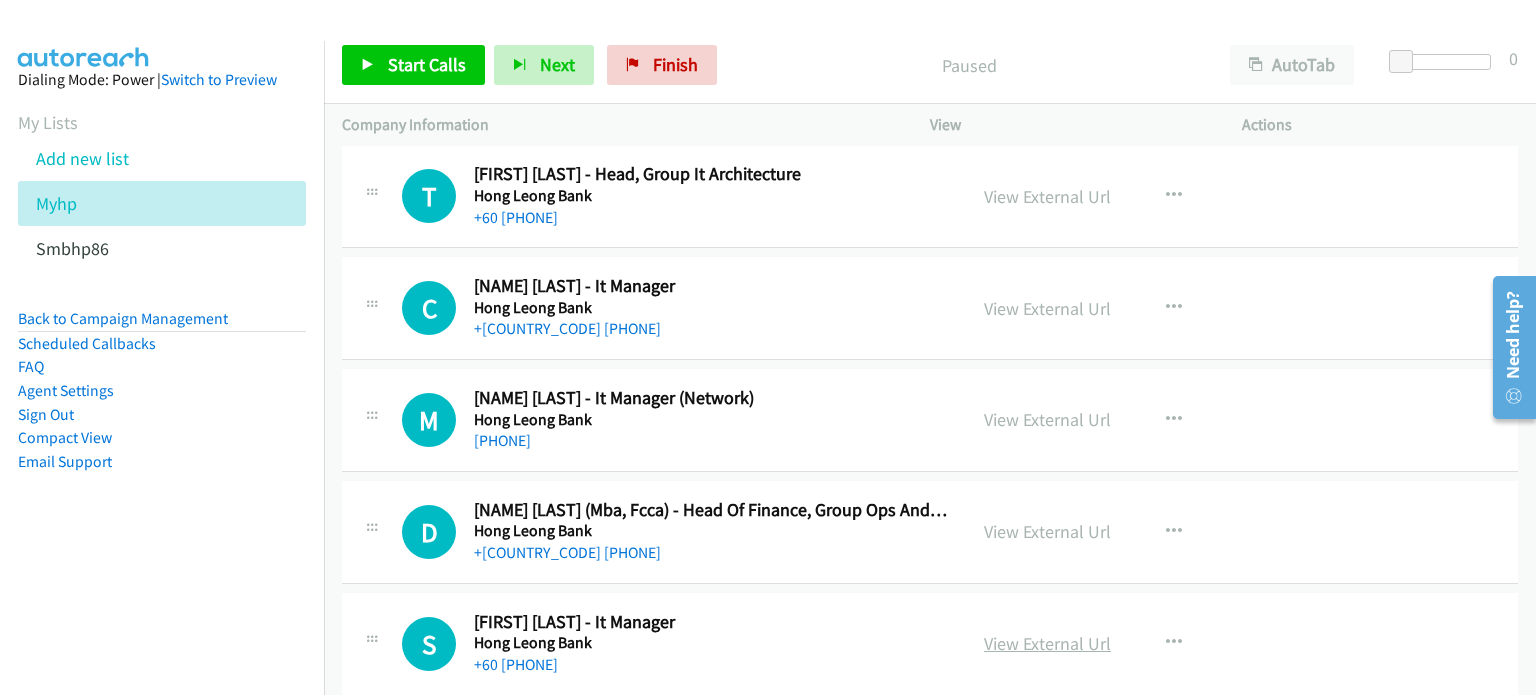 click on "View External Url" at bounding box center [1047, 643] 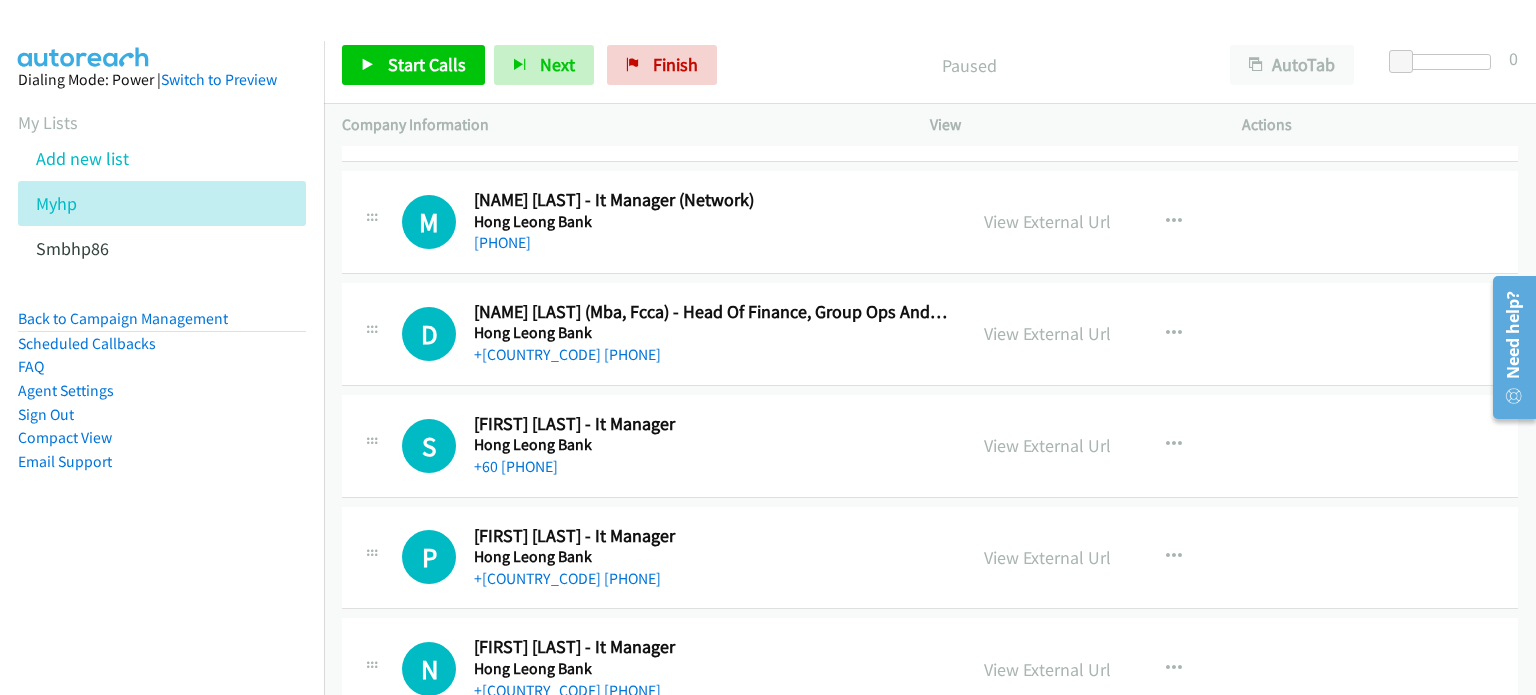 scroll, scrollTop: 10380, scrollLeft: 0, axis: vertical 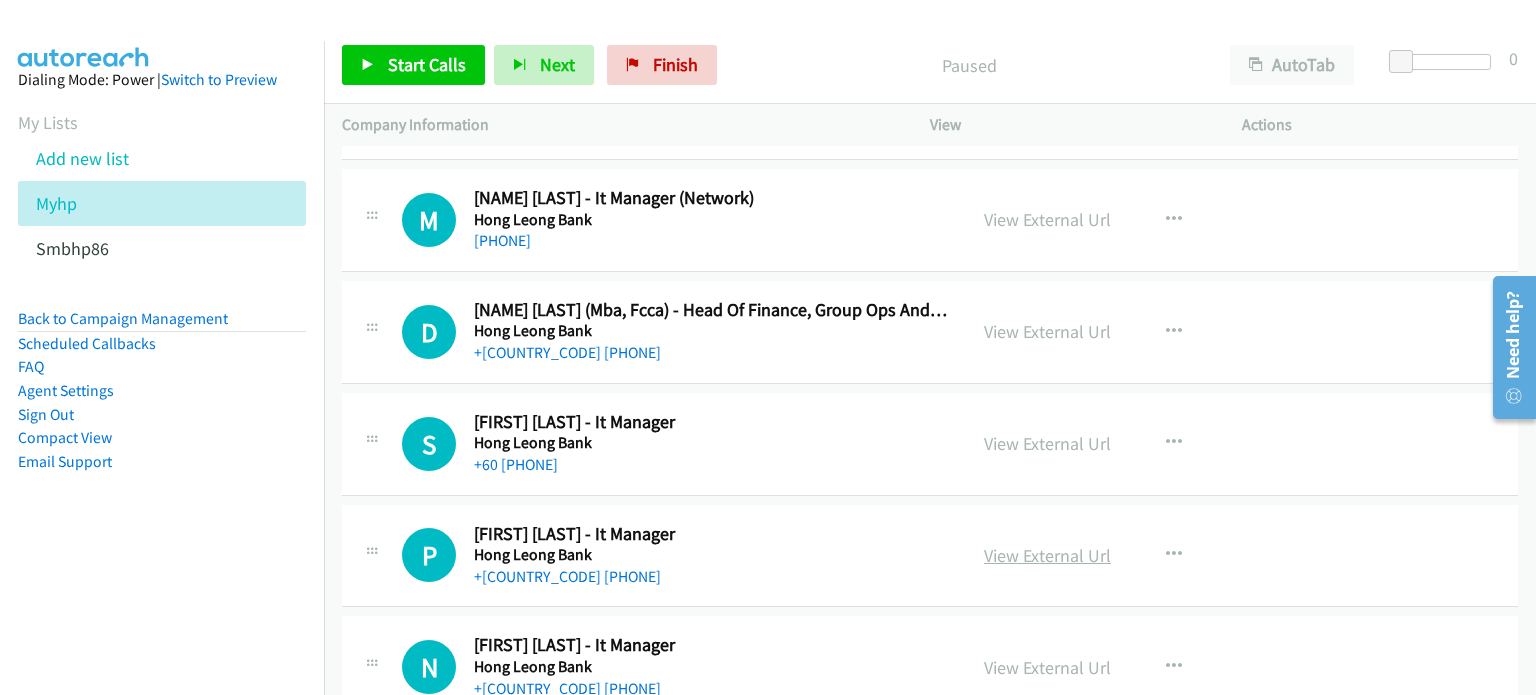 click on "View External Url" at bounding box center [1047, 555] 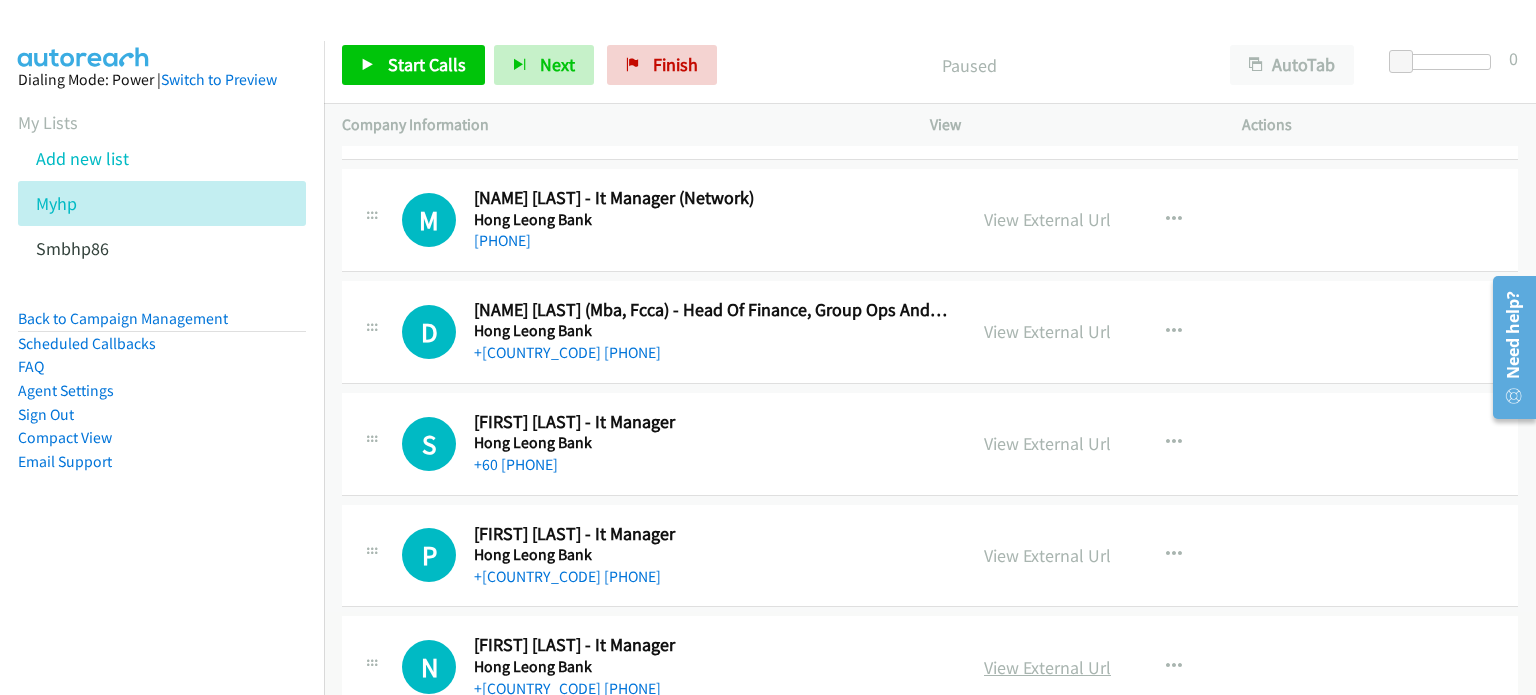 click on "View External Url" at bounding box center (1047, 667) 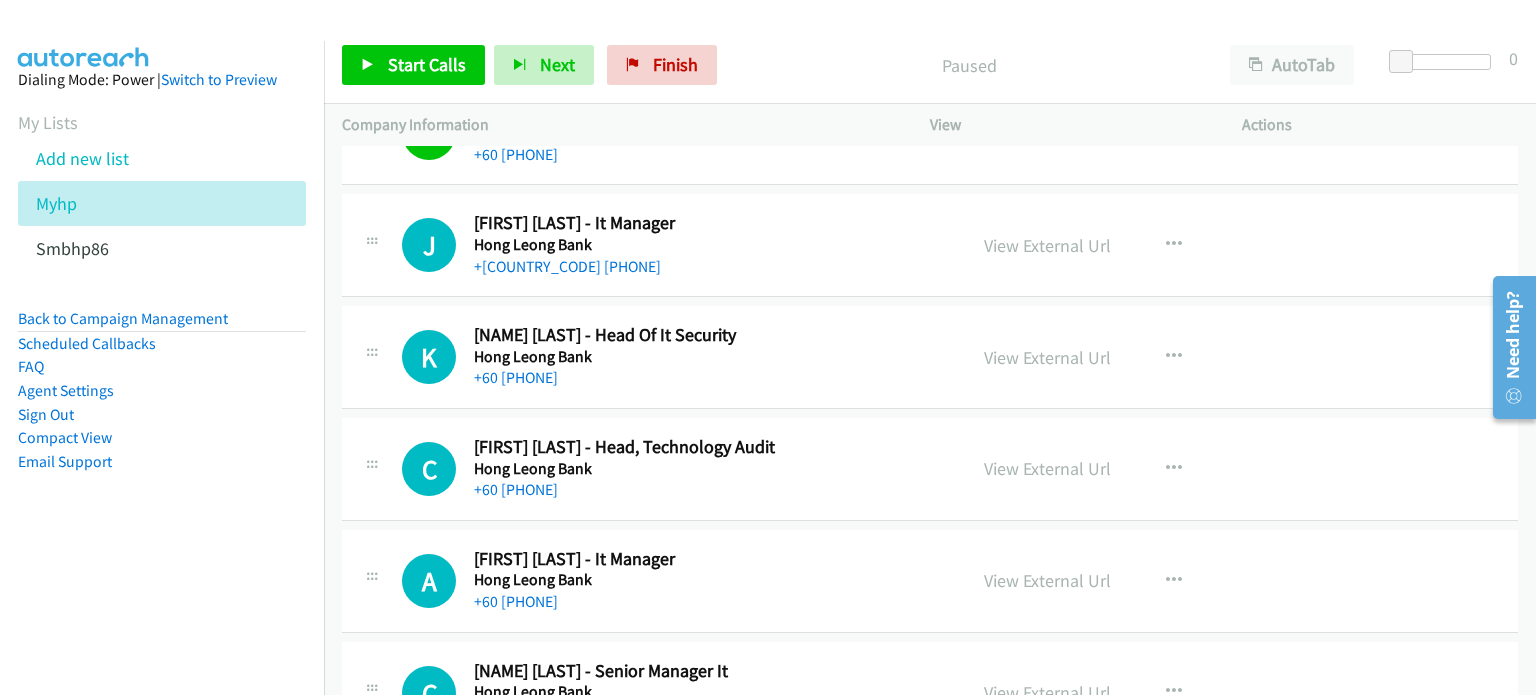 scroll, scrollTop: 9573, scrollLeft: 0, axis: vertical 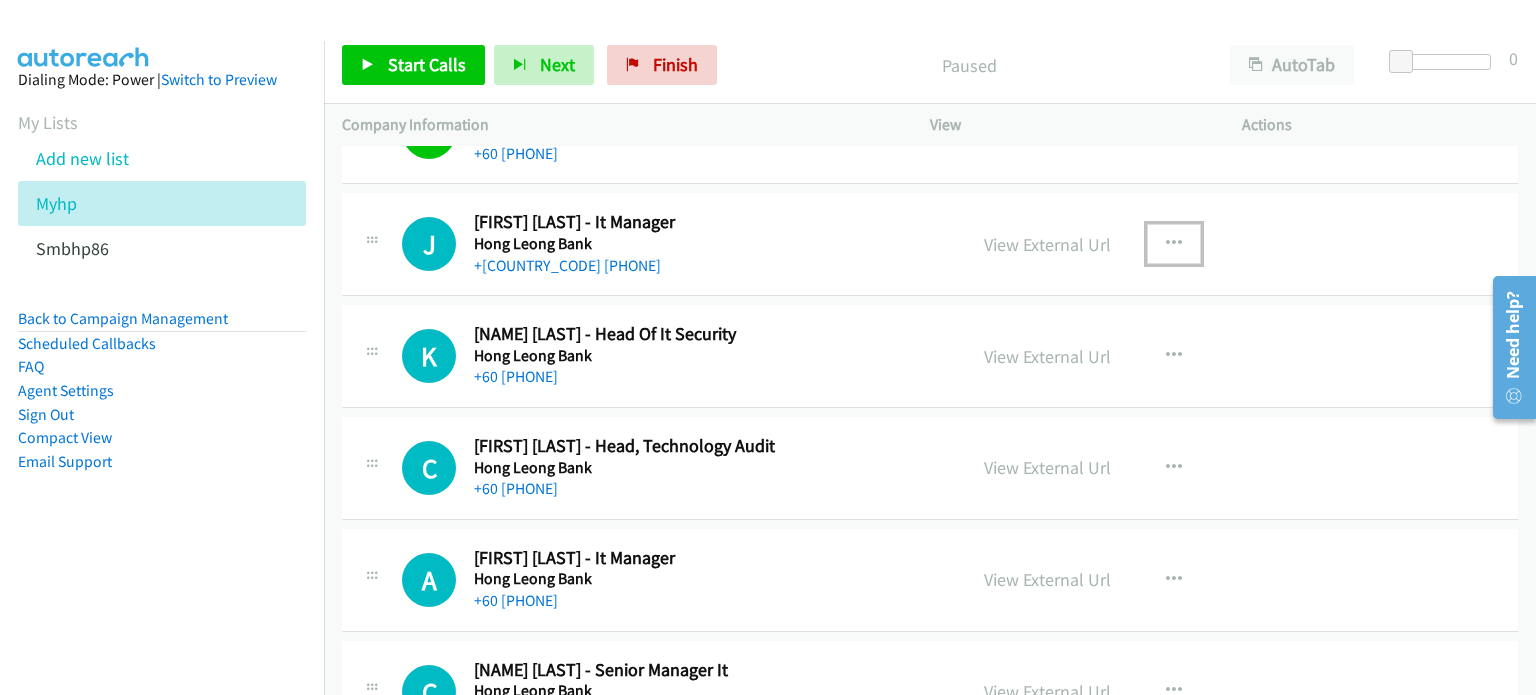 click at bounding box center [1174, 244] 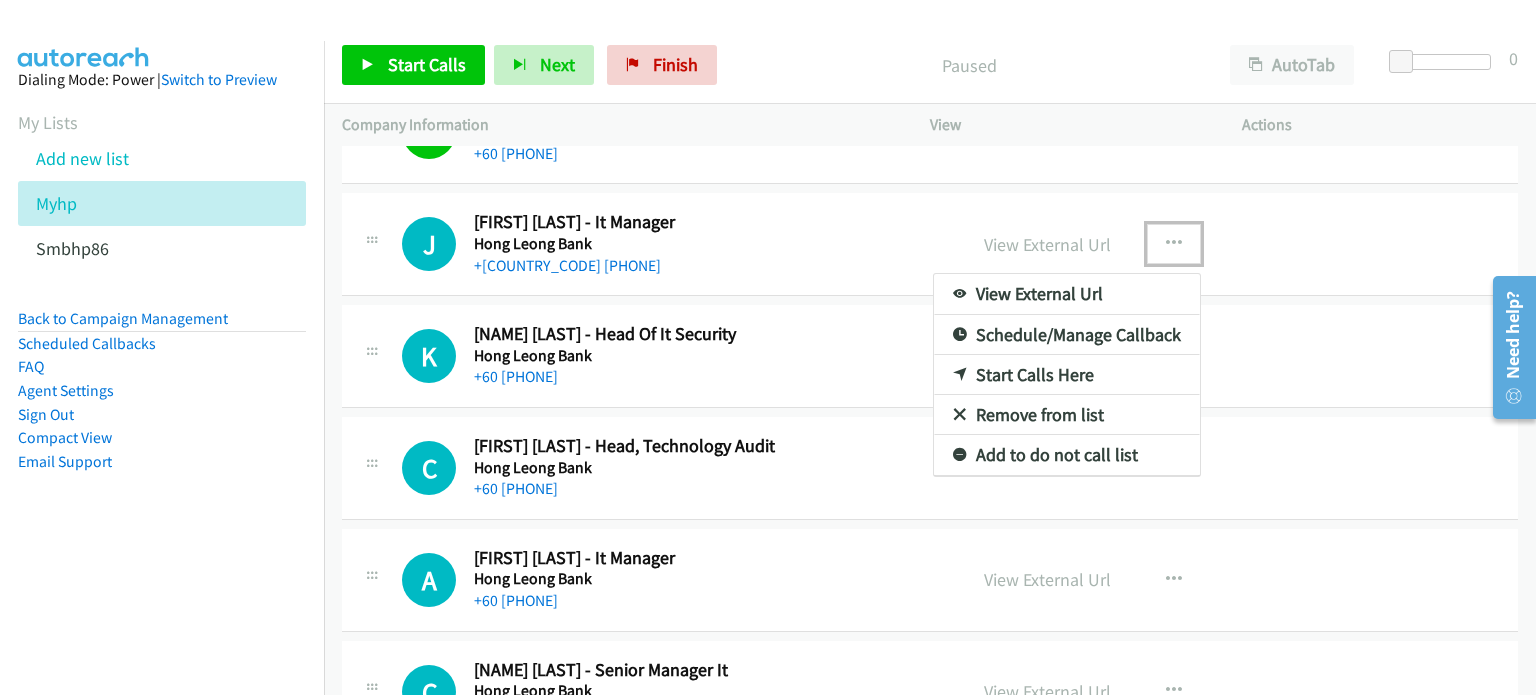click on "Start Calls Here" at bounding box center (1067, 375) 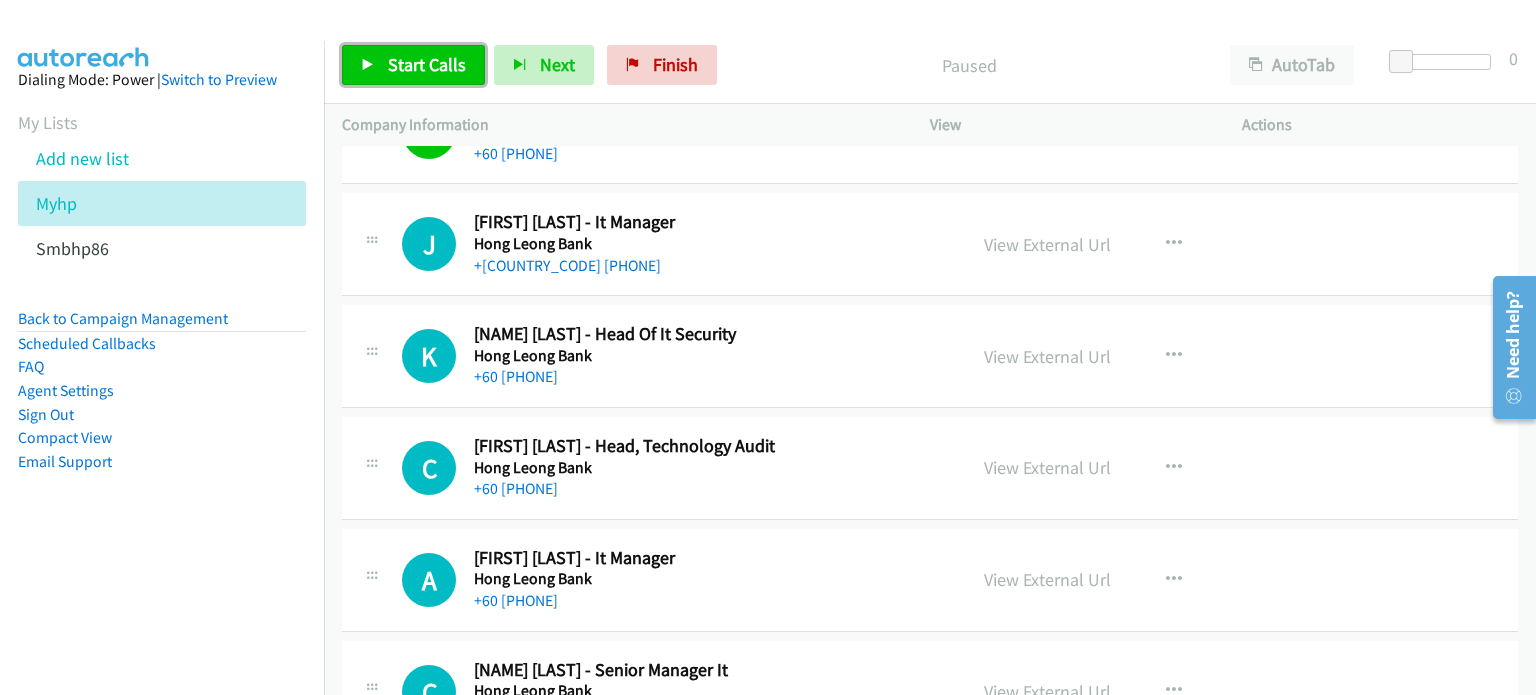 click on "Start Calls" at bounding box center [413, 65] 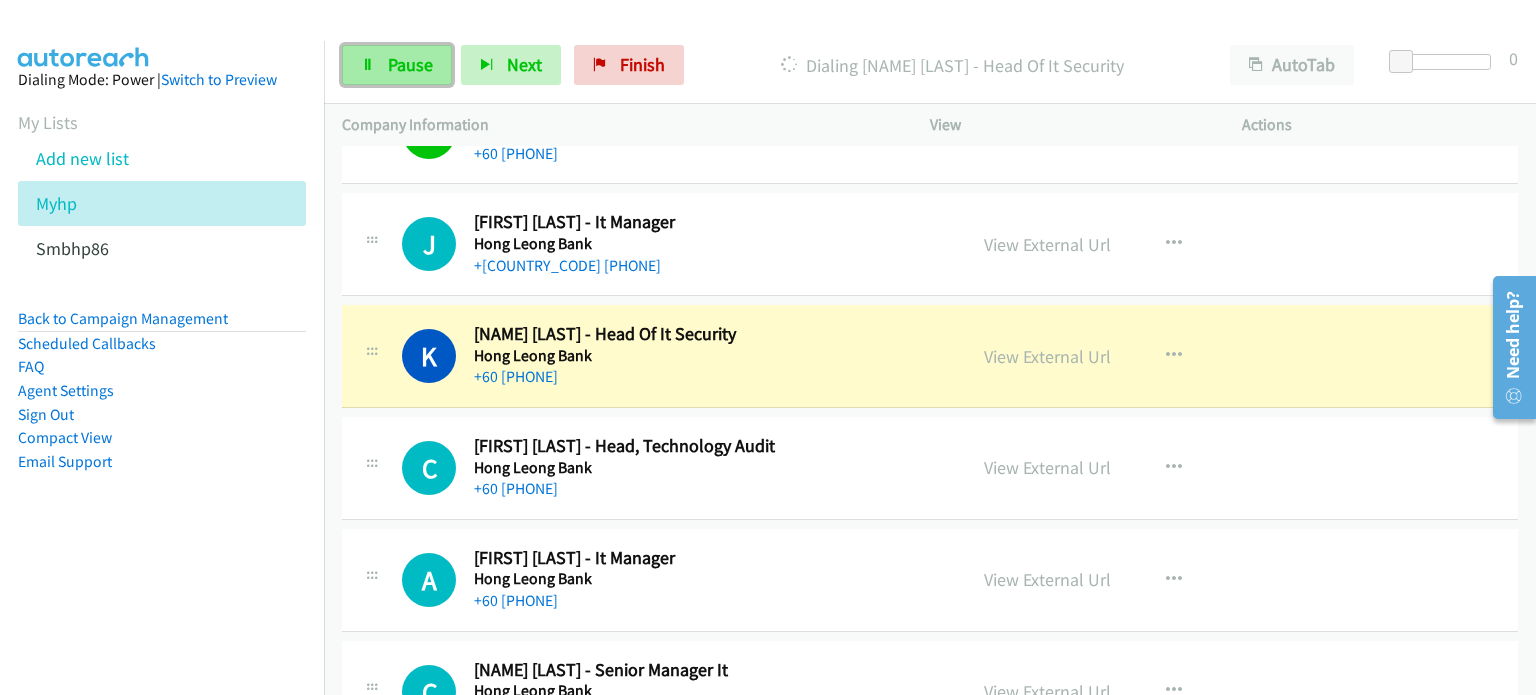 click on "Pause" at bounding box center (397, 65) 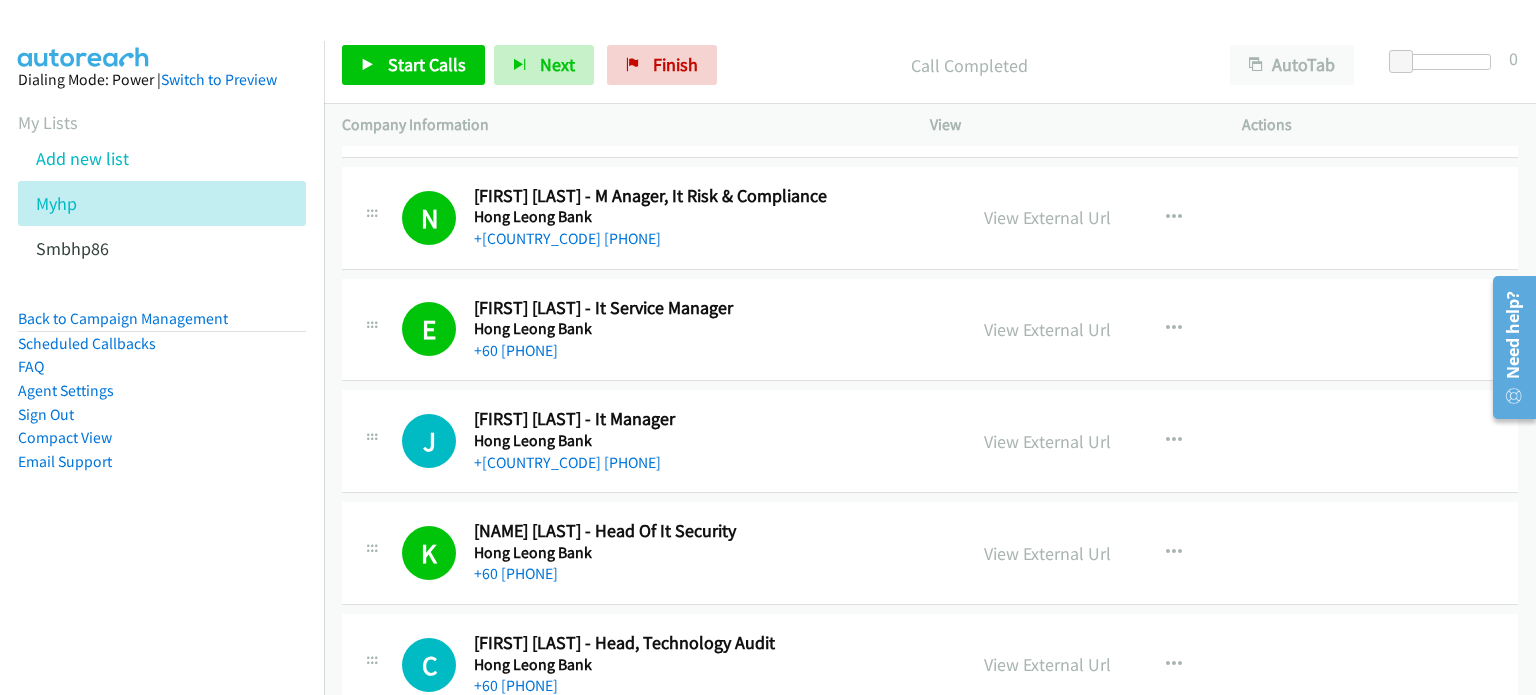 scroll, scrollTop: 9374, scrollLeft: 0, axis: vertical 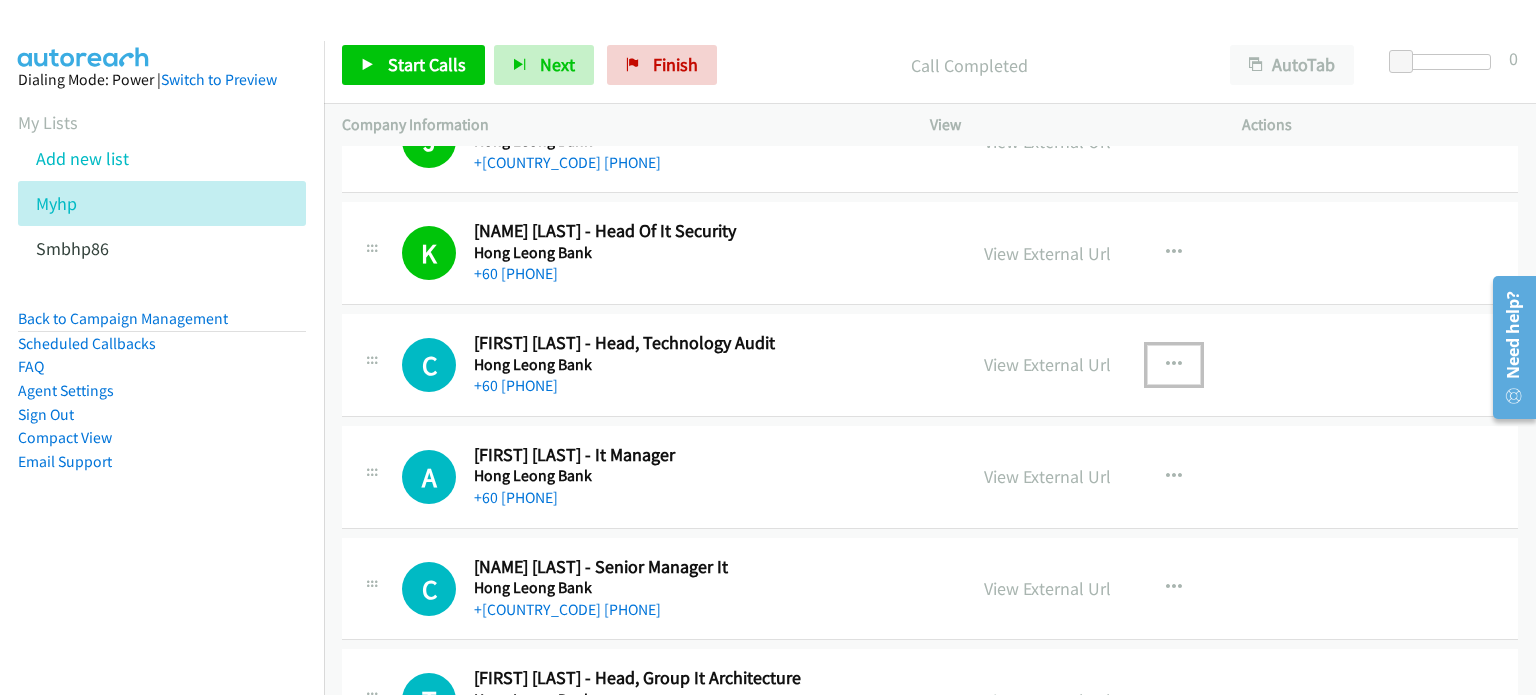 click at bounding box center [1174, 365] 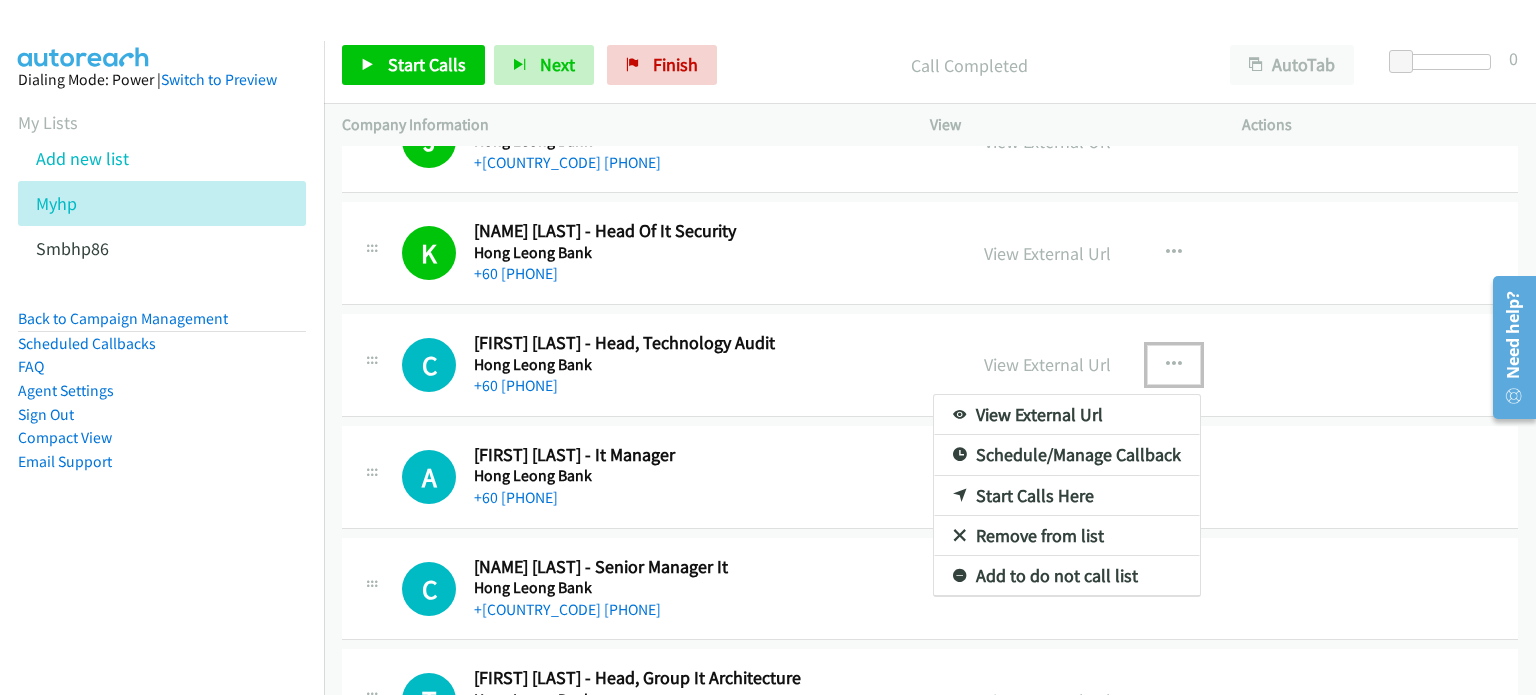 click on "Start Calls Here" at bounding box center [1067, 496] 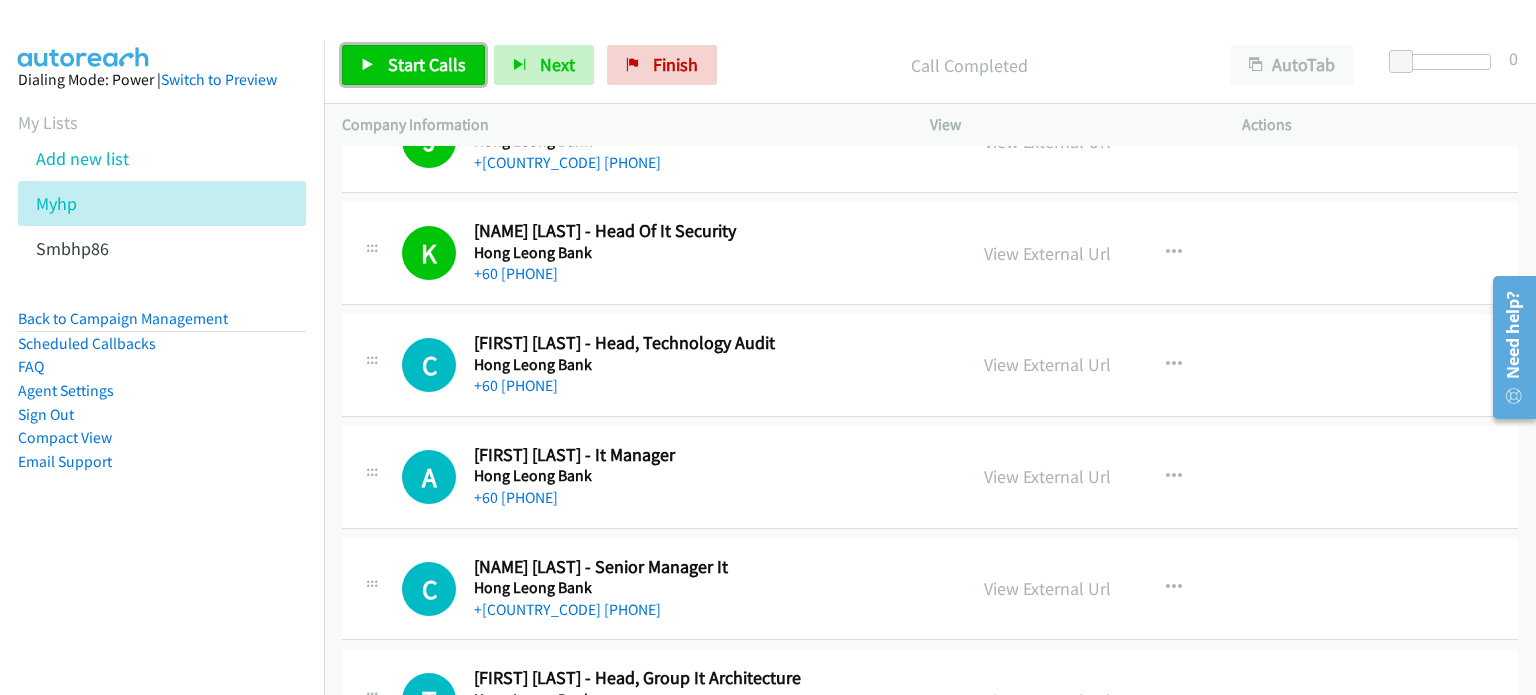 click on "Start Calls" at bounding box center (413, 65) 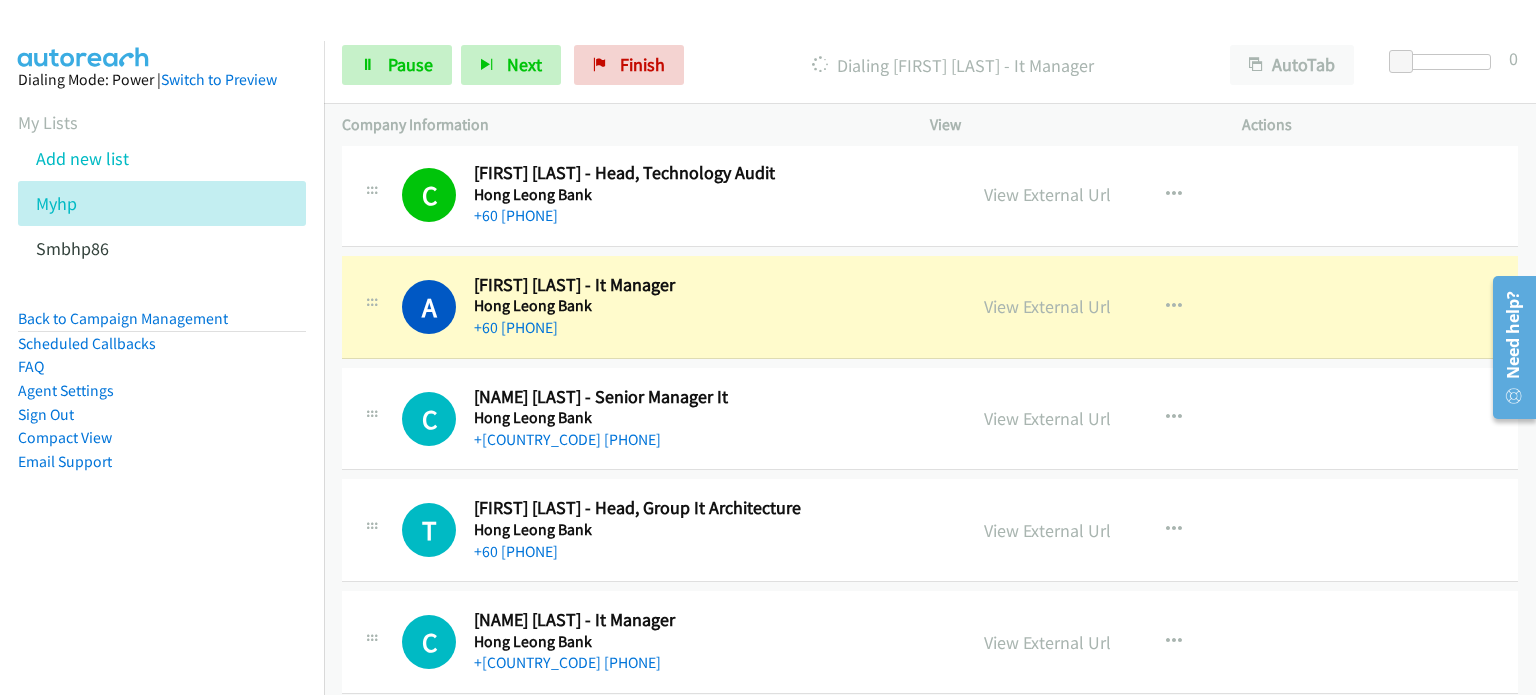 scroll, scrollTop: 9844, scrollLeft: 0, axis: vertical 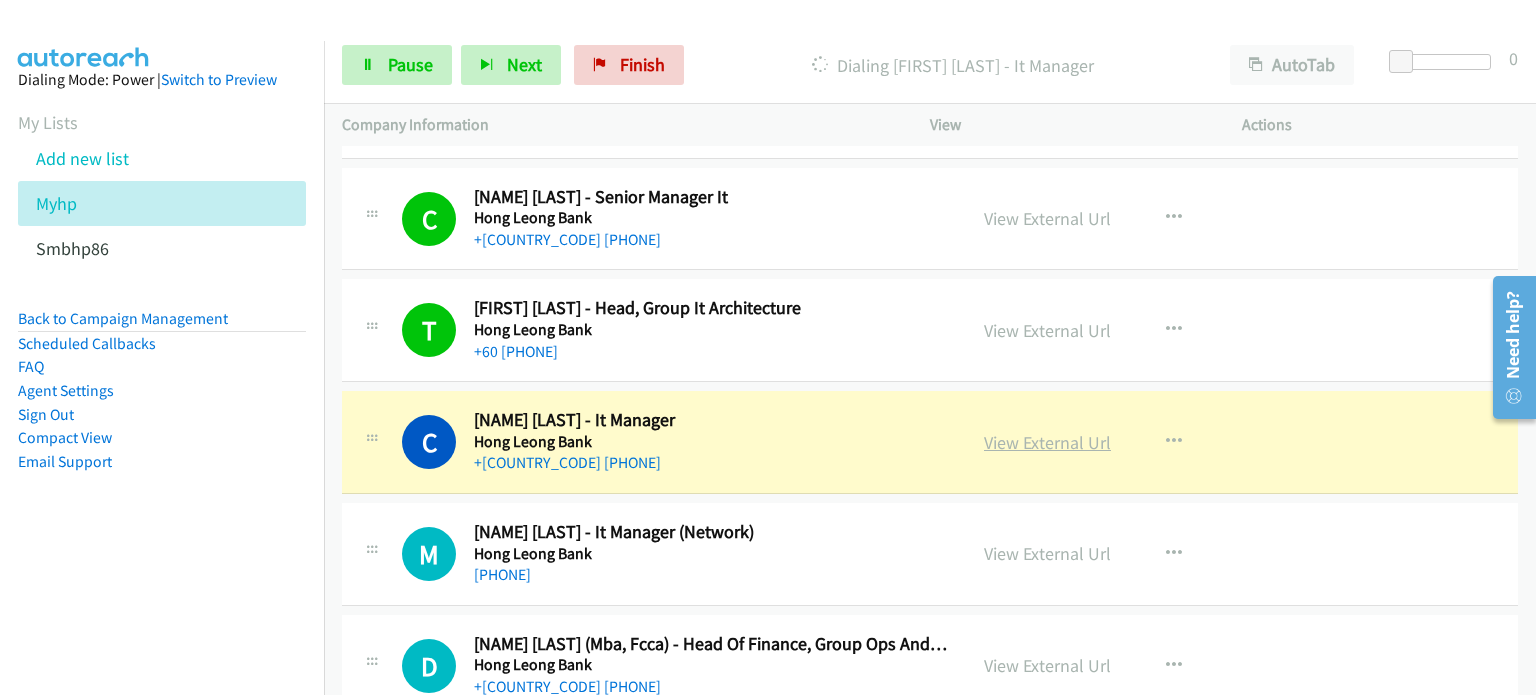 click on "View External Url" at bounding box center [1047, 442] 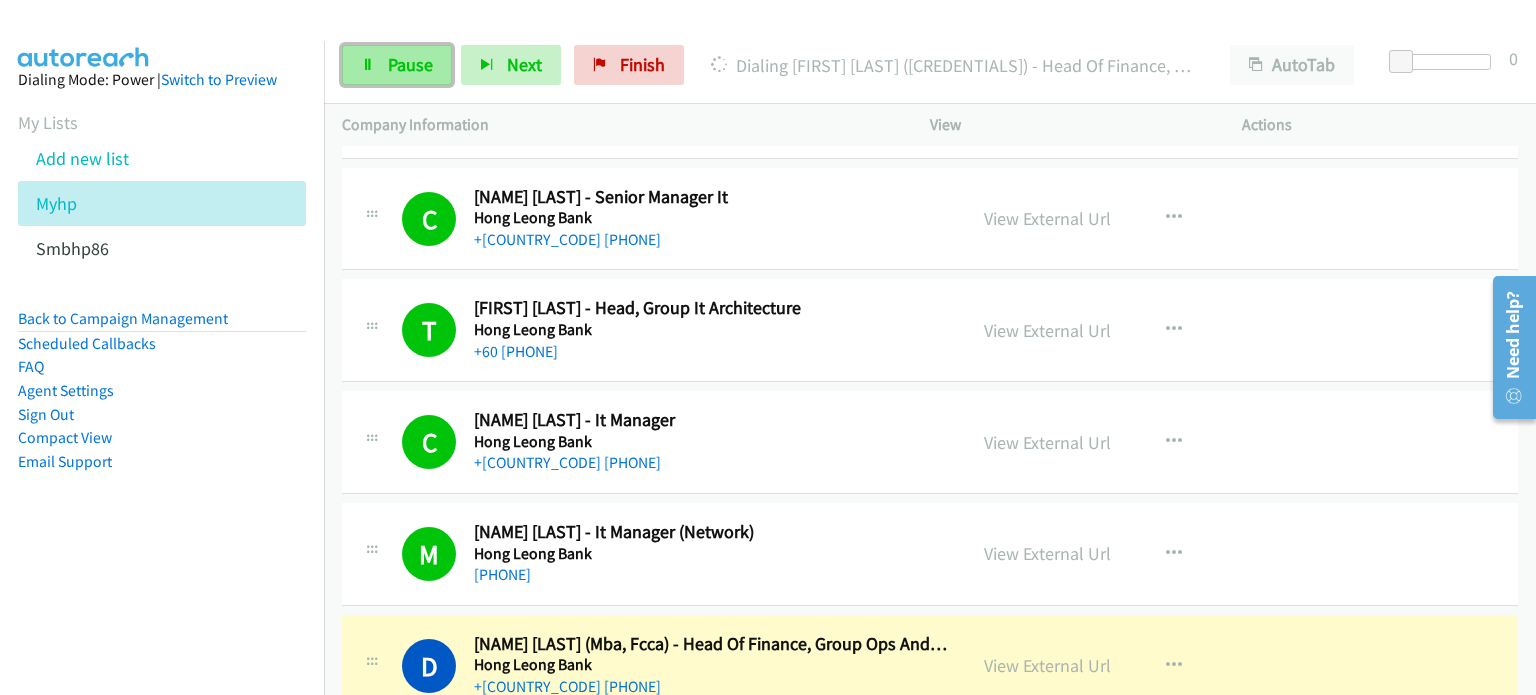 click on "Pause" at bounding box center (410, 64) 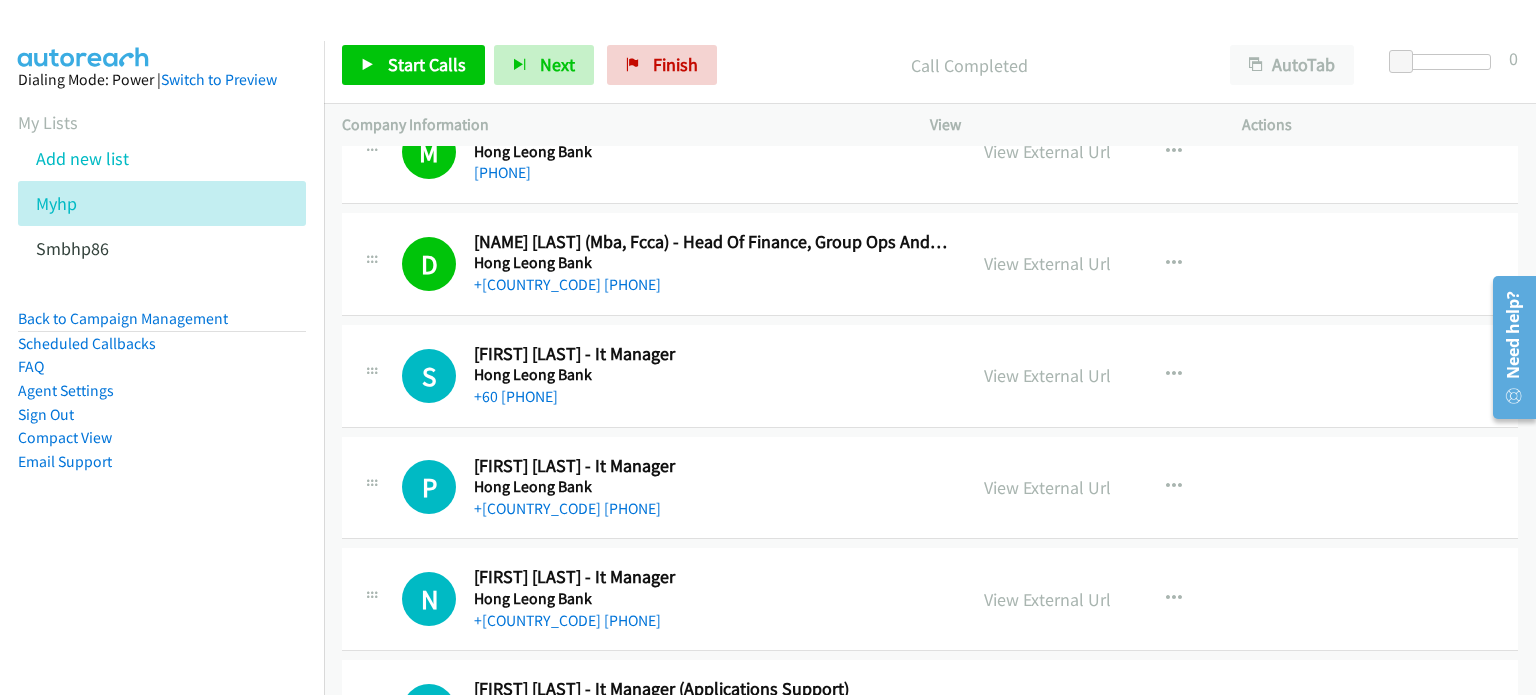 scroll, scrollTop: 10447, scrollLeft: 0, axis: vertical 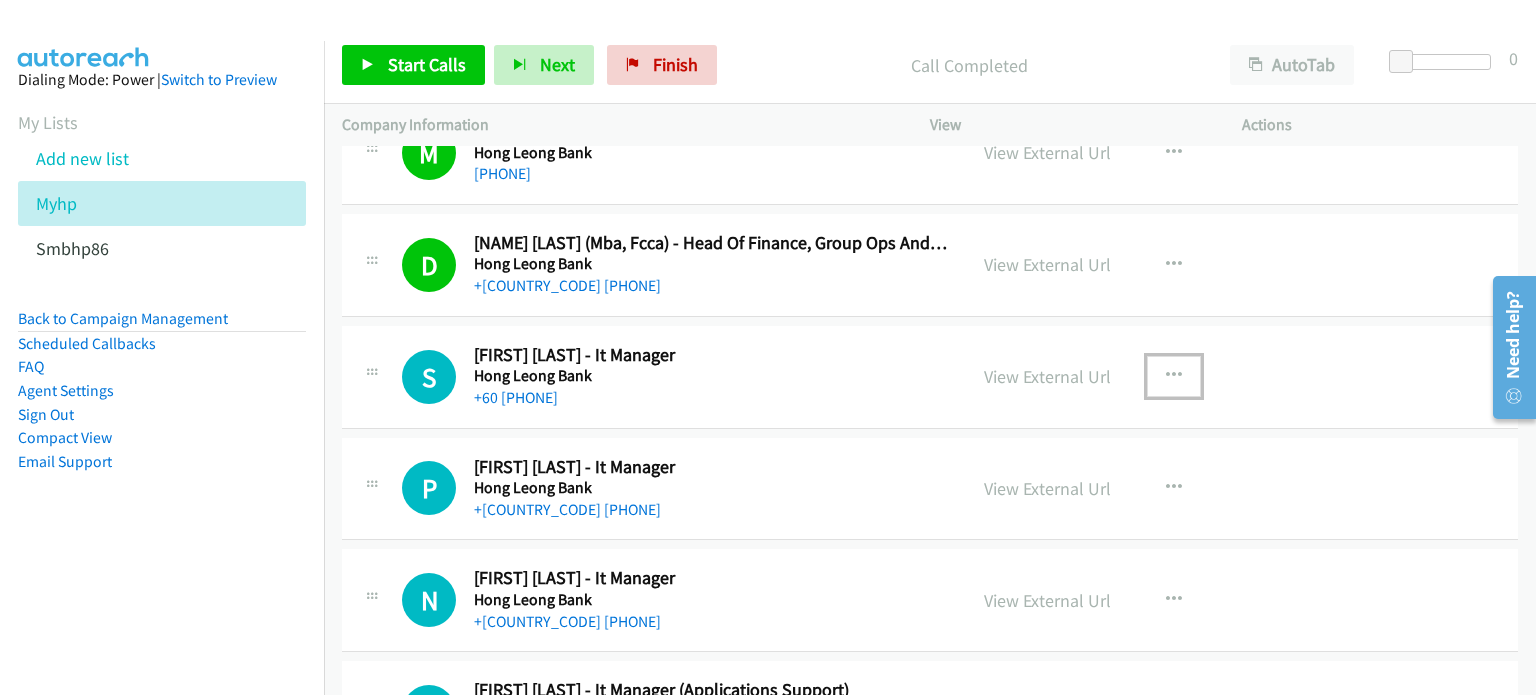 click at bounding box center [1174, 376] 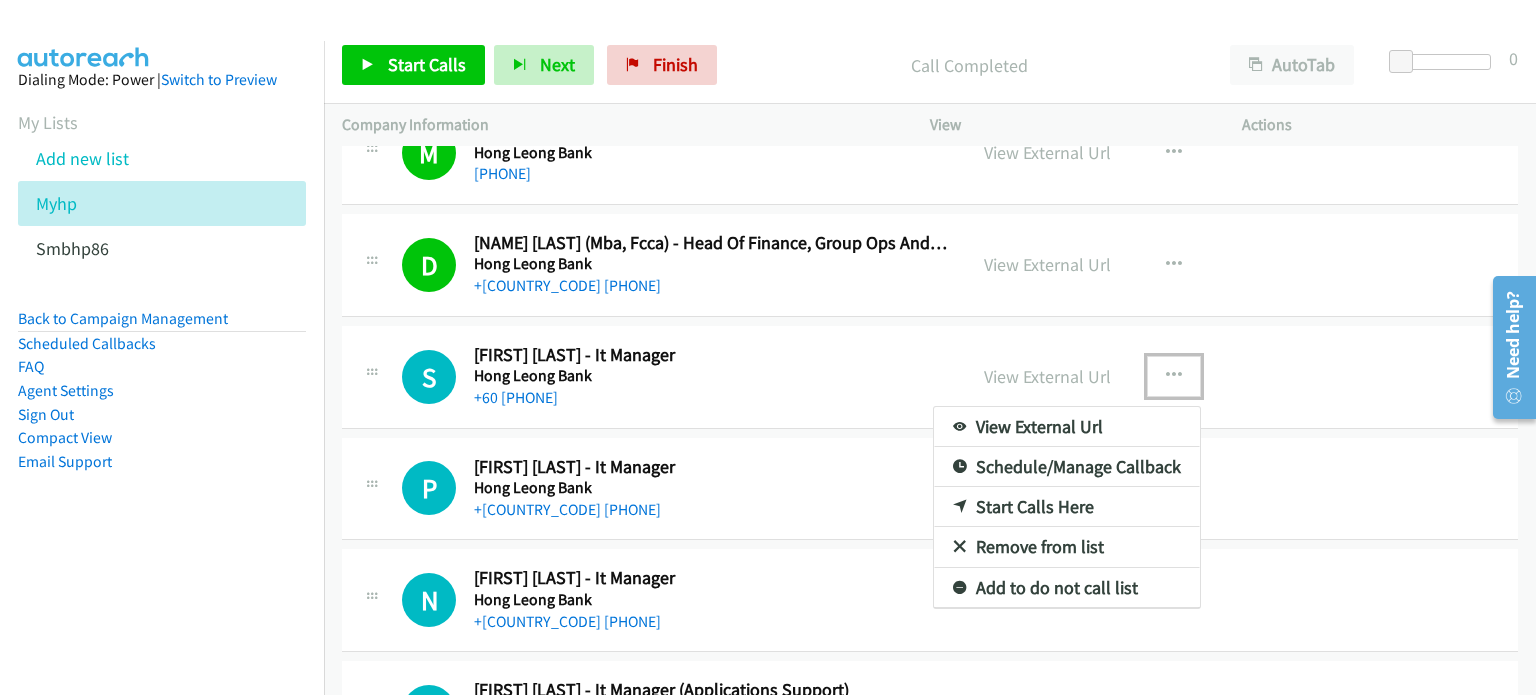 click on "Start Calls Here" at bounding box center [1067, 507] 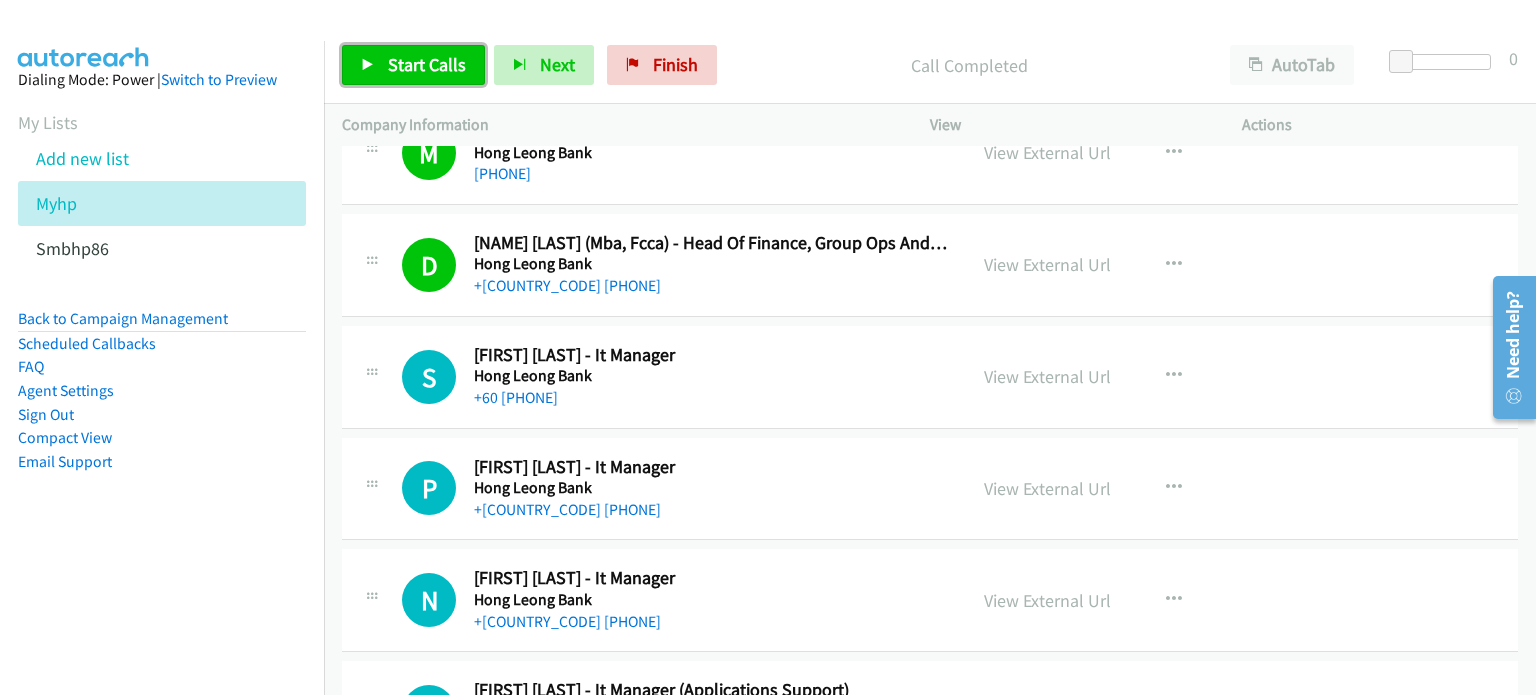 click on "Start Calls" at bounding box center (413, 65) 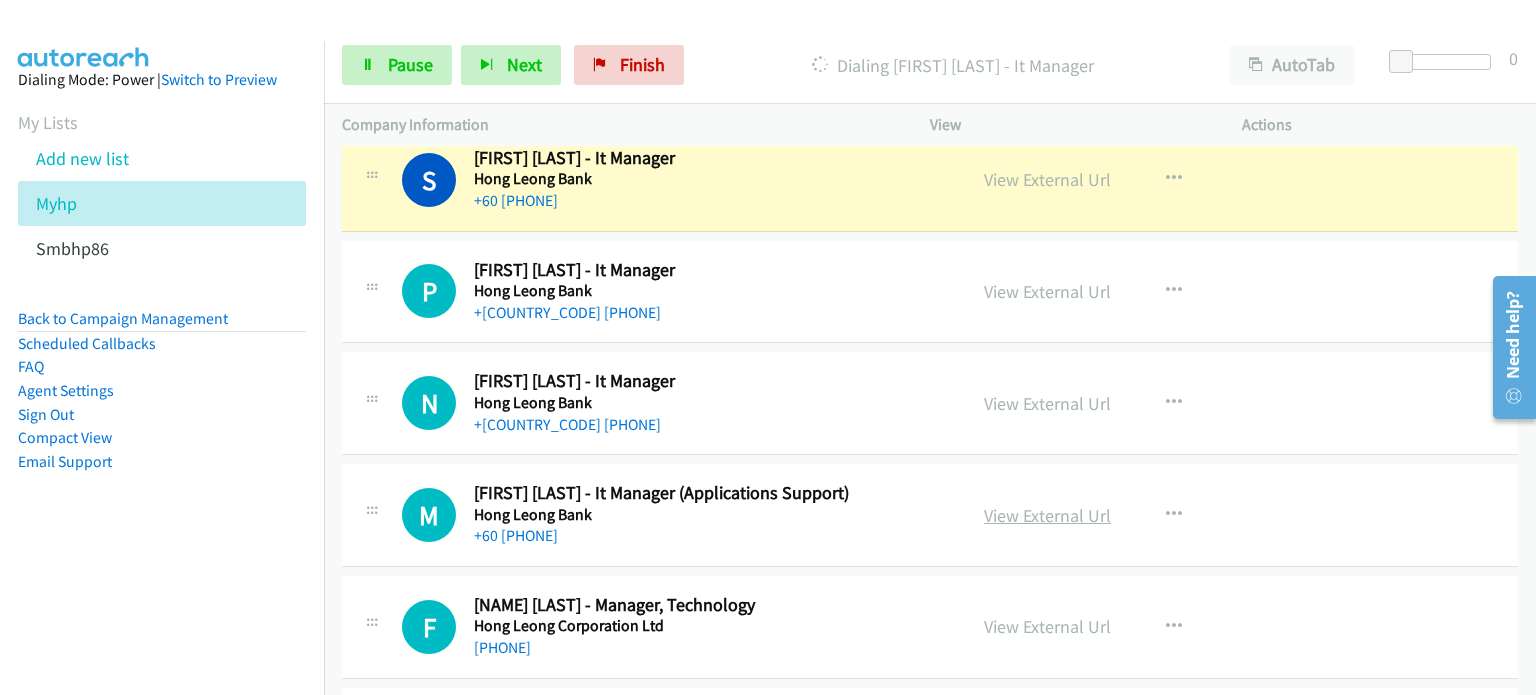 scroll, scrollTop: 10646, scrollLeft: 0, axis: vertical 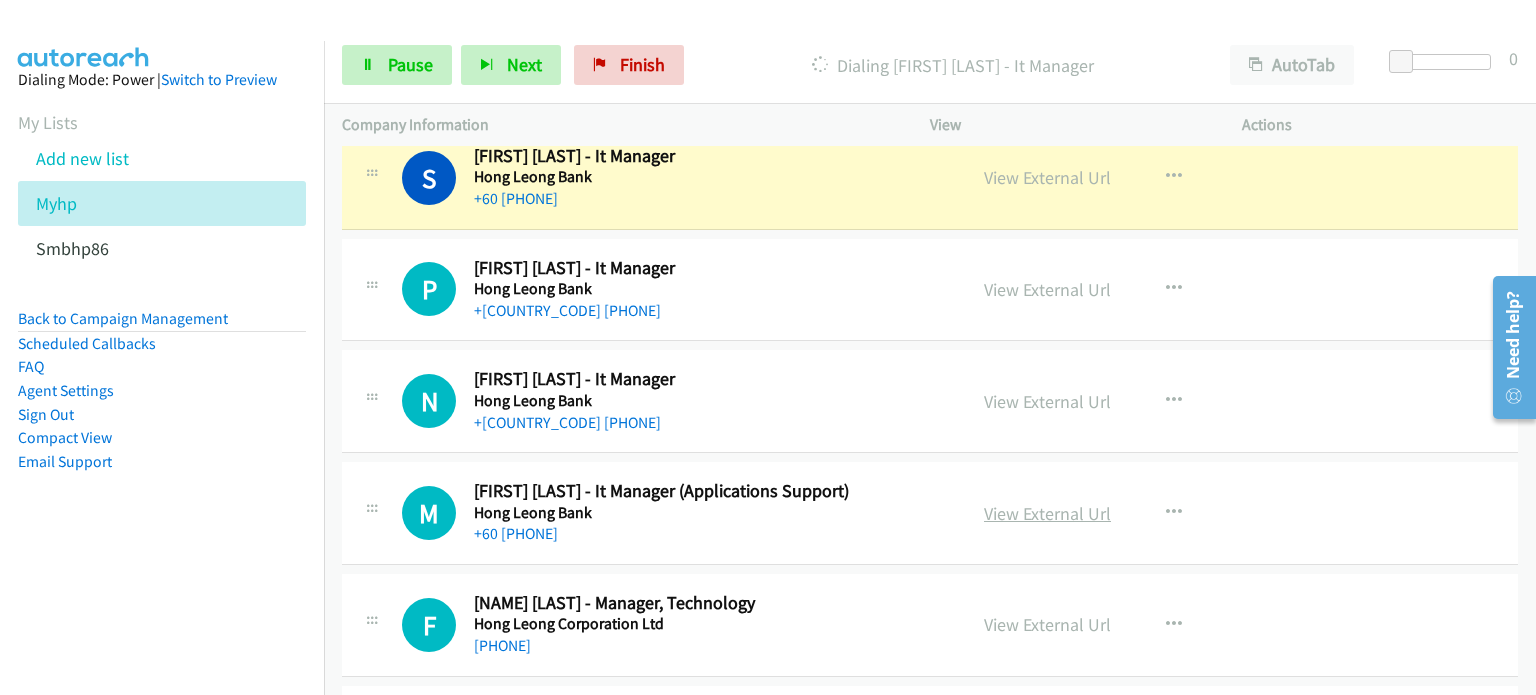 click on "View External Url" at bounding box center (1047, 513) 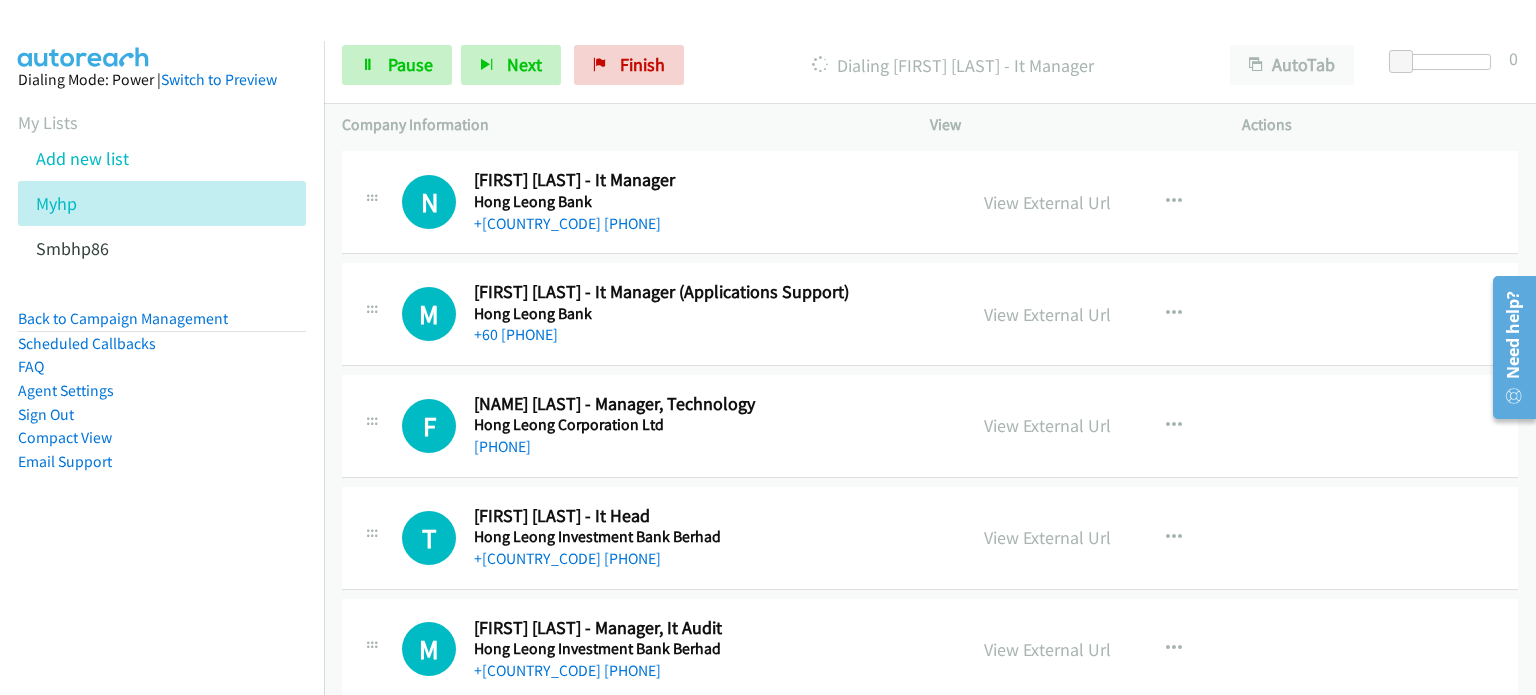 scroll, scrollTop: 10846, scrollLeft: 0, axis: vertical 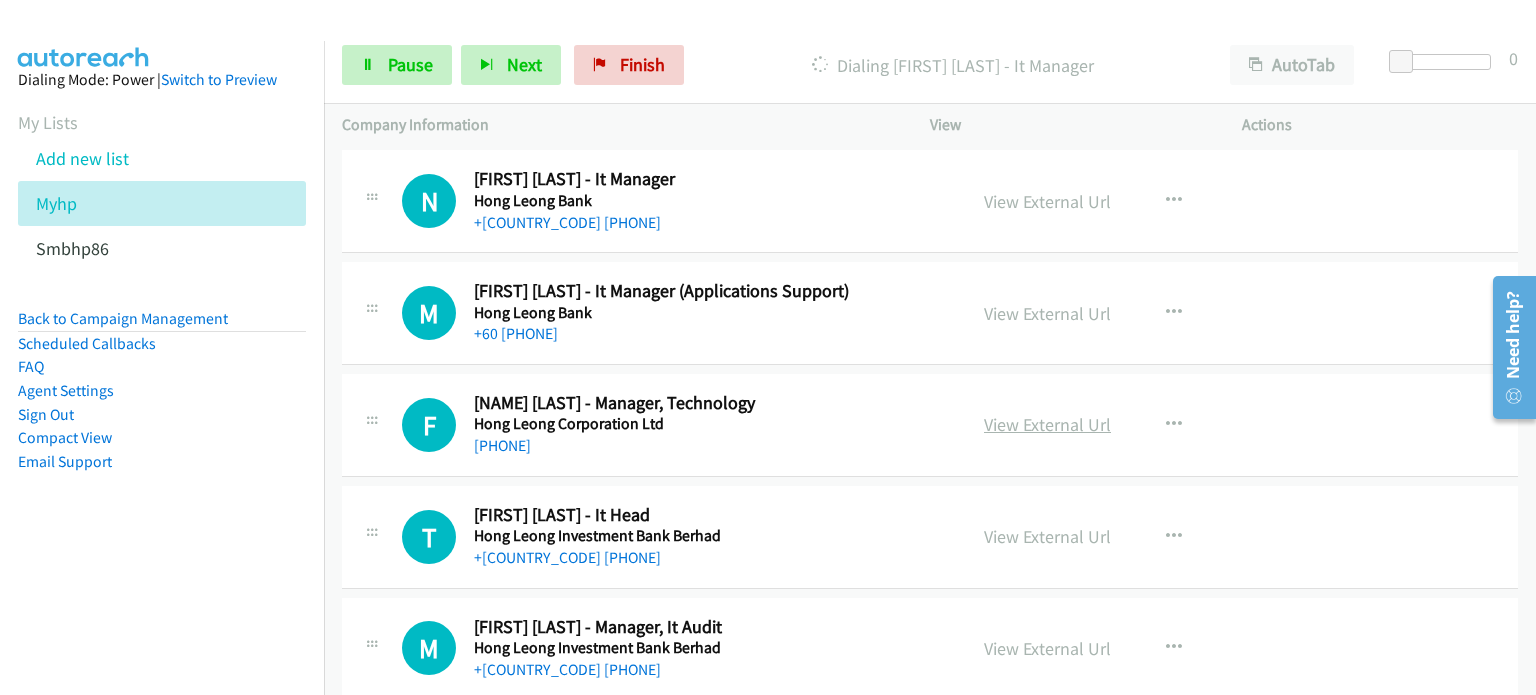 click on "View External Url" at bounding box center [1047, 424] 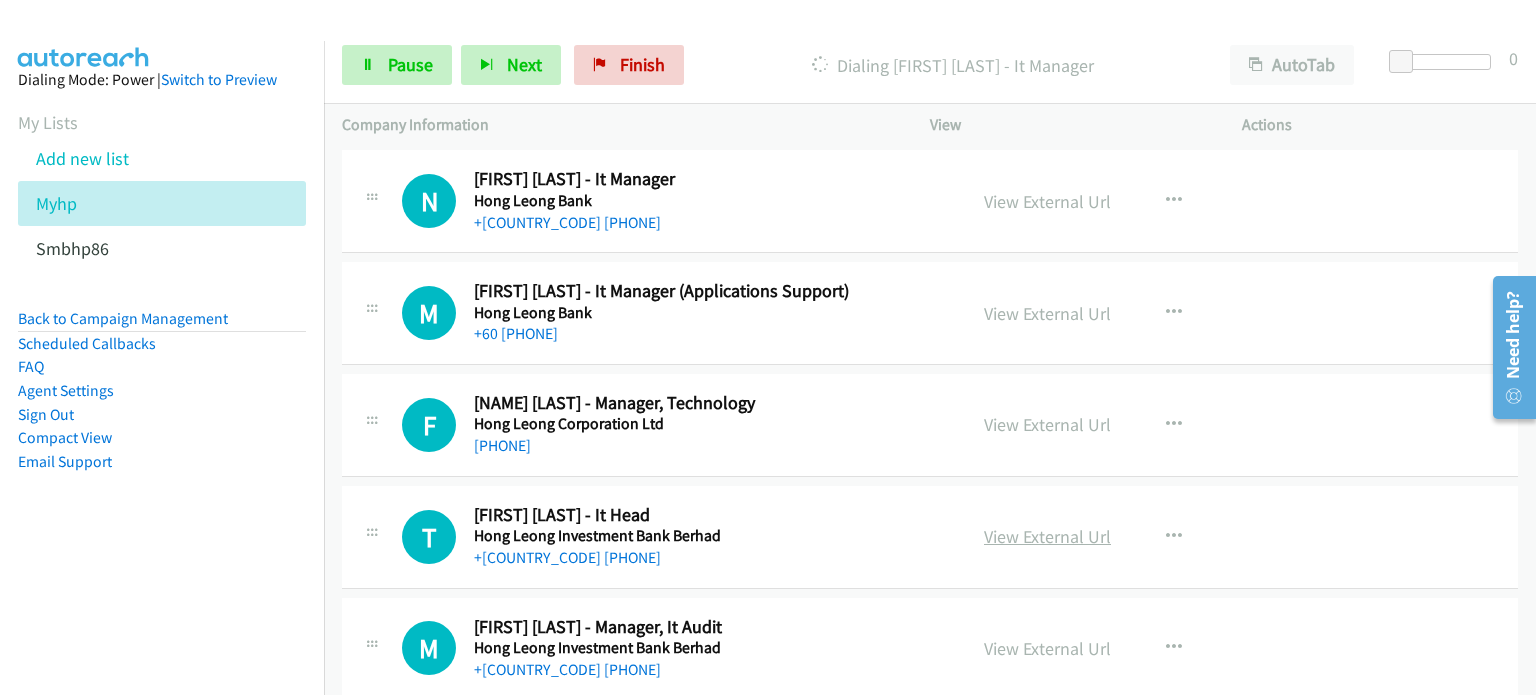 click on "View External Url" at bounding box center [1047, 536] 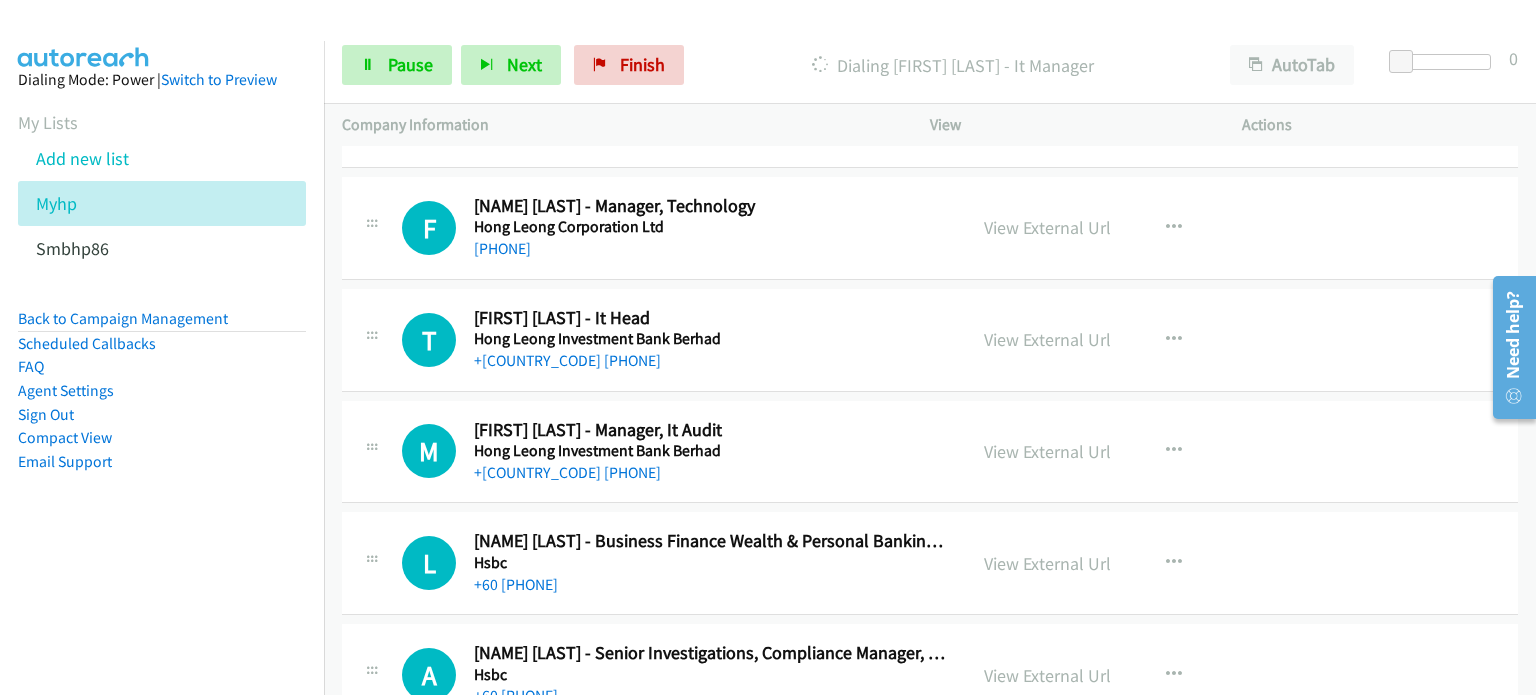 scroll, scrollTop: 11045, scrollLeft: 0, axis: vertical 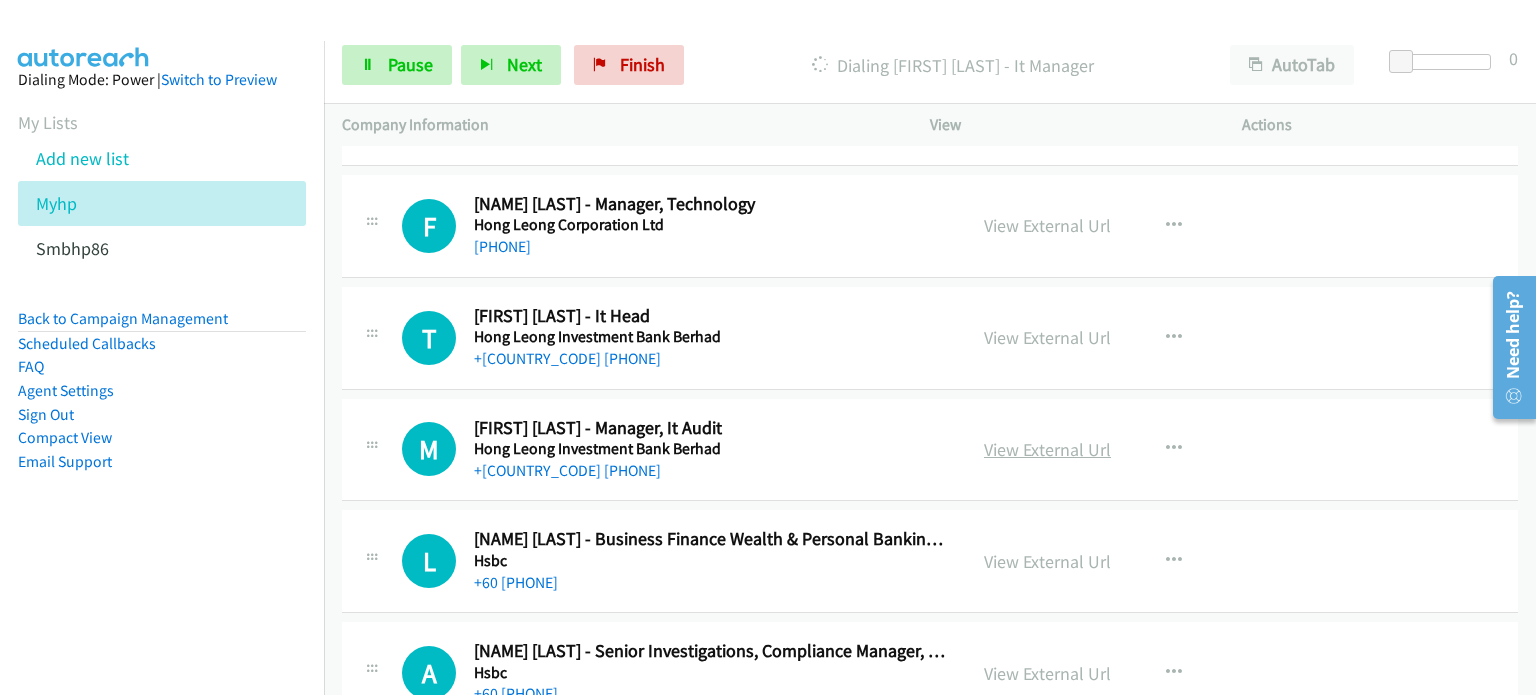 click on "View External Url" at bounding box center (1047, 449) 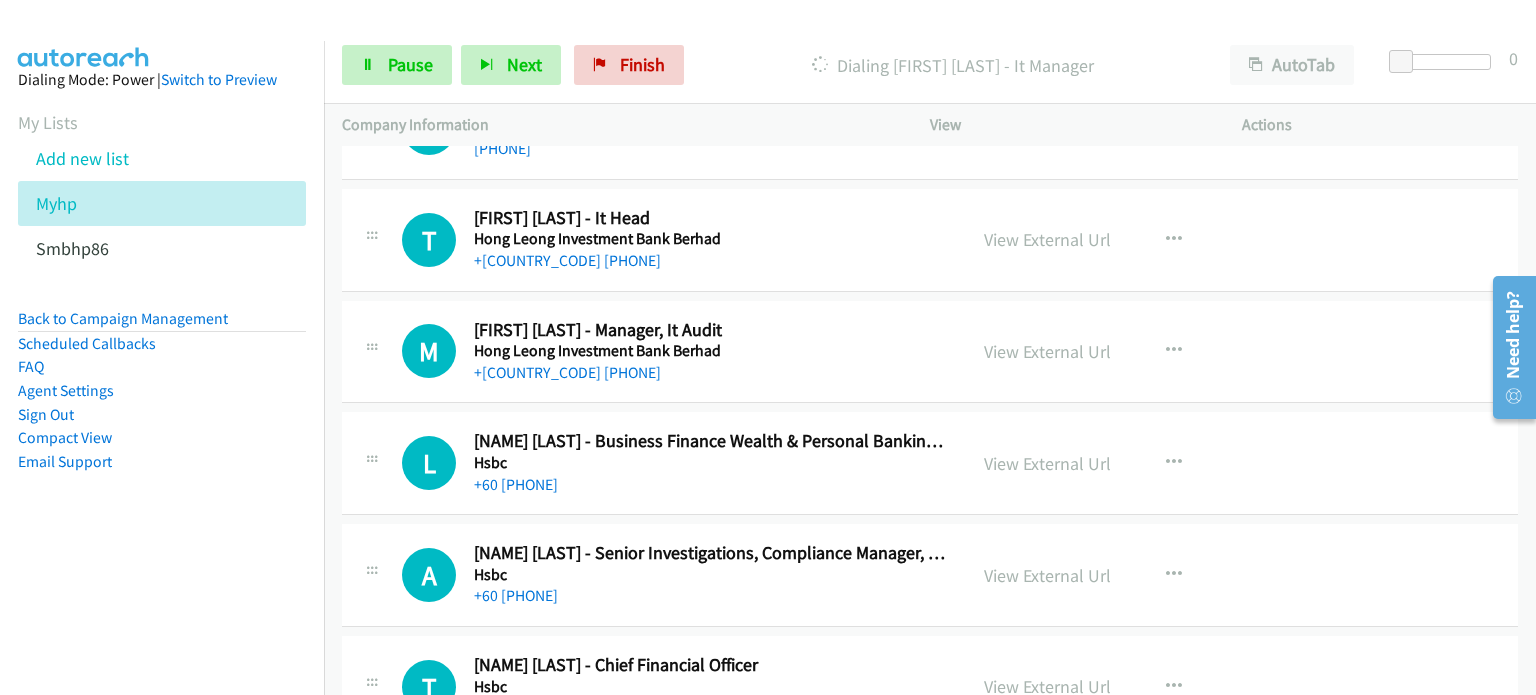 scroll, scrollTop: 11144, scrollLeft: 0, axis: vertical 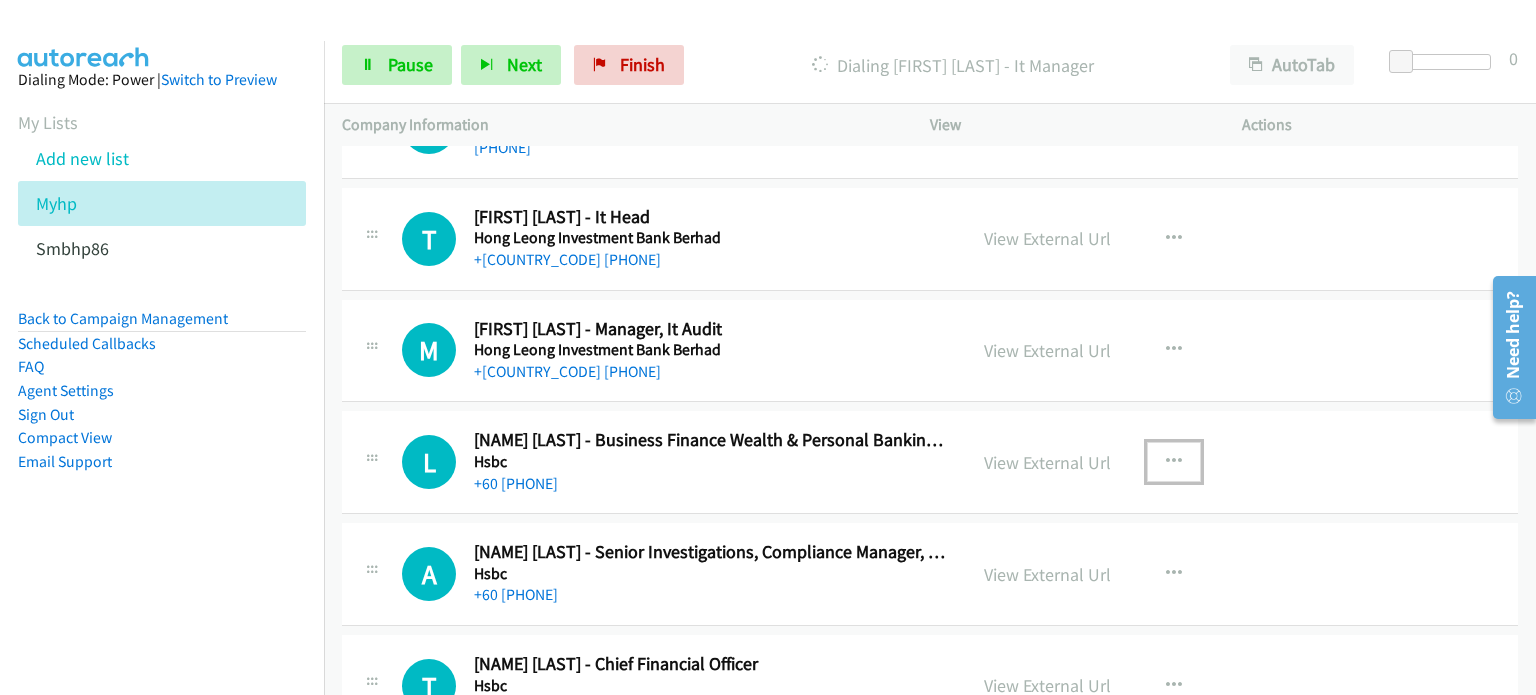 click at bounding box center (1174, 462) 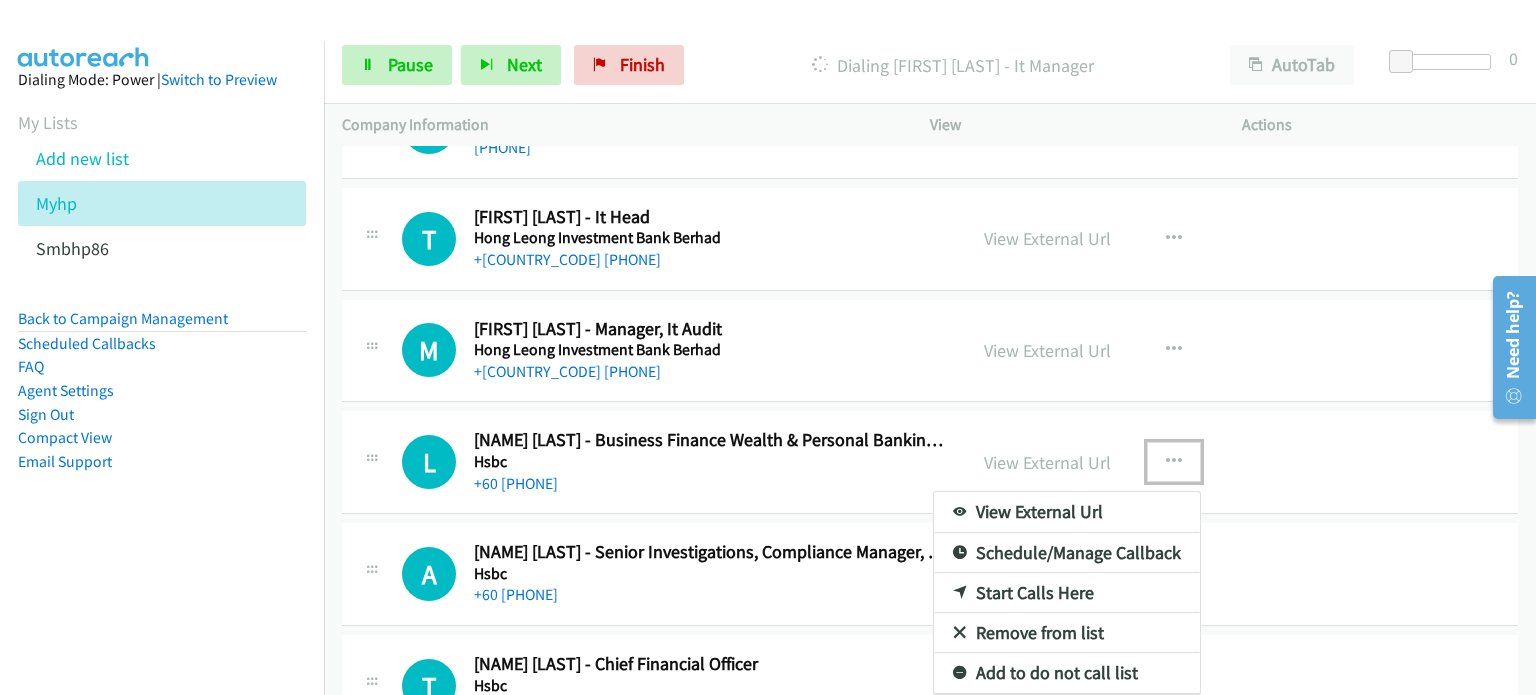 click on "Remove from list" at bounding box center (1067, 633) 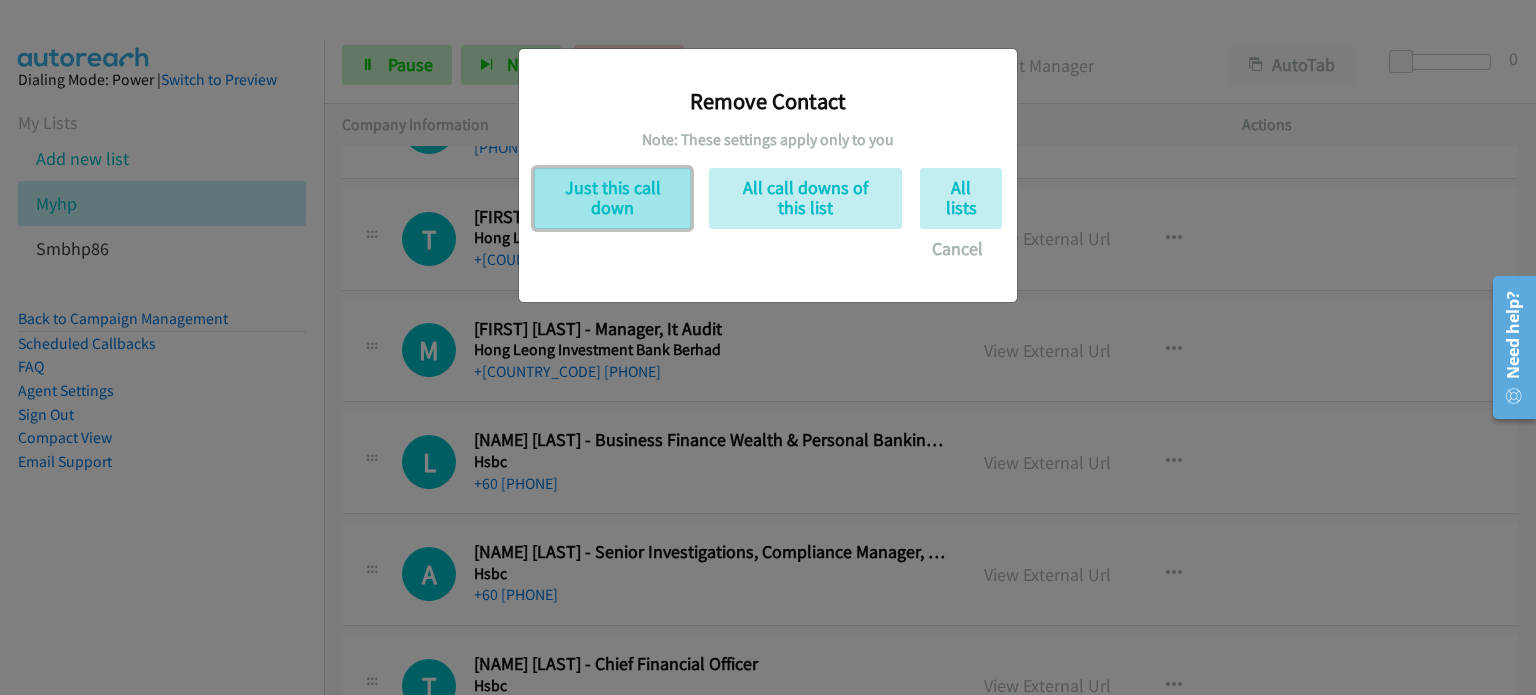 click on "Just this call down" at bounding box center [612, 198] 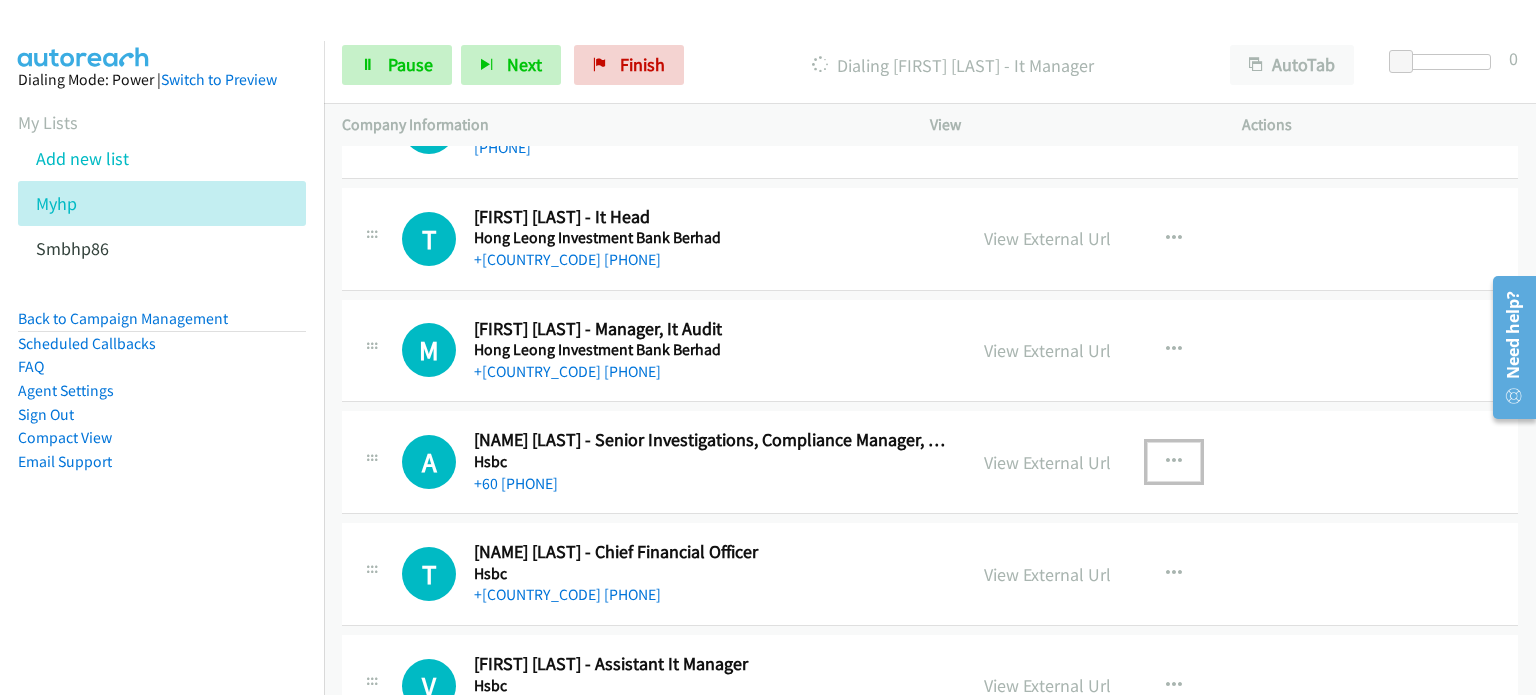 click at bounding box center [1174, 462] 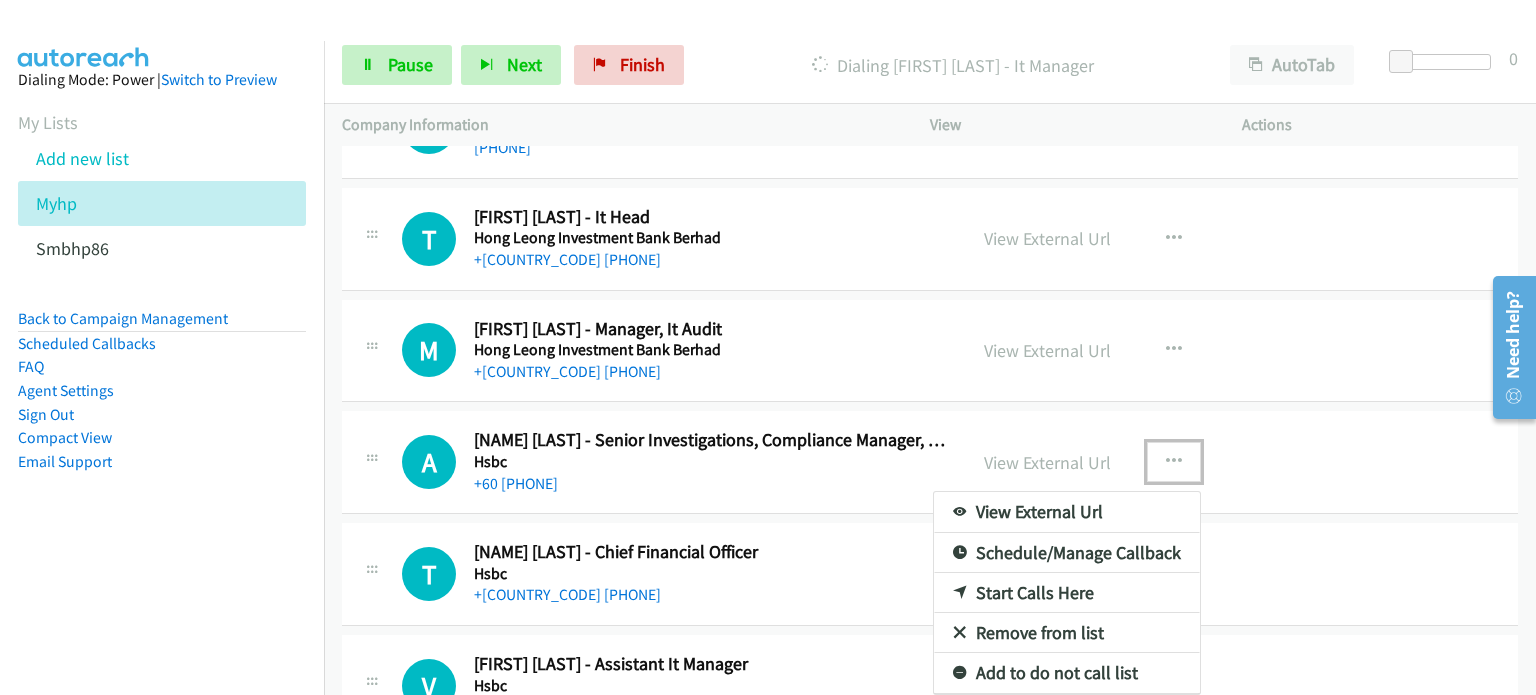 click on "Remove from list" at bounding box center (1067, 633) 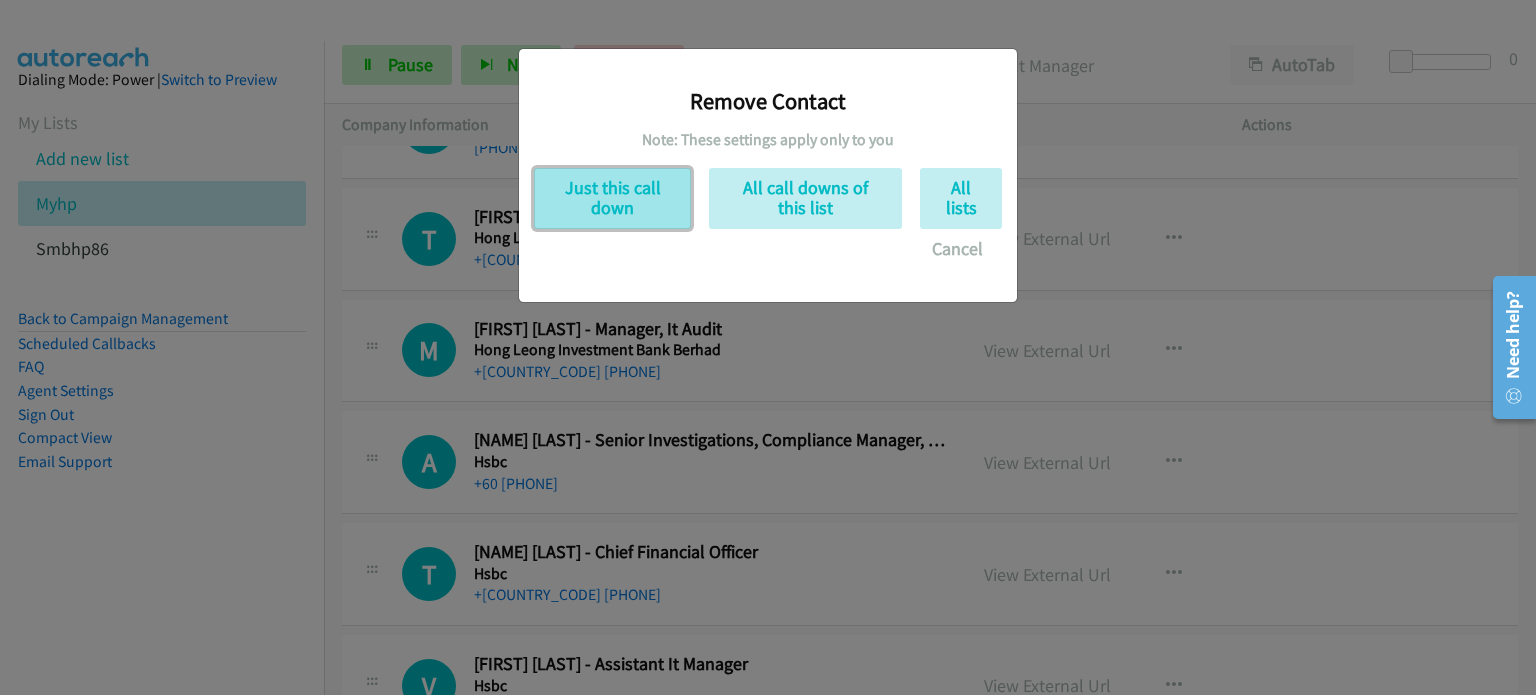 click on "Just this call down" at bounding box center [612, 198] 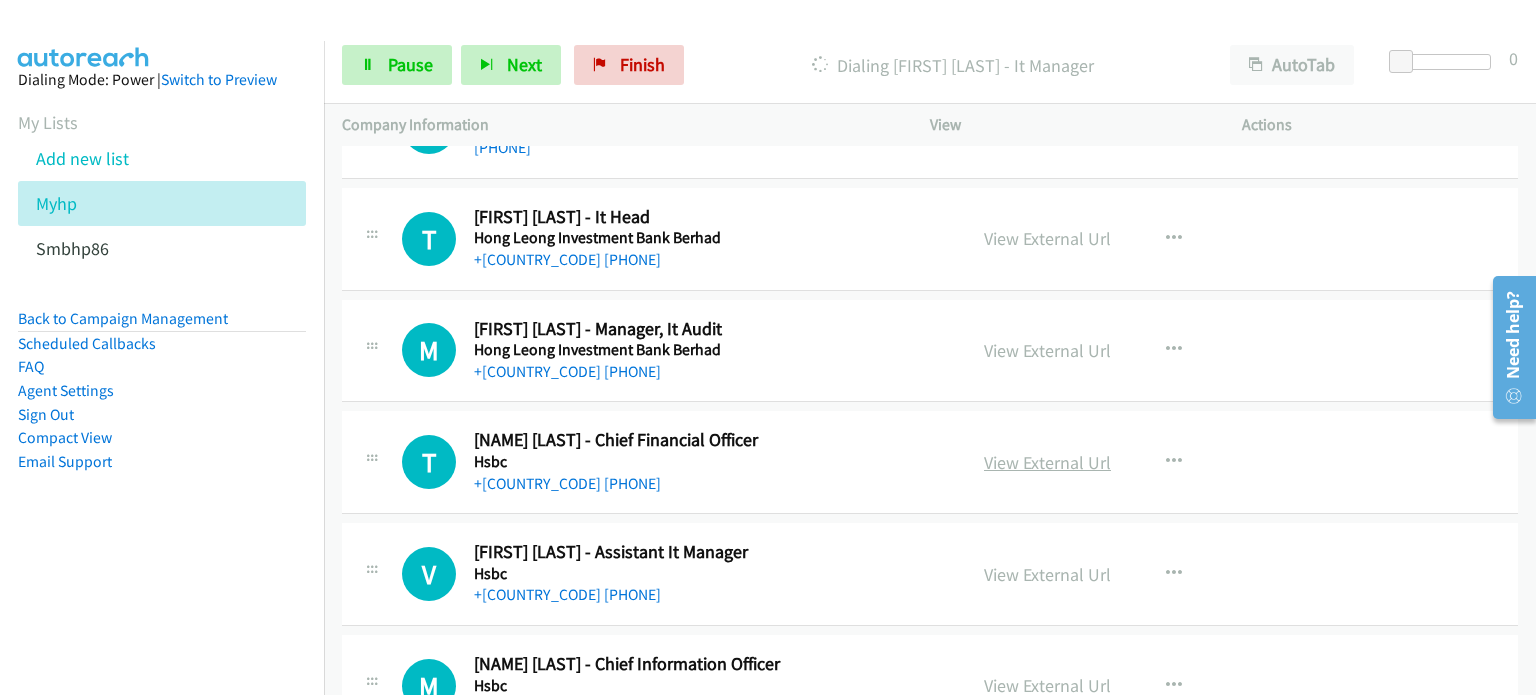 click on "View External Url" at bounding box center [1047, 462] 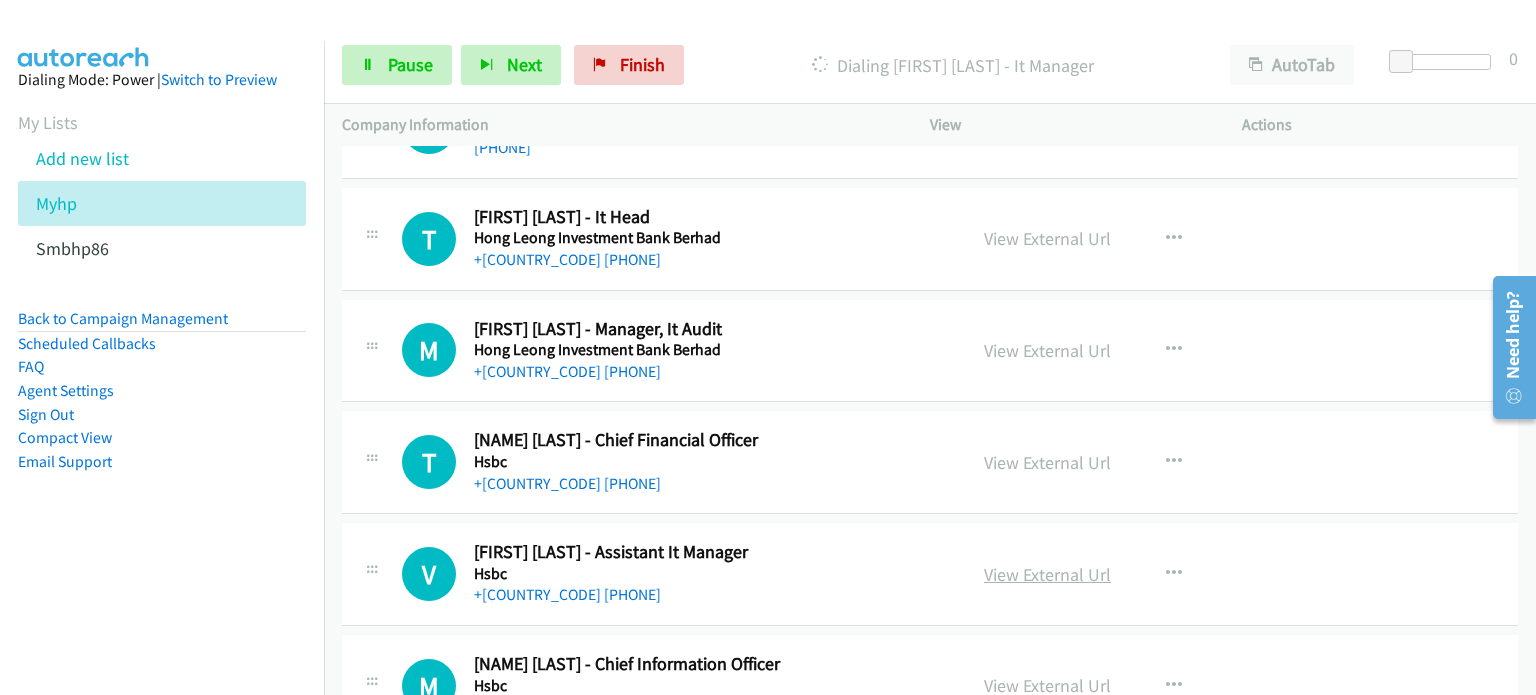click on "View External Url" at bounding box center [1047, 574] 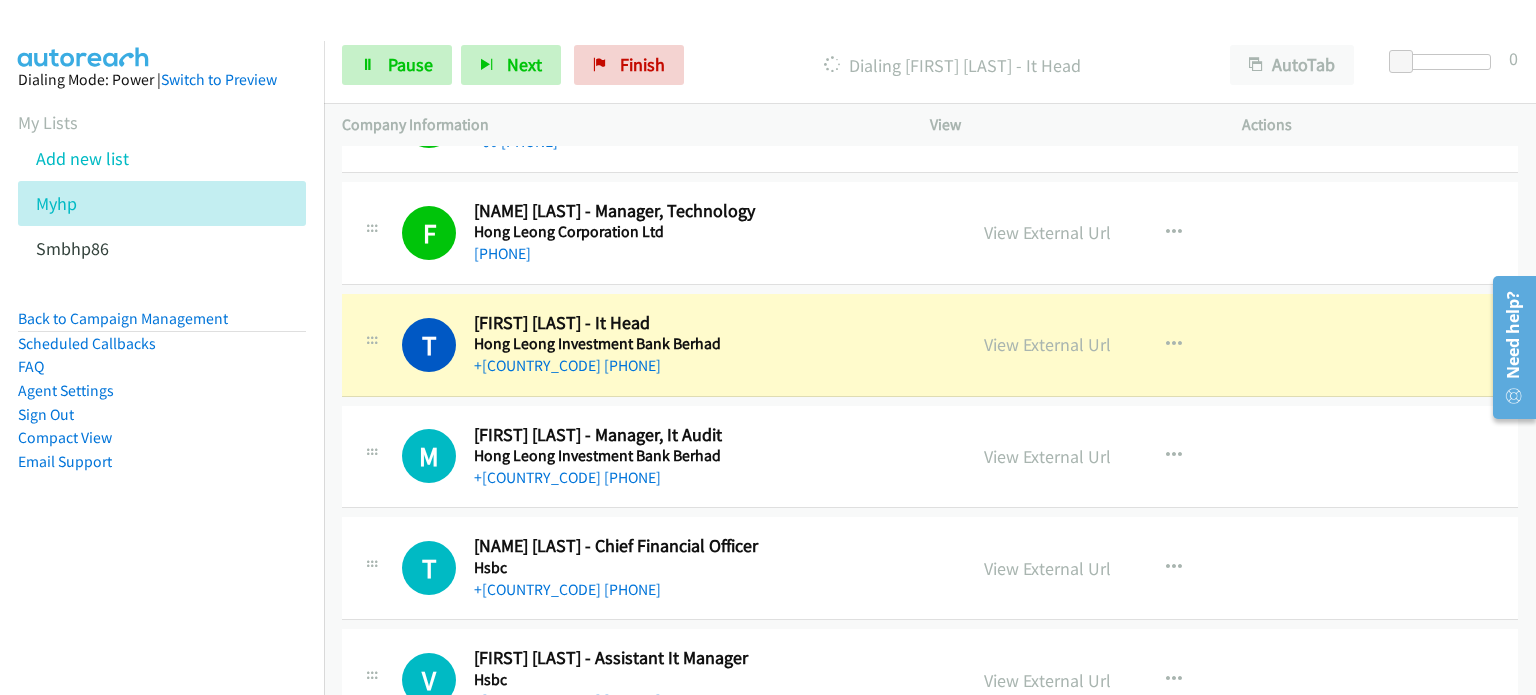 scroll, scrollTop: 11043, scrollLeft: 0, axis: vertical 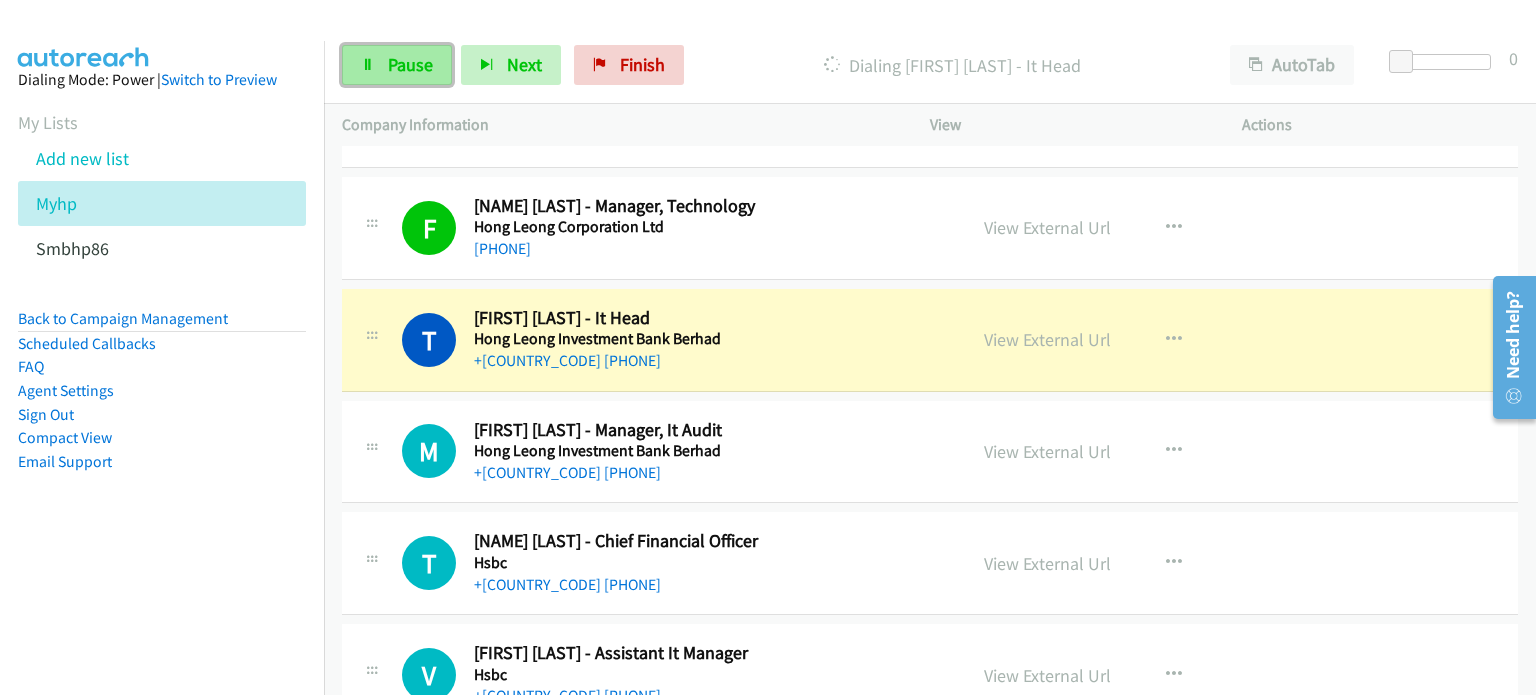 click at bounding box center (368, 66) 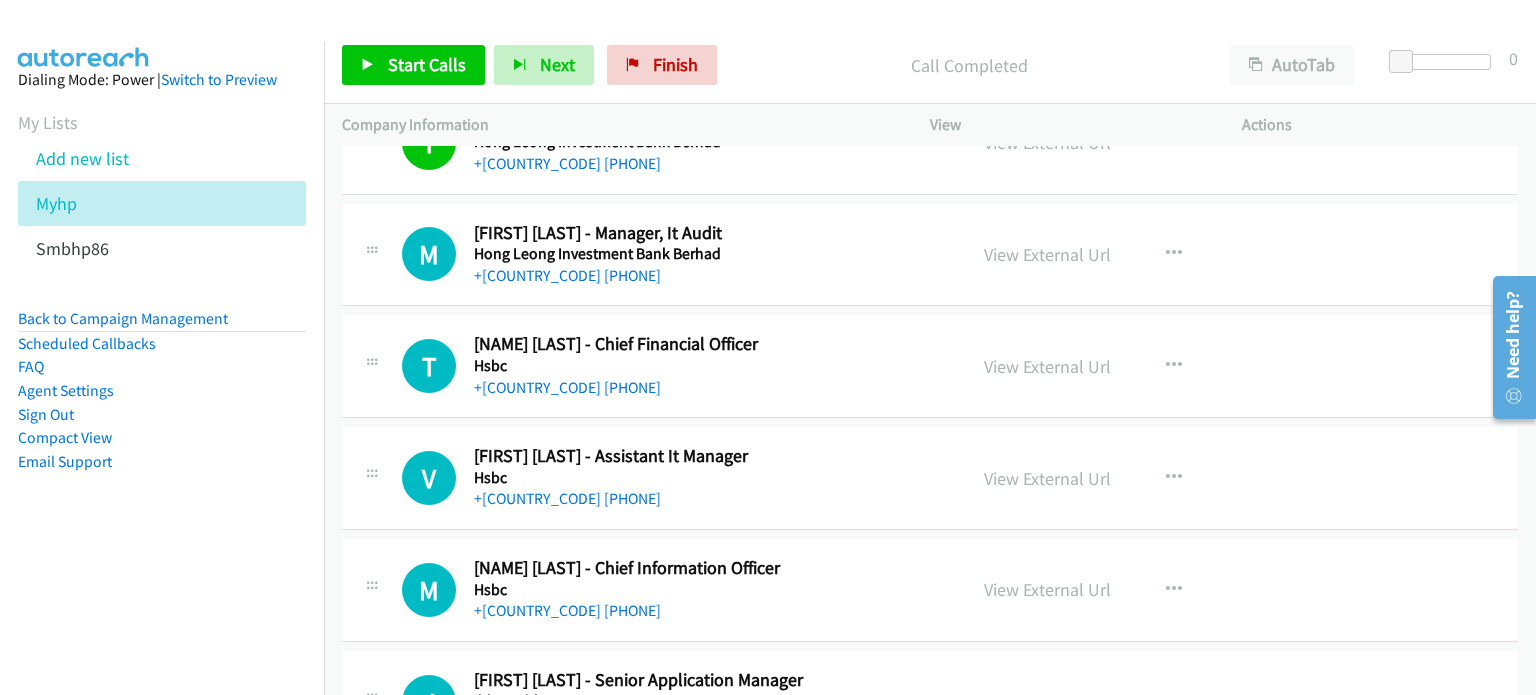 scroll, scrollTop: 11241, scrollLeft: 0, axis: vertical 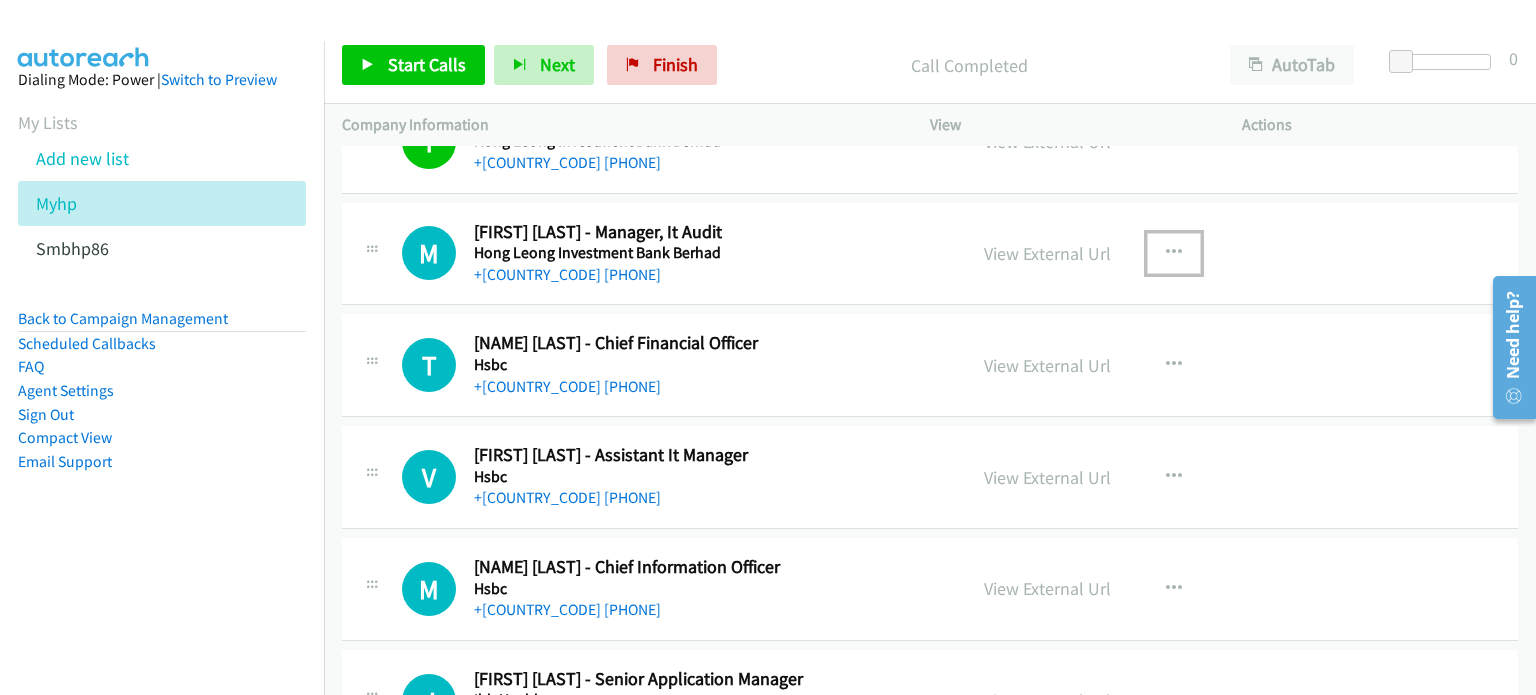 click at bounding box center (1174, 253) 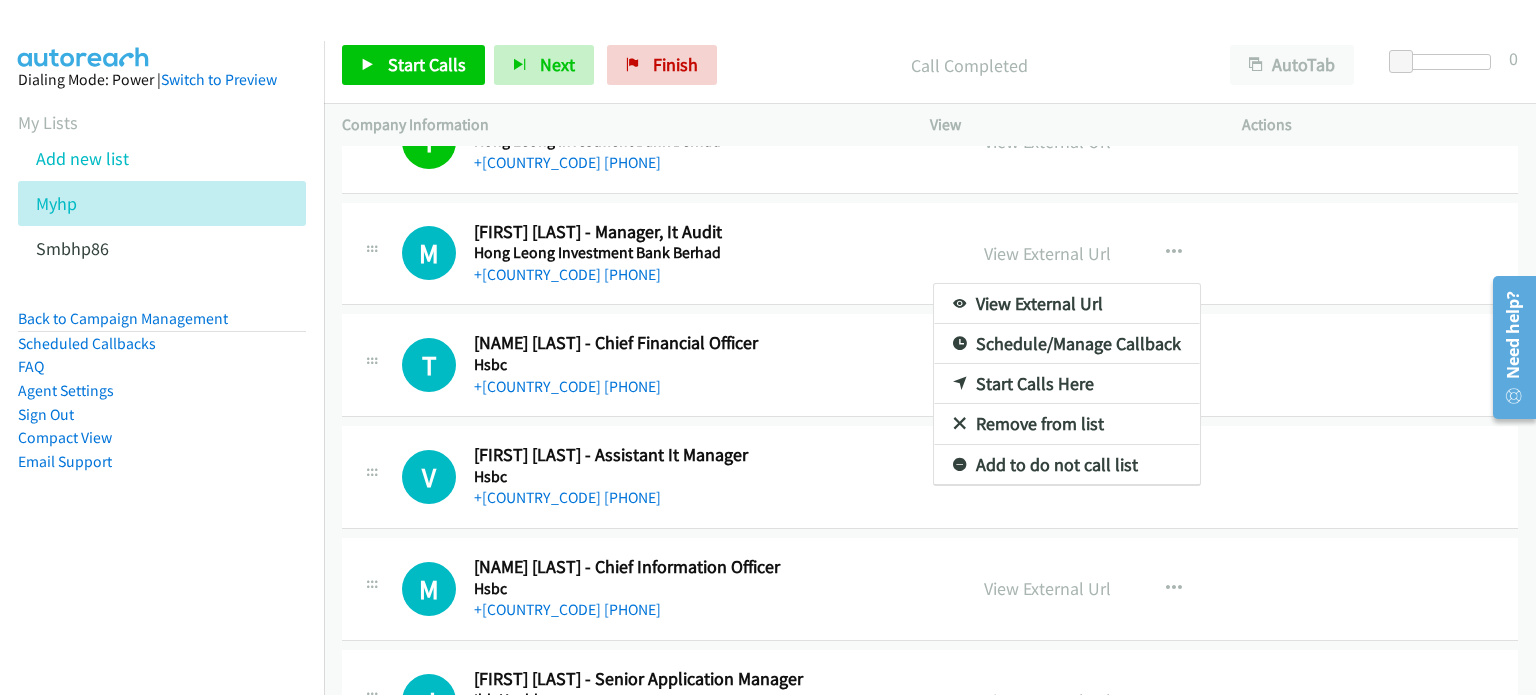 click on "Start Calls Here" at bounding box center (1067, 384) 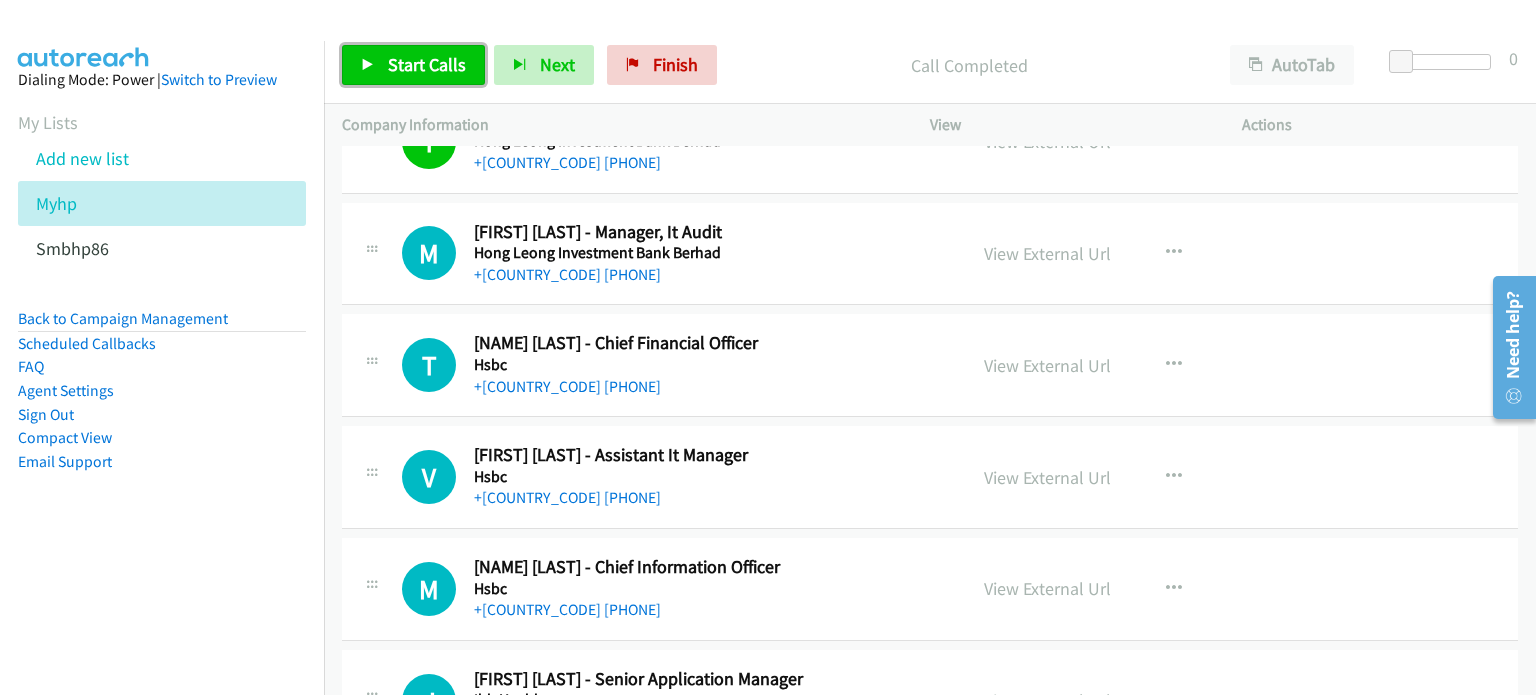 click on "Start Calls" at bounding box center [427, 64] 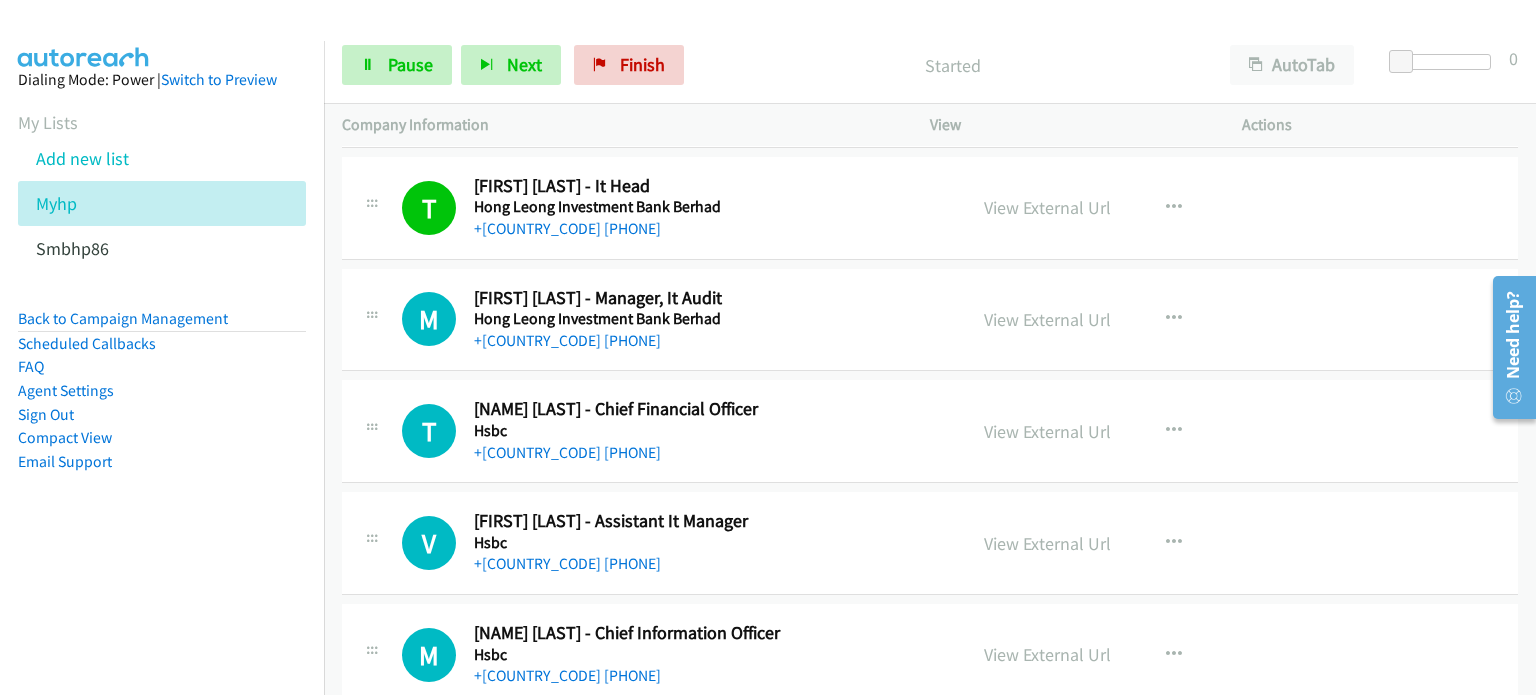 scroll, scrollTop: 11140, scrollLeft: 0, axis: vertical 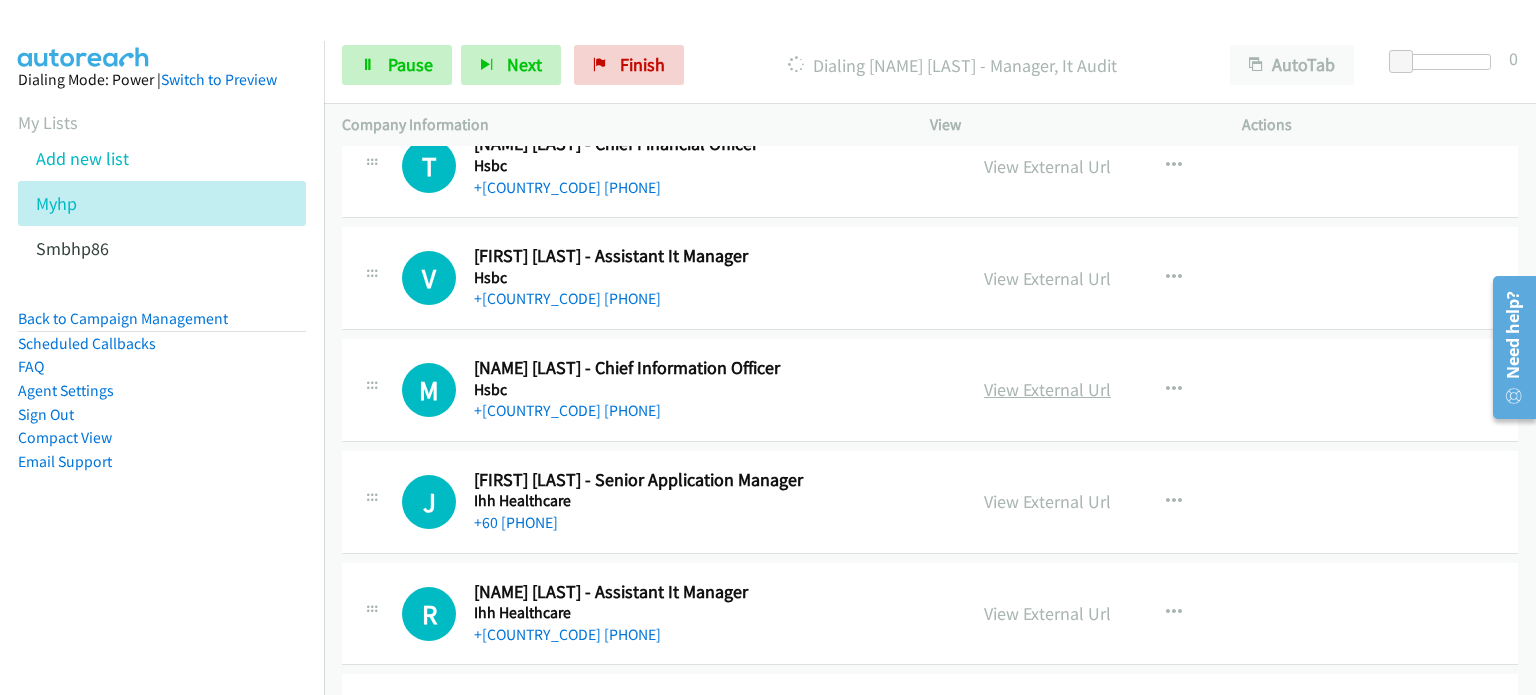 click on "View External Url" at bounding box center [1047, 389] 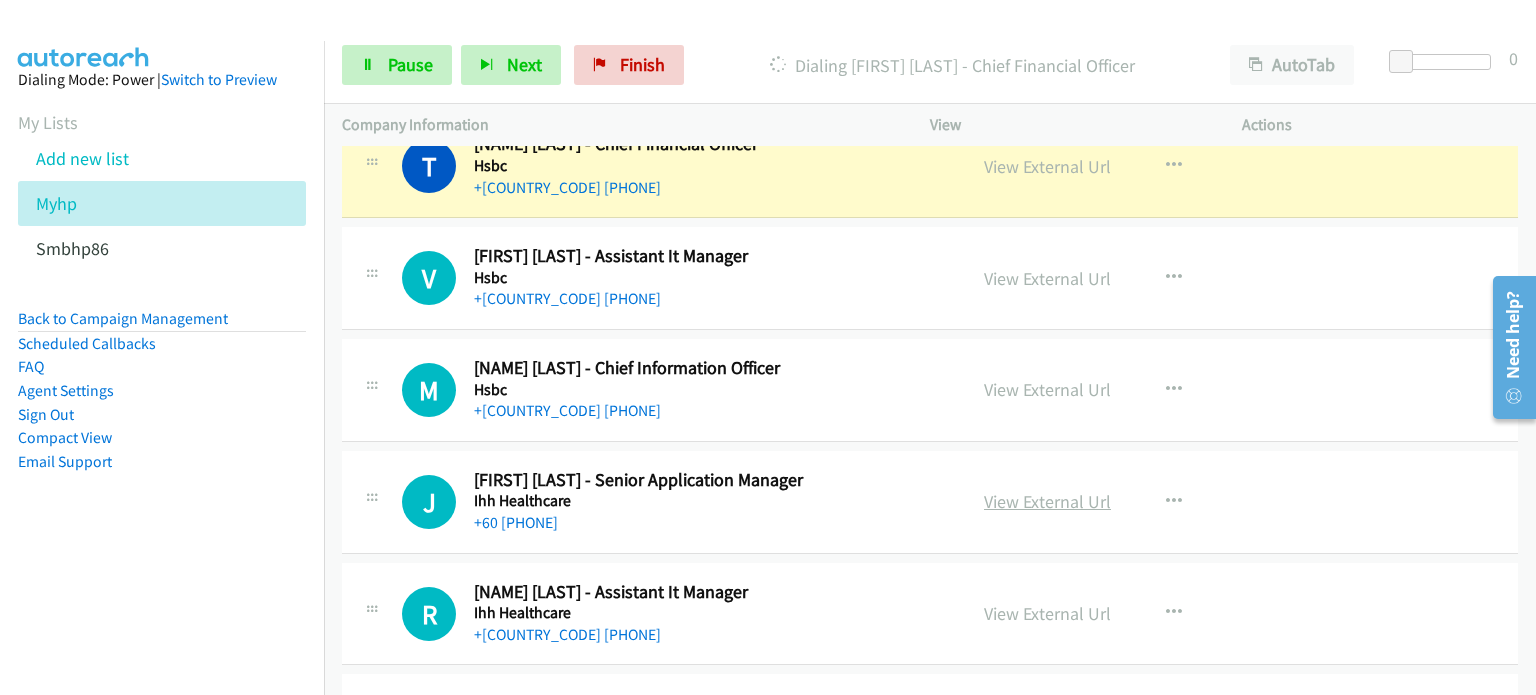 click on "View External Url" at bounding box center (1047, 501) 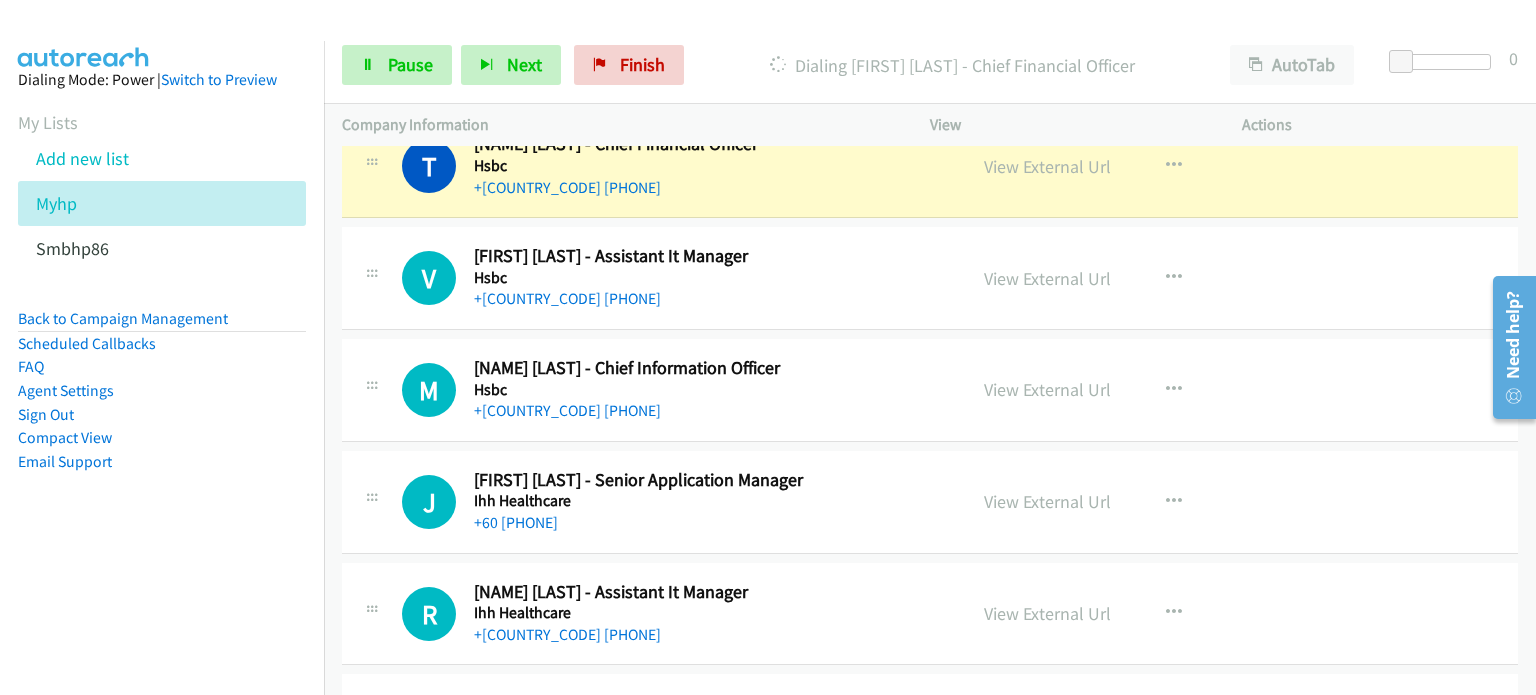 click on "View External Url" at bounding box center [1047, 613] 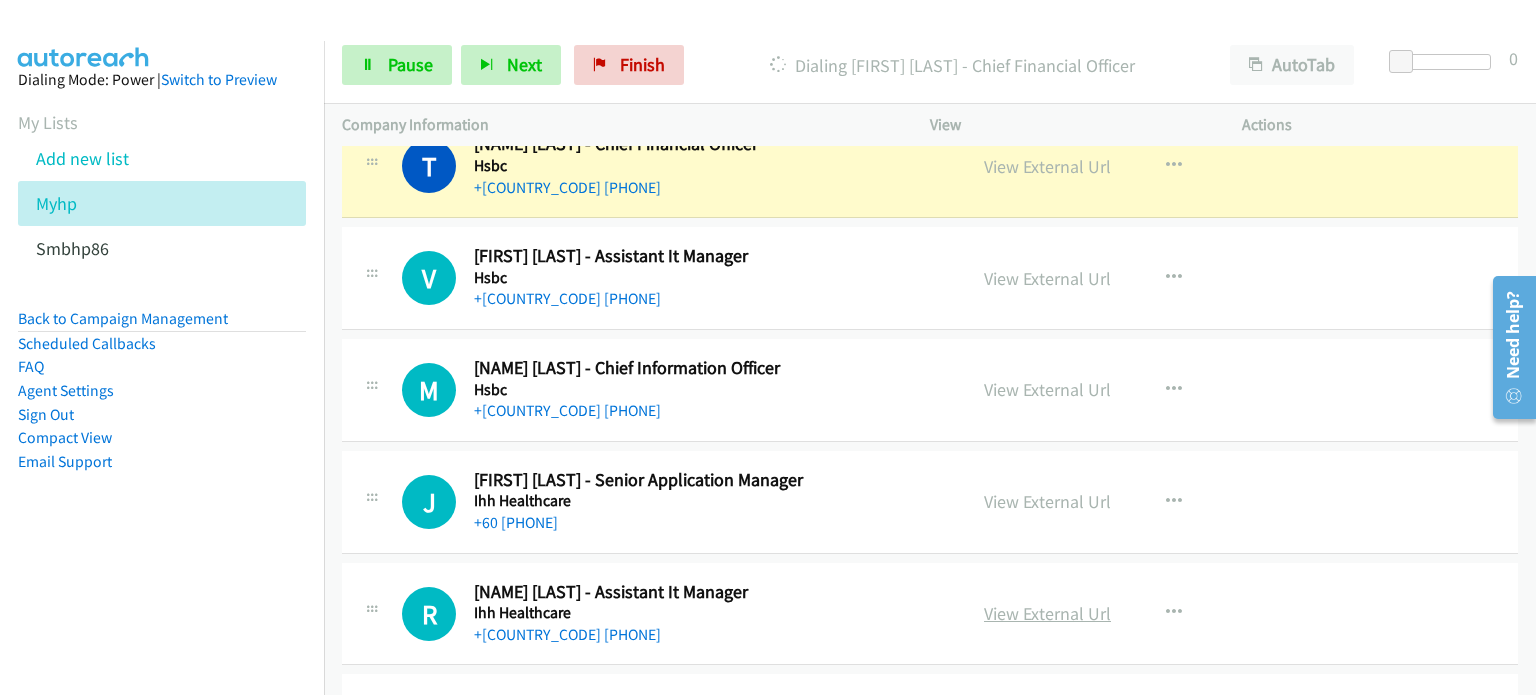 click on "View External Url" at bounding box center [1047, 613] 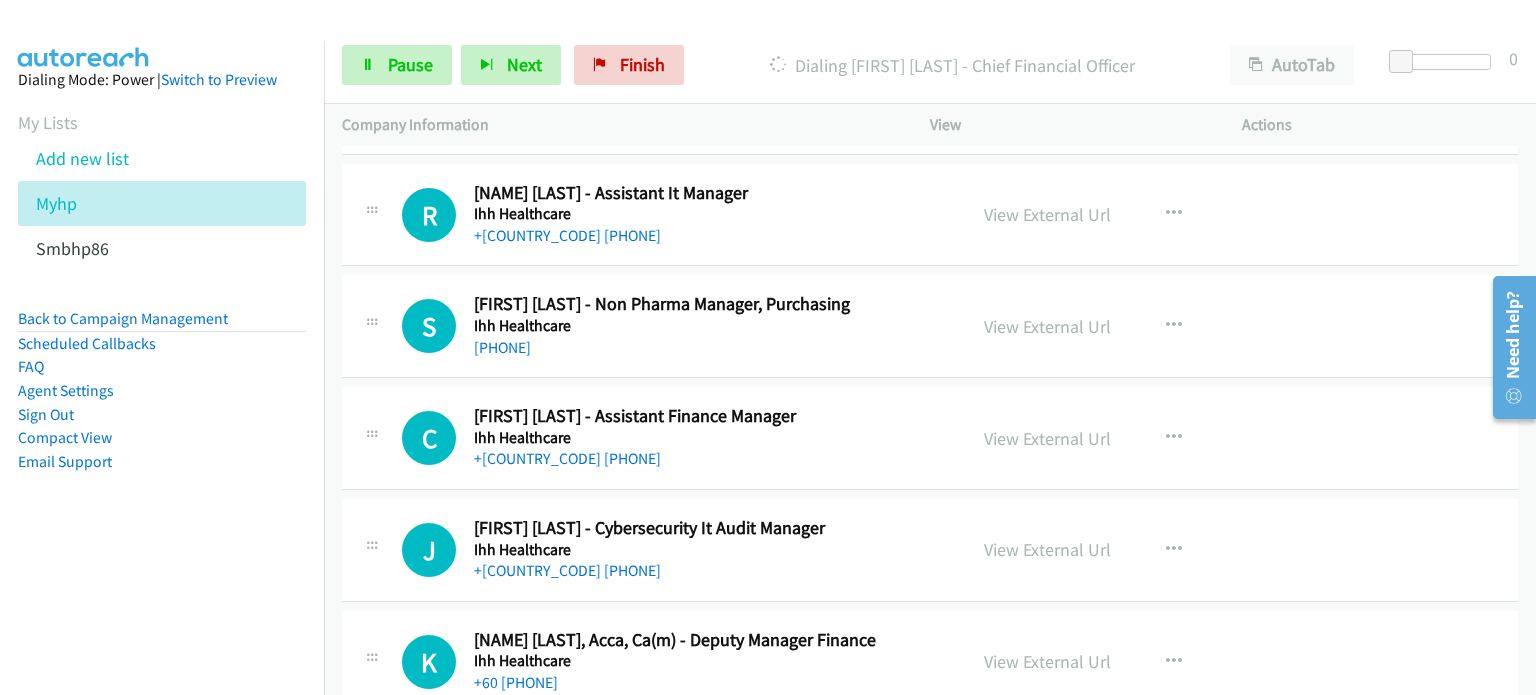 scroll, scrollTop: 11840, scrollLeft: 0, axis: vertical 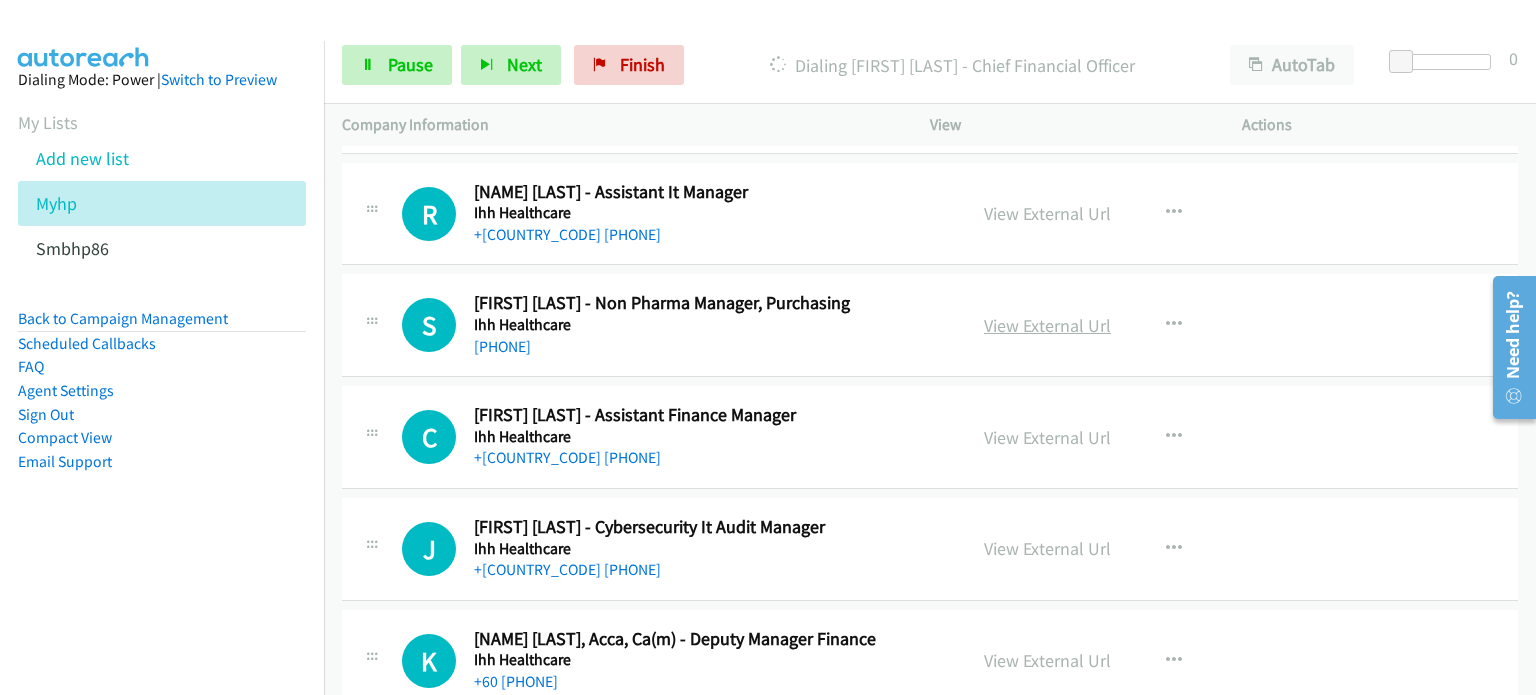 click on "View External Url" at bounding box center [1047, 325] 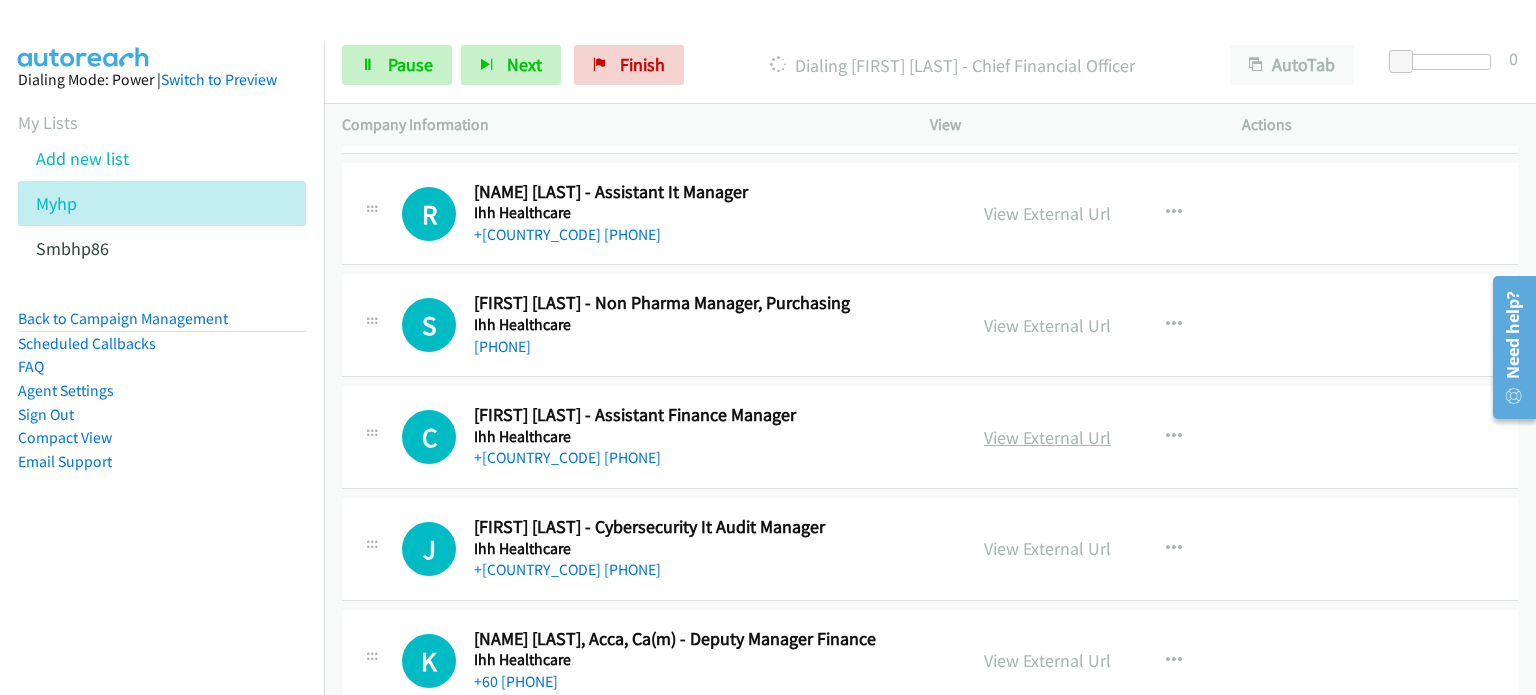 click on "View External Url" at bounding box center (1047, 437) 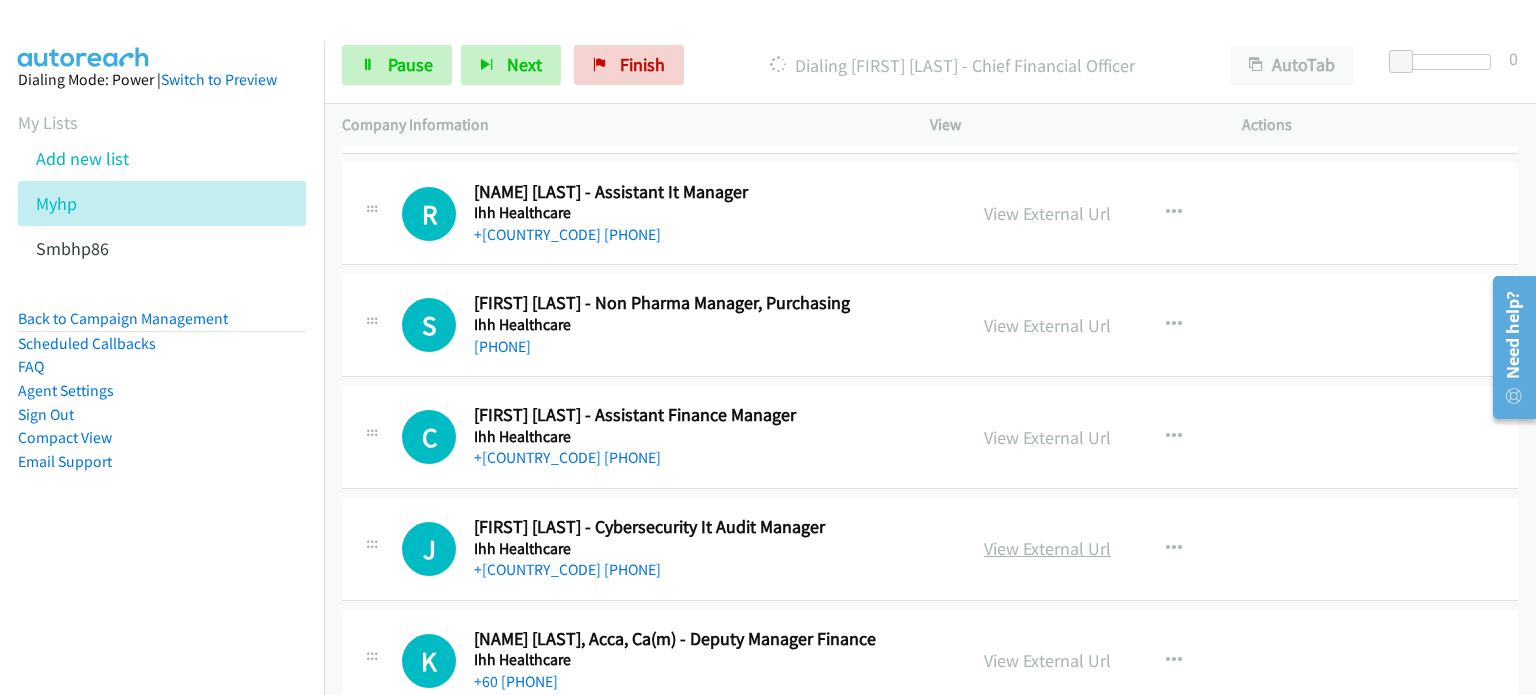 click on "View External Url" at bounding box center [1047, 548] 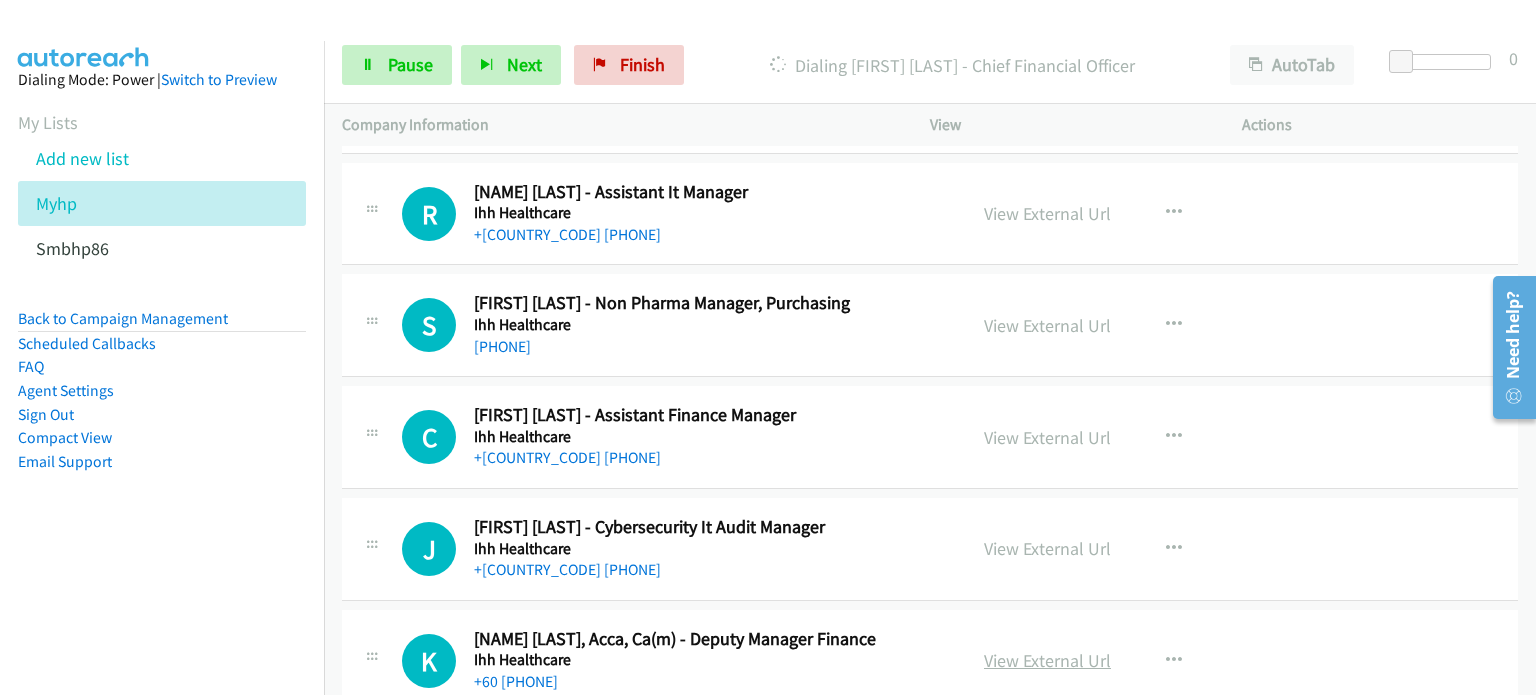 click on "View External Url" at bounding box center (1047, 660) 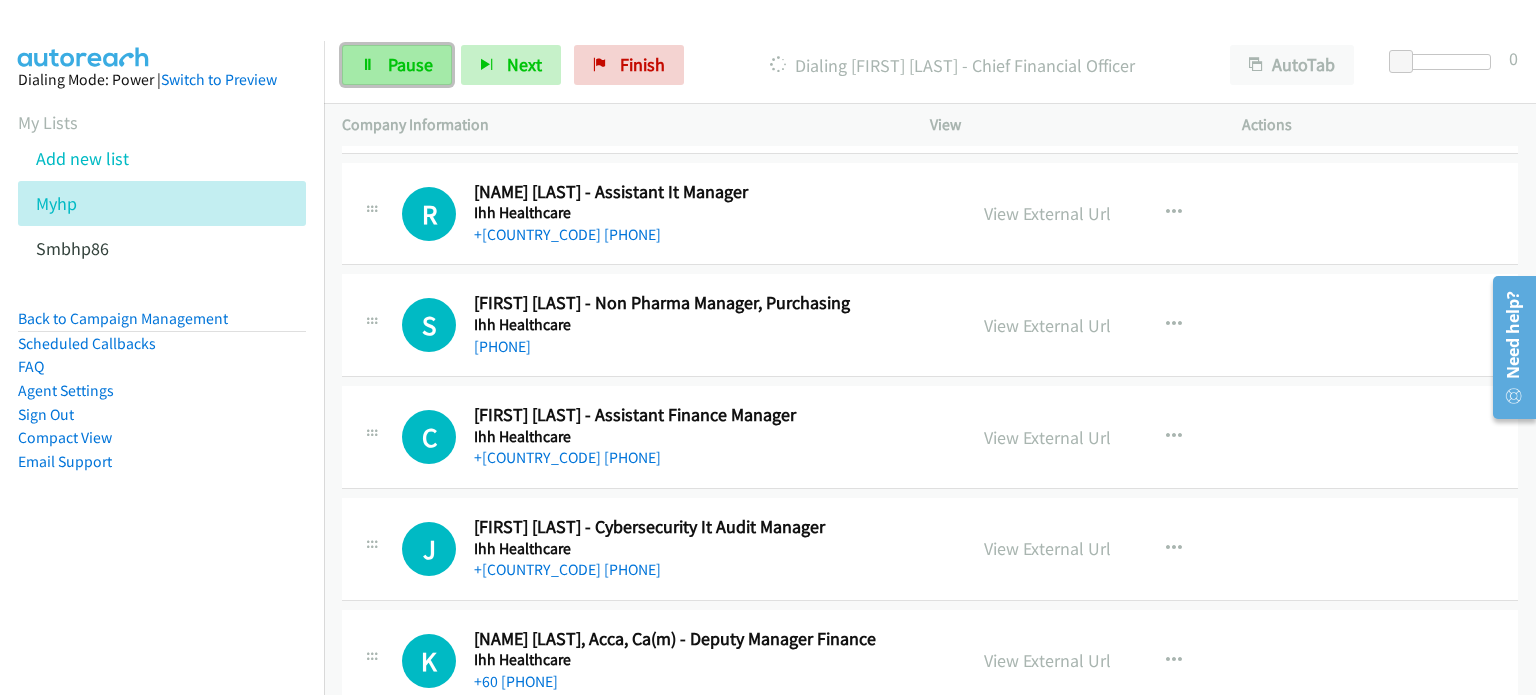 click on "Pause" at bounding box center (397, 65) 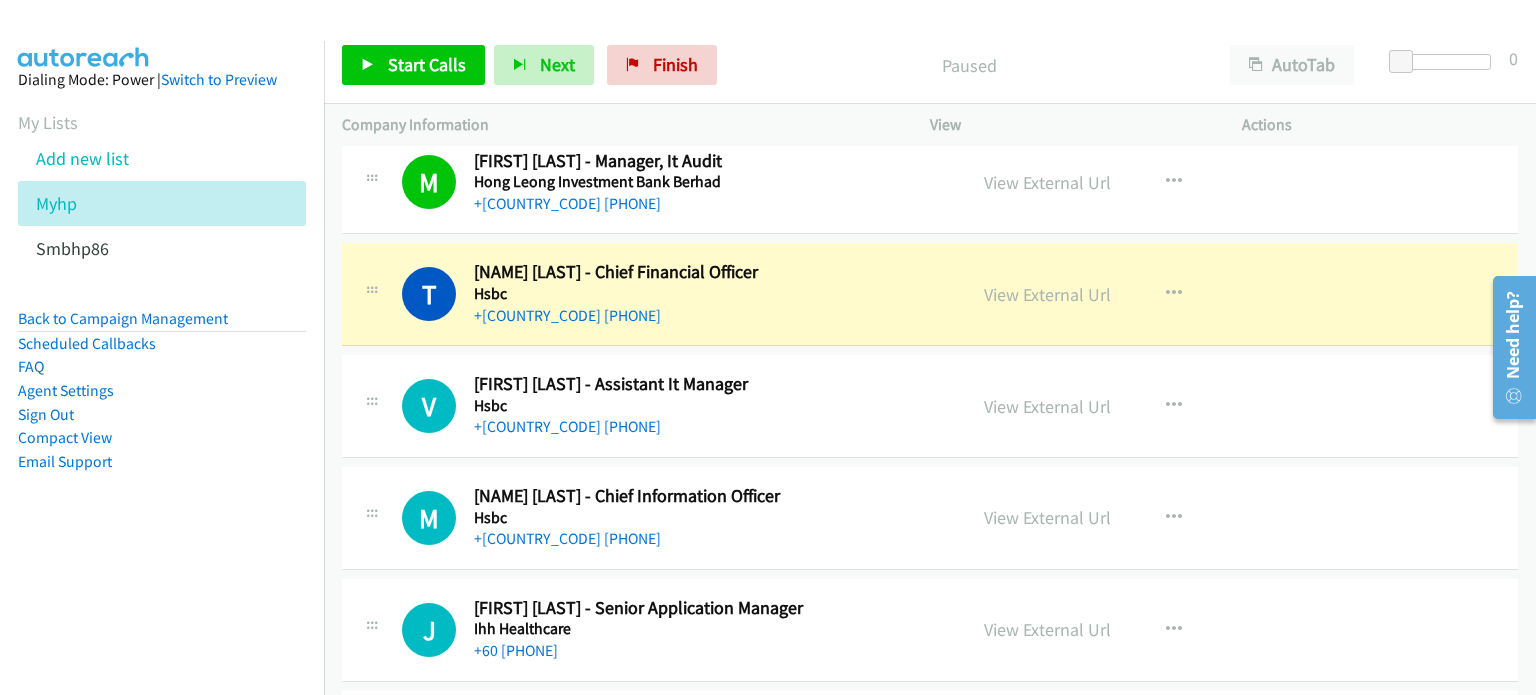 scroll, scrollTop: 11340, scrollLeft: 0, axis: vertical 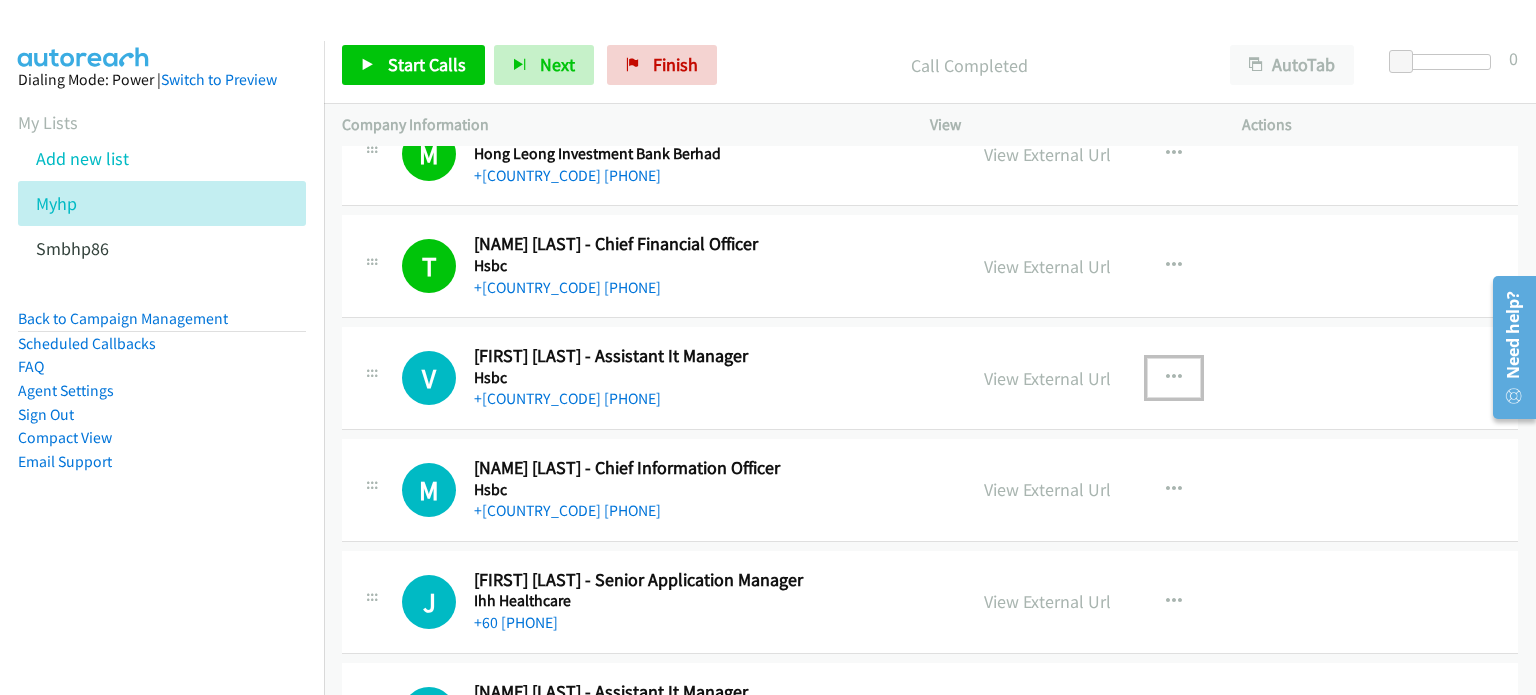click at bounding box center [1174, 378] 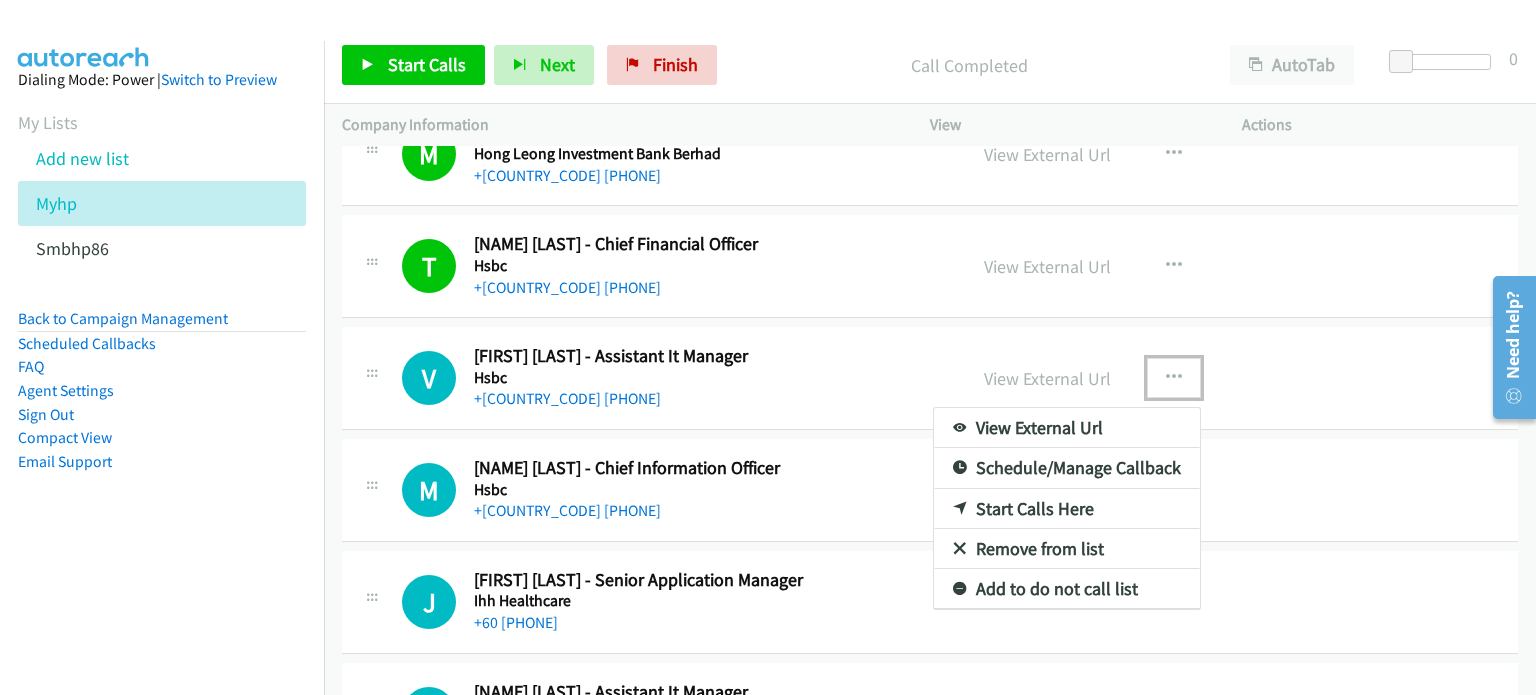 click on "Start Calls Here" at bounding box center [1067, 509] 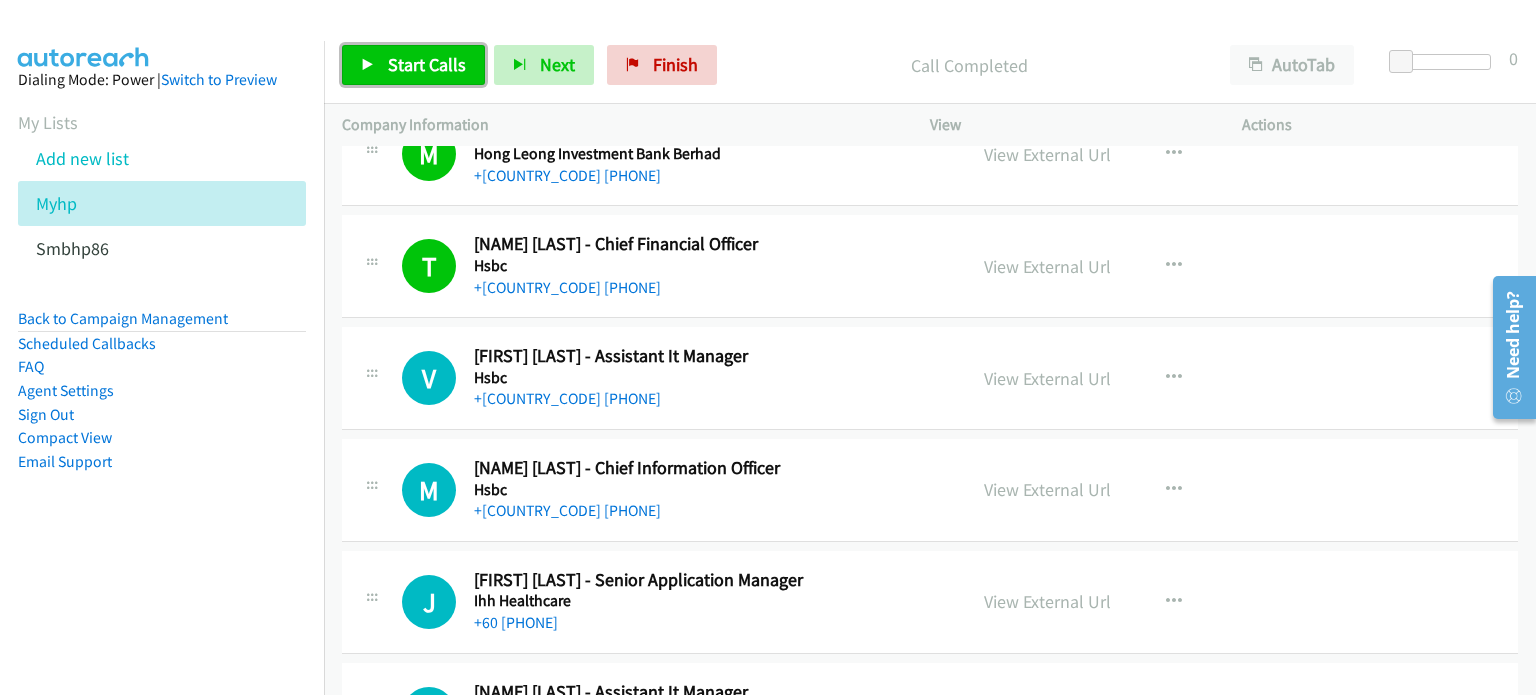 click on "Start Calls" at bounding box center [413, 65] 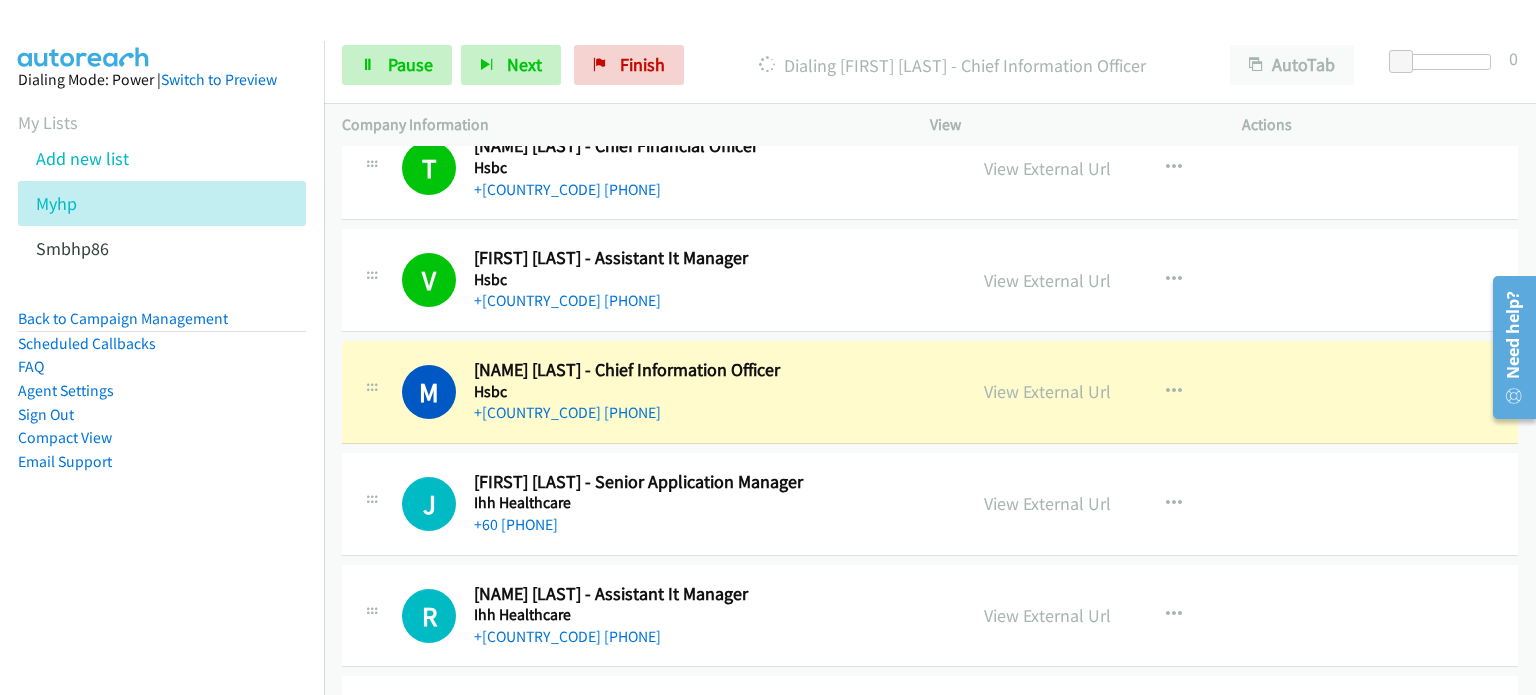 scroll, scrollTop: 11439, scrollLeft: 0, axis: vertical 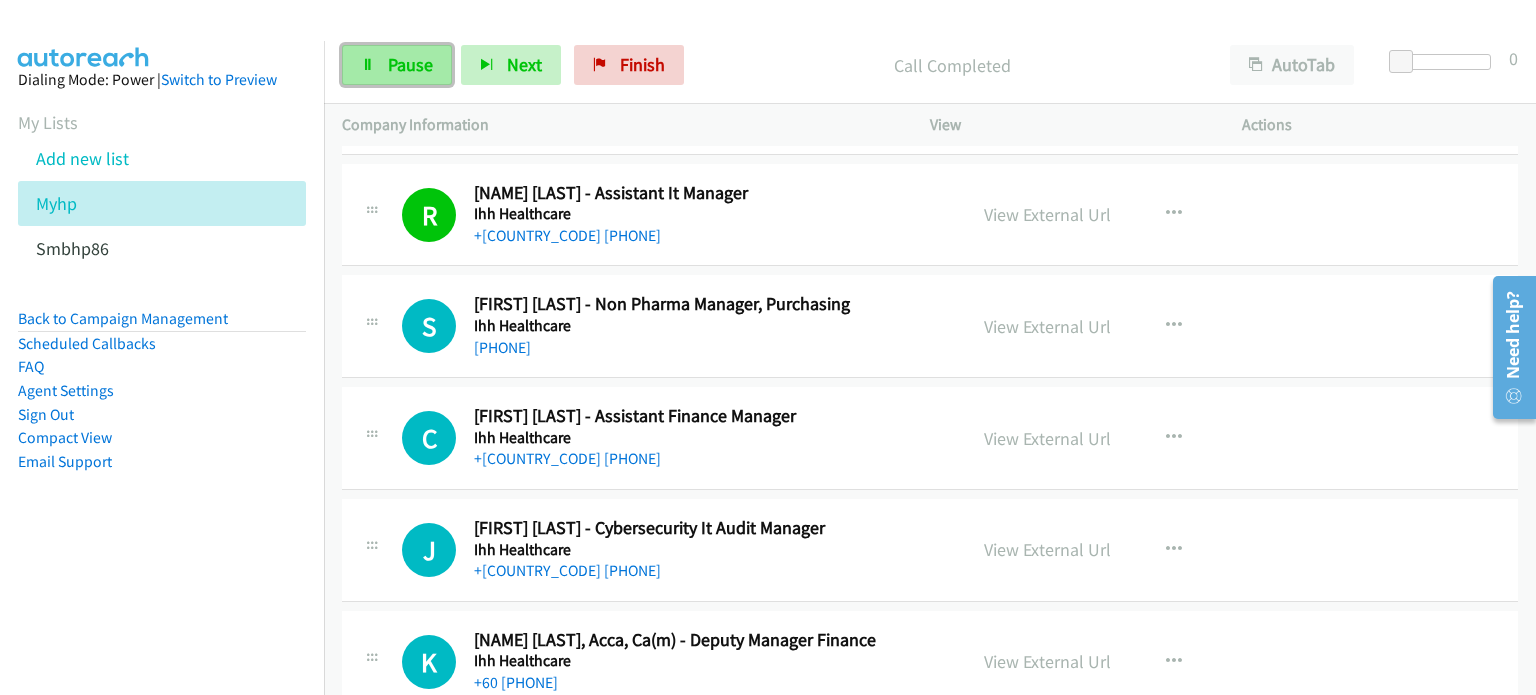 click on "Pause" at bounding box center (397, 65) 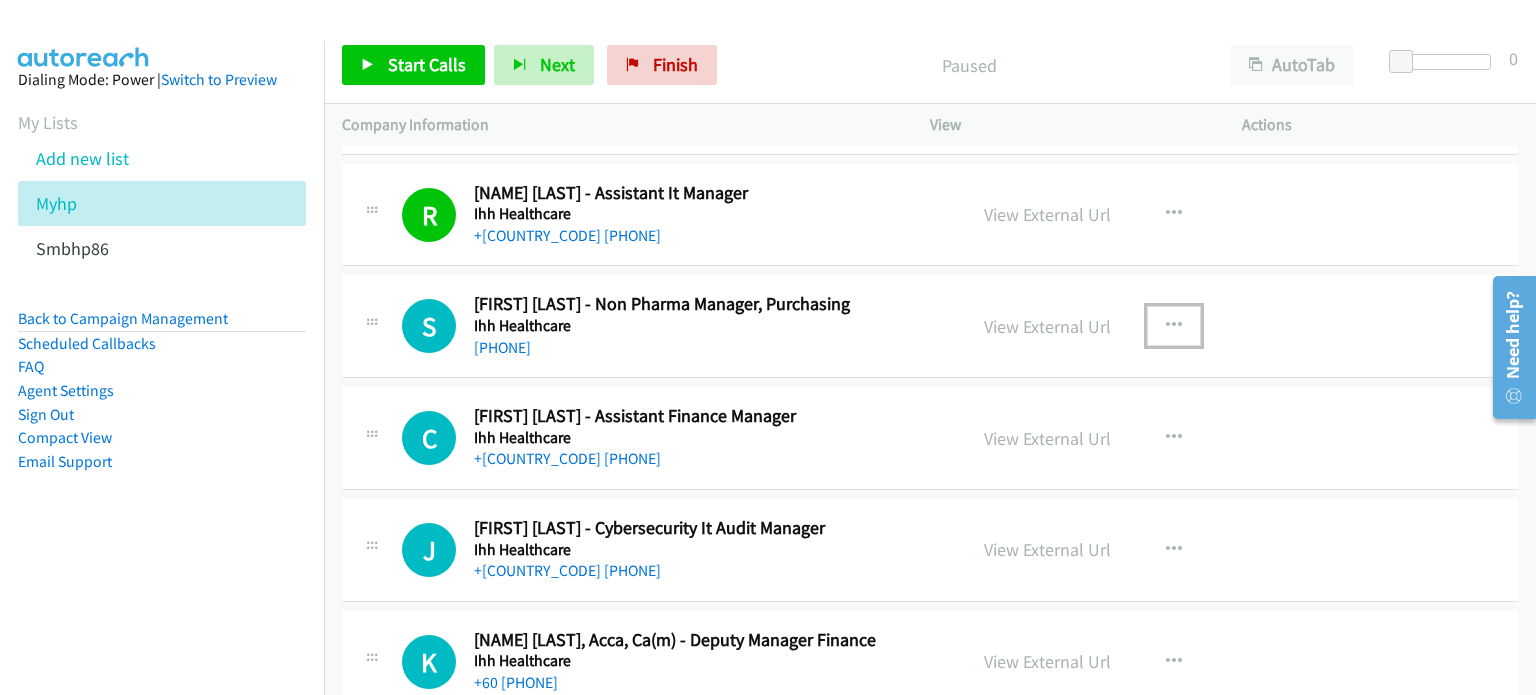 click at bounding box center [1174, 326] 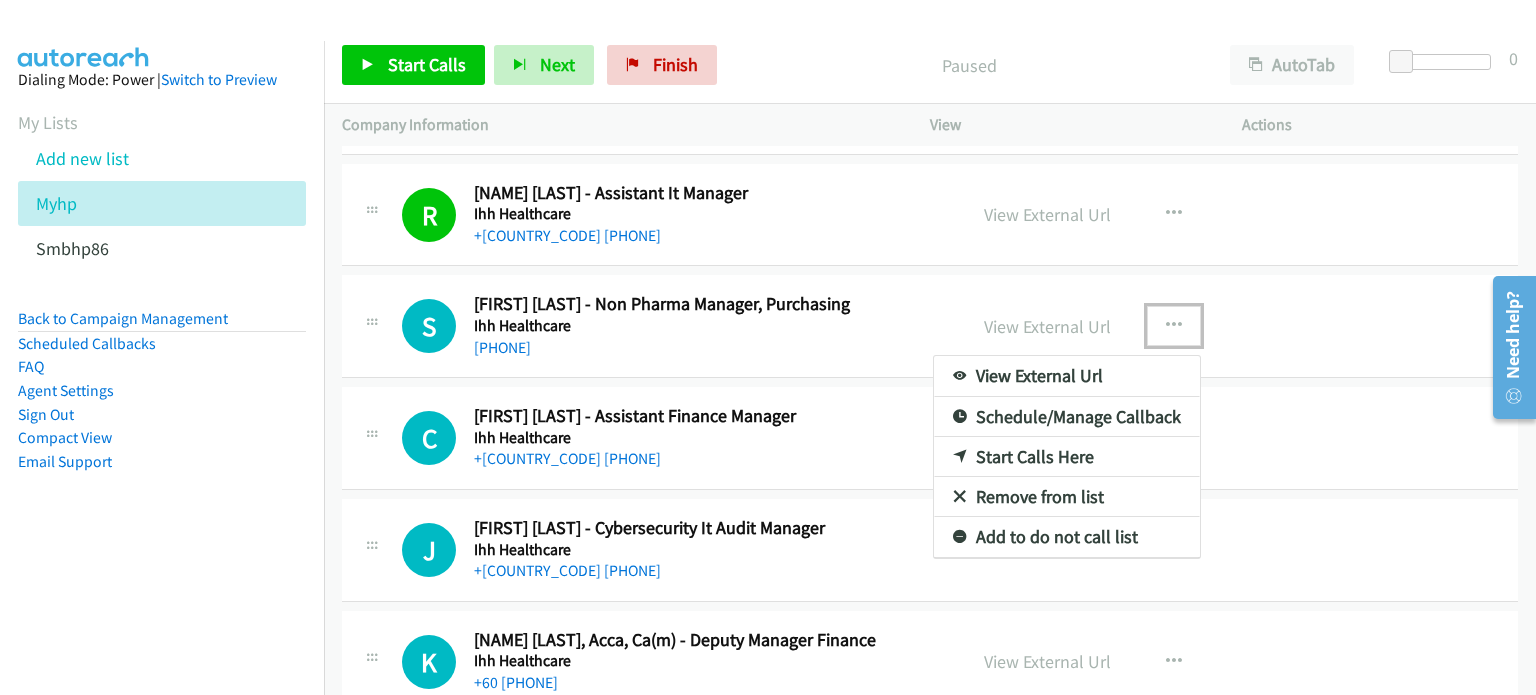 click on "Start Calls Here" at bounding box center [1067, 457] 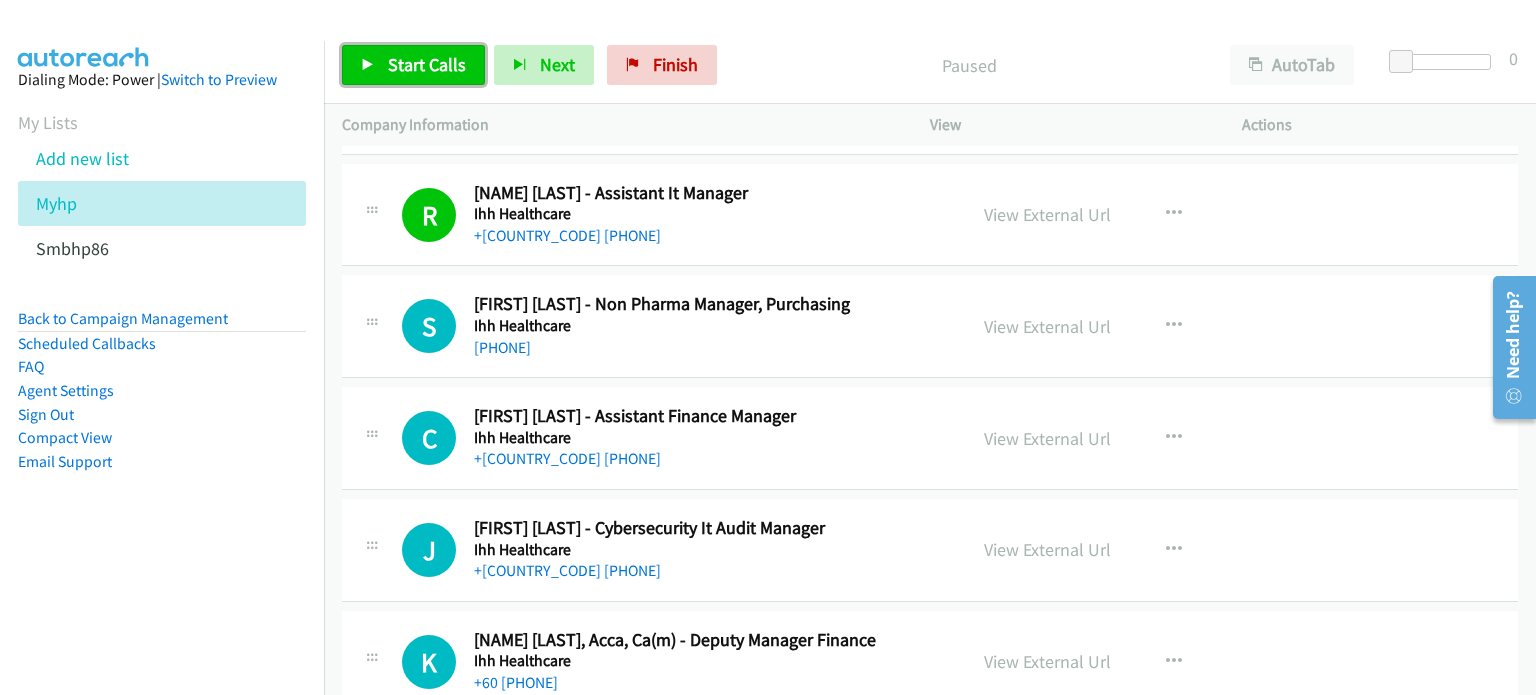 click on "Start Calls" at bounding box center [427, 64] 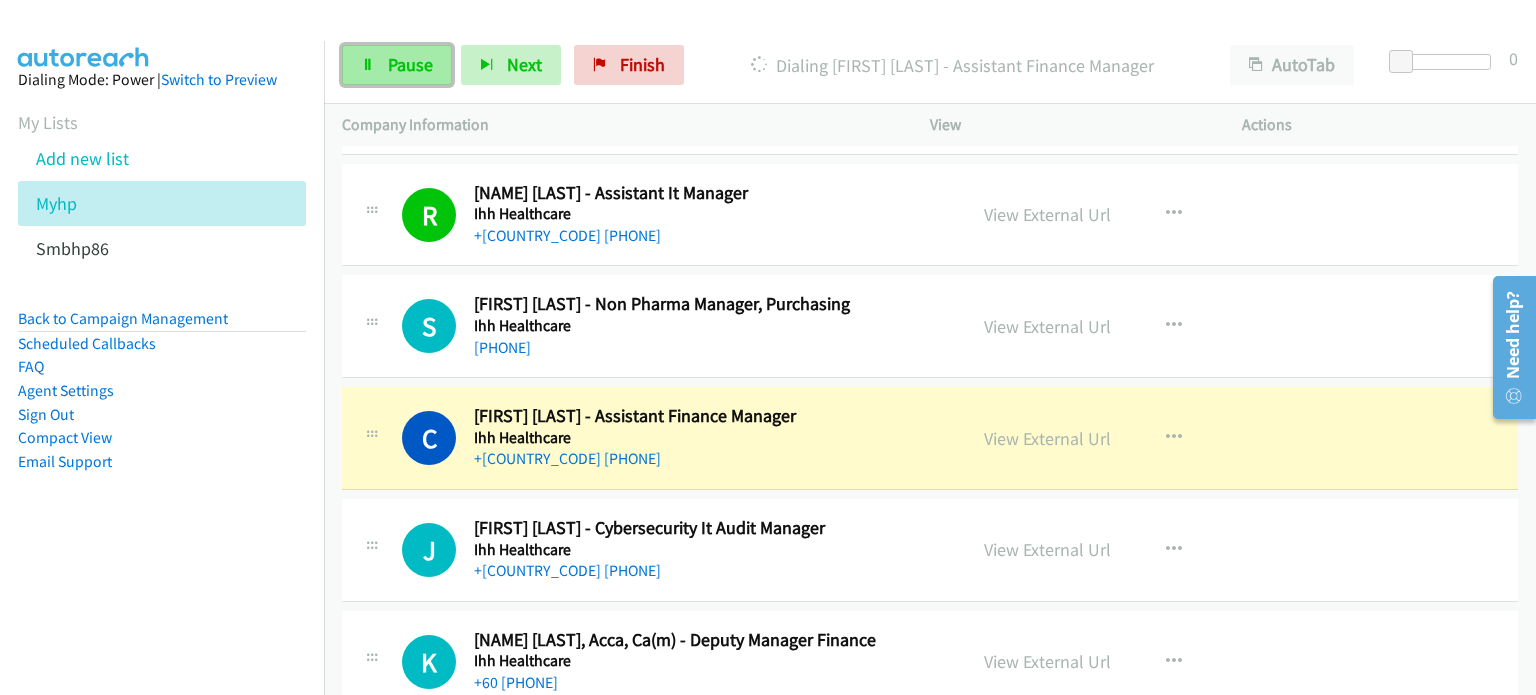 click on "Pause" at bounding box center (397, 65) 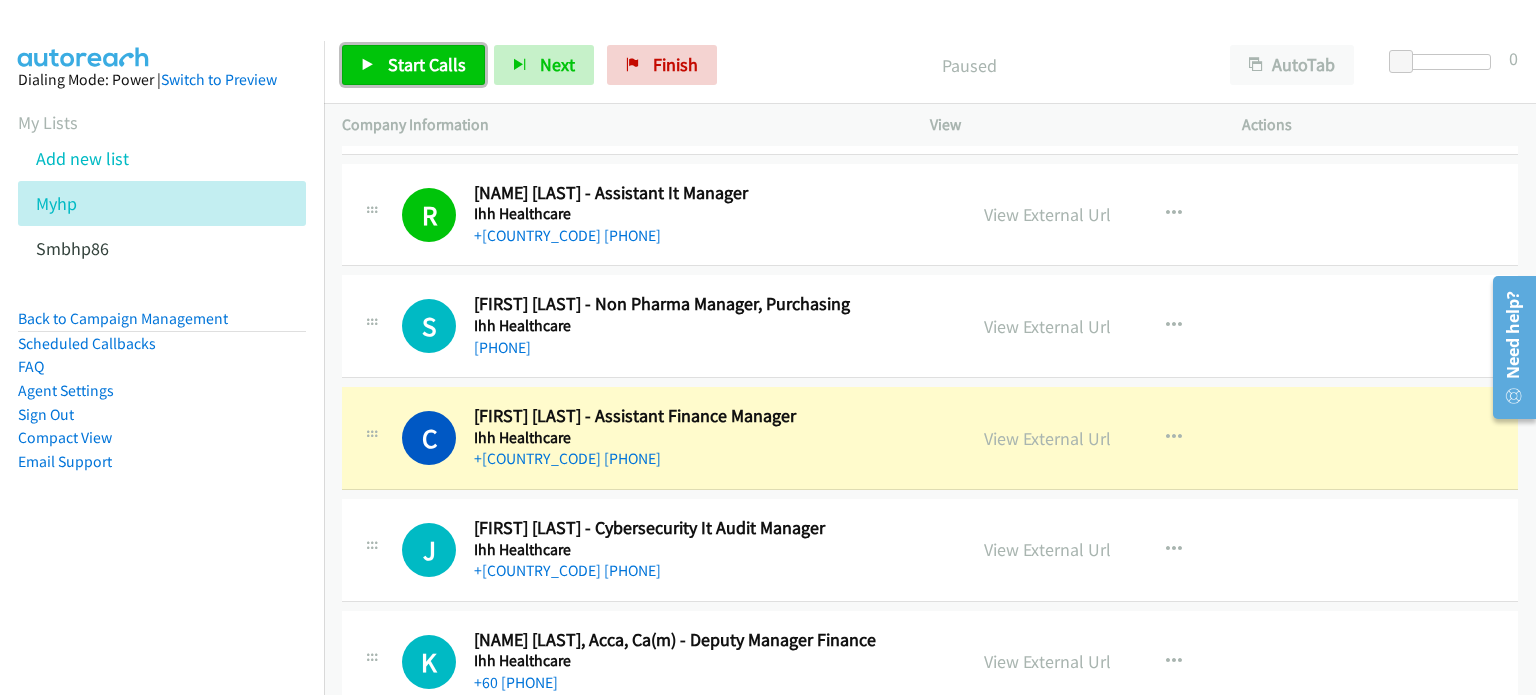 click on "Start Calls" at bounding box center (427, 64) 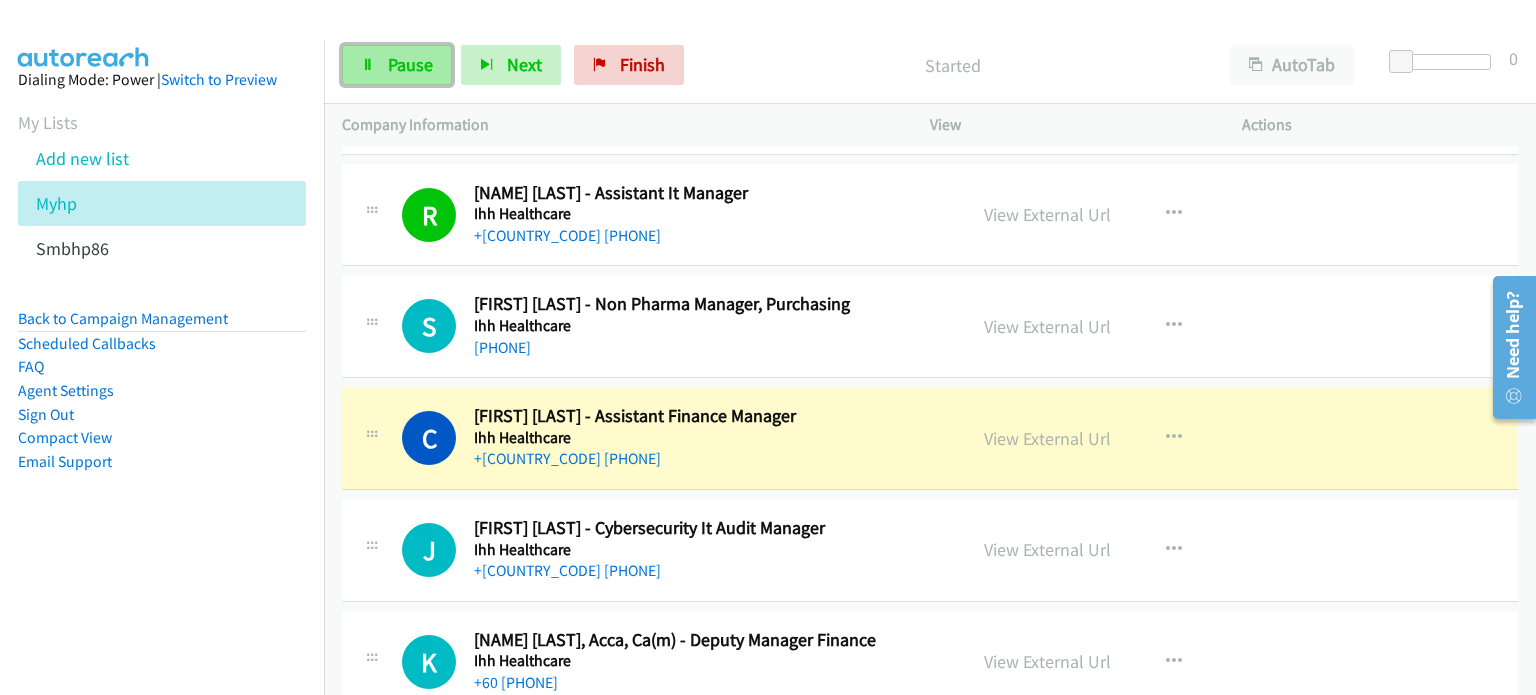 click on "Pause" at bounding box center (397, 65) 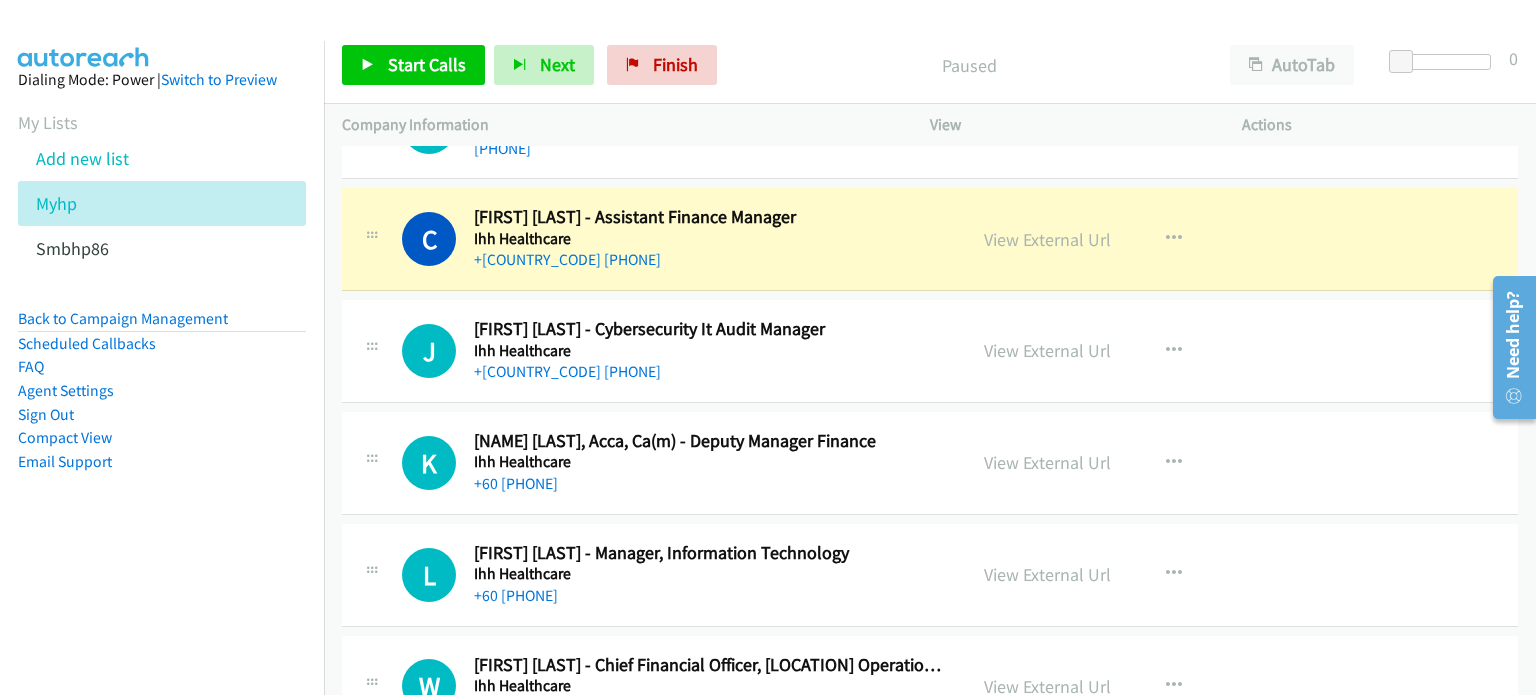 scroll, scrollTop: 12039, scrollLeft: 0, axis: vertical 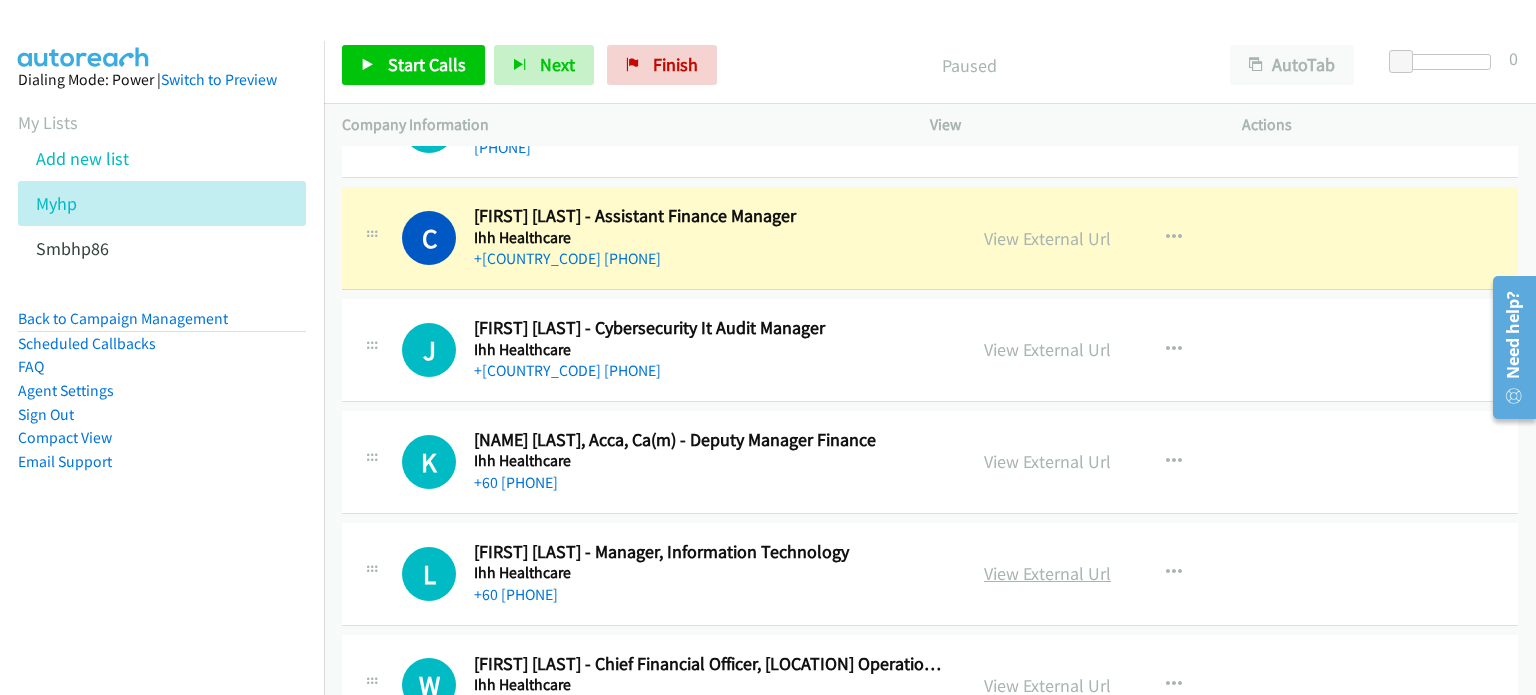 click on "View External Url" at bounding box center (1047, 573) 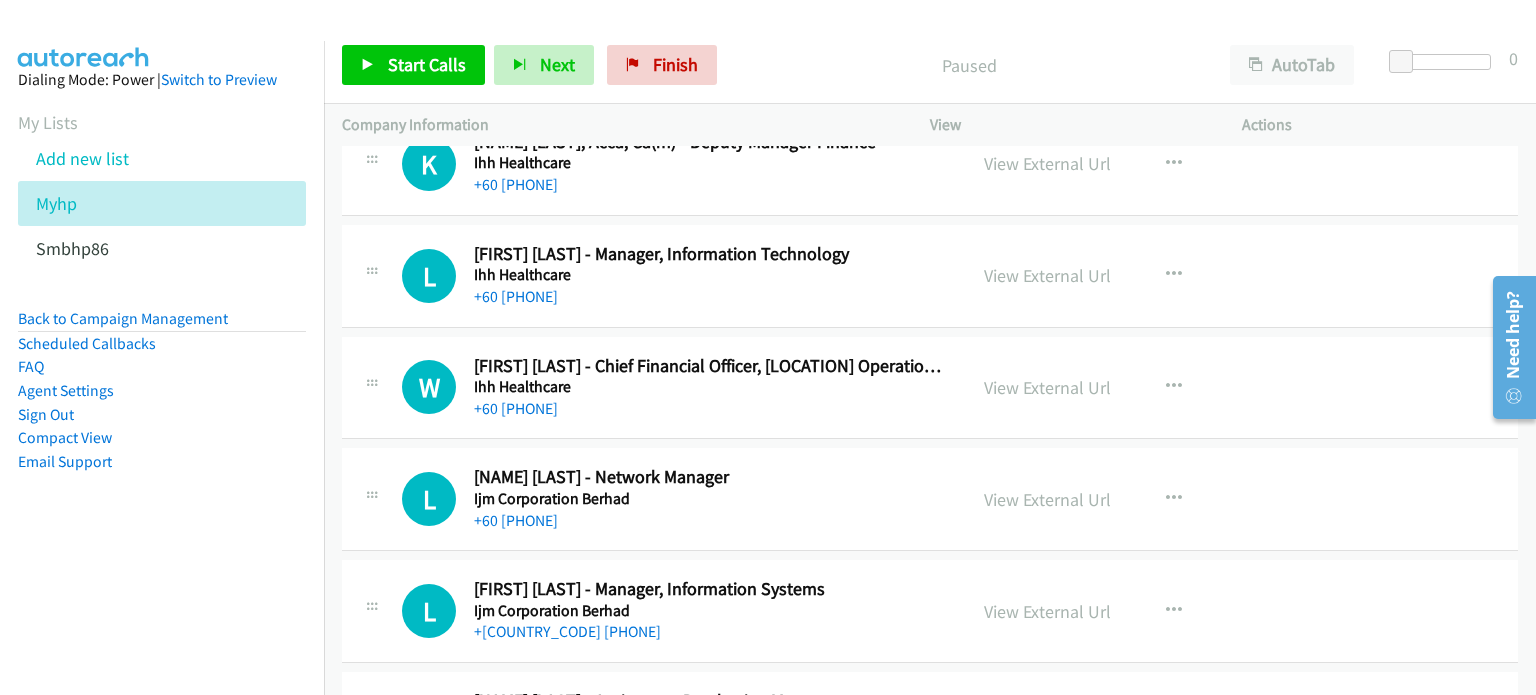 scroll, scrollTop: 12339, scrollLeft: 0, axis: vertical 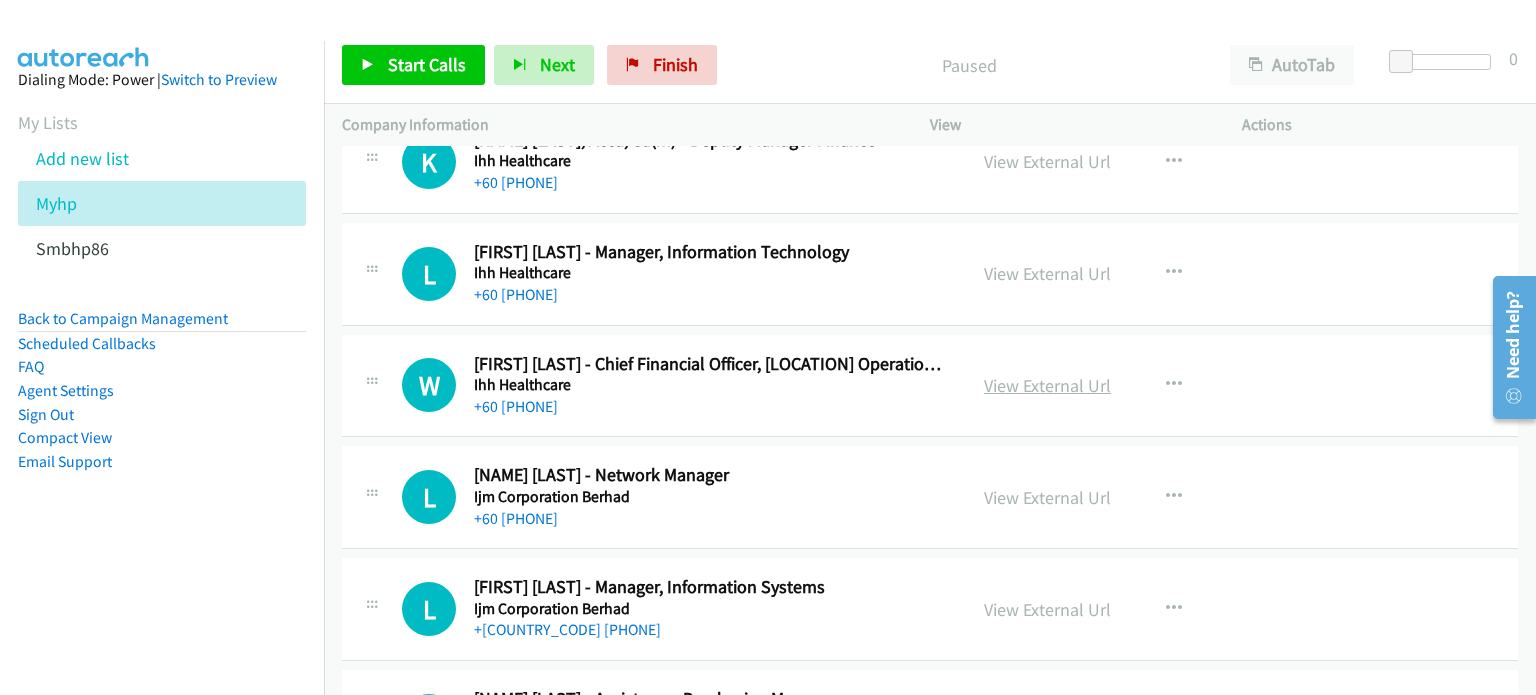 click on "View External Url" at bounding box center (1047, 385) 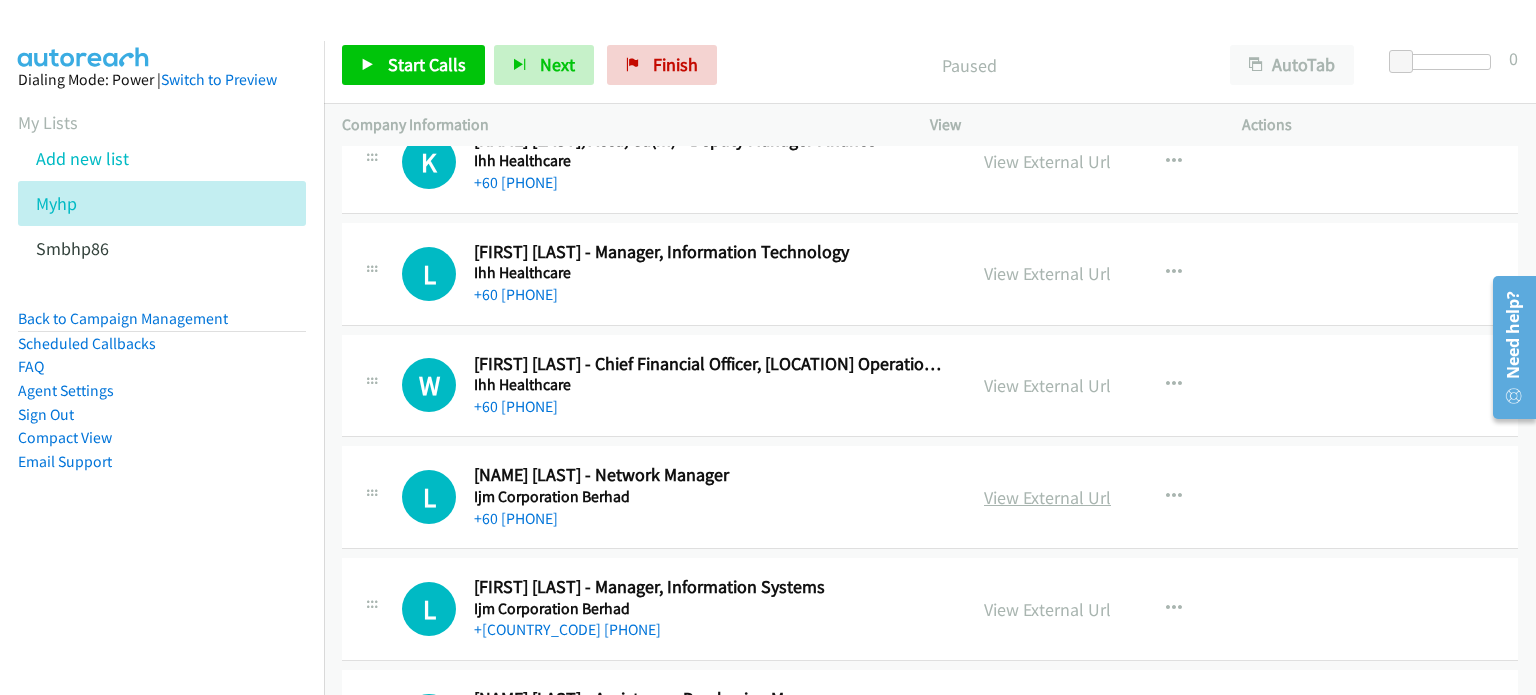 click on "View External Url" at bounding box center [1047, 497] 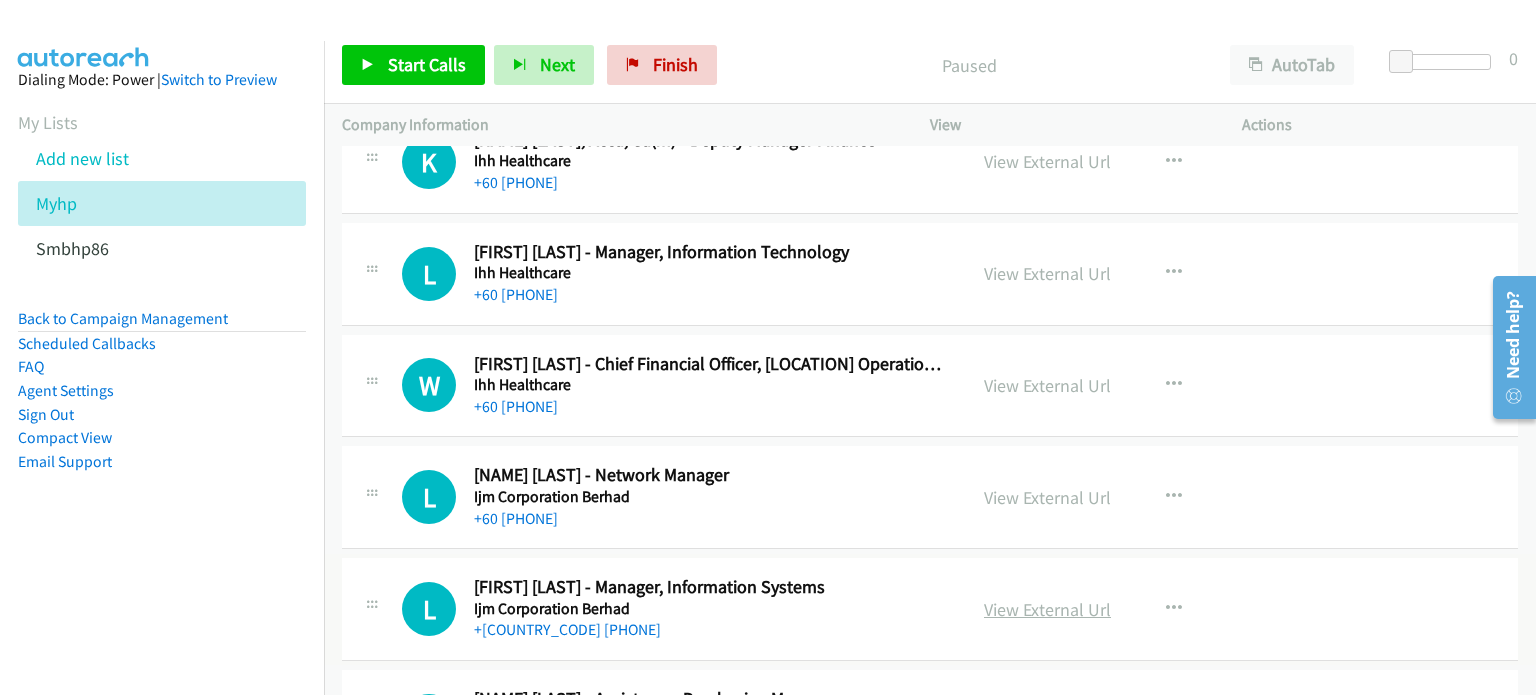 click on "View External Url" at bounding box center (1047, 609) 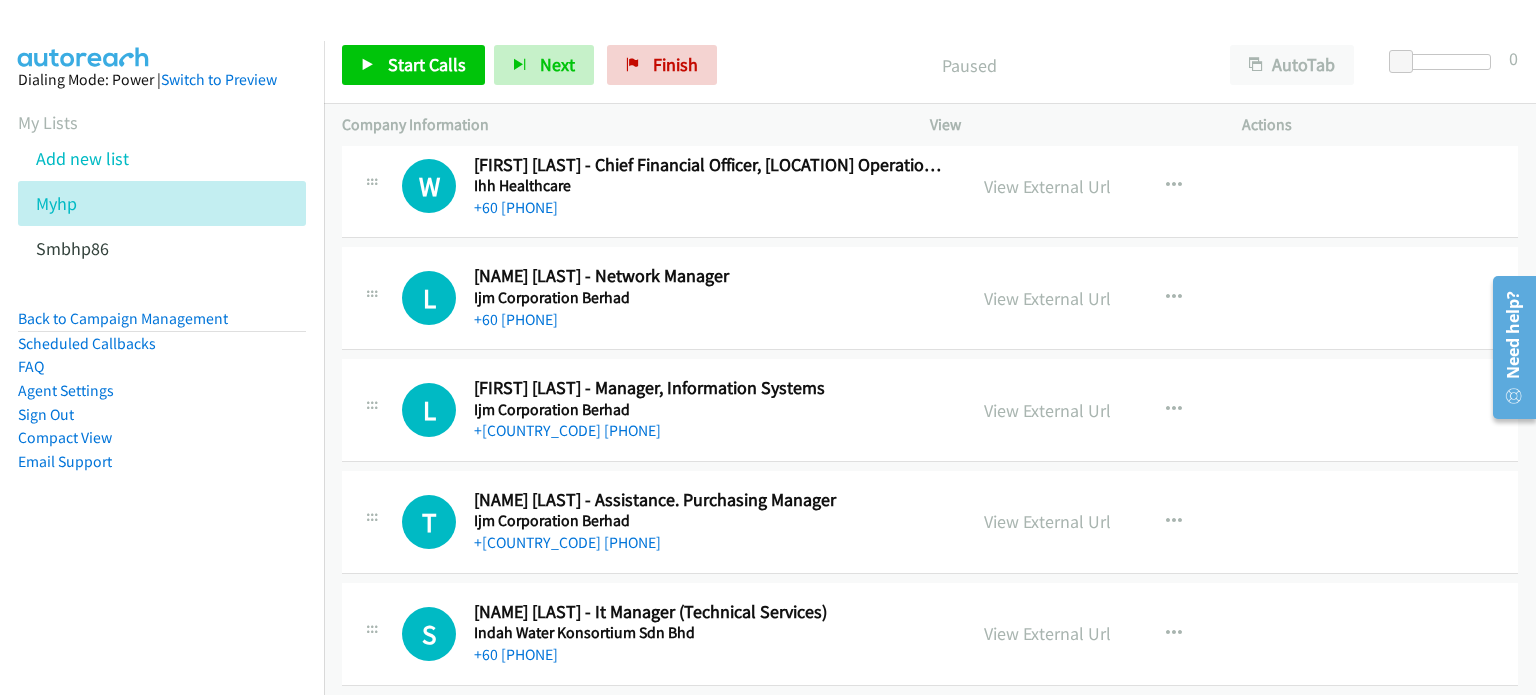 scroll, scrollTop: 12539, scrollLeft: 0, axis: vertical 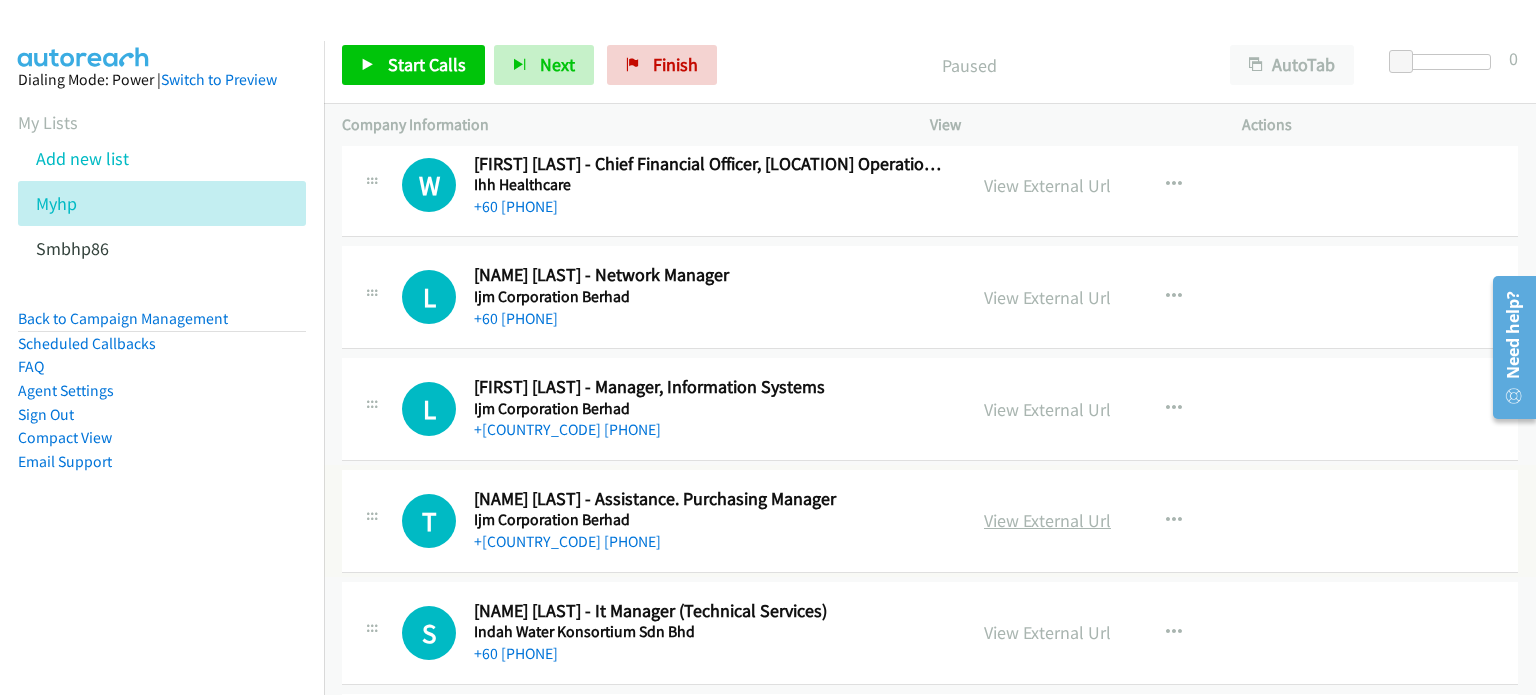 click on "View External Url" at bounding box center [1047, 520] 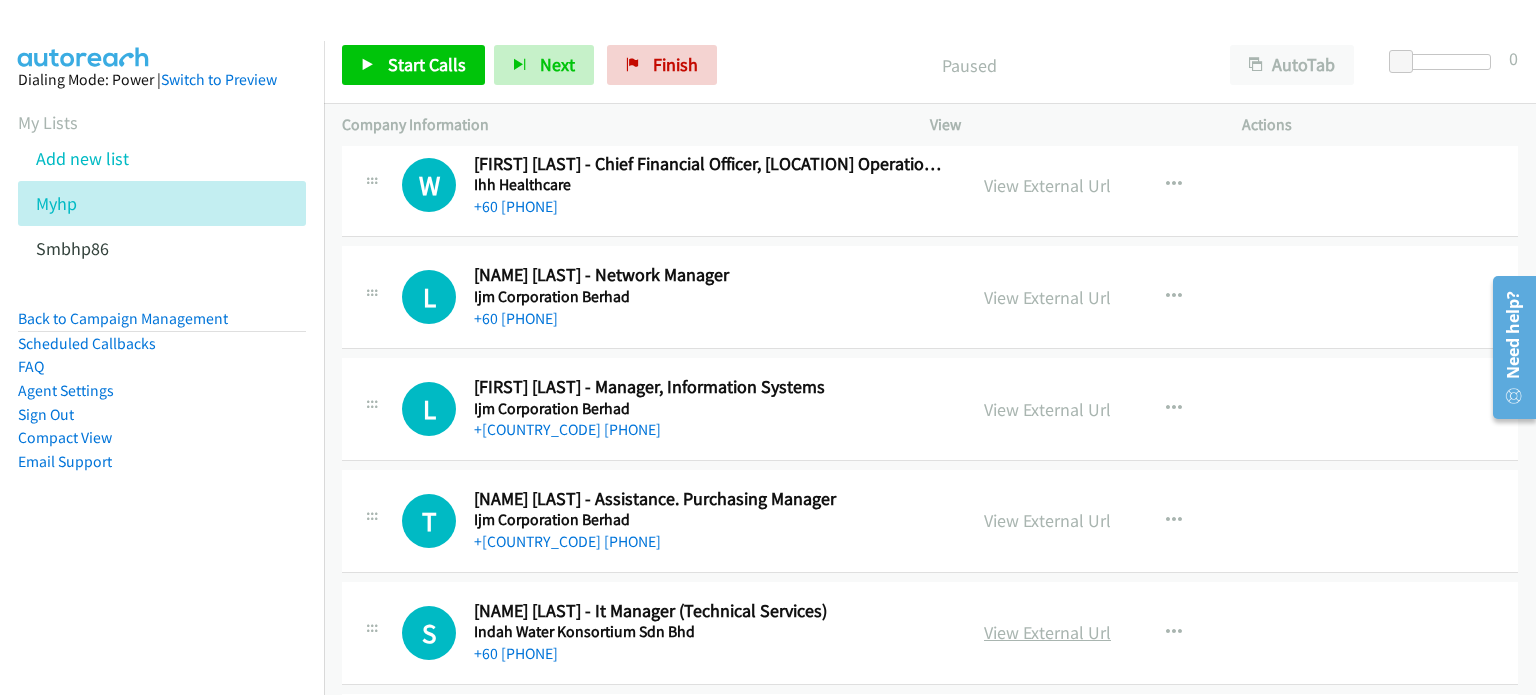 click on "View External Url" at bounding box center (1047, 632) 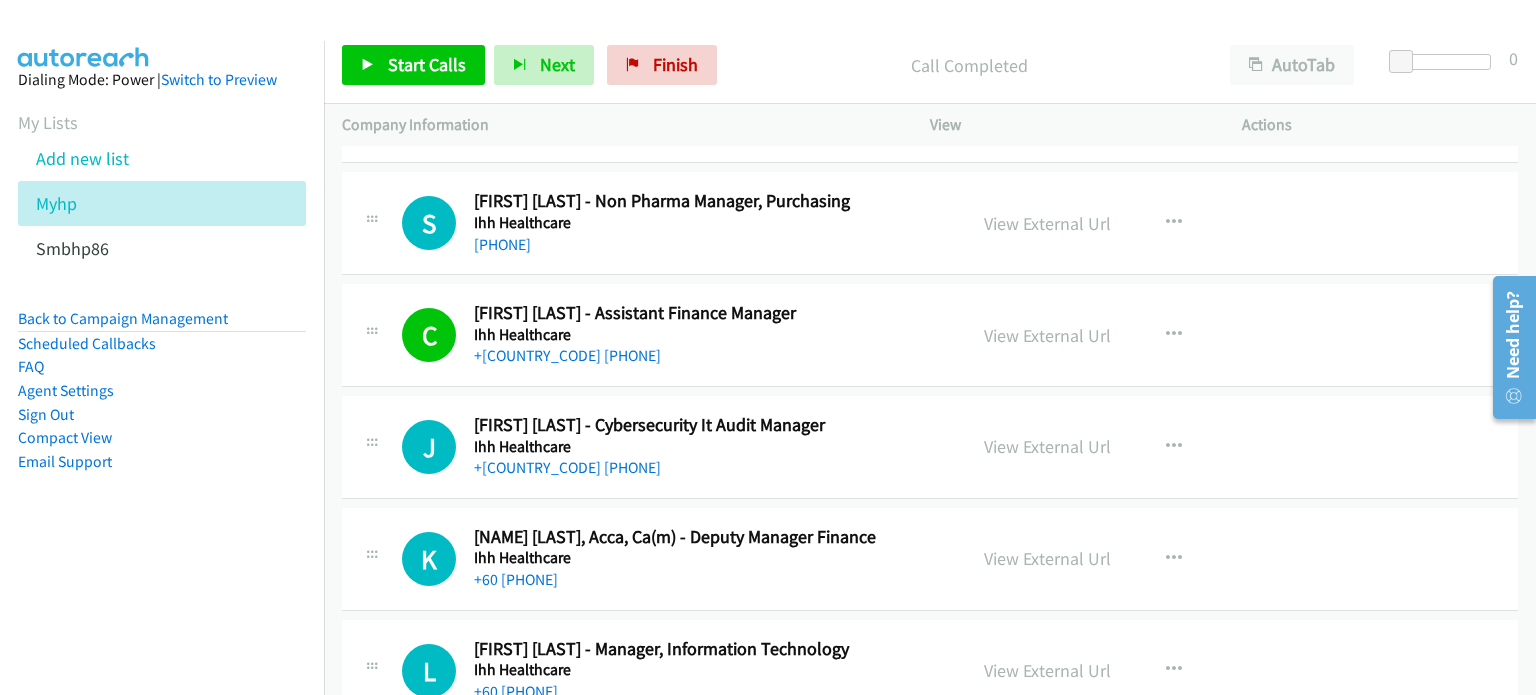 scroll, scrollTop: 11940, scrollLeft: 0, axis: vertical 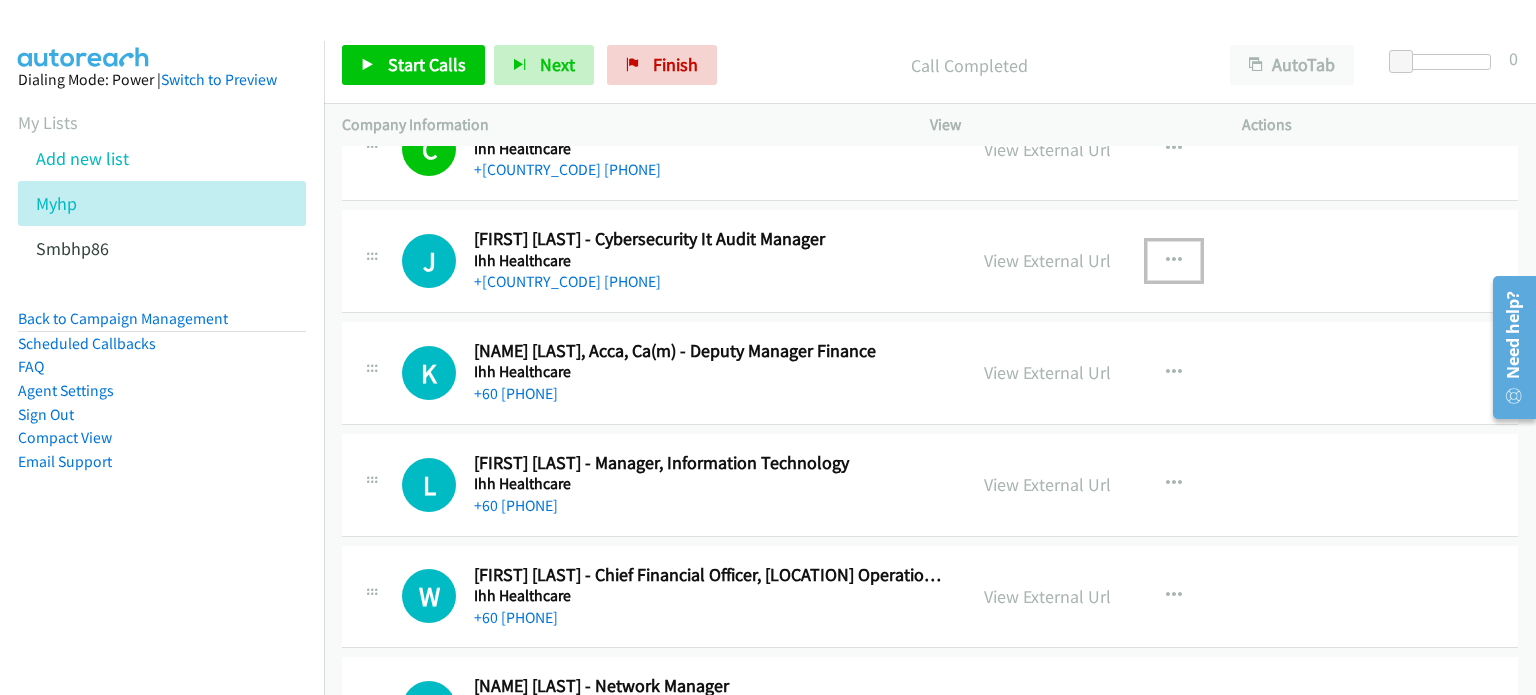 click at bounding box center [1174, 261] 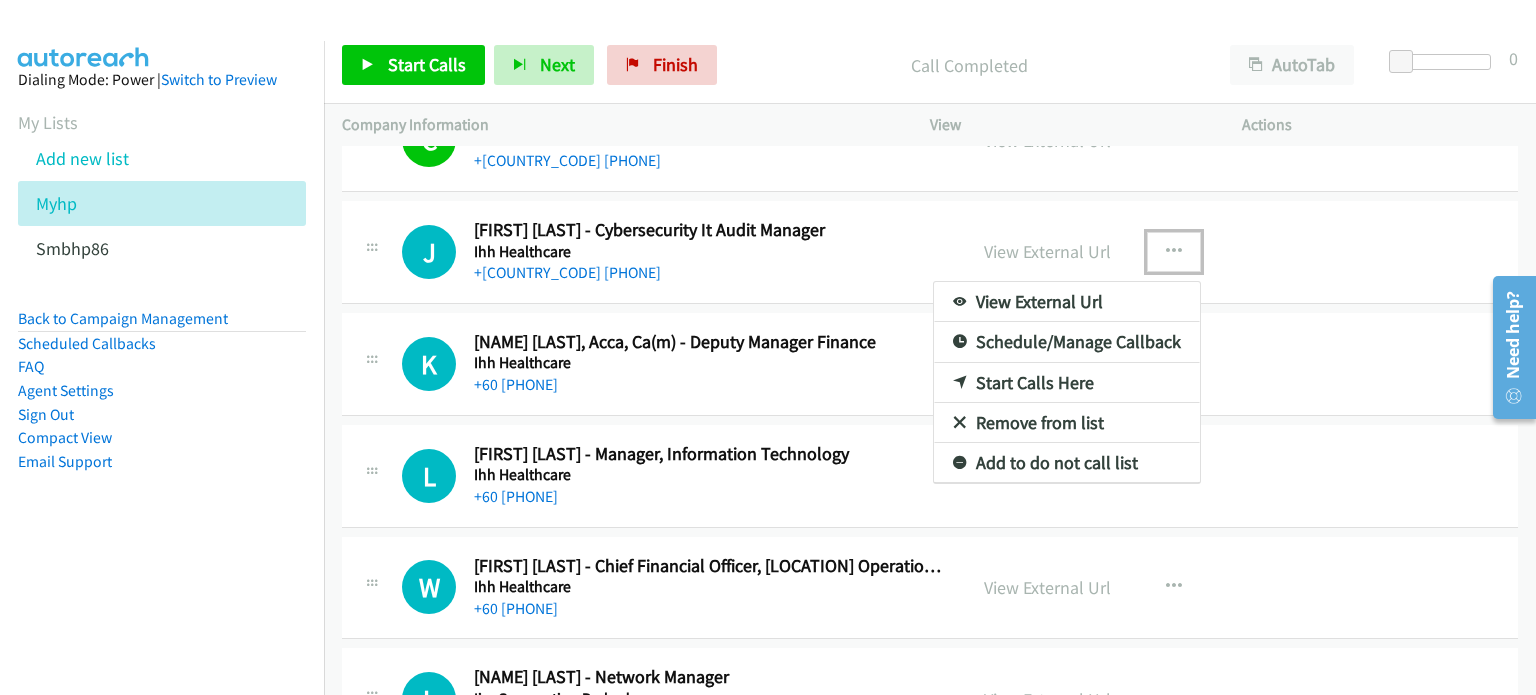 scroll, scrollTop: 12138, scrollLeft: 0, axis: vertical 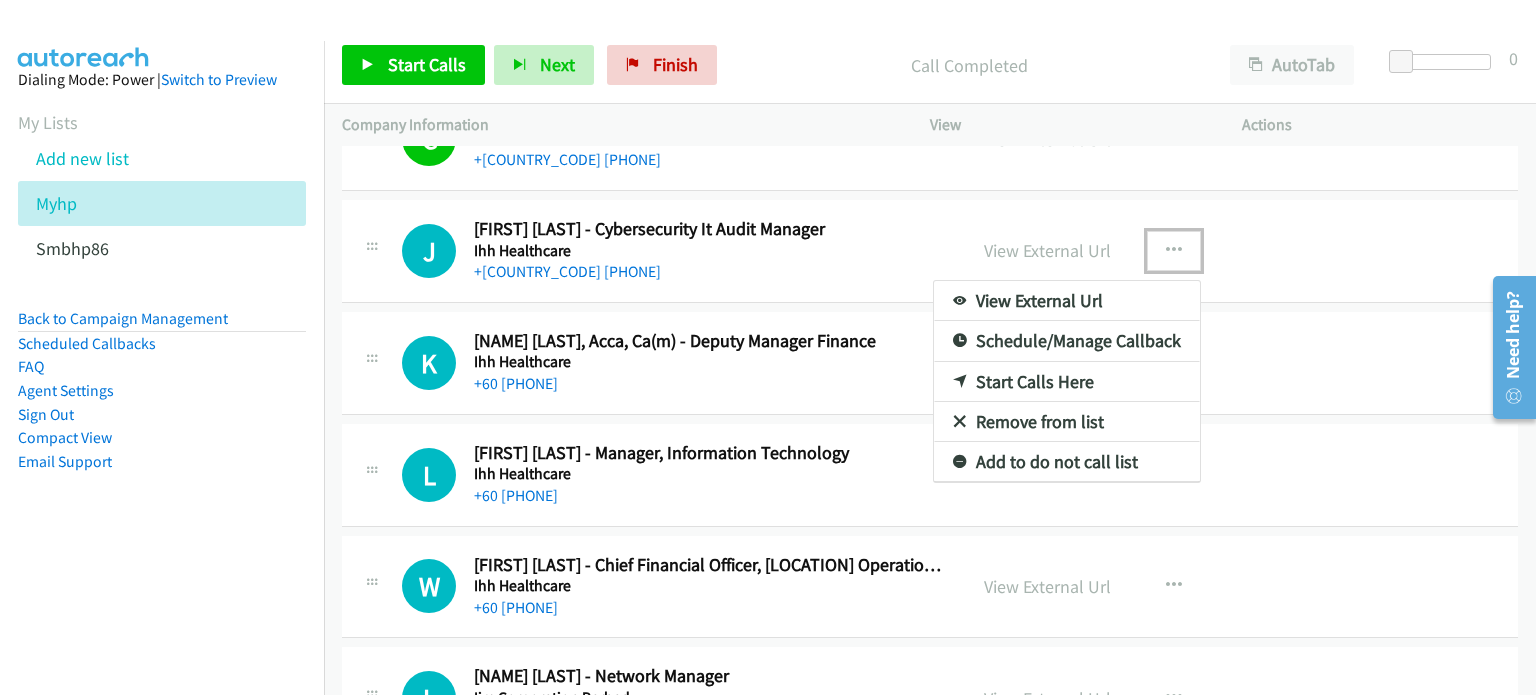 click on "Start Calls Here" at bounding box center (1067, 382) 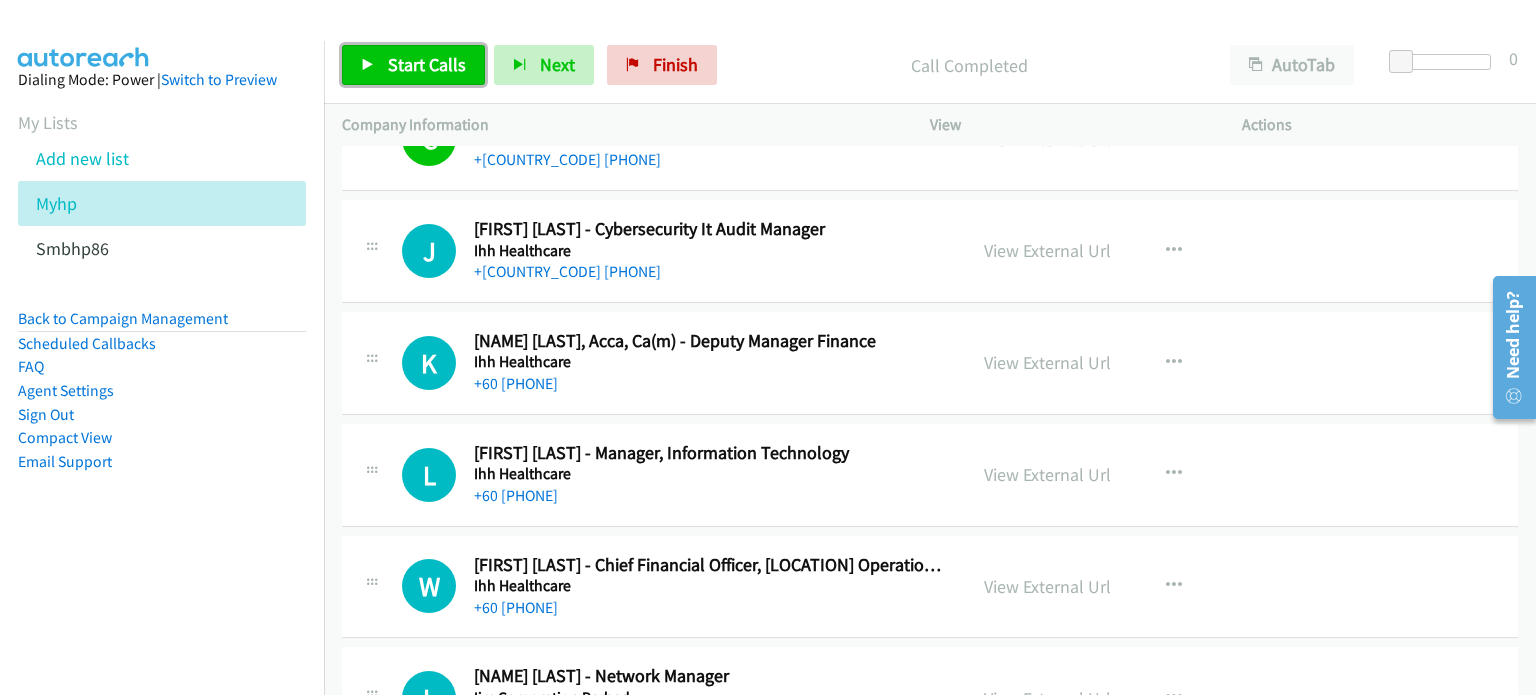 click on "Start Calls" at bounding box center [413, 65] 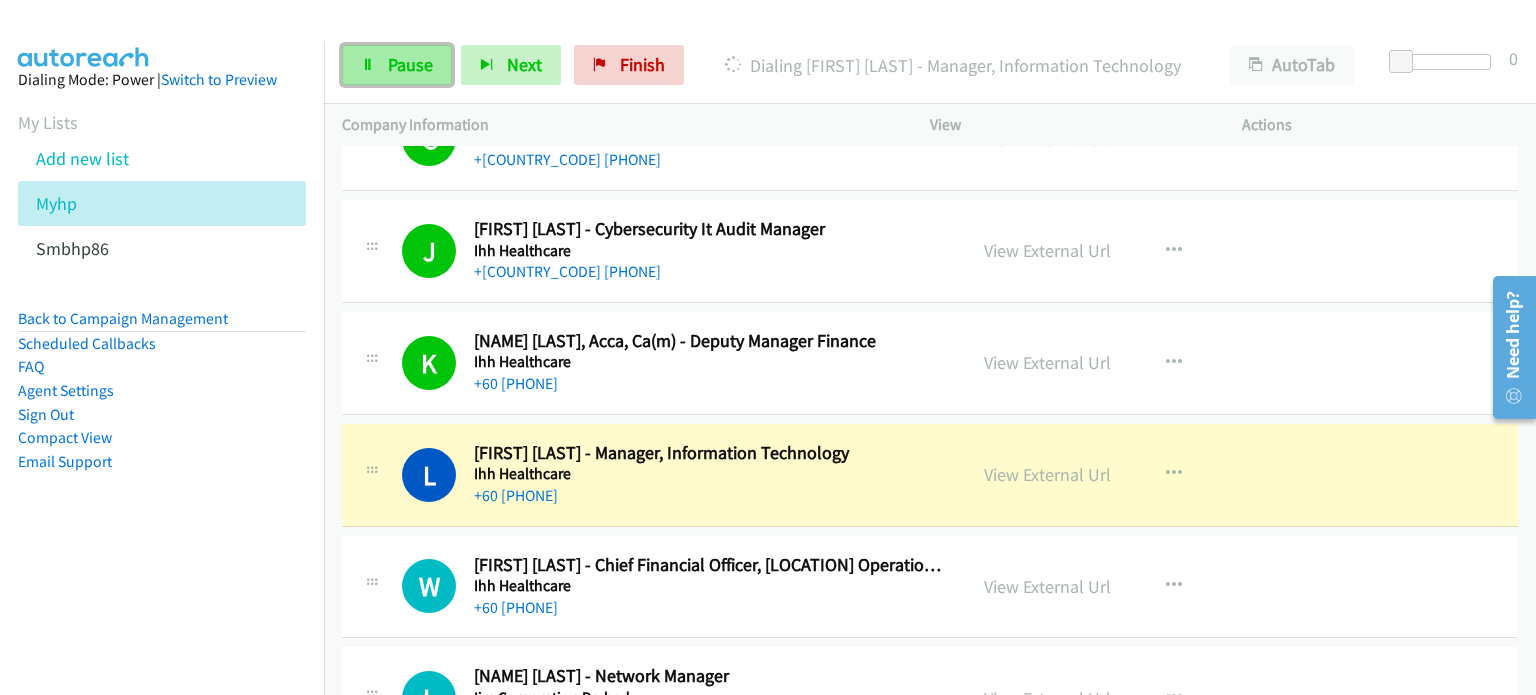 click on "Pause" at bounding box center (397, 65) 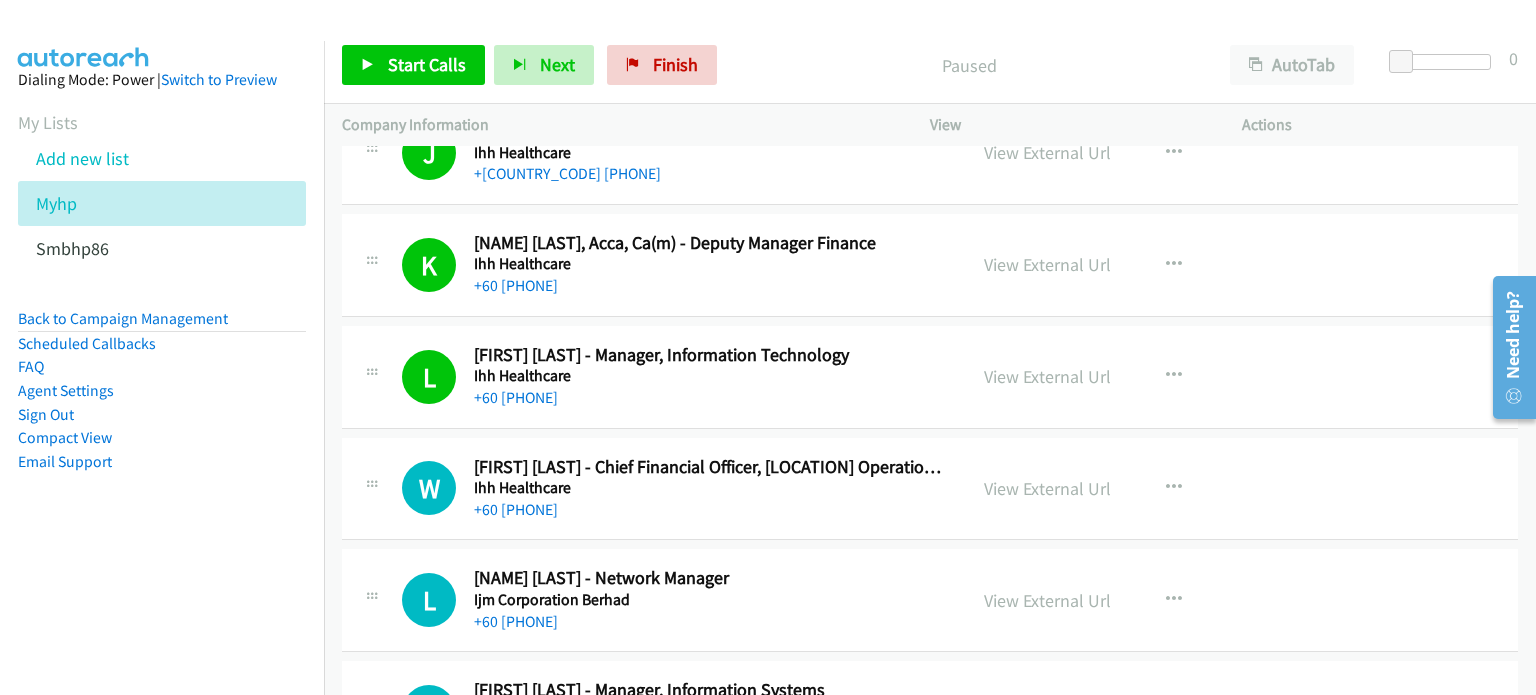 scroll, scrollTop: 12237, scrollLeft: 0, axis: vertical 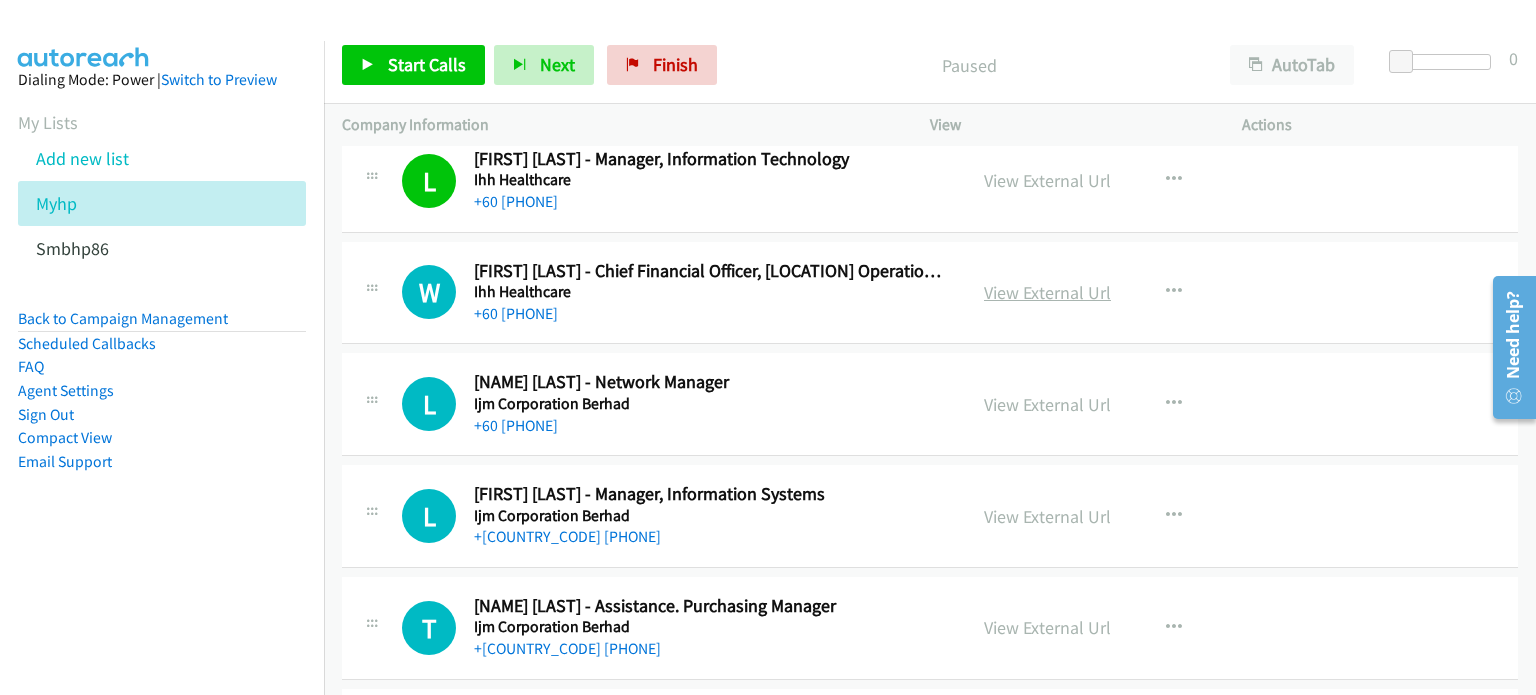 click on "View External Url" at bounding box center [1047, 292] 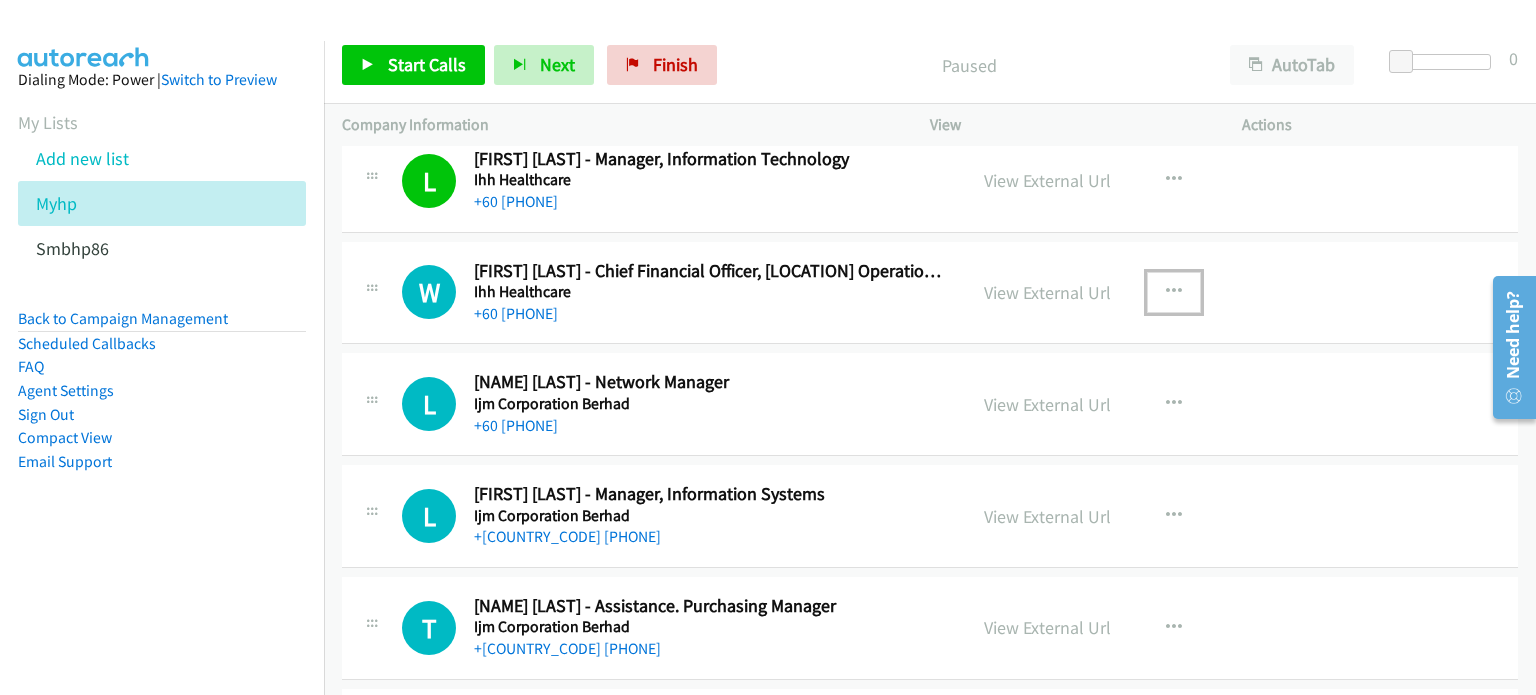 click at bounding box center (1174, 292) 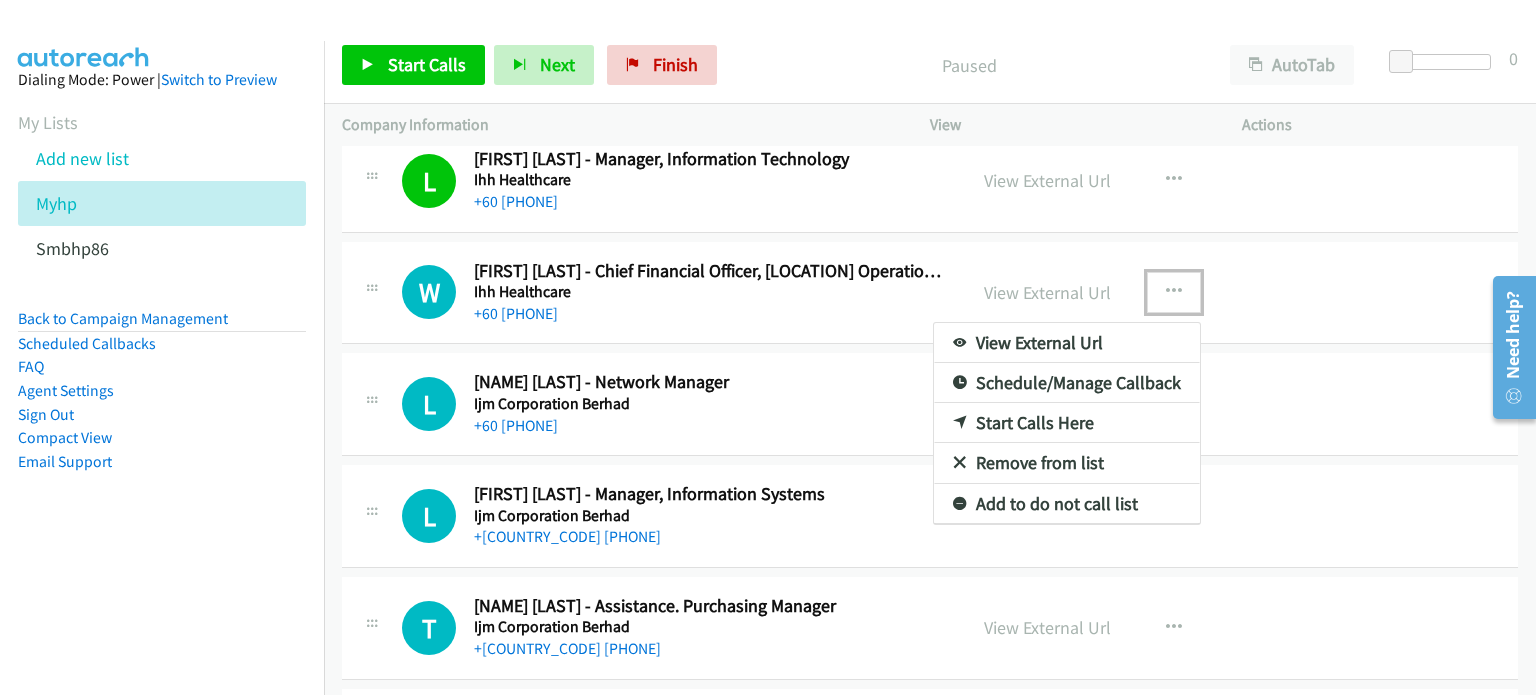 click on "Start Calls Here" at bounding box center (1067, 423) 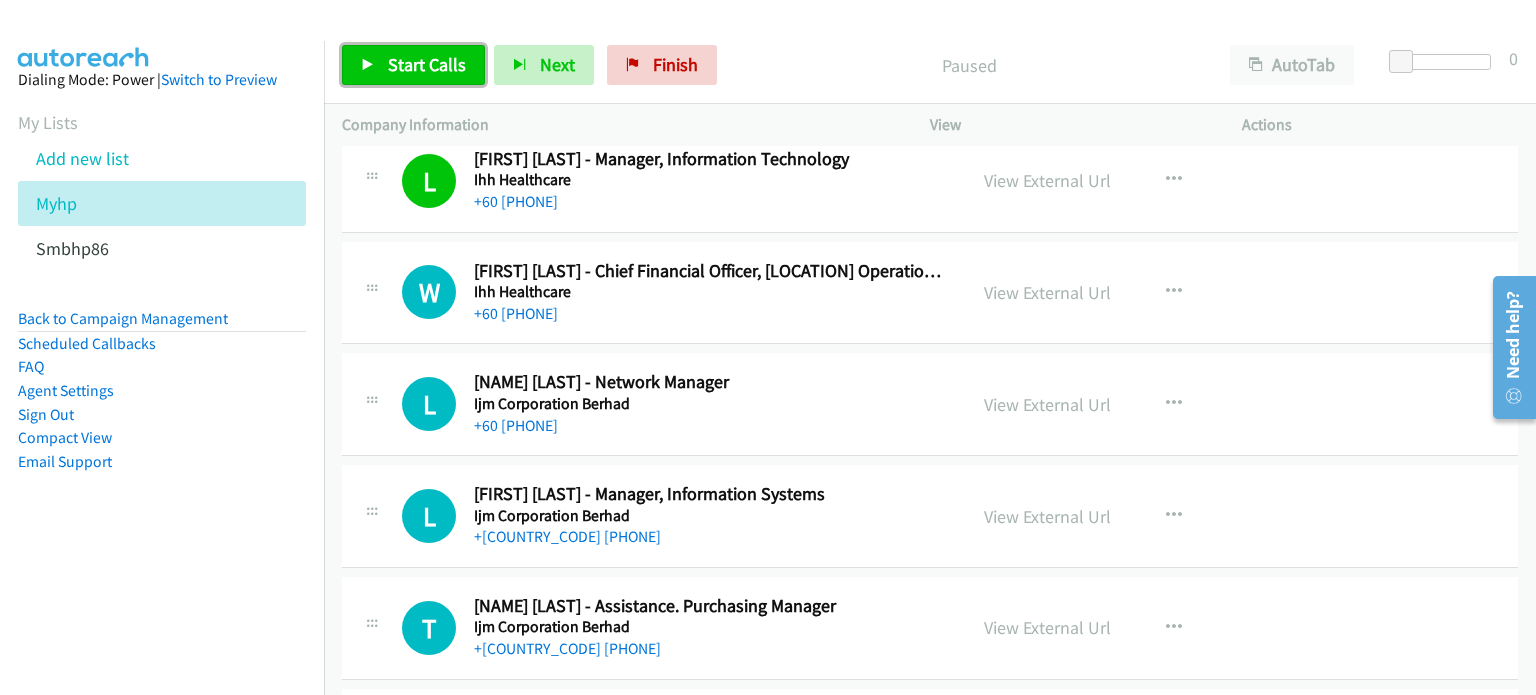 click on "Start Calls" at bounding box center (427, 64) 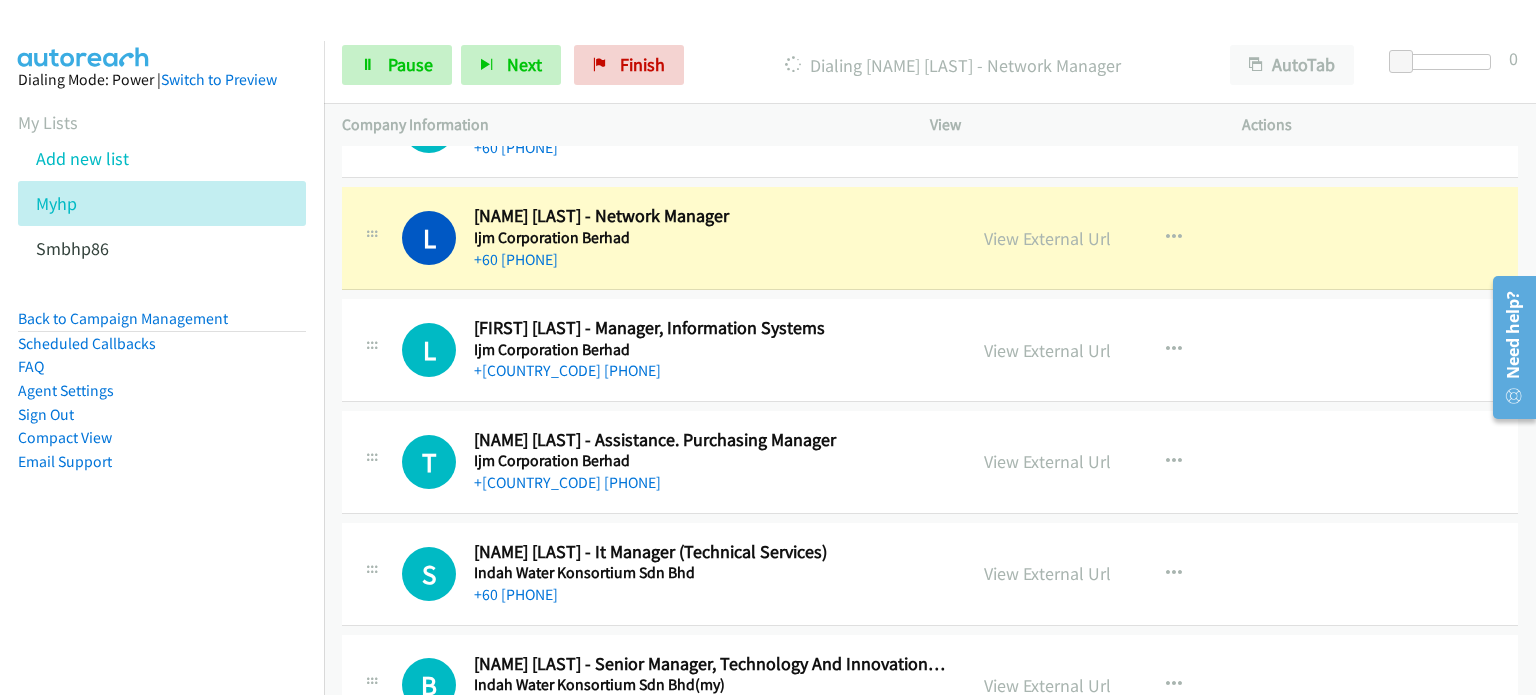 scroll, scrollTop: 12631, scrollLeft: 0, axis: vertical 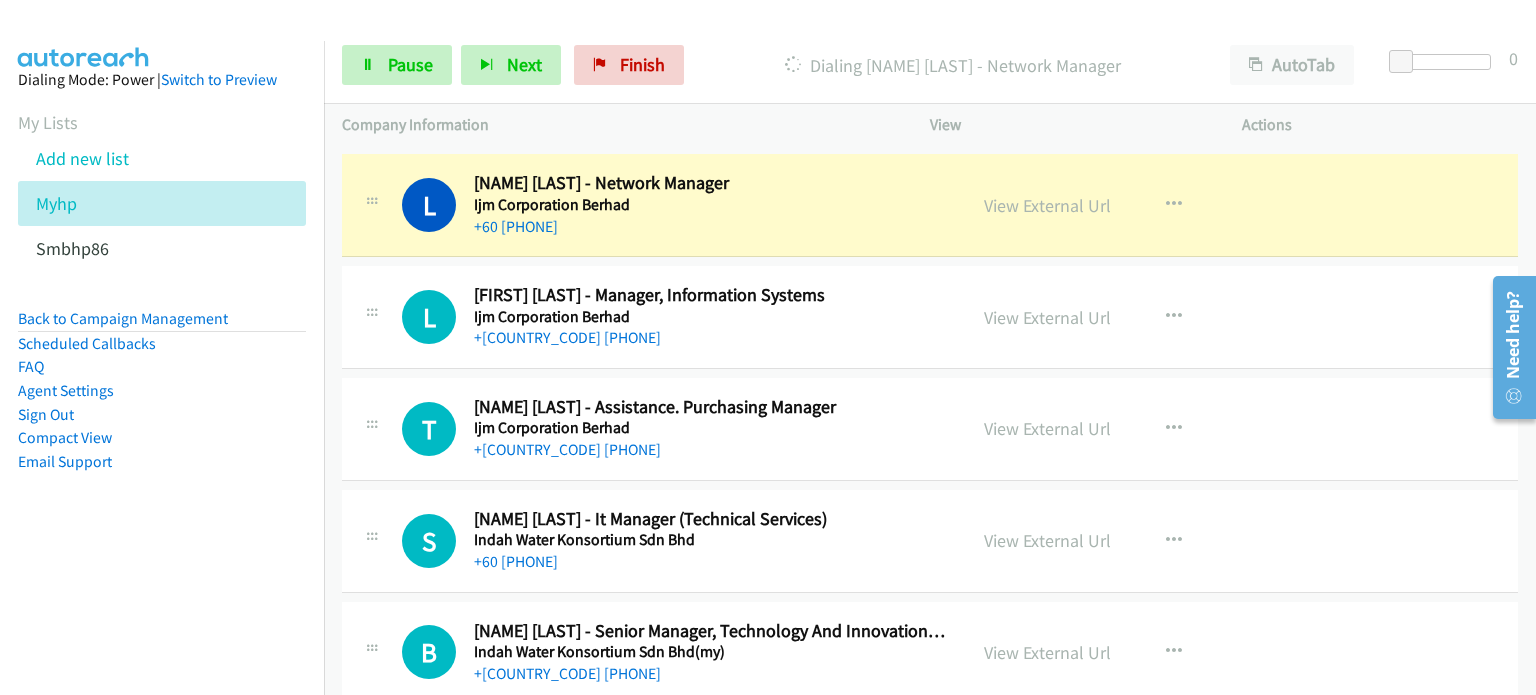 click on "View External Url
View External Url
Schedule/Manage Callback
Start Calls Here
Remove from list
Add to do not call list
Reset Call Status" at bounding box center [1131, 653] 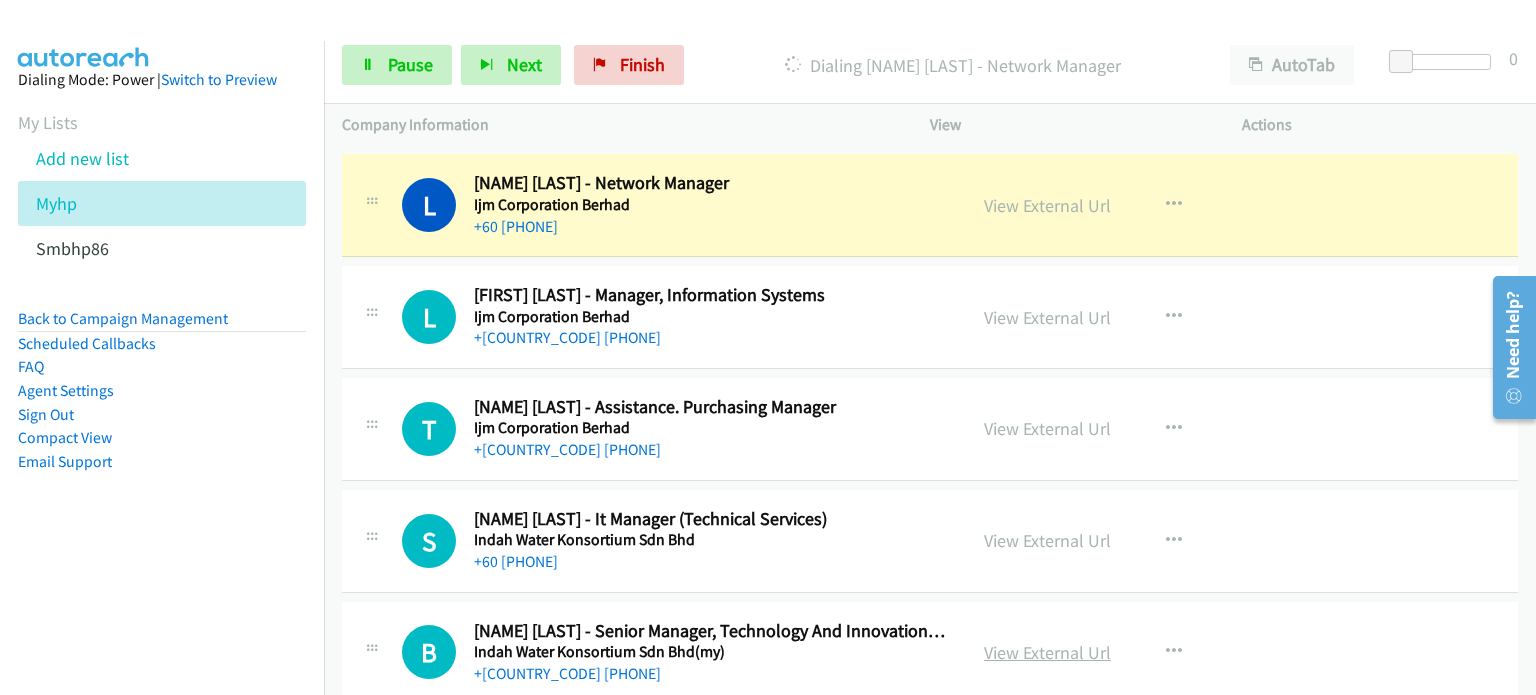 click on "View External Url" at bounding box center (1047, 652) 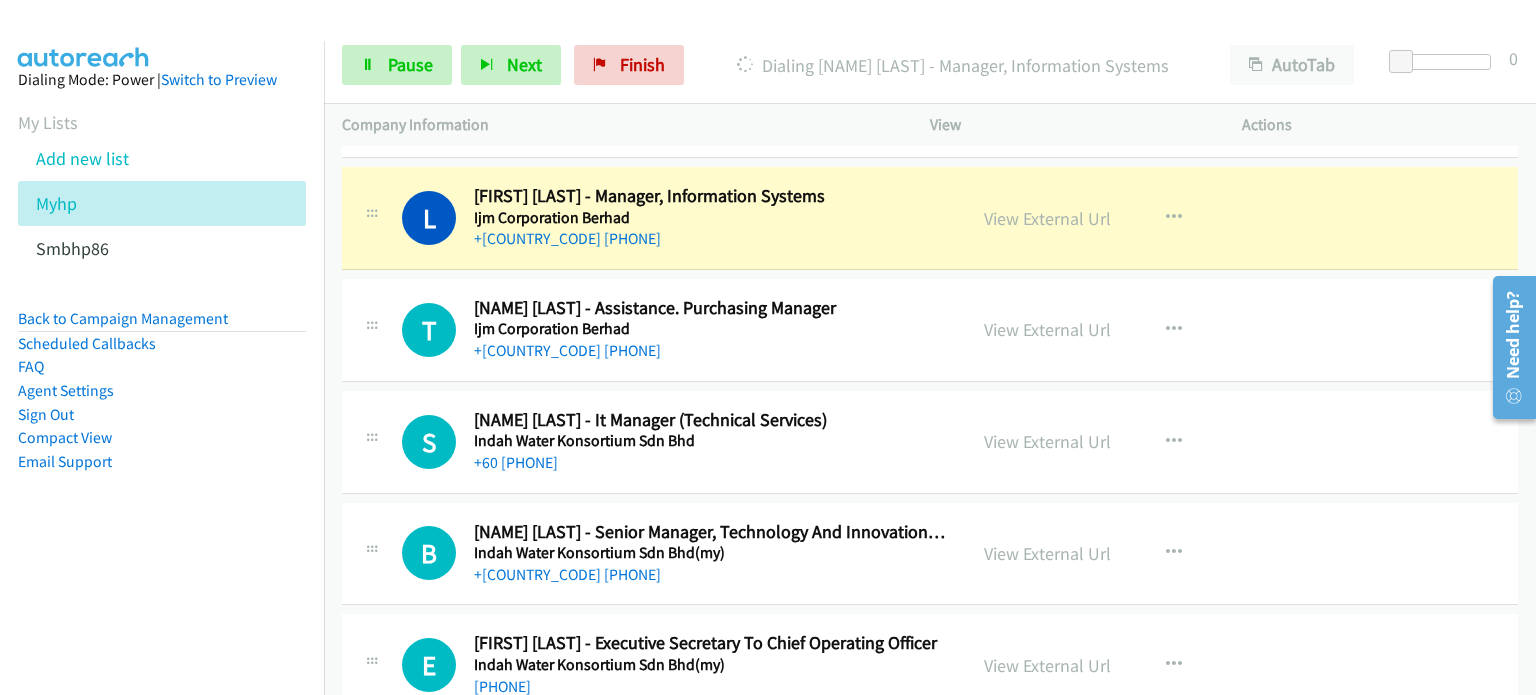 scroll, scrollTop: 12731, scrollLeft: 0, axis: vertical 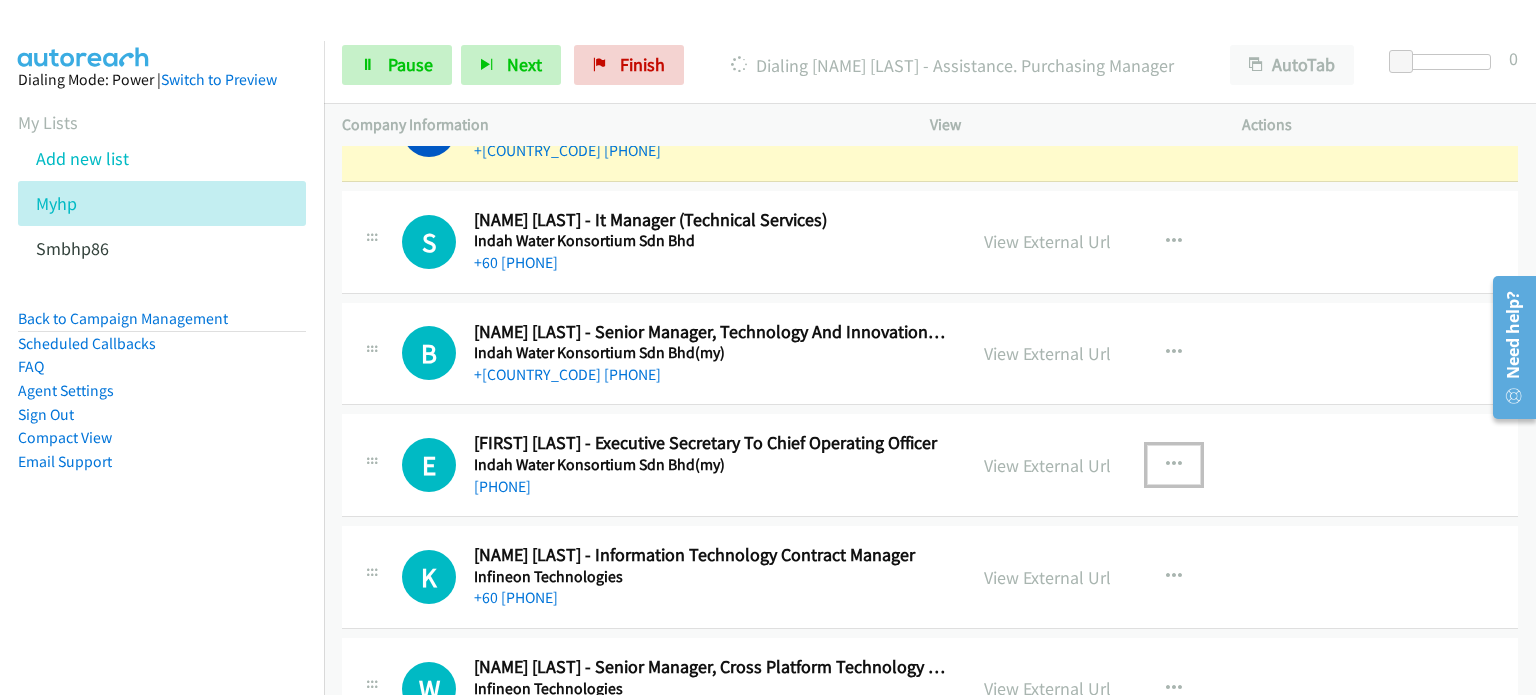 click at bounding box center (1174, 465) 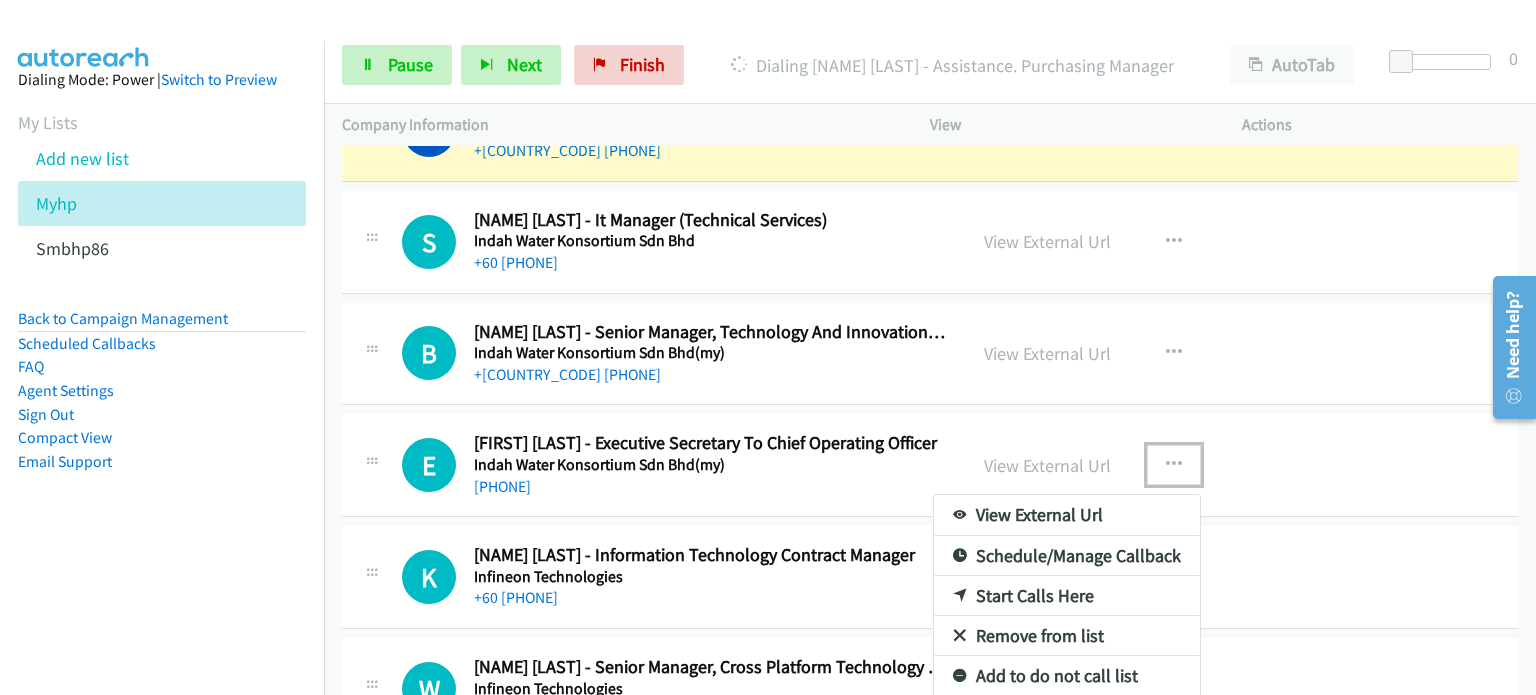 click on "Remove from list" at bounding box center (1067, 636) 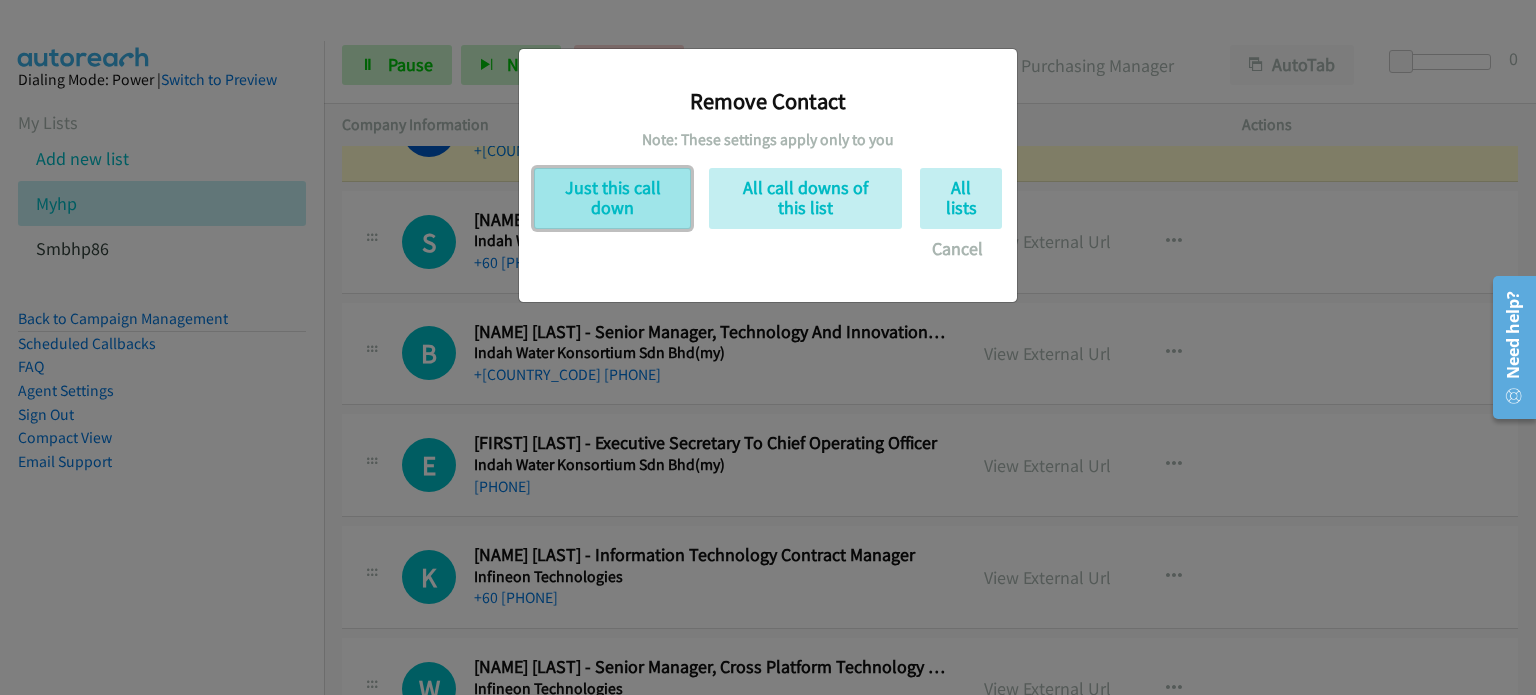 click on "Just this call down" at bounding box center [612, 198] 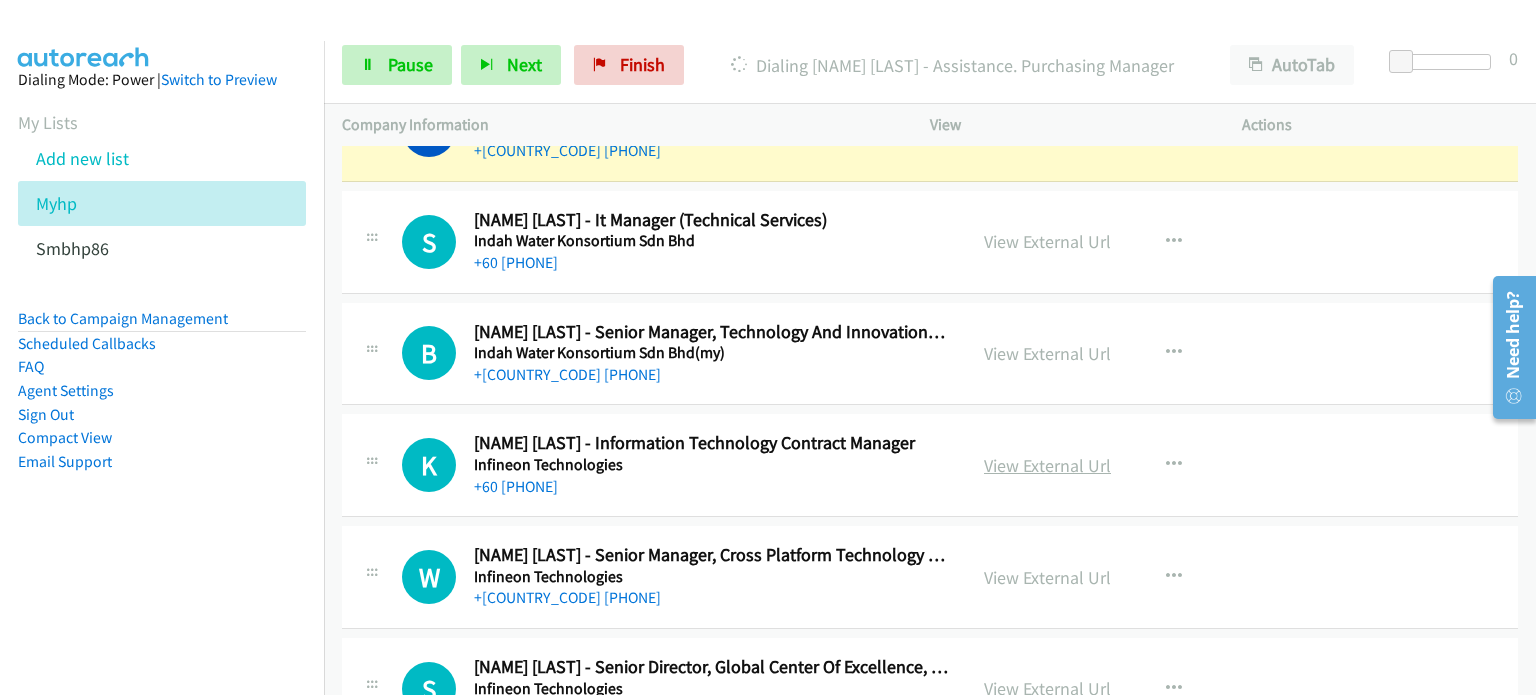 click on "View External Url" at bounding box center [1047, 465] 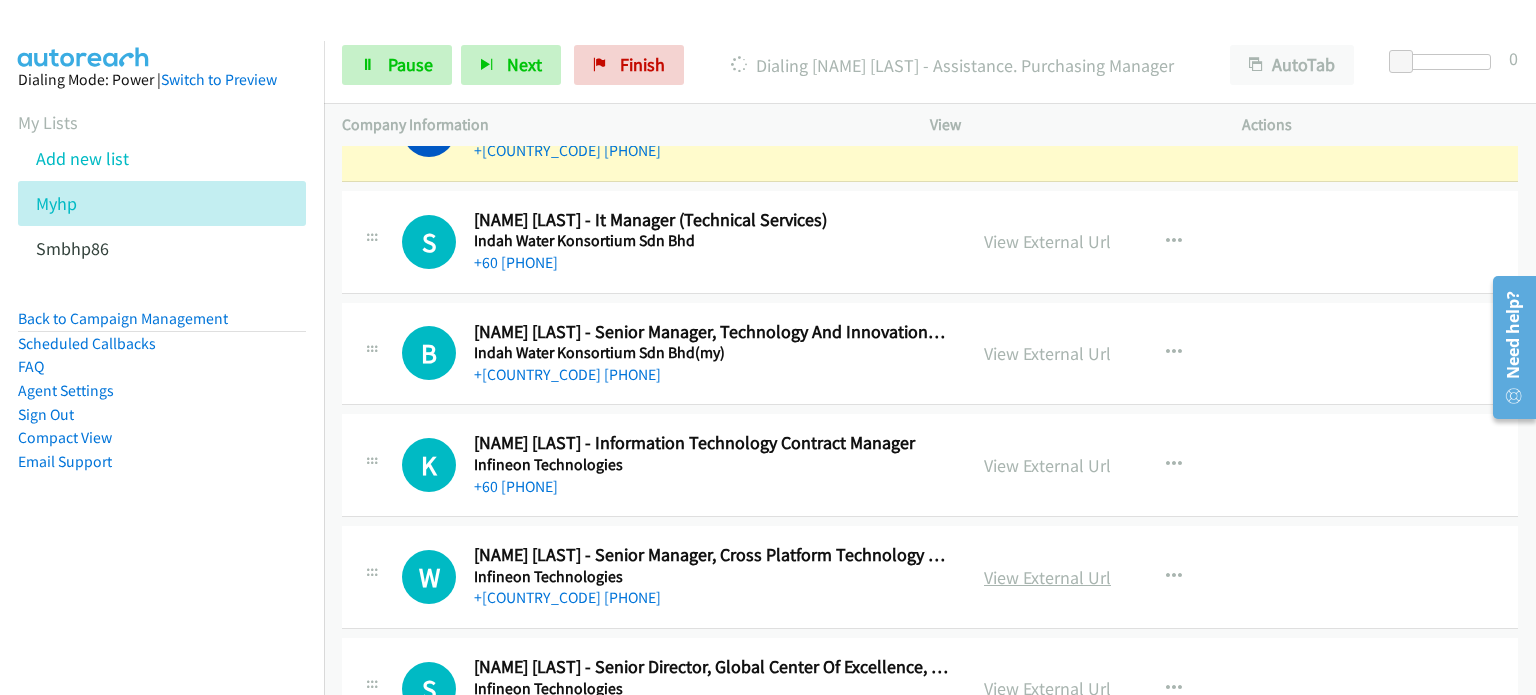 click on "View External Url" at bounding box center (1047, 577) 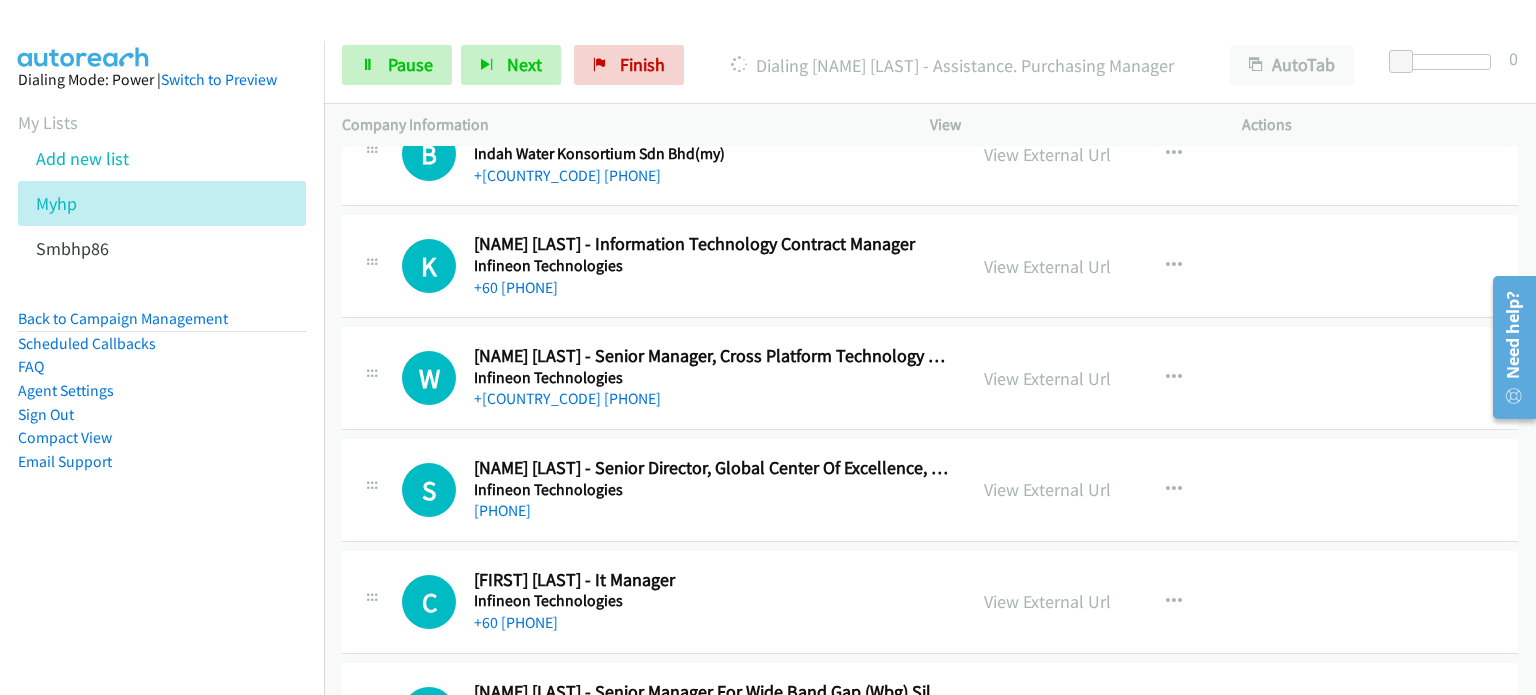 scroll, scrollTop: 13130, scrollLeft: 0, axis: vertical 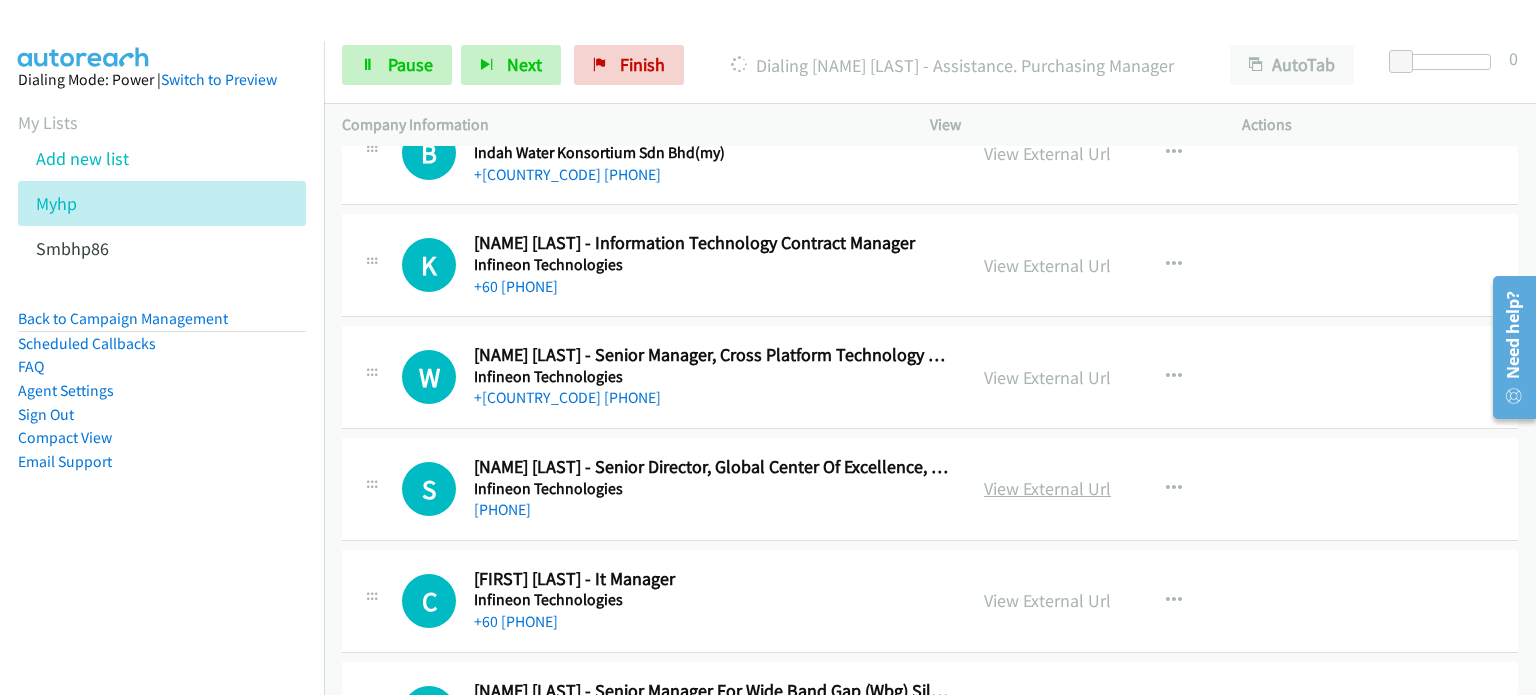 click on "View External Url" at bounding box center (1047, 488) 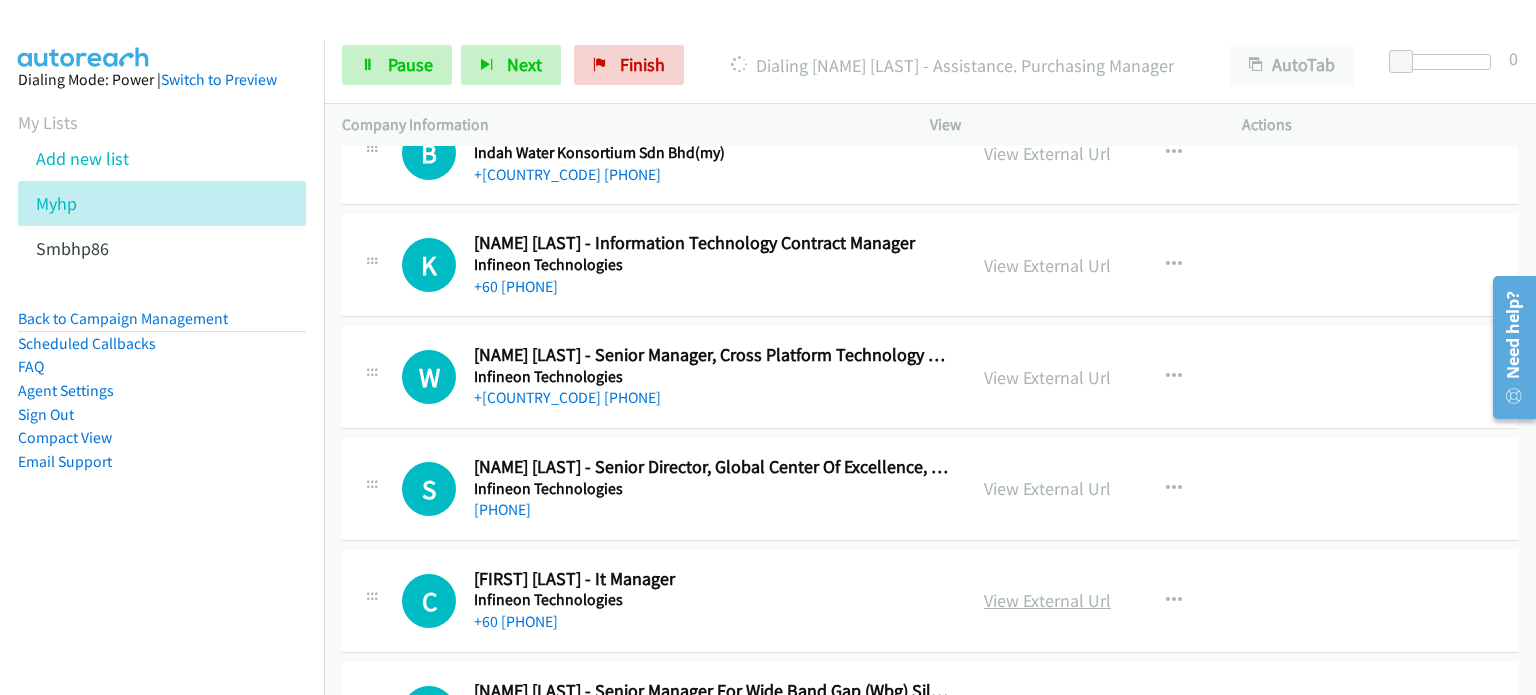 click on "View External Url" at bounding box center (1047, 600) 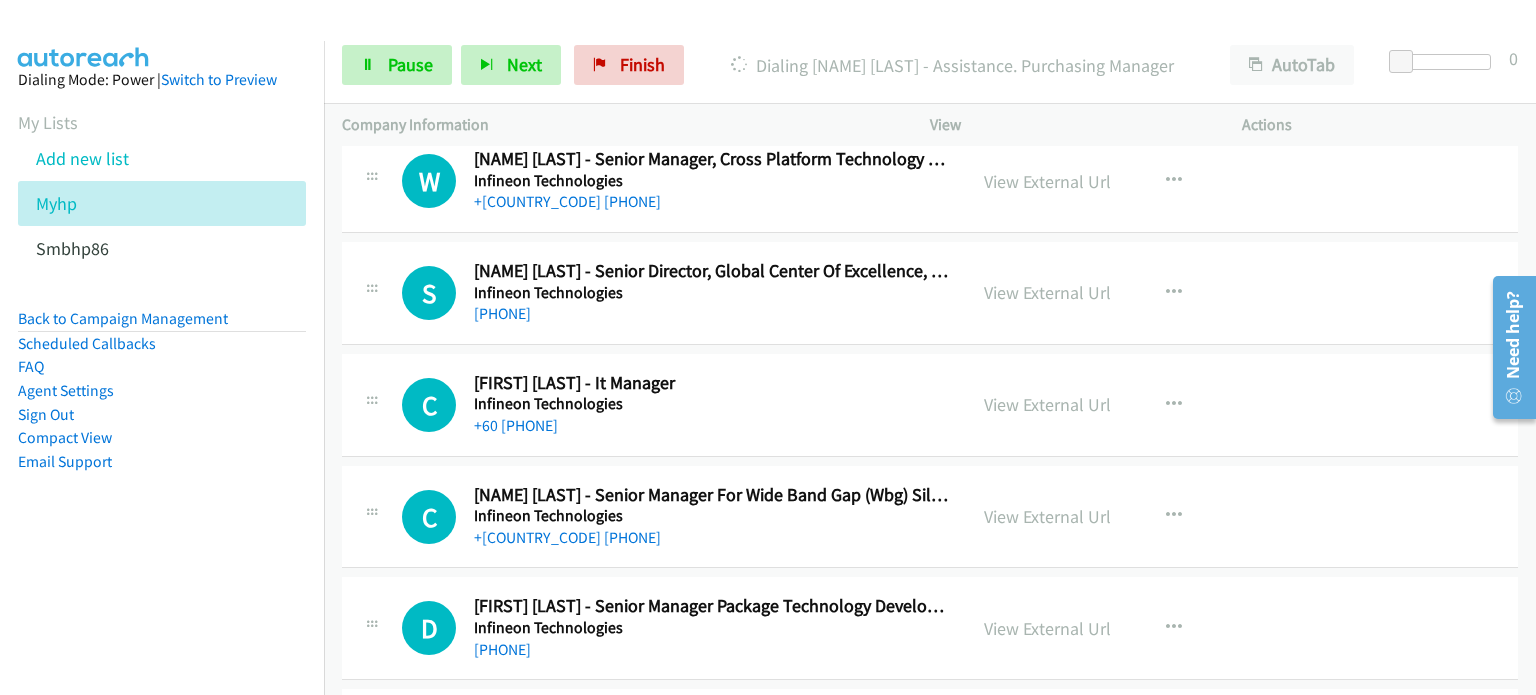 scroll, scrollTop: 13329, scrollLeft: 0, axis: vertical 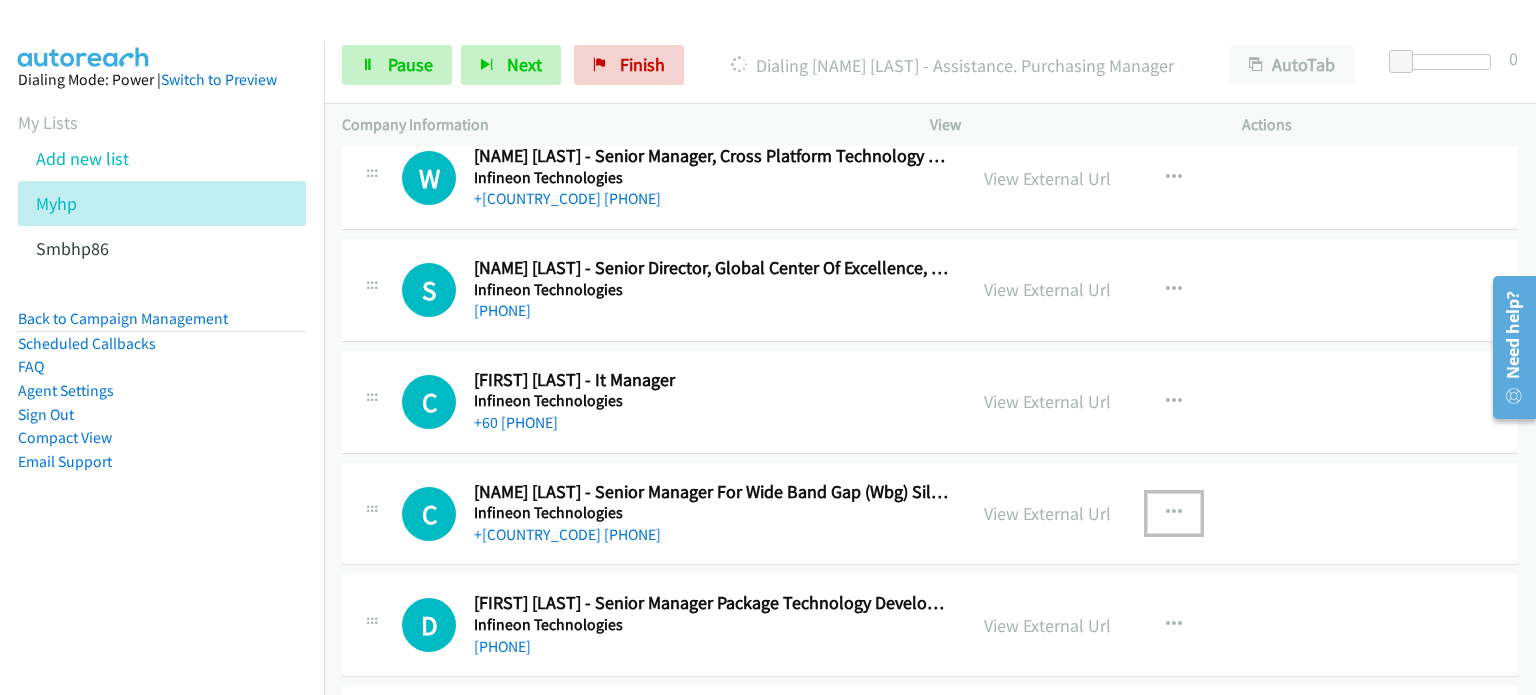click at bounding box center (1174, 513) 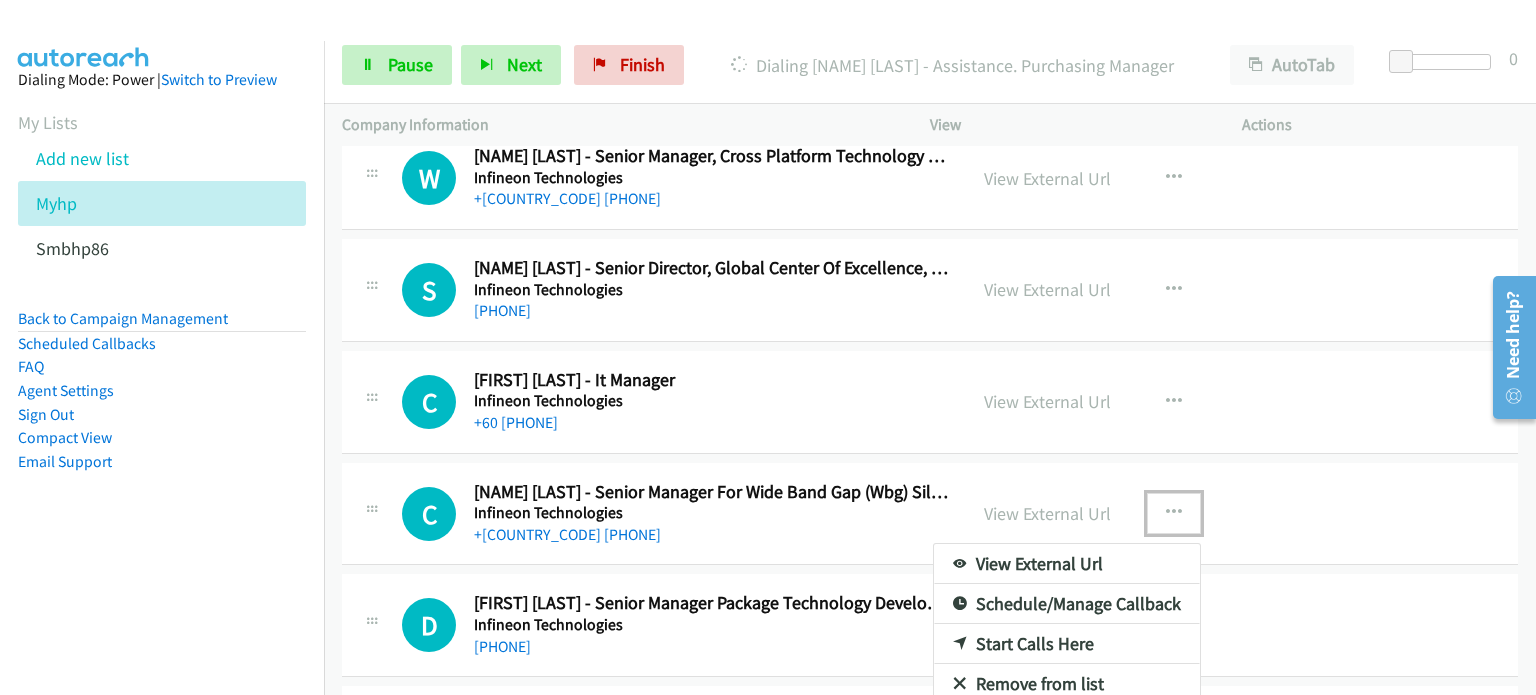 click on "Remove from list" at bounding box center (1067, 684) 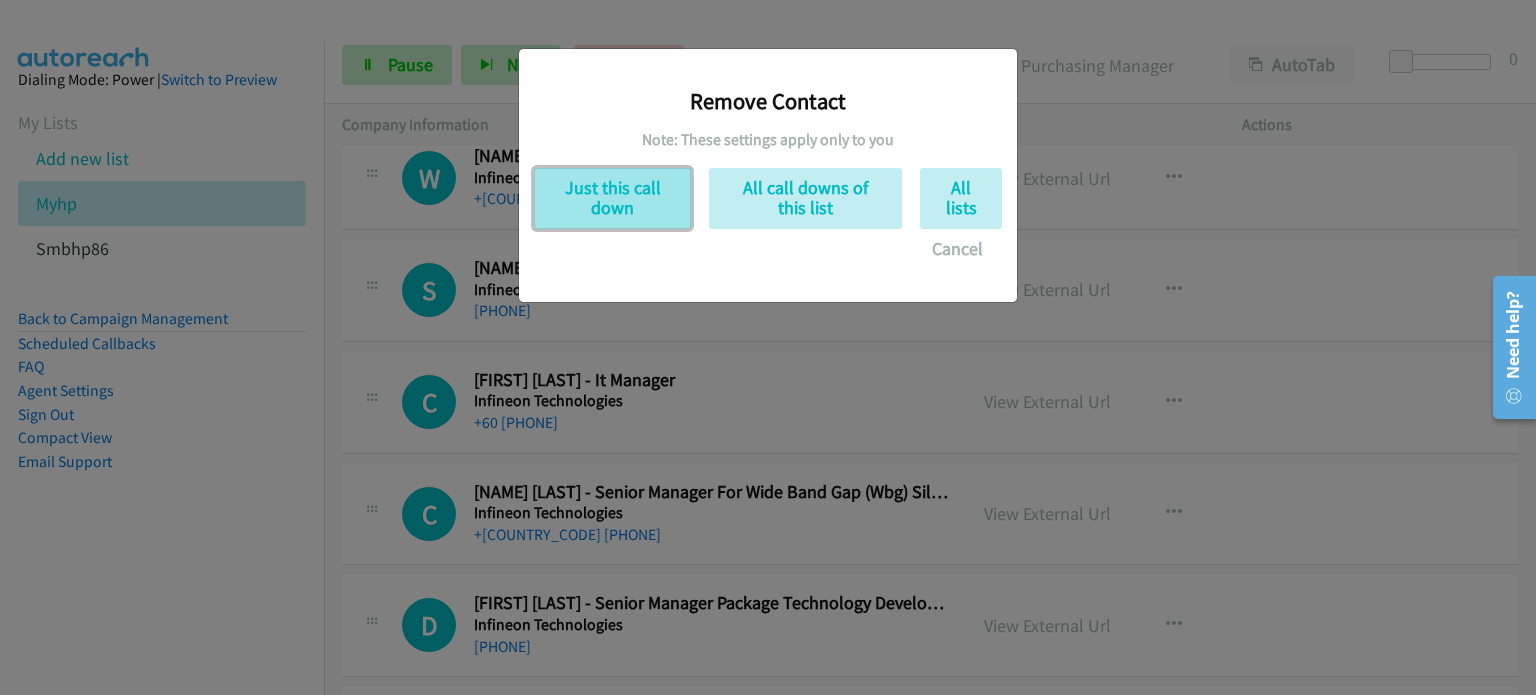 click on "Just this call down" at bounding box center (612, 198) 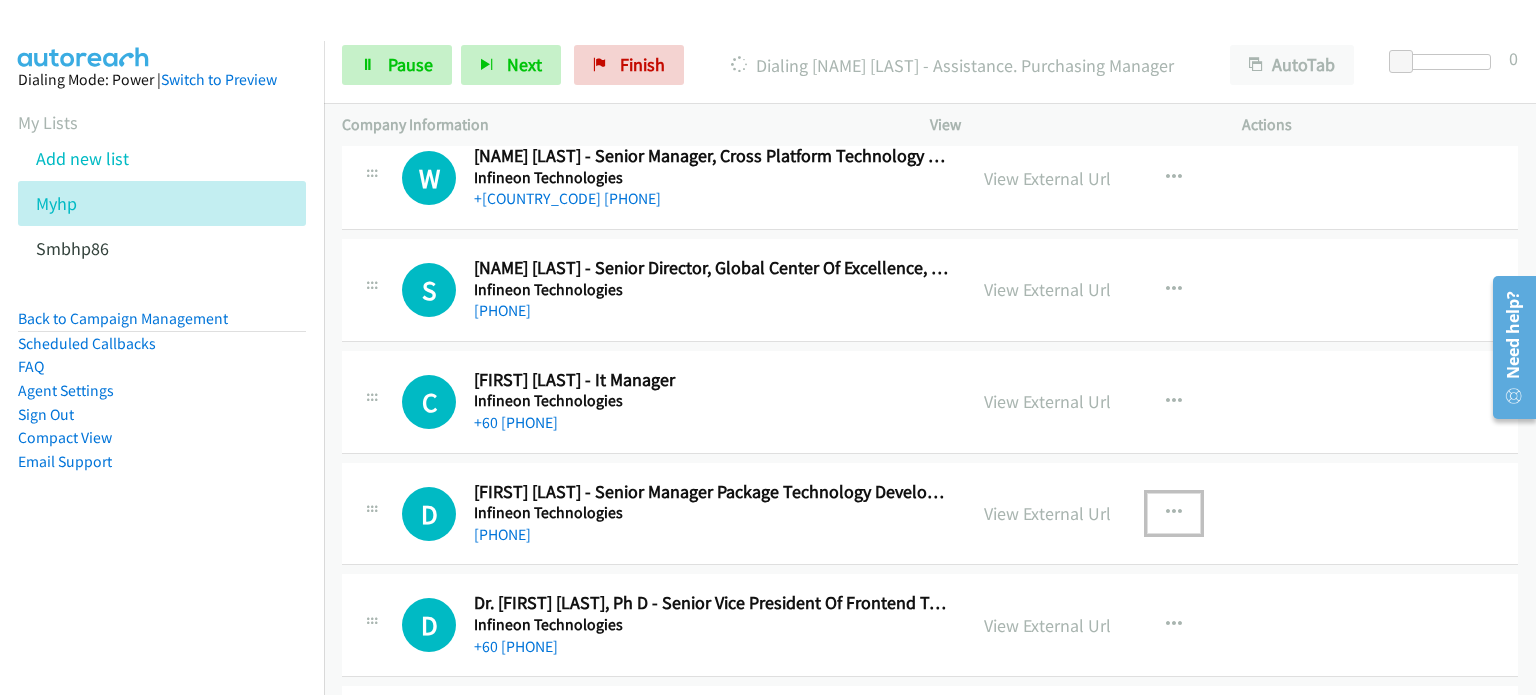 click at bounding box center (1174, 513) 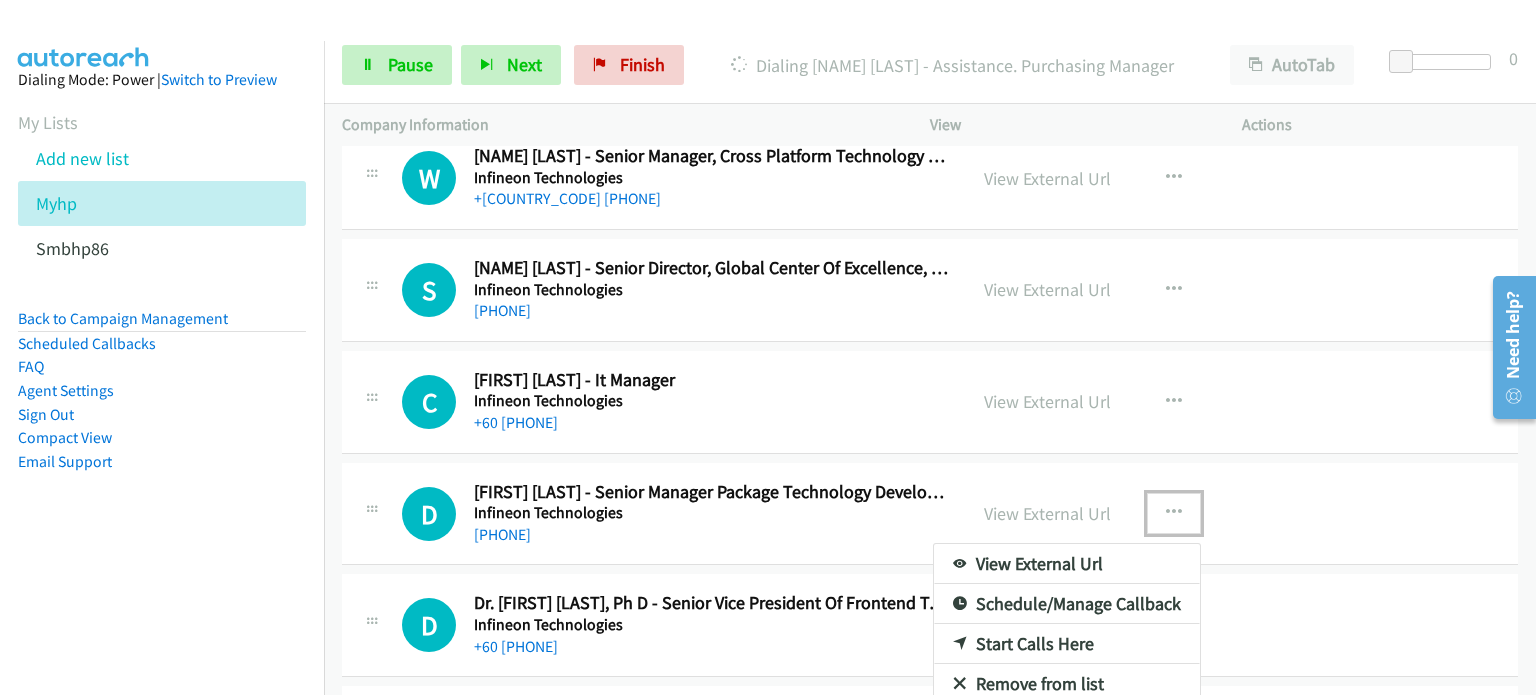 click on "Remove from list" at bounding box center [1067, 684] 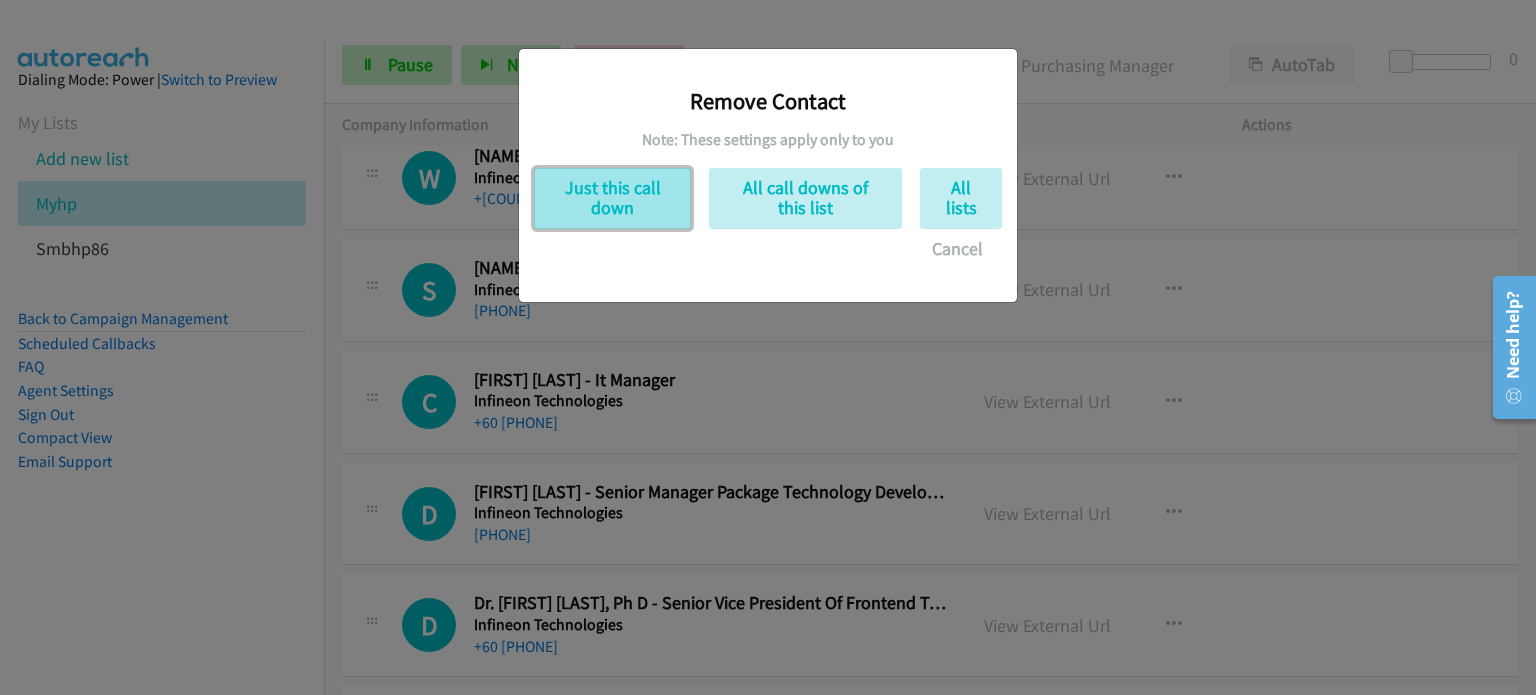 click on "Just this call down" at bounding box center (612, 198) 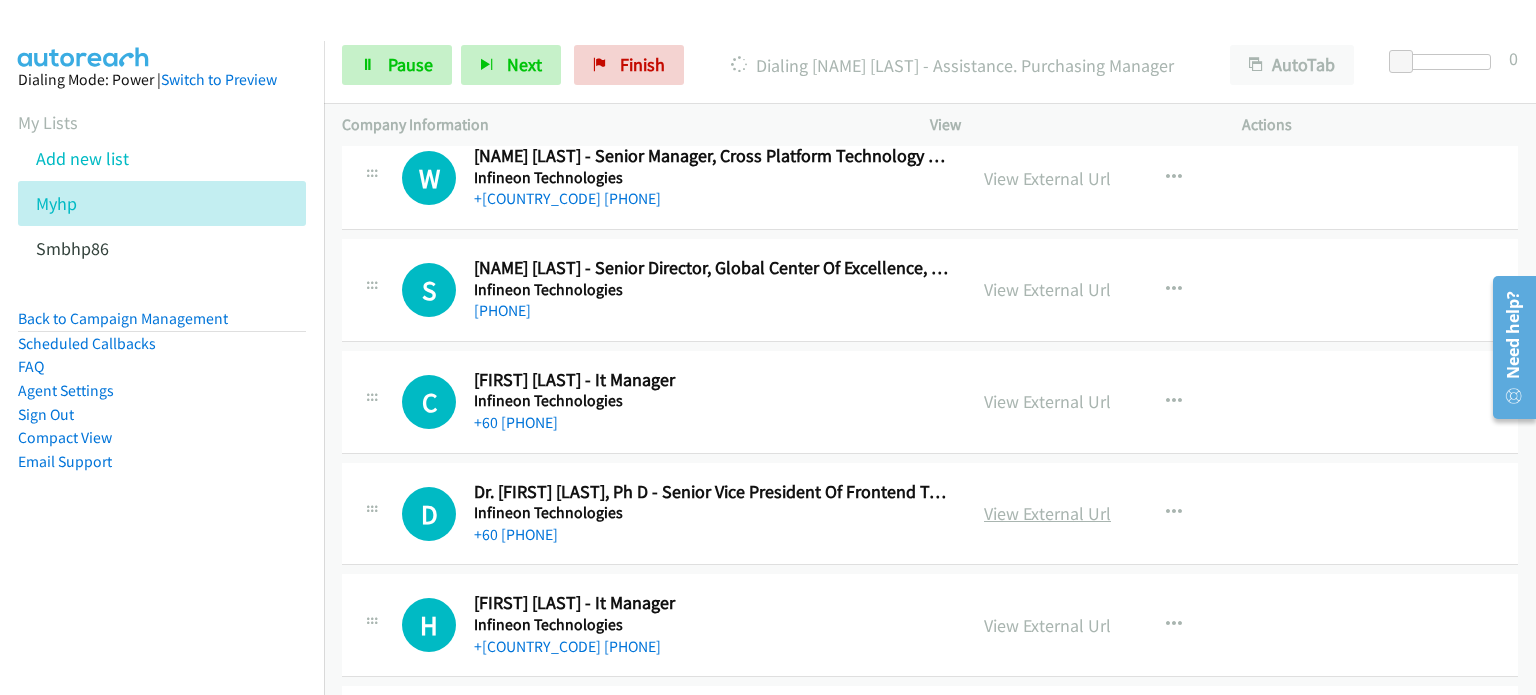 click on "View External Url" at bounding box center [1047, 513] 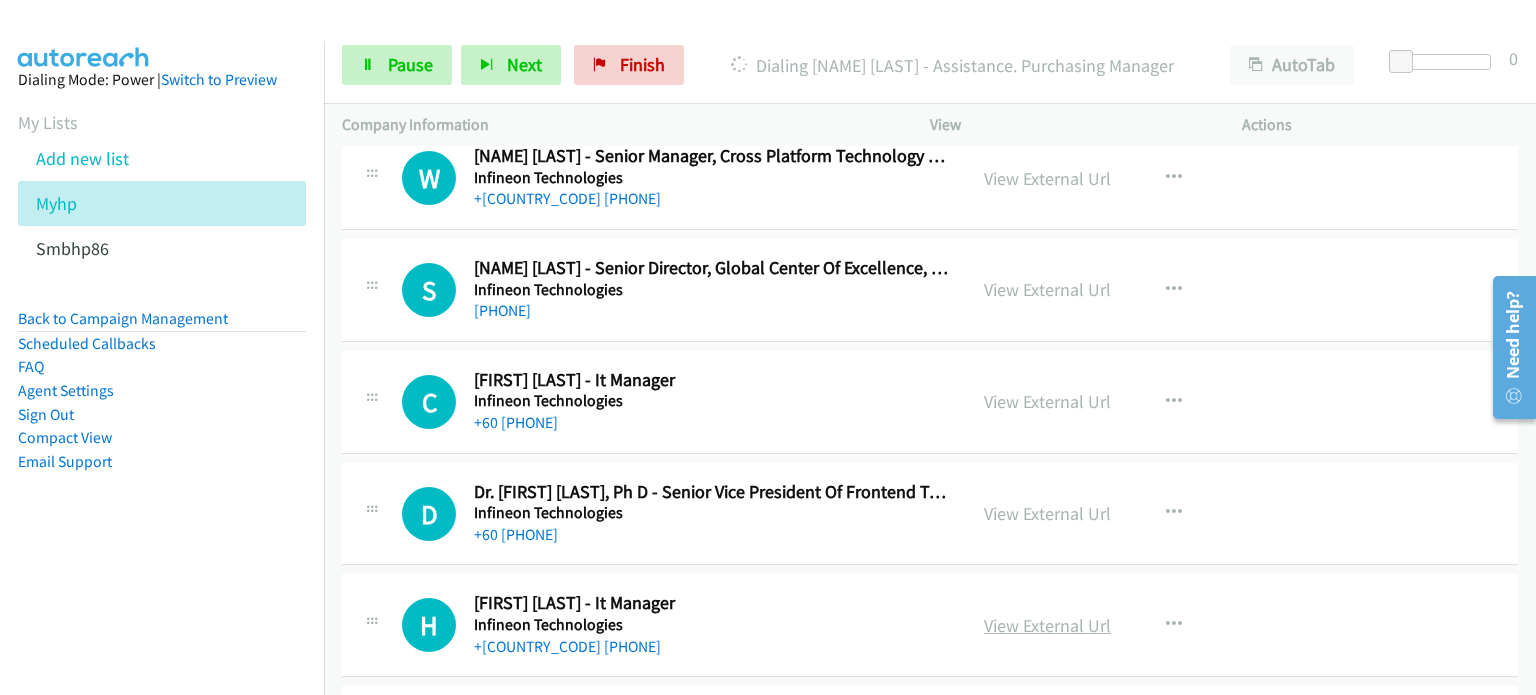 click on "View External Url" at bounding box center [1047, 625] 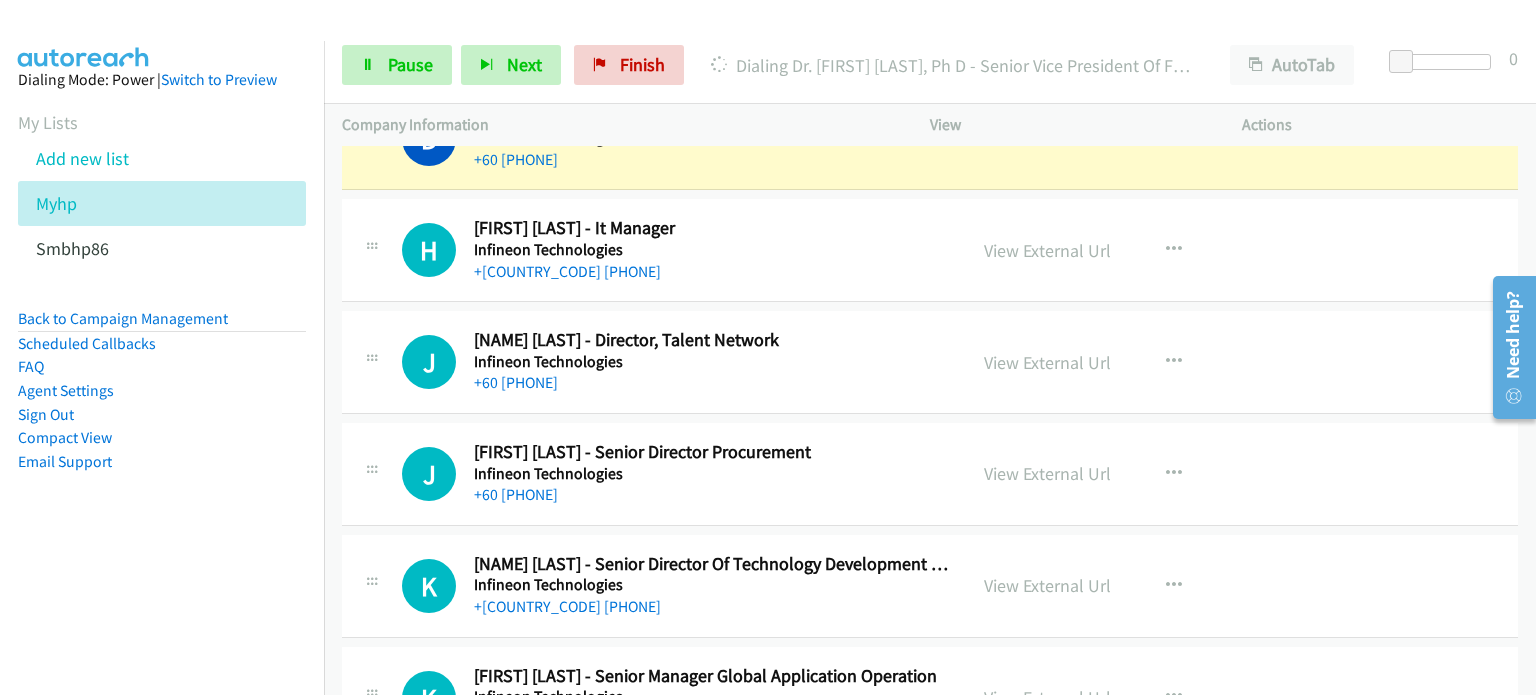 scroll, scrollTop: 13704, scrollLeft: 0, axis: vertical 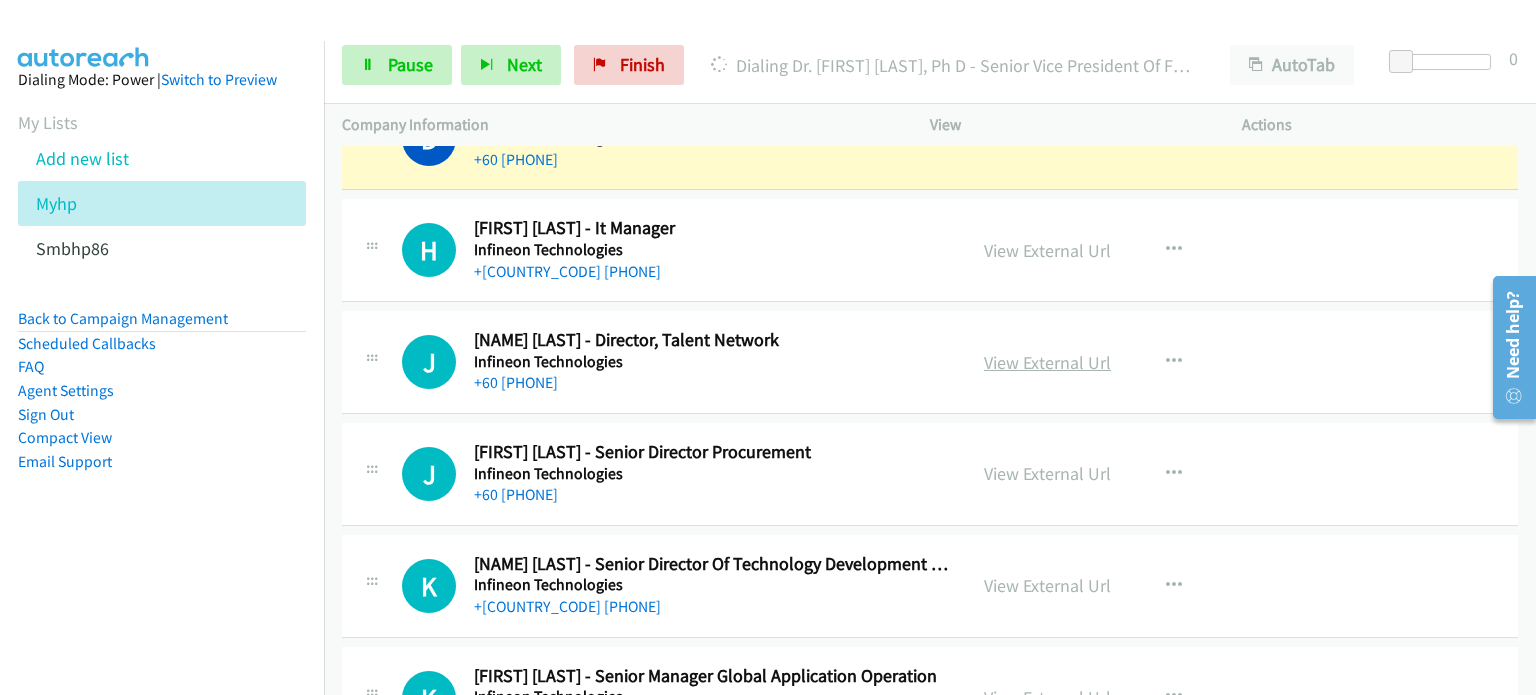 click on "View External Url" at bounding box center [1047, 362] 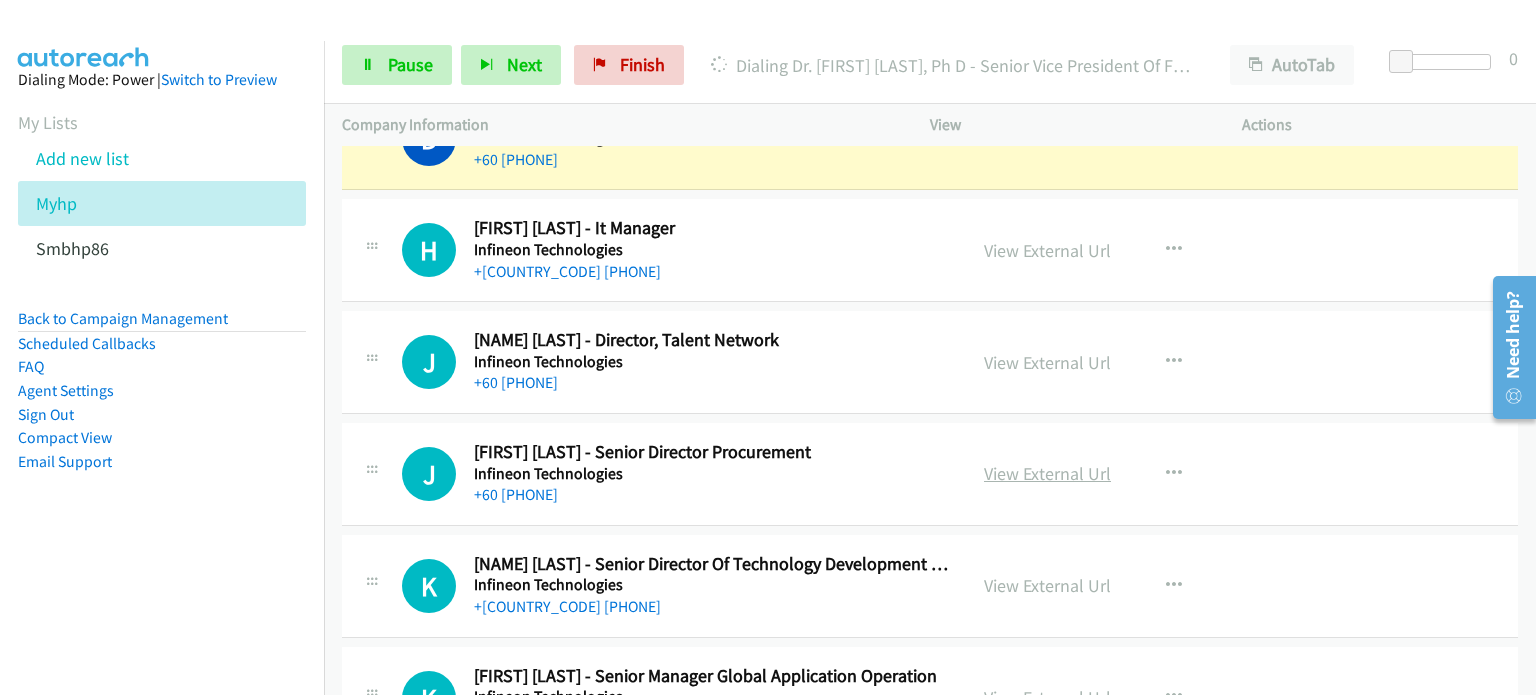 click on "View External Url" at bounding box center [1047, 473] 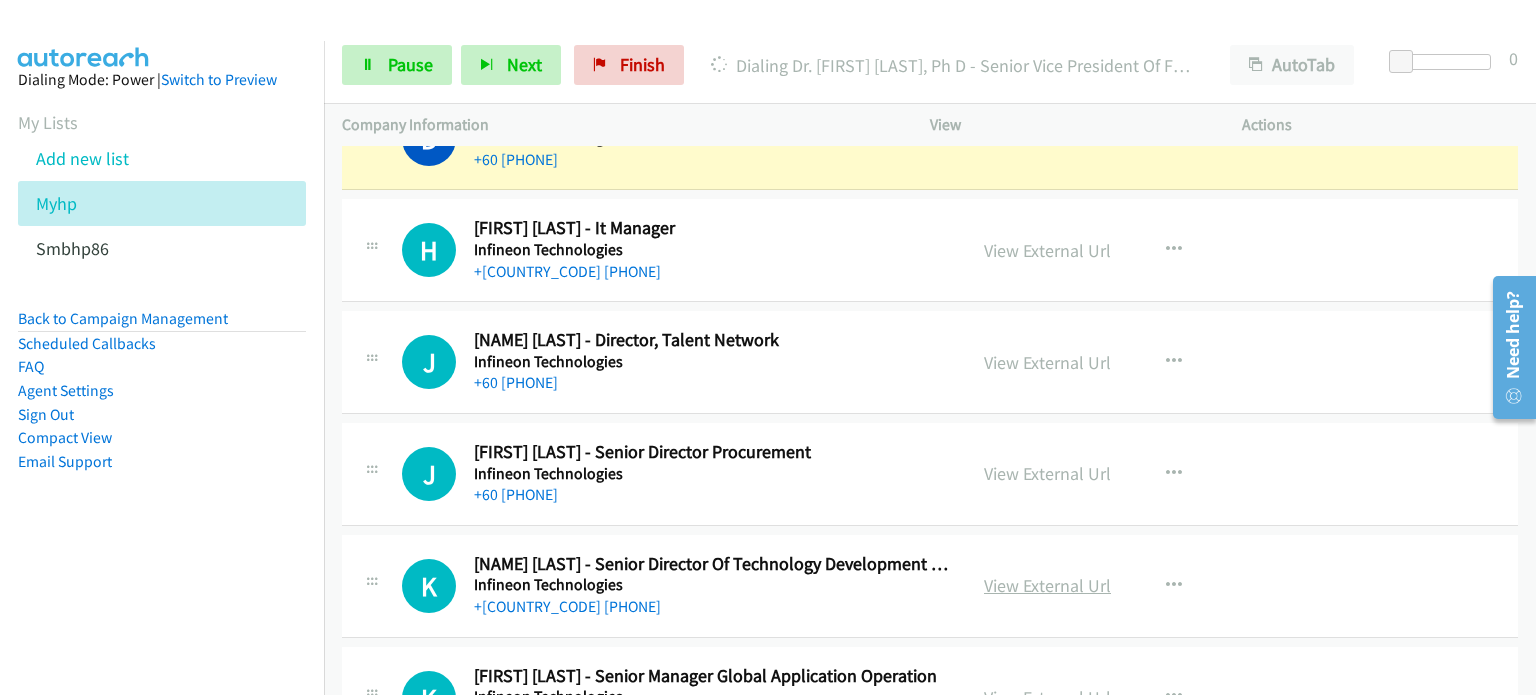 click on "View External Url" at bounding box center [1047, 585] 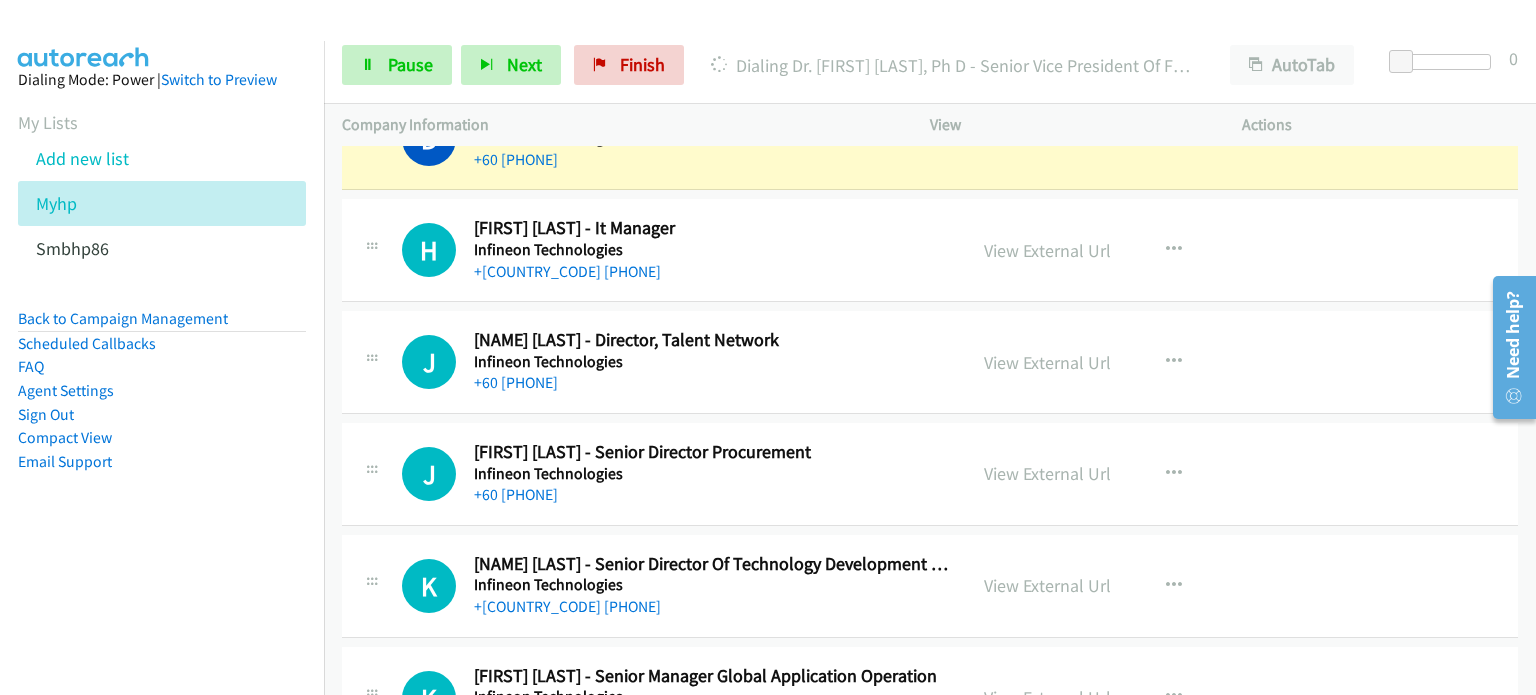 click on "View External Url" at bounding box center [1047, 697] 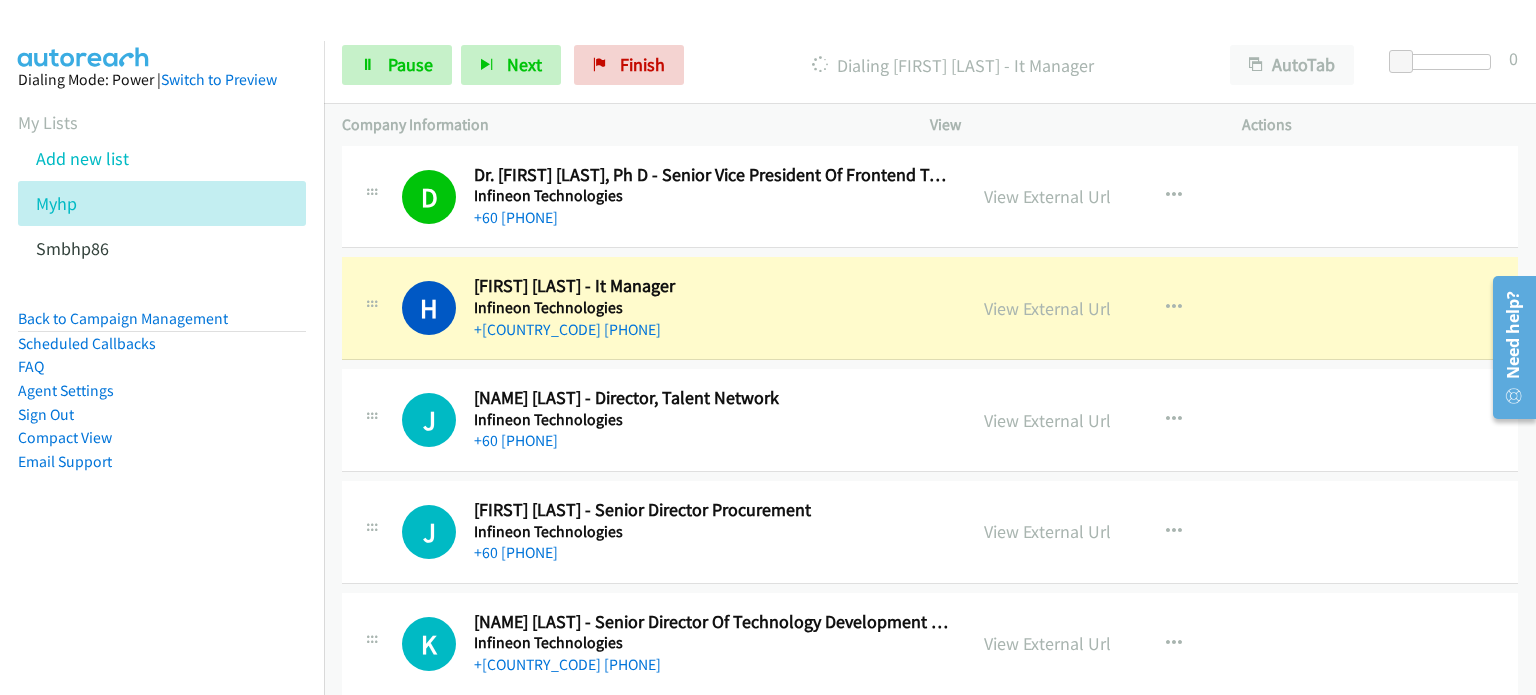 scroll, scrollTop: 13647, scrollLeft: 0, axis: vertical 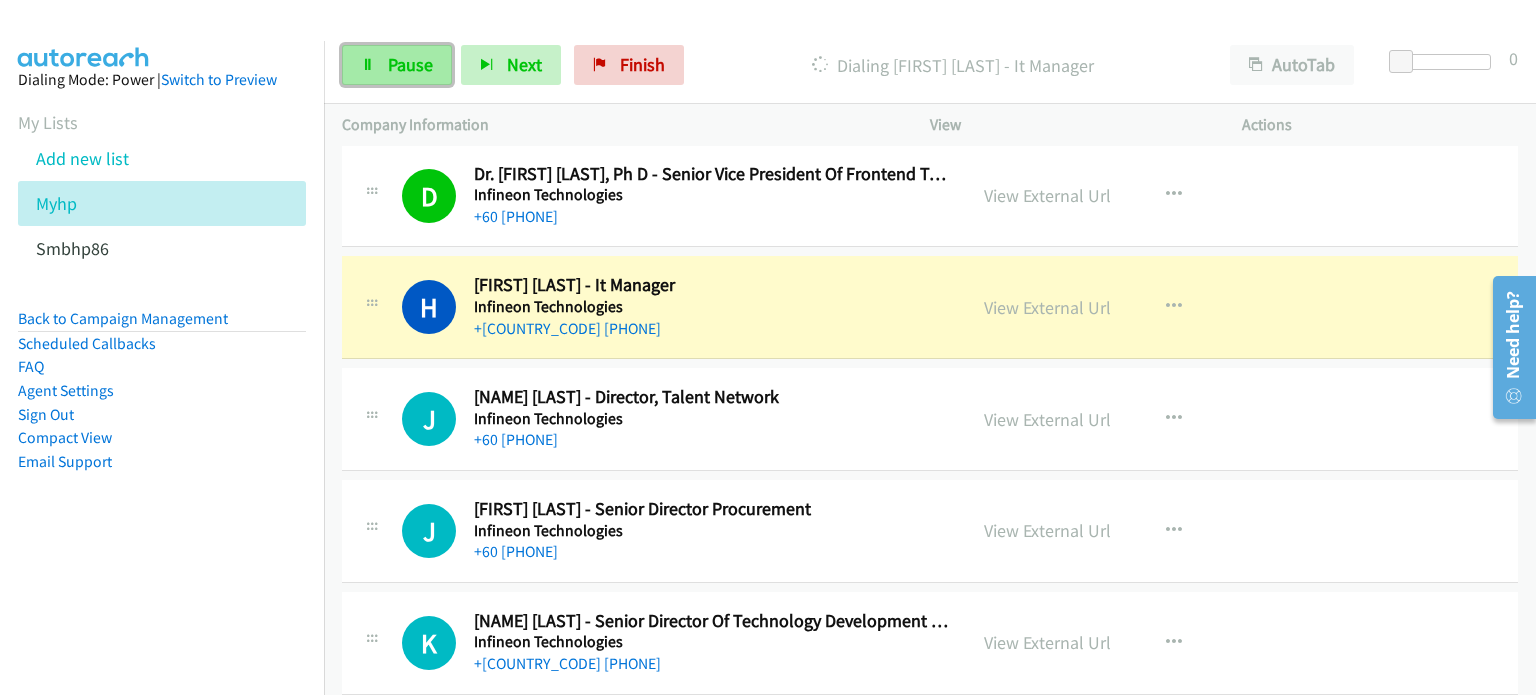 click on "Pause" at bounding box center (410, 64) 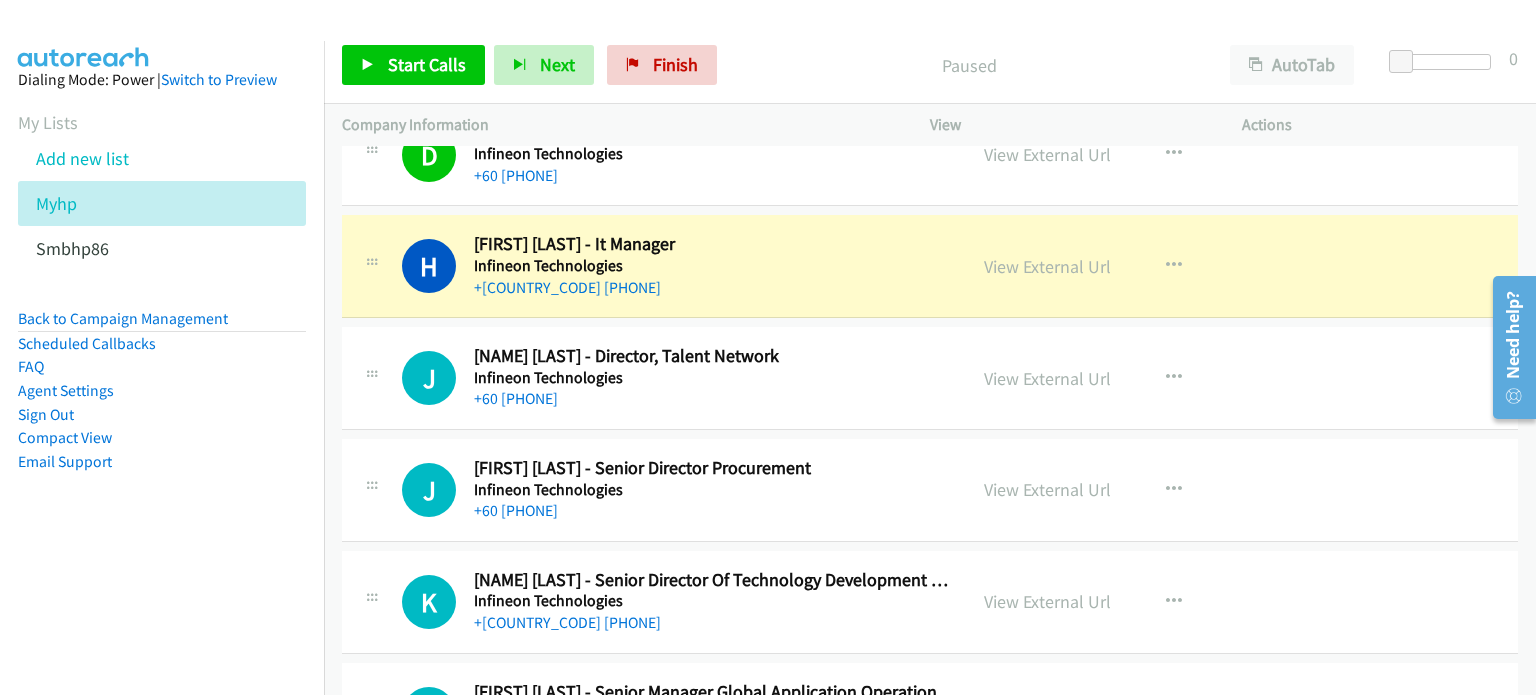 scroll, scrollTop: 13689, scrollLeft: 0, axis: vertical 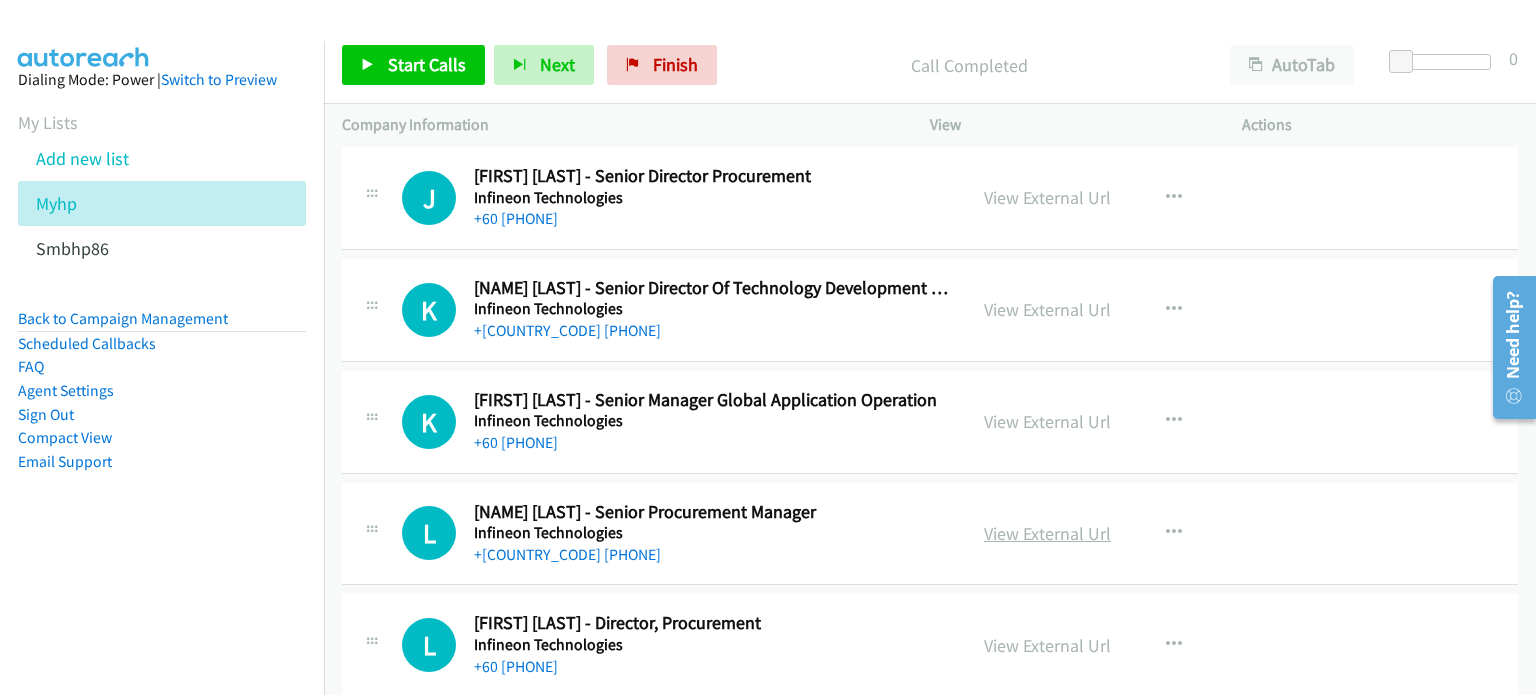 click on "View External Url" at bounding box center (1047, 533) 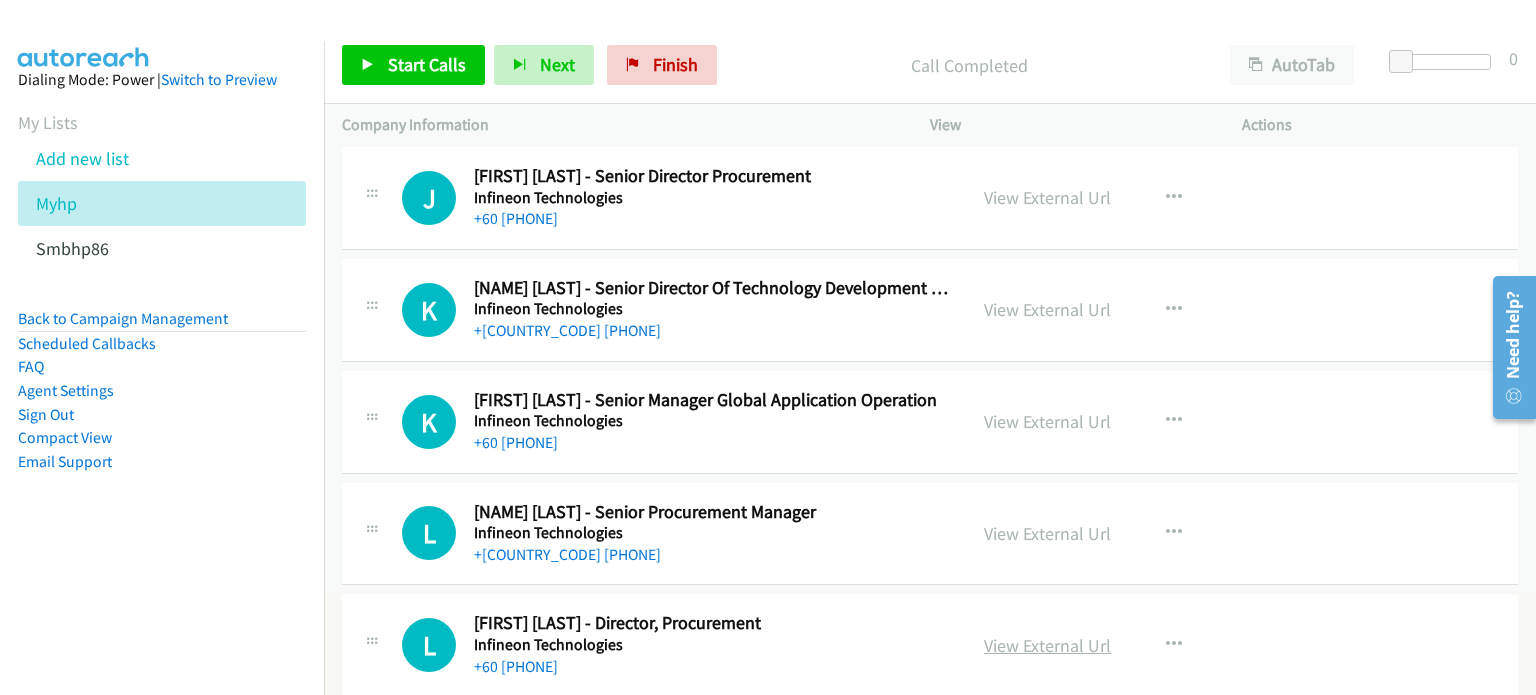 click on "View External Url" at bounding box center [1047, 645] 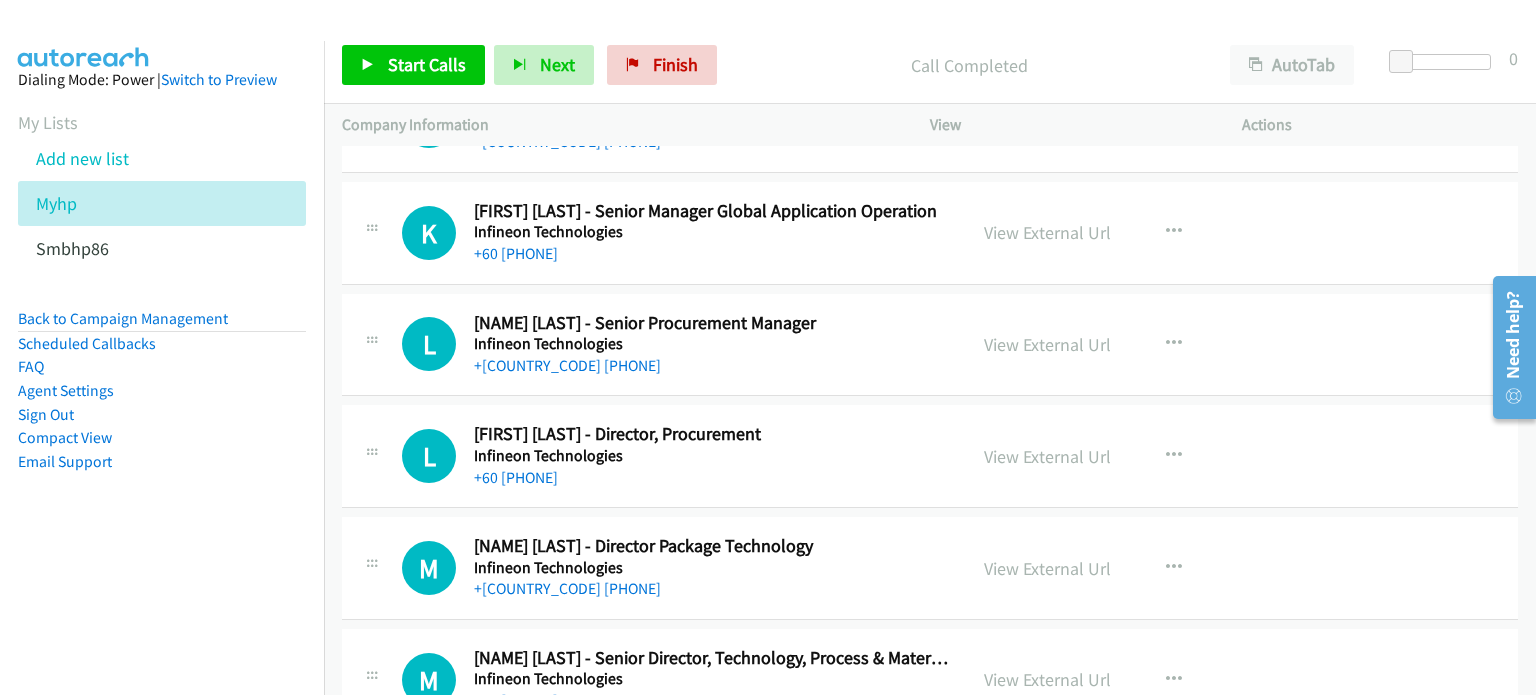 scroll, scrollTop: 14259, scrollLeft: 0, axis: vertical 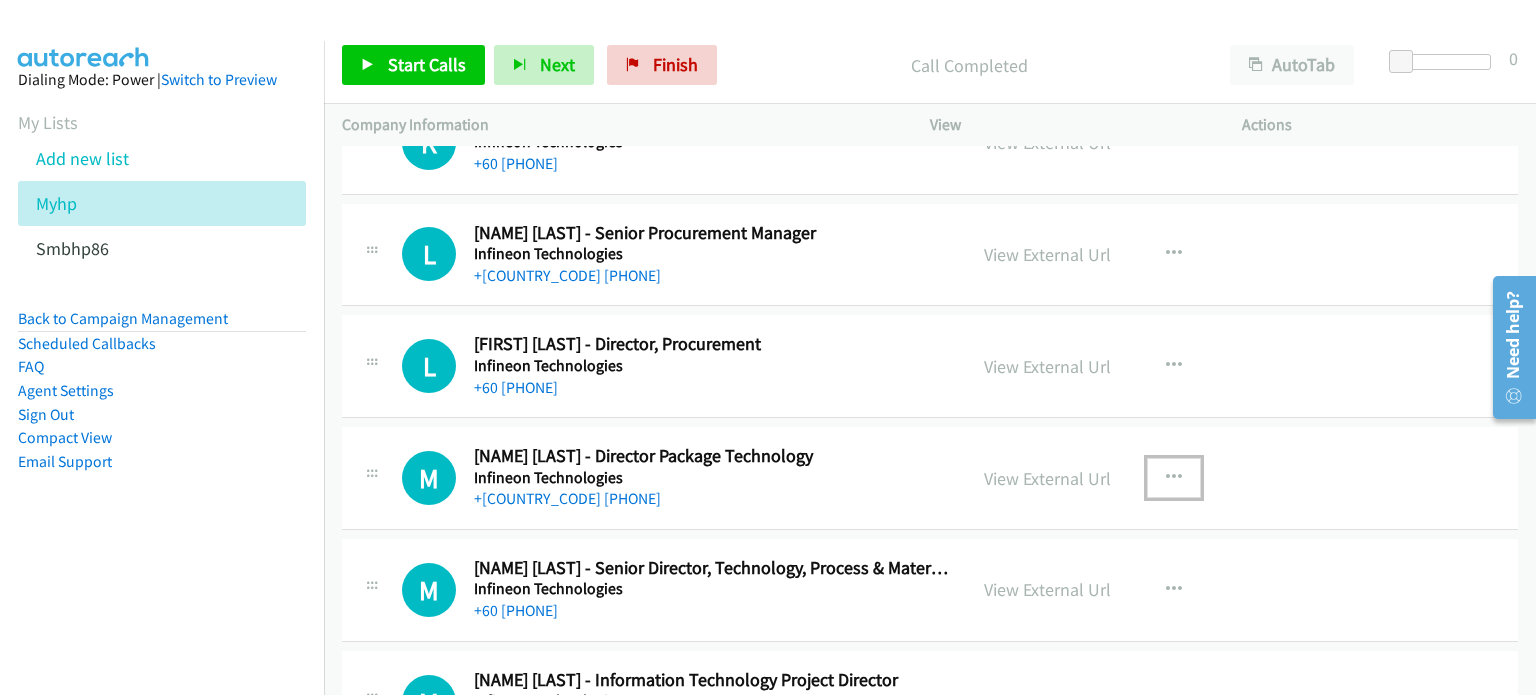 click at bounding box center [1174, 478] 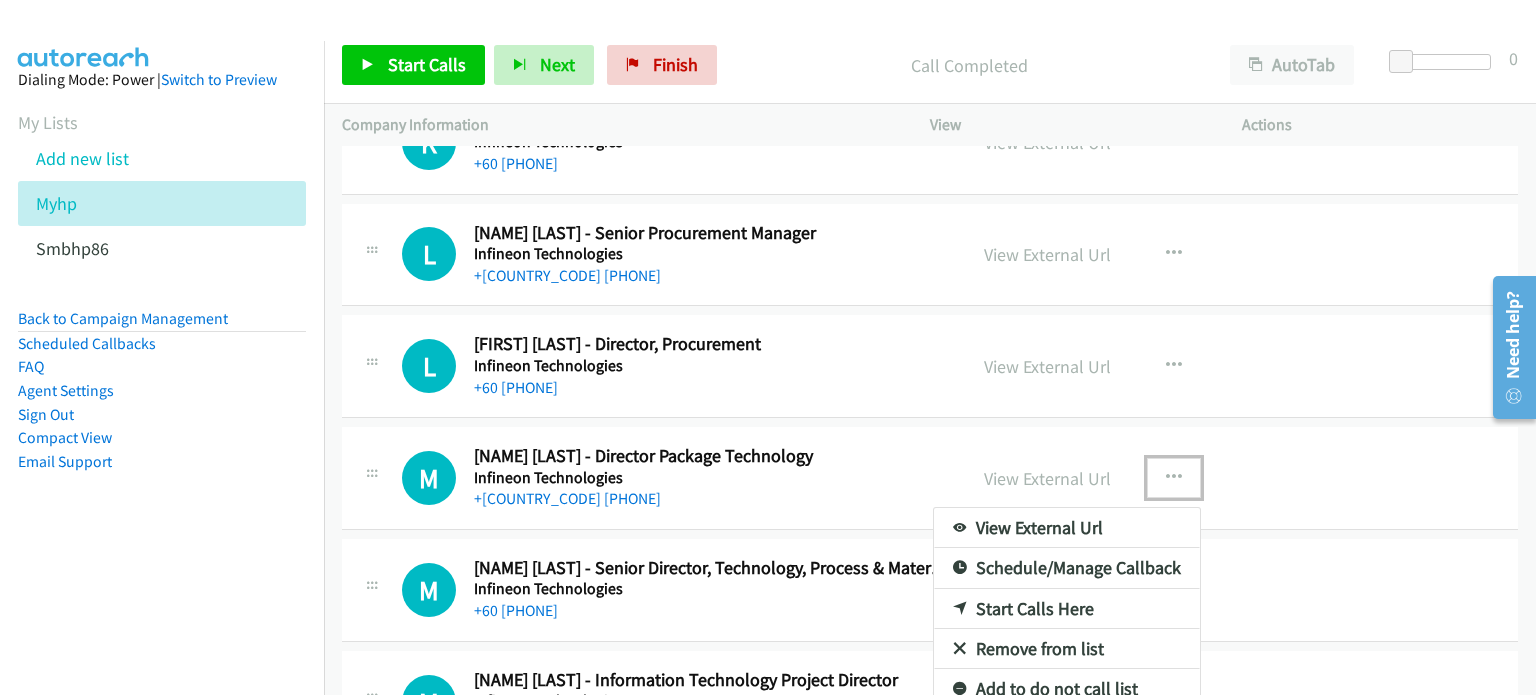 click on "Remove from list" at bounding box center [1067, 649] 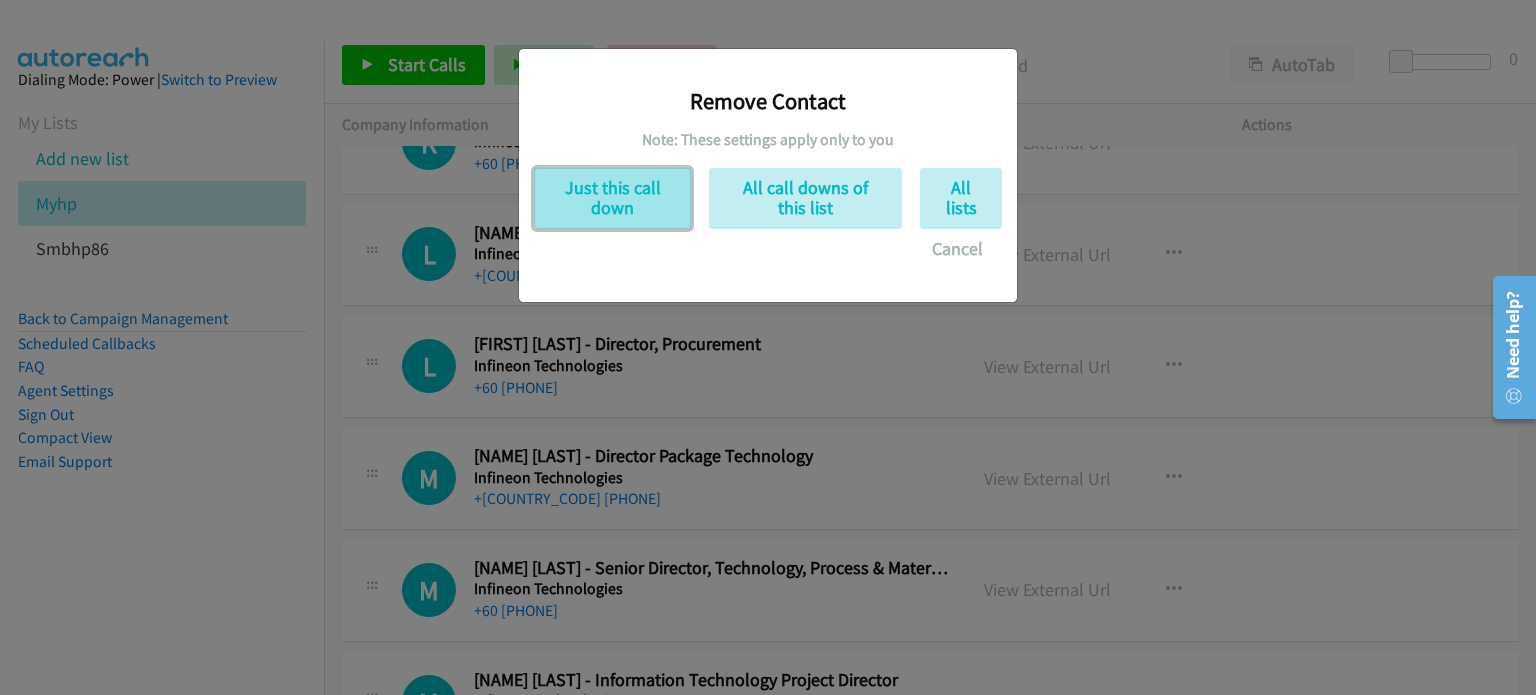 click on "Just this call down" at bounding box center (612, 198) 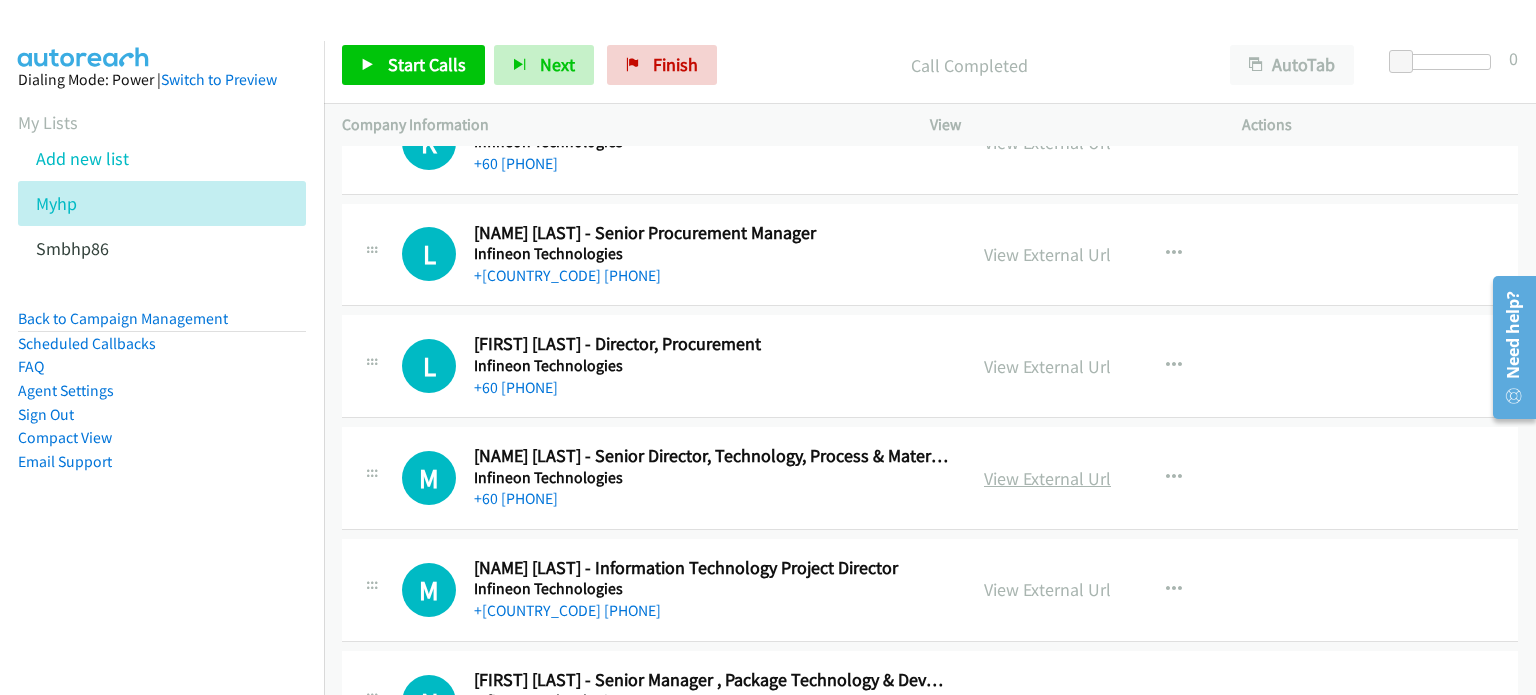 click on "View External Url" at bounding box center [1047, 478] 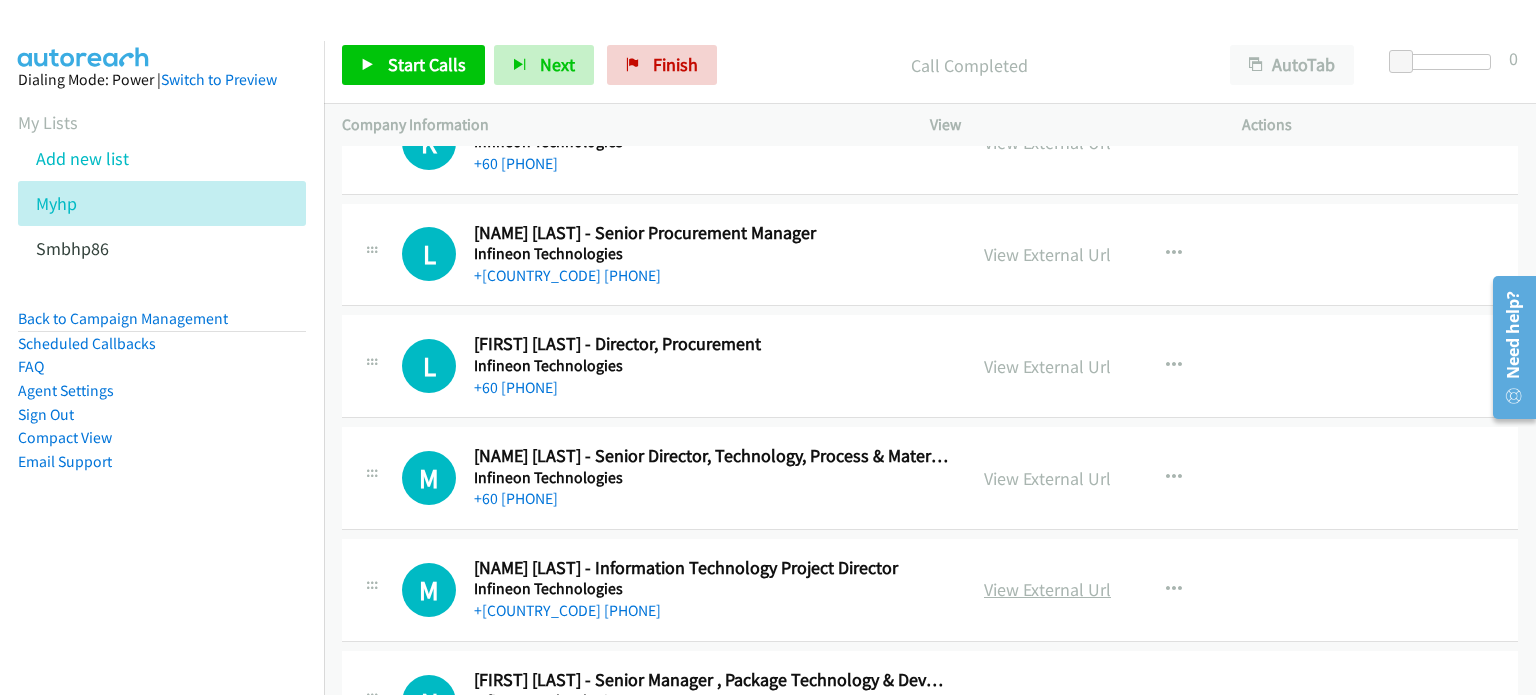 click on "View External Url" at bounding box center (1047, 589) 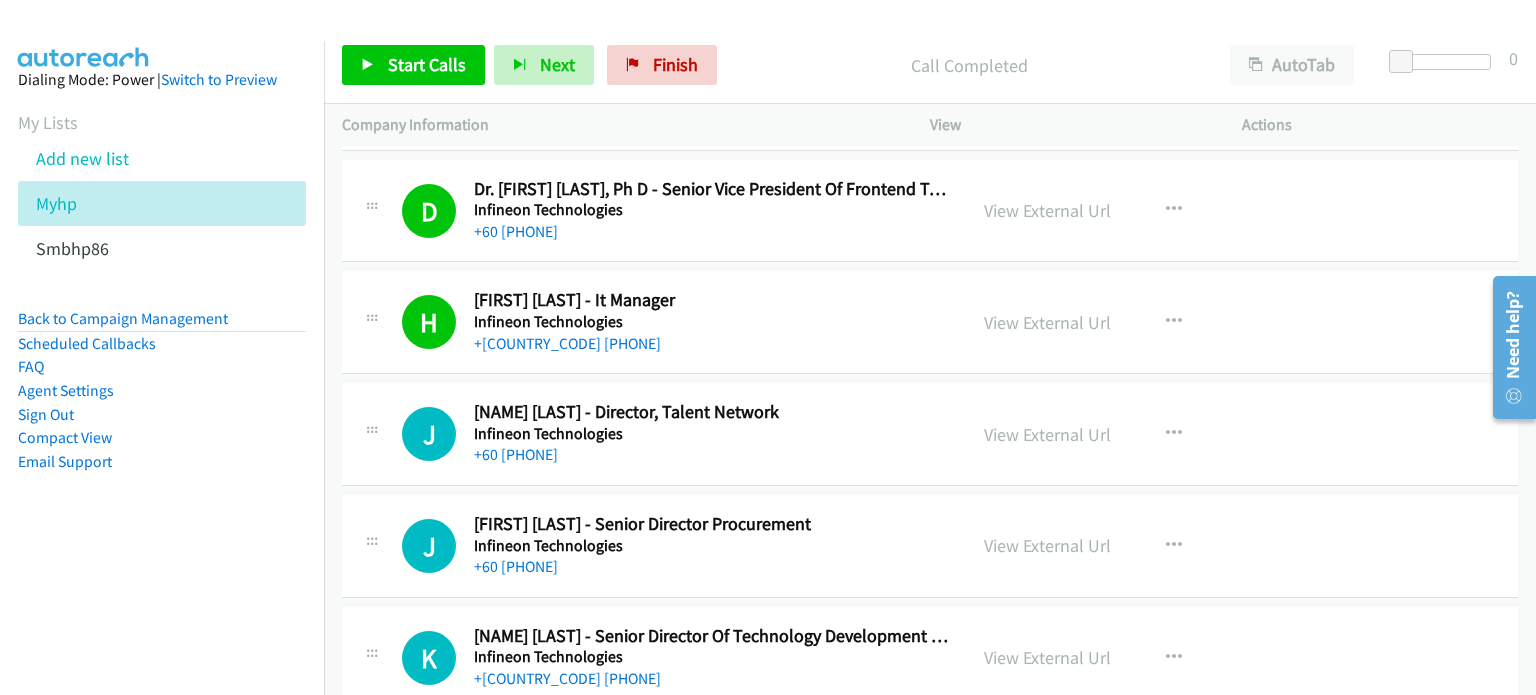 scroll, scrollTop: 13658, scrollLeft: 0, axis: vertical 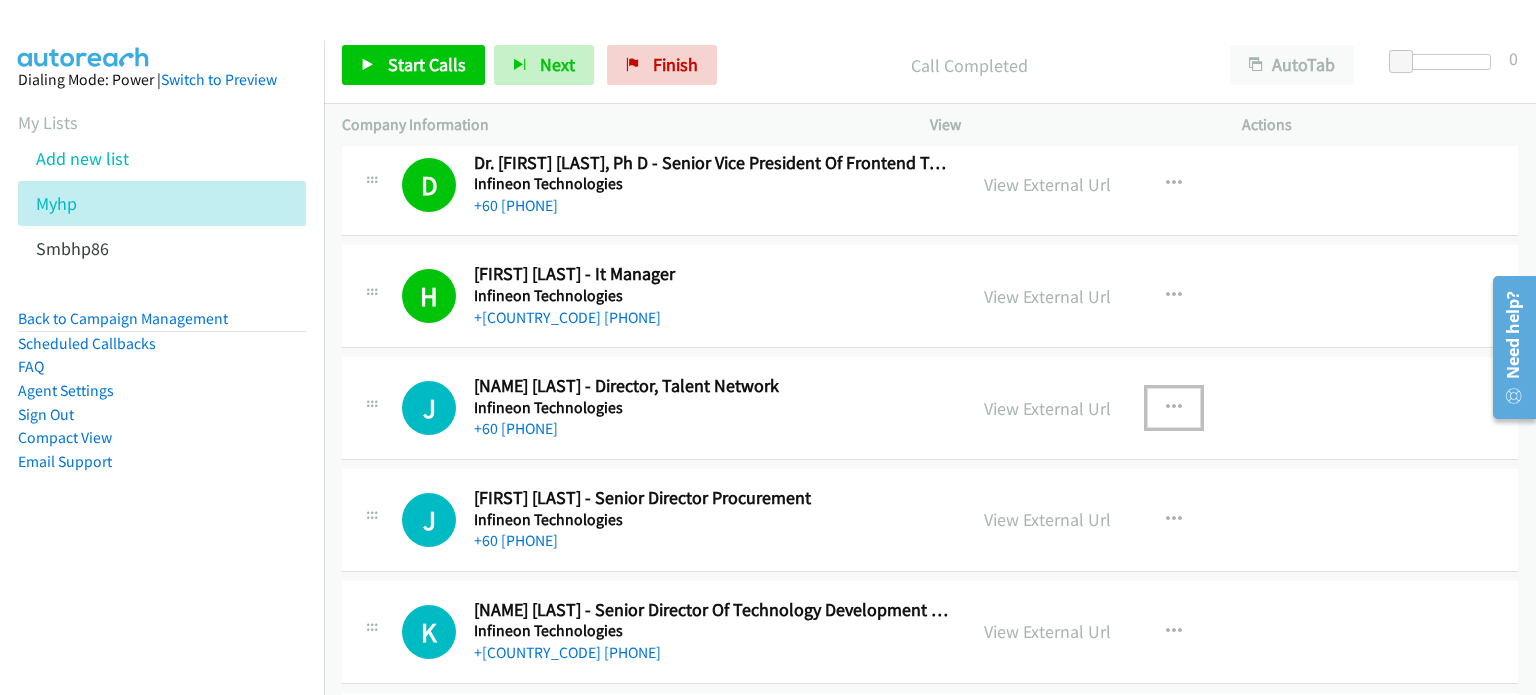 click at bounding box center [1174, 408] 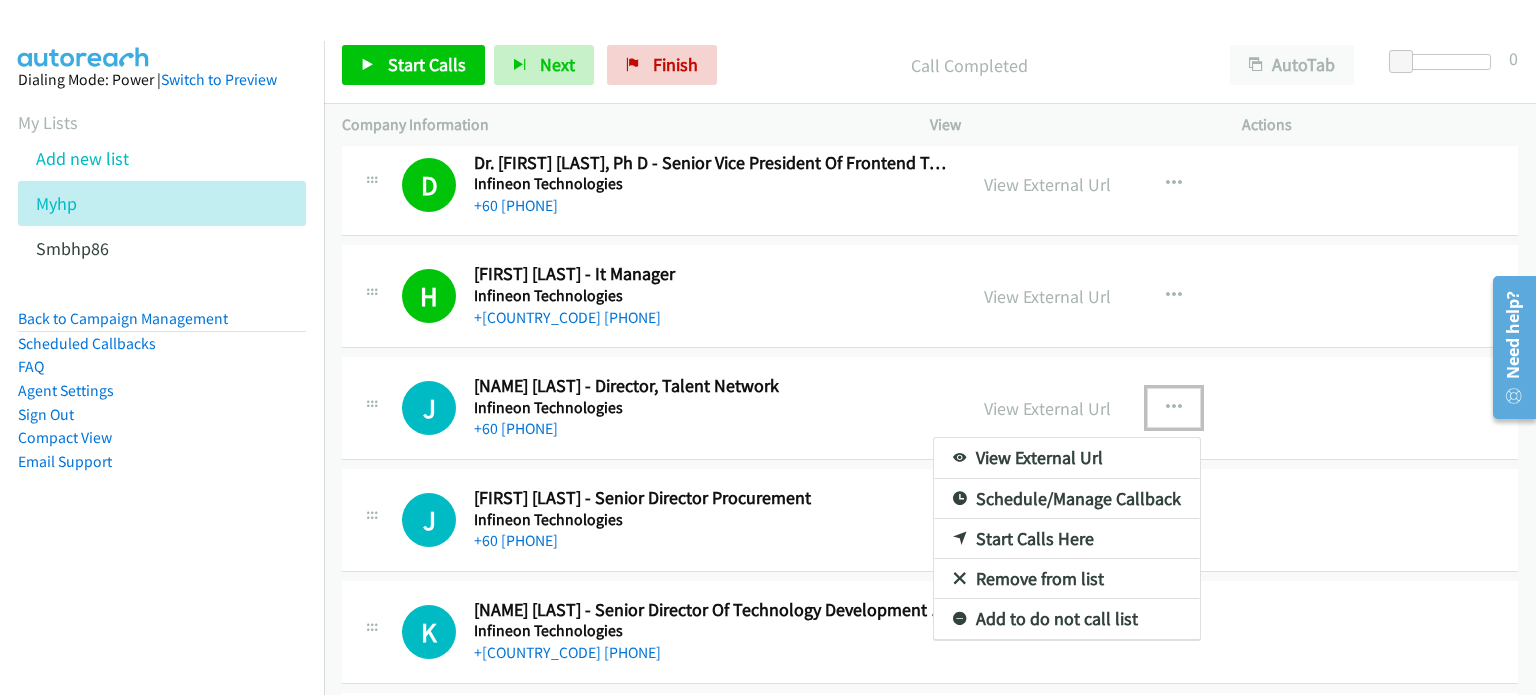 click on "Start Calls Here" at bounding box center [1067, 539] 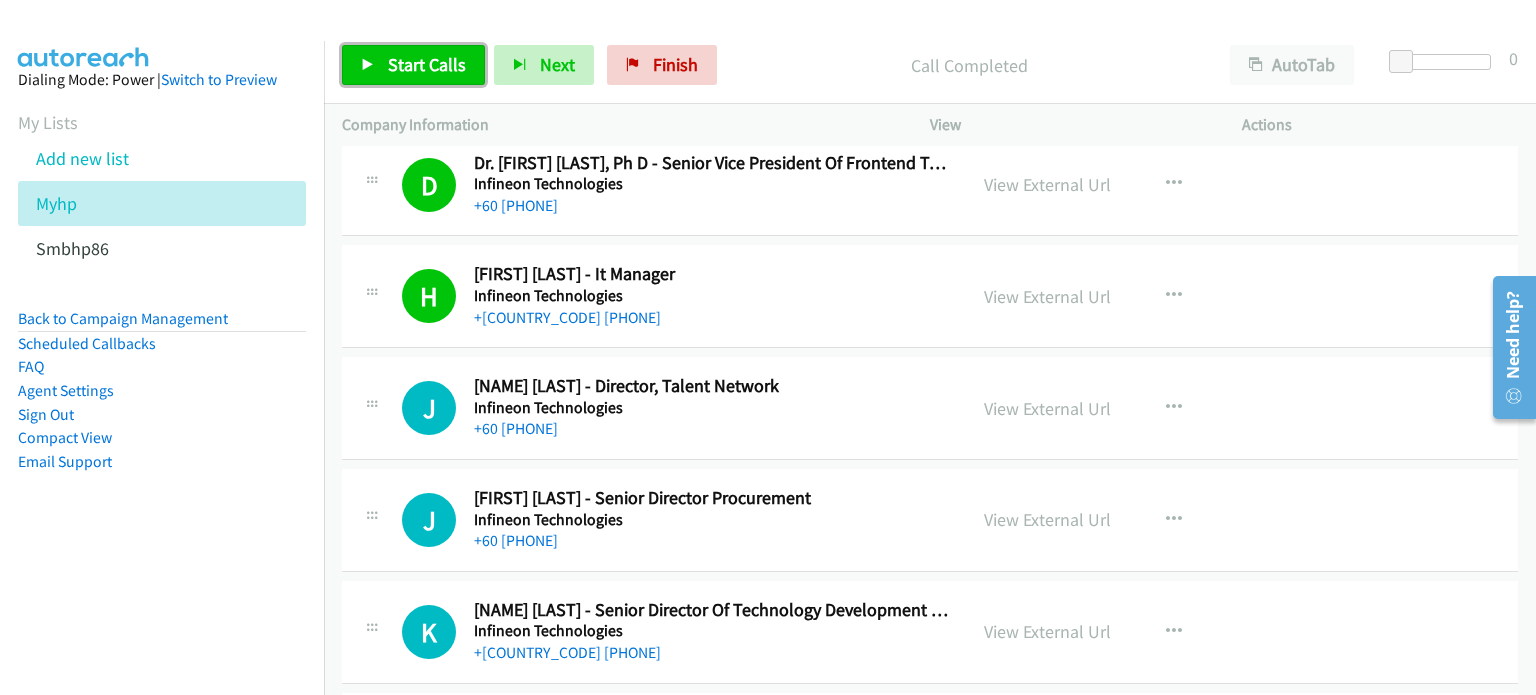 click on "Start Calls" at bounding box center (427, 64) 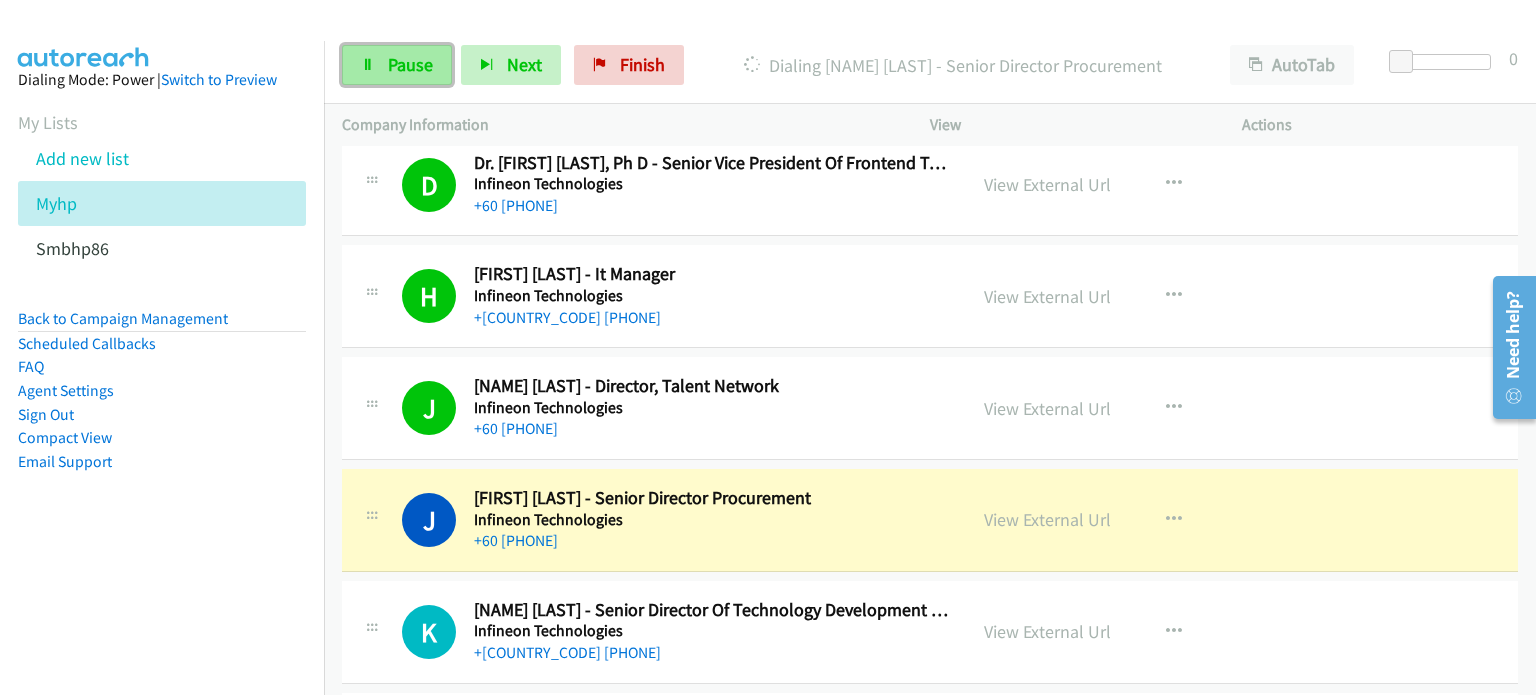 click on "Pause" at bounding box center [410, 64] 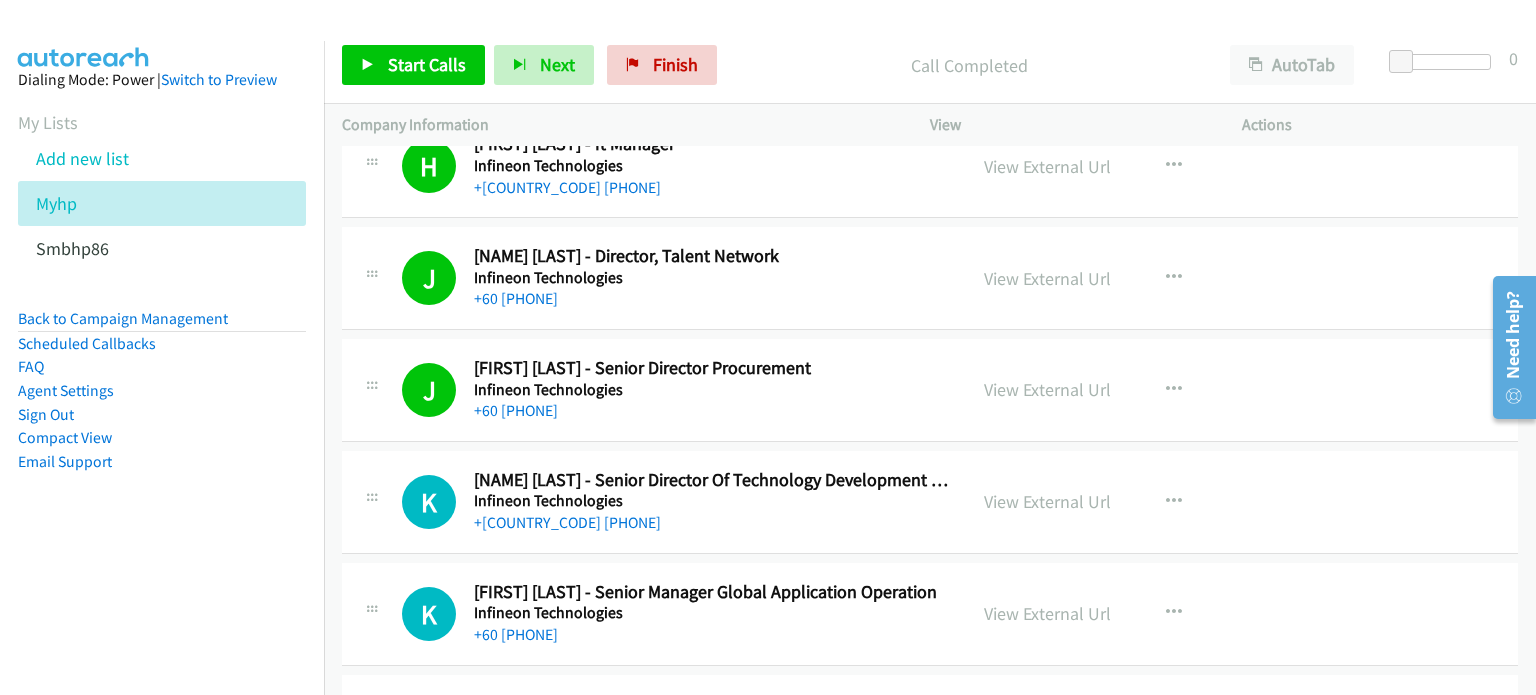 scroll, scrollTop: 13759, scrollLeft: 0, axis: vertical 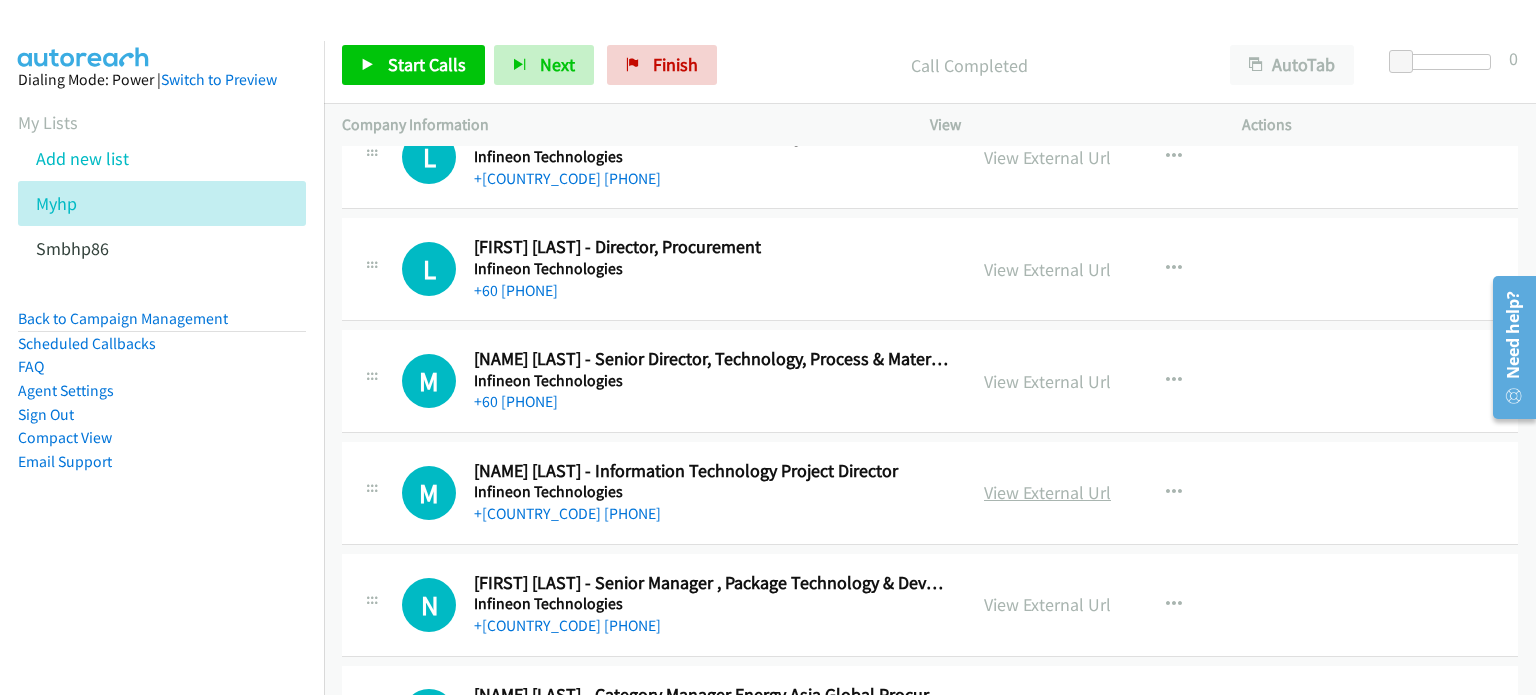 click on "View External Url" at bounding box center (1047, 492) 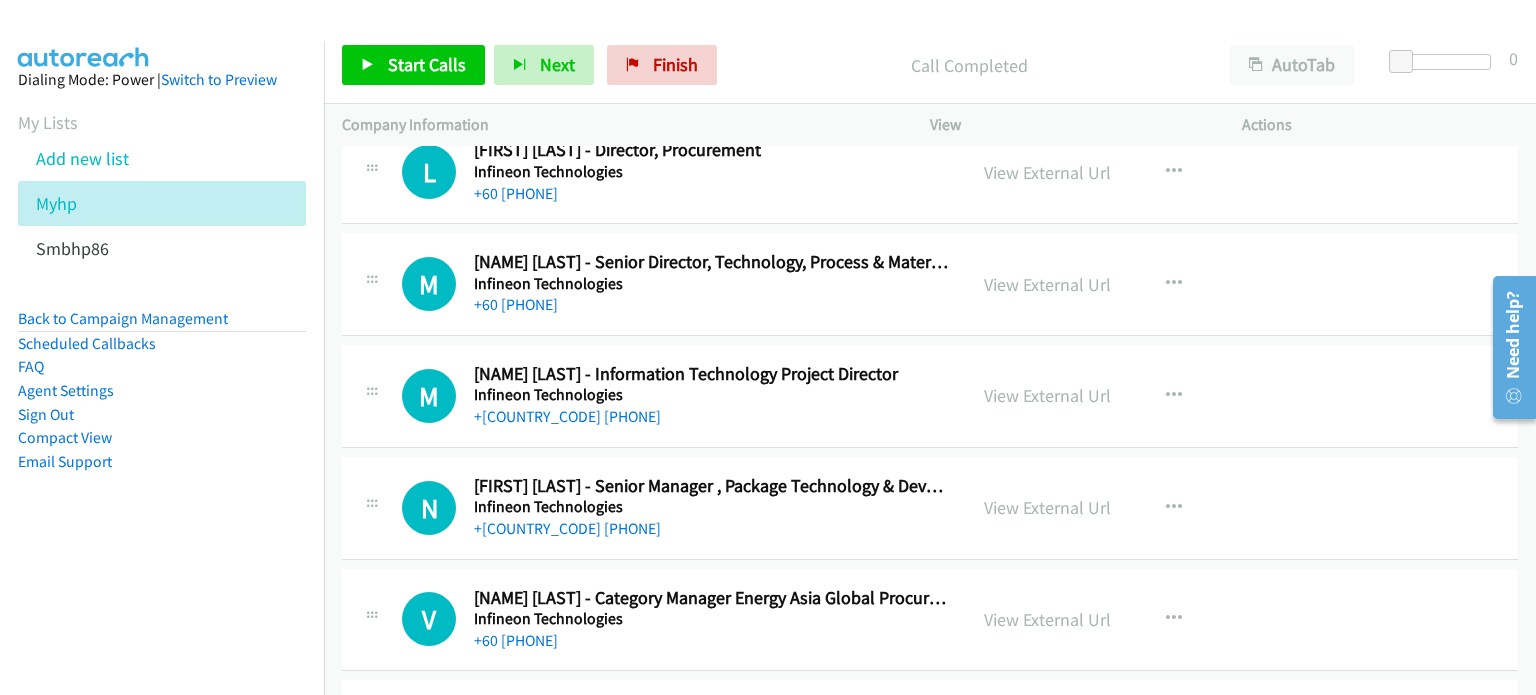 scroll, scrollTop: 14454, scrollLeft: 0, axis: vertical 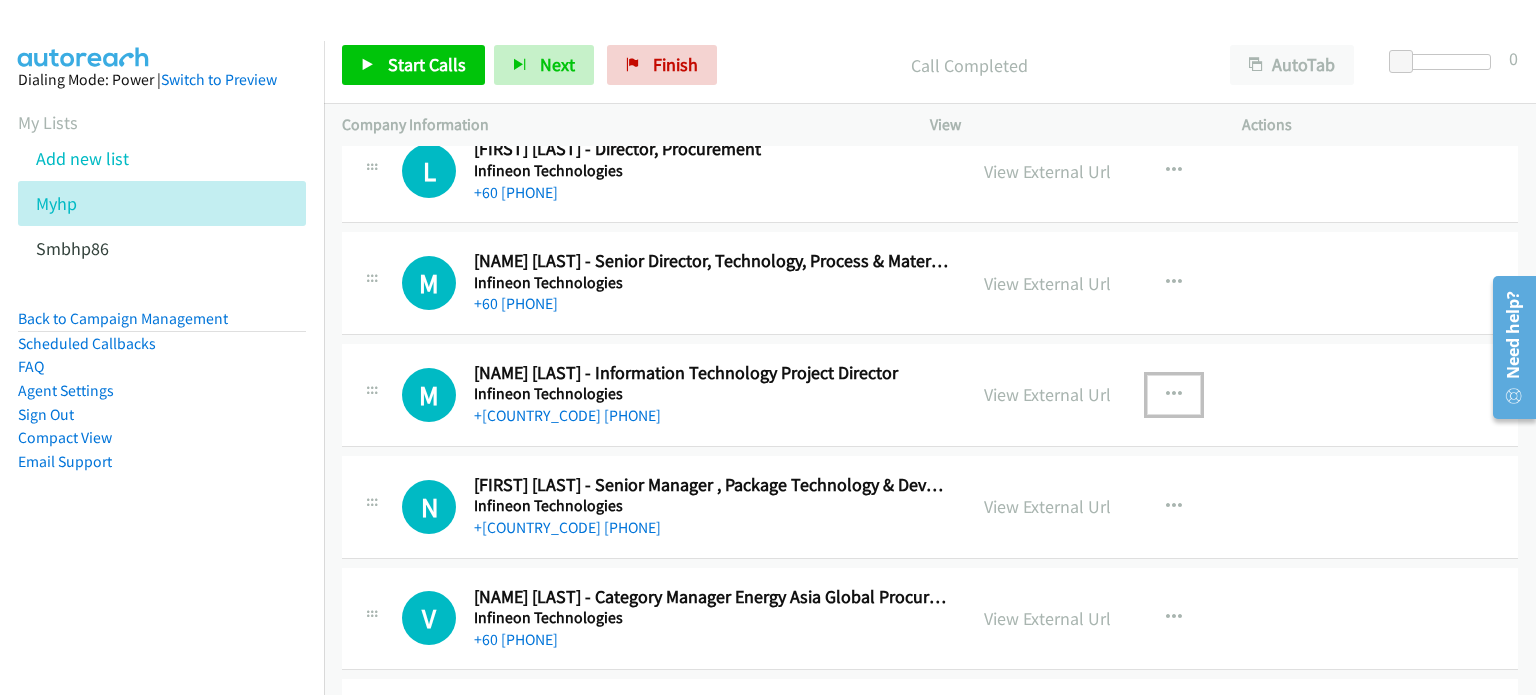 click at bounding box center [1174, 395] 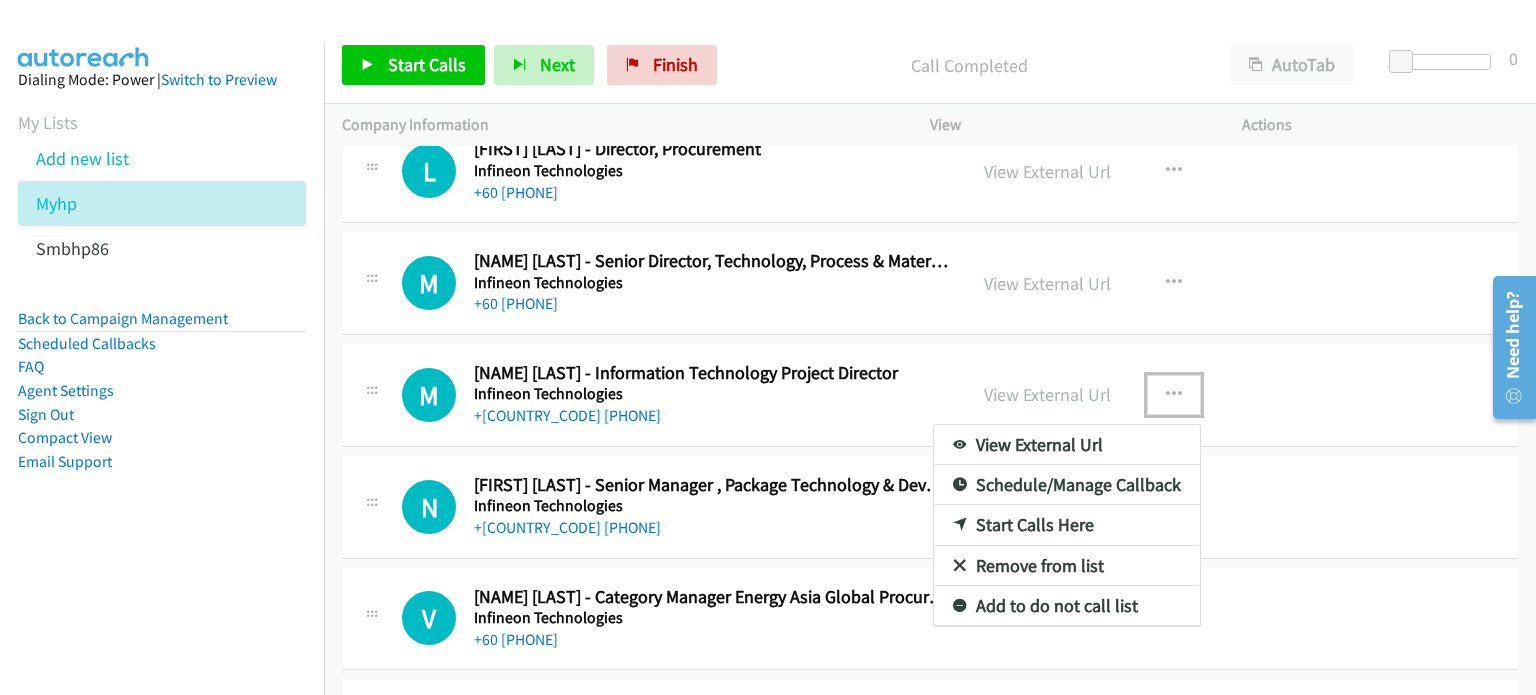 click on "Start Calls Here" at bounding box center (1067, 525) 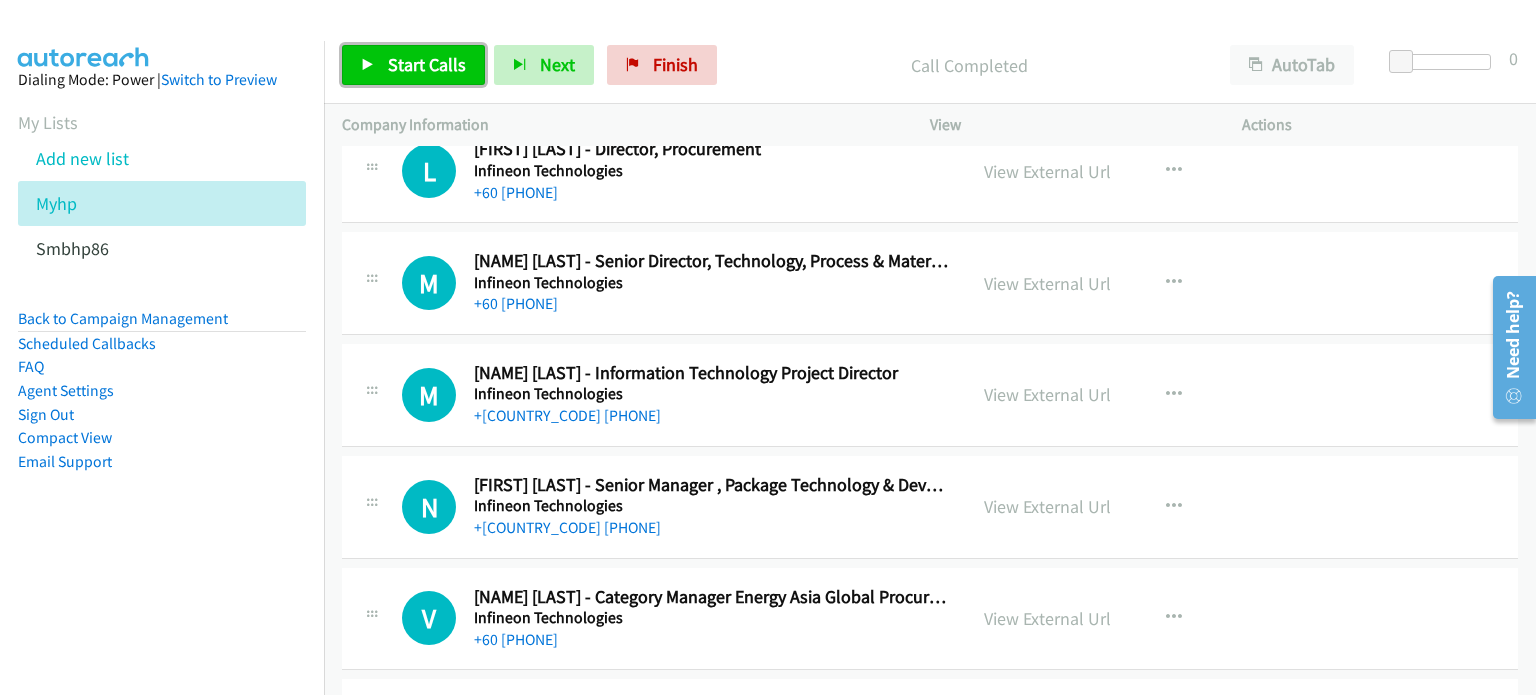 click on "Start Calls" at bounding box center [427, 64] 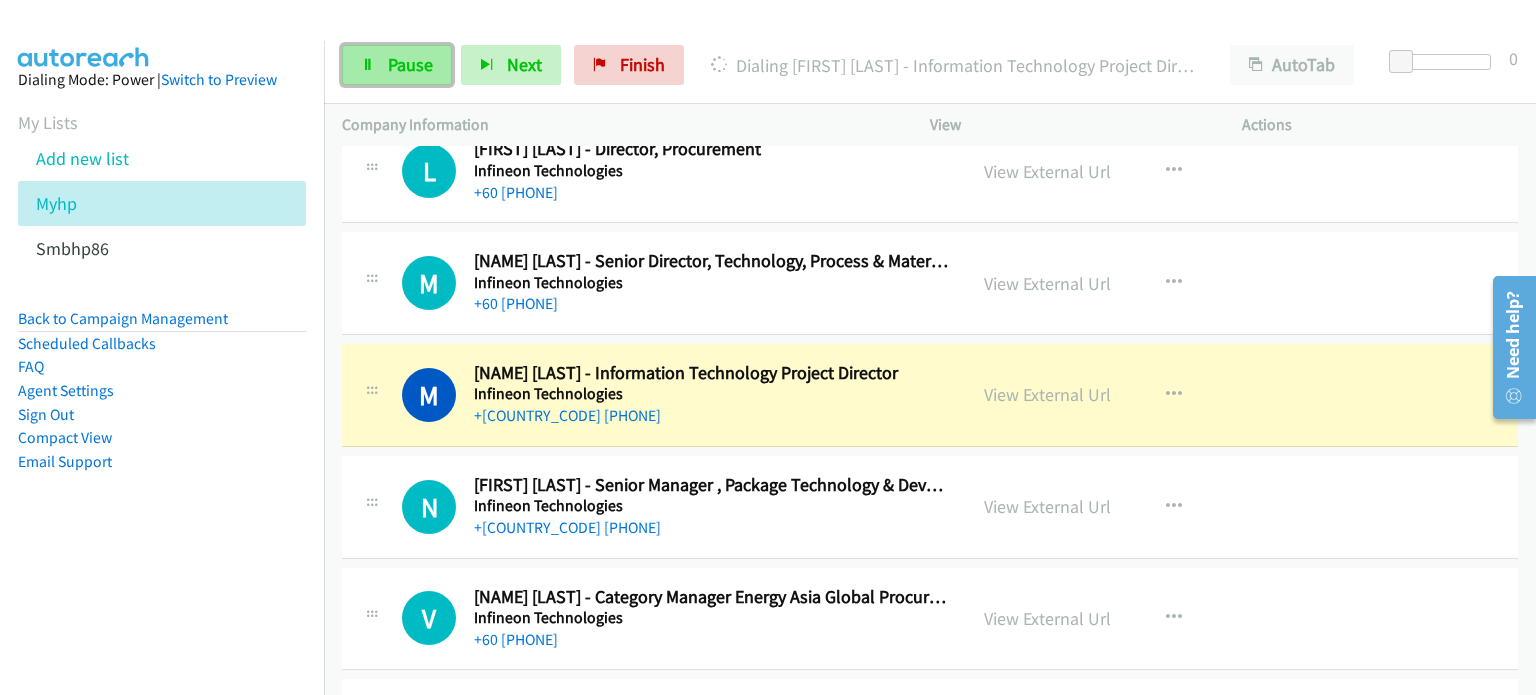 click on "Pause" at bounding box center (410, 64) 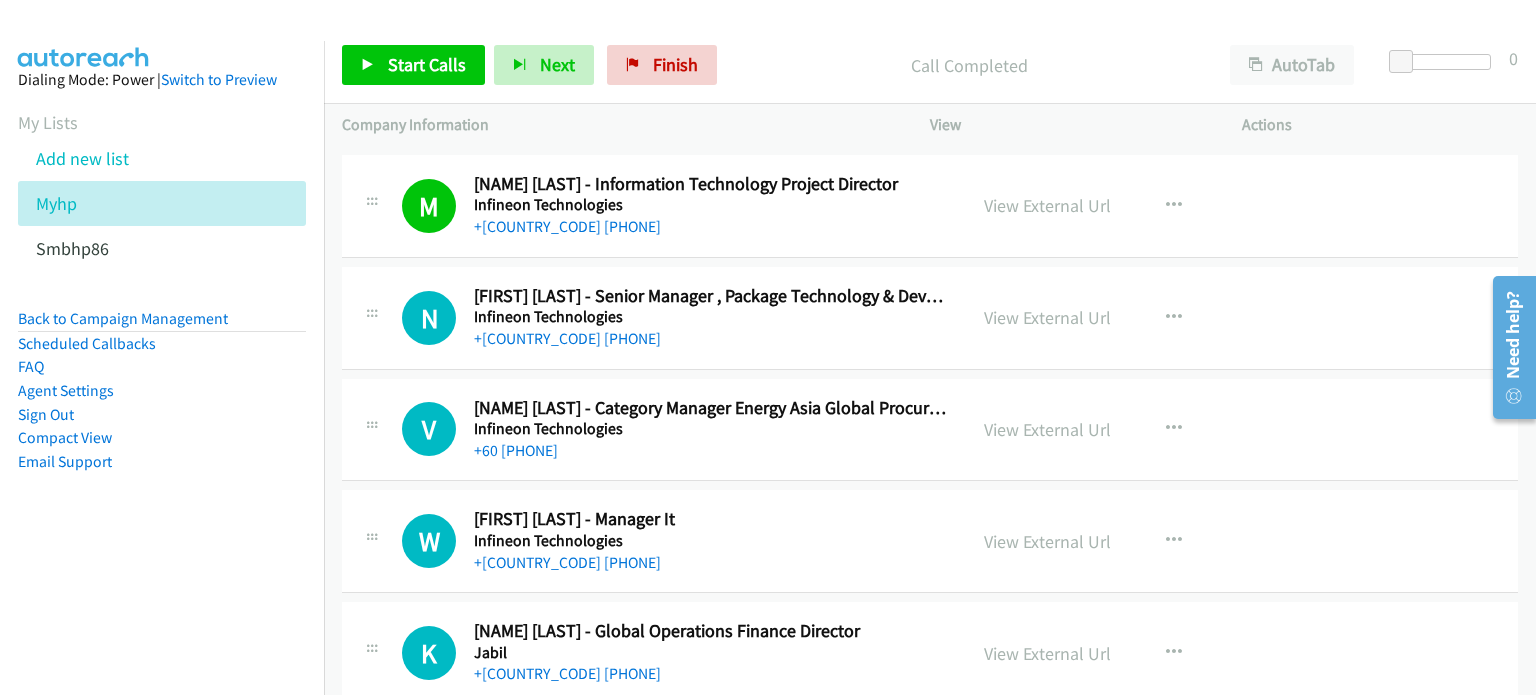 scroll, scrollTop: 14754, scrollLeft: 0, axis: vertical 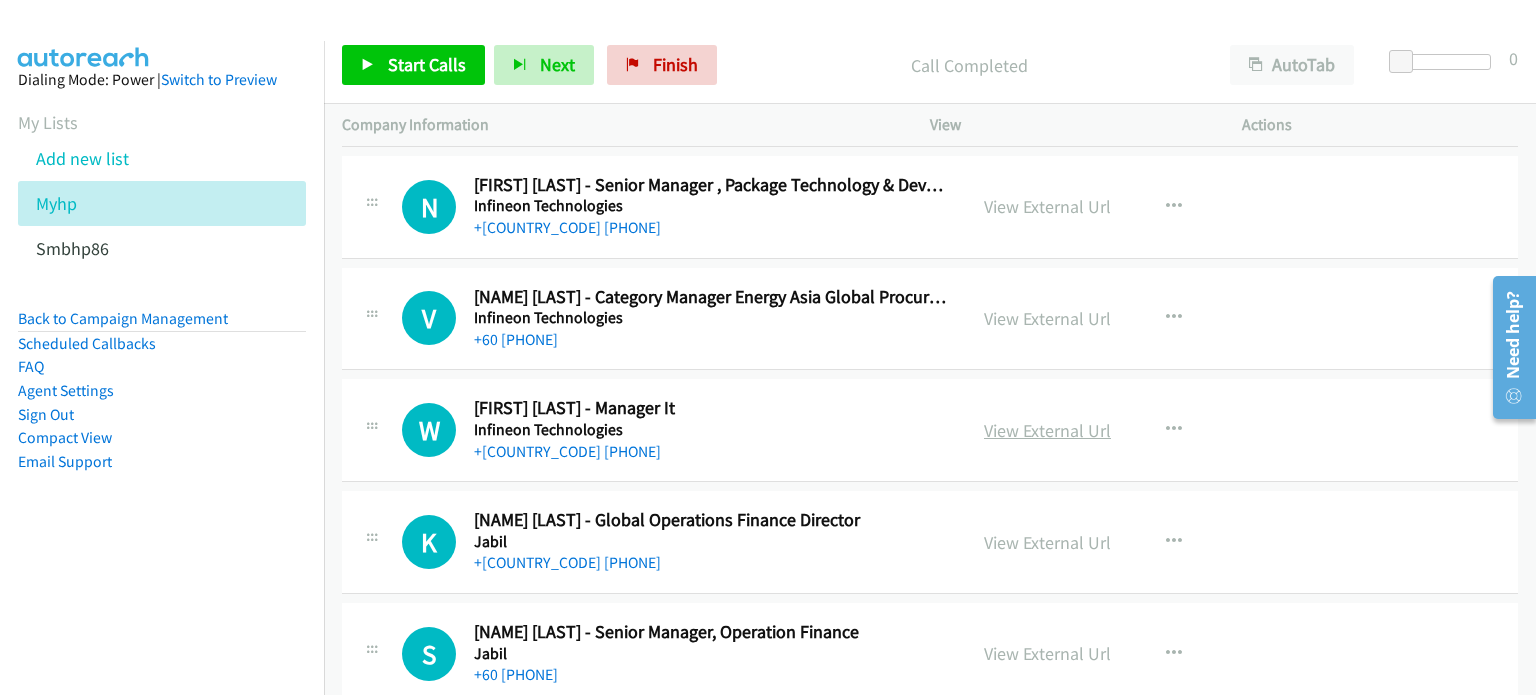 click on "View External Url" at bounding box center [1047, 430] 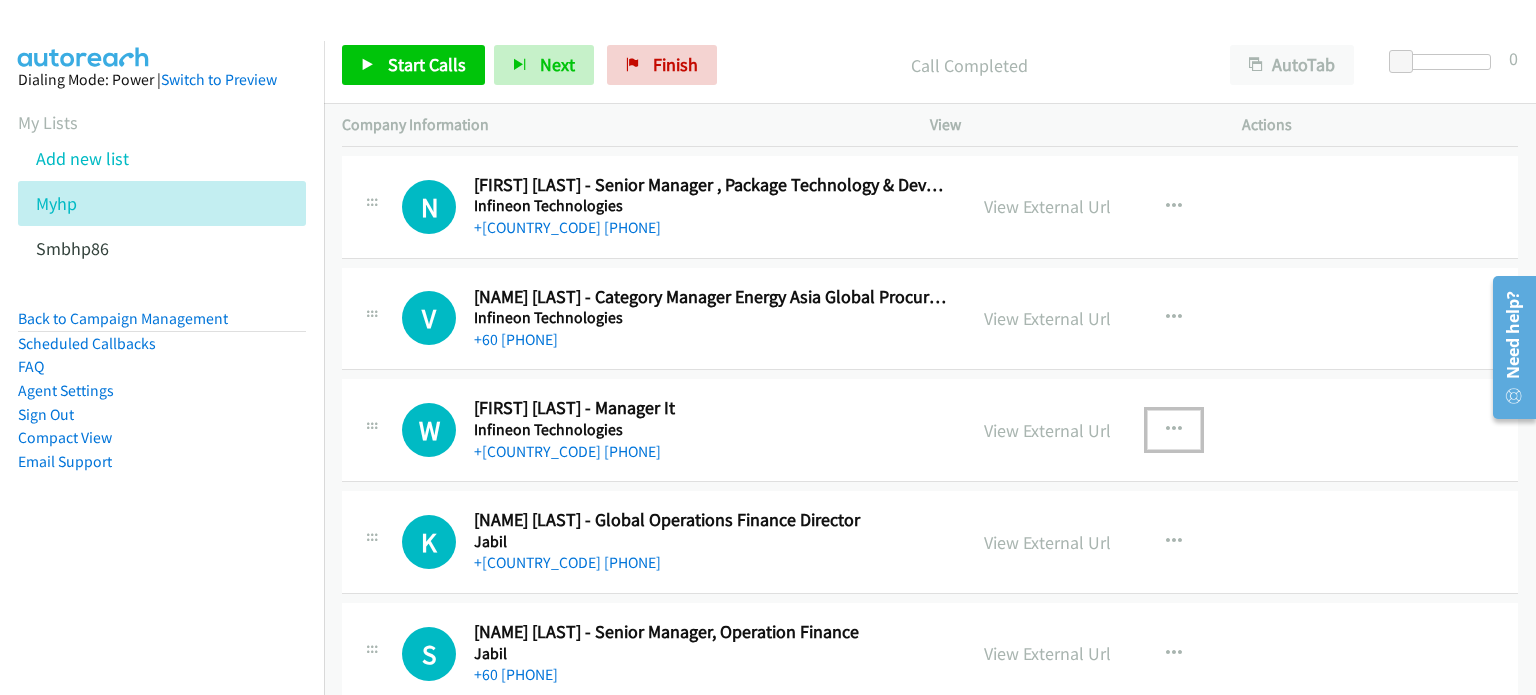 click at bounding box center (1174, 430) 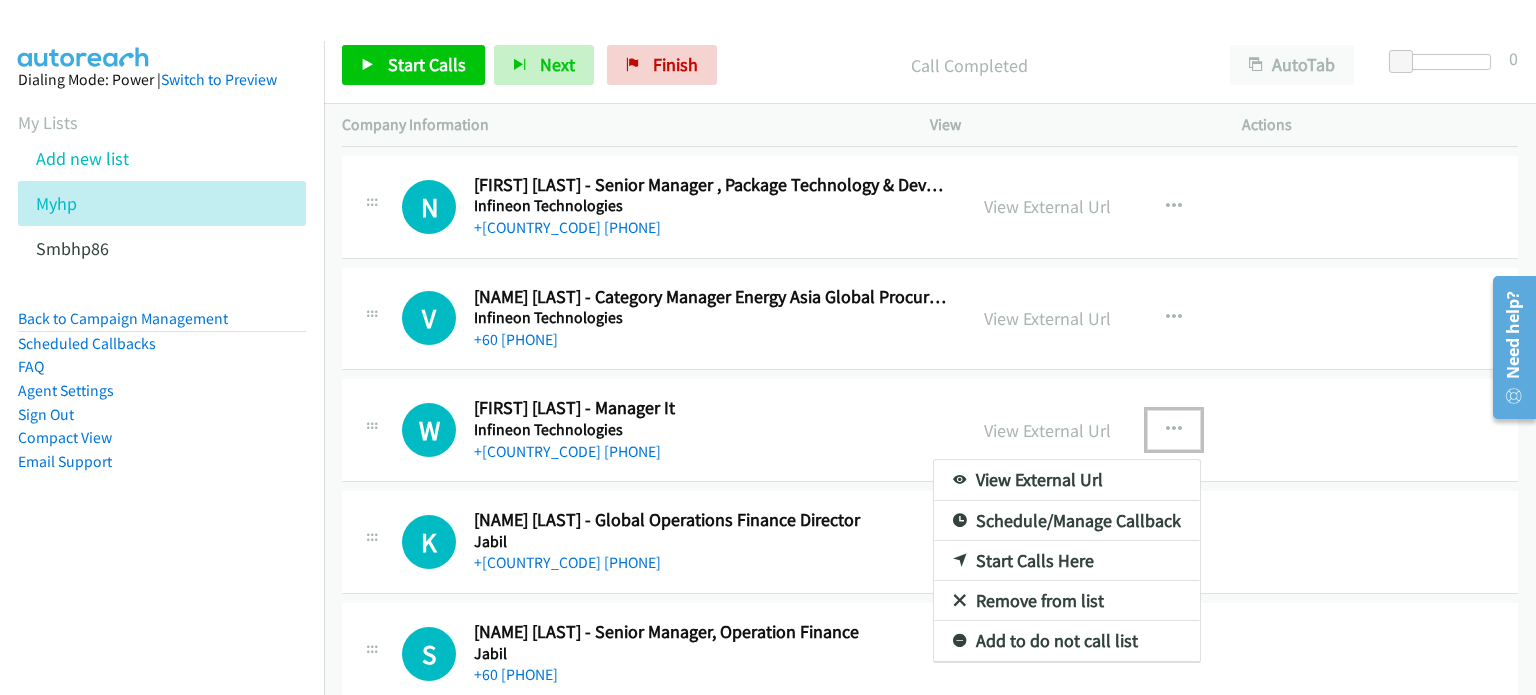 click on "Start Calls Here" at bounding box center [1067, 561] 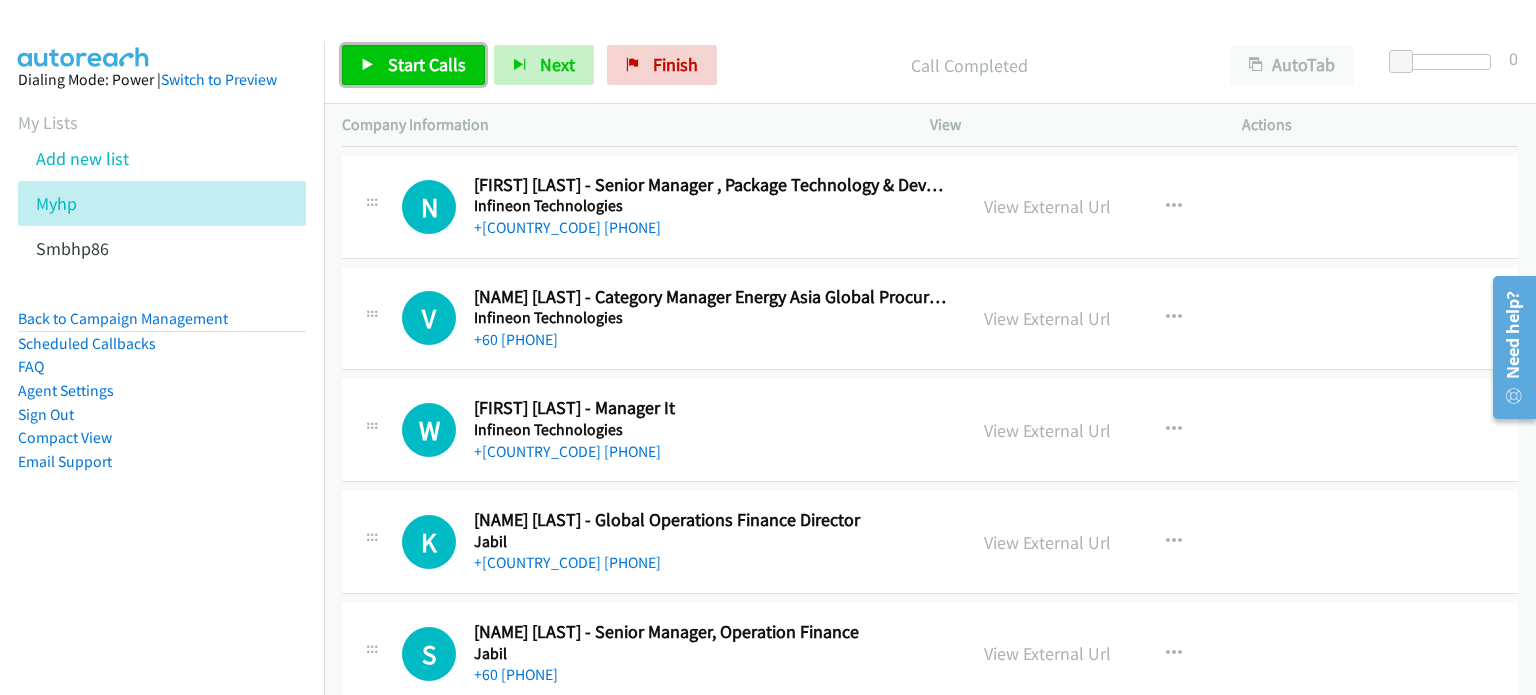 click on "Start Calls" at bounding box center [413, 65] 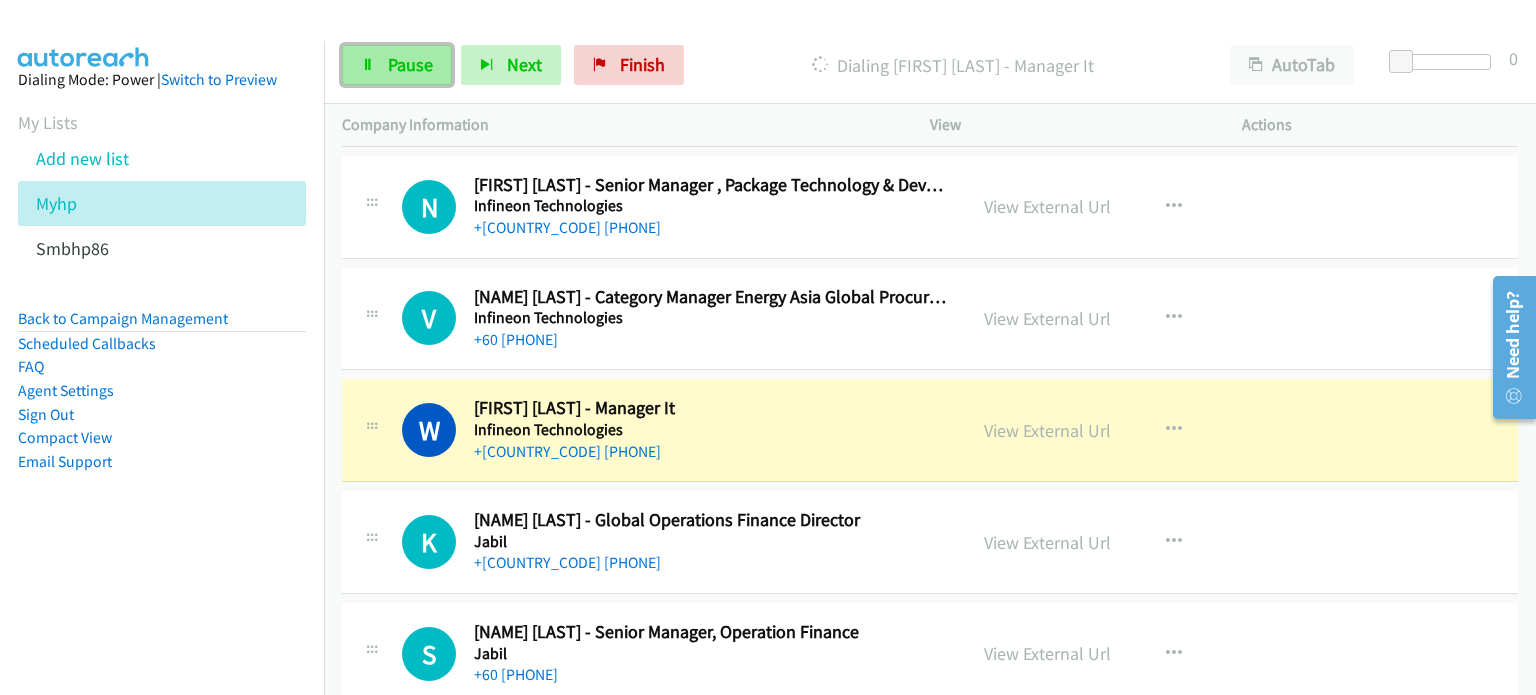 click on "Pause" at bounding box center (410, 64) 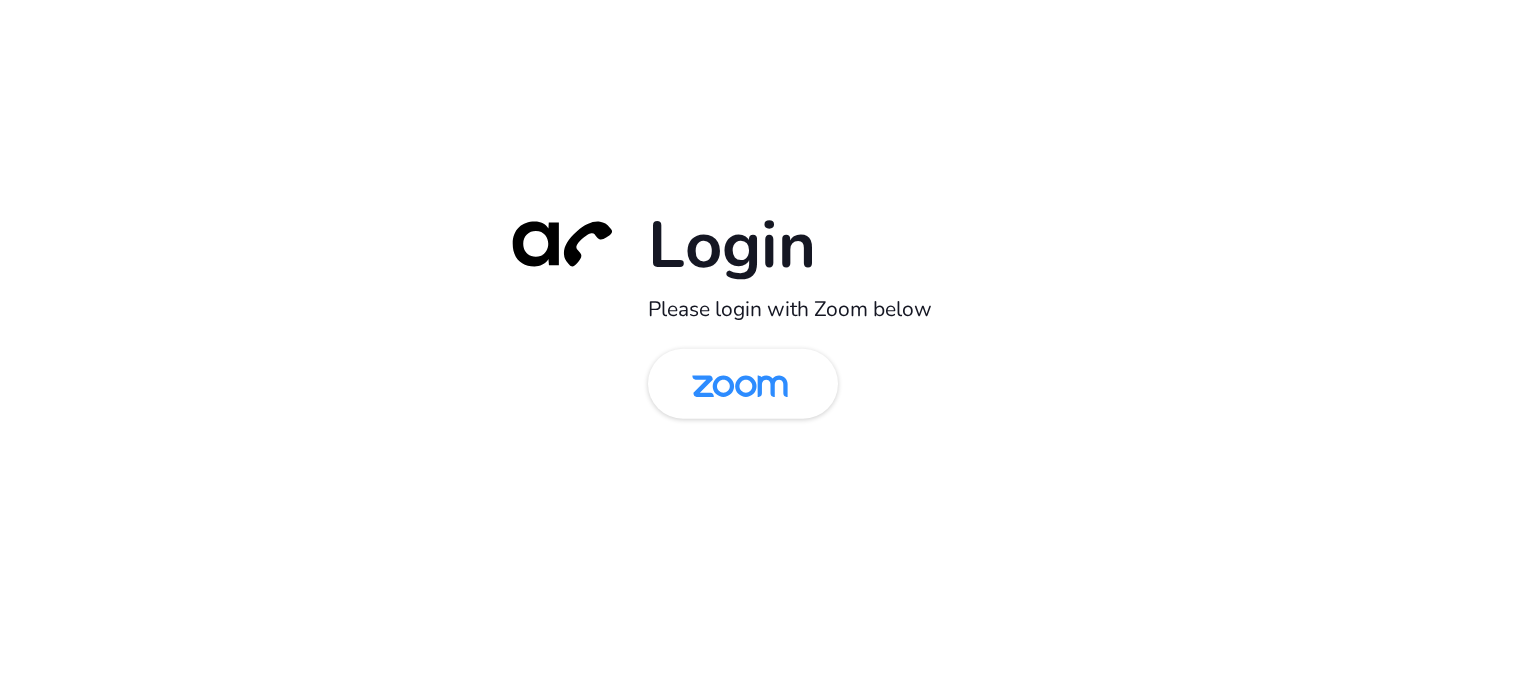 scroll, scrollTop: 0, scrollLeft: 0, axis: both 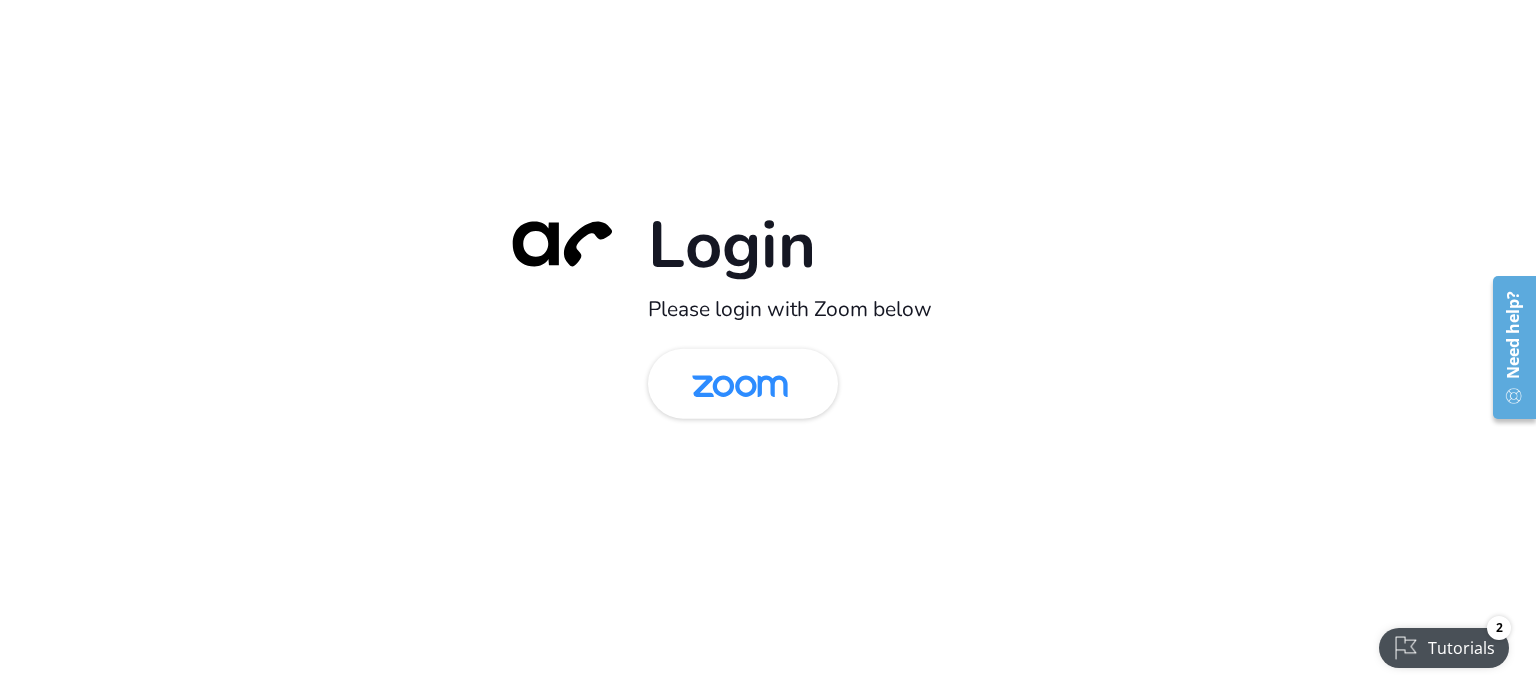 click at bounding box center [740, 385] 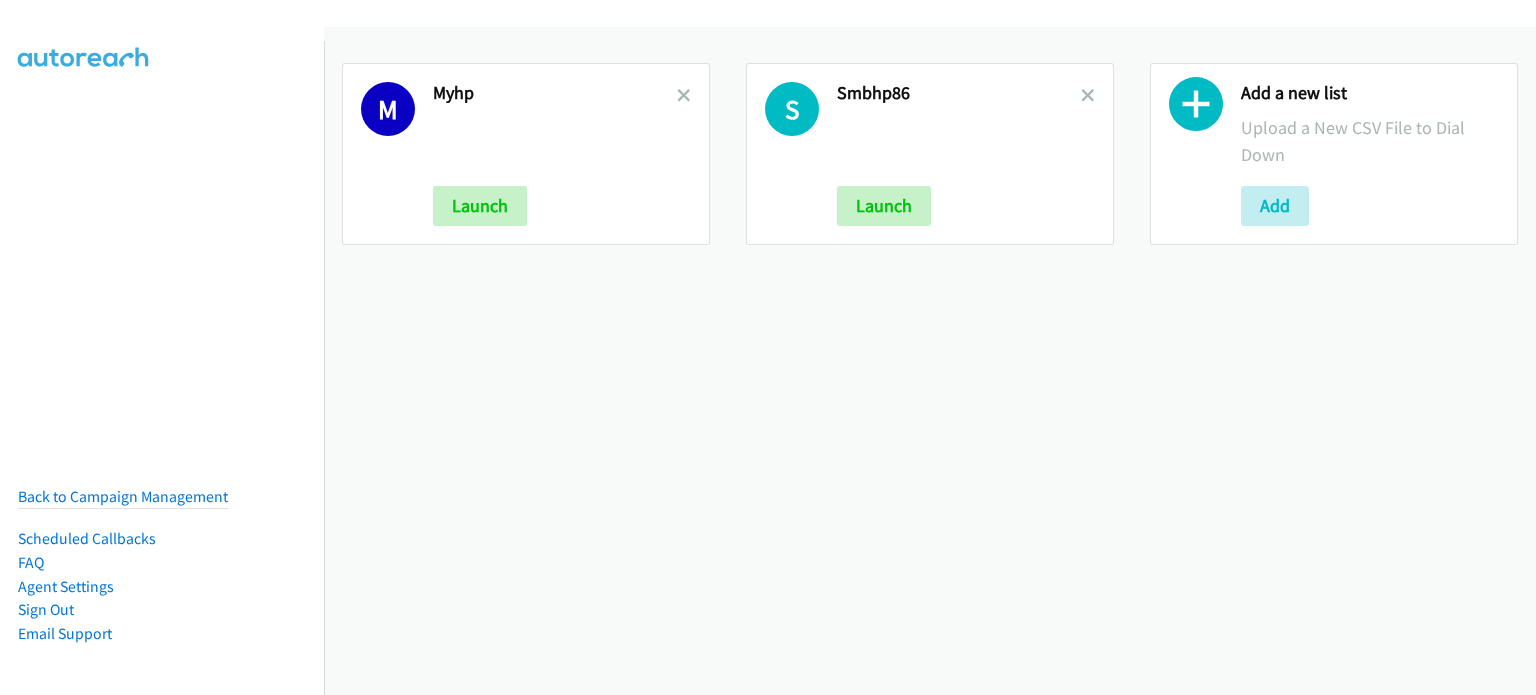 scroll, scrollTop: 0, scrollLeft: 0, axis: both 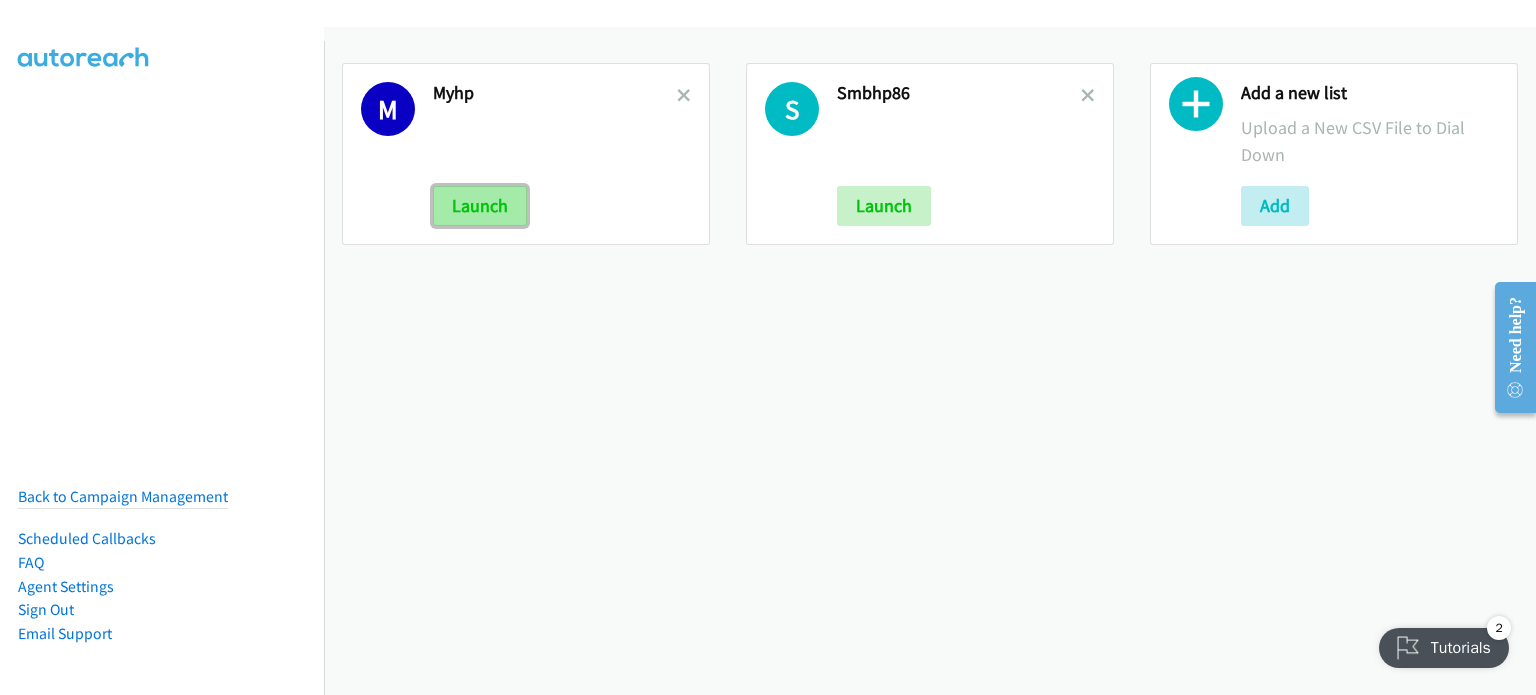 click on "Launch" at bounding box center [480, 206] 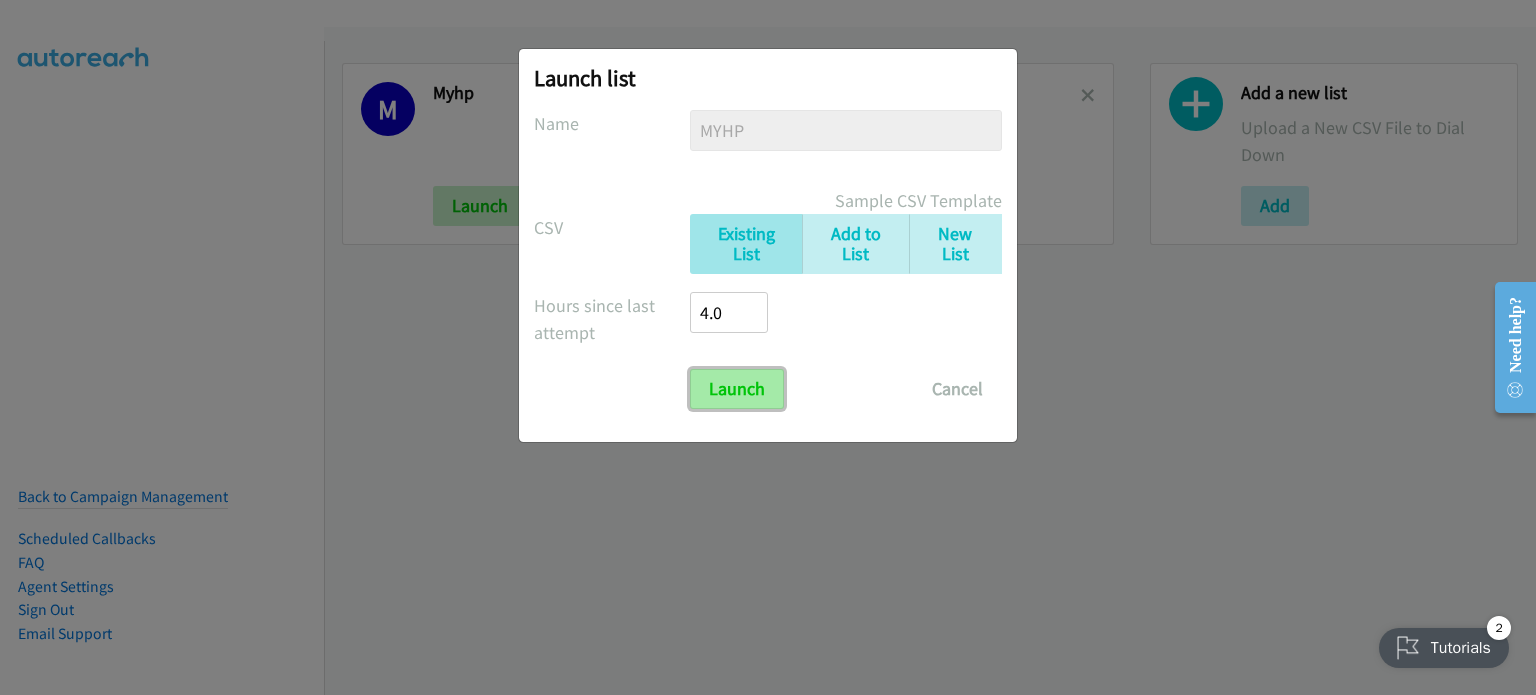 click on "Launch" at bounding box center [737, 389] 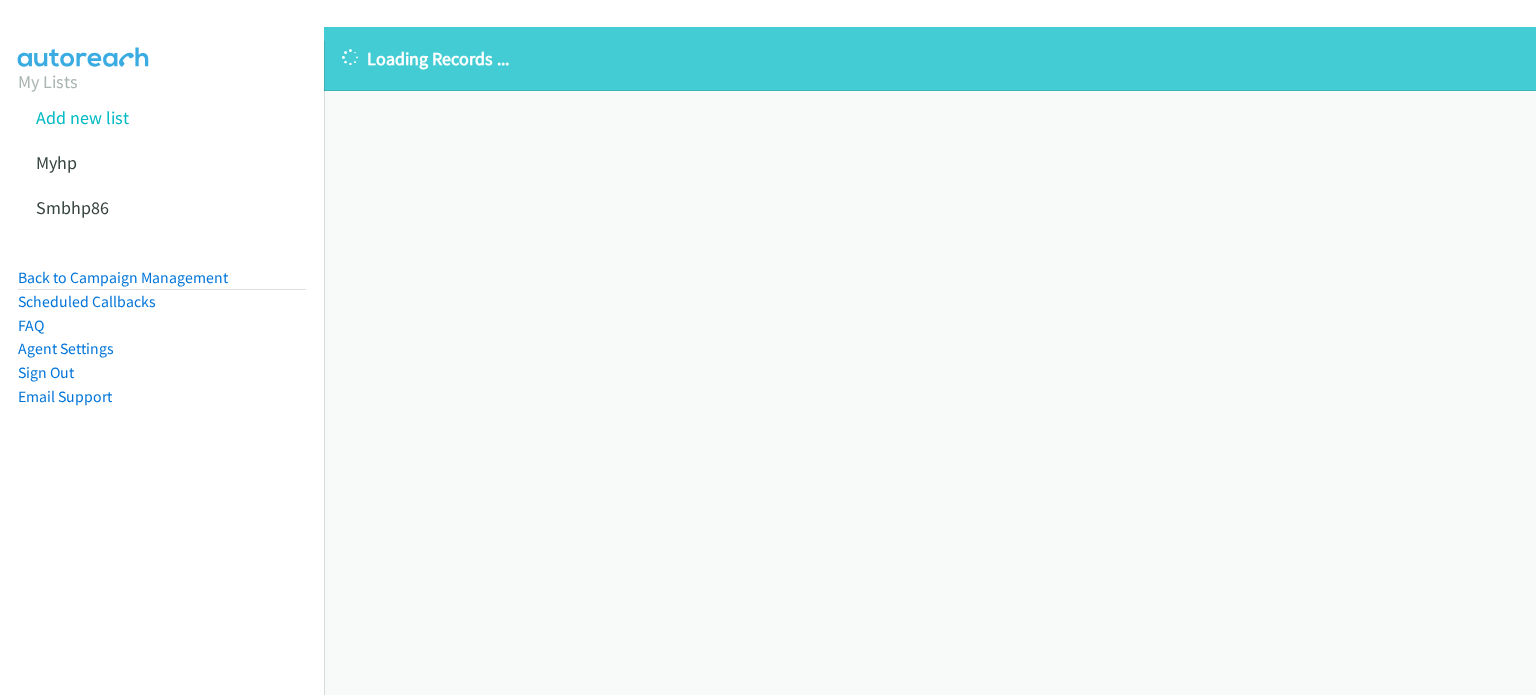 scroll, scrollTop: 0, scrollLeft: 0, axis: both 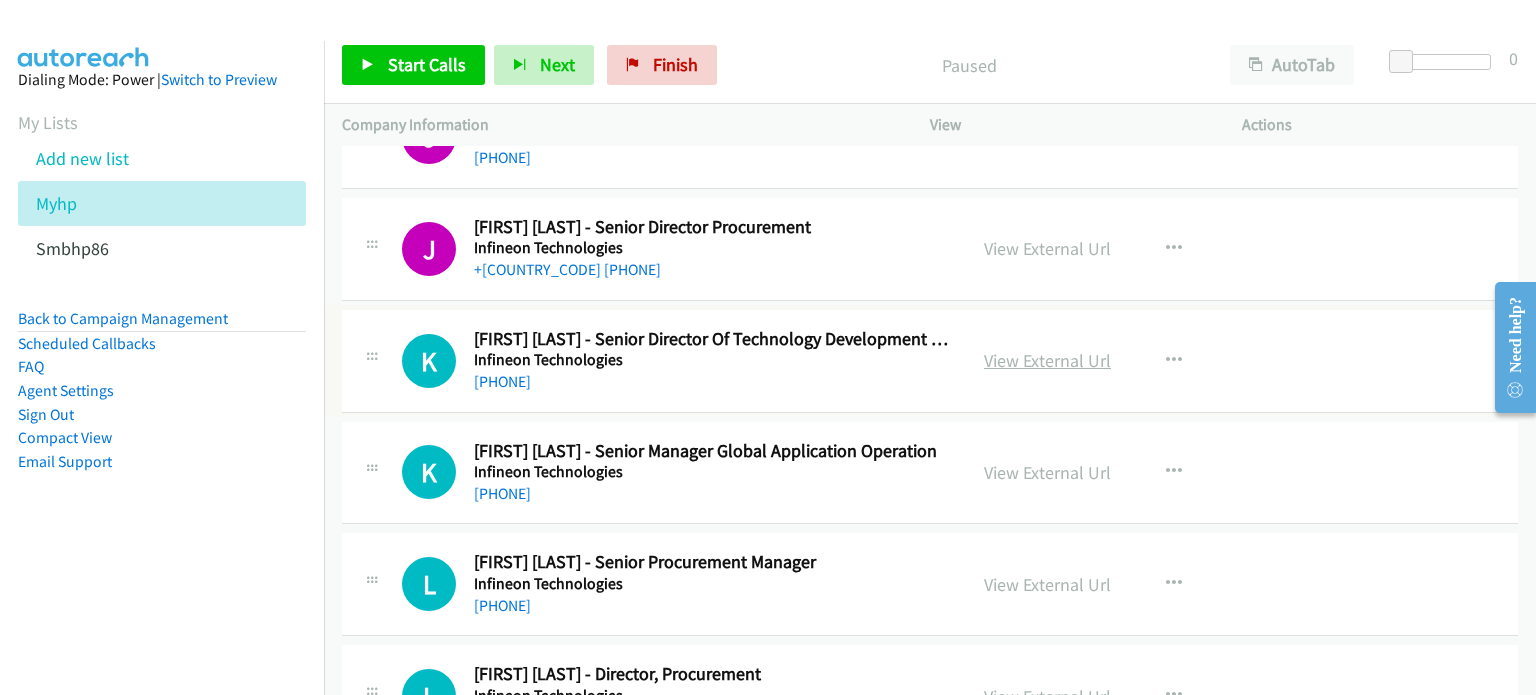 click on "View External Url" at bounding box center [1047, 360] 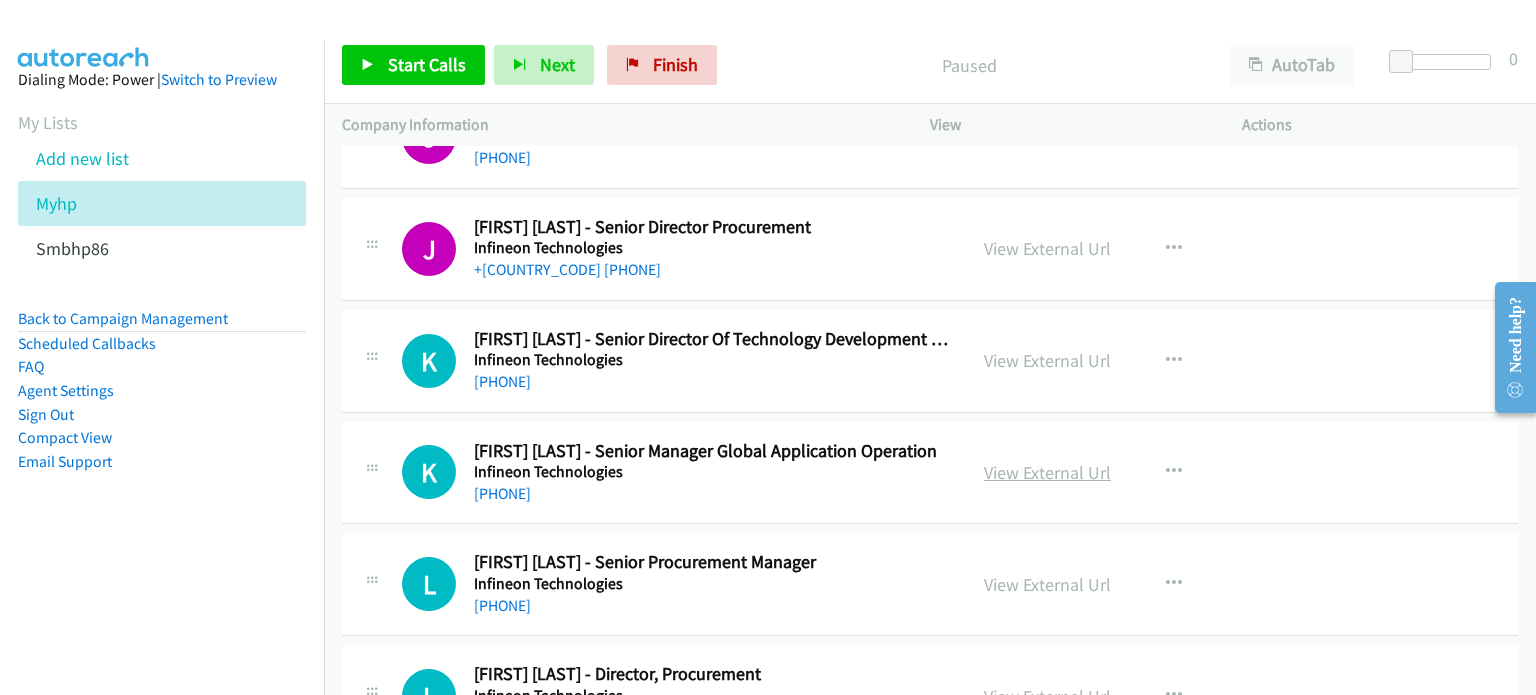 click on "View External Url" at bounding box center [1047, 472] 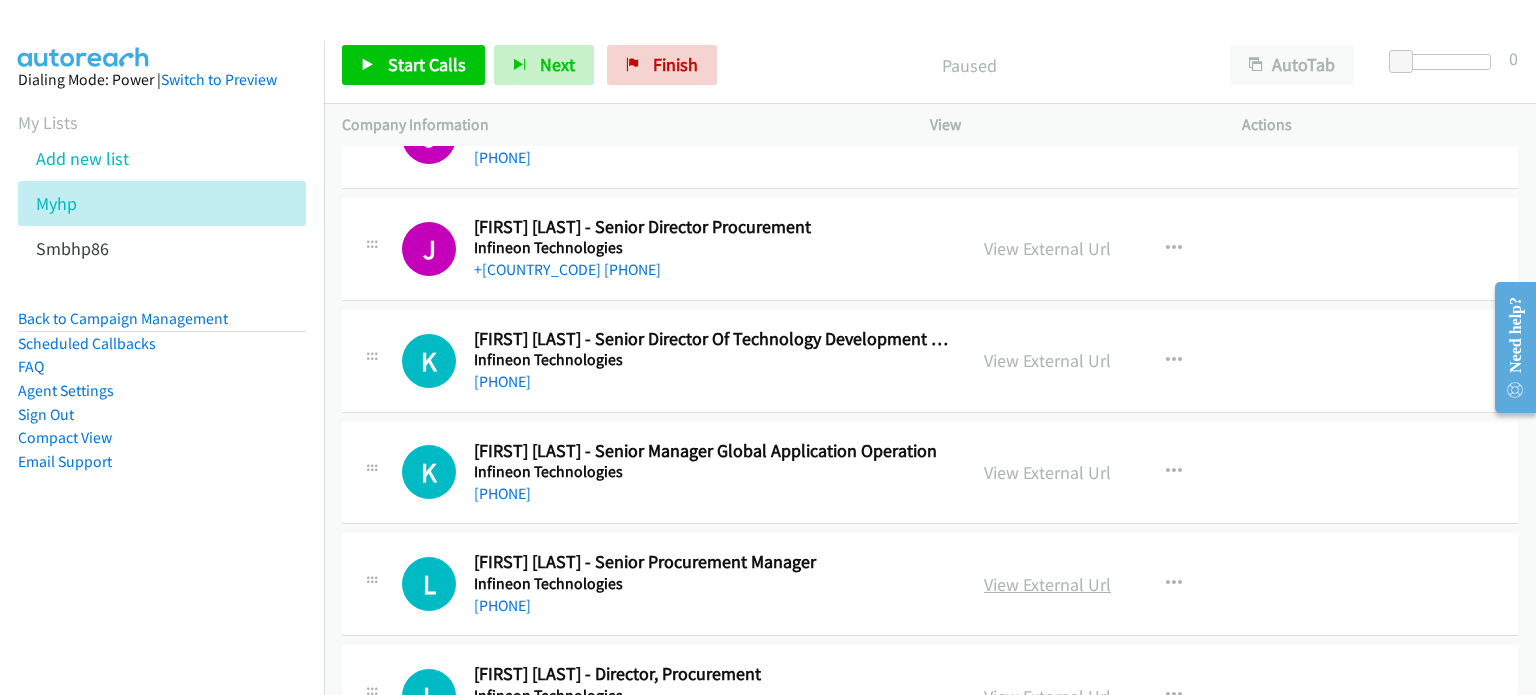 click on "View External Url" at bounding box center (1047, 584) 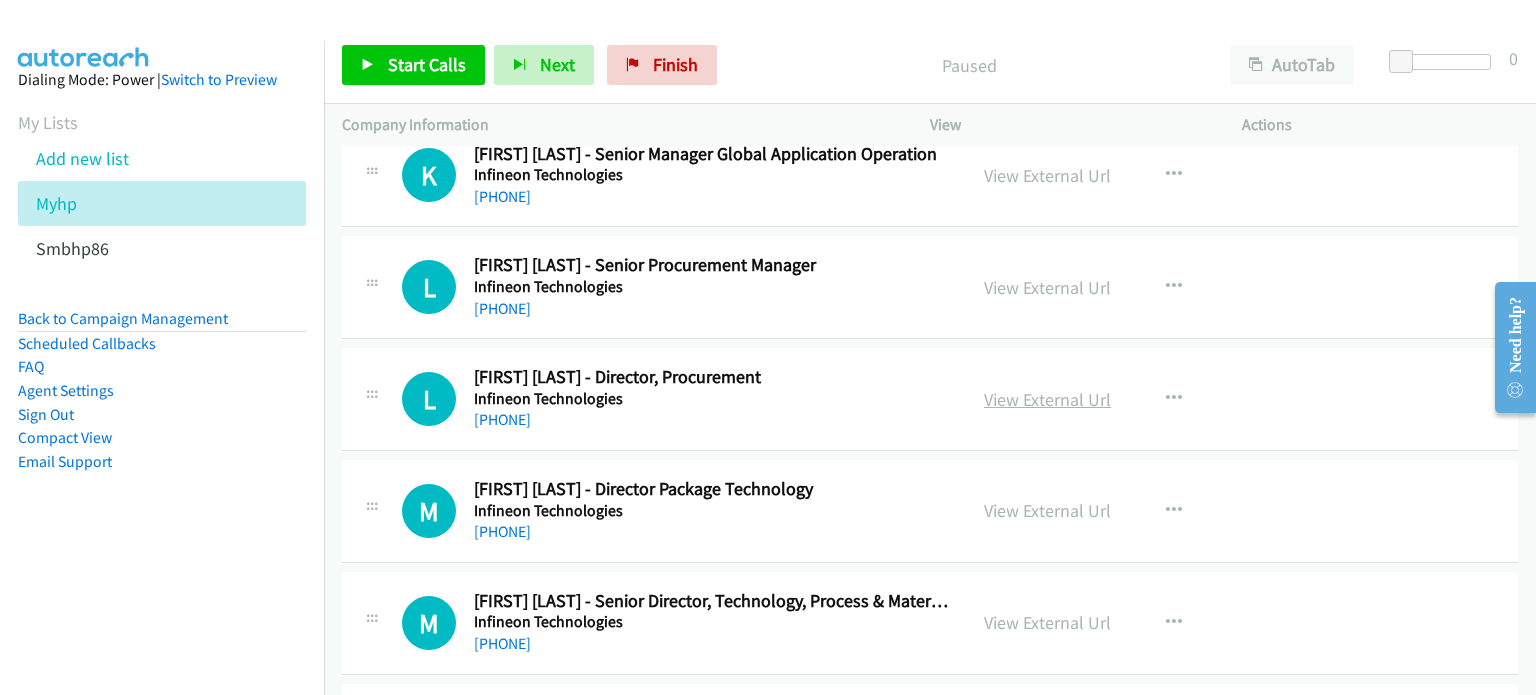 scroll, scrollTop: 14899, scrollLeft: 0, axis: vertical 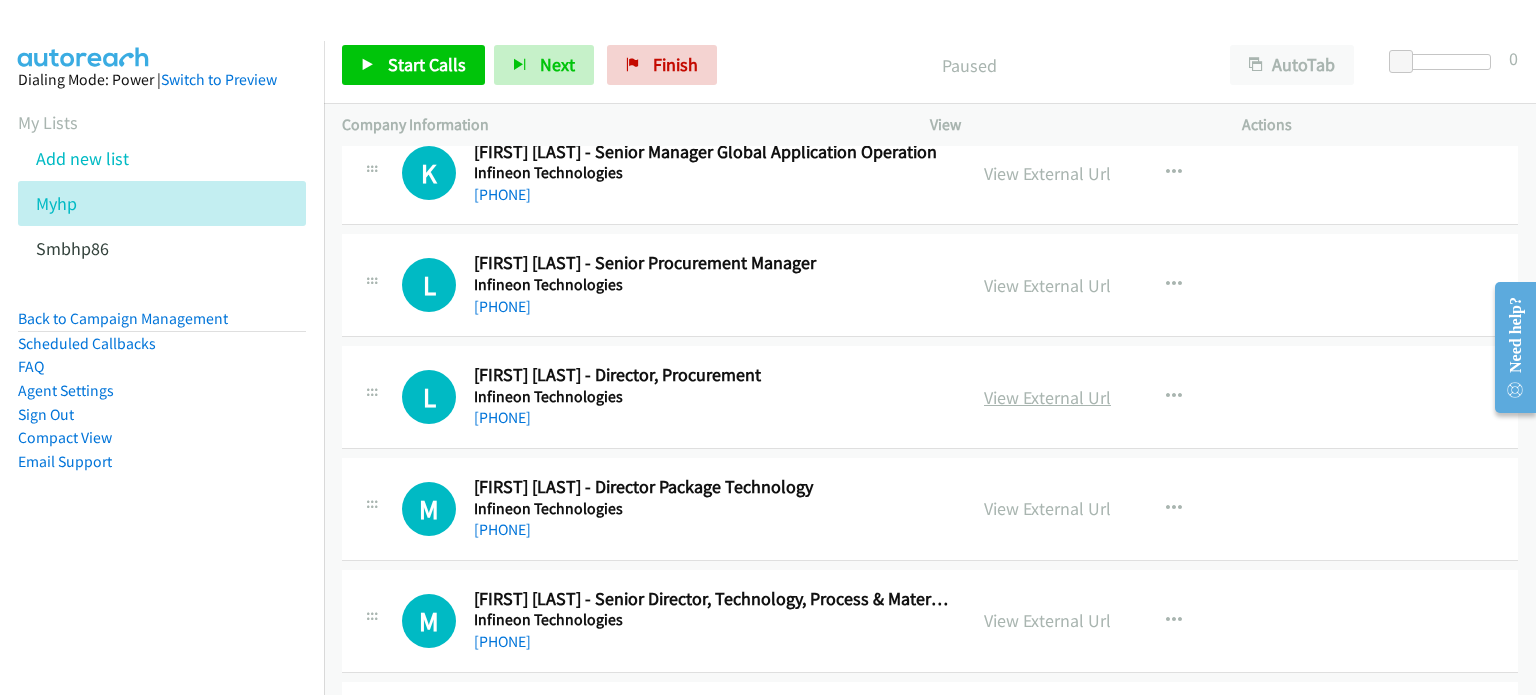 click on "View External Url" at bounding box center [1047, 397] 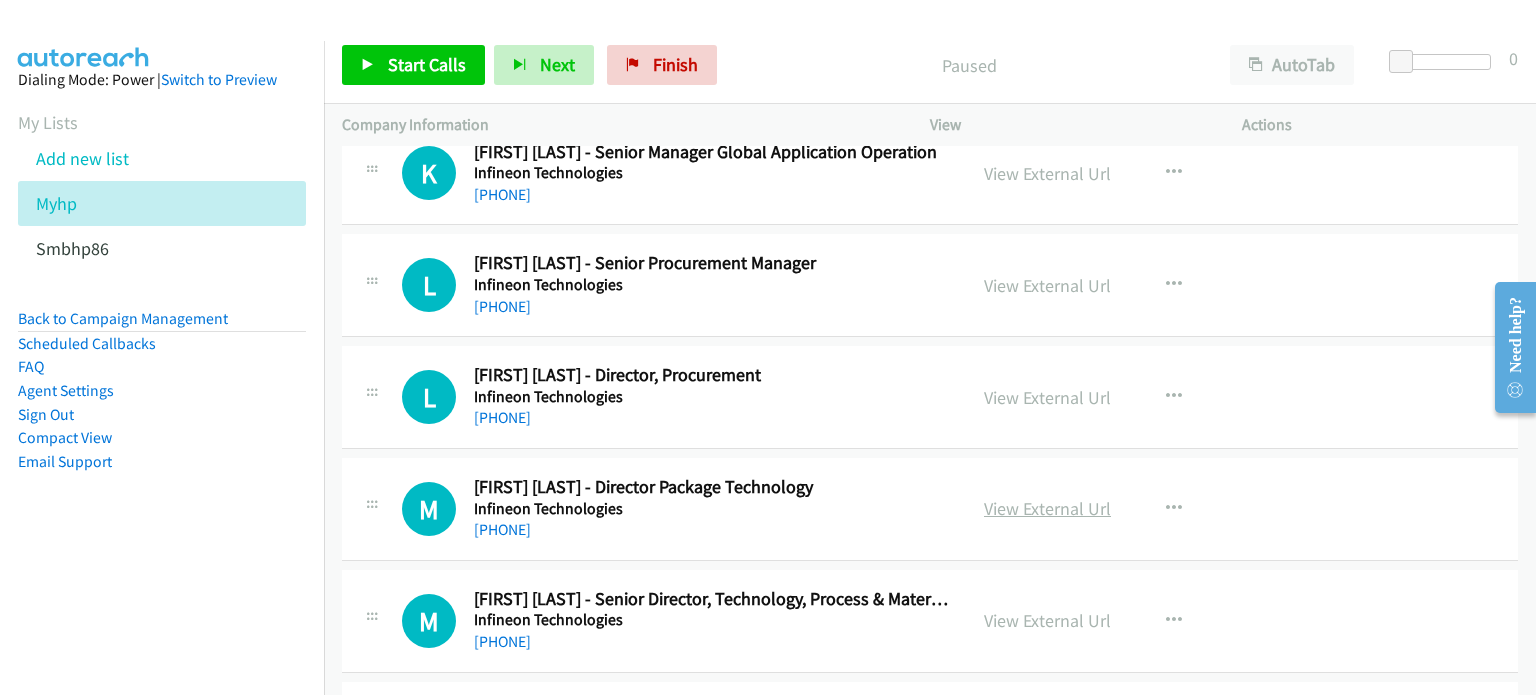 click on "View External Url" at bounding box center [1047, 508] 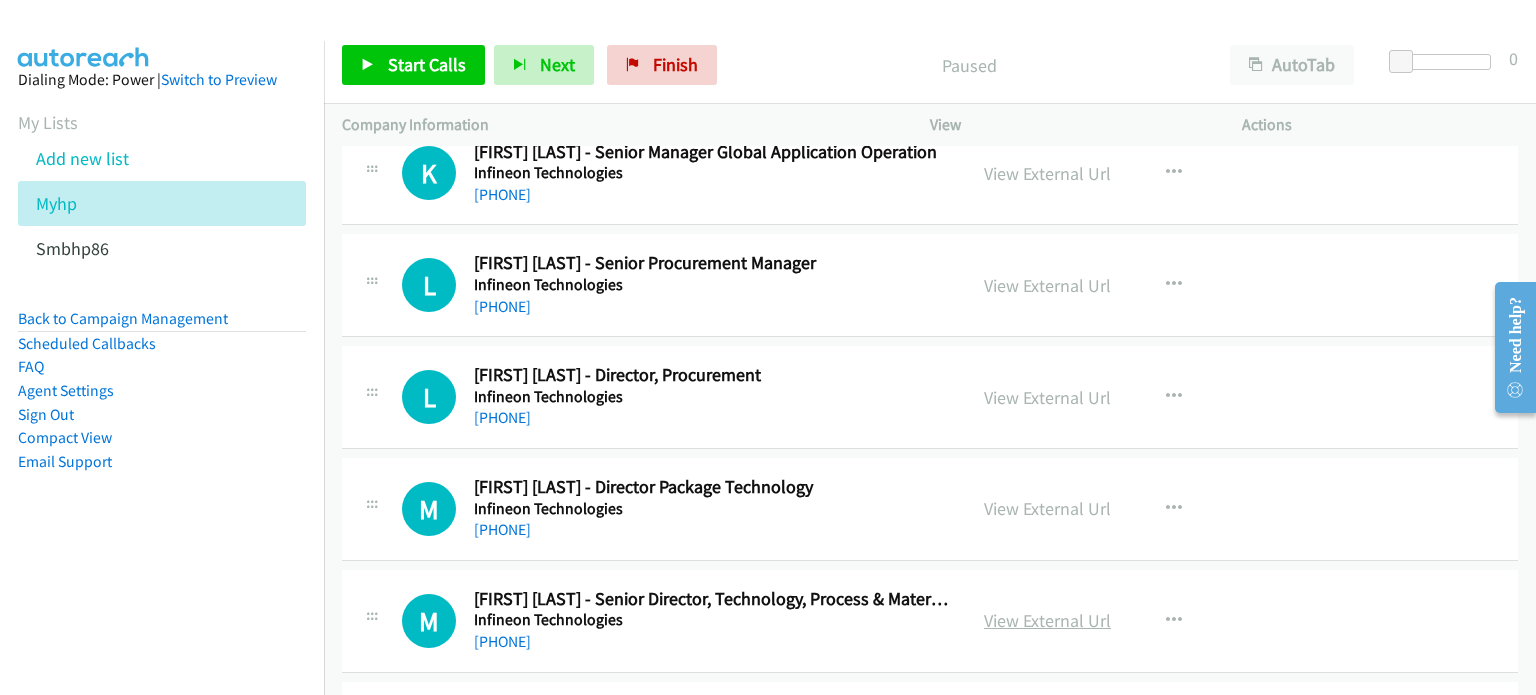 click on "View External Url" at bounding box center (1047, 620) 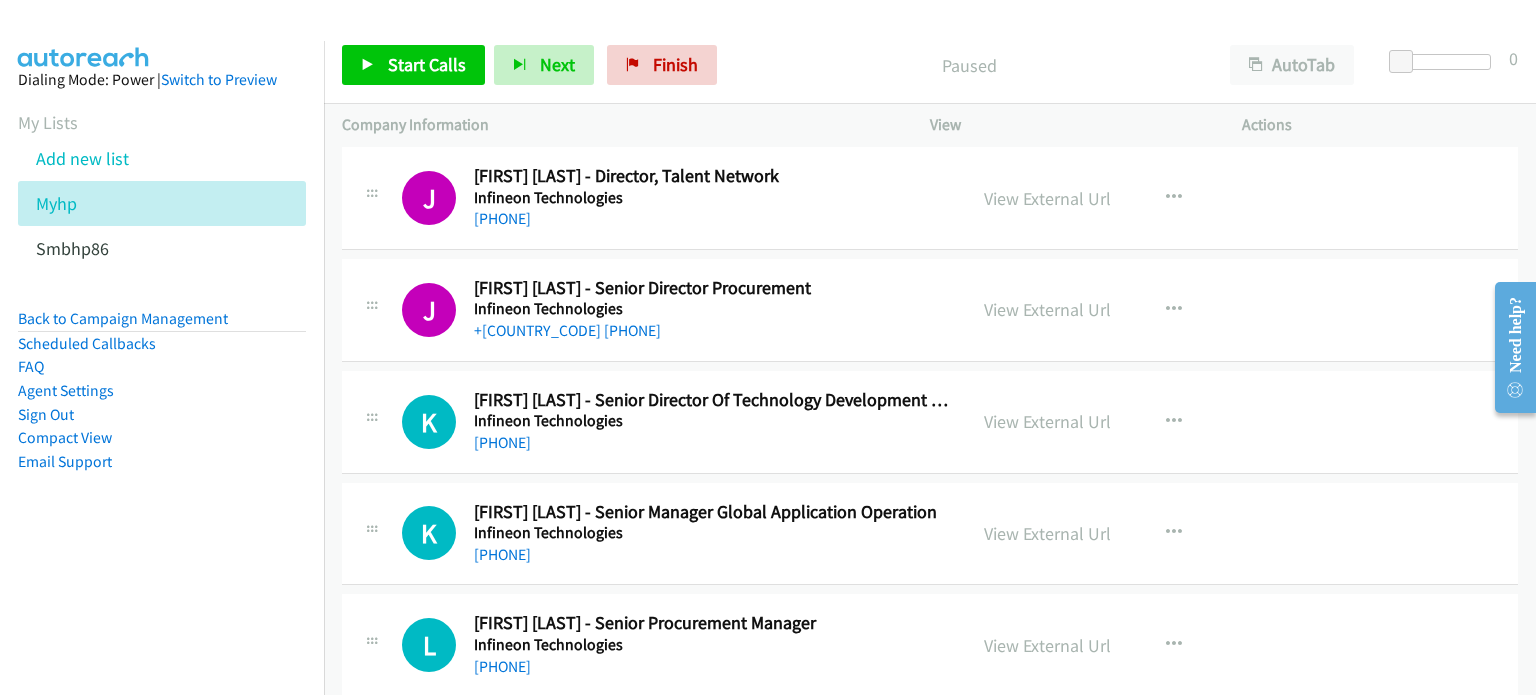 scroll, scrollTop: 14598, scrollLeft: 0, axis: vertical 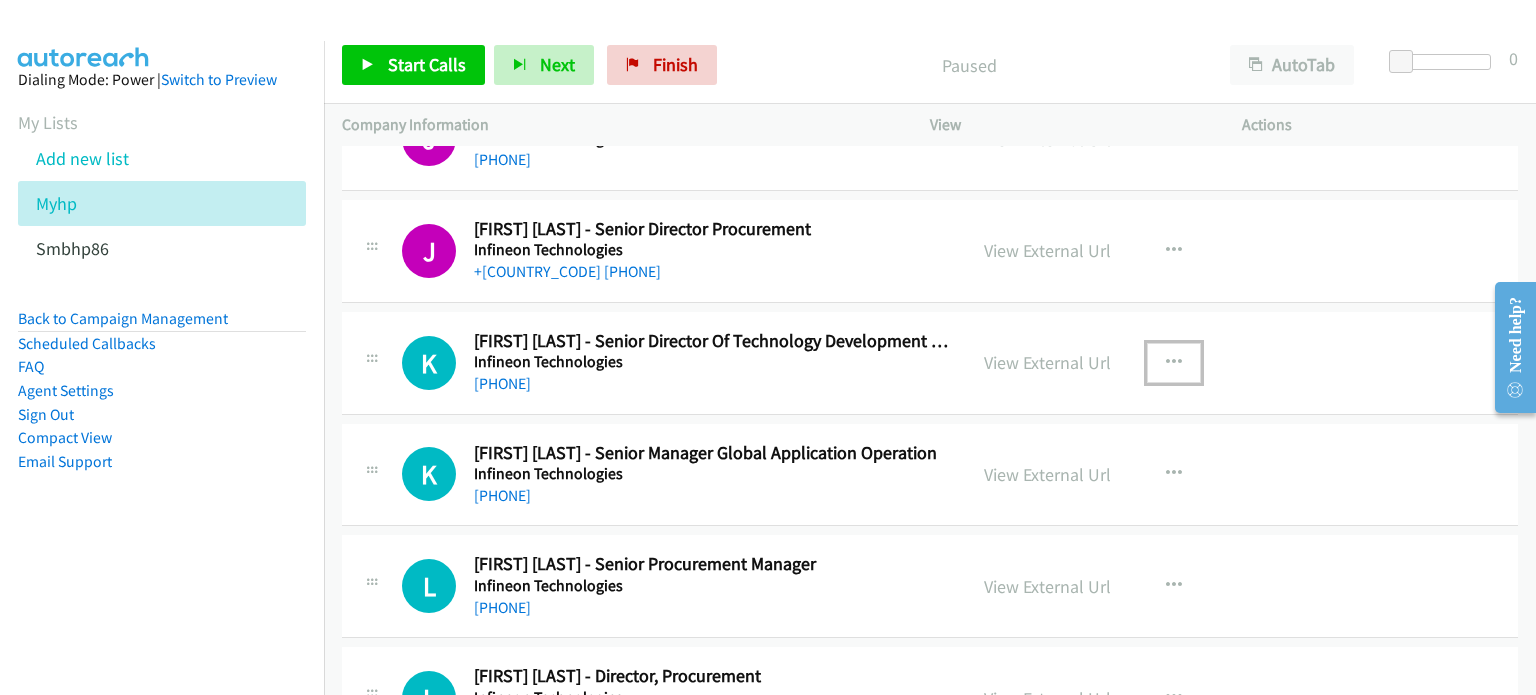 click at bounding box center [1174, 363] 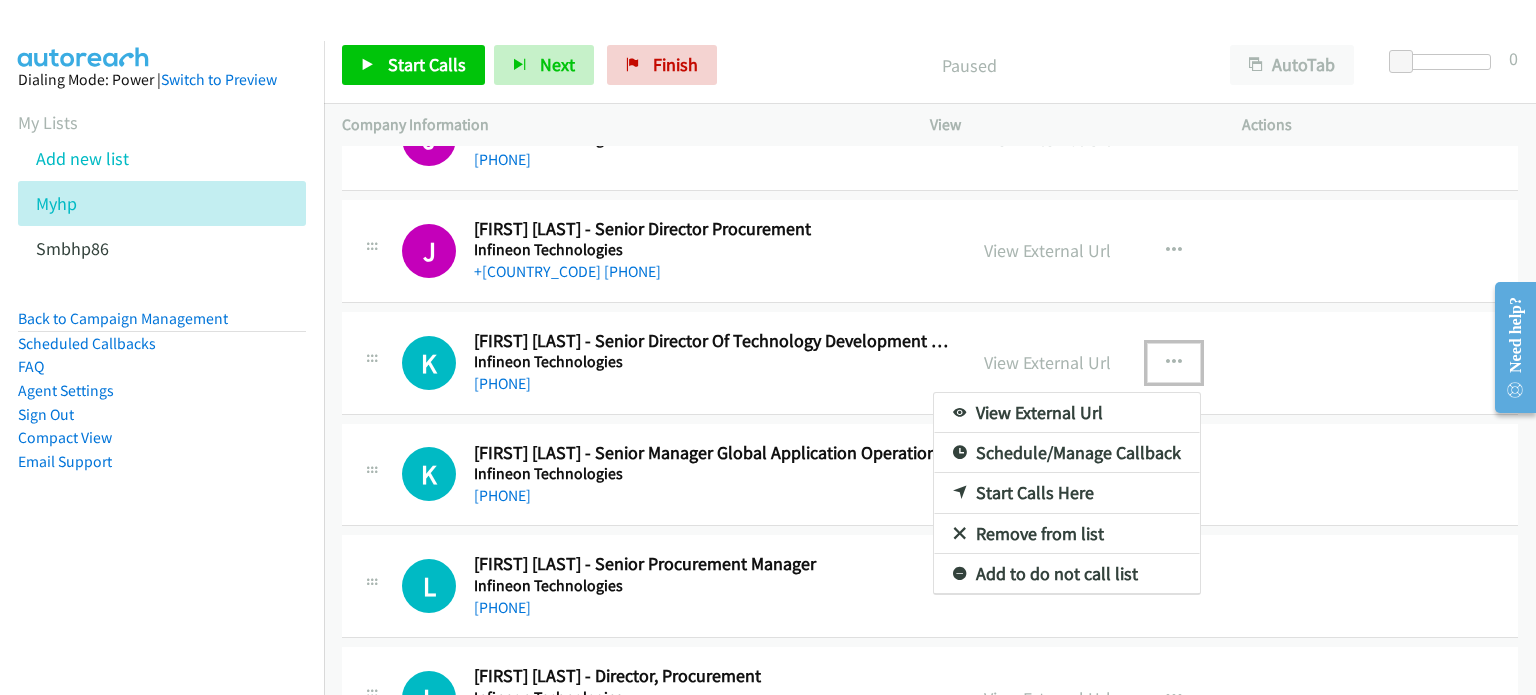 click on "Start Calls Here" at bounding box center [1067, 493] 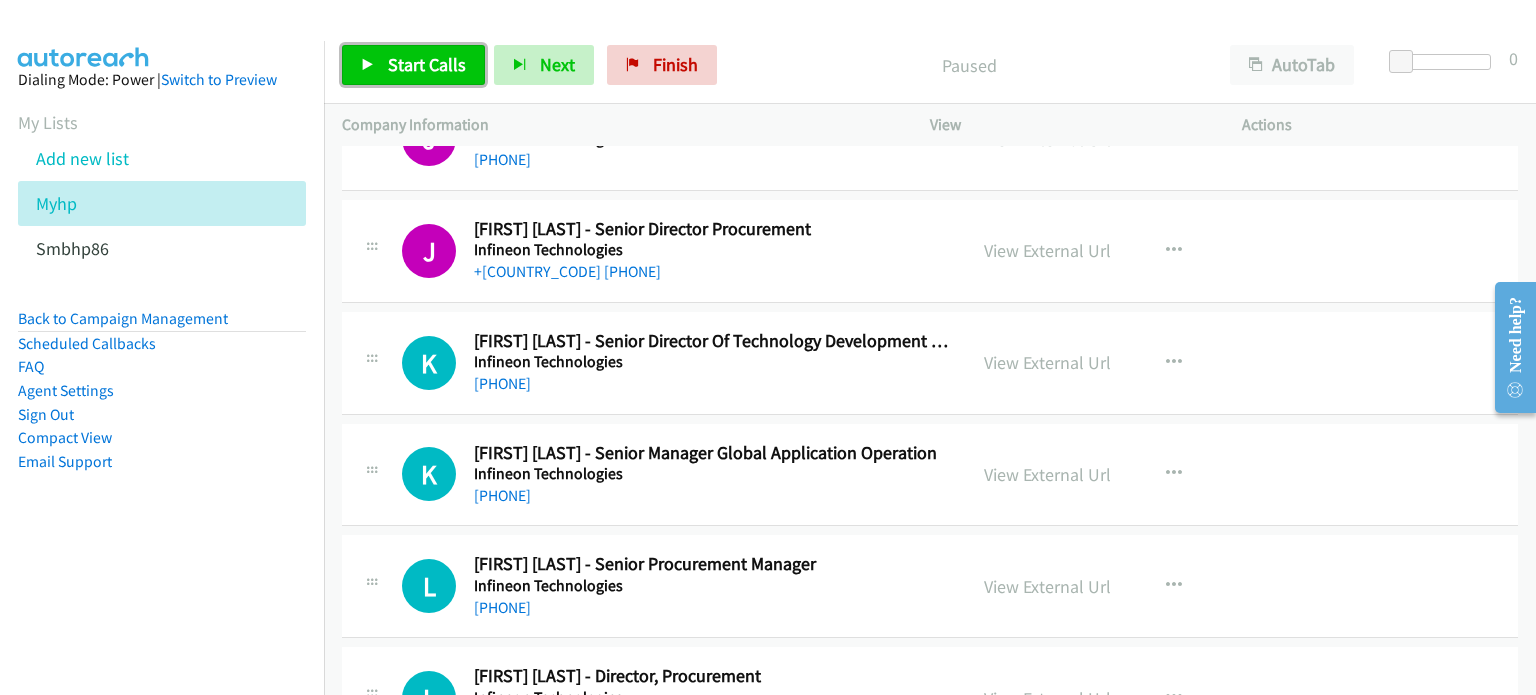 click on "Start Calls" at bounding box center (413, 65) 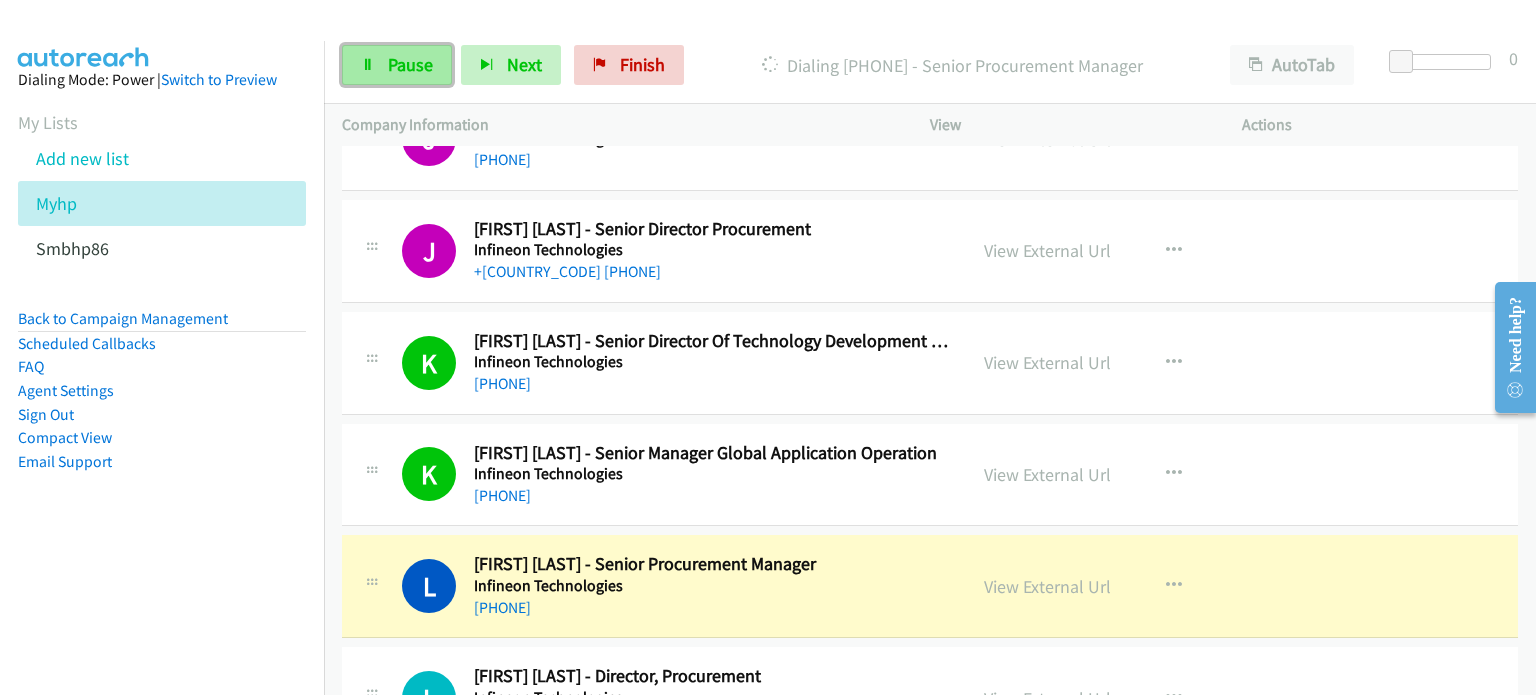 click on "Pause" at bounding box center [397, 65] 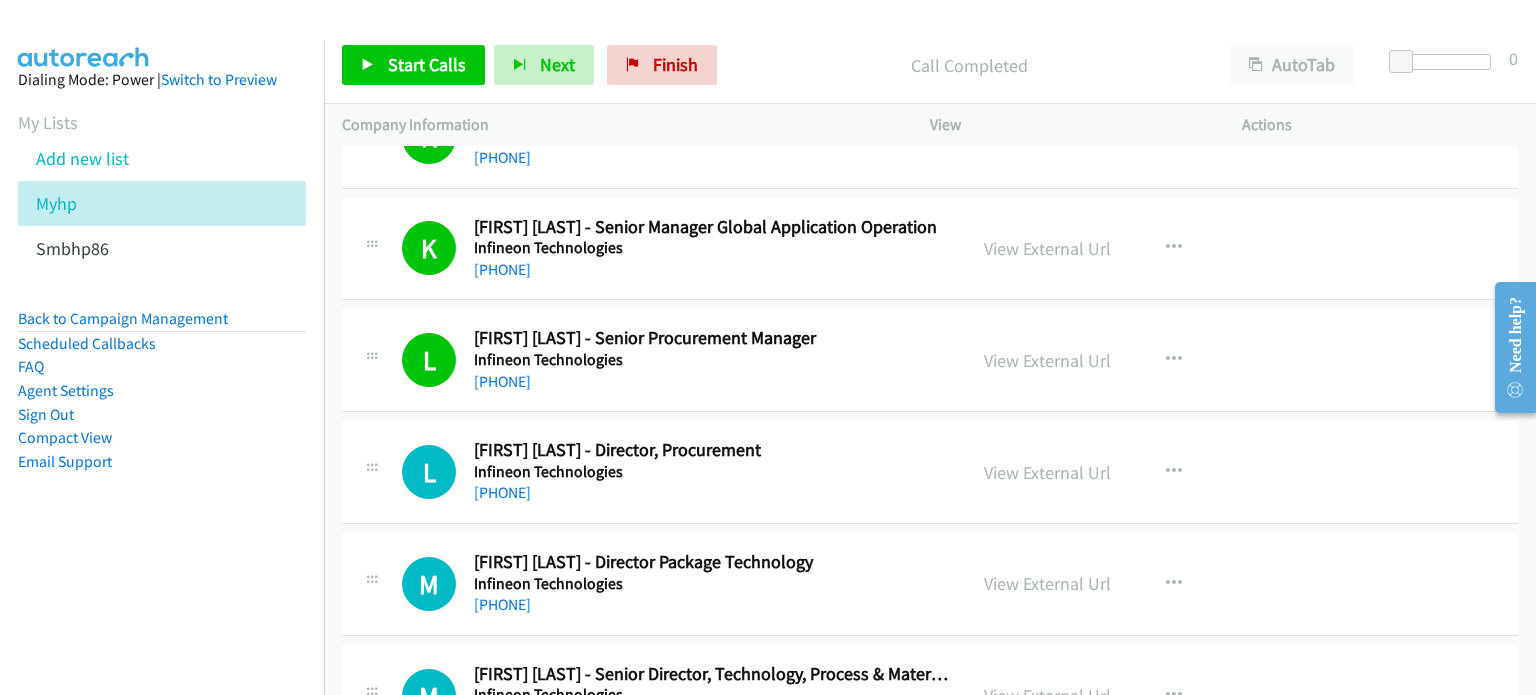 scroll, scrollTop: 14896, scrollLeft: 0, axis: vertical 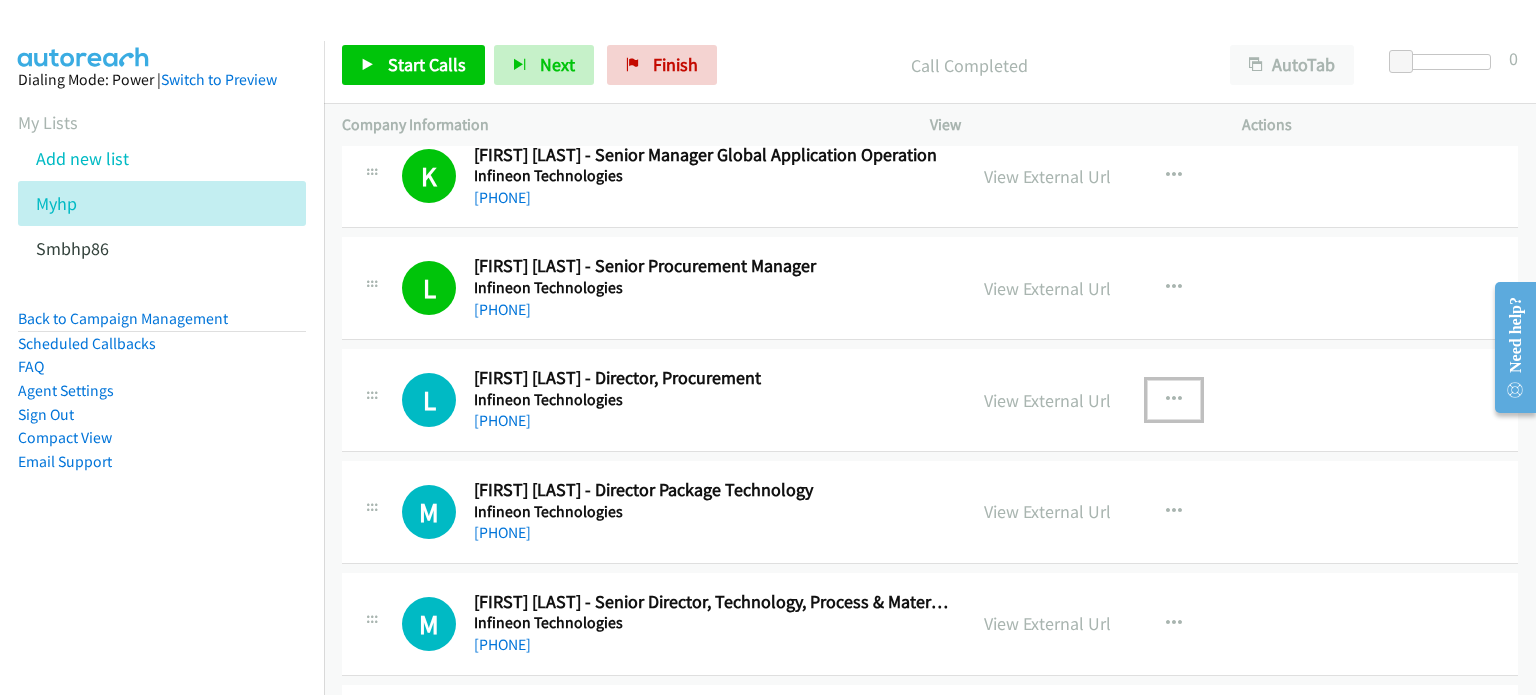 click at bounding box center (1174, 400) 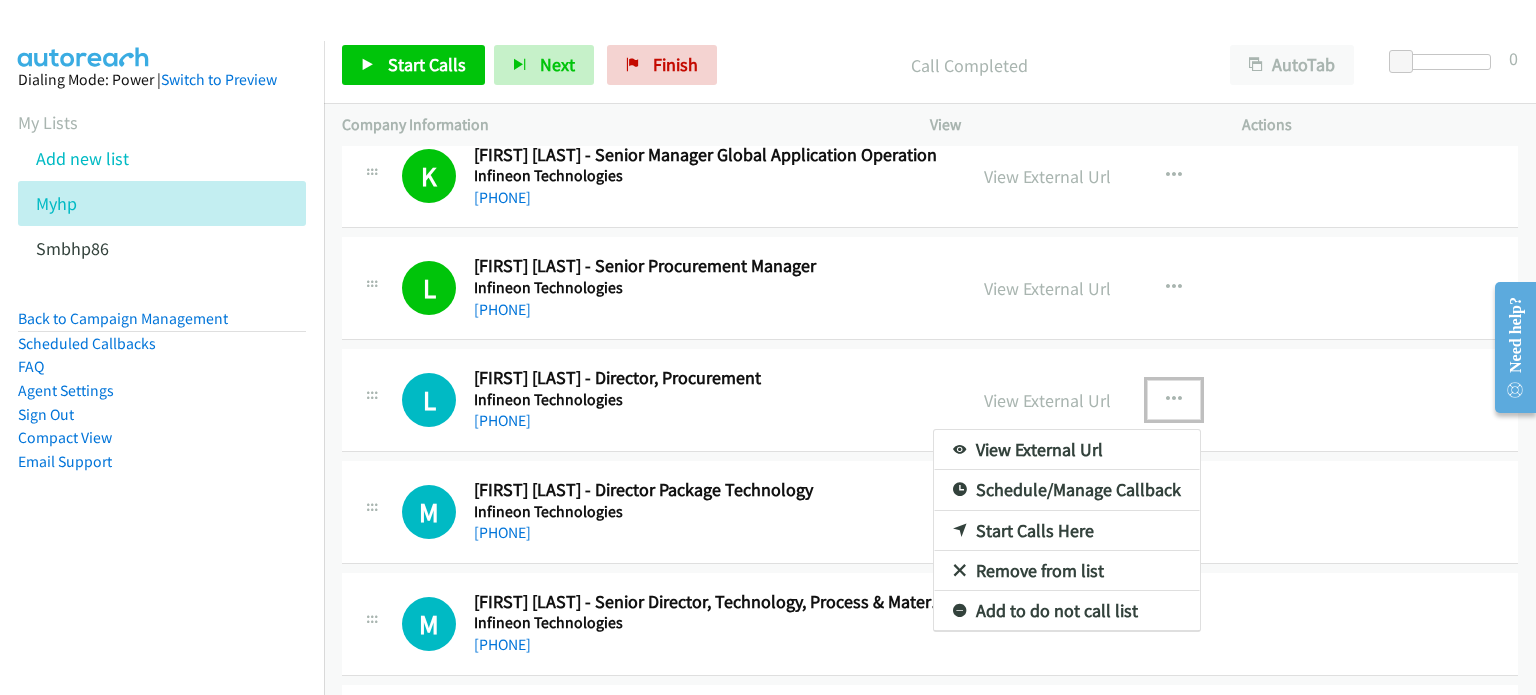 click on "Start Calls Here" at bounding box center (1067, 531) 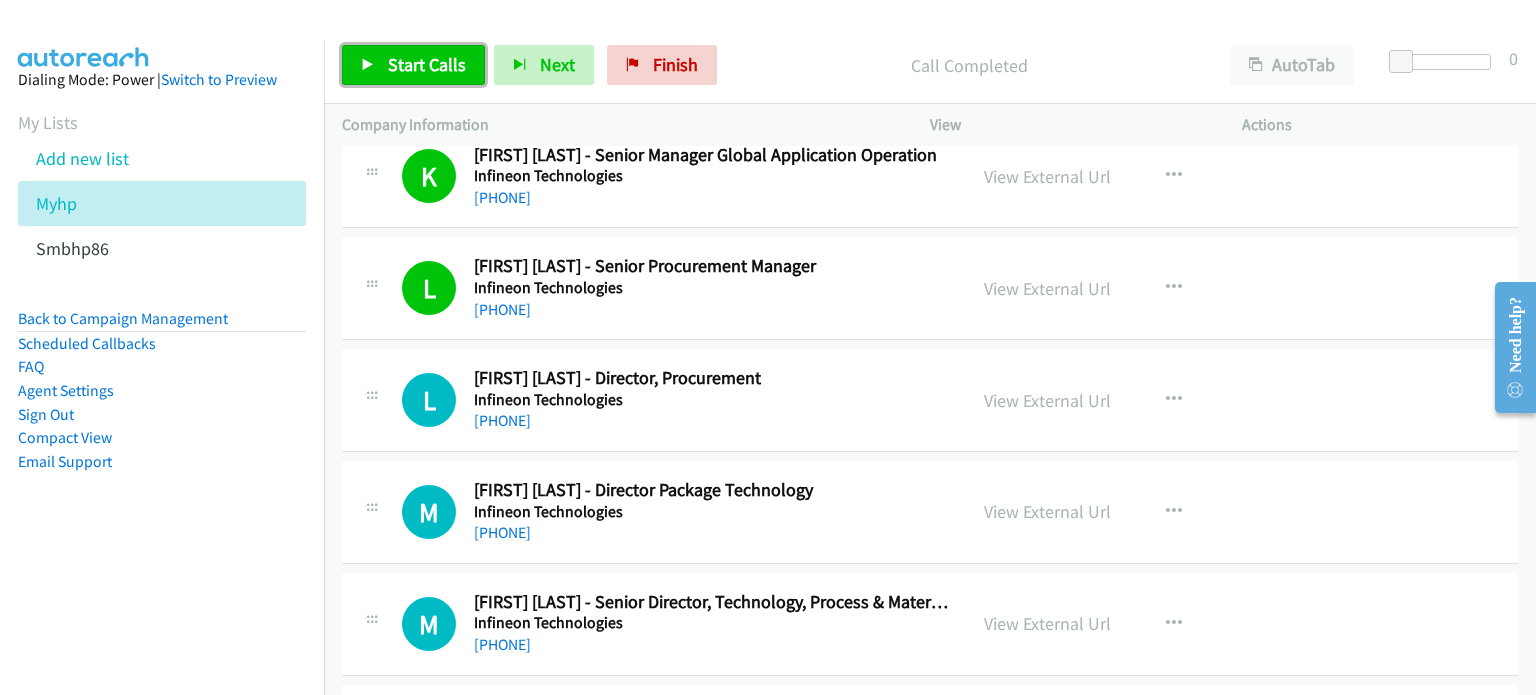 click on "Start Calls" at bounding box center (427, 64) 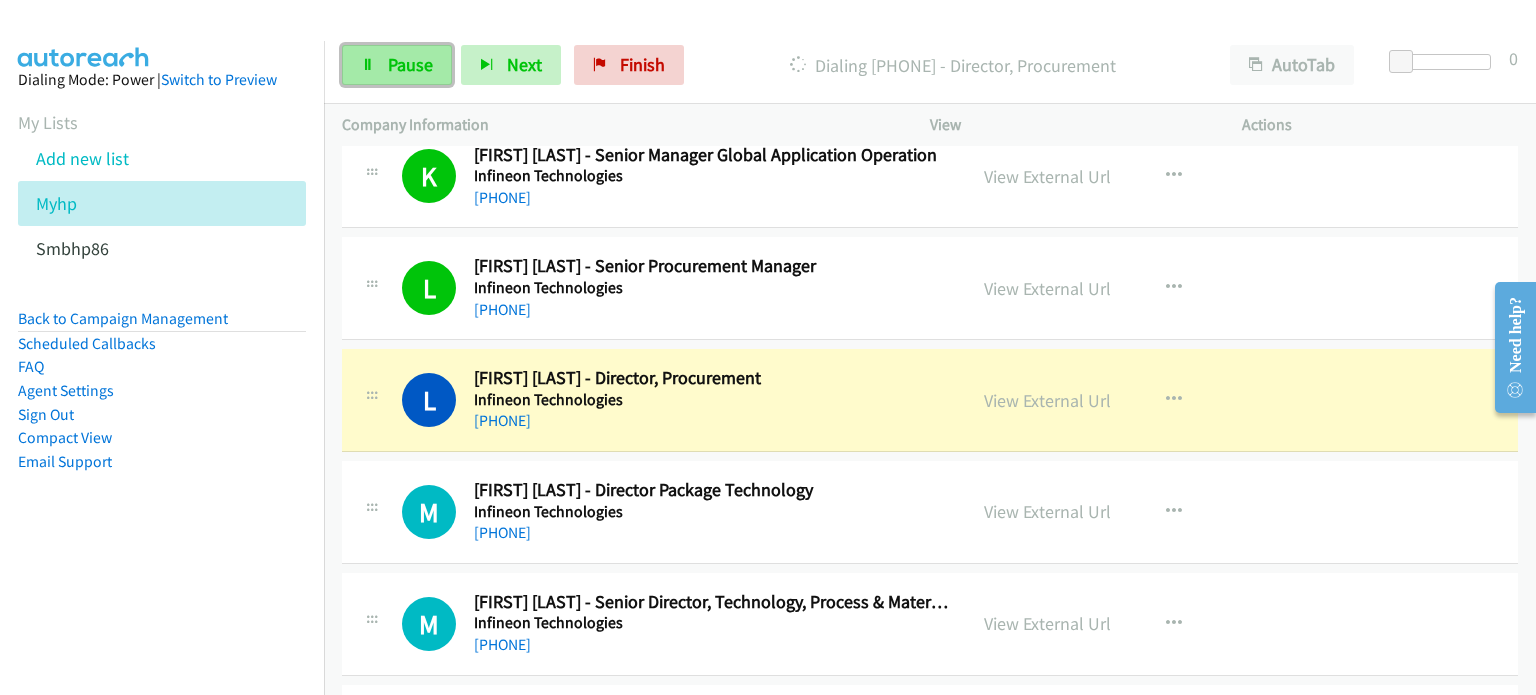 click at bounding box center [368, 66] 